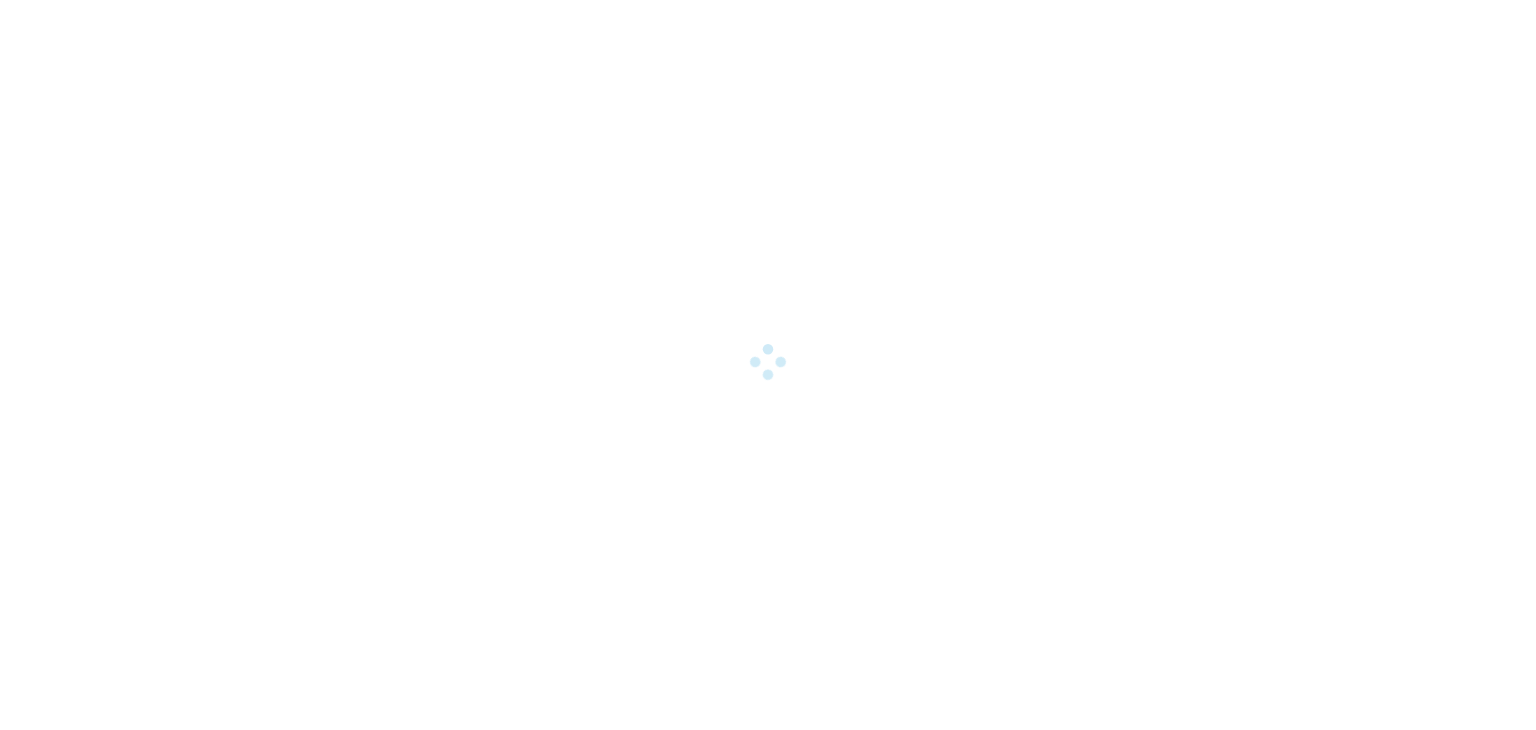 scroll, scrollTop: 0, scrollLeft: 0, axis: both 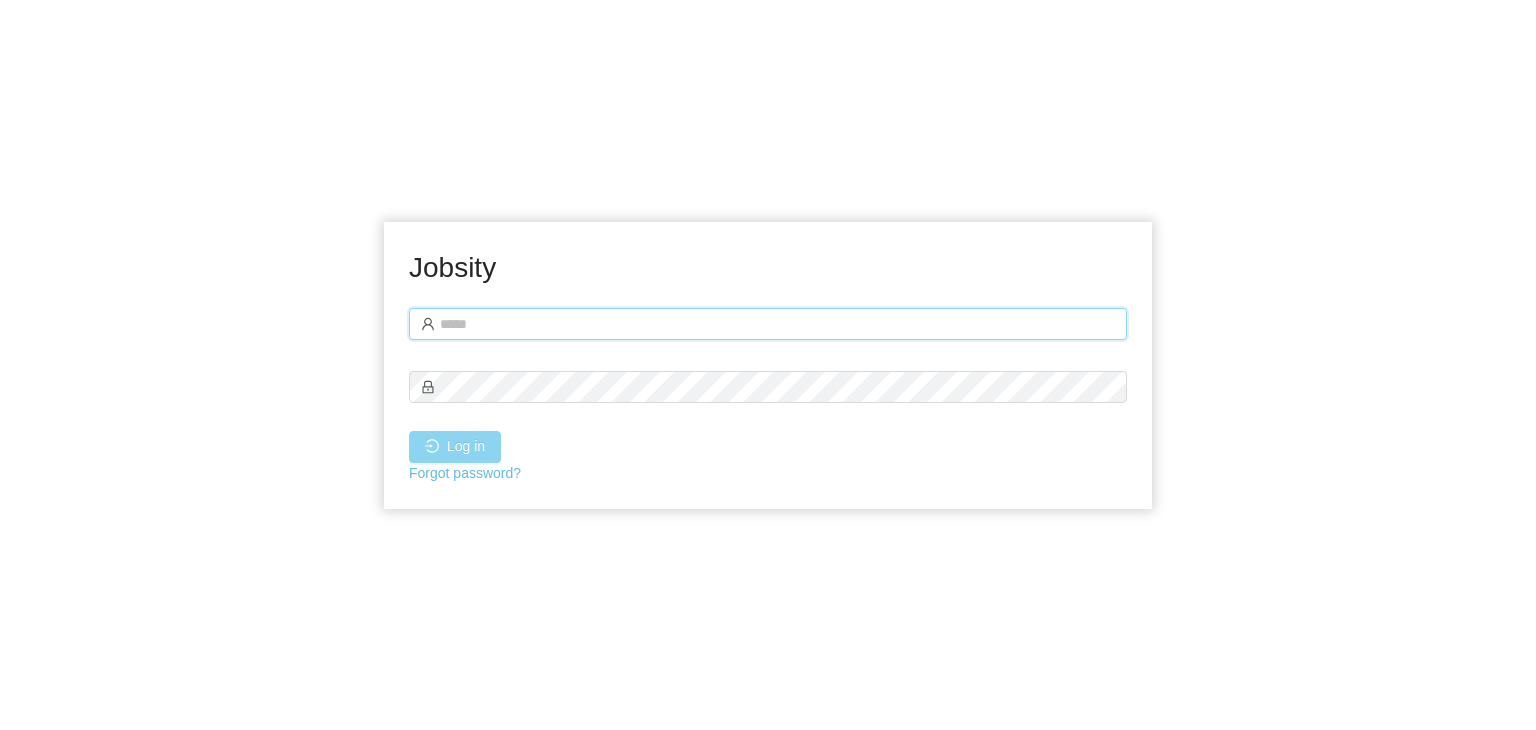 type on "**********" 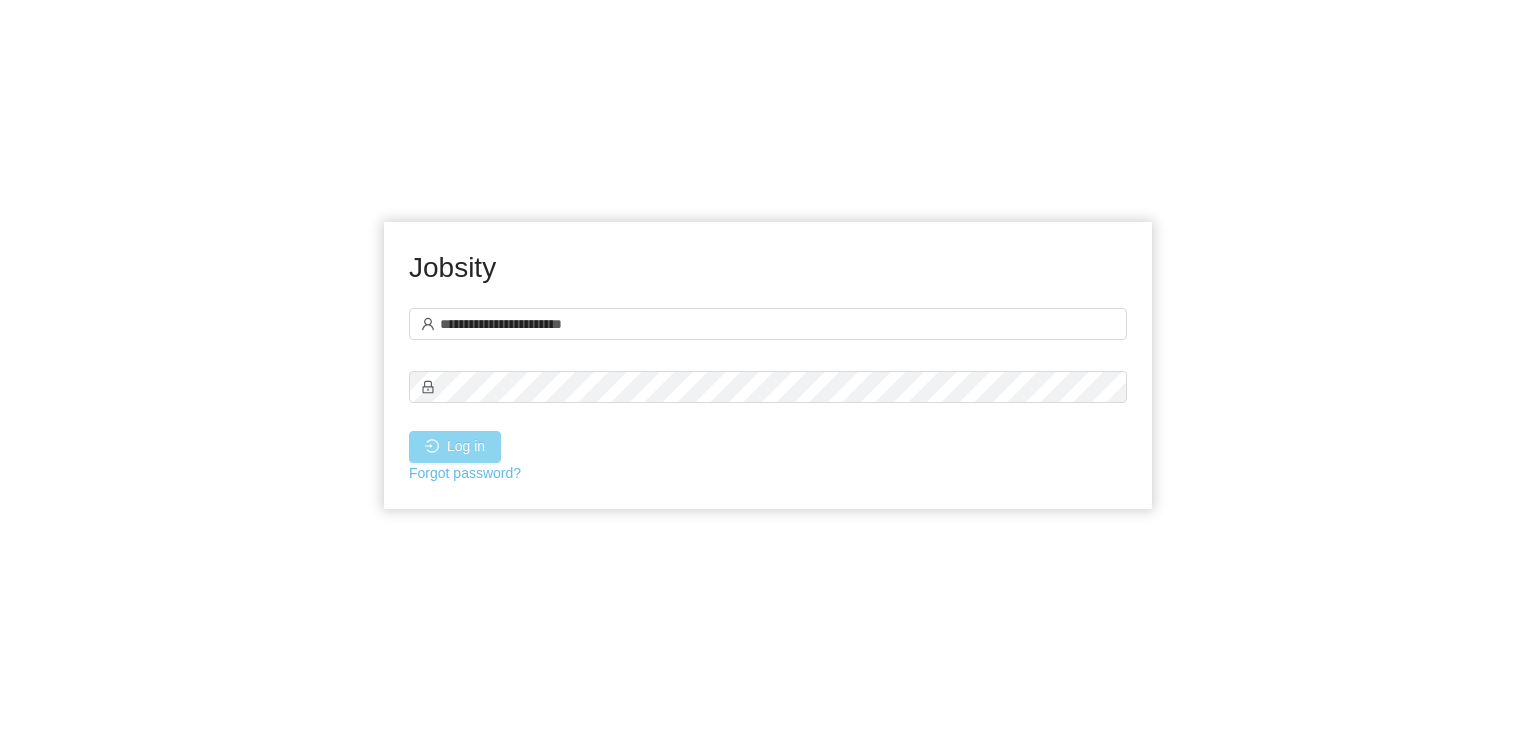 click on "Log in" at bounding box center [455, 447] 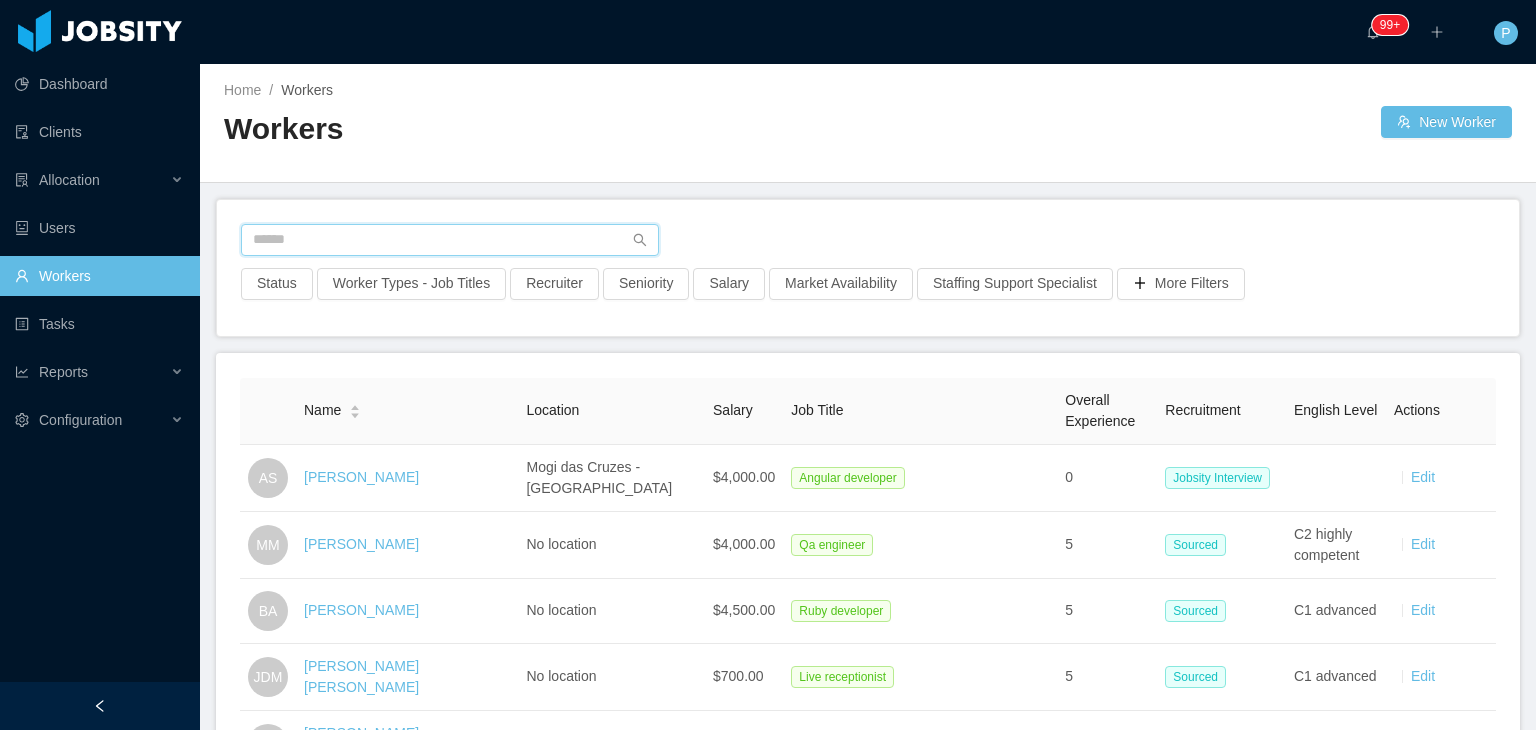 click at bounding box center (450, 240) 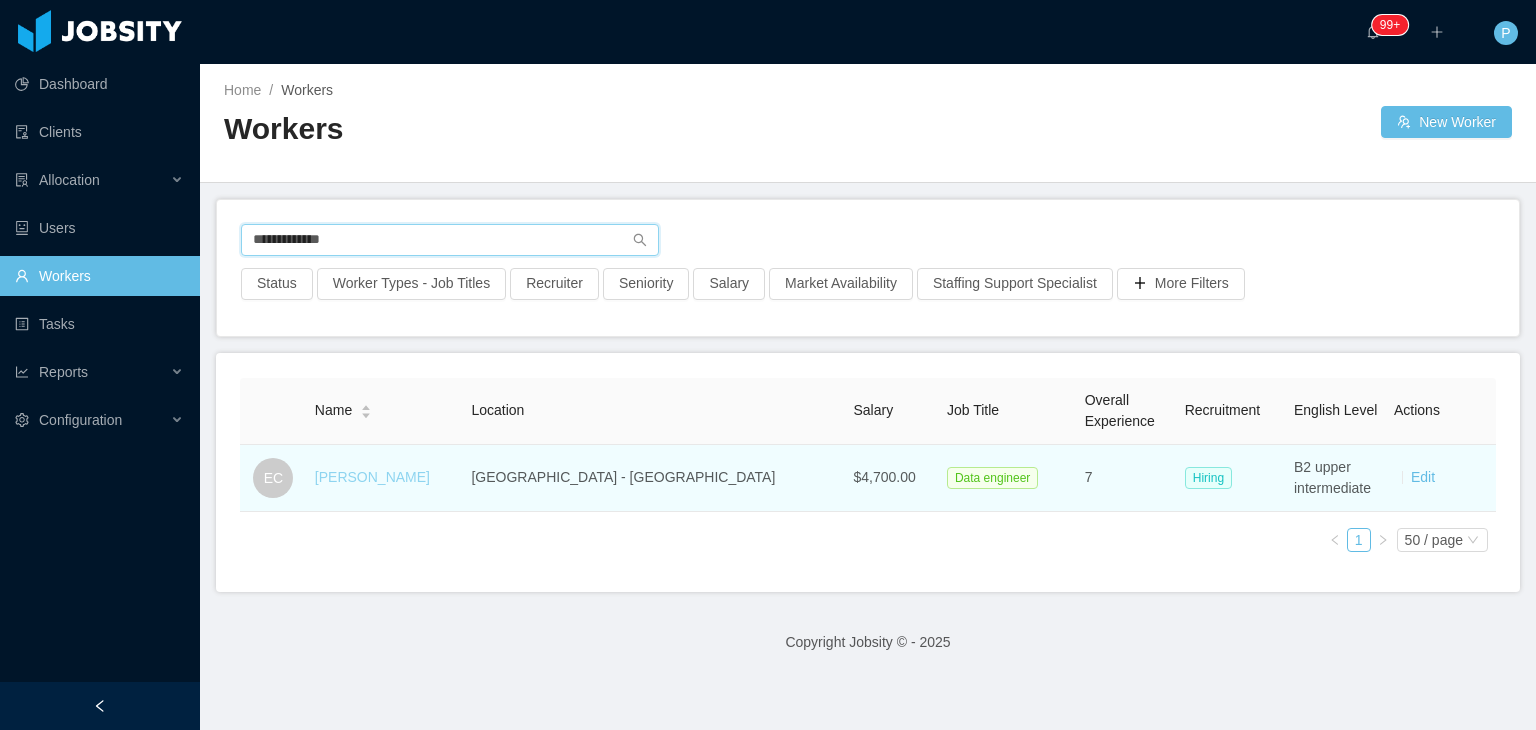 type on "**********" 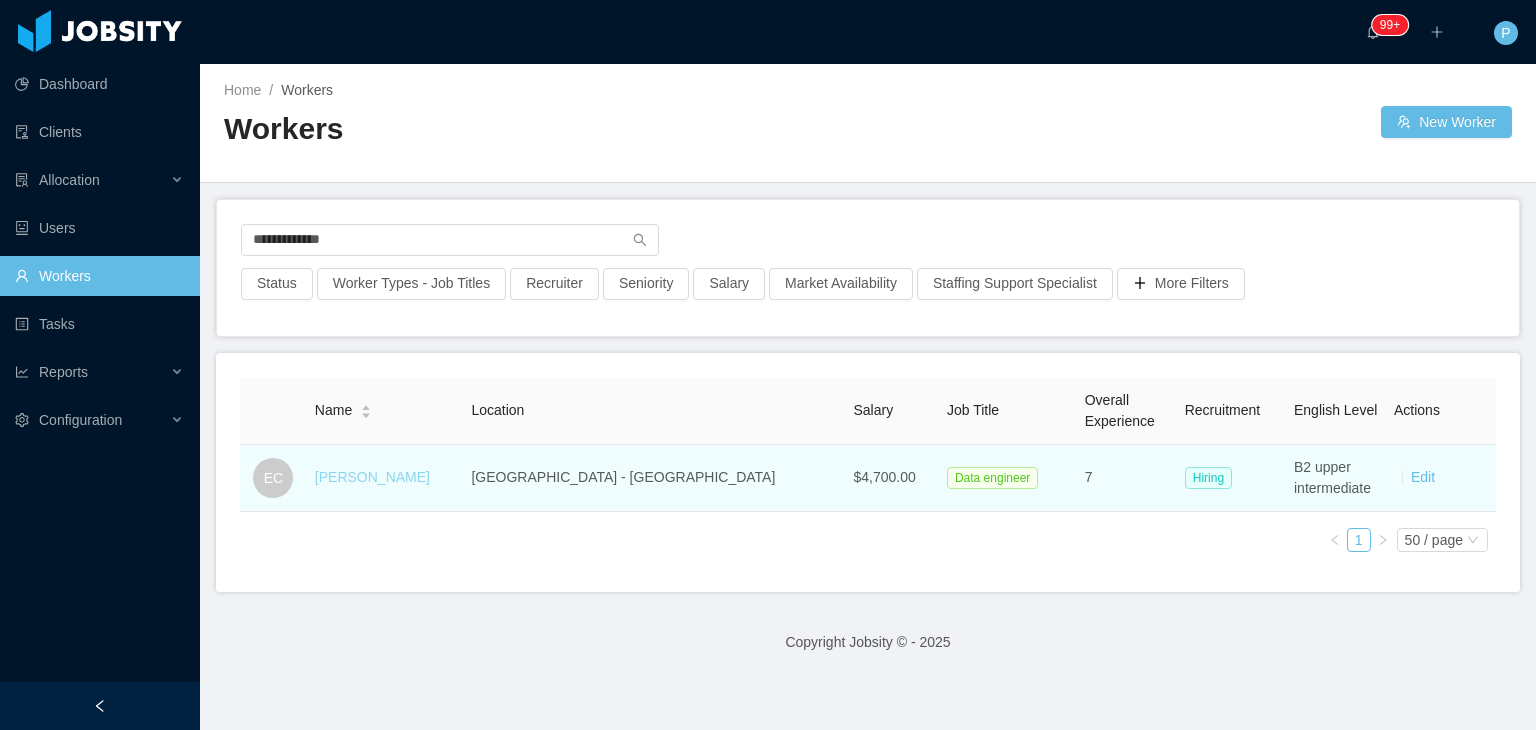 click on "Ernani Castro" at bounding box center (372, 477) 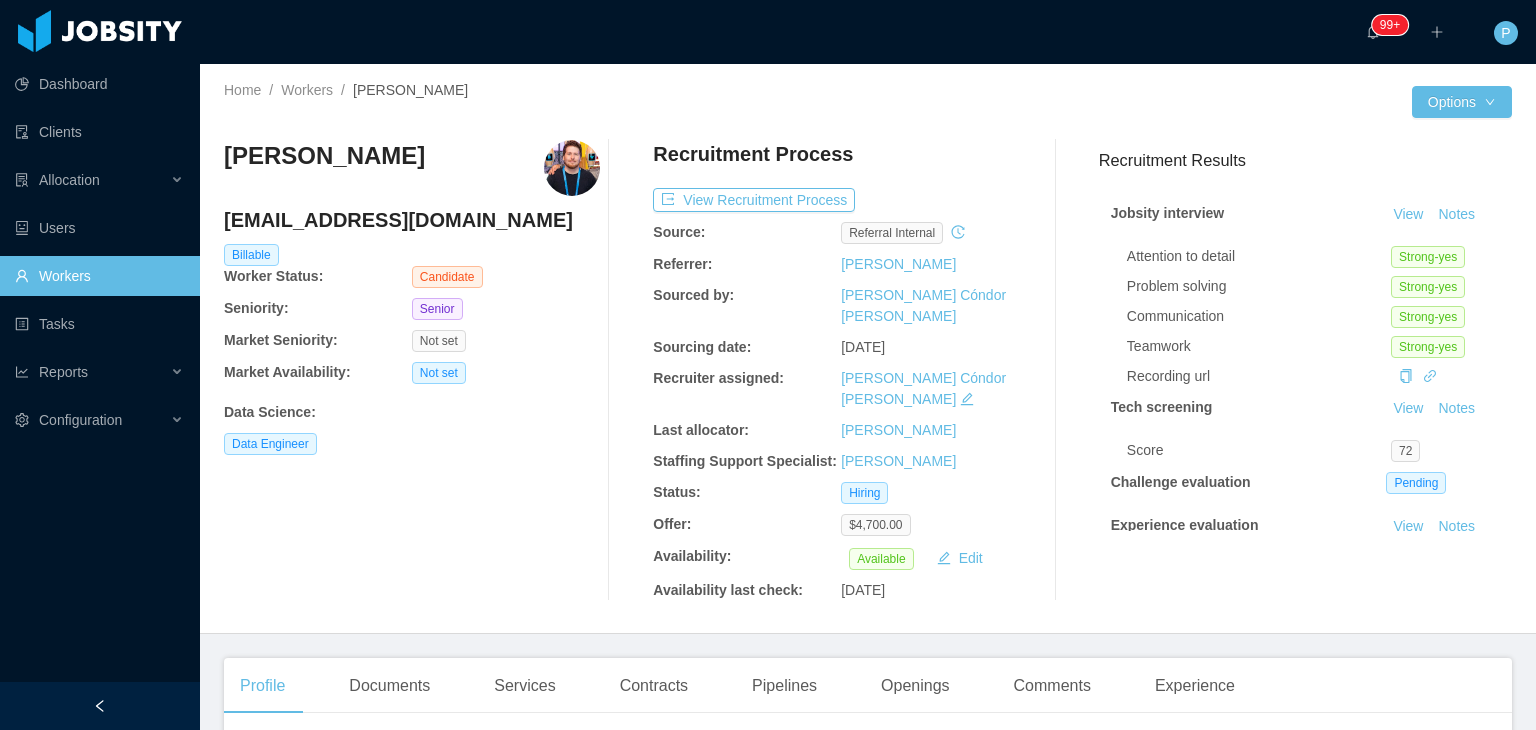 click on "Ernani Castro ernanicastro92@gmail.com  Billable  Worker Status: Candidate Seniority:   Senior   Market Seniority:  Not set  Market Availability: Not set Data Science : Data Engineer Recruitment Process View Recruitment Process Source: Referral internal Referrer: Gabriel Loureiro Sourced by: Paola Cóndor Andrade Sourcing date: Jun 27th, 2025 Recruiter assigned: Paola Cóndor Andrade   Last allocator: Luisa Romero Staffing Support Specialist: Omar Nieves Status: Hiring Offer: $4,700.00 Availability: Available Edit Availability last check: Jul 2nd, 2025 Recruitment Results Jobsity interview
View Notes Attention to detail Strong-yes Problem solving Strong-yes Communication Strong-yes Teamwork Strong-yes Recording url Tech screening
View Notes Score 72 Challenge evaluation
Pending Experience evaluation
View Notes Approval
View Notes Approved Yes" at bounding box center (868, 370) 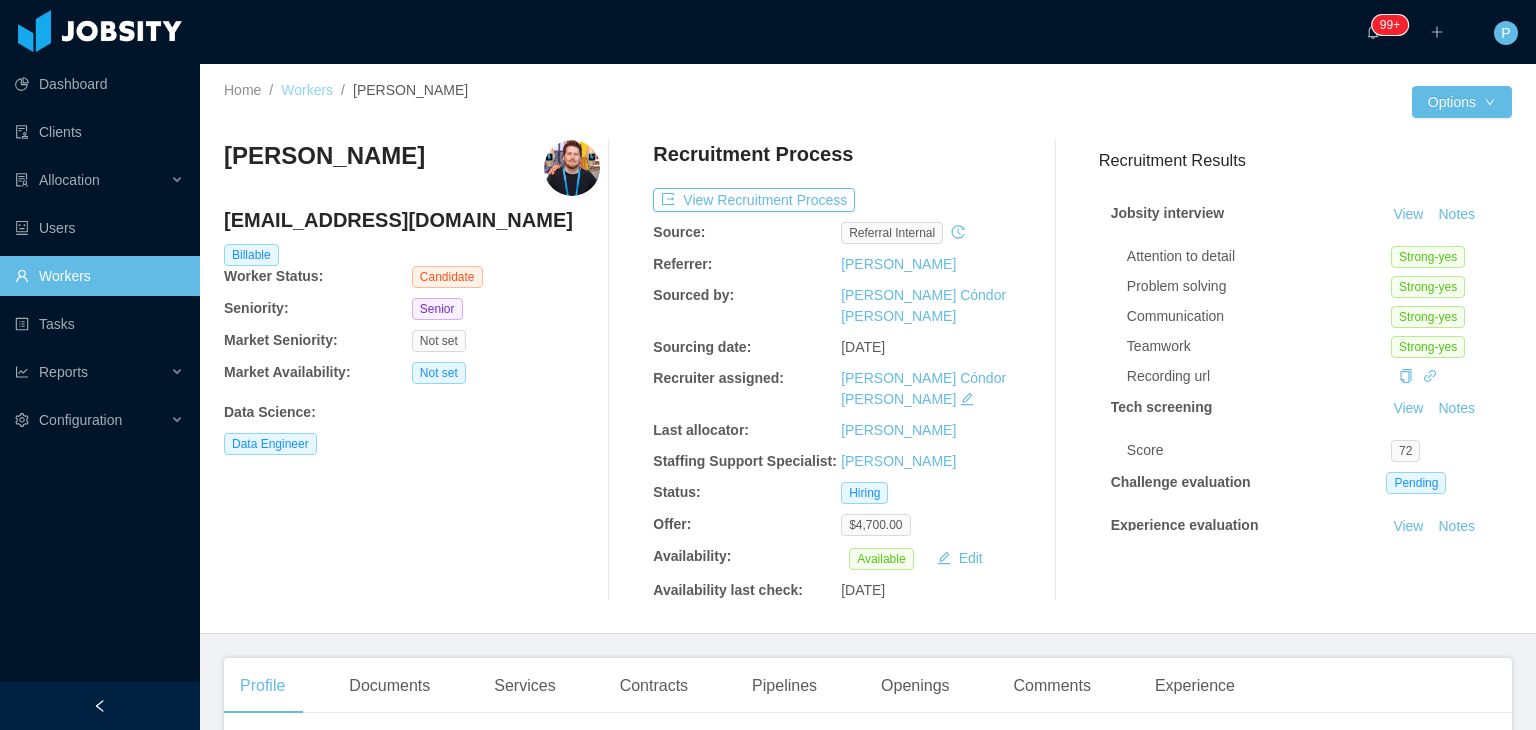 click on "Workers" at bounding box center (307, 90) 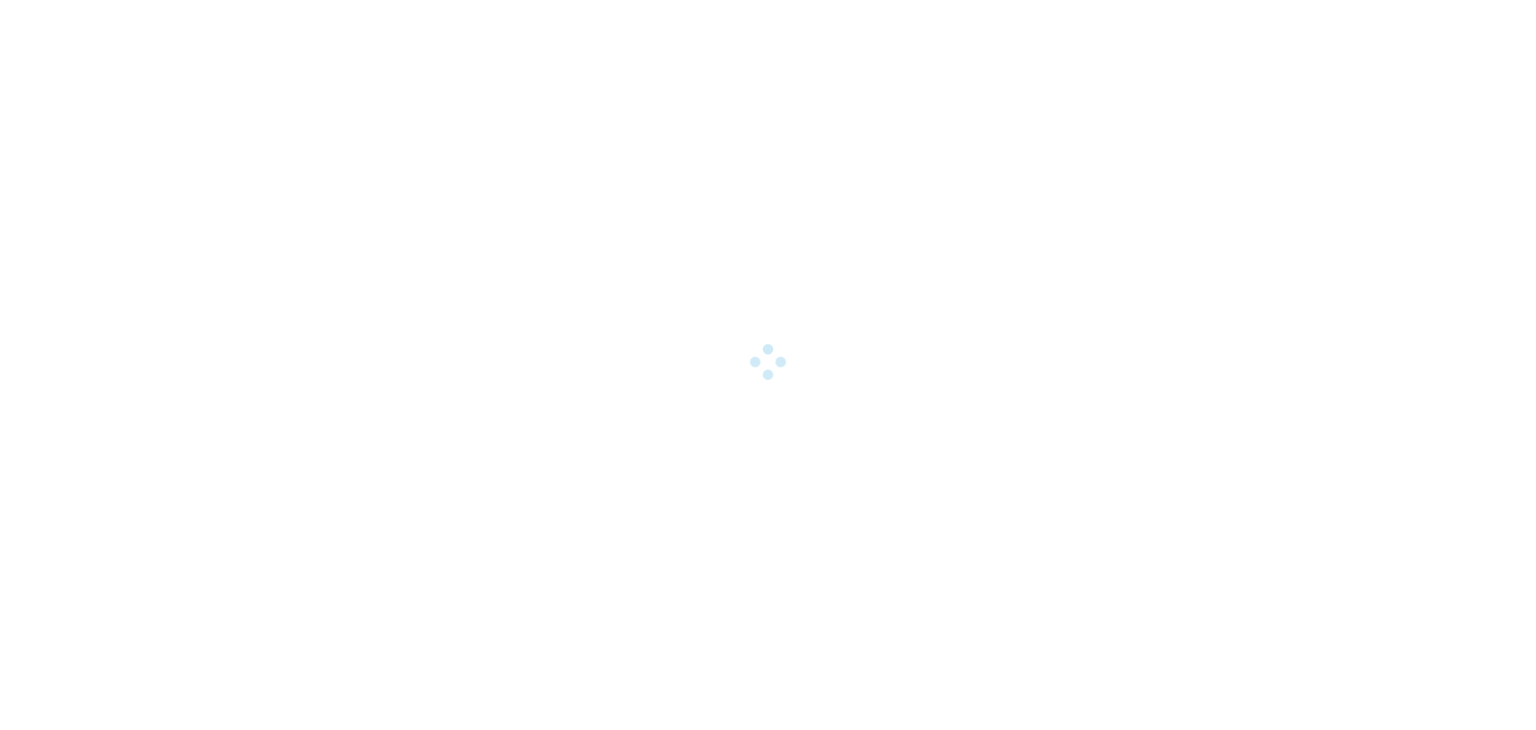 scroll, scrollTop: 0, scrollLeft: 0, axis: both 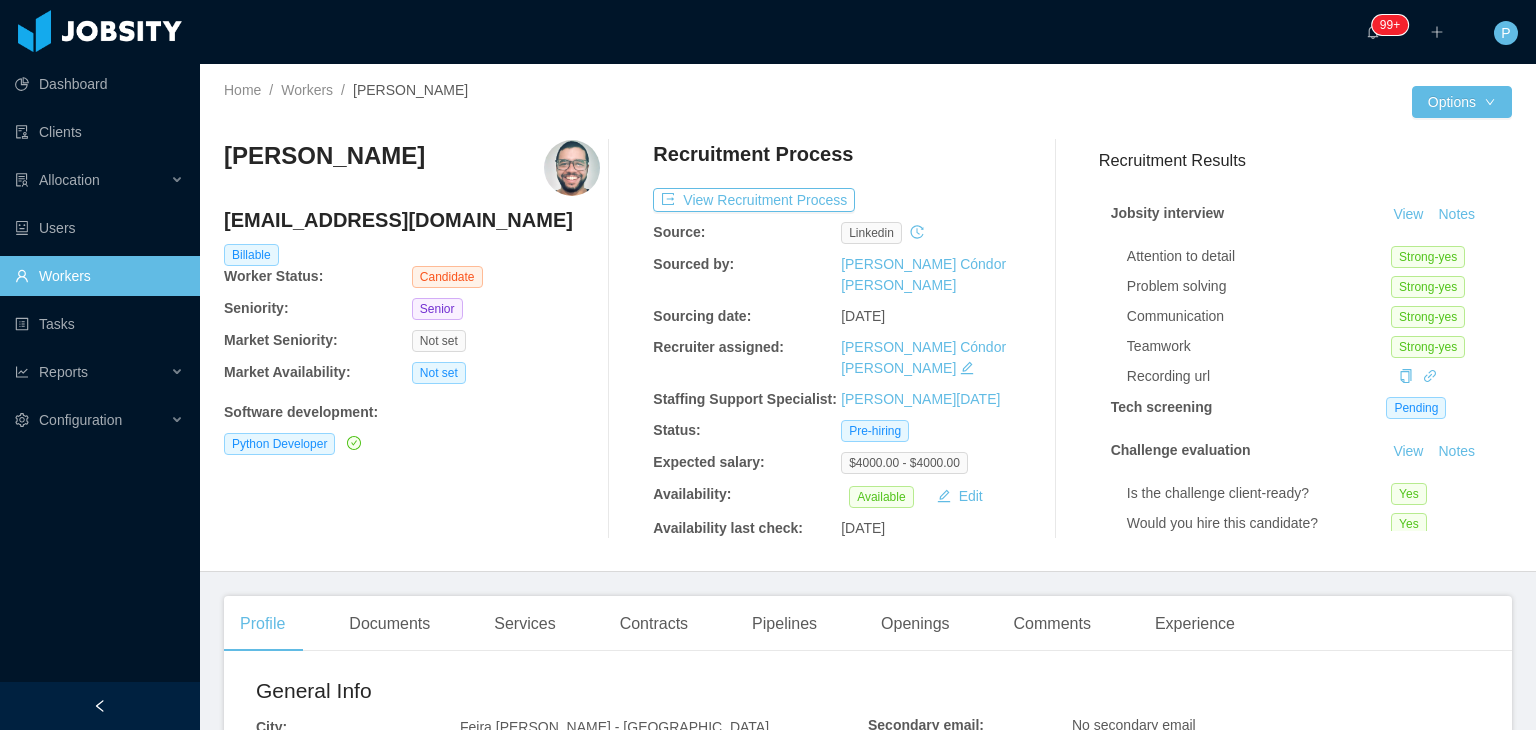 click on "Matheus Galvão matheusgcorreia@gmail.com  Billable  Worker Status: Candidate Seniority:   Senior   Market Seniority:  Not set  Market Availability: Not set Software development : Python Developer" at bounding box center (412, 339) 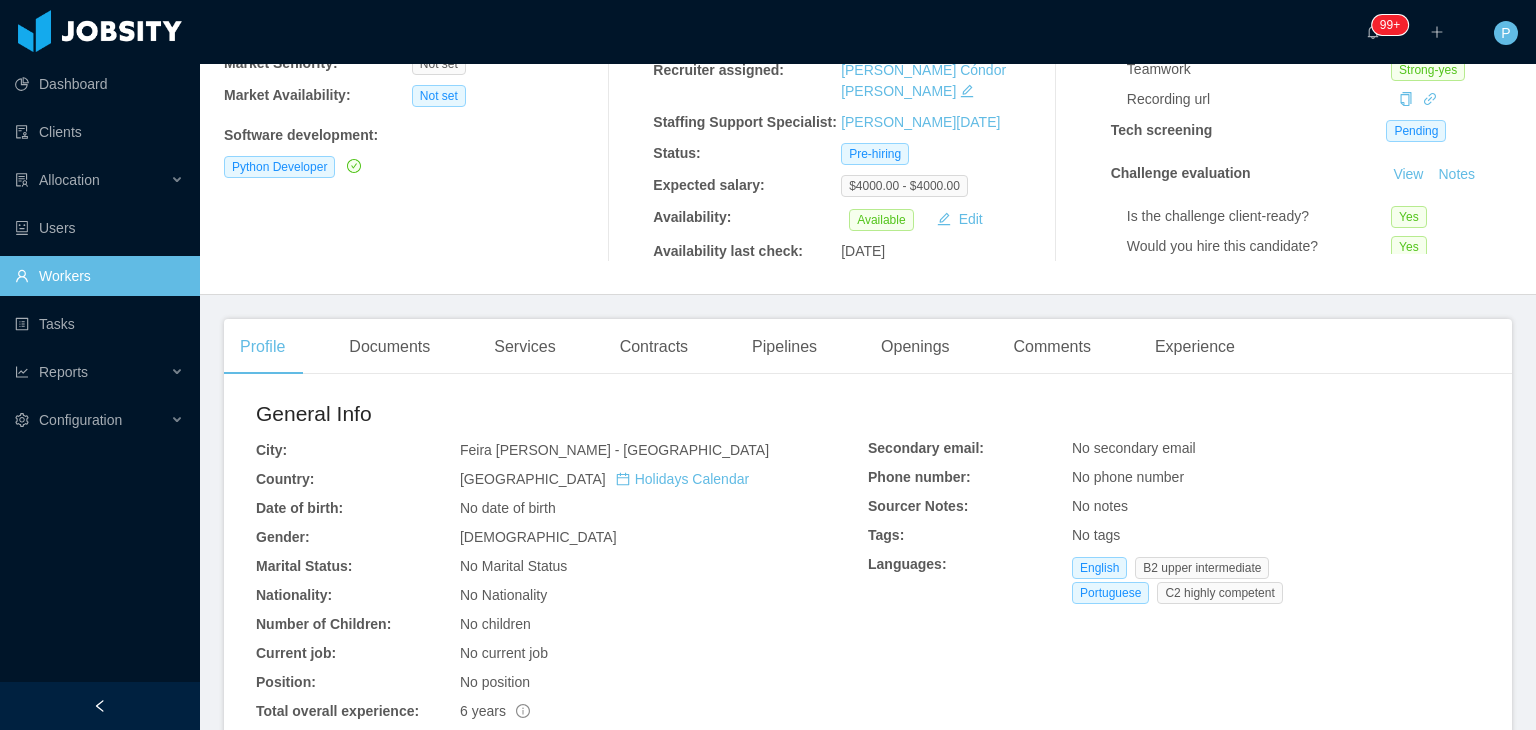 scroll, scrollTop: 520, scrollLeft: 0, axis: vertical 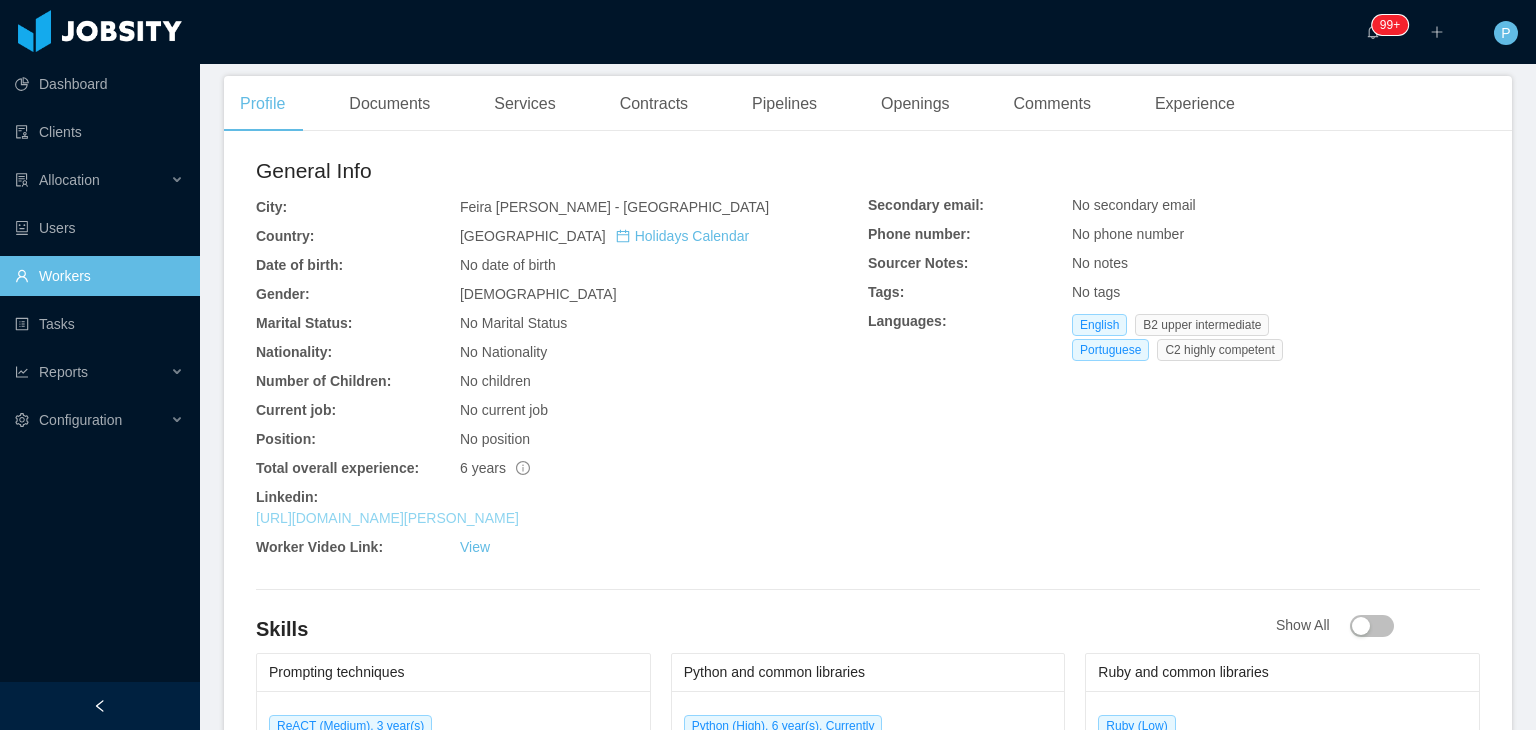 click on "https://www.linkedin.com/in/matheus-galvao-70135a113" at bounding box center [387, 518] 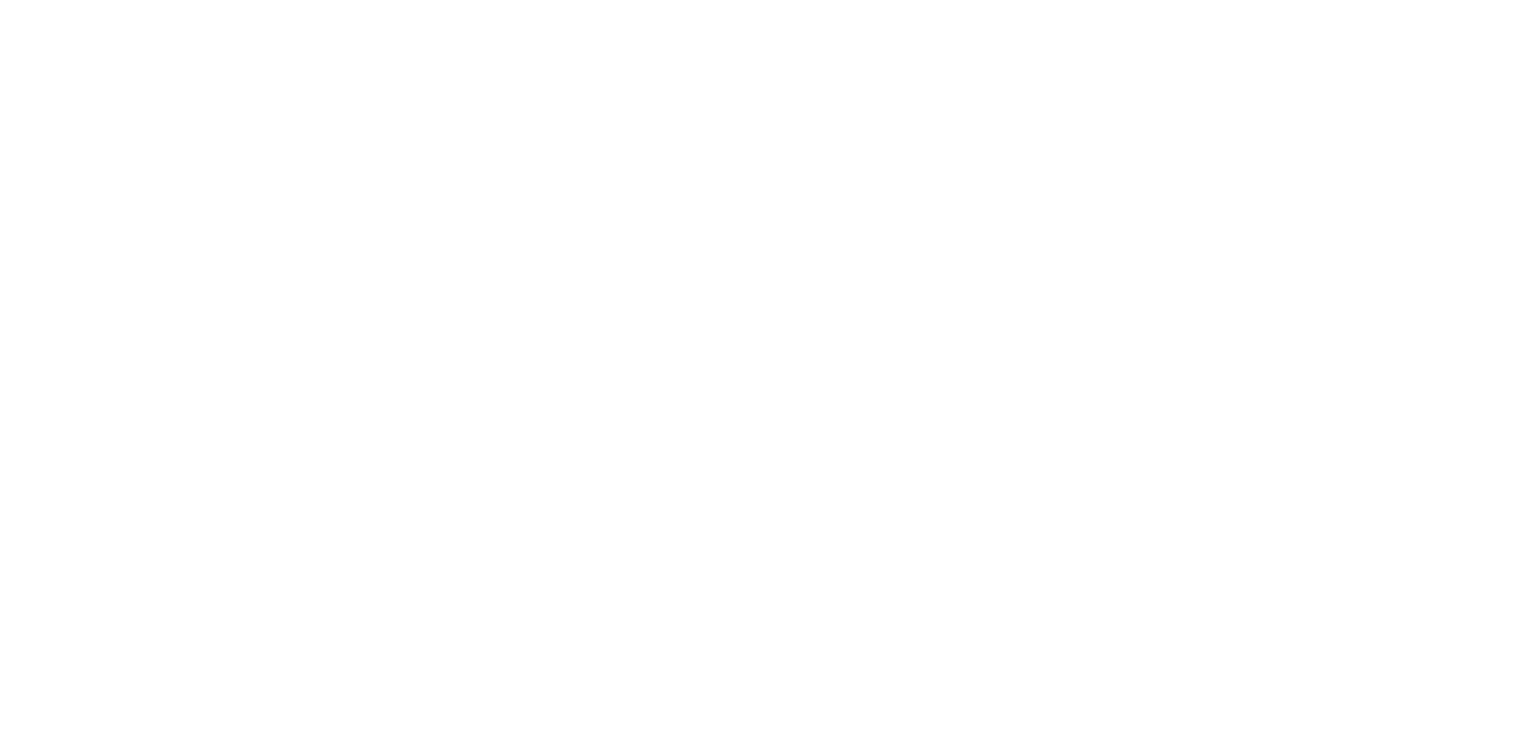 scroll, scrollTop: 0, scrollLeft: 0, axis: both 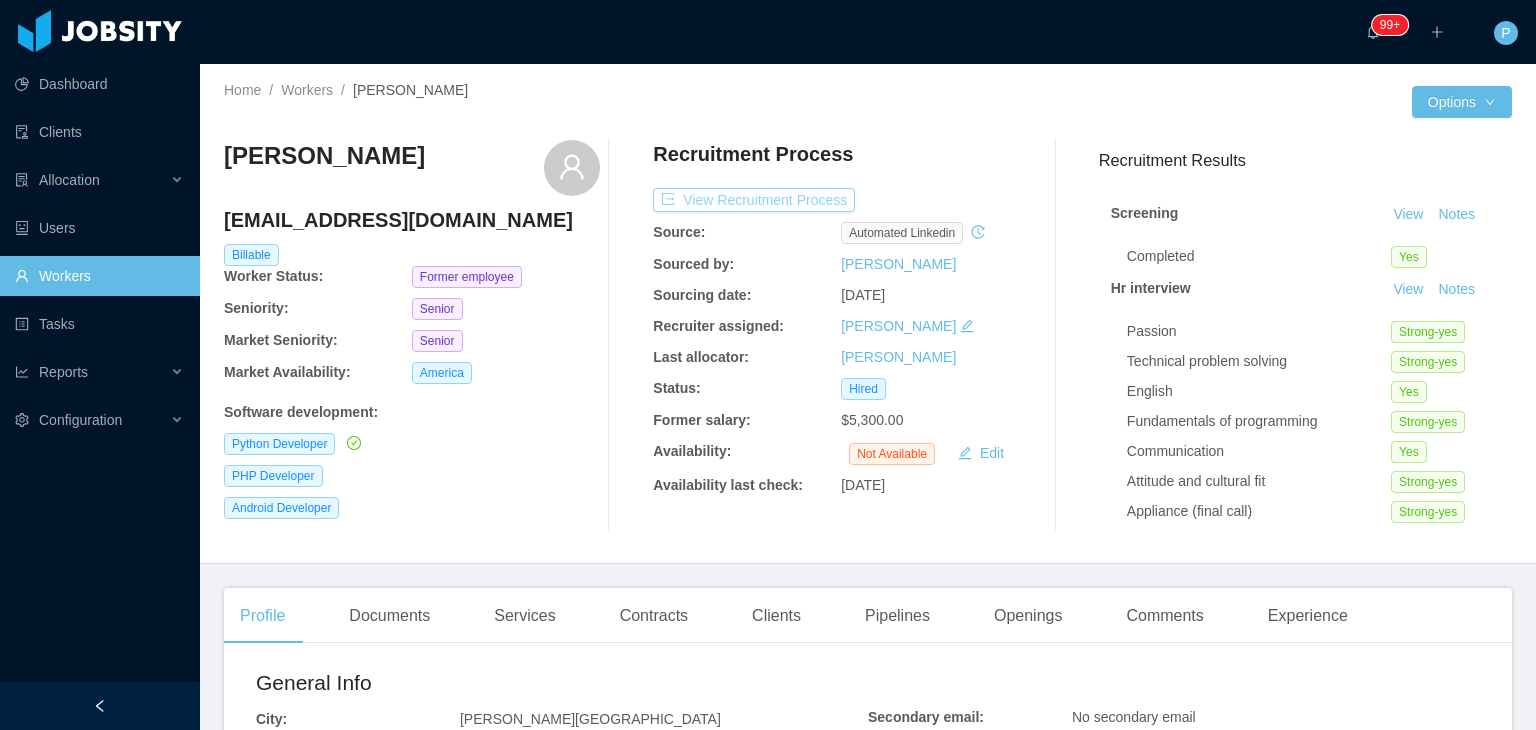 click on "View Recruitment Process" at bounding box center [754, 200] 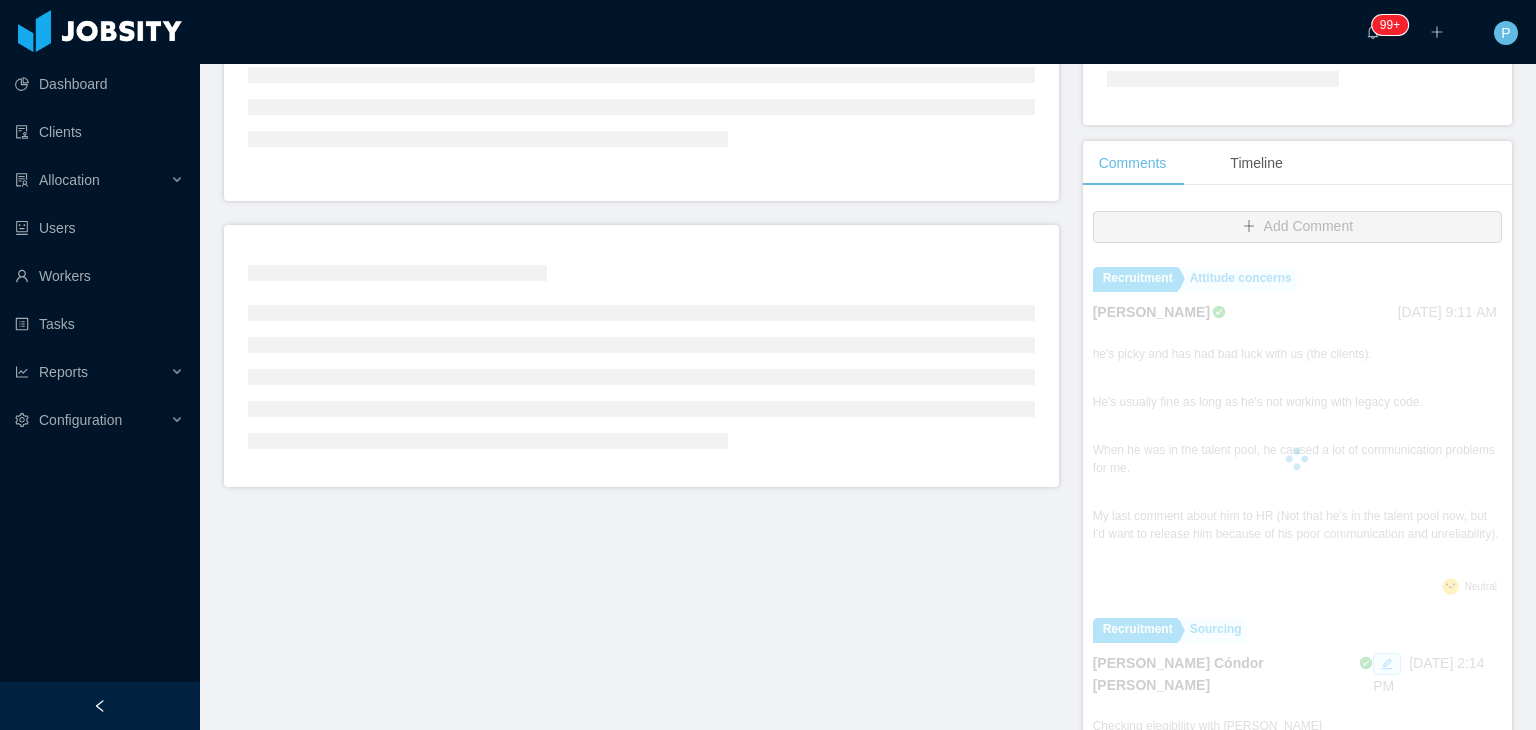 scroll, scrollTop: 345, scrollLeft: 0, axis: vertical 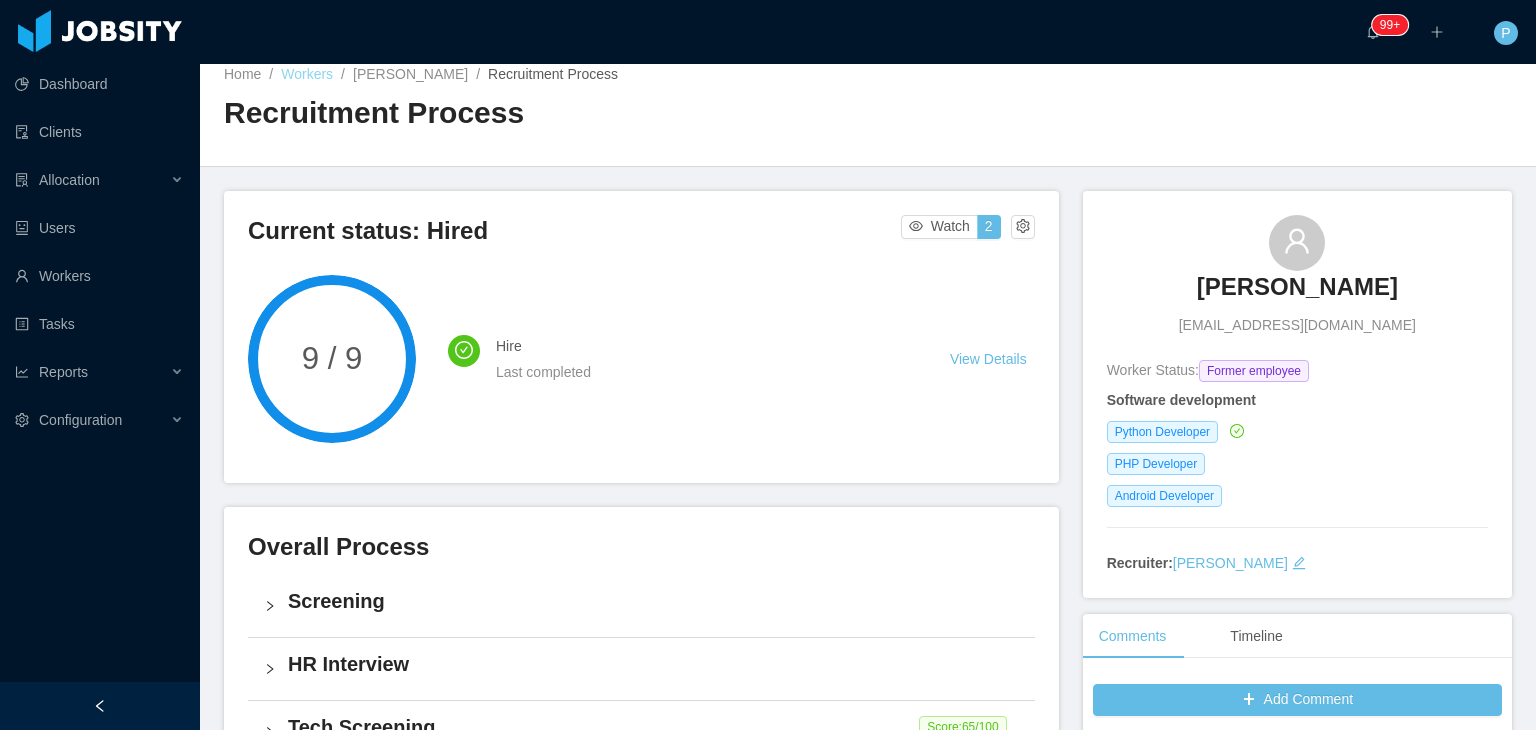 click on "Workers" at bounding box center [307, 74] 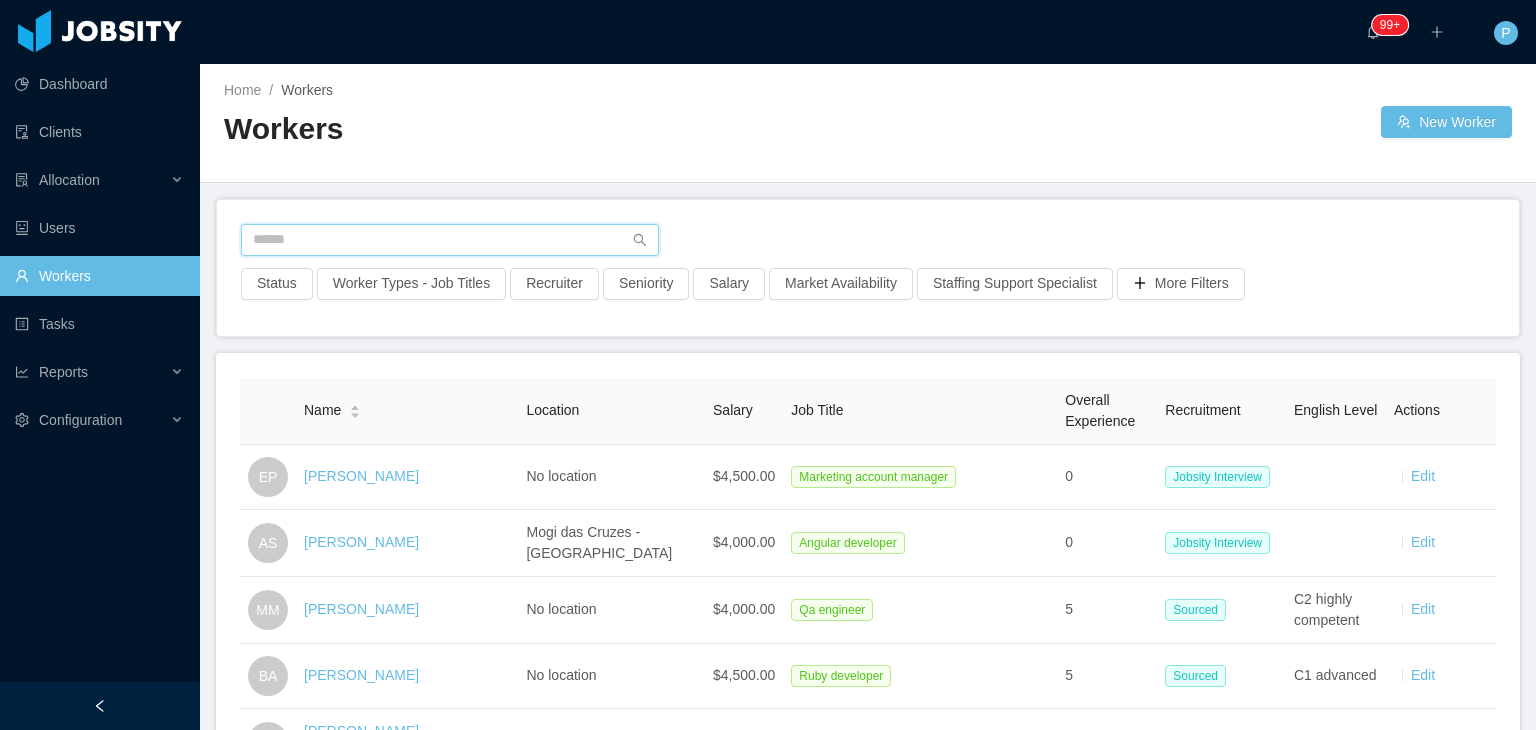 click at bounding box center [450, 240] 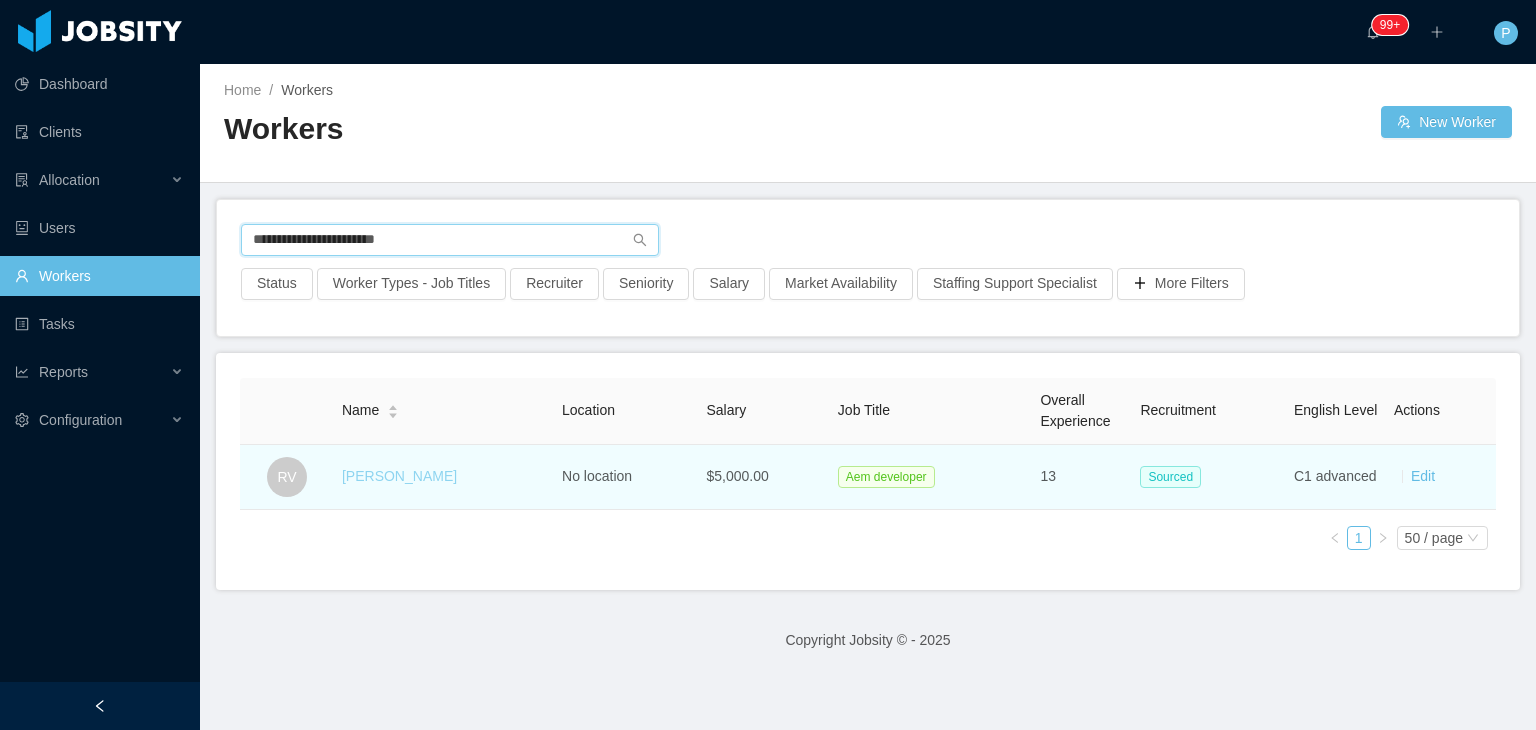 type on "**********" 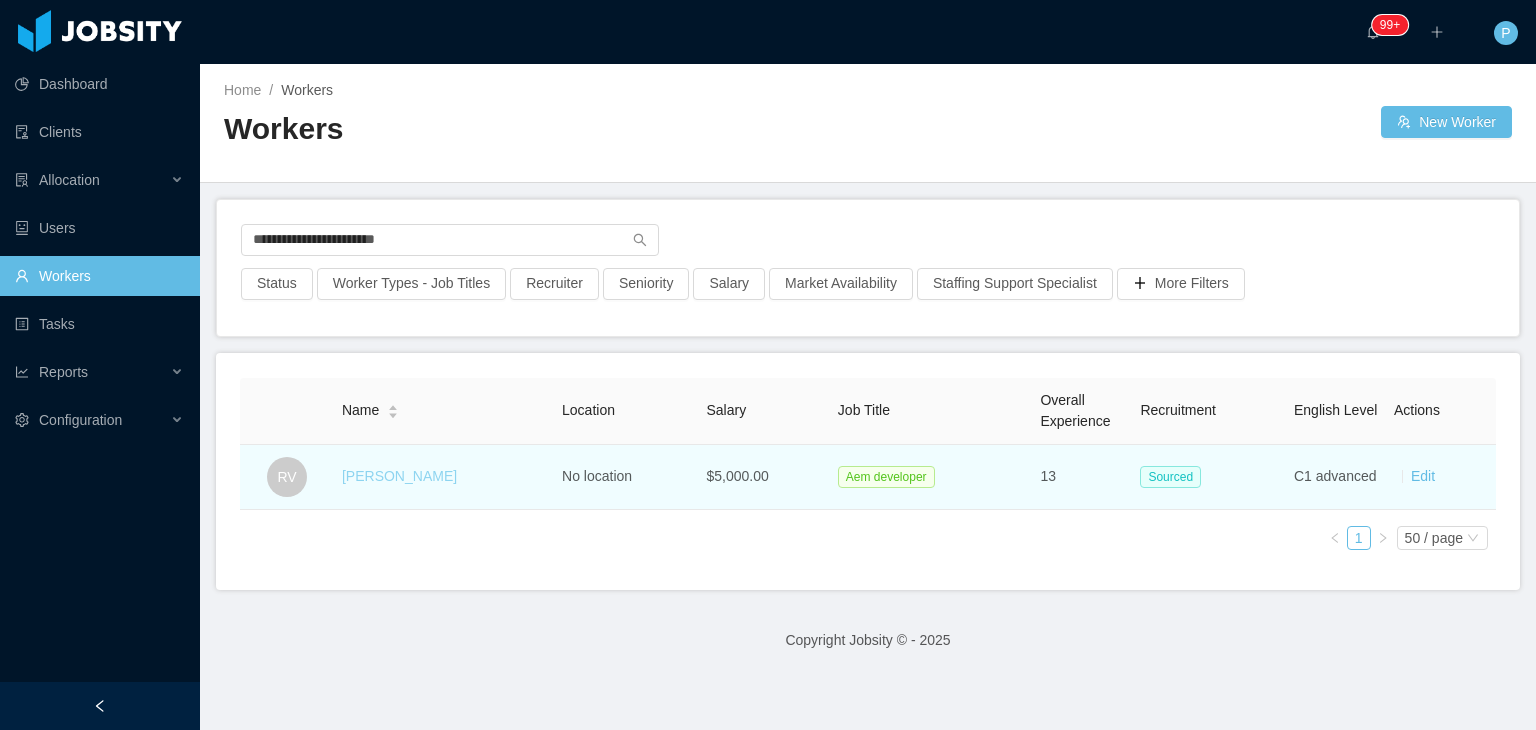 click on "Ricky Vargas" at bounding box center (399, 476) 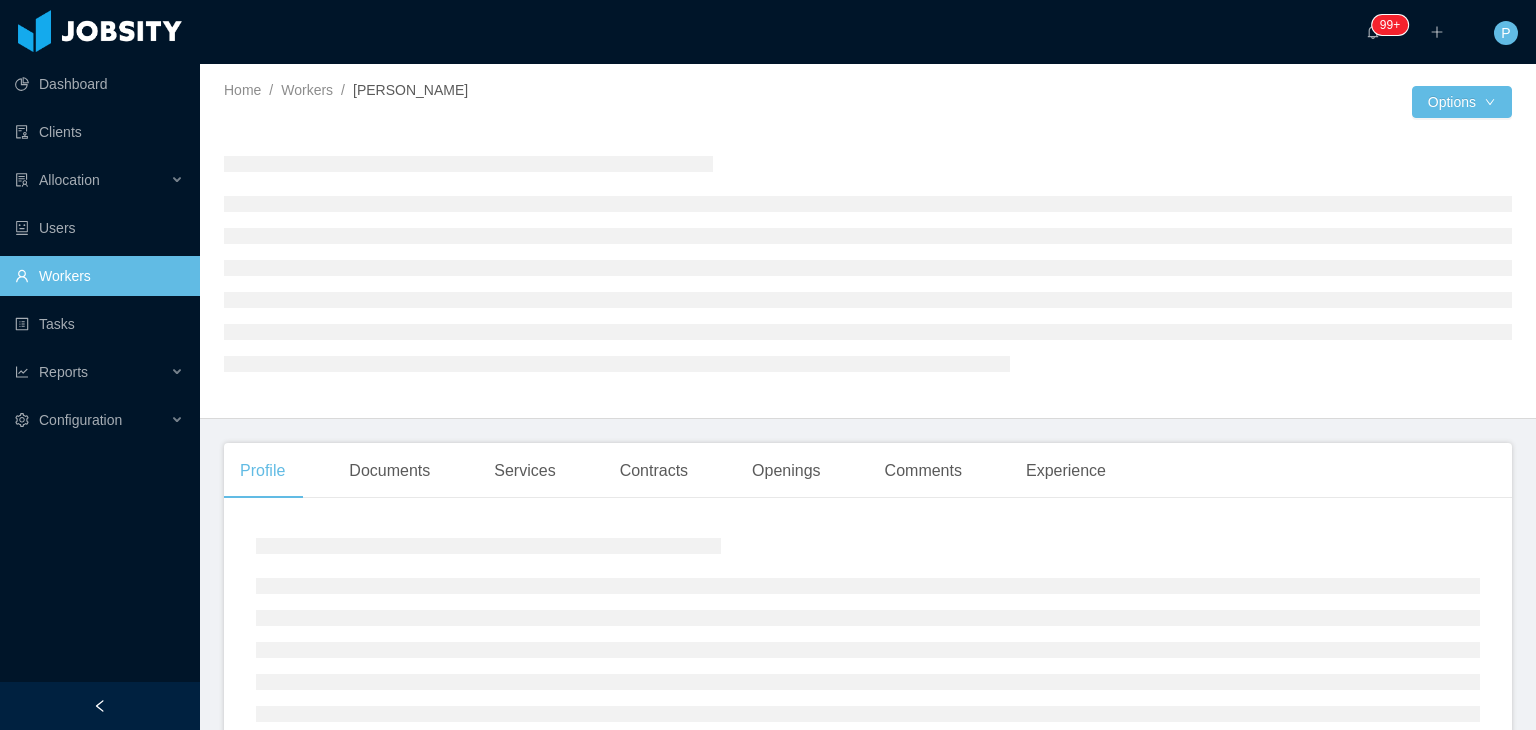 click at bounding box center (868, 263) 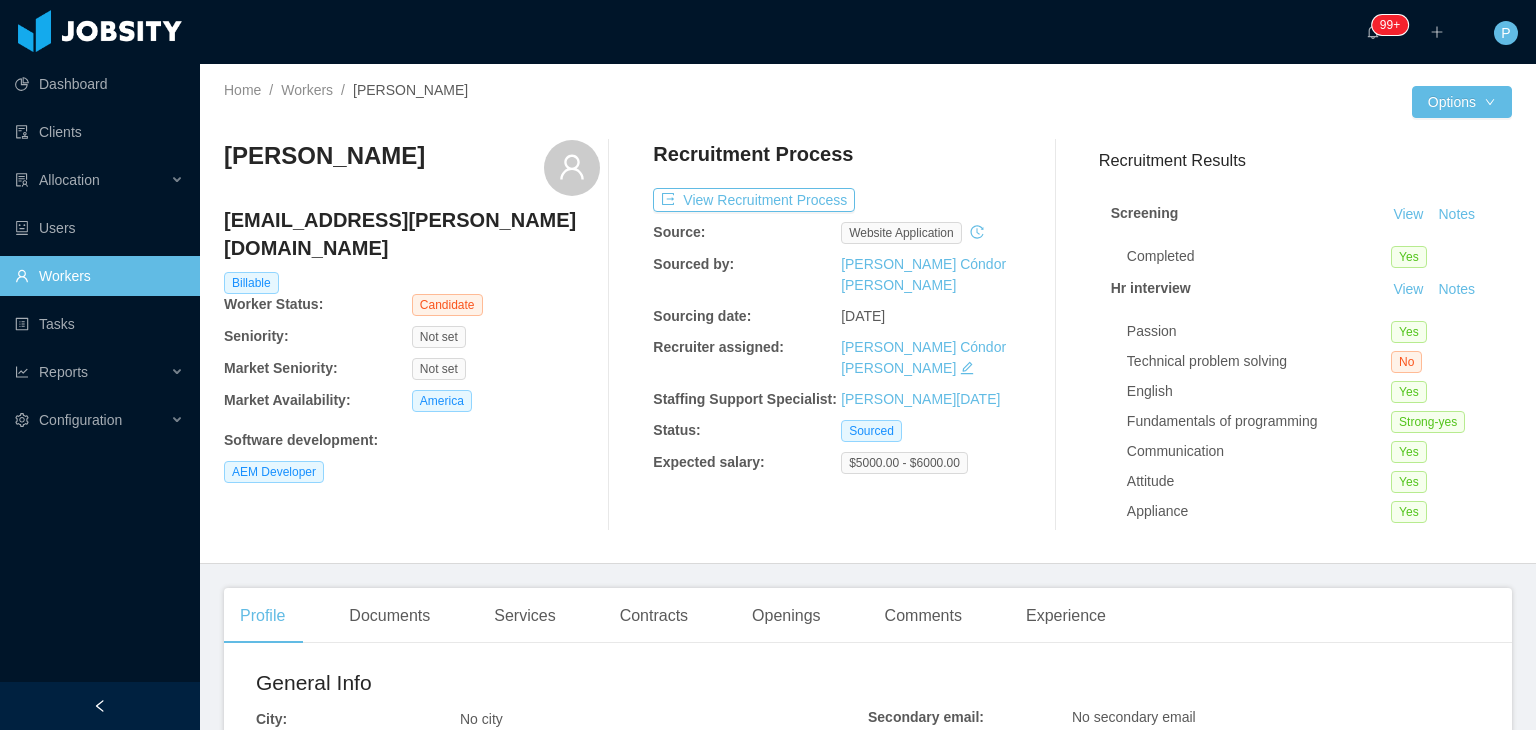 click on "AEM Developer" at bounding box center [412, 472] 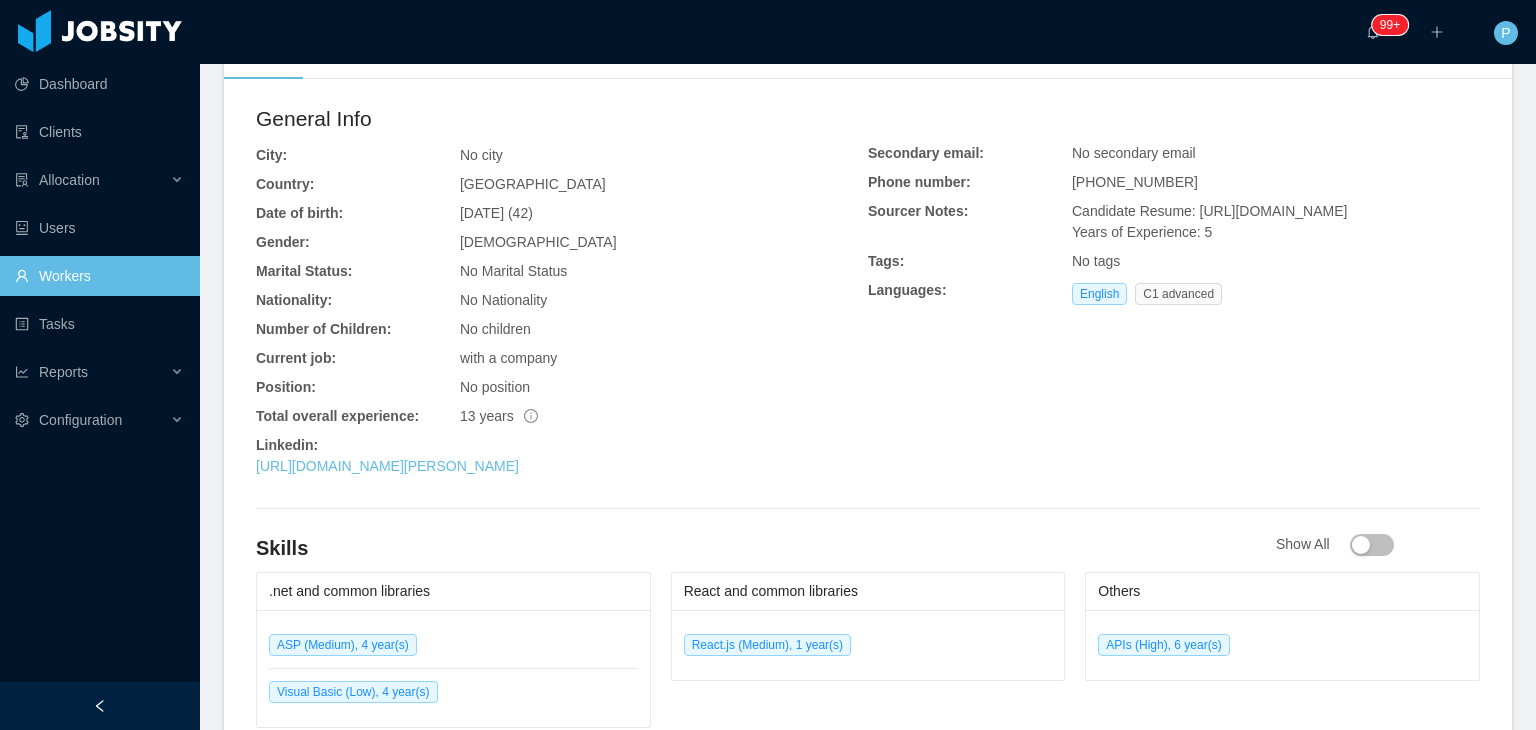 scroll, scrollTop: 640, scrollLeft: 0, axis: vertical 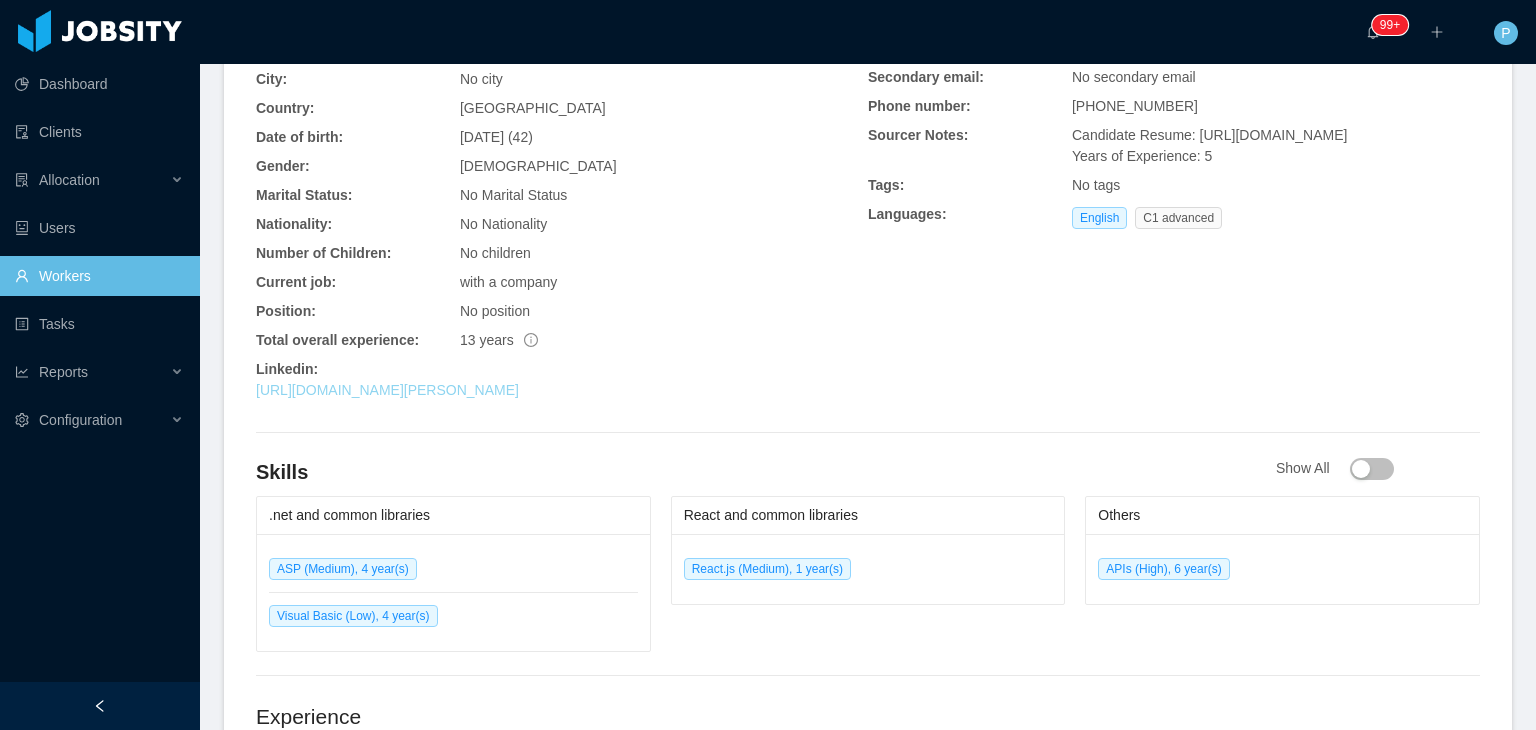 click on "https://www.linkedin.com/in/ricky-vargas-39a30543" at bounding box center [387, 390] 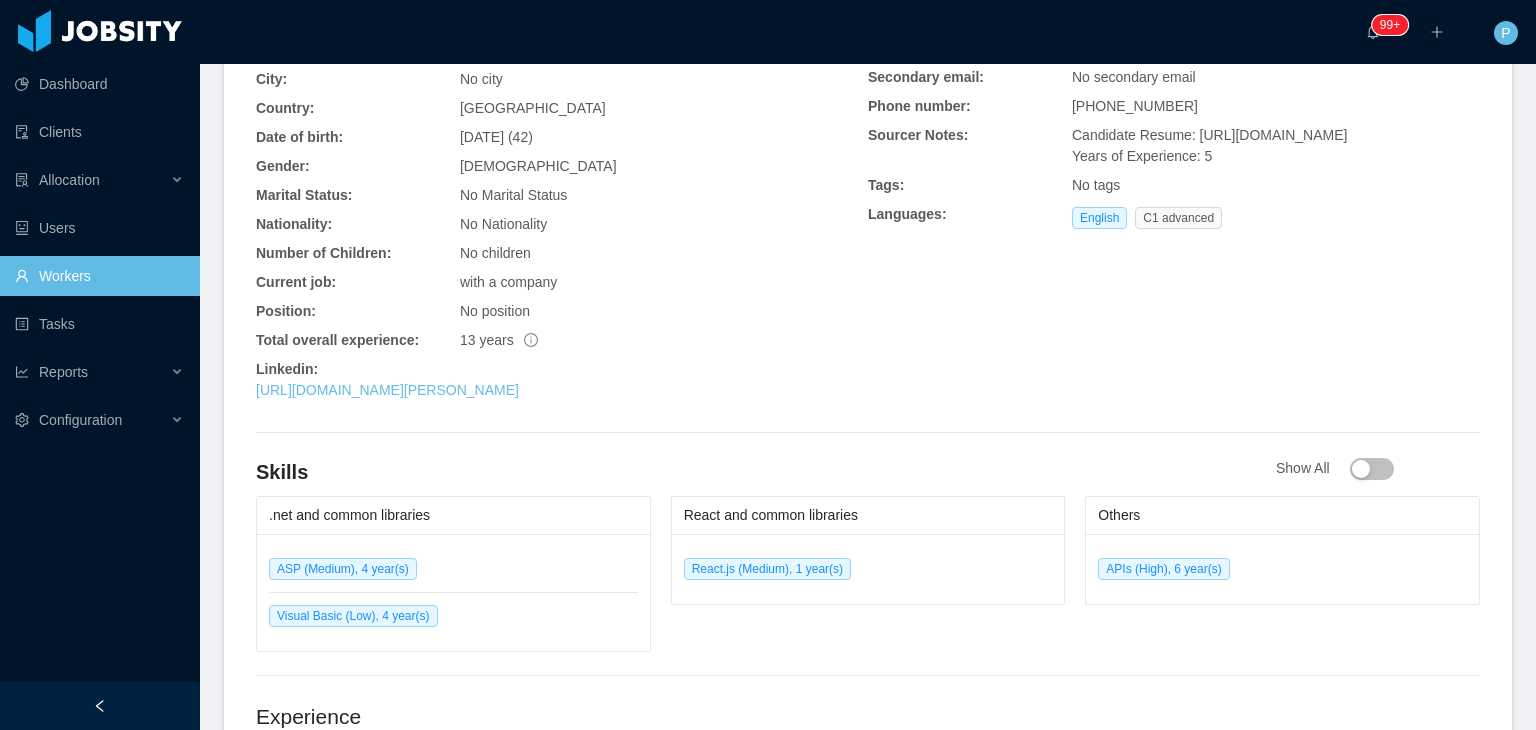 click on "General Info City: No city Country: Peru Date of birth: Feb 17th, 1983 (42) Gender: Male Marital Status: No Marital Status Nationality: No Nationality Number of Children: No children Current job: with a company Position: No position Total overall experience: 13 years Linkedin: https://www.linkedin.com/in/ricky-vargas-39a30543" at bounding box center [562, 218] 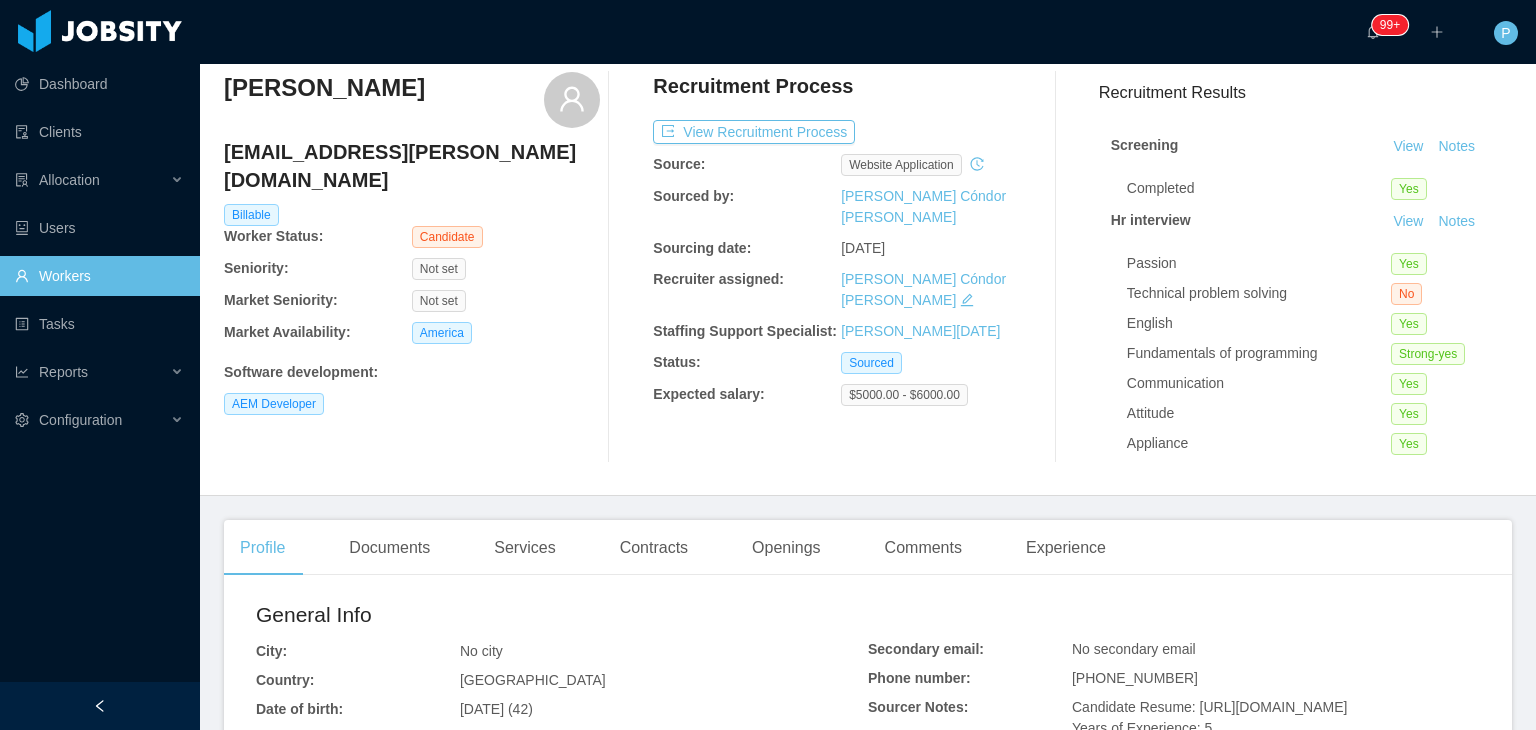 scroll, scrollTop: 0, scrollLeft: 0, axis: both 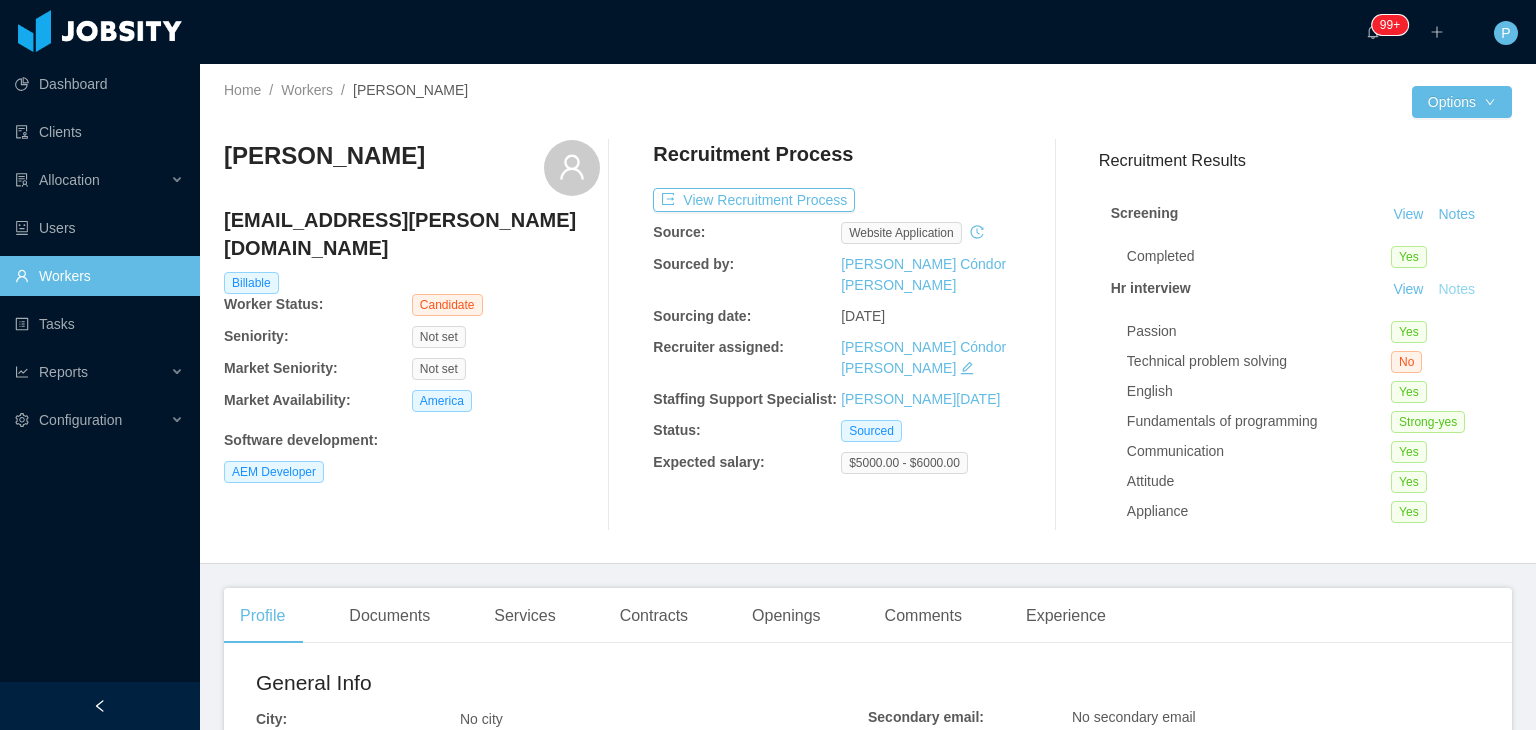 click on "Notes" at bounding box center [1456, 290] 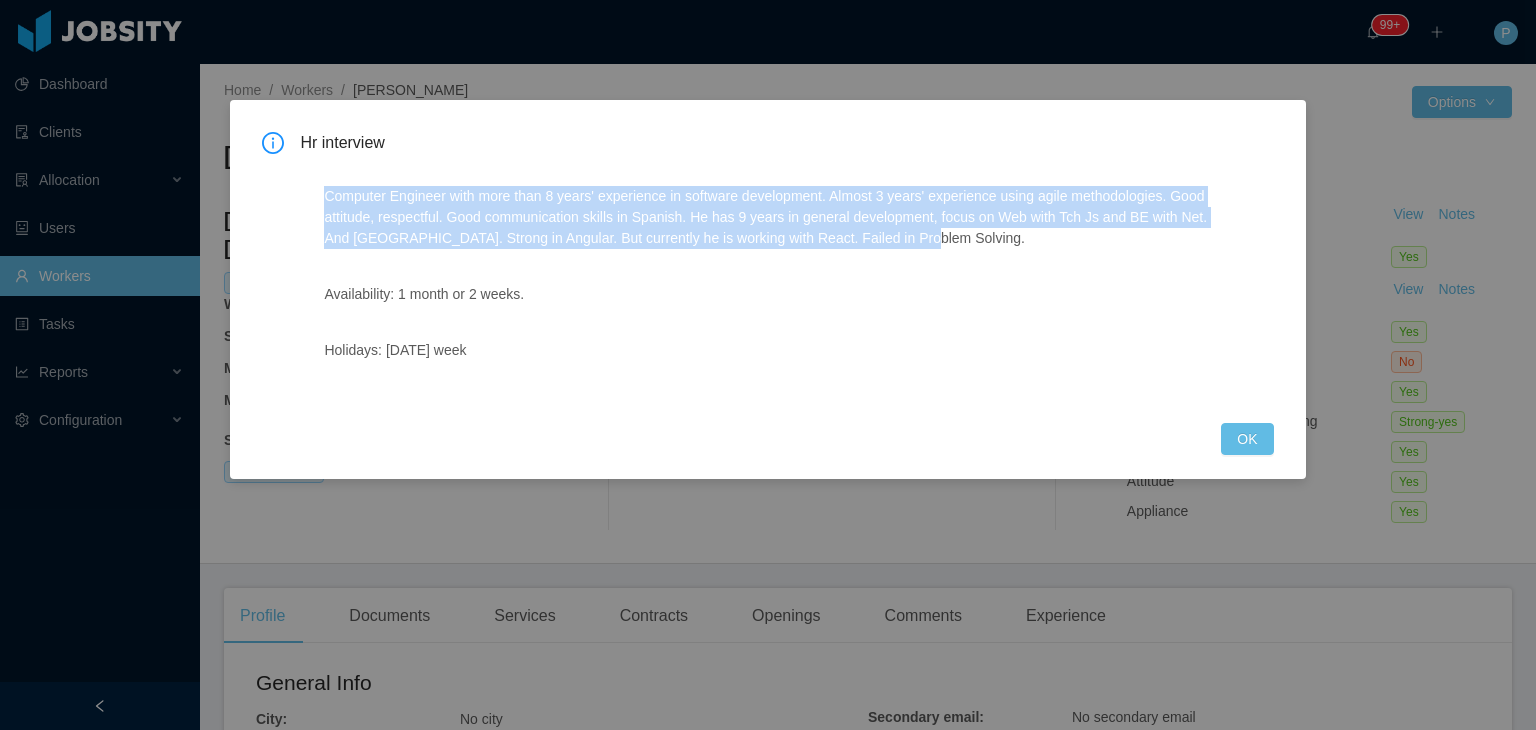drag, startPoint x: 916, startPoint y: 243, endPoint x: 325, endPoint y: 201, distance: 592.4905 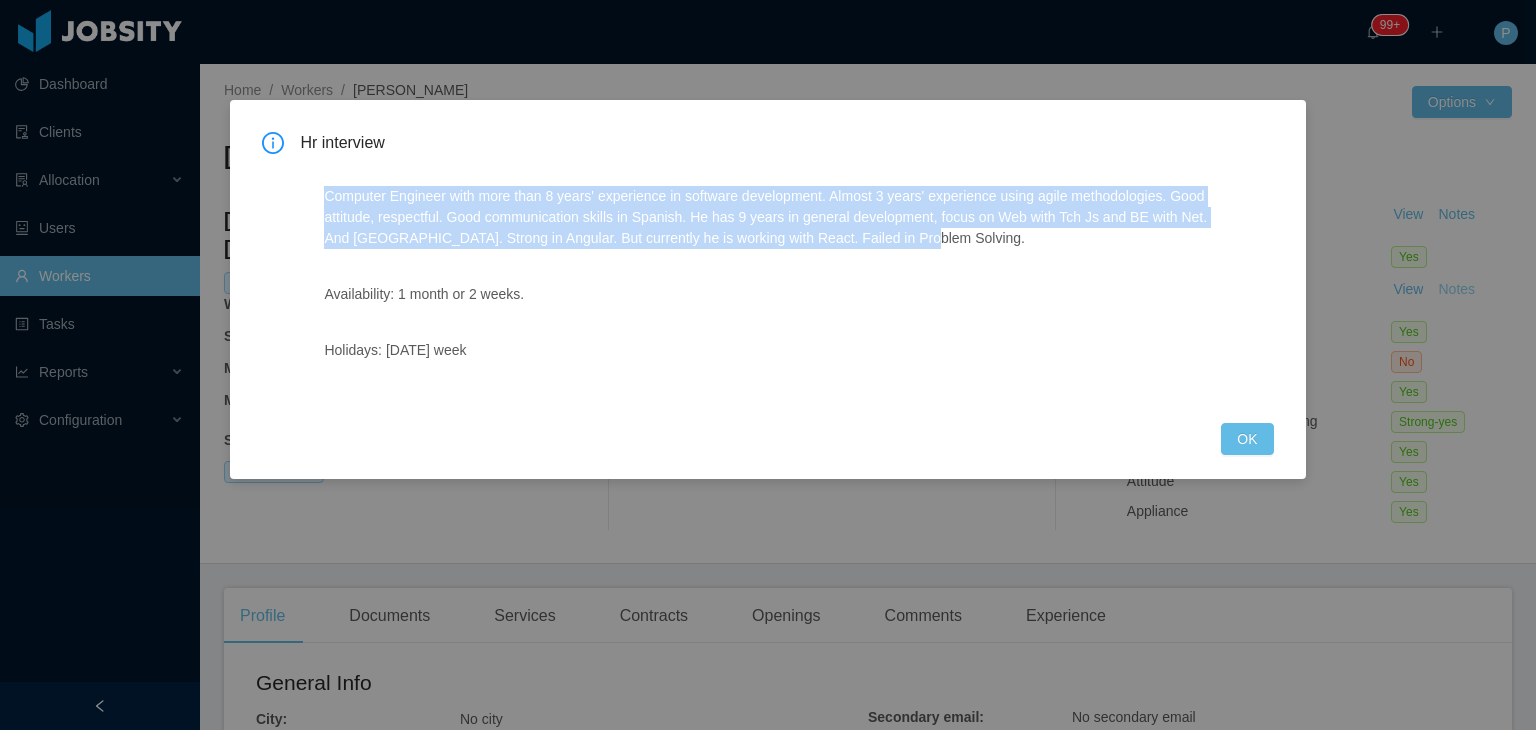 type 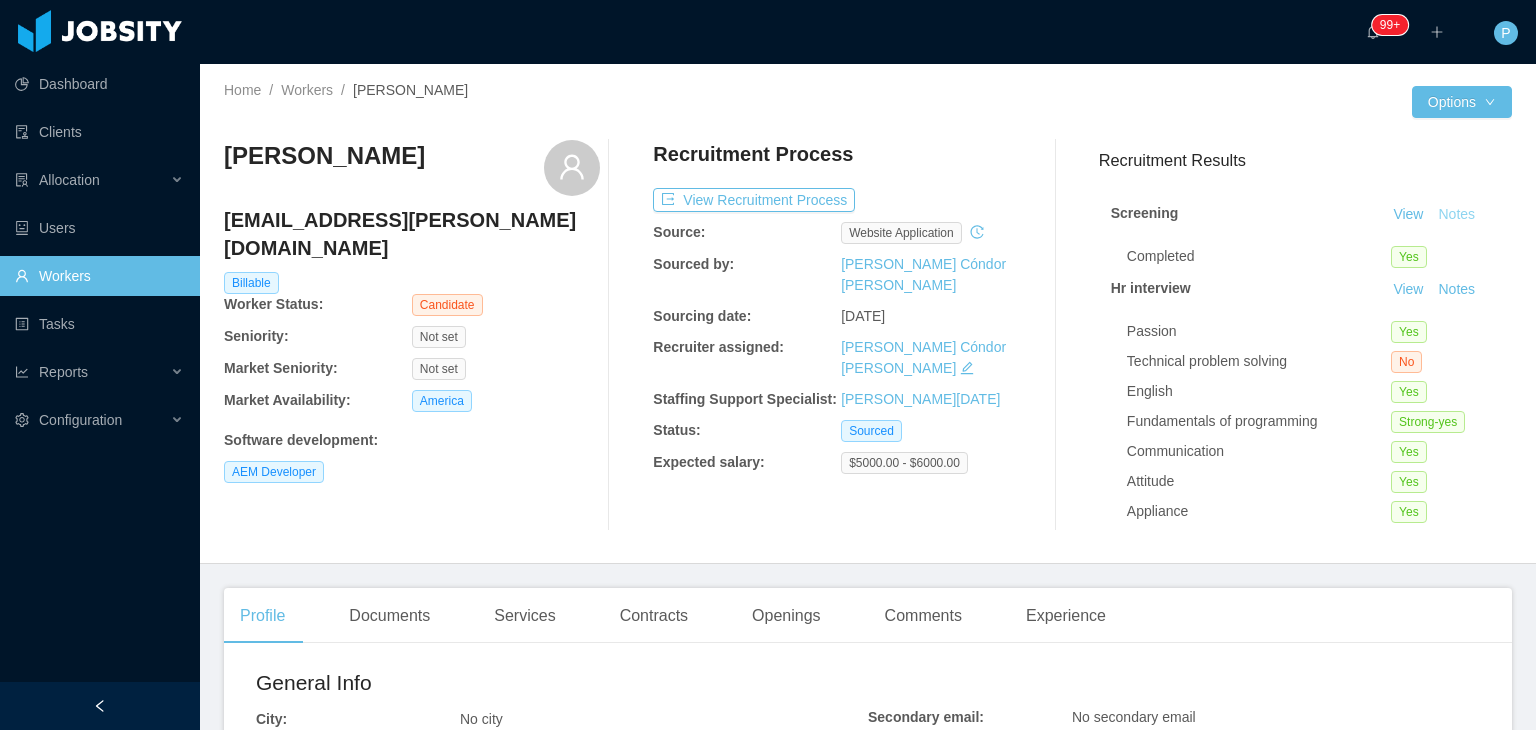 click on "Notes" at bounding box center (1456, 215) 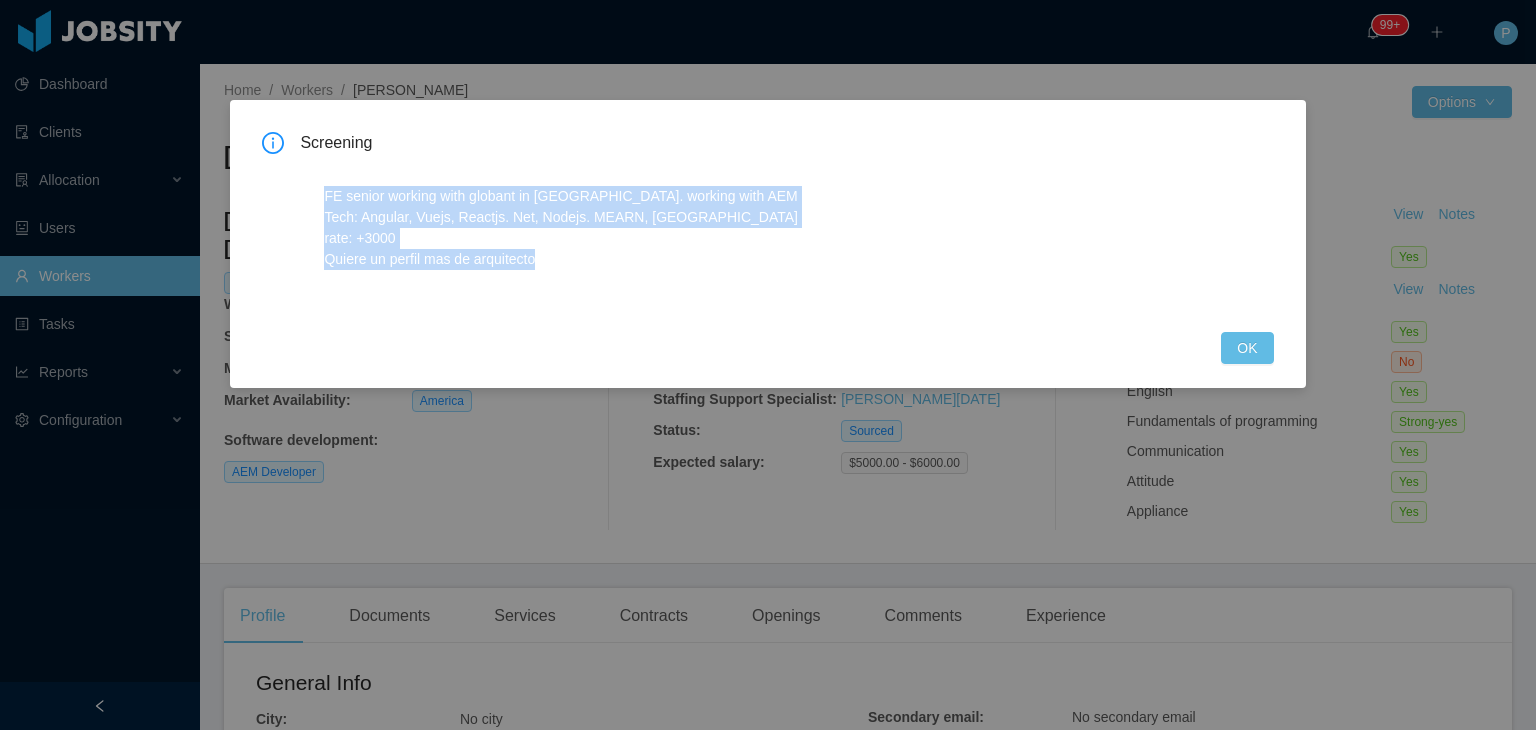 drag, startPoint x: 579, startPoint y: 260, endPoint x: 327, endPoint y: 201, distance: 258.8146 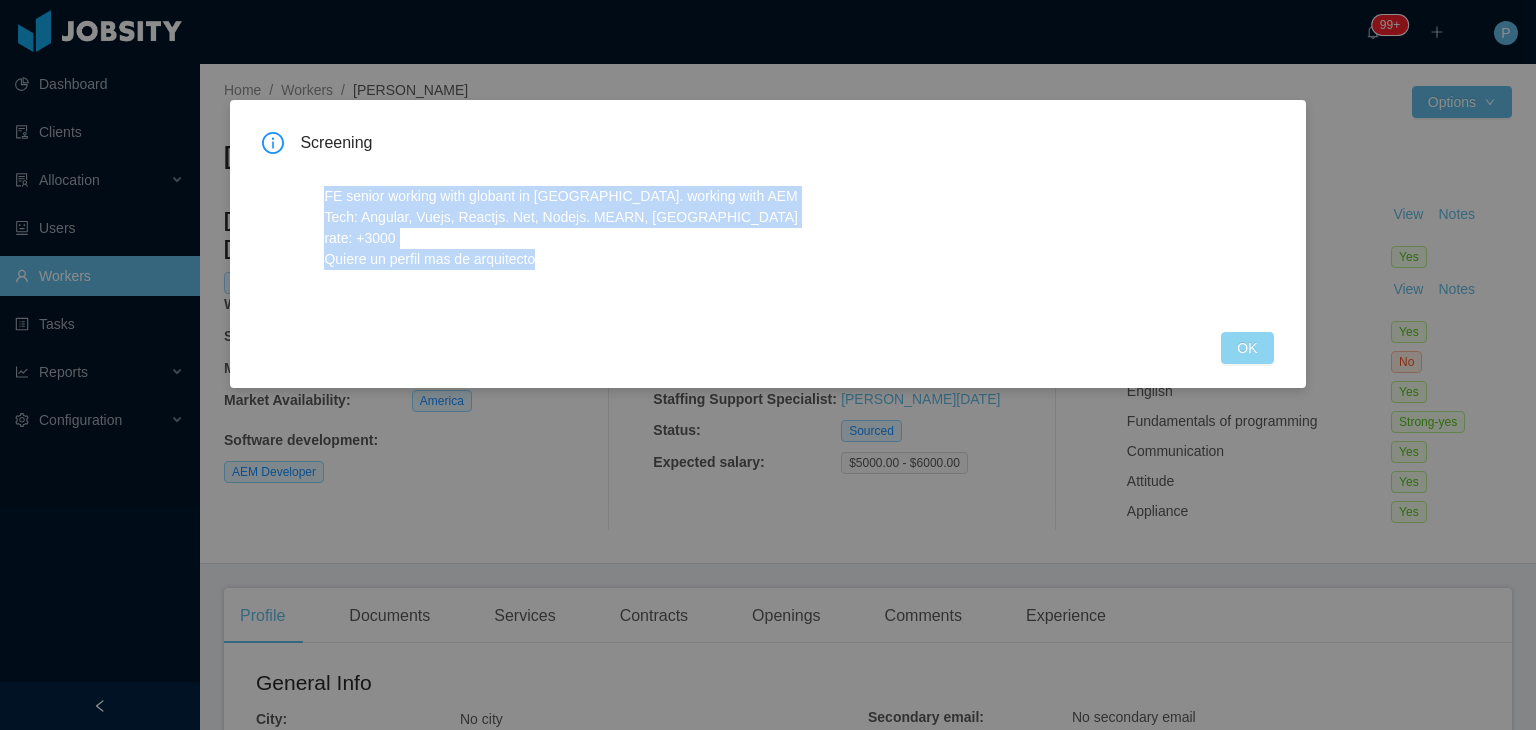 click on "OK" at bounding box center (1247, 348) 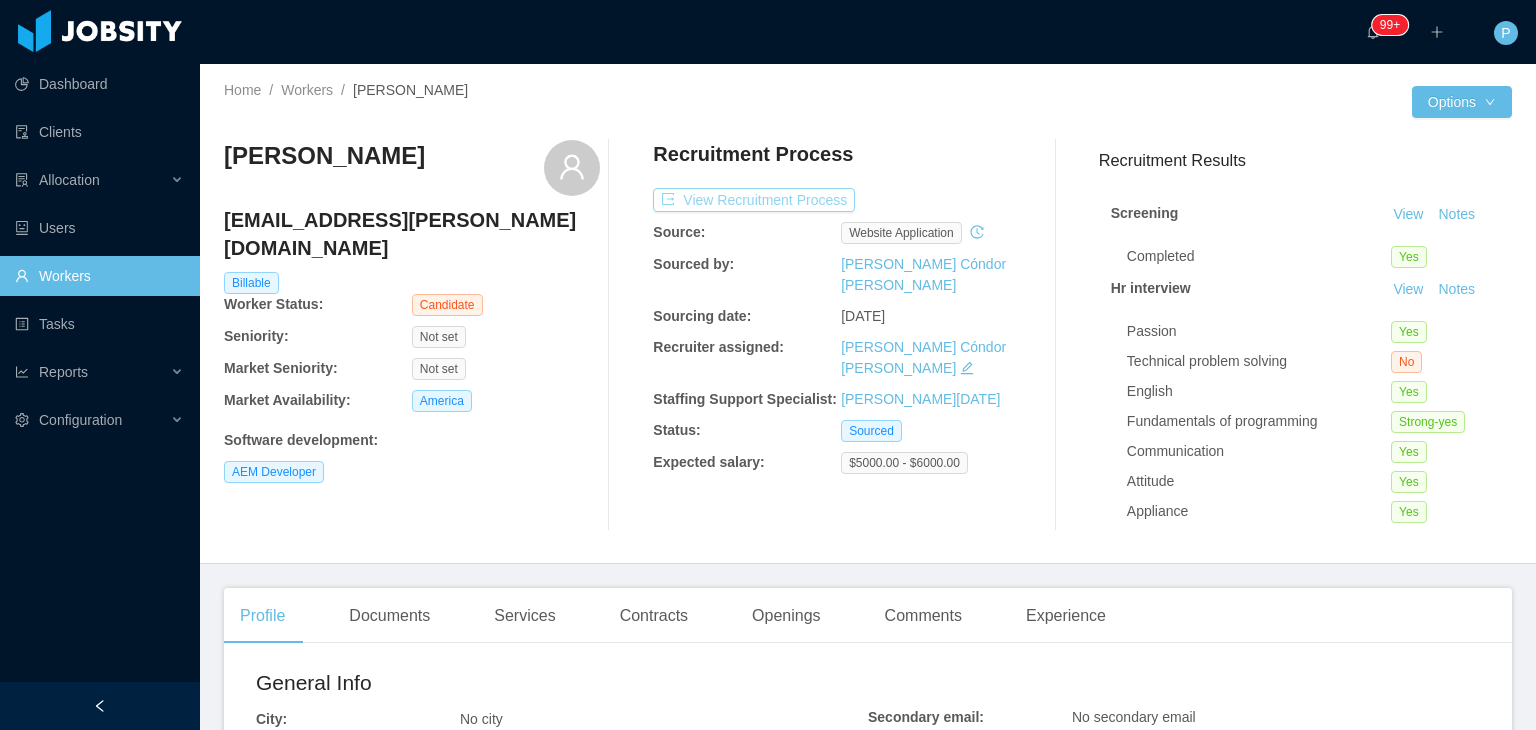 click on "View Recruitment Process" at bounding box center (754, 200) 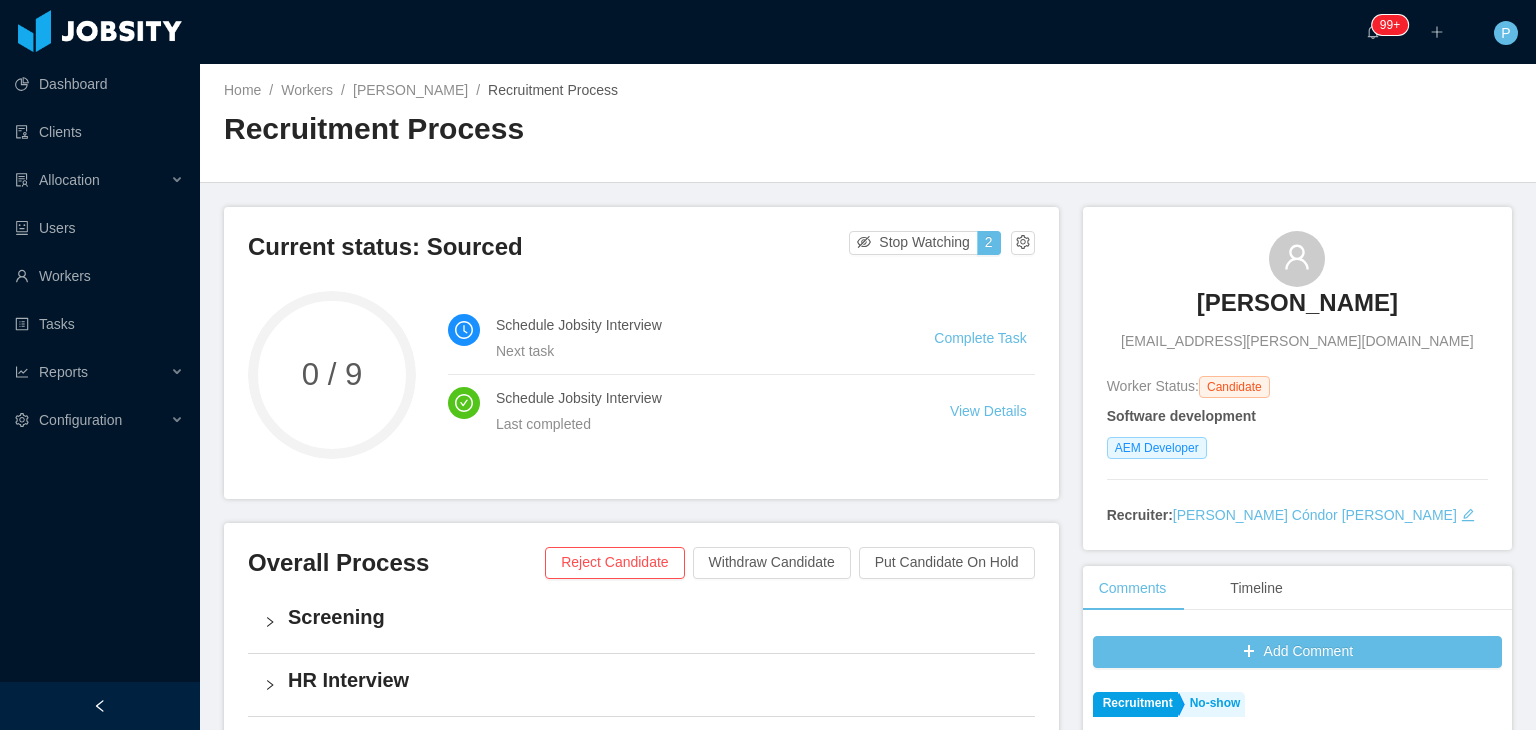 click on "Complete Task" at bounding box center (980, 338) 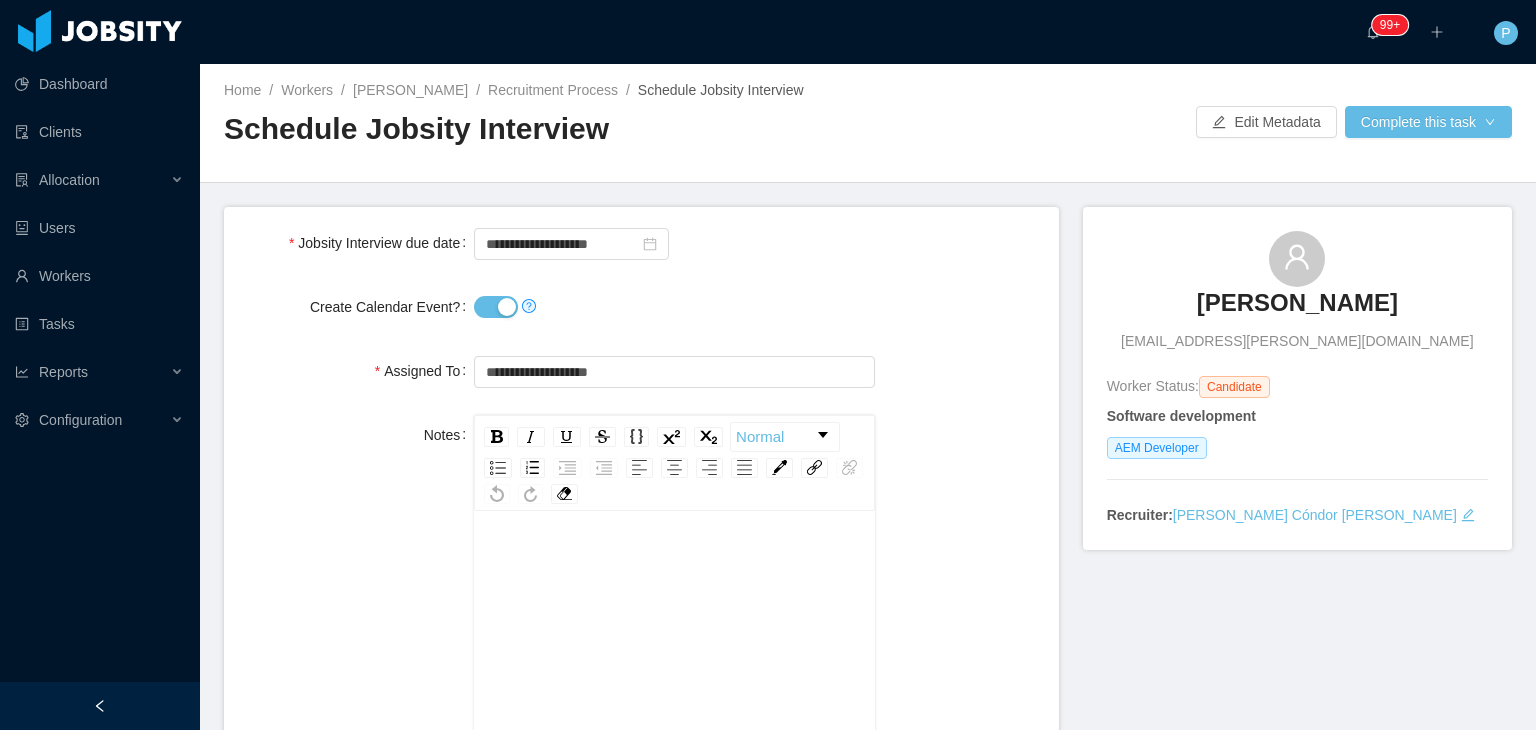 click on "Create Calendar Event?" at bounding box center [496, 307] 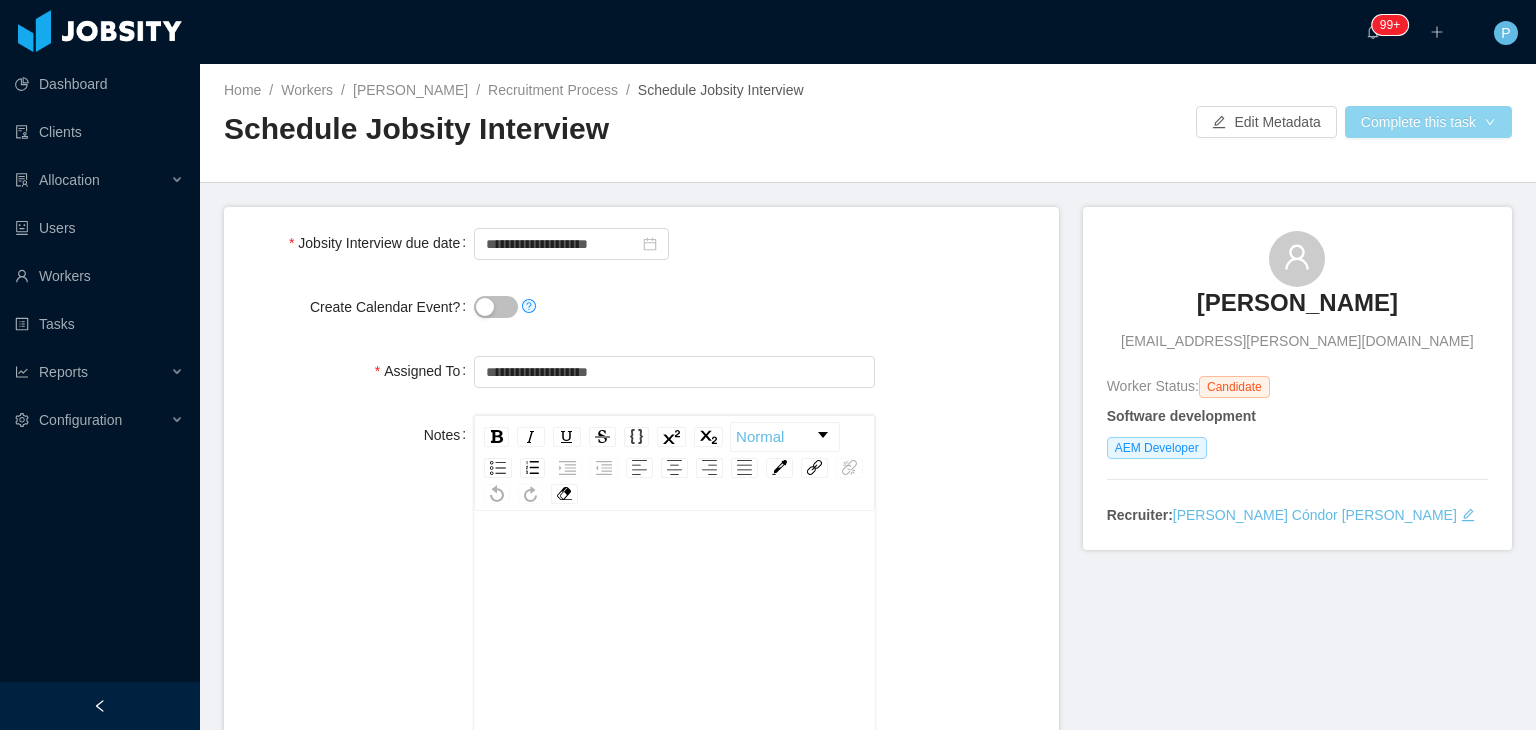 click on "Complete this task" at bounding box center (1428, 122) 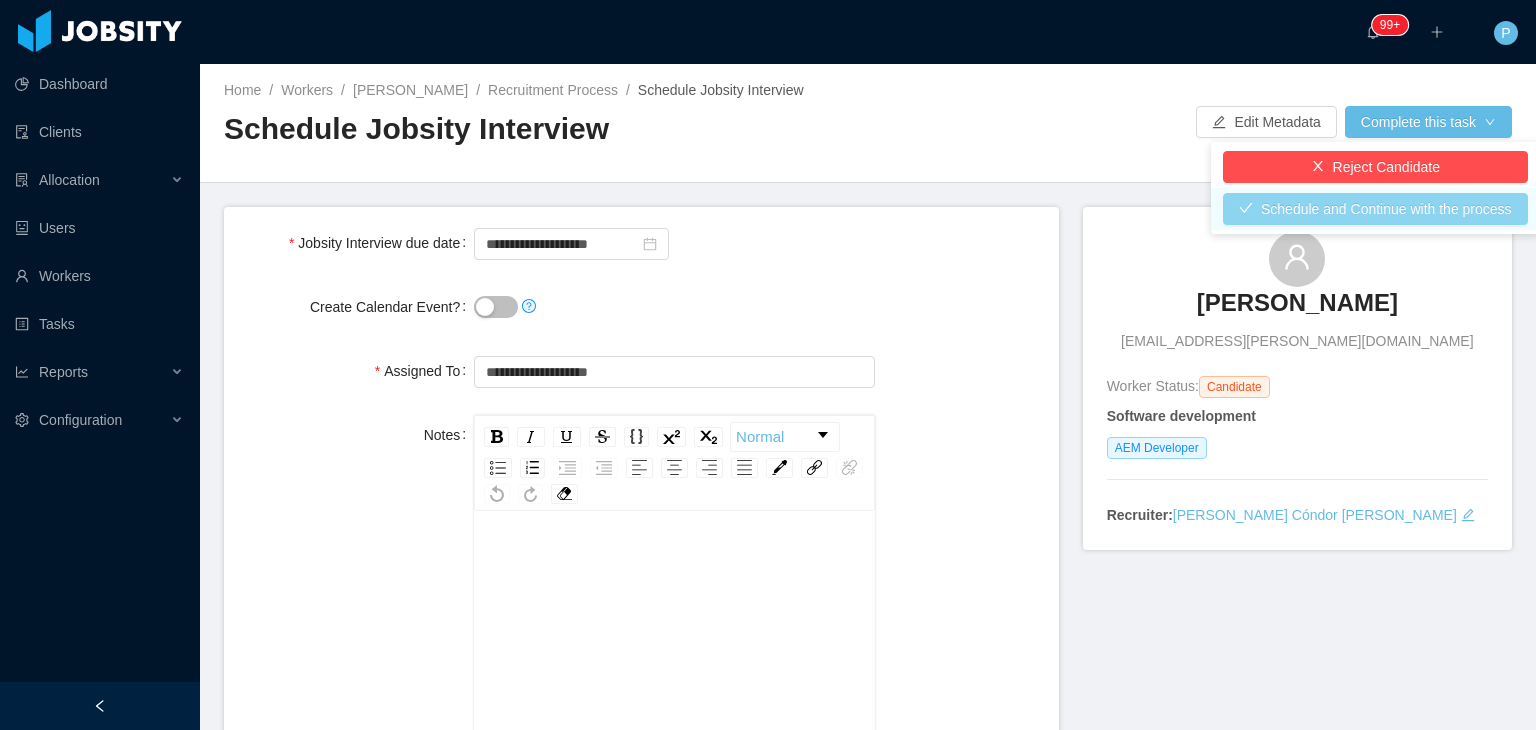 click on "Schedule and Continue with the process" at bounding box center [1375, 209] 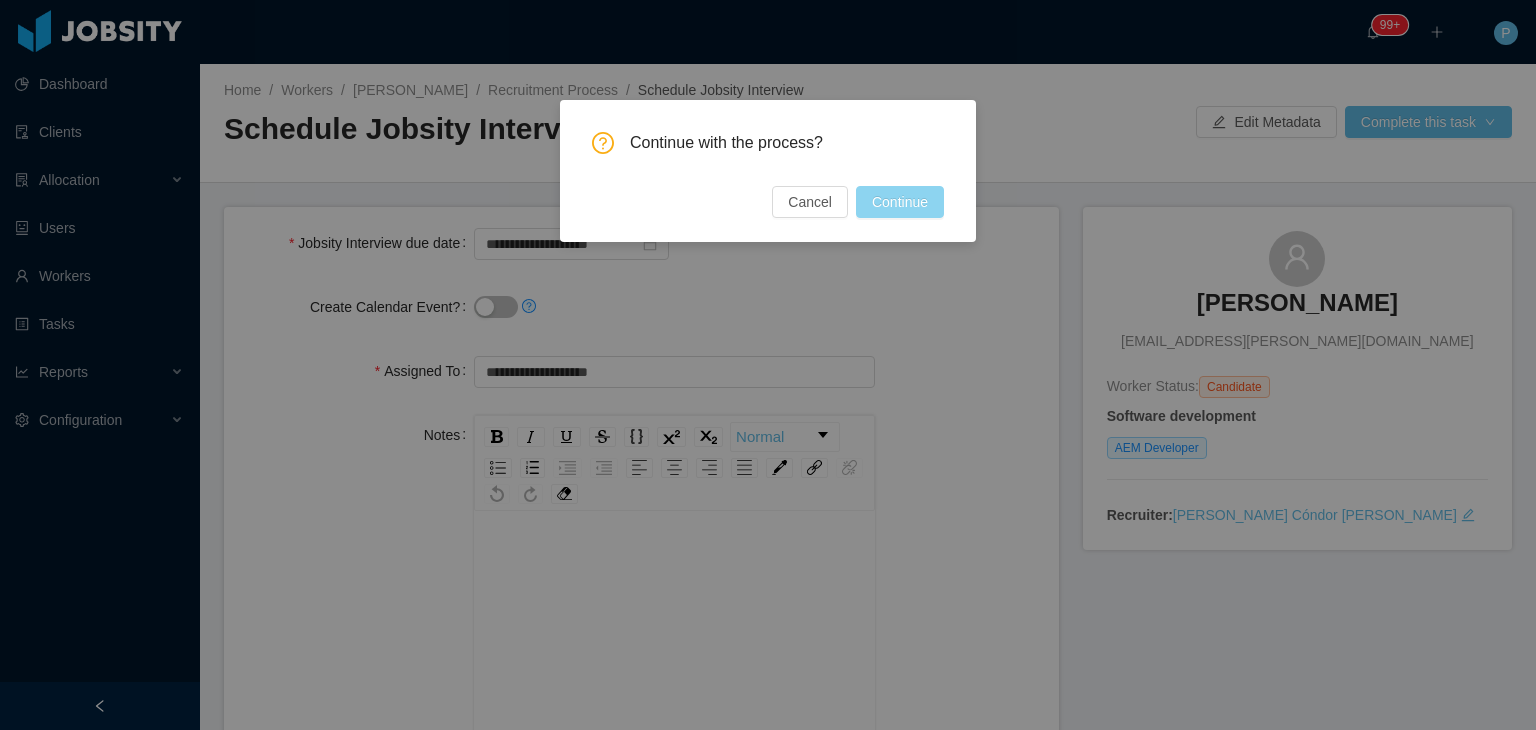 click on "Continue" at bounding box center (900, 202) 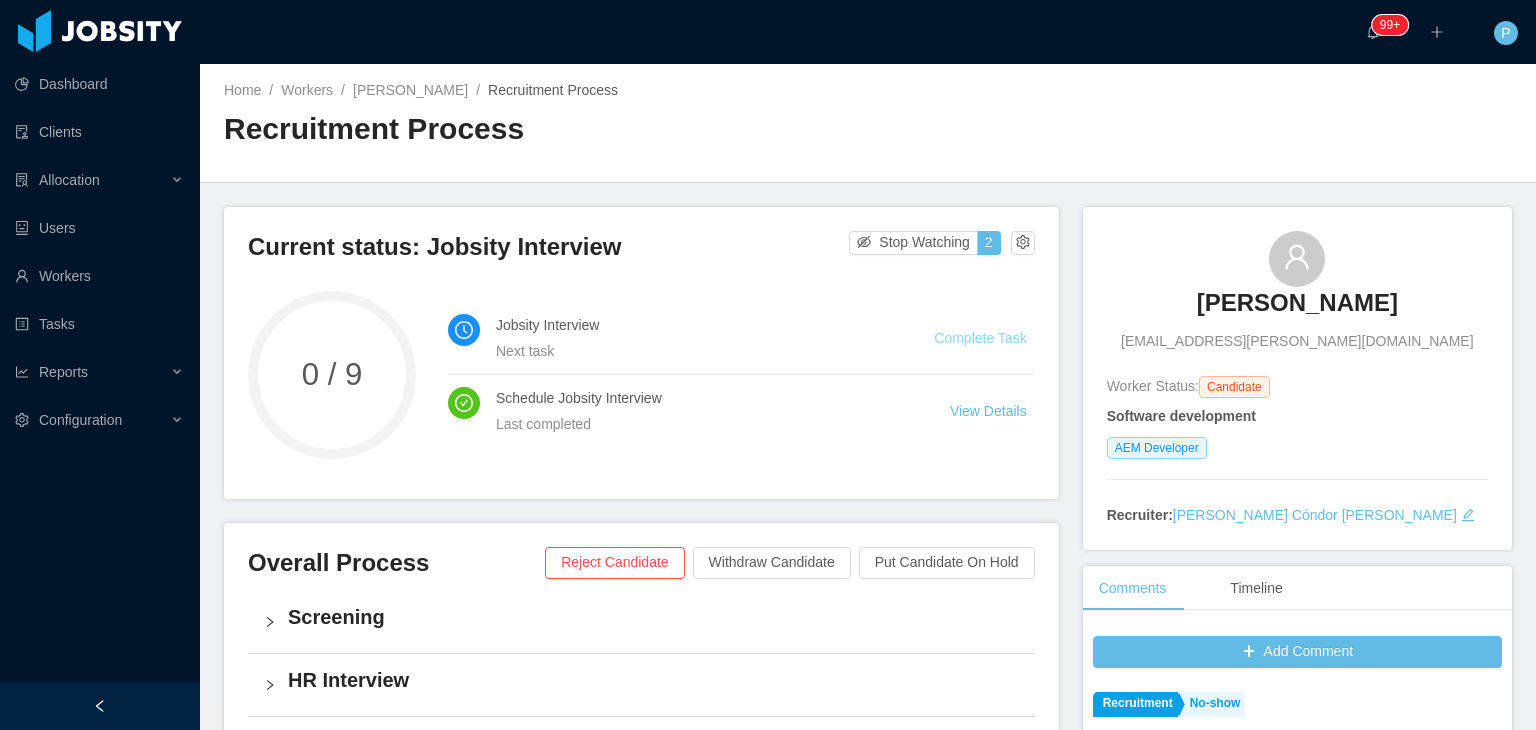 click on "Complete Task" at bounding box center [980, 338] 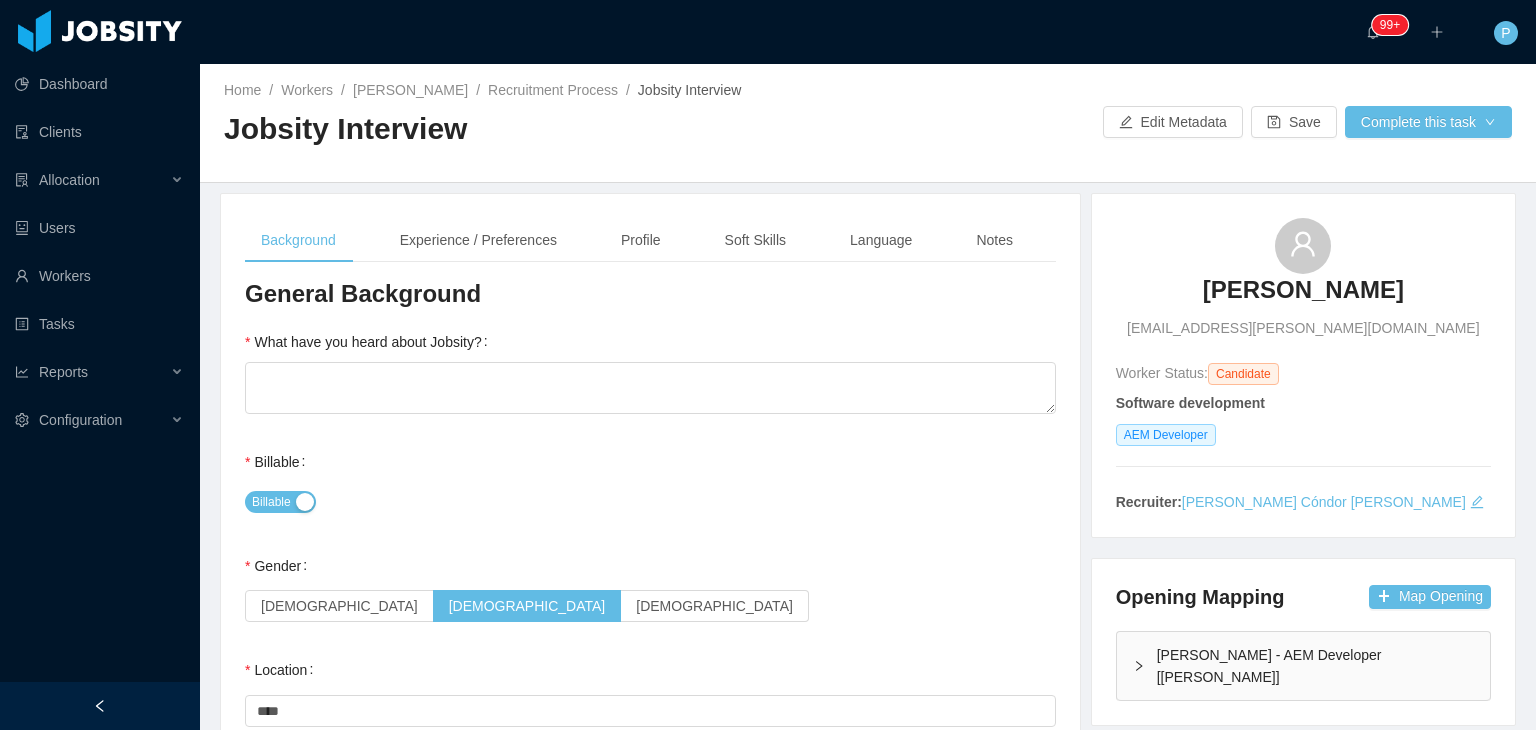 type 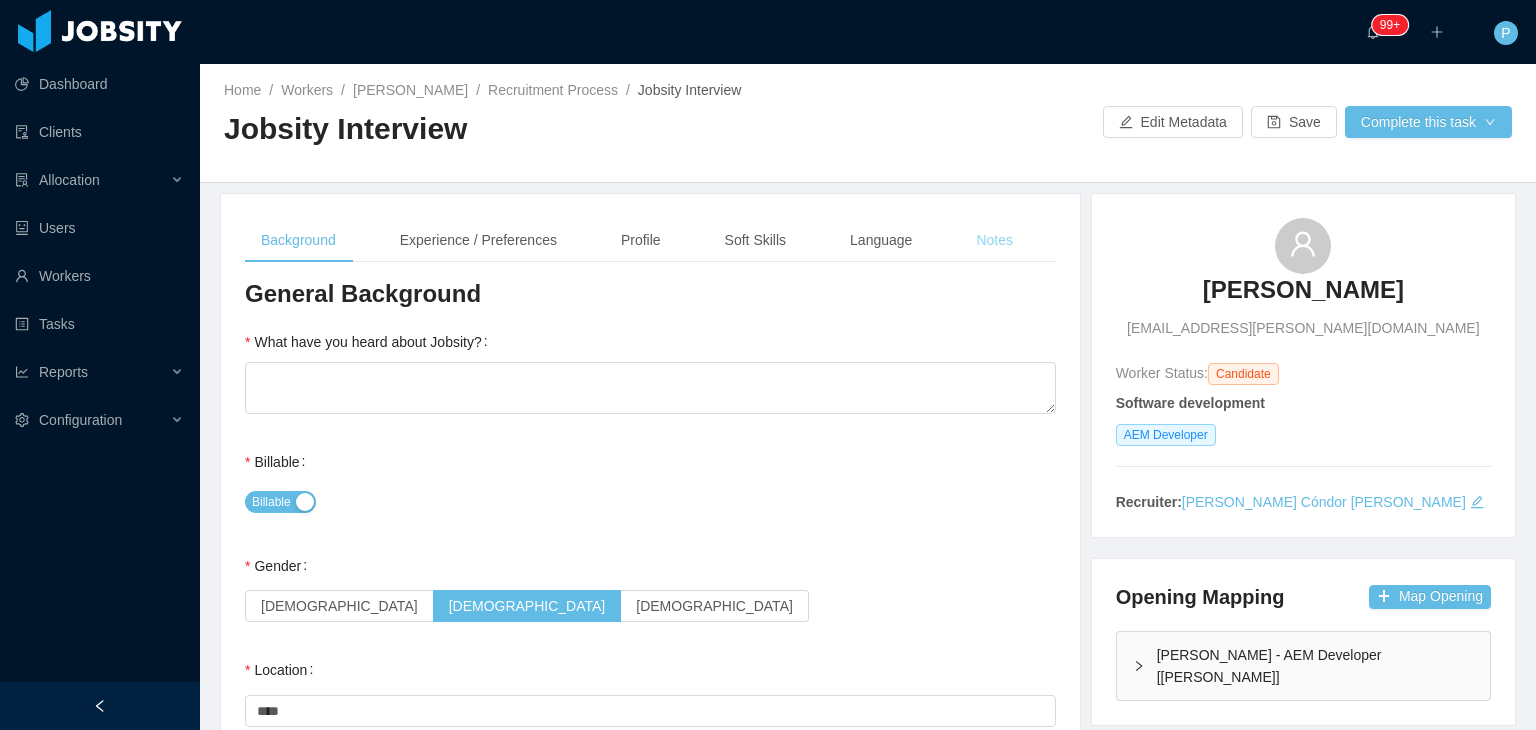 click on "Notes" at bounding box center [994, 240] 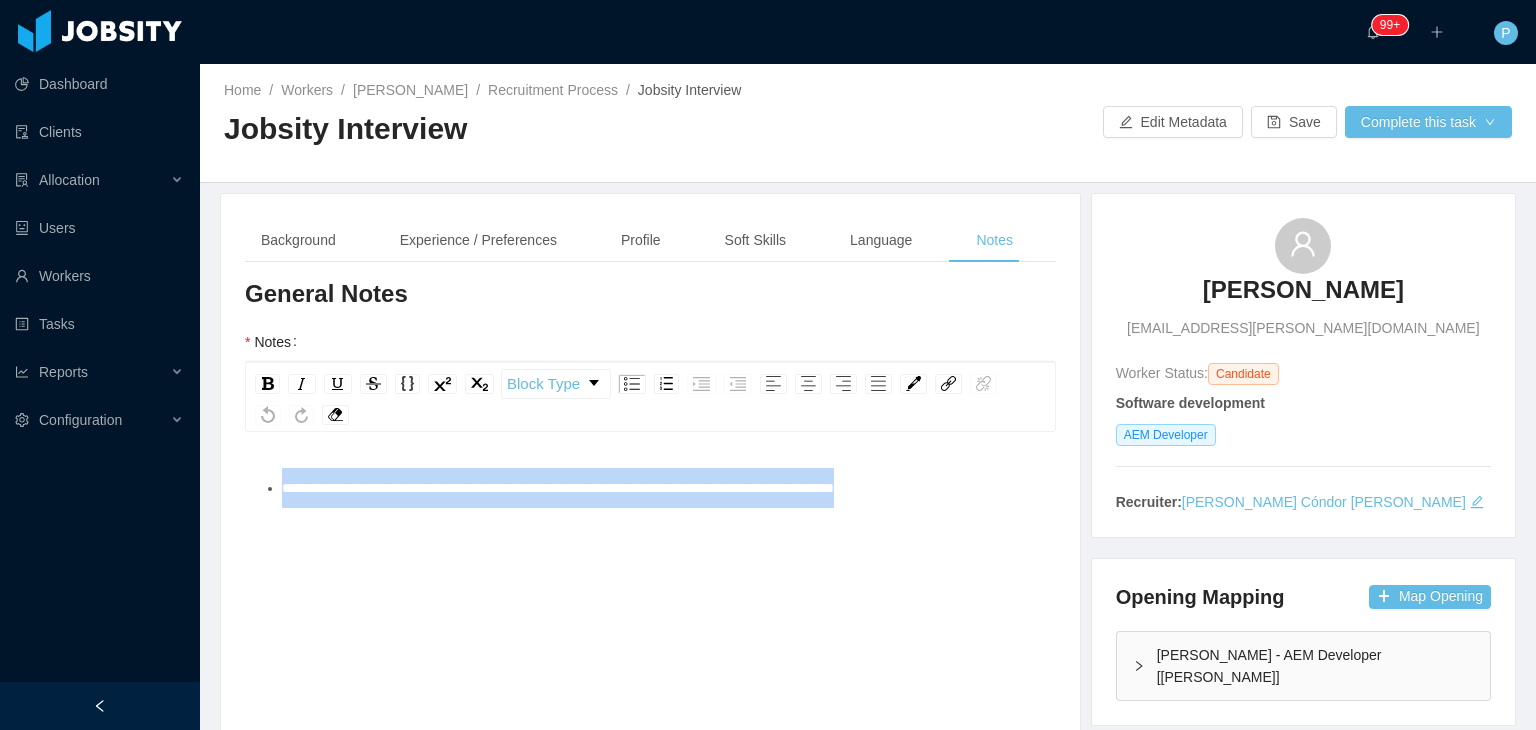 drag, startPoint x: 972, startPoint y: 490, endPoint x: 284, endPoint y: 488, distance: 688.0029 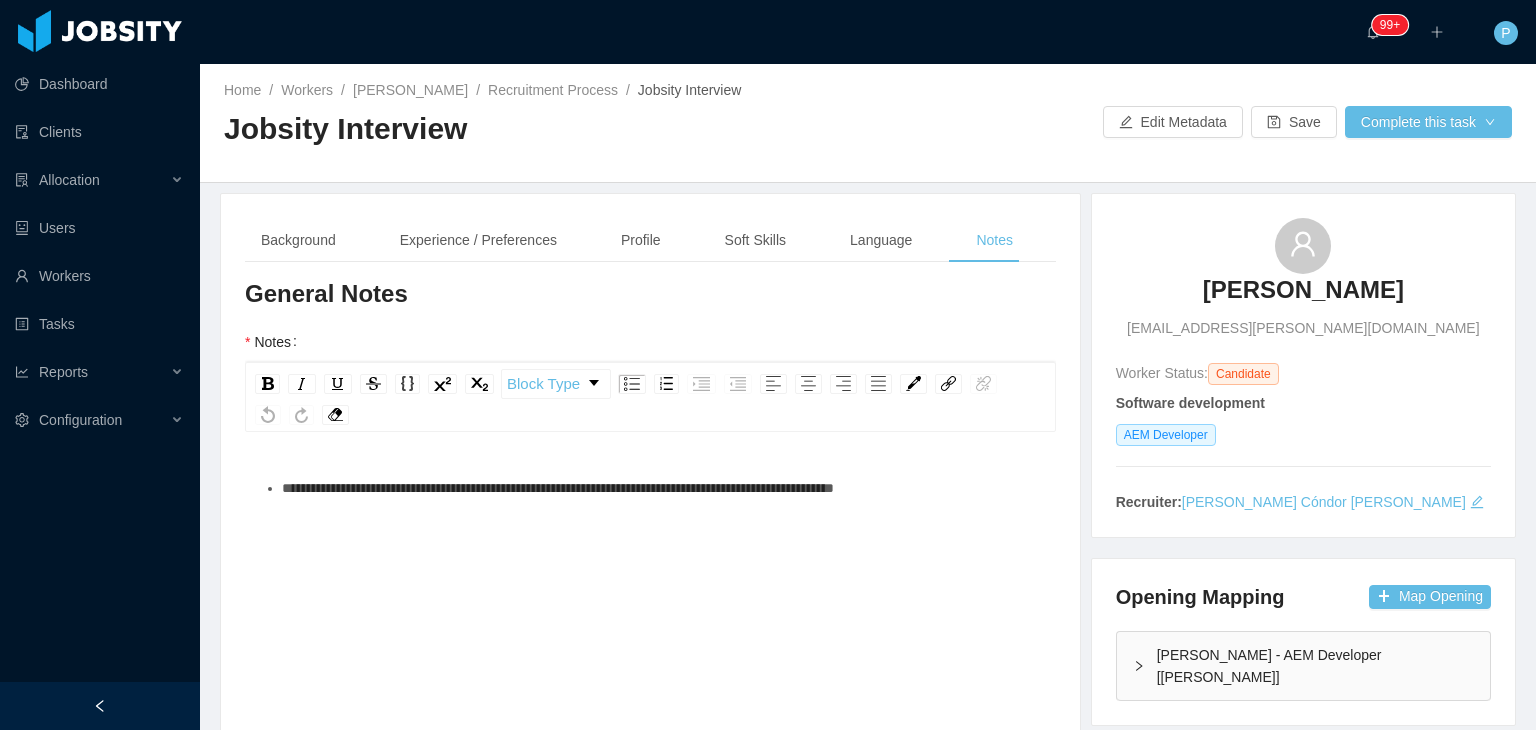 type 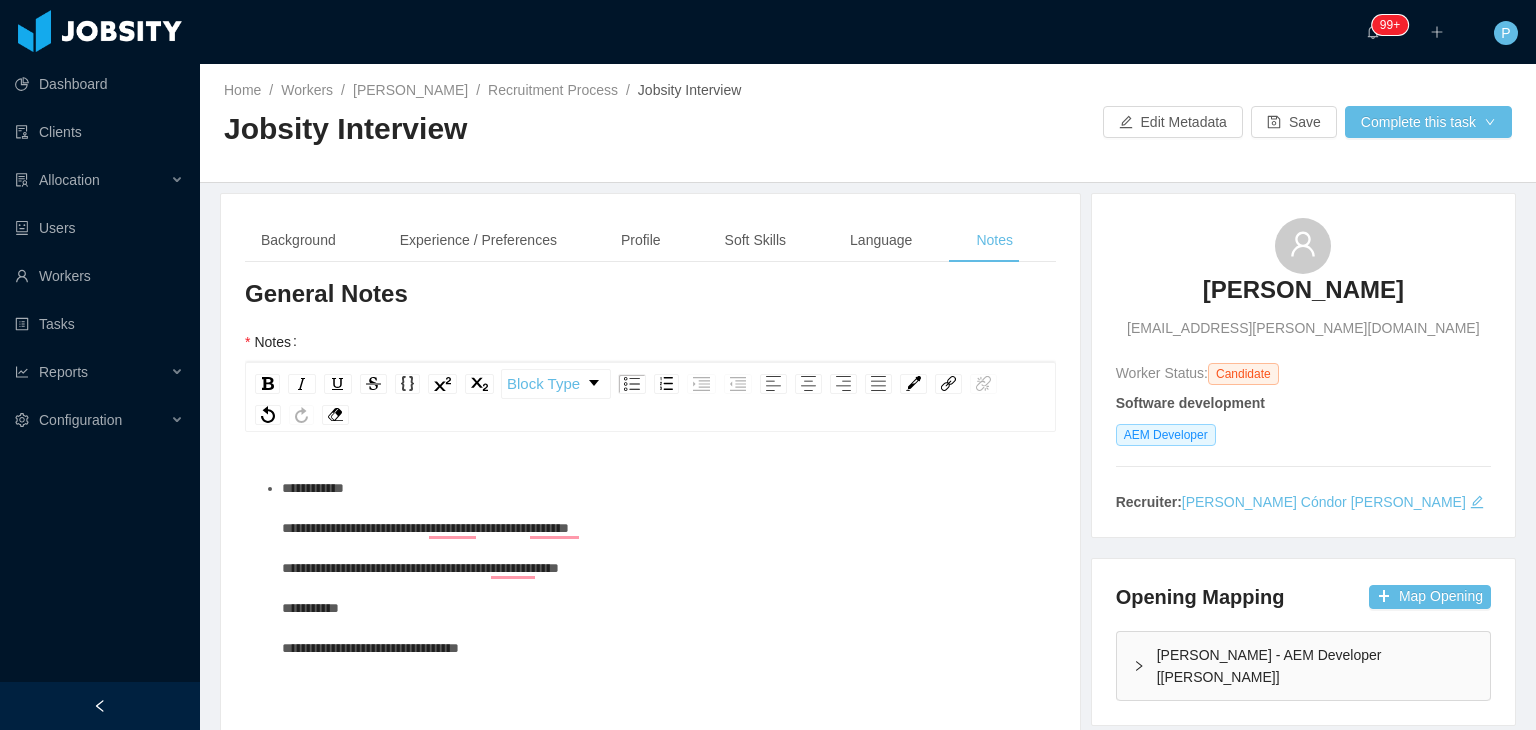 click on "**********" at bounding box center (651, 568) 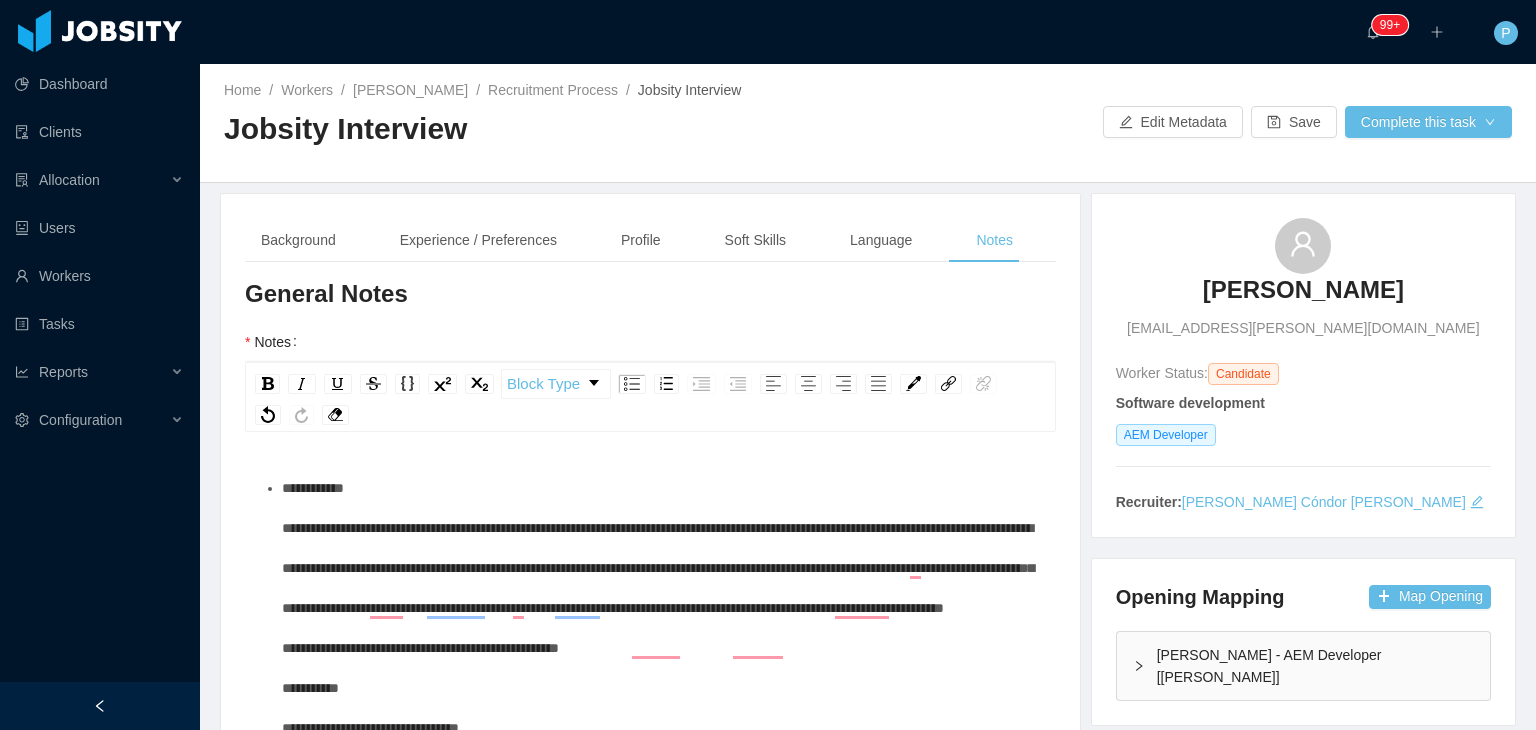 click on "**********" at bounding box center [658, 608] 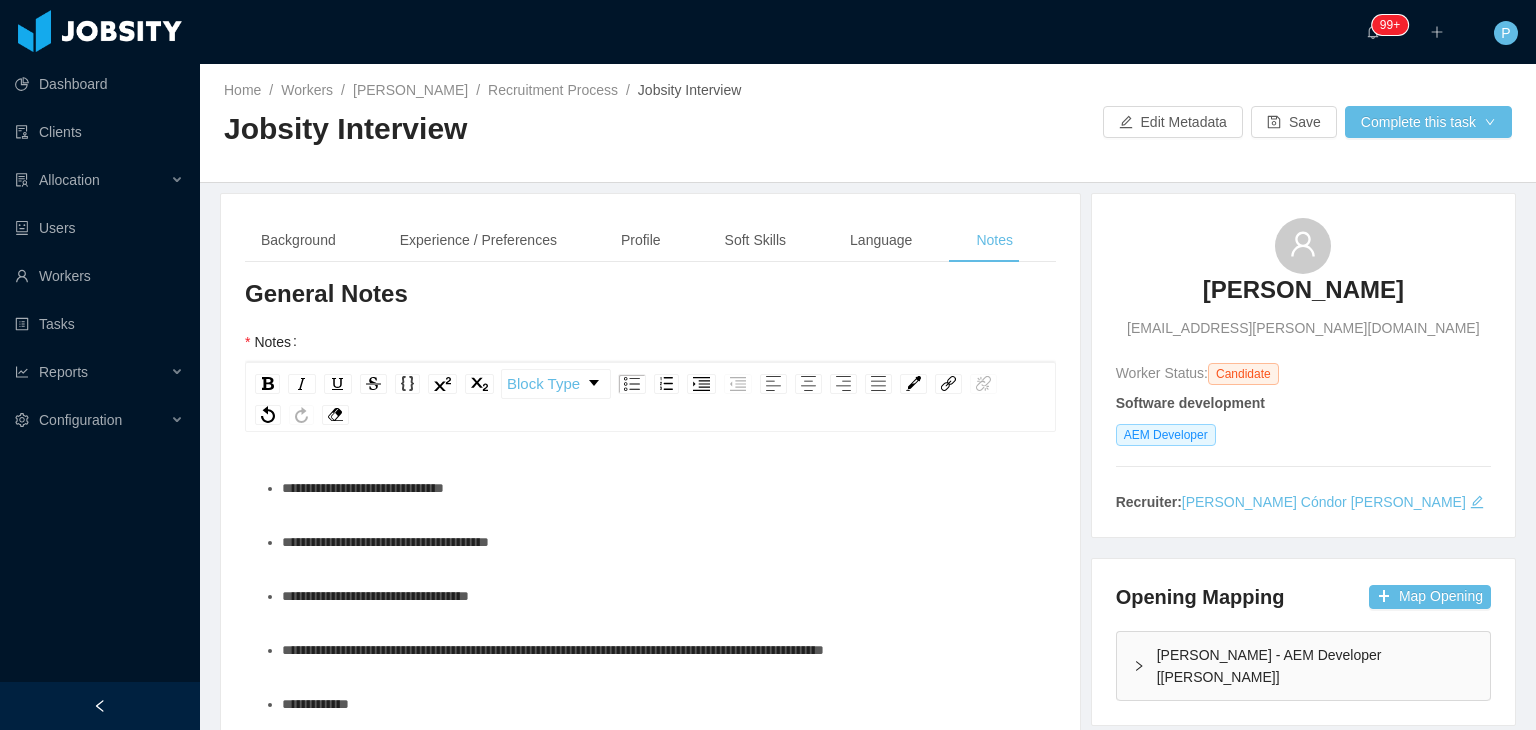 scroll, scrollTop: 142, scrollLeft: 0, axis: vertical 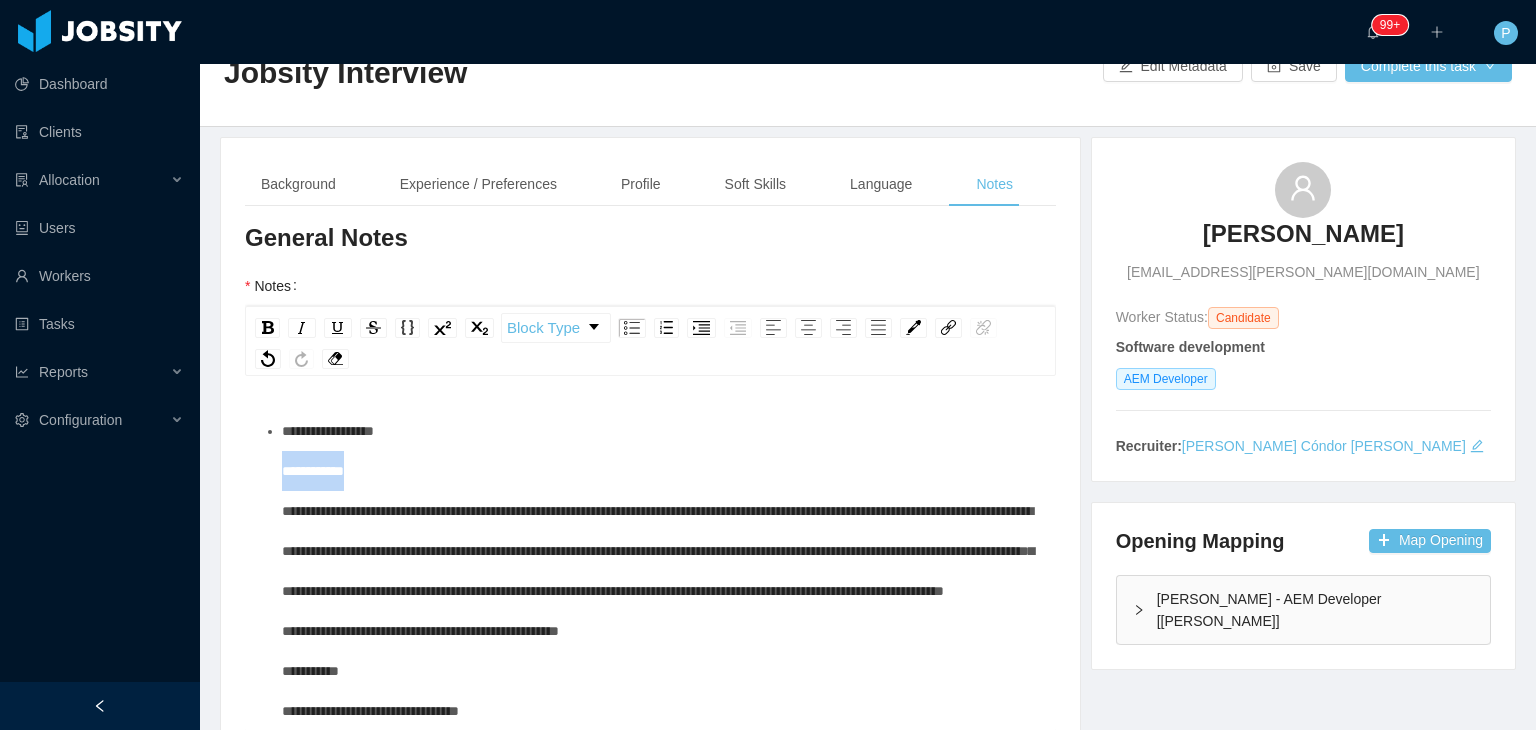 drag, startPoint x: 378, startPoint y: 432, endPoint x: 266, endPoint y: 431, distance: 112.00446 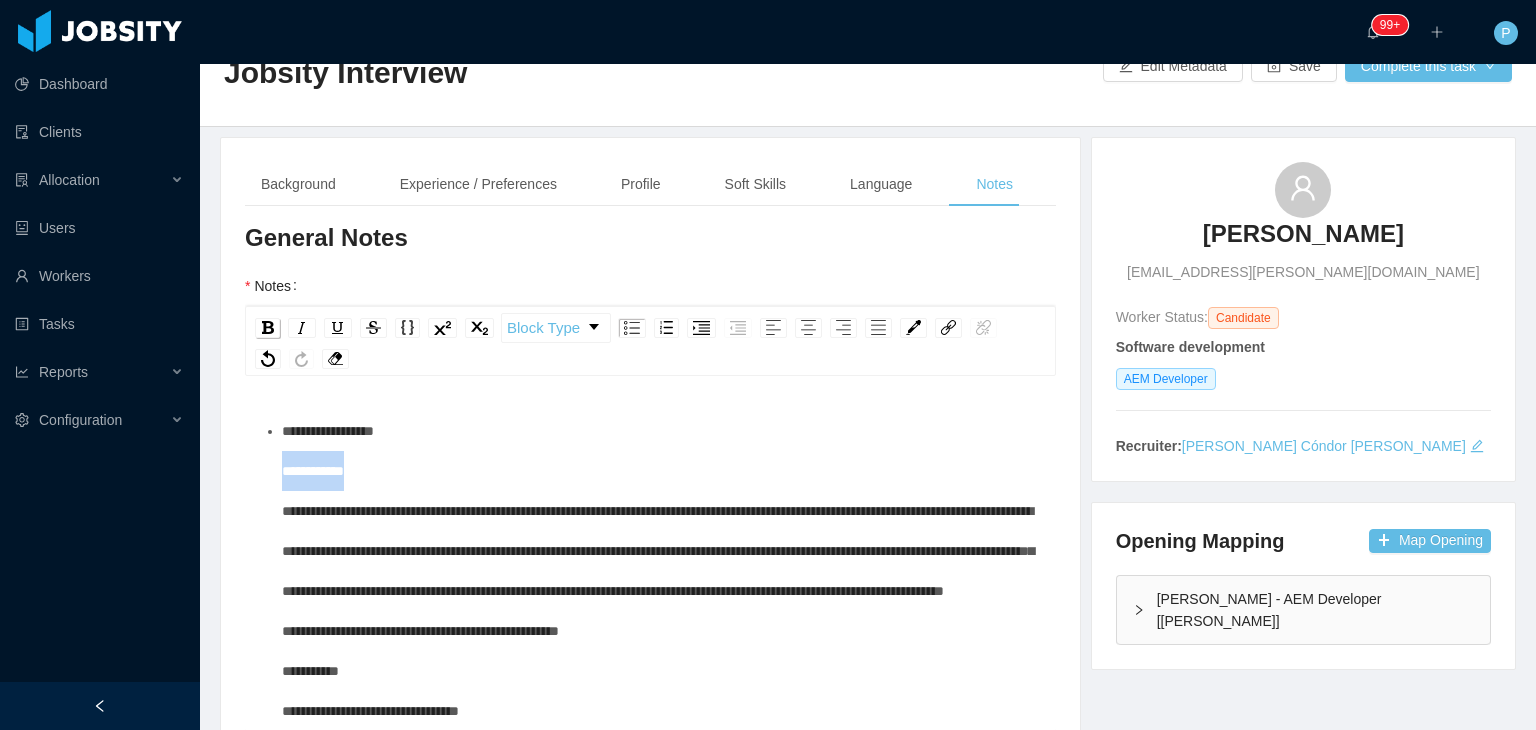 click at bounding box center (268, 327) 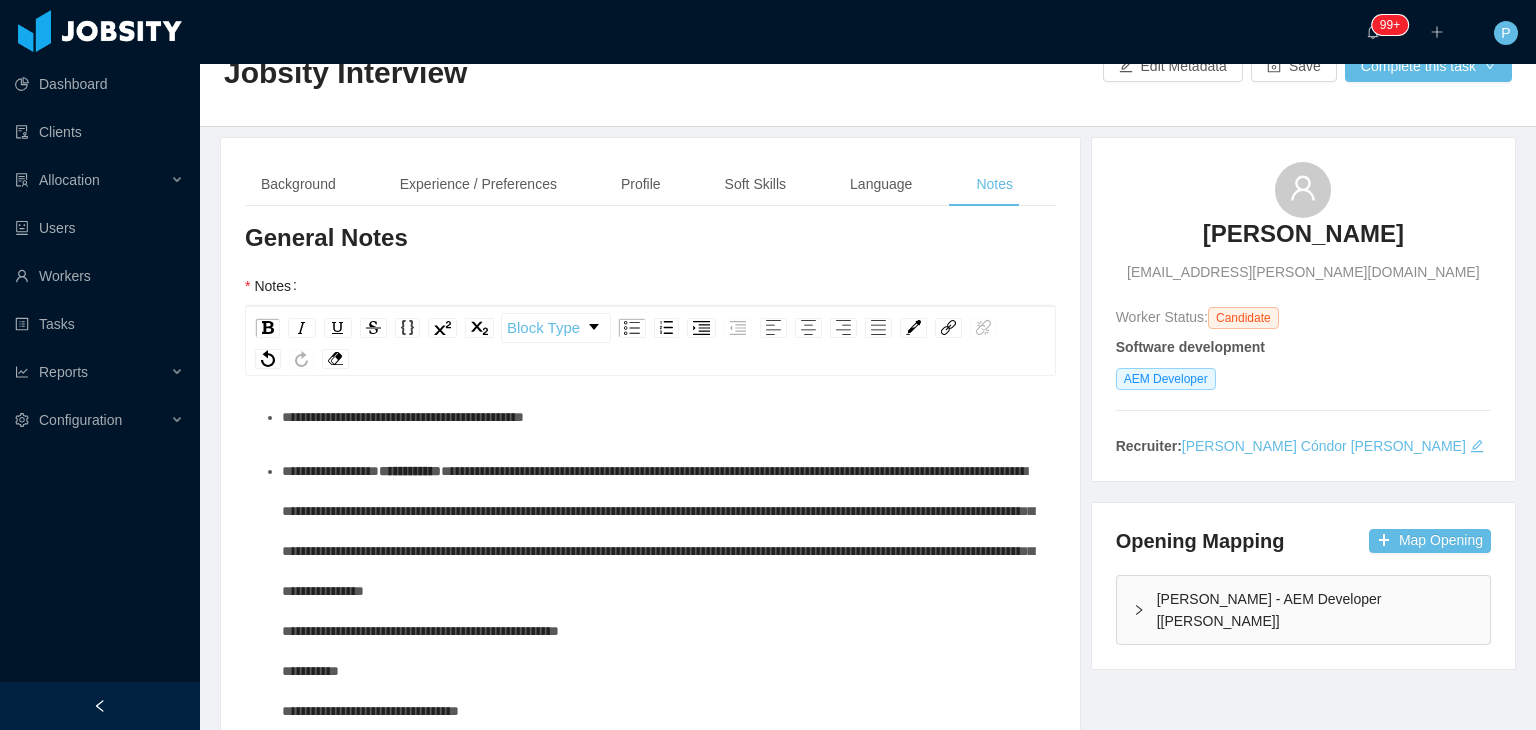 click on "**********" at bounding box center [661, 591] 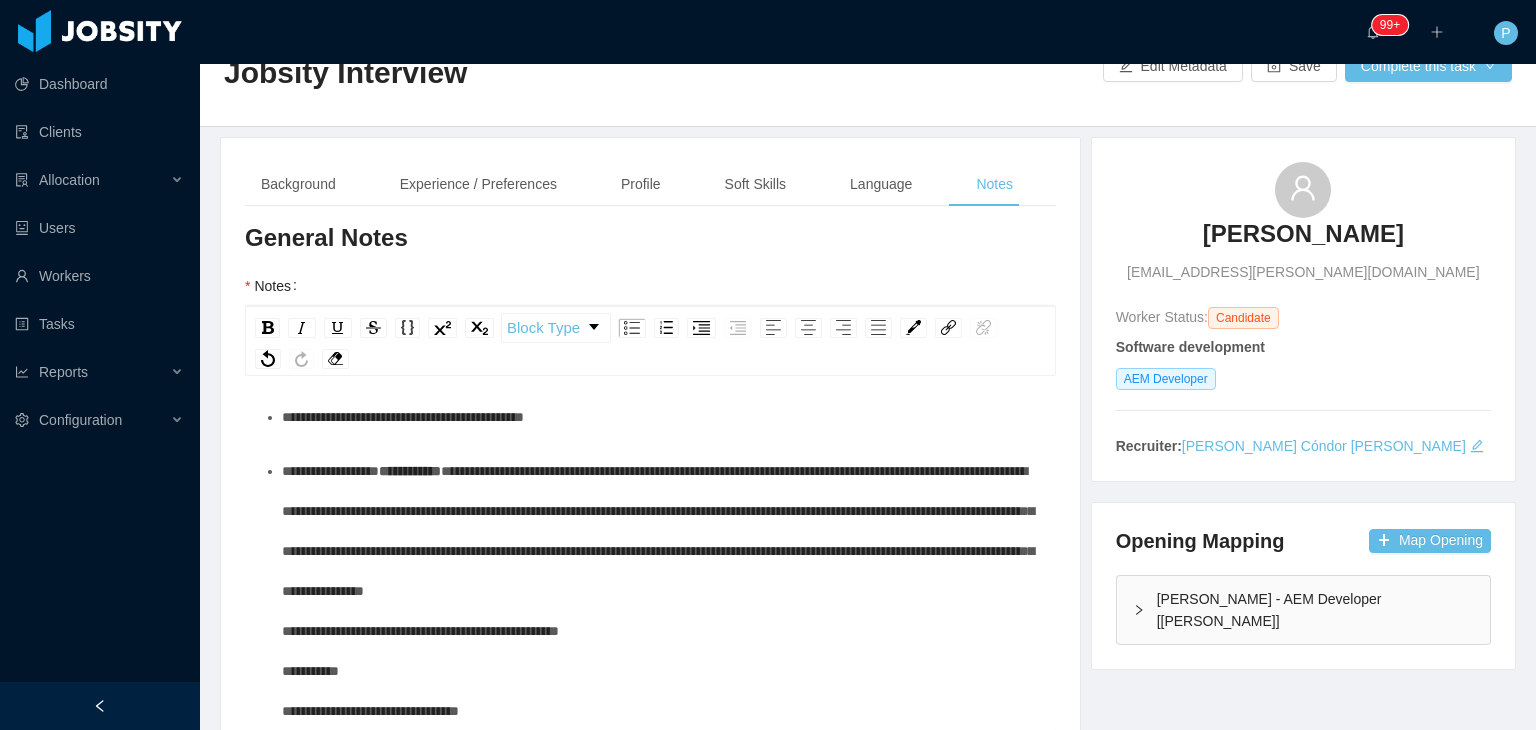 scroll, scrollTop: 432, scrollLeft: 0, axis: vertical 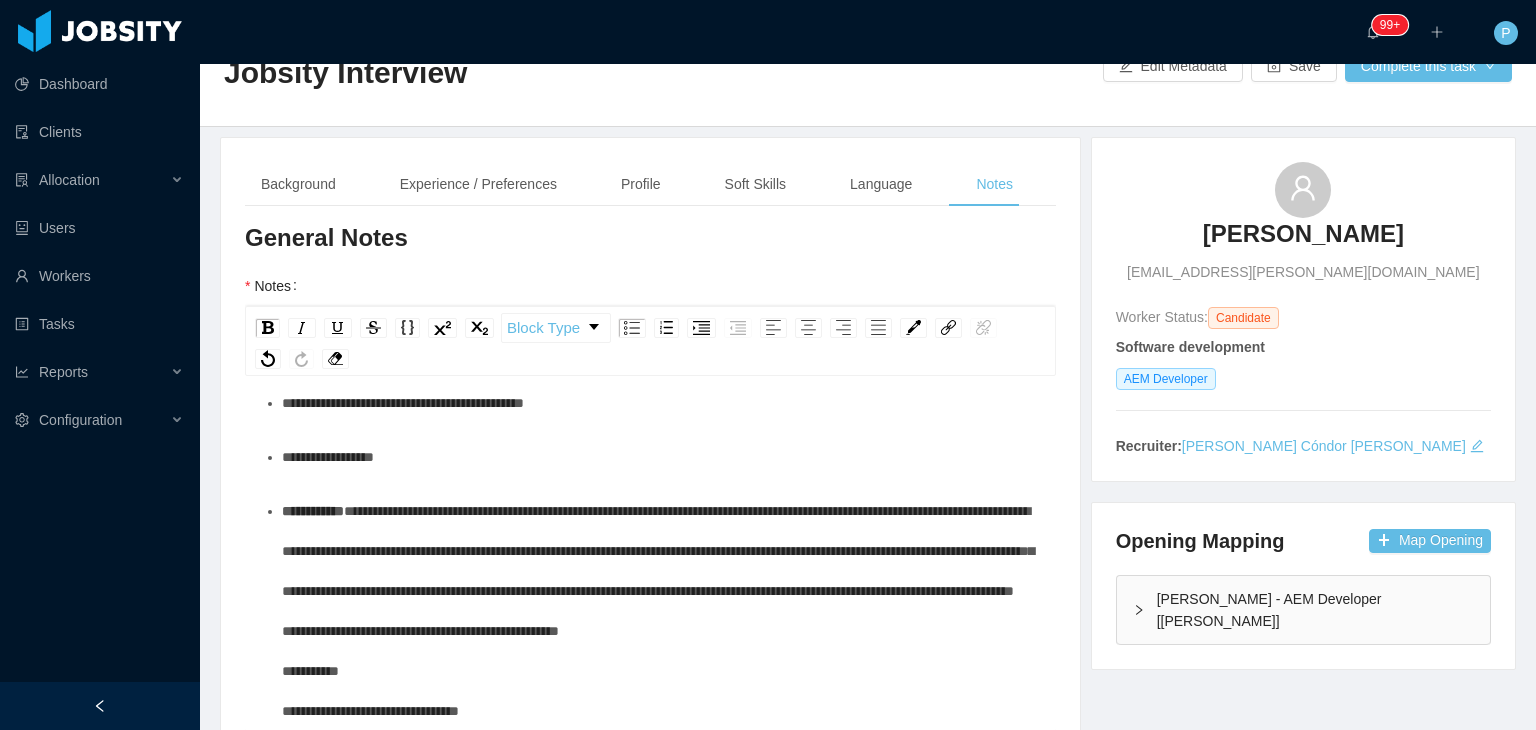 click on "**********" at bounding box center [661, 611] 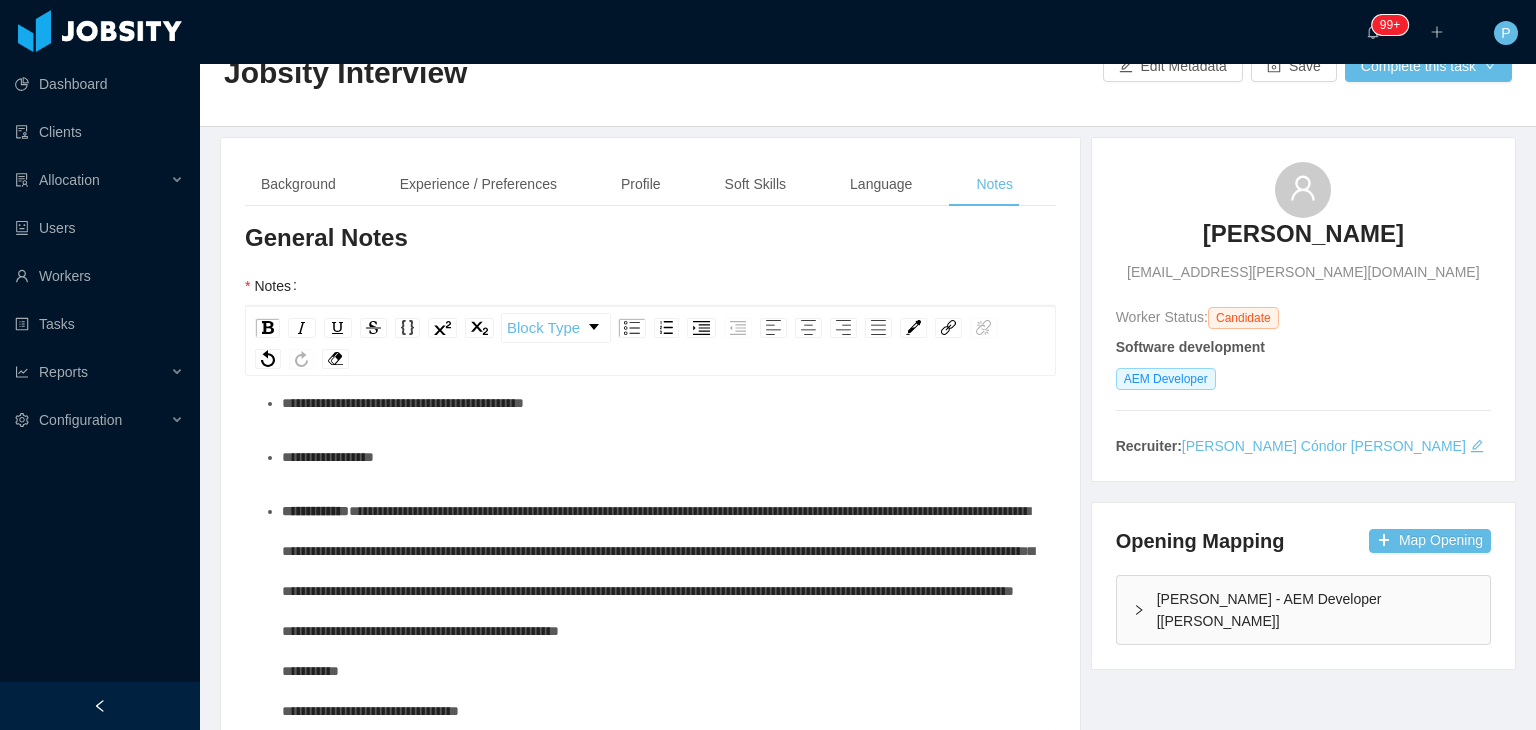 scroll, scrollTop: 446, scrollLeft: 0, axis: vertical 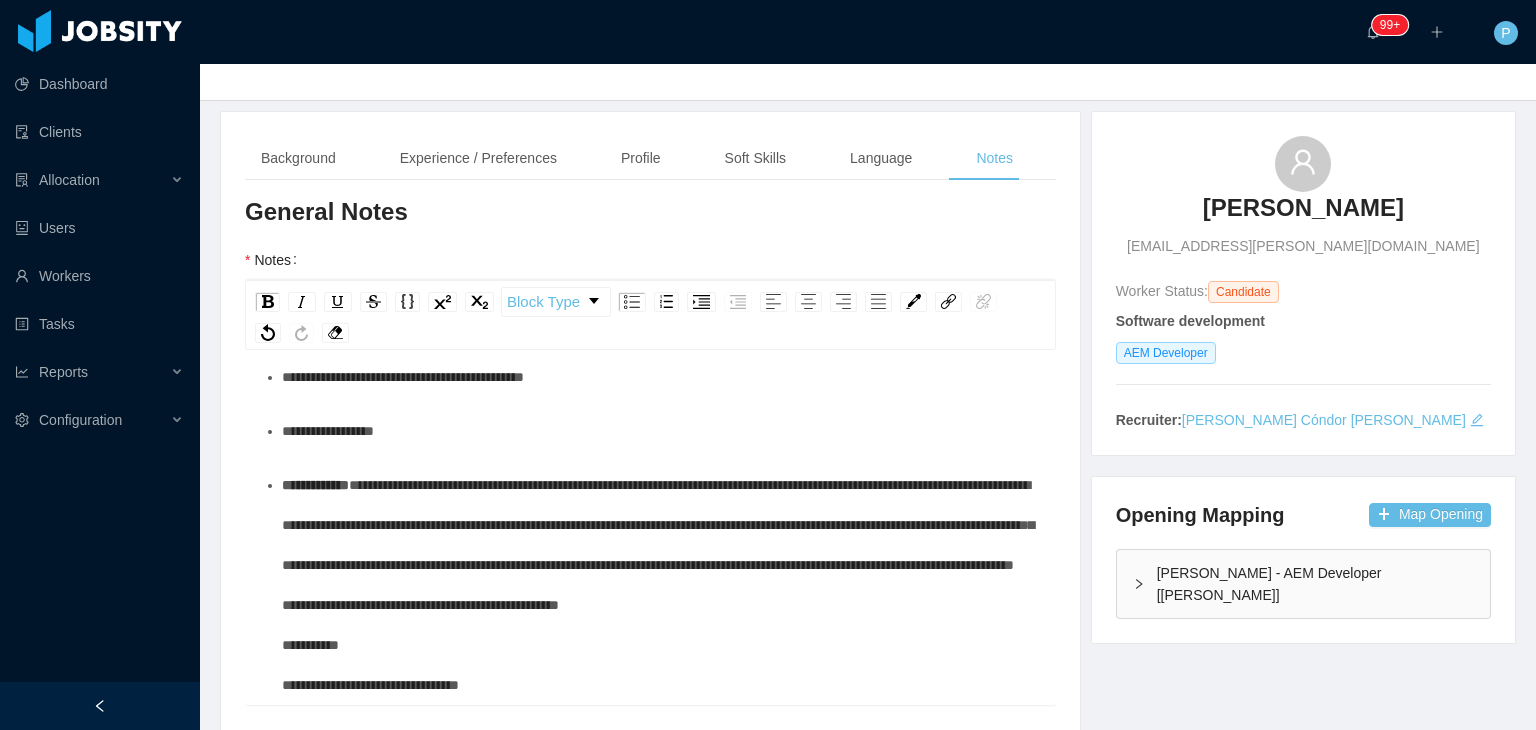 click on "**********" at bounding box center (661, 585) 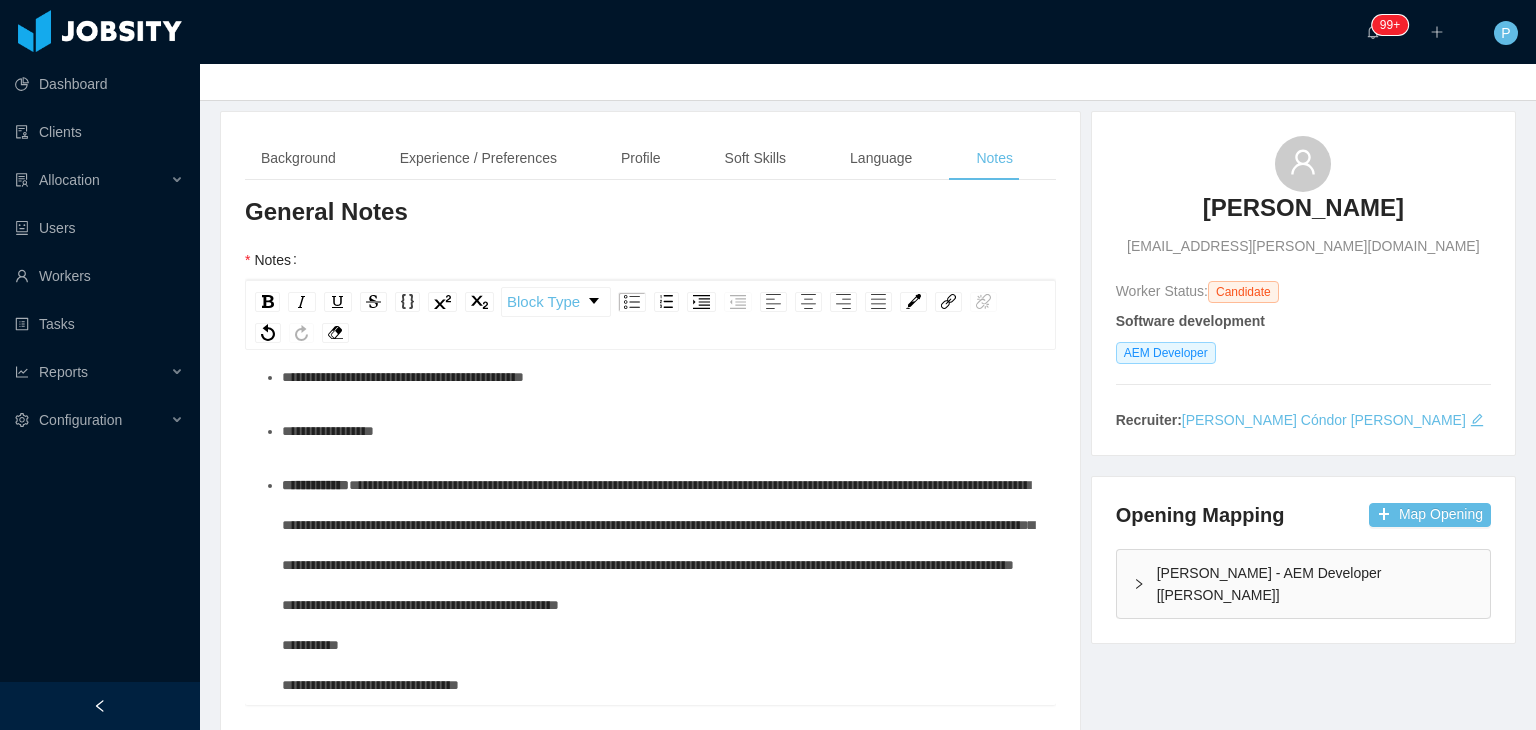 click on "**********" at bounding box center (661, 585) 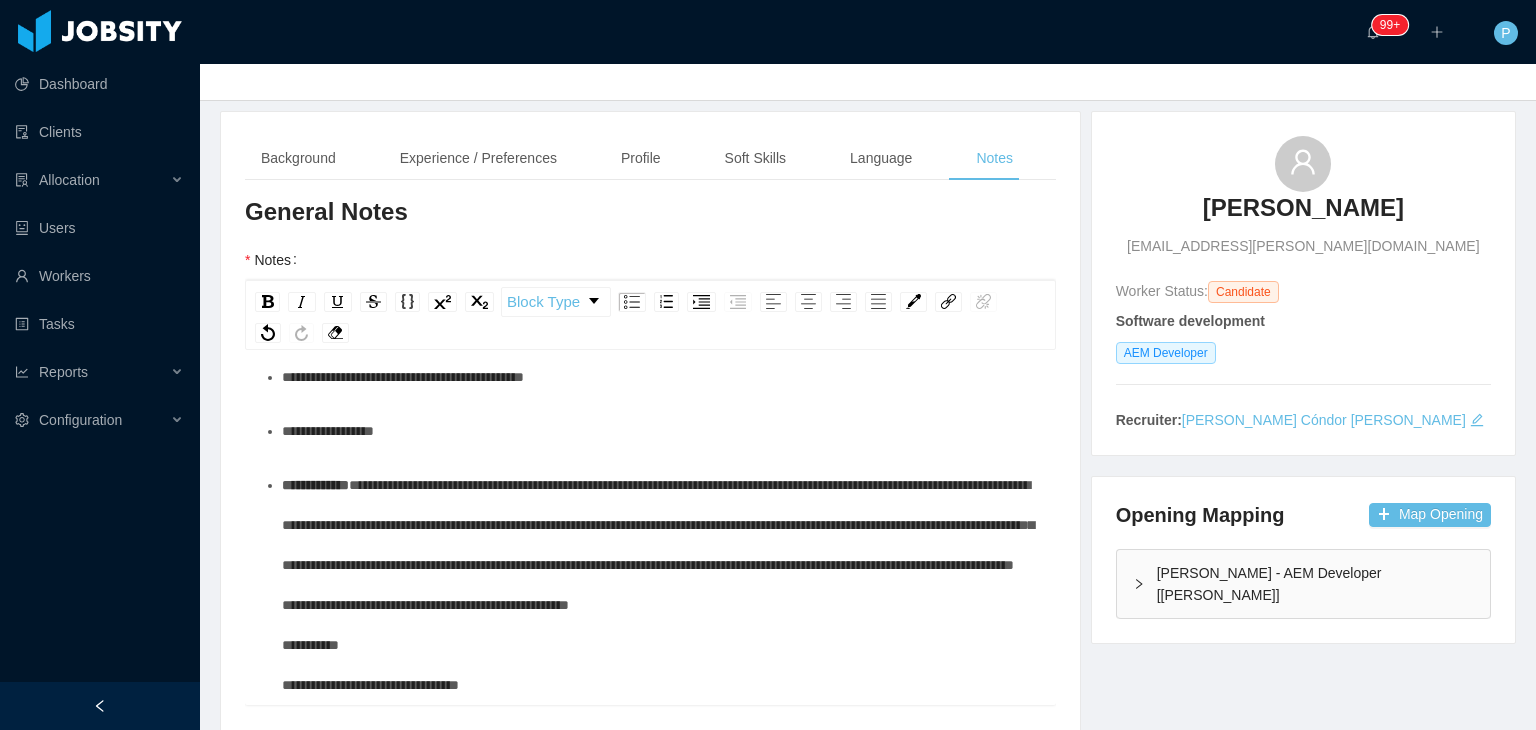 scroll, scrollTop: 406, scrollLeft: 0, axis: vertical 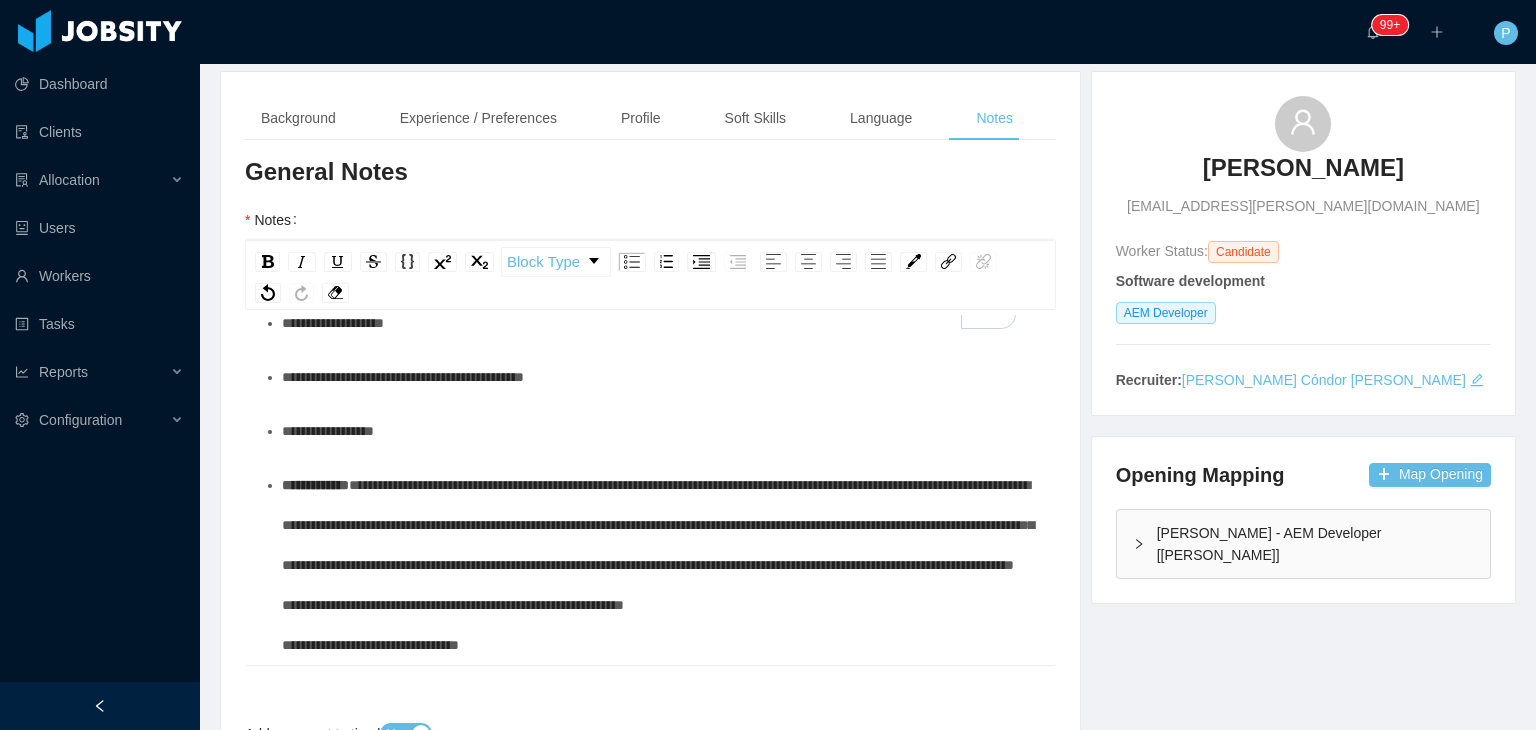 click on "**********" at bounding box center [661, 565] 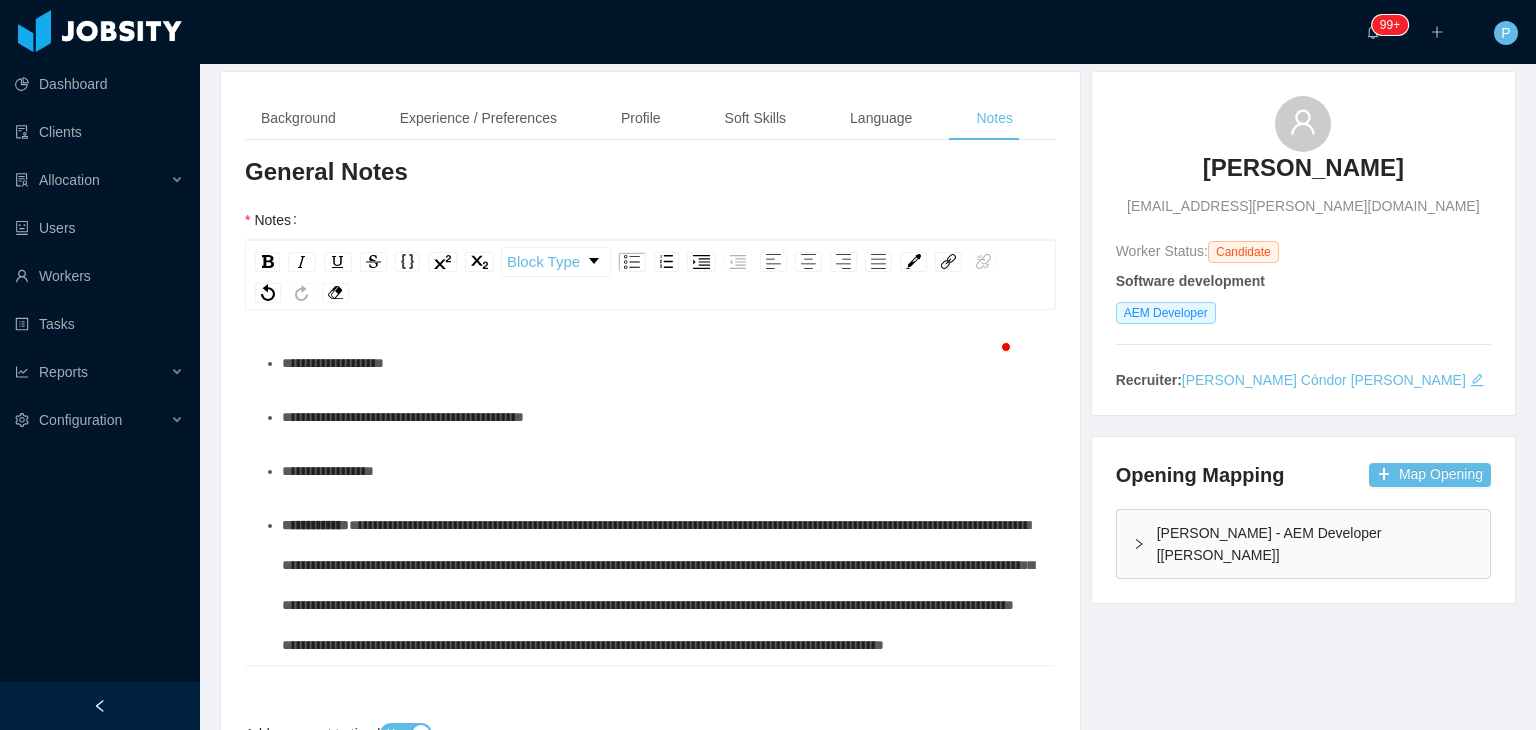scroll, scrollTop: 366, scrollLeft: 0, axis: vertical 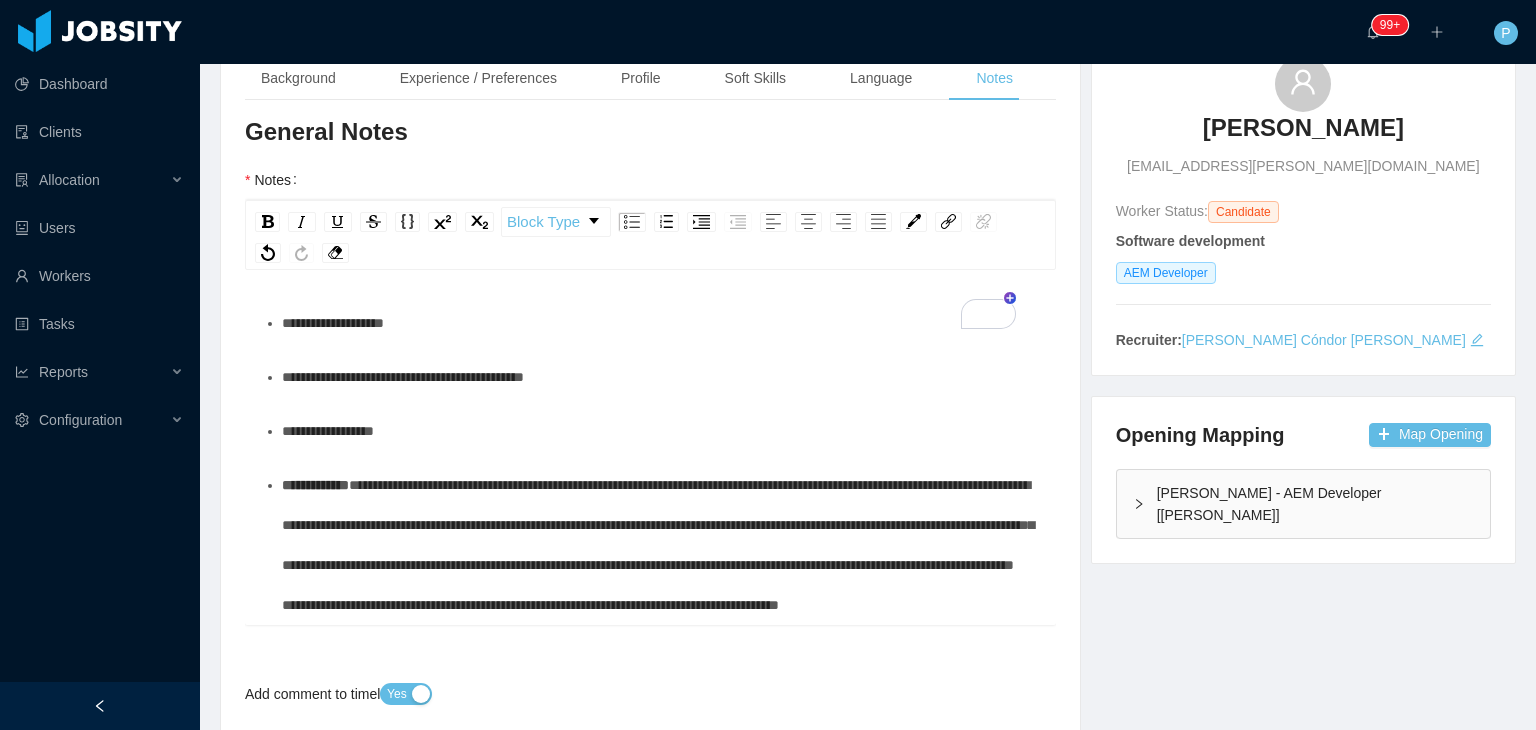 click on "**********" at bounding box center (661, 545) 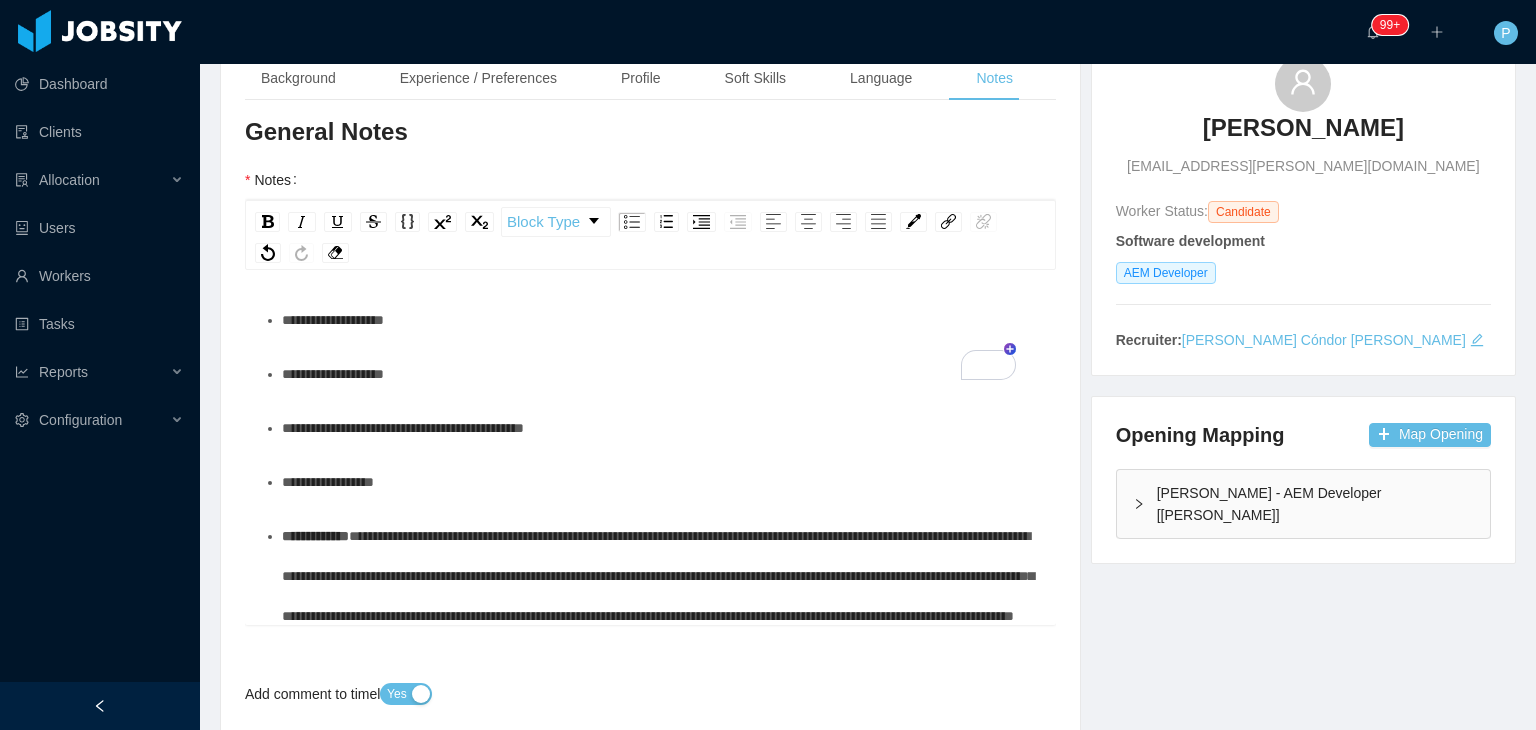 scroll, scrollTop: 251, scrollLeft: 0, axis: vertical 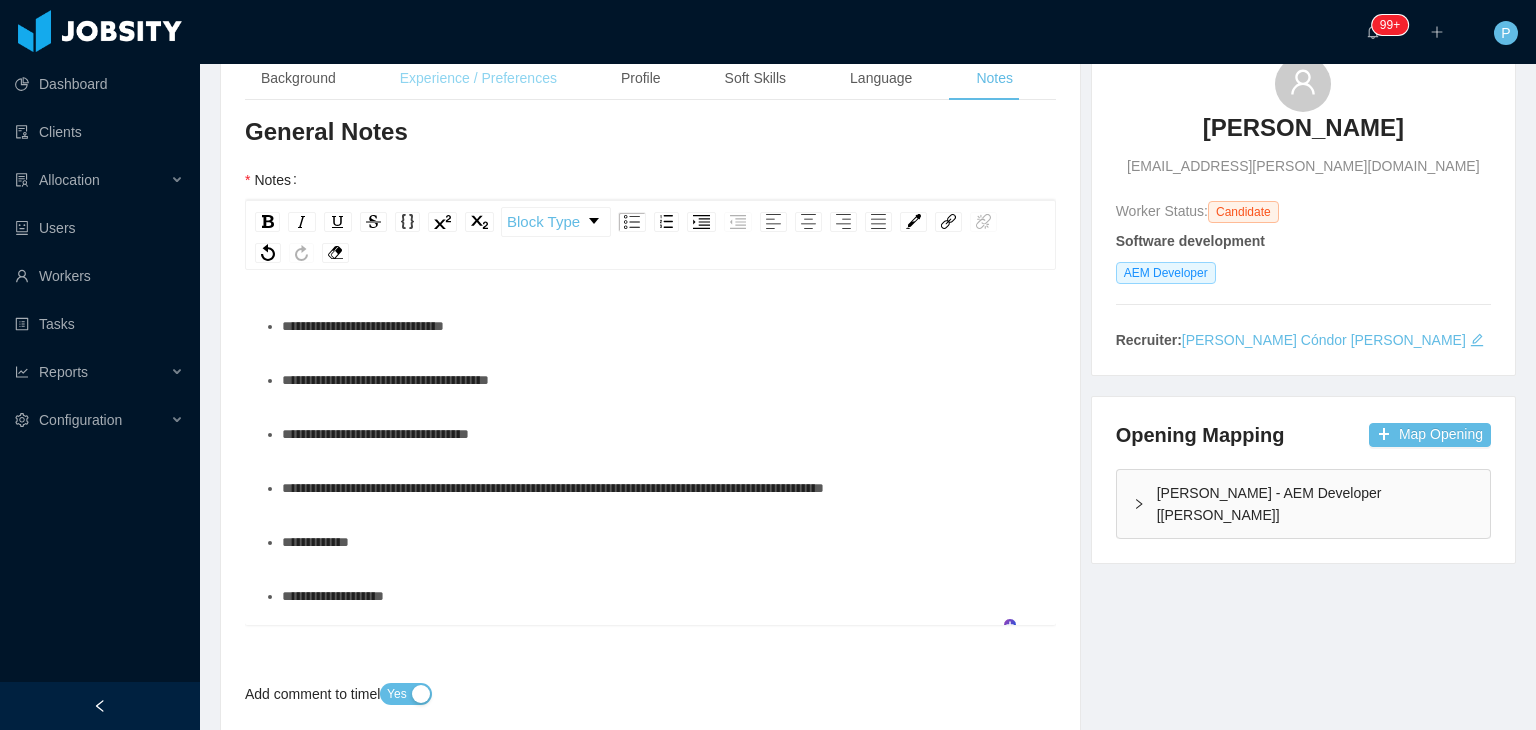 click on "Experience / Preferences" at bounding box center (478, 78) 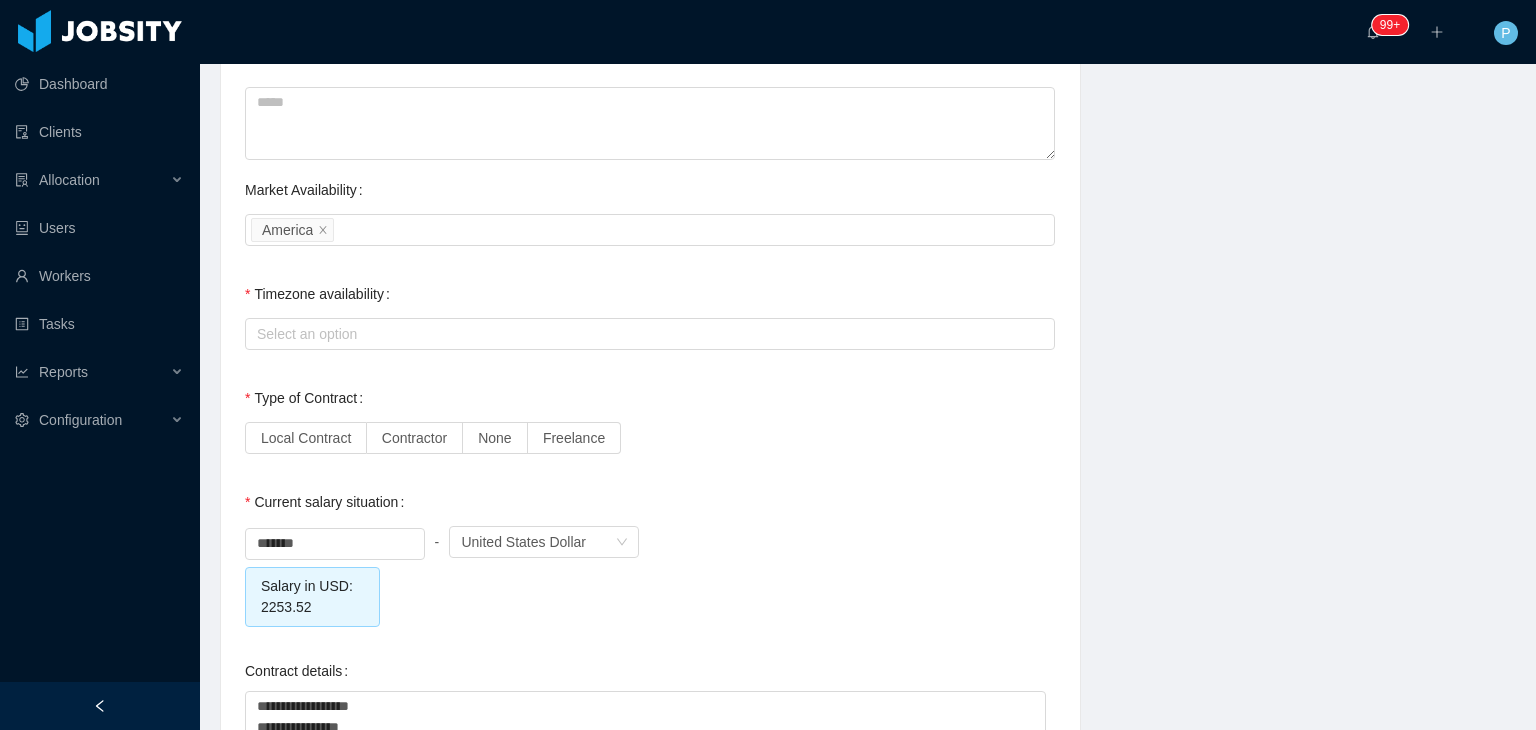 scroll, scrollTop: 2161, scrollLeft: 0, axis: vertical 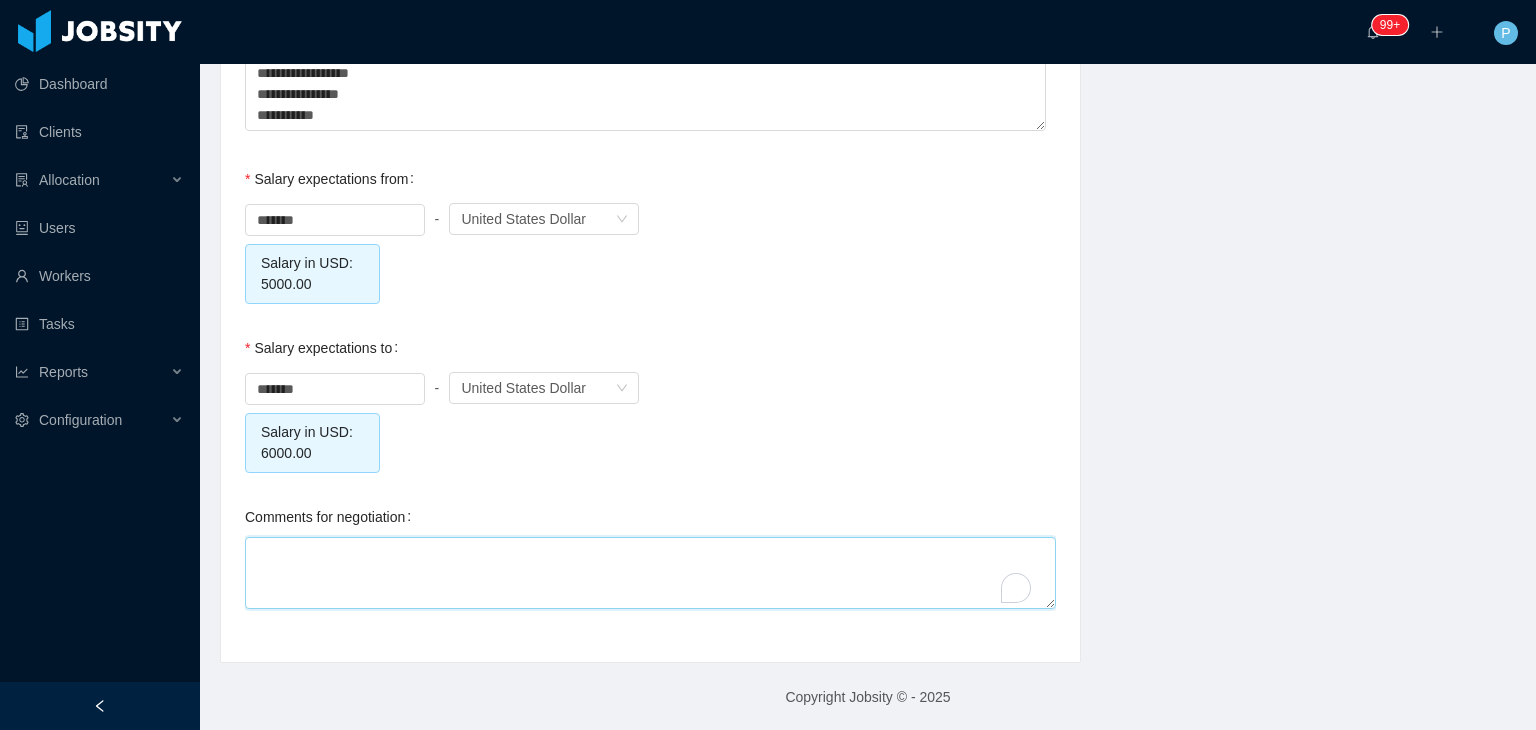 click on "Comments for negotiation" at bounding box center [650, 573] 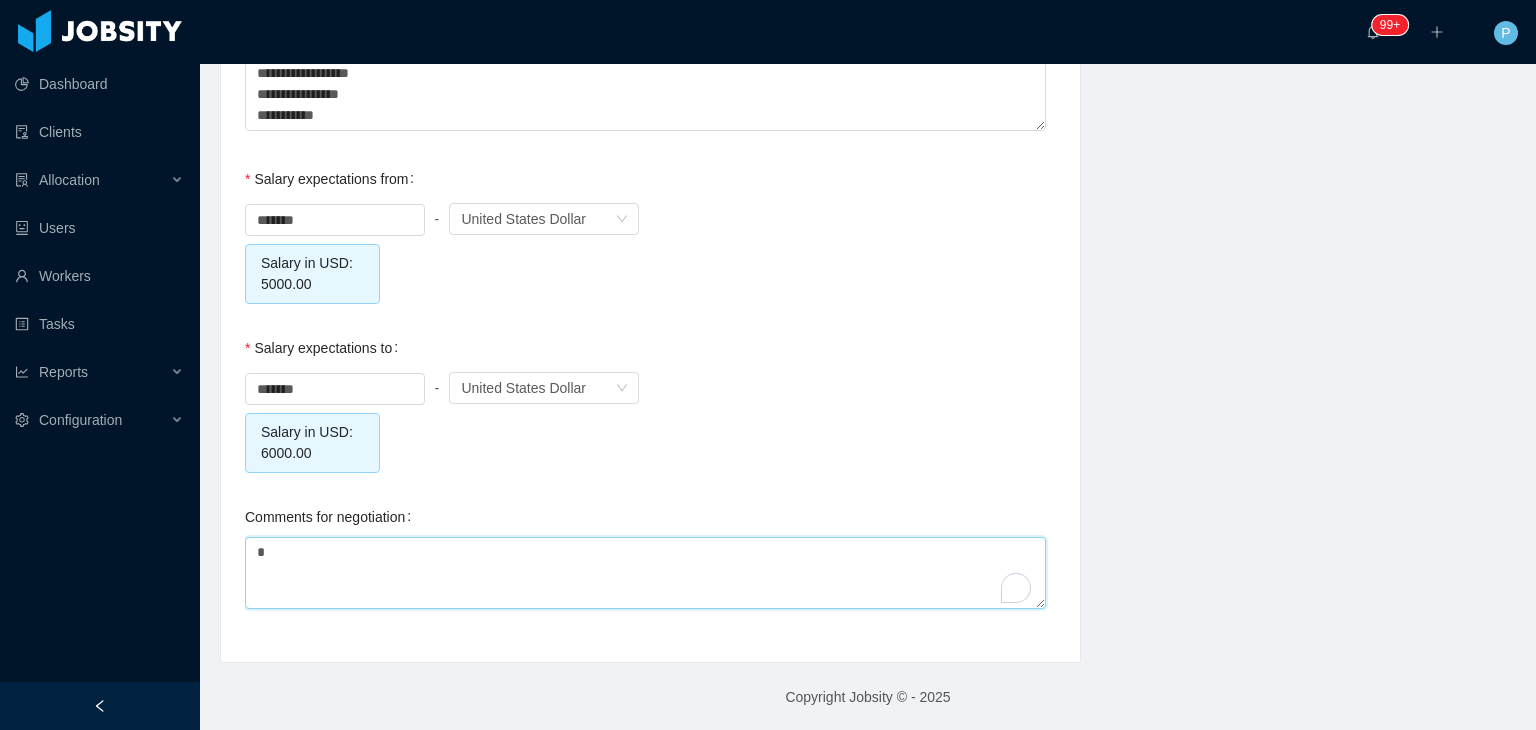 type 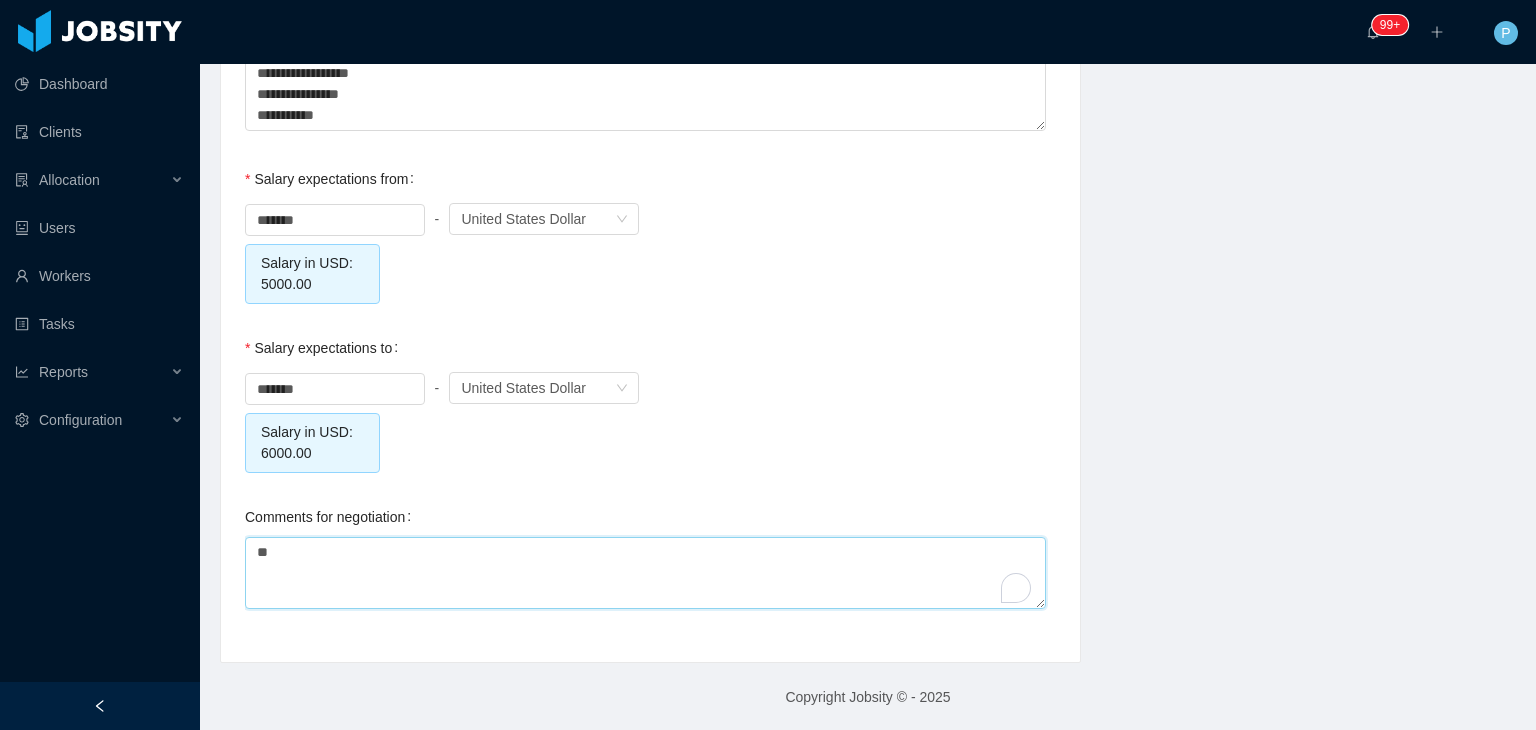 type 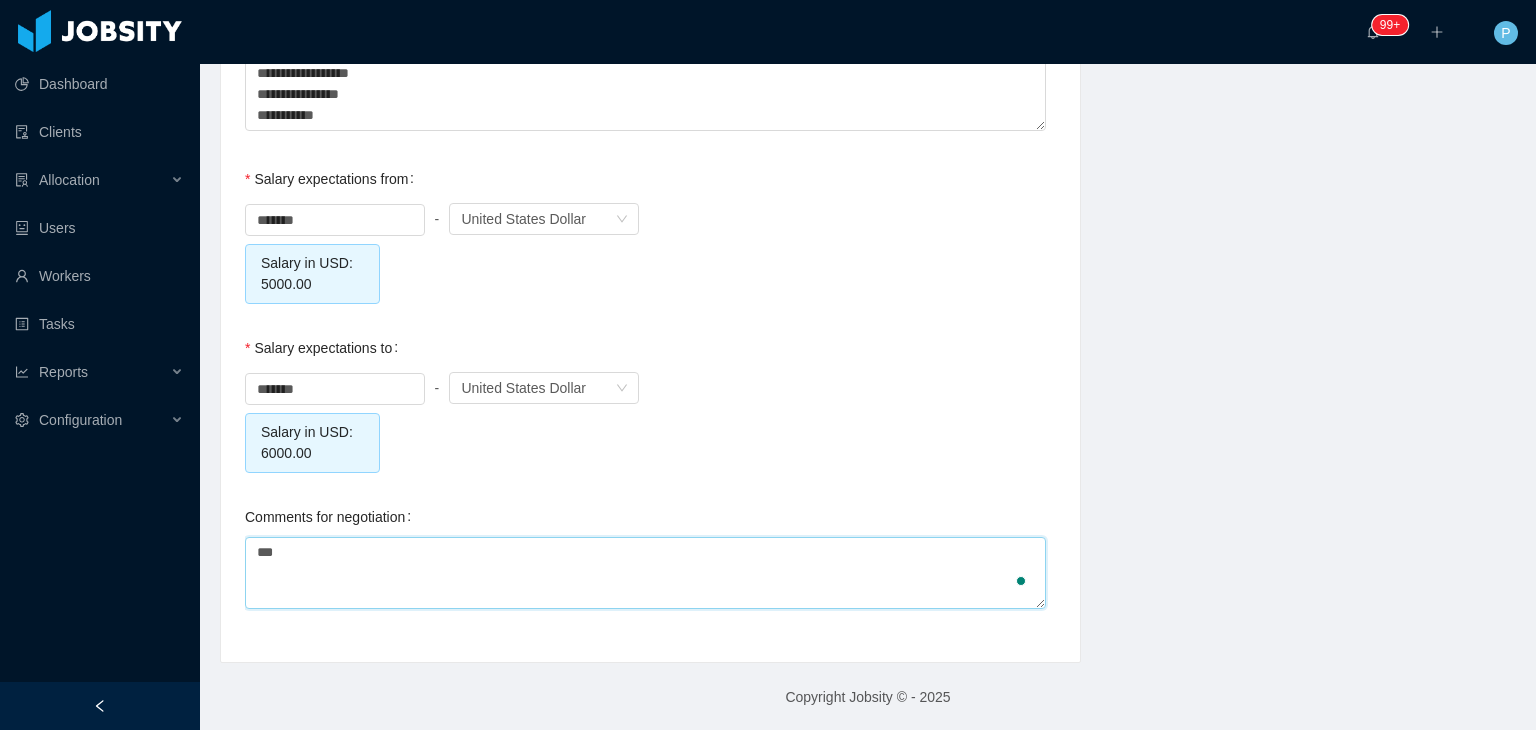 type 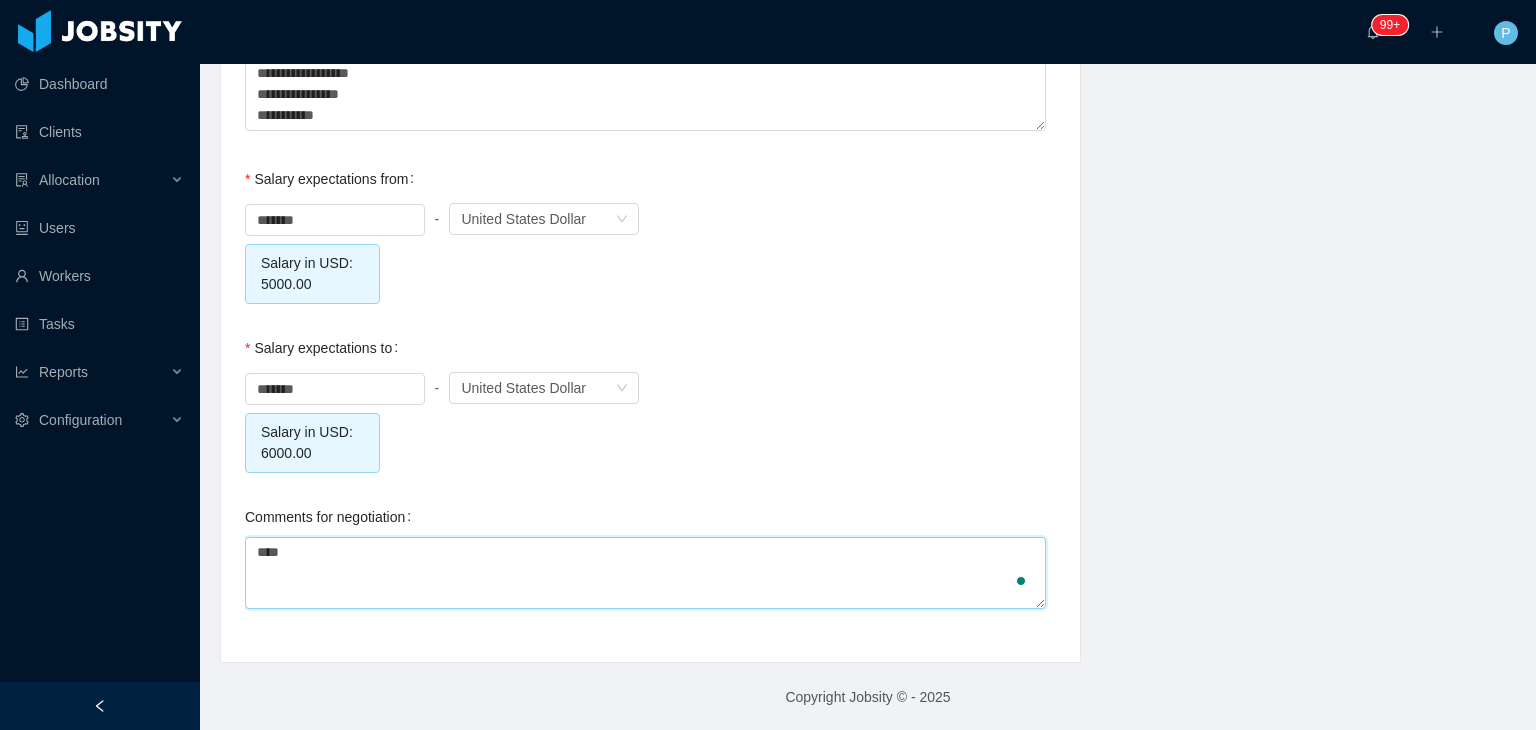 type 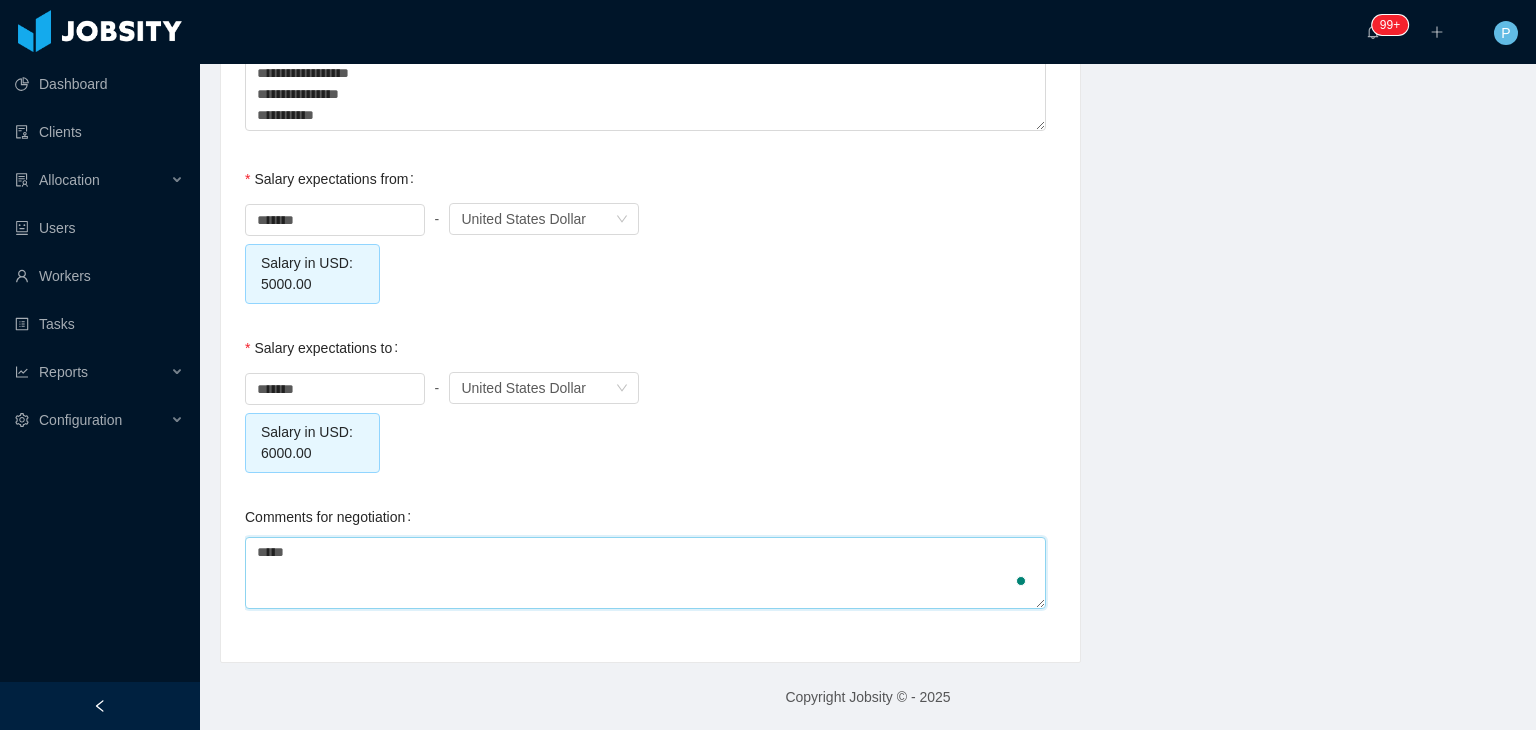 type 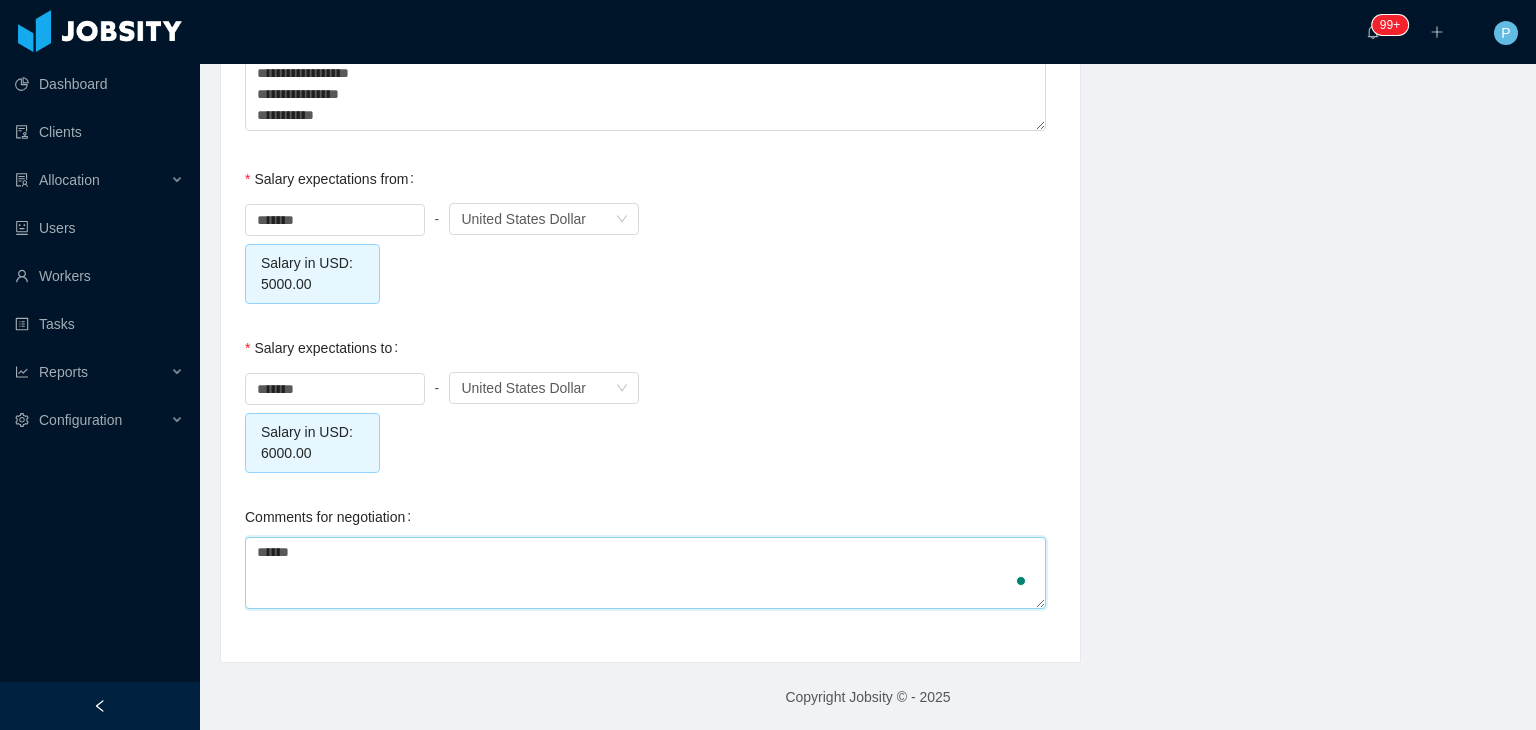 type 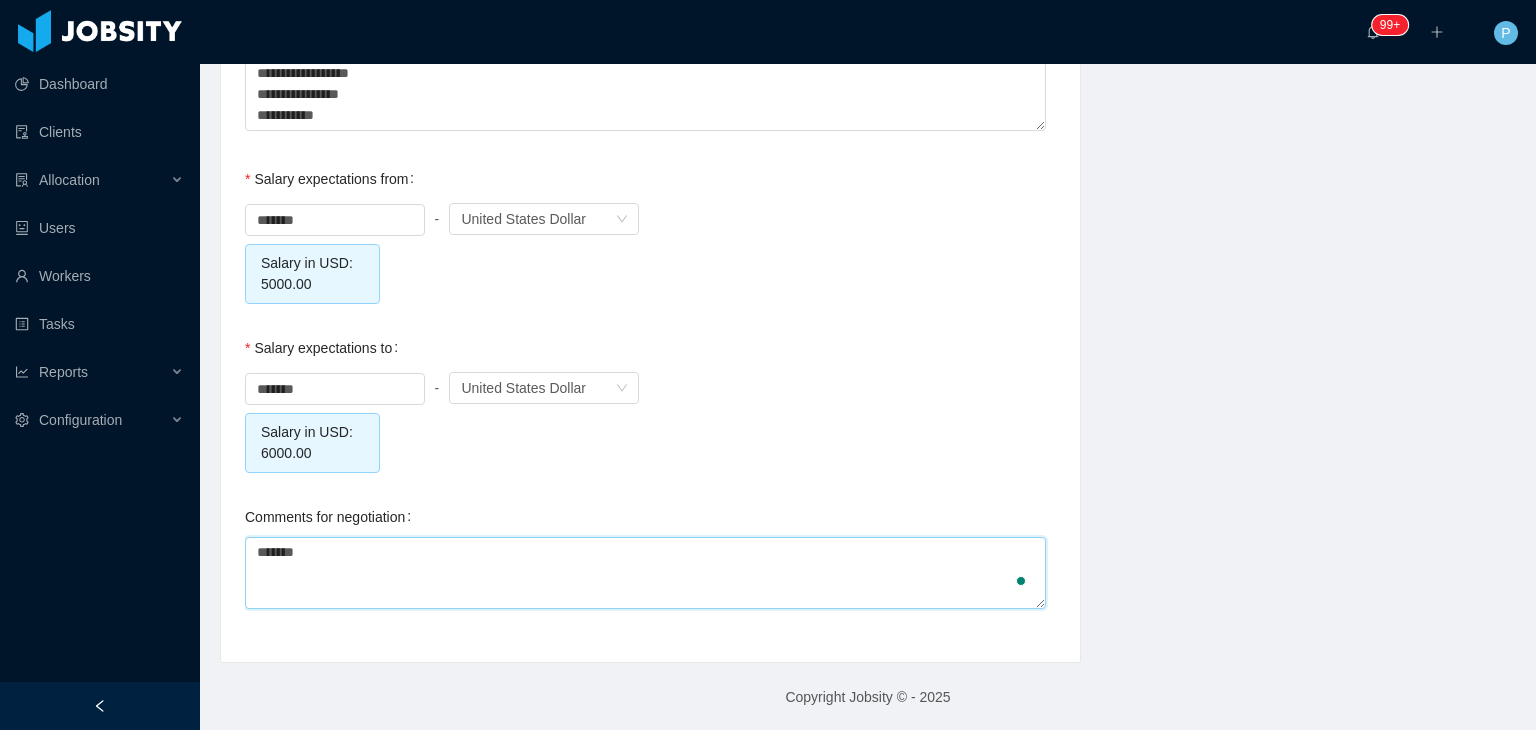 type 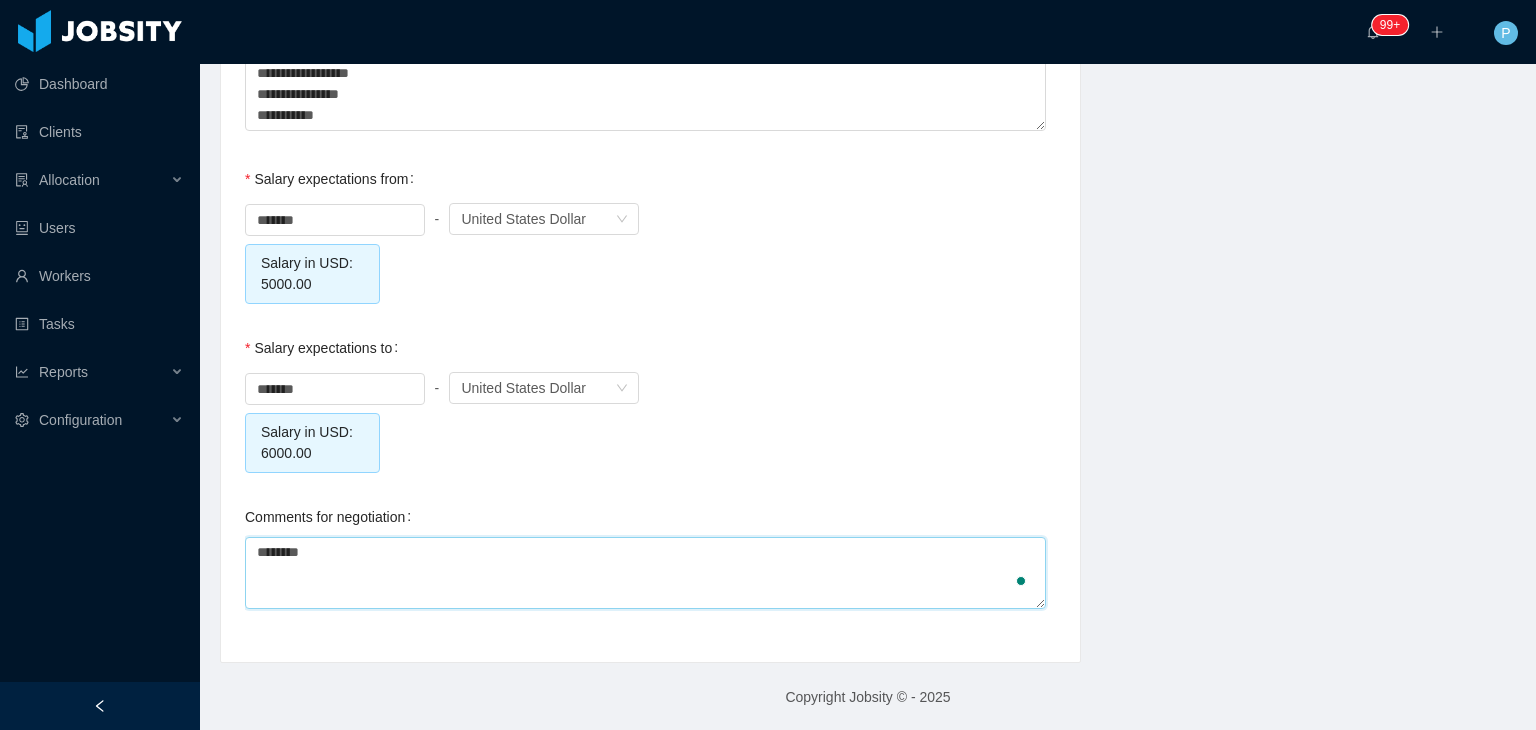type 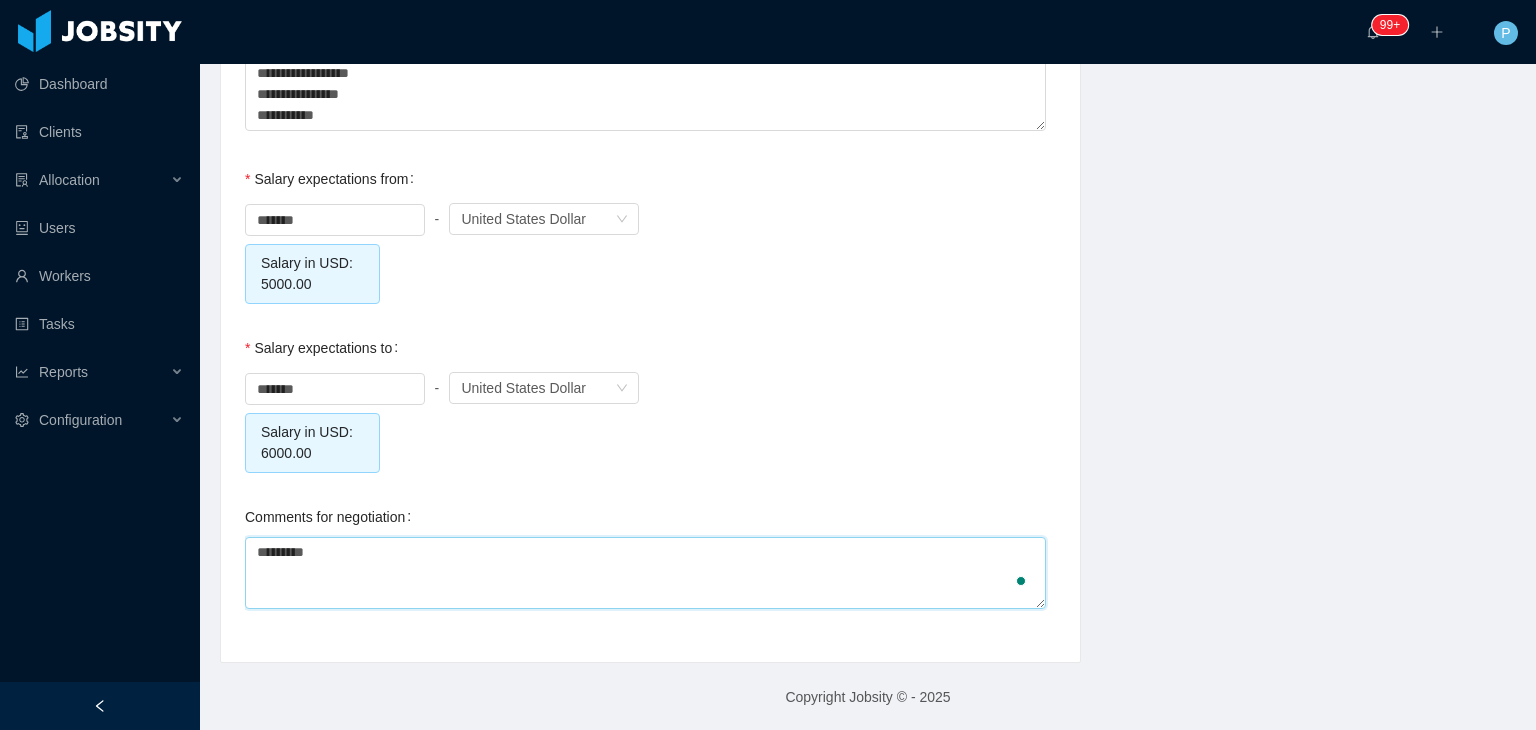 type 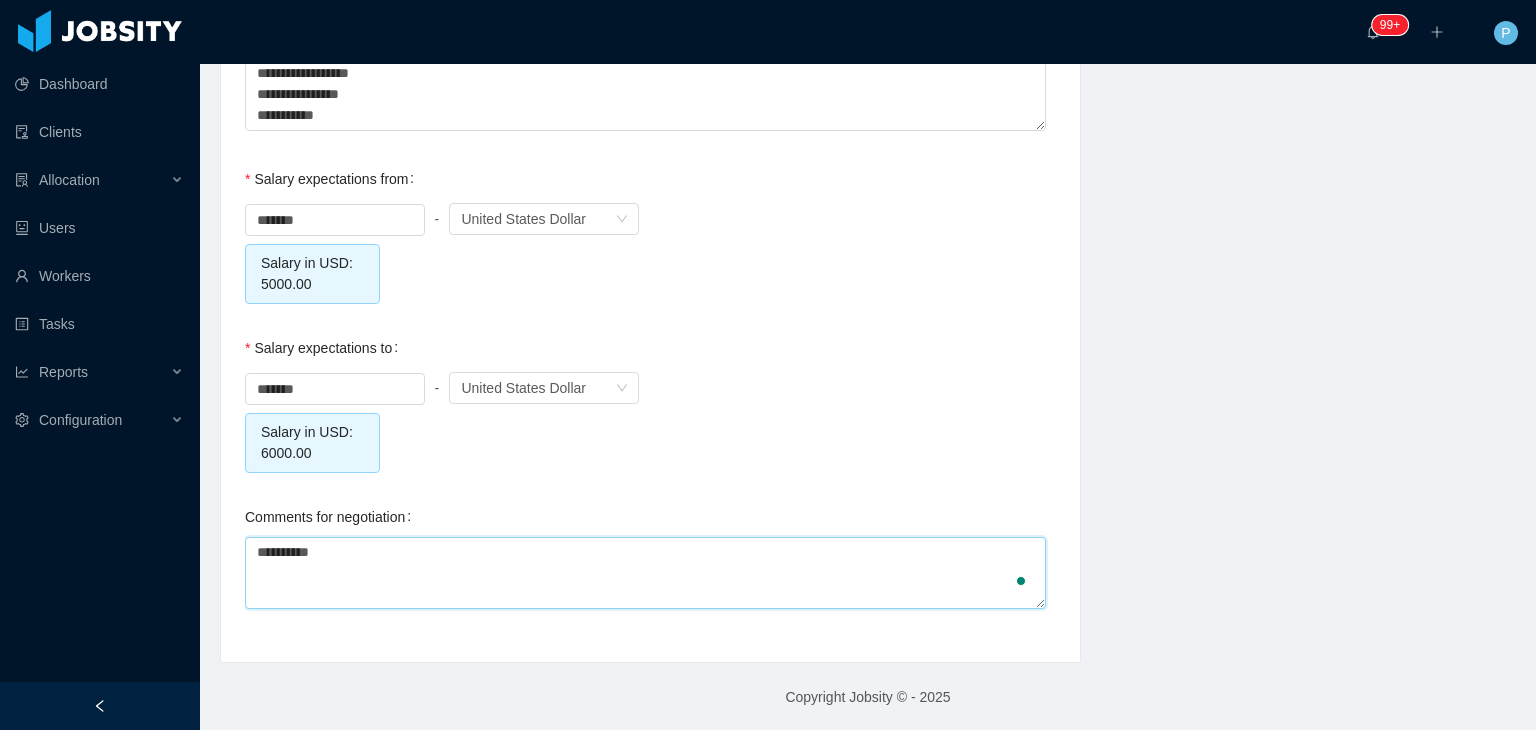 type 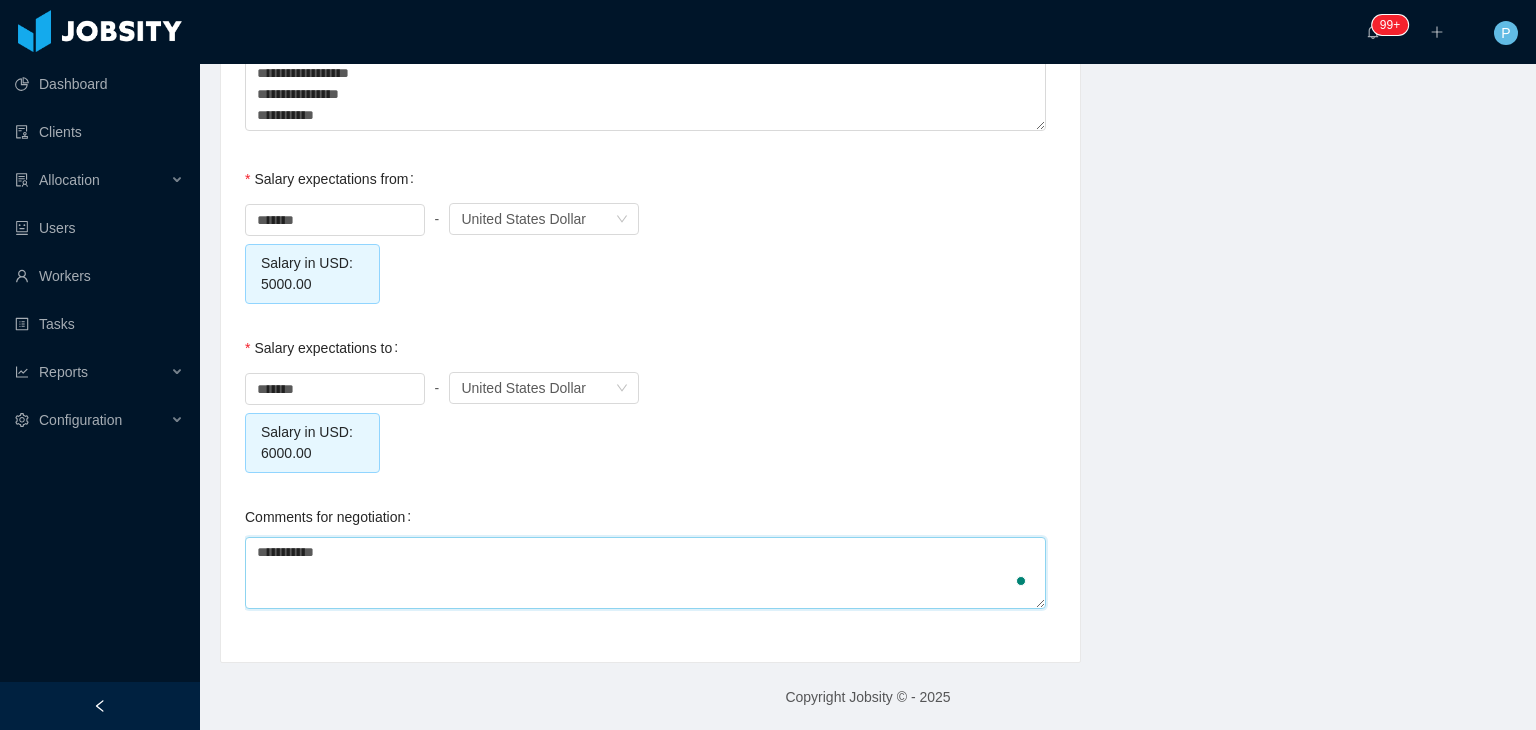 type 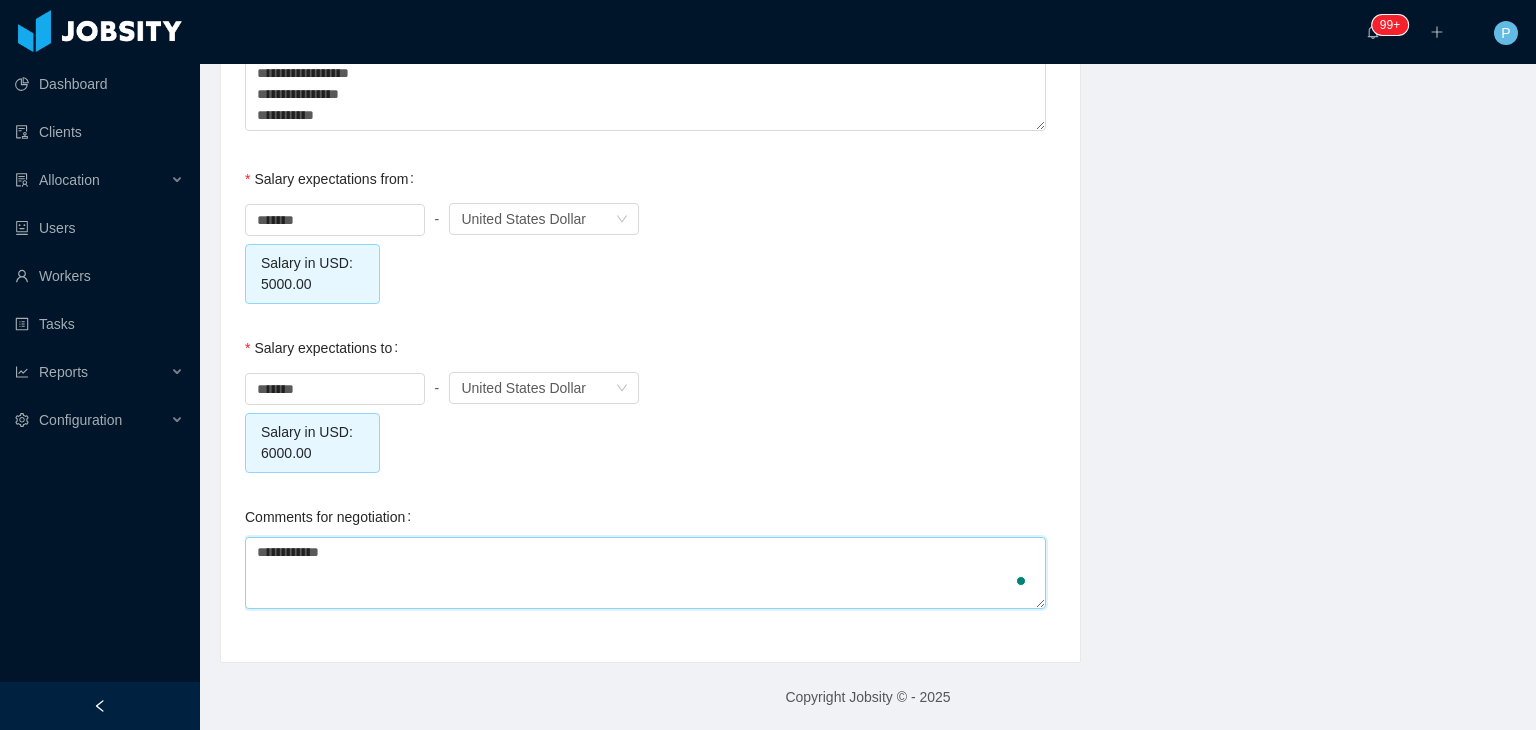 type 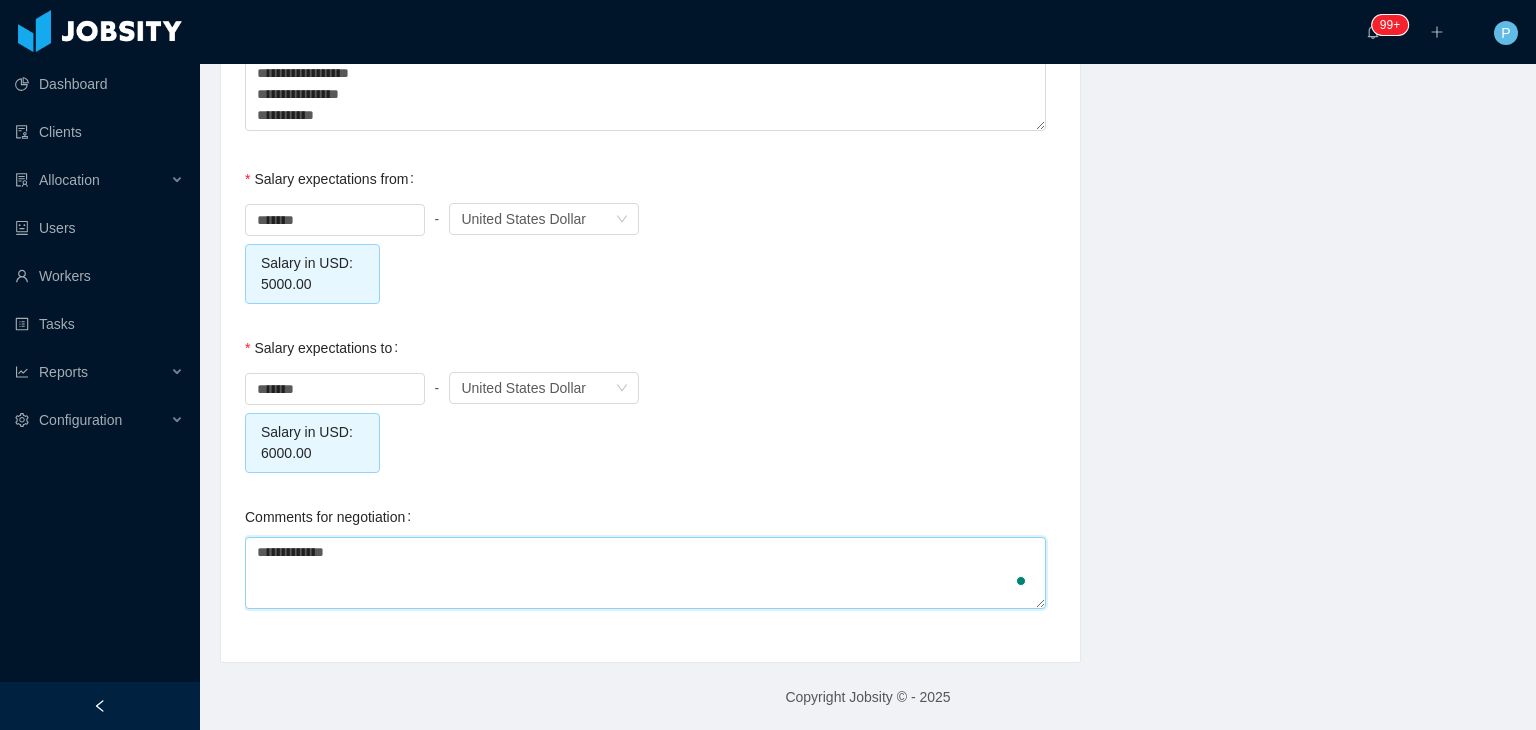 type 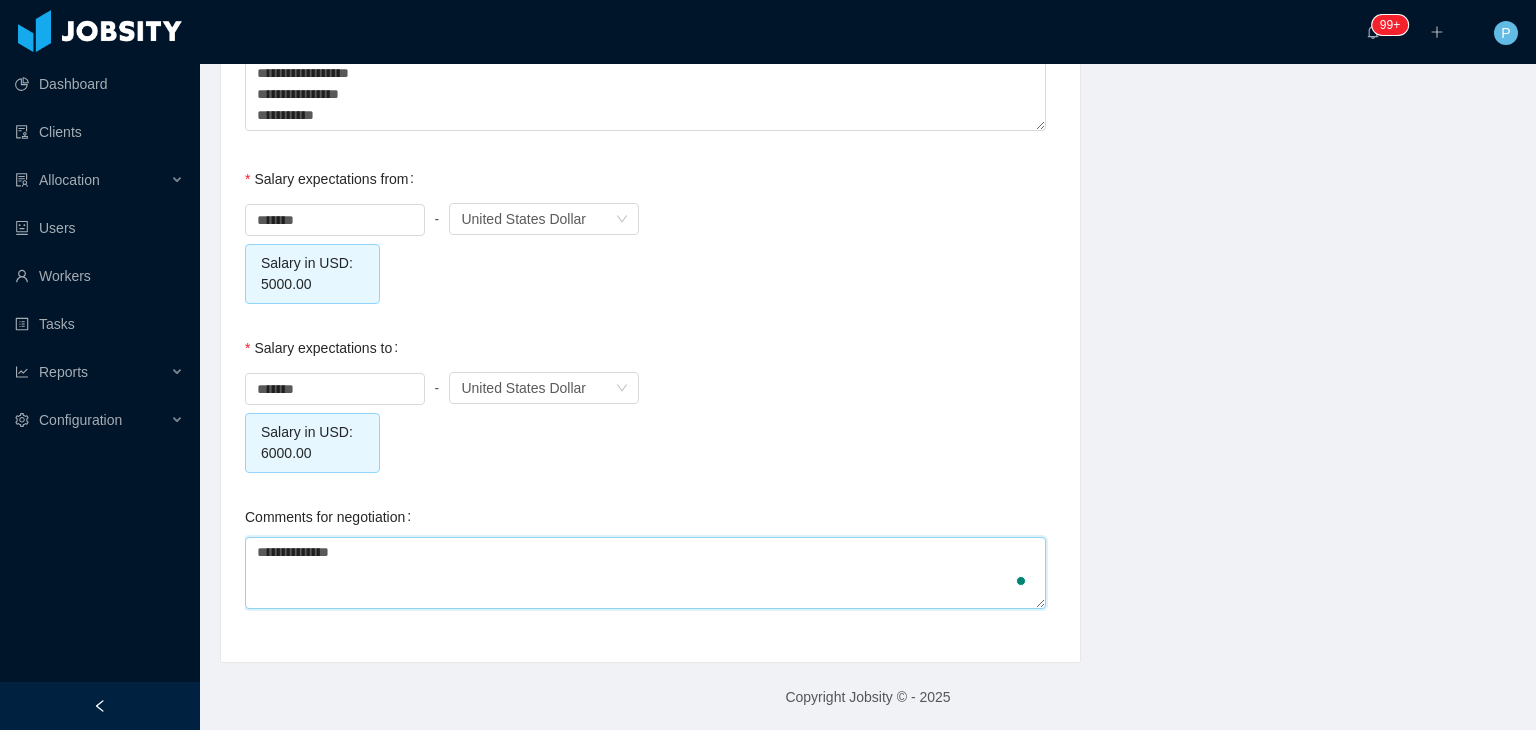 type 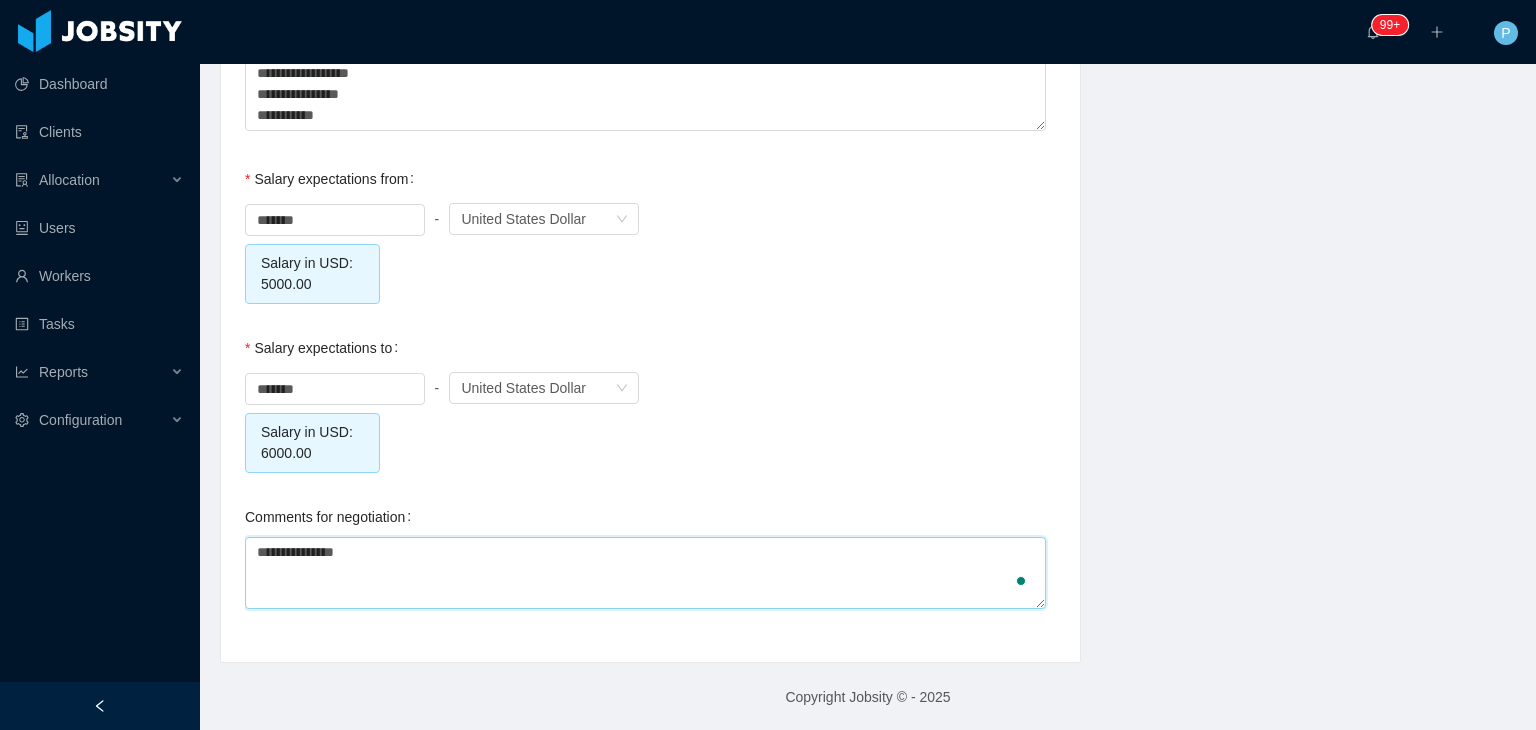 type 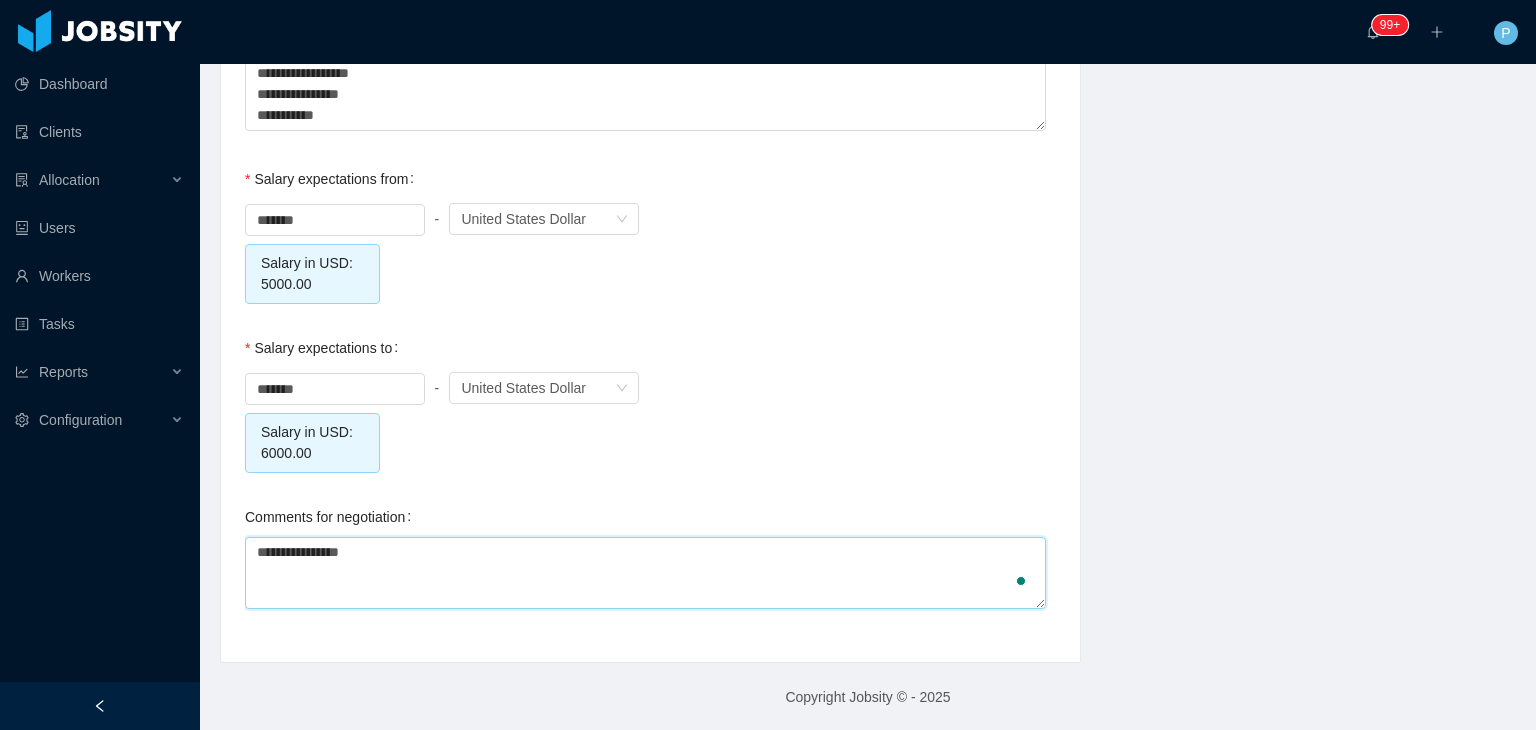 type 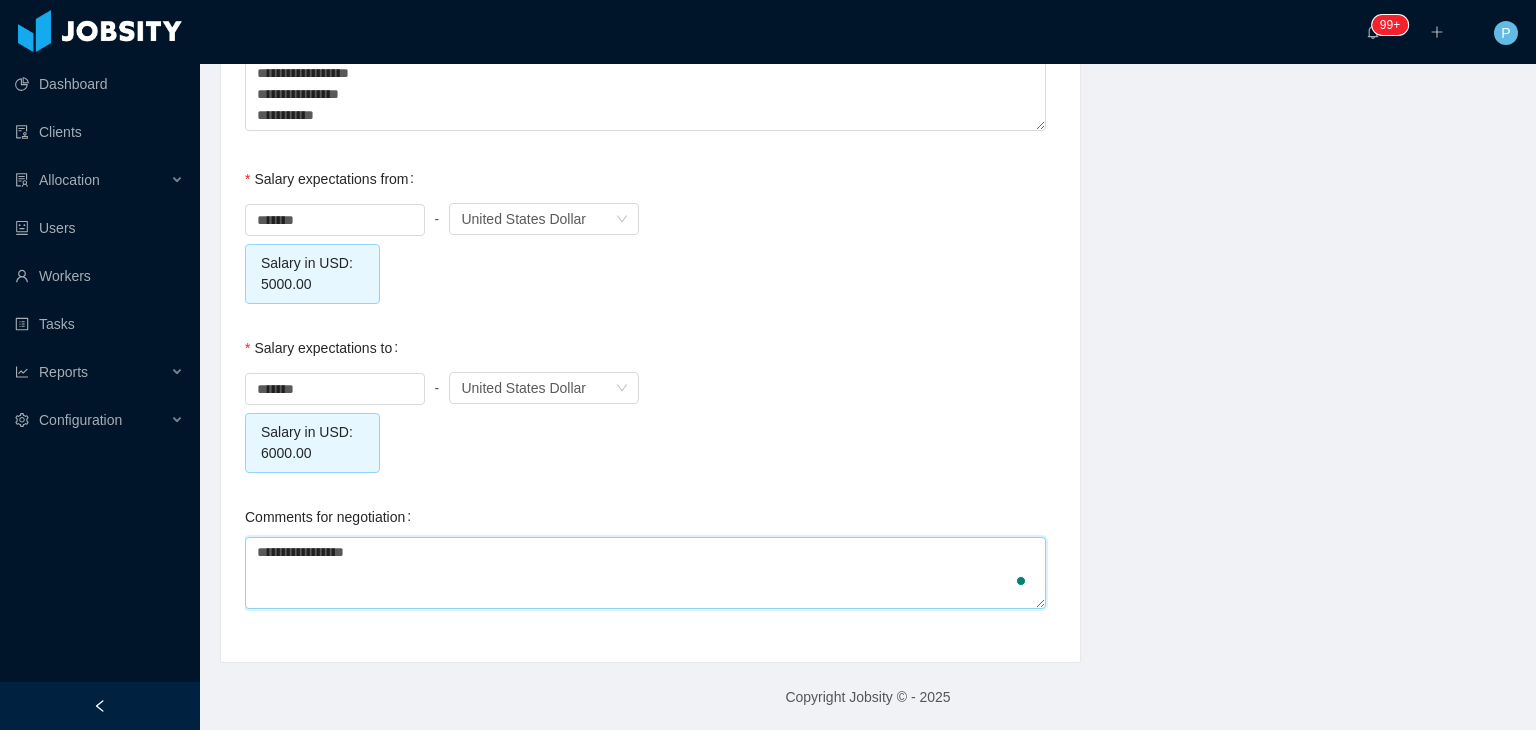 type 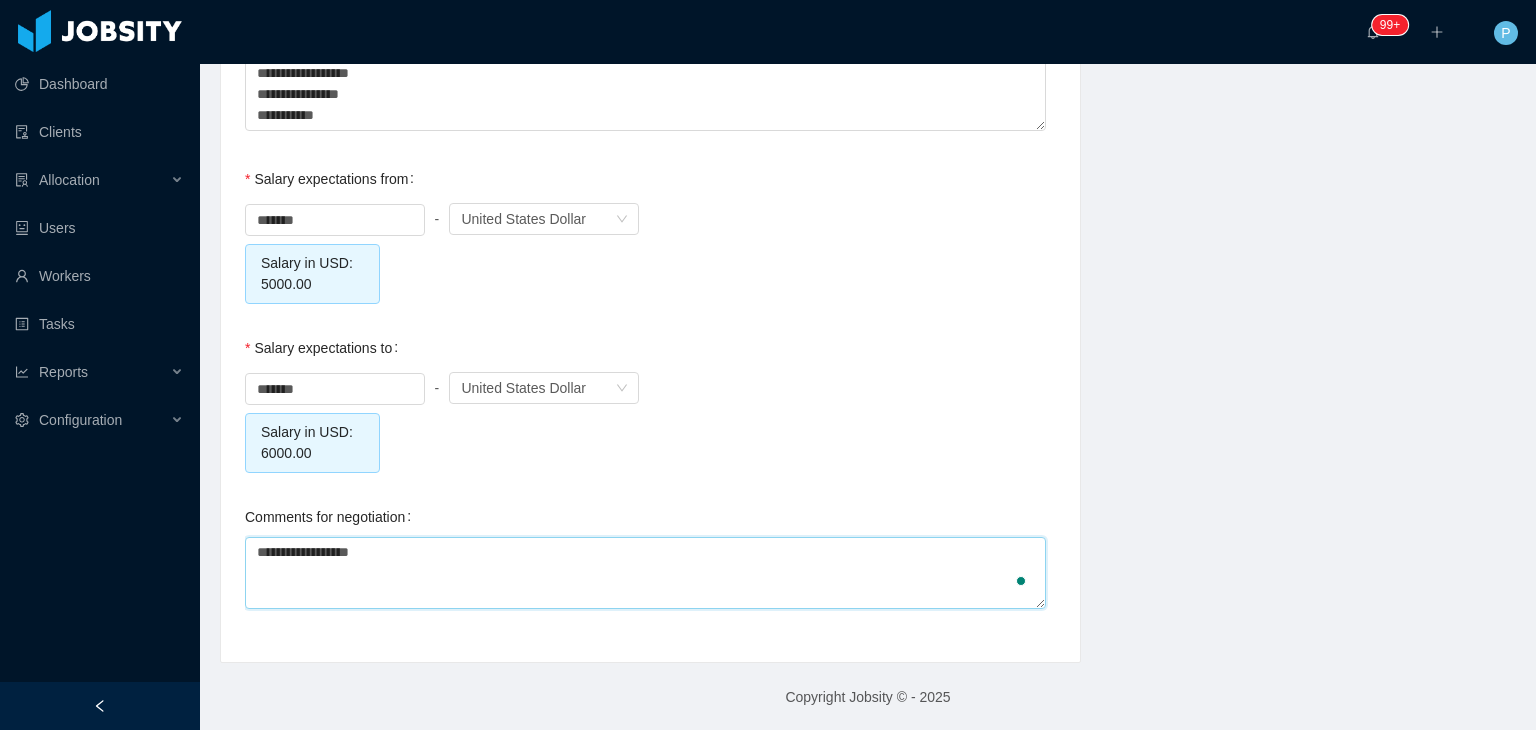 type 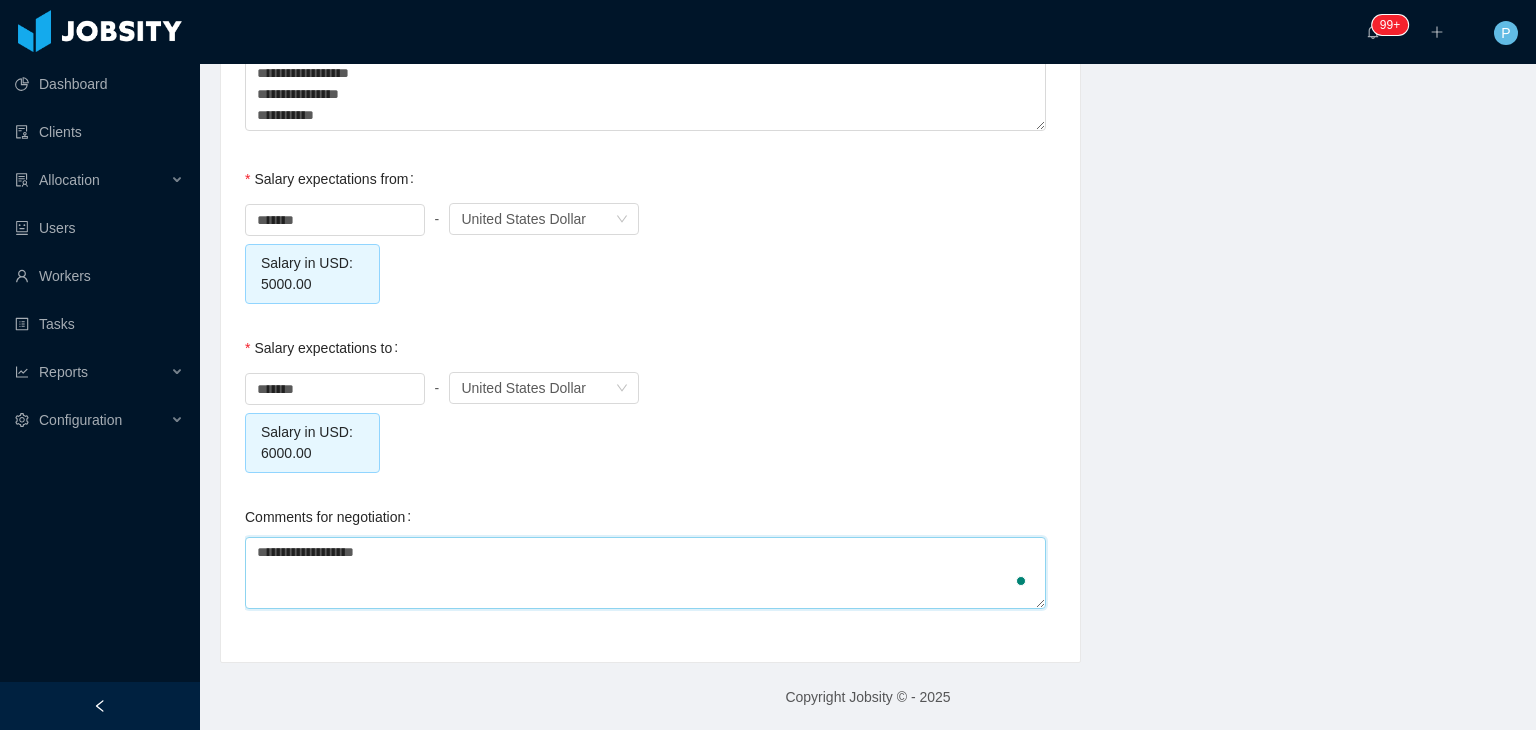 type on "**********" 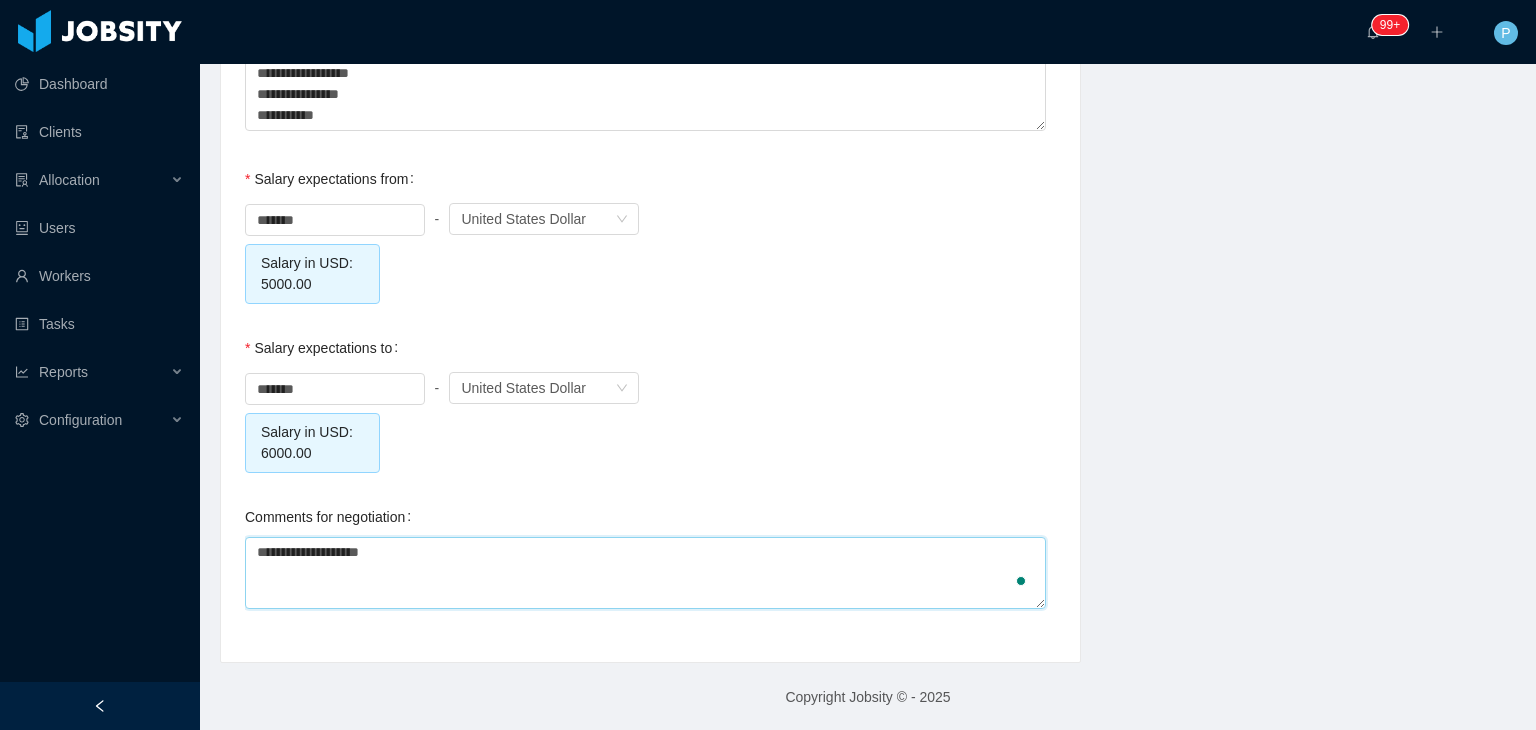 type 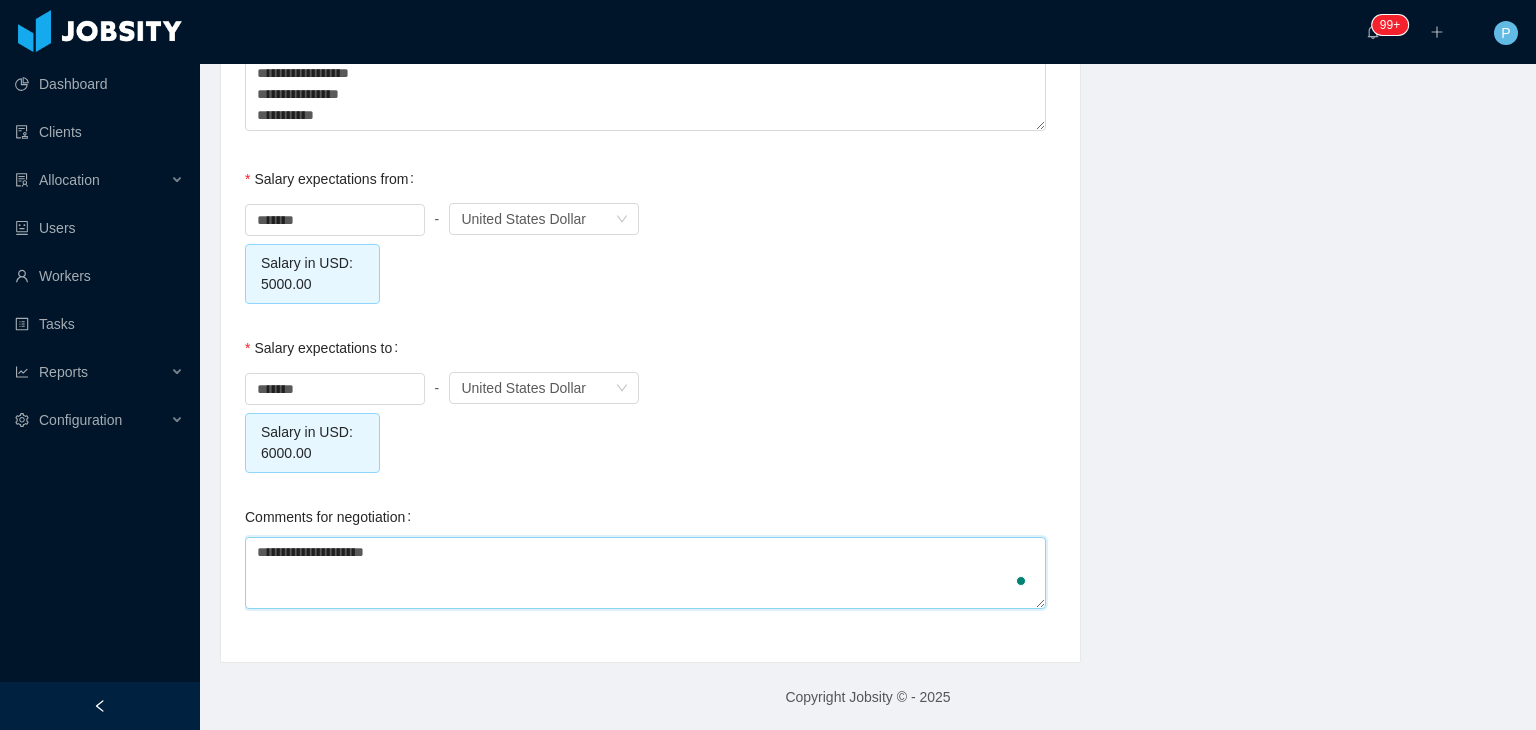 type 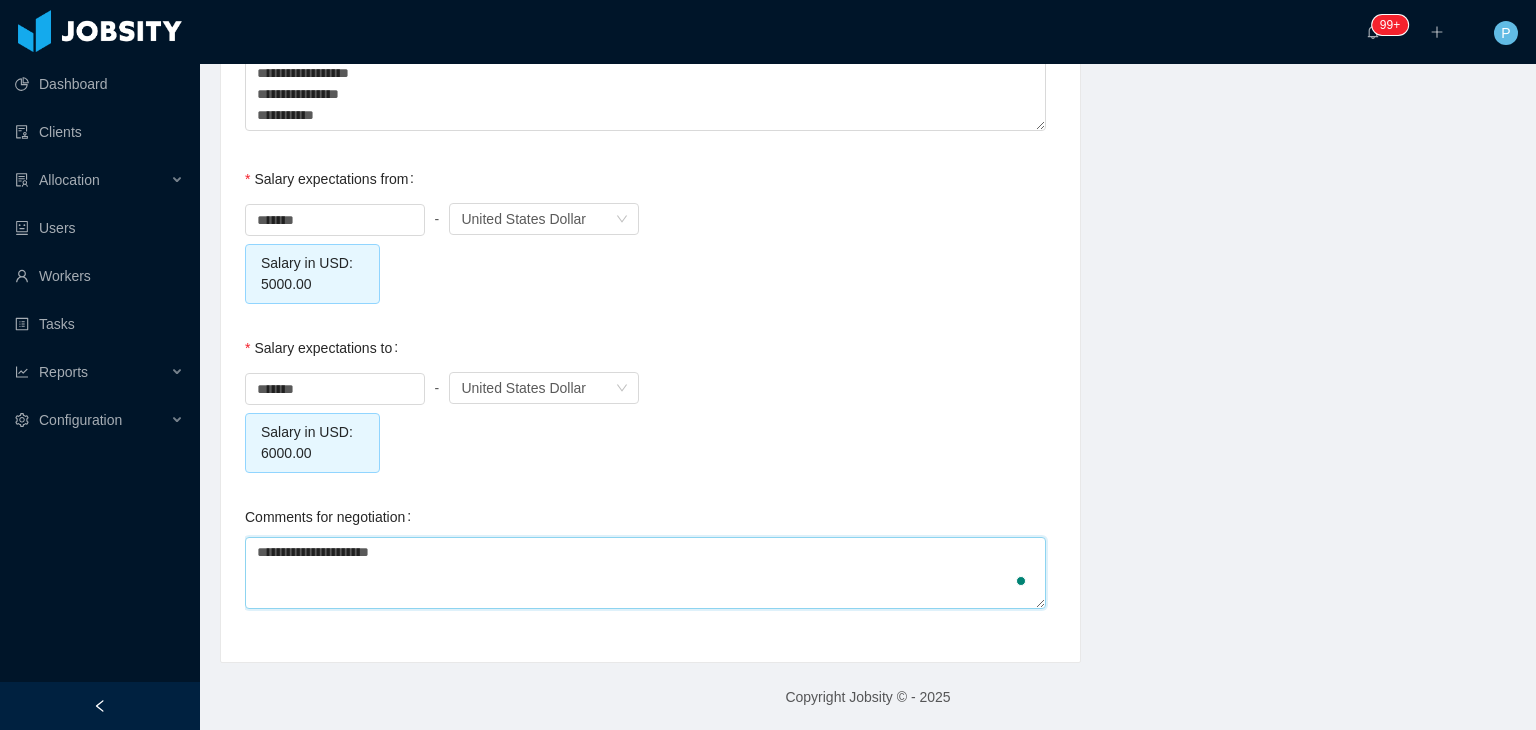 type 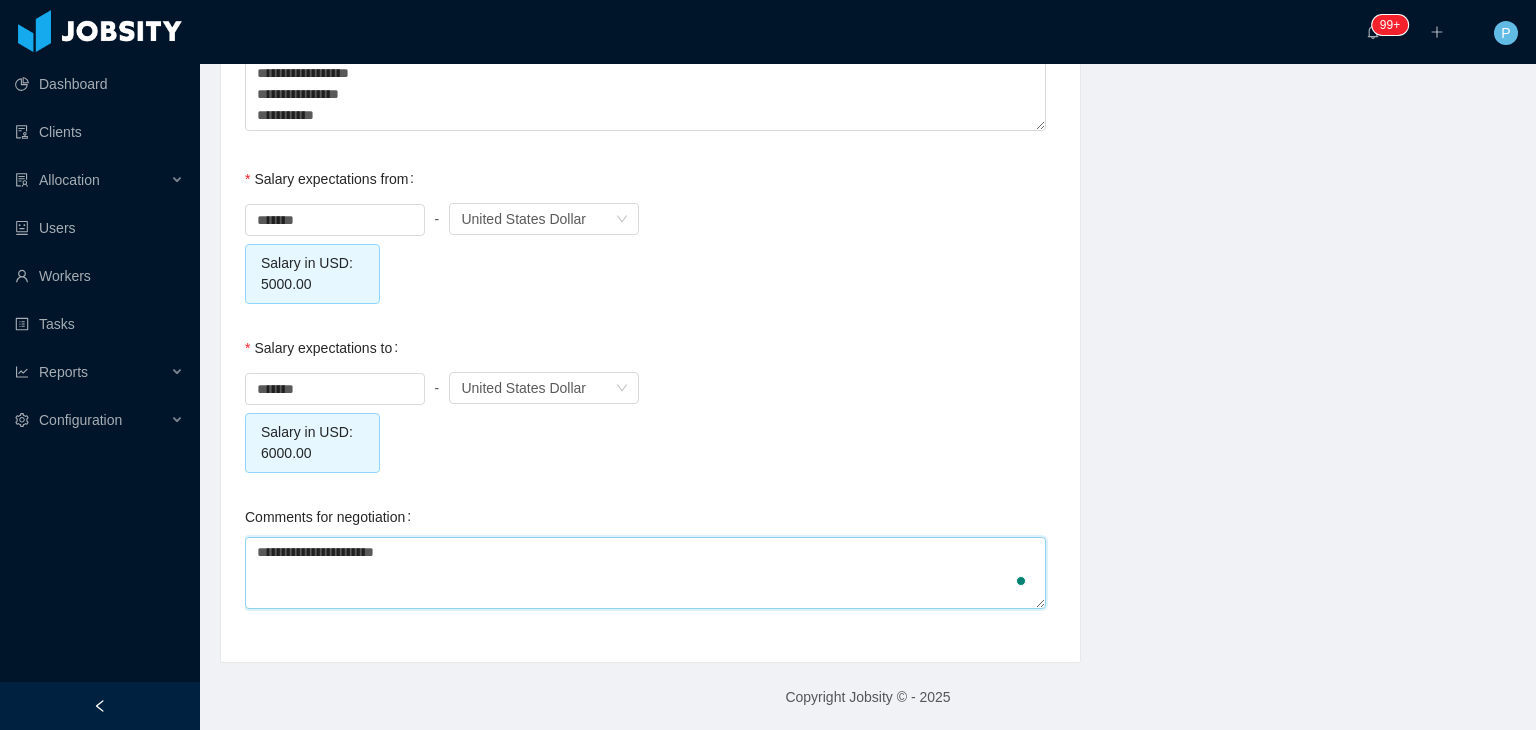 type 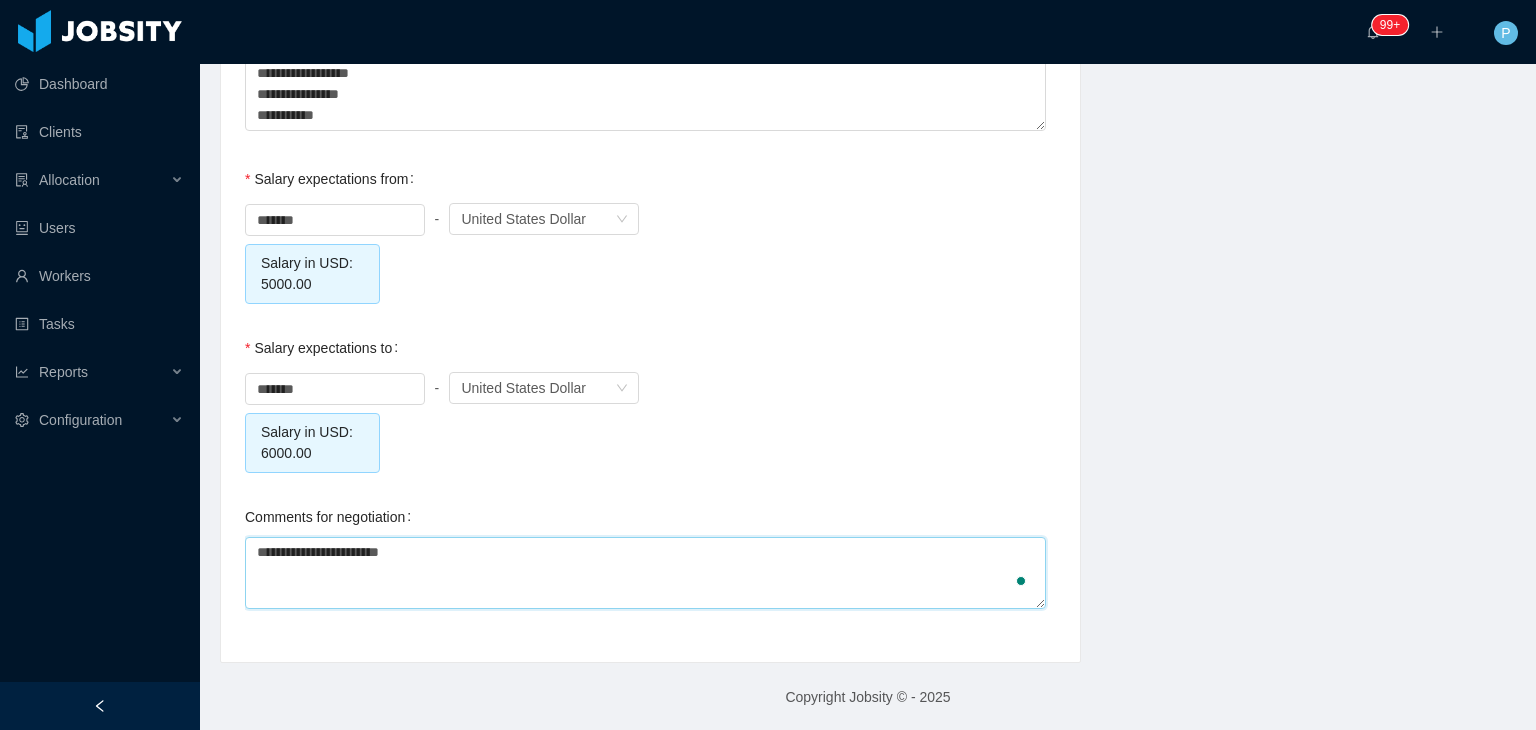 type 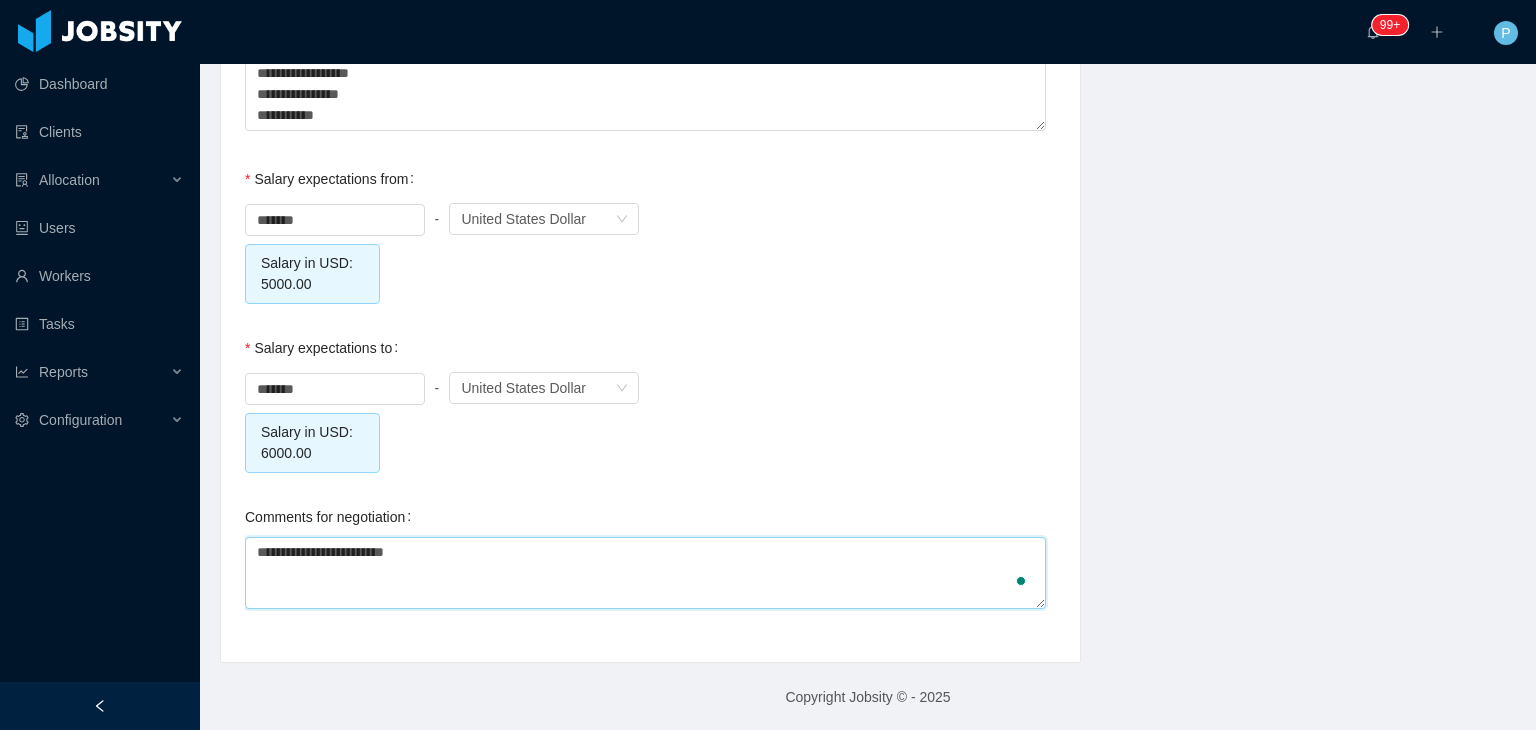 type 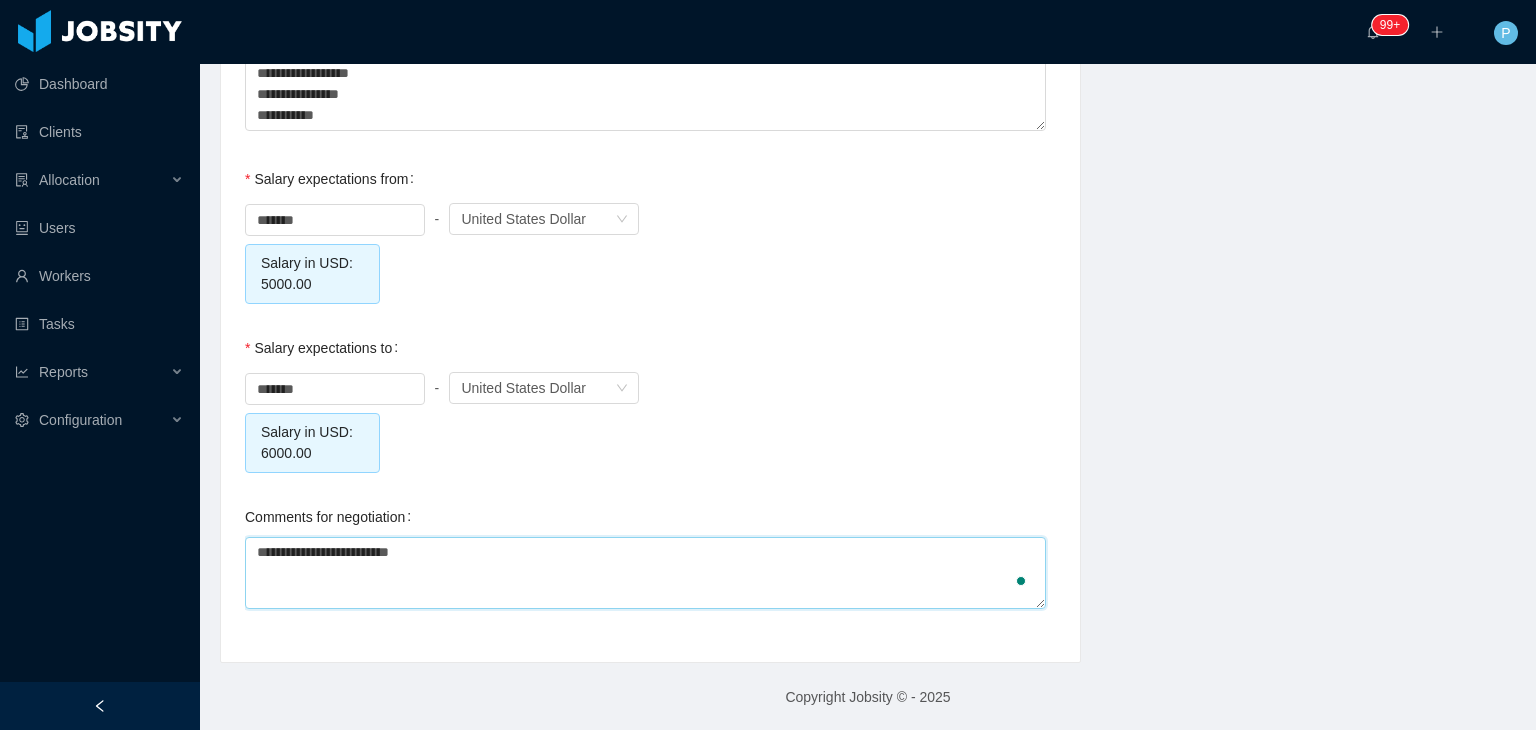 type 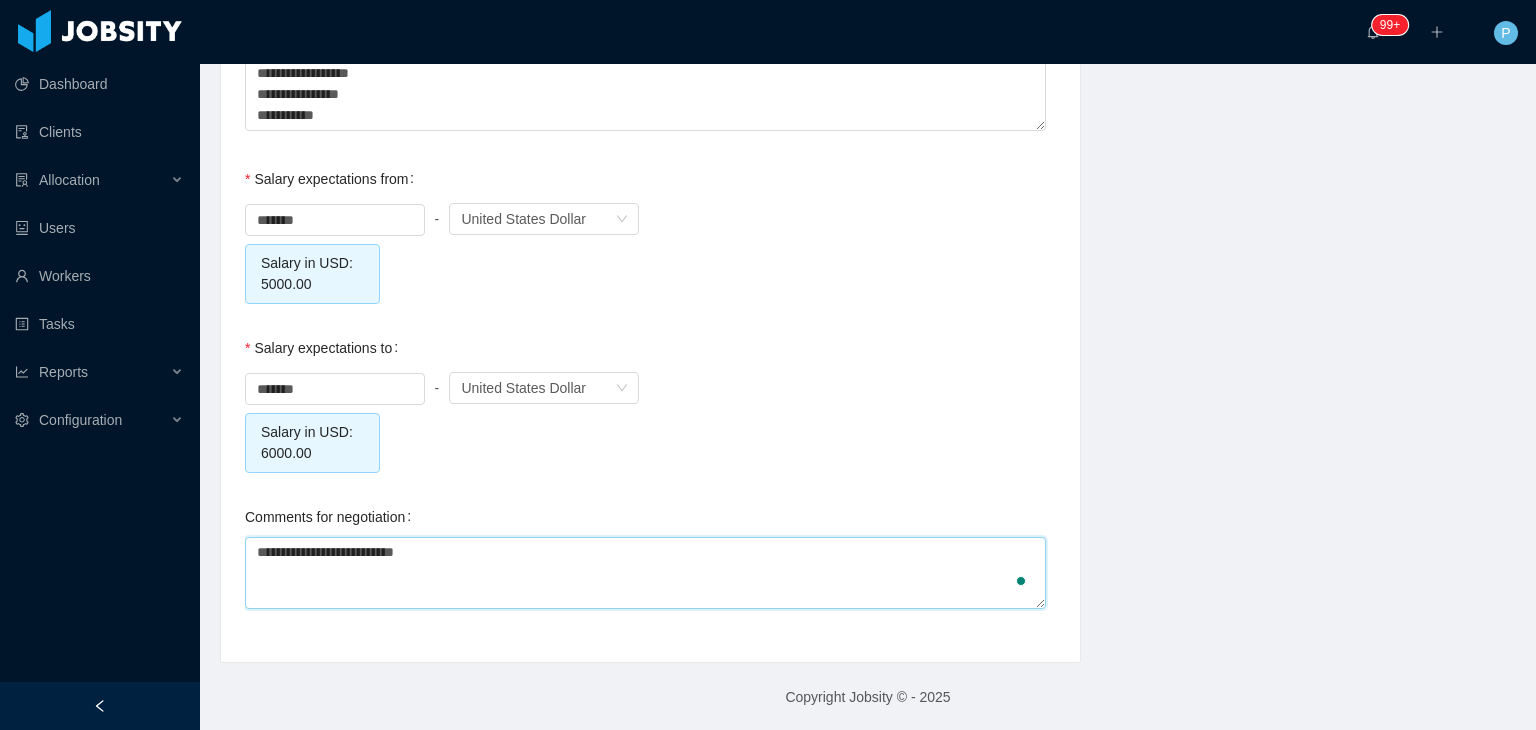 type 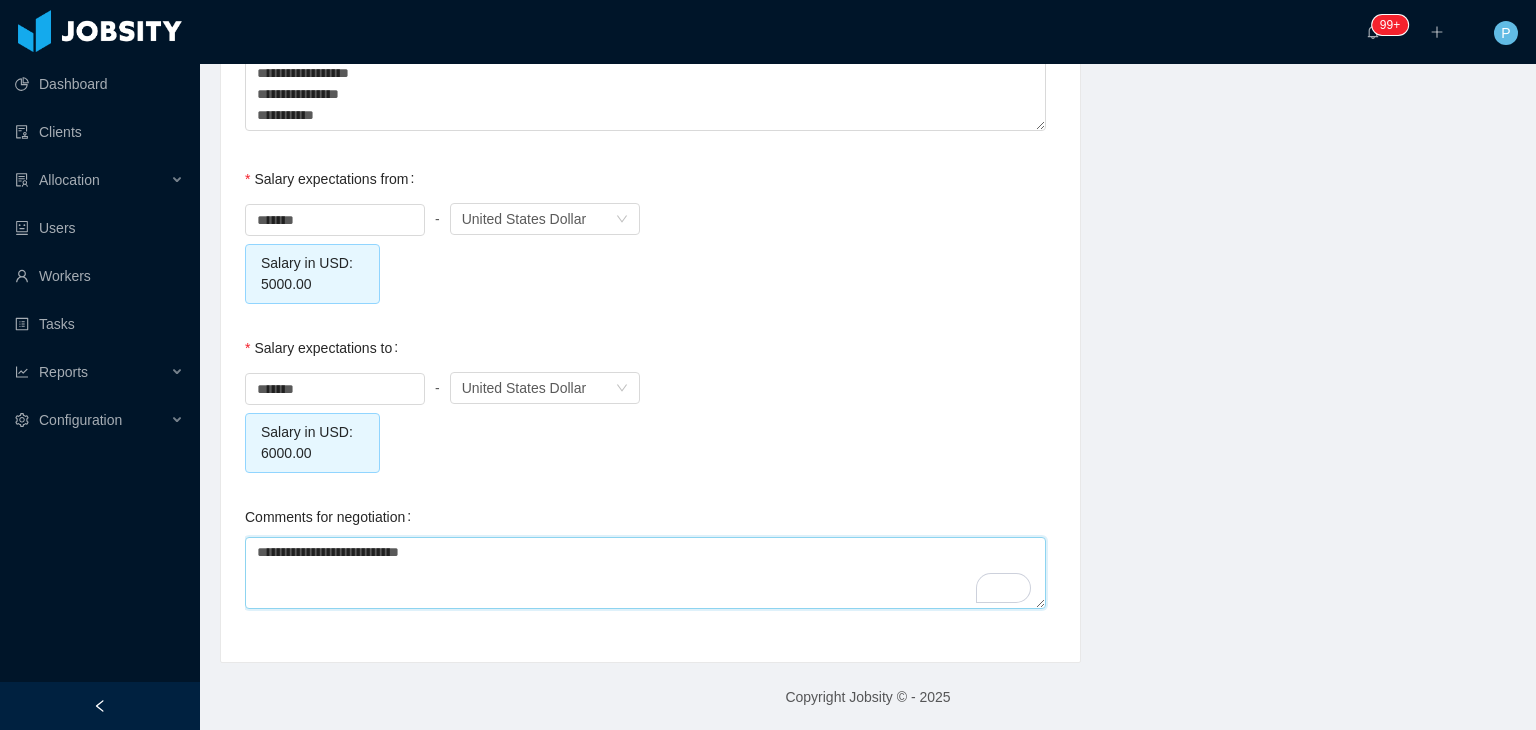 type on "**********" 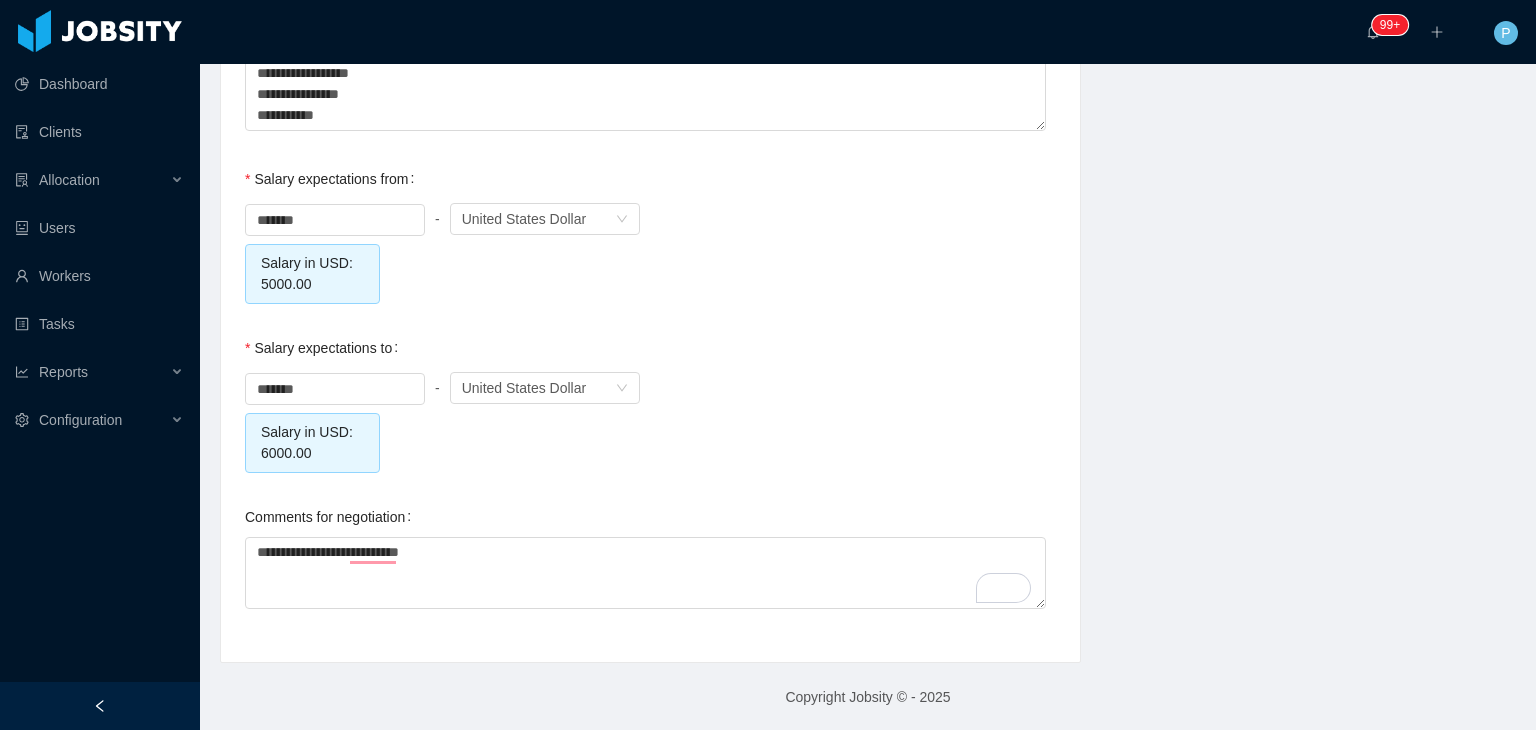click on "Salary expectations from ******* - Currency United States Dollar   Salary in USD: 5000.00" at bounding box center (650, 231) 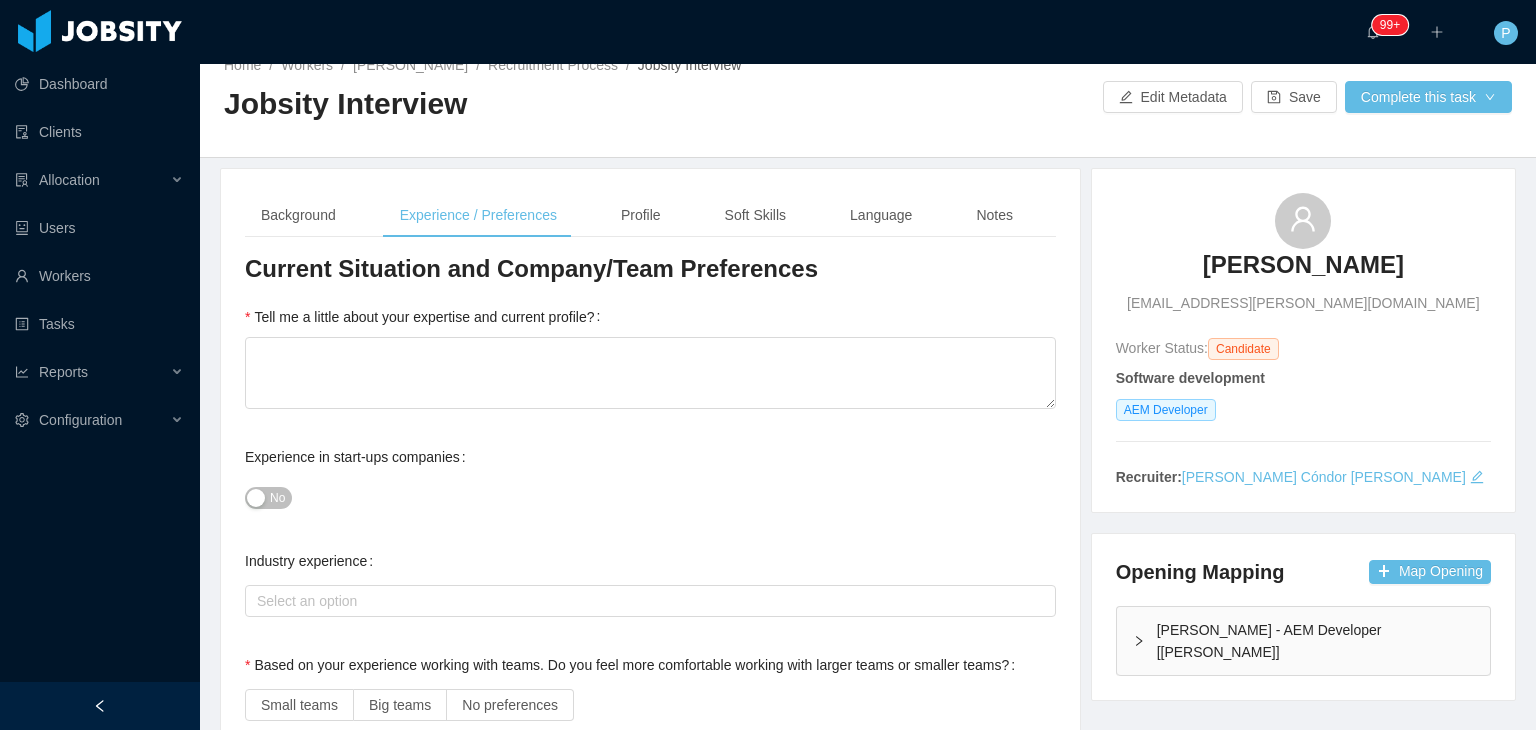 scroll, scrollTop: 0, scrollLeft: 0, axis: both 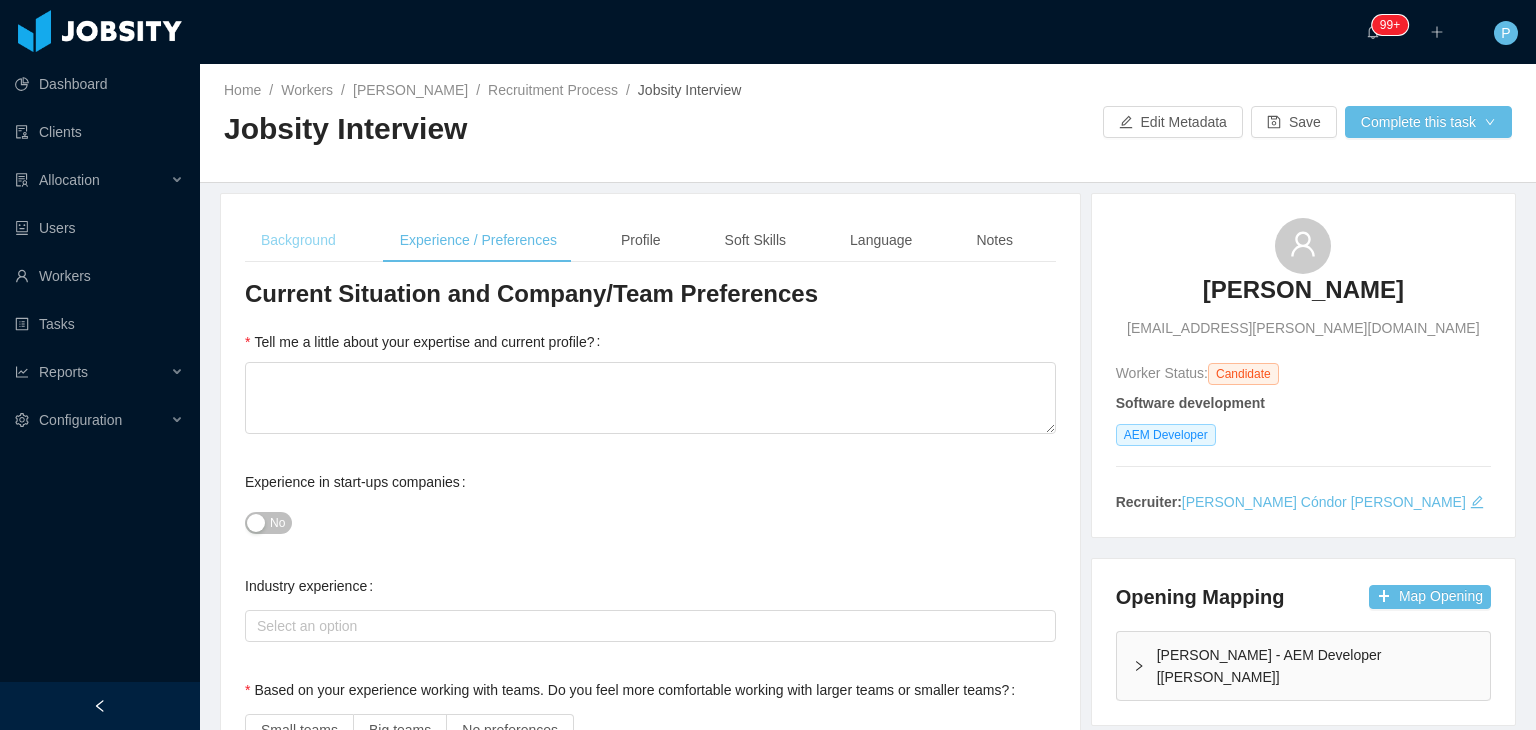 click on "Background" at bounding box center [298, 240] 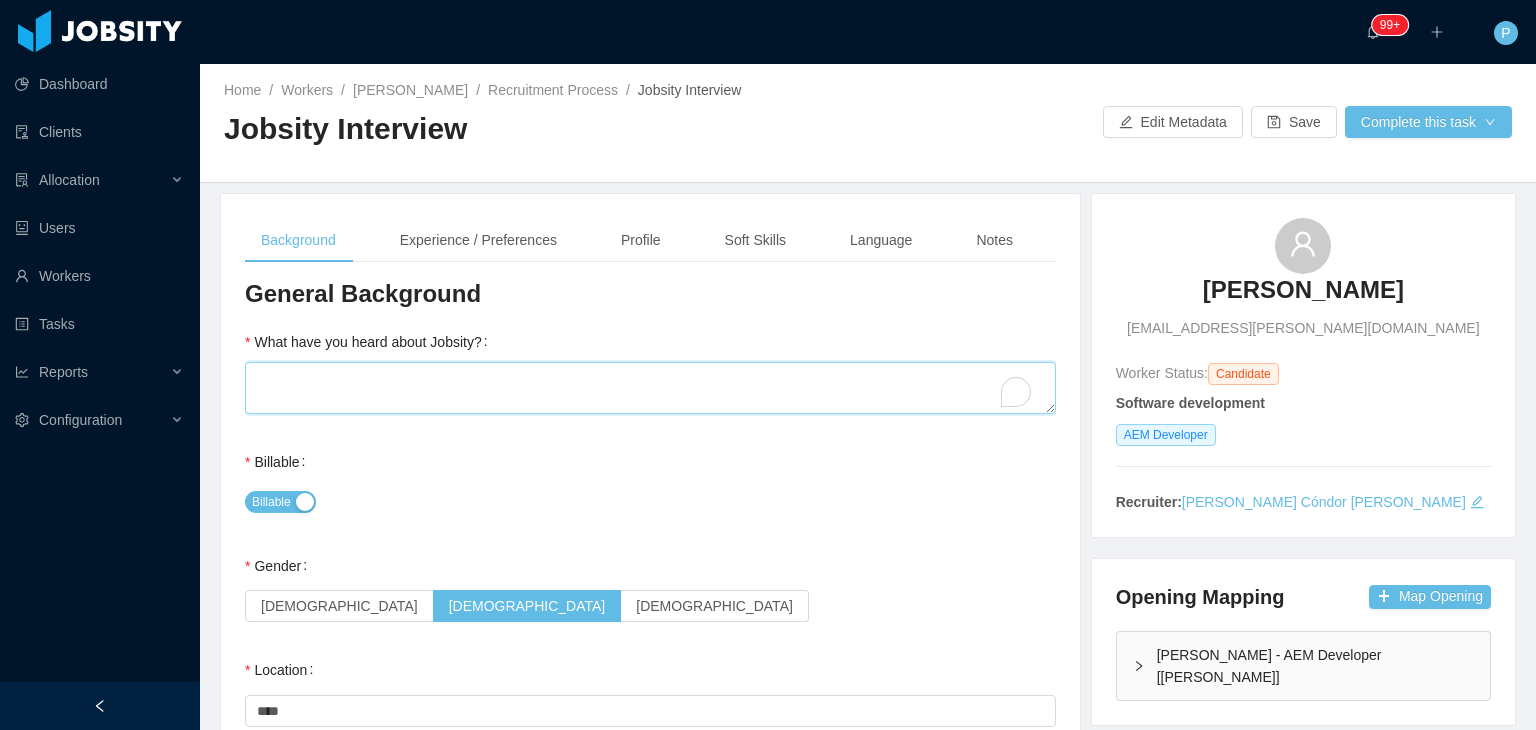 click on "What have you heard about Jobsity?" at bounding box center (650, 388) 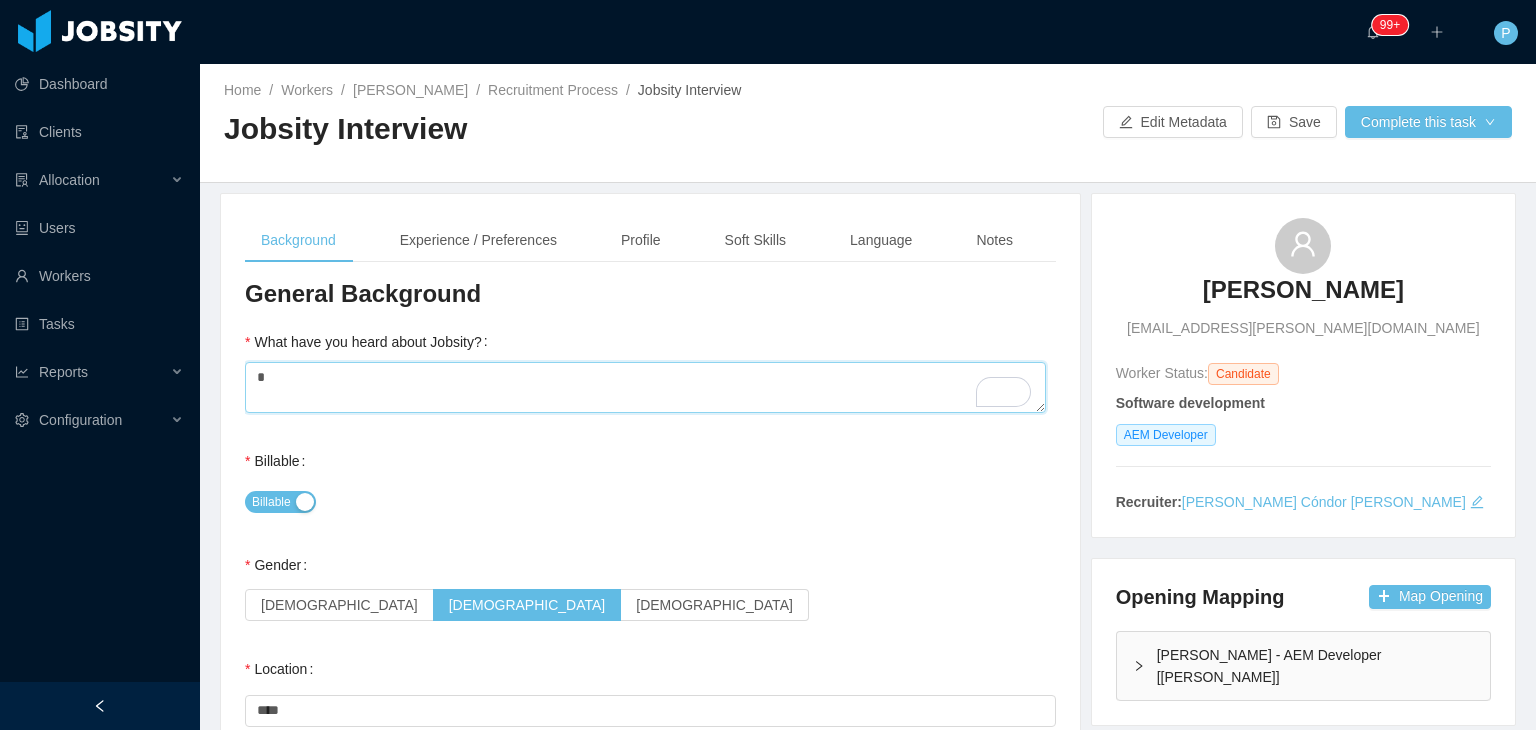 type on "*" 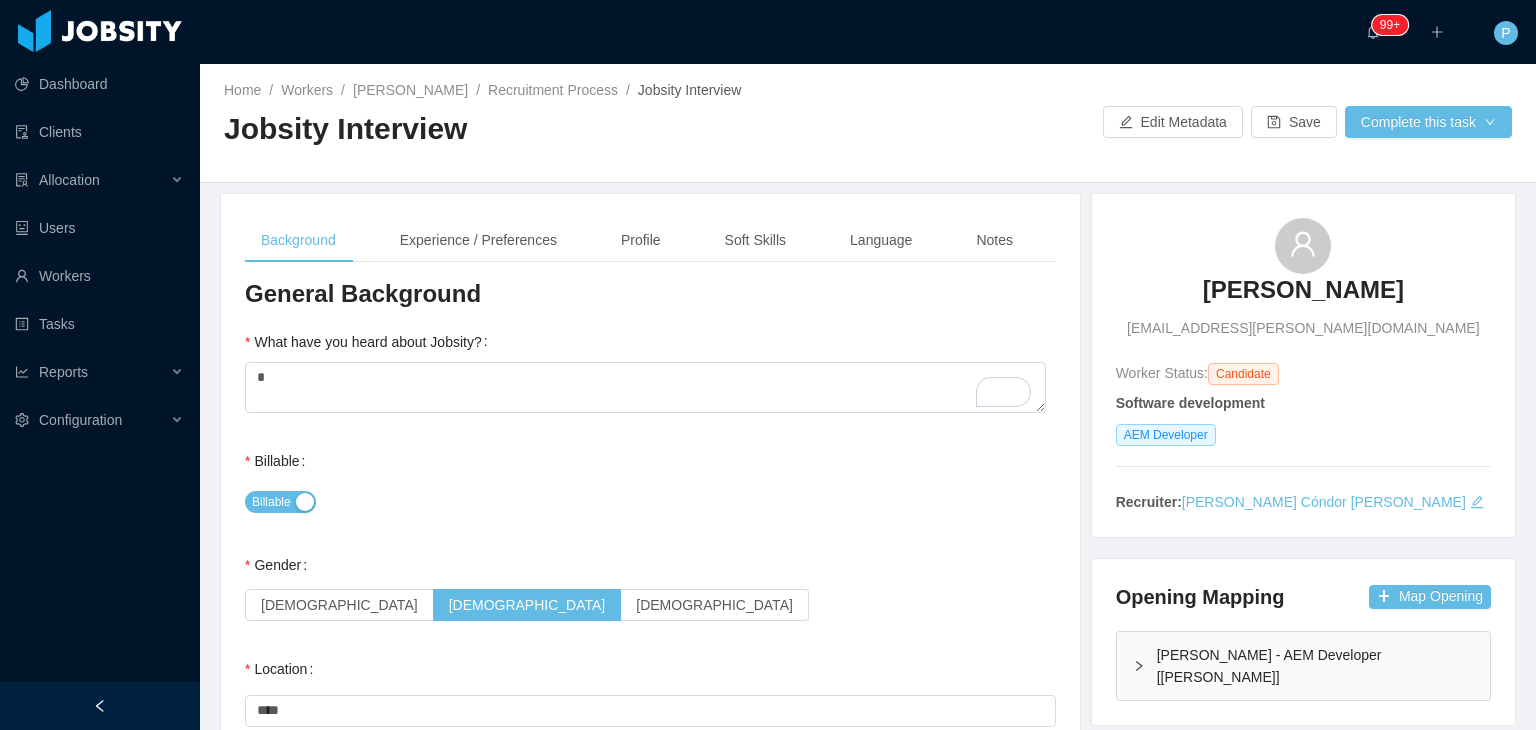 click on "Billable" at bounding box center (650, 501) 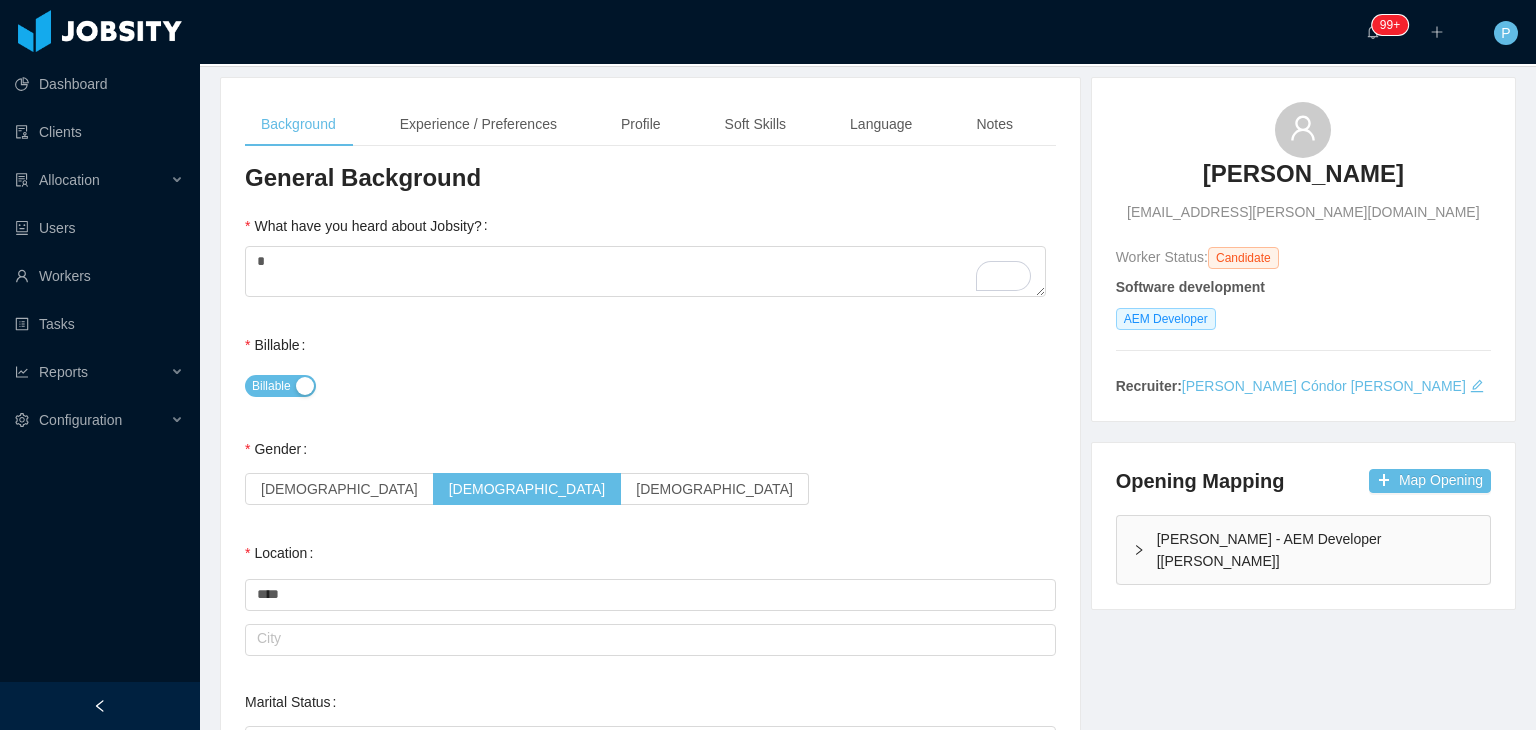 scroll, scrollTop: 120, scrollLeft: 0, axis: vertical 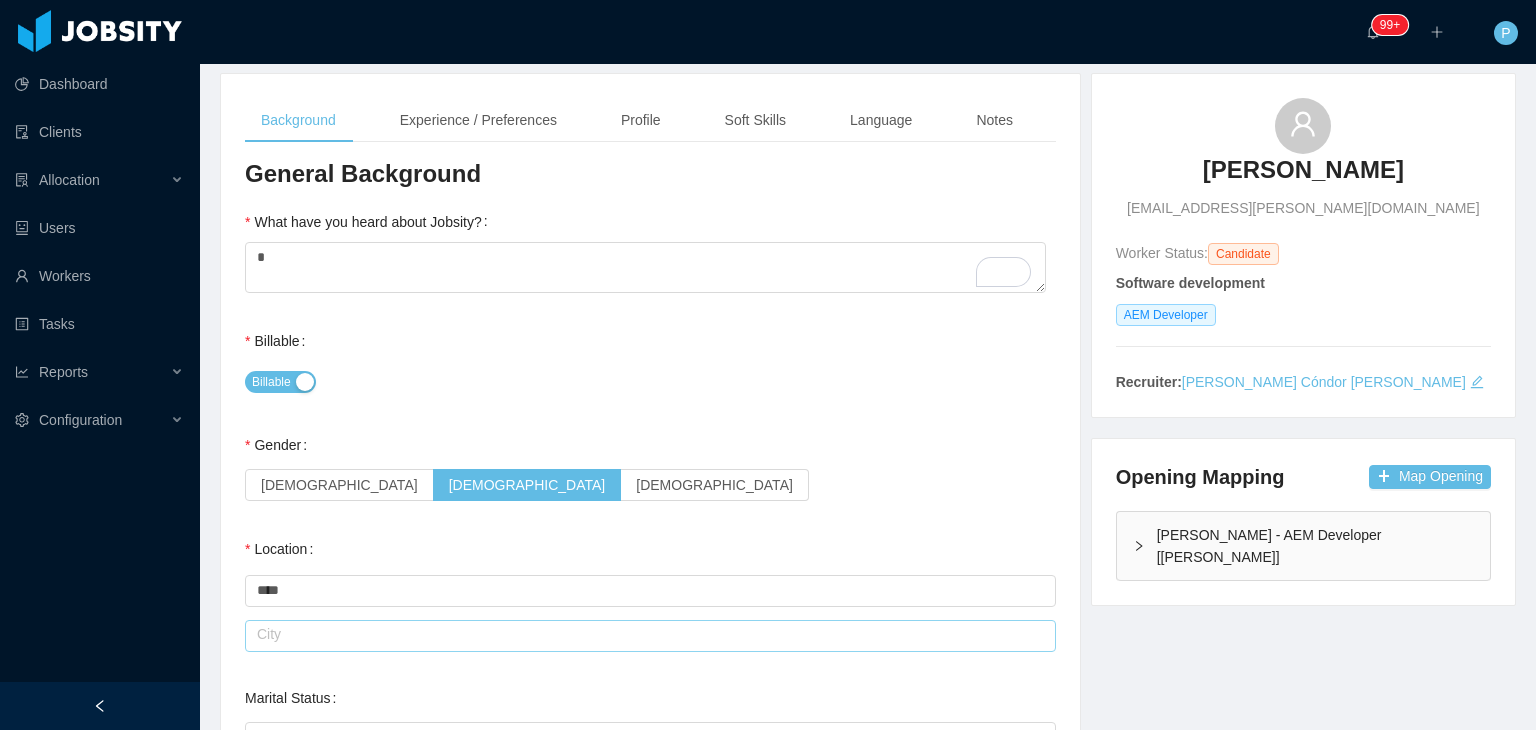 click at bounding box center [650, 636] 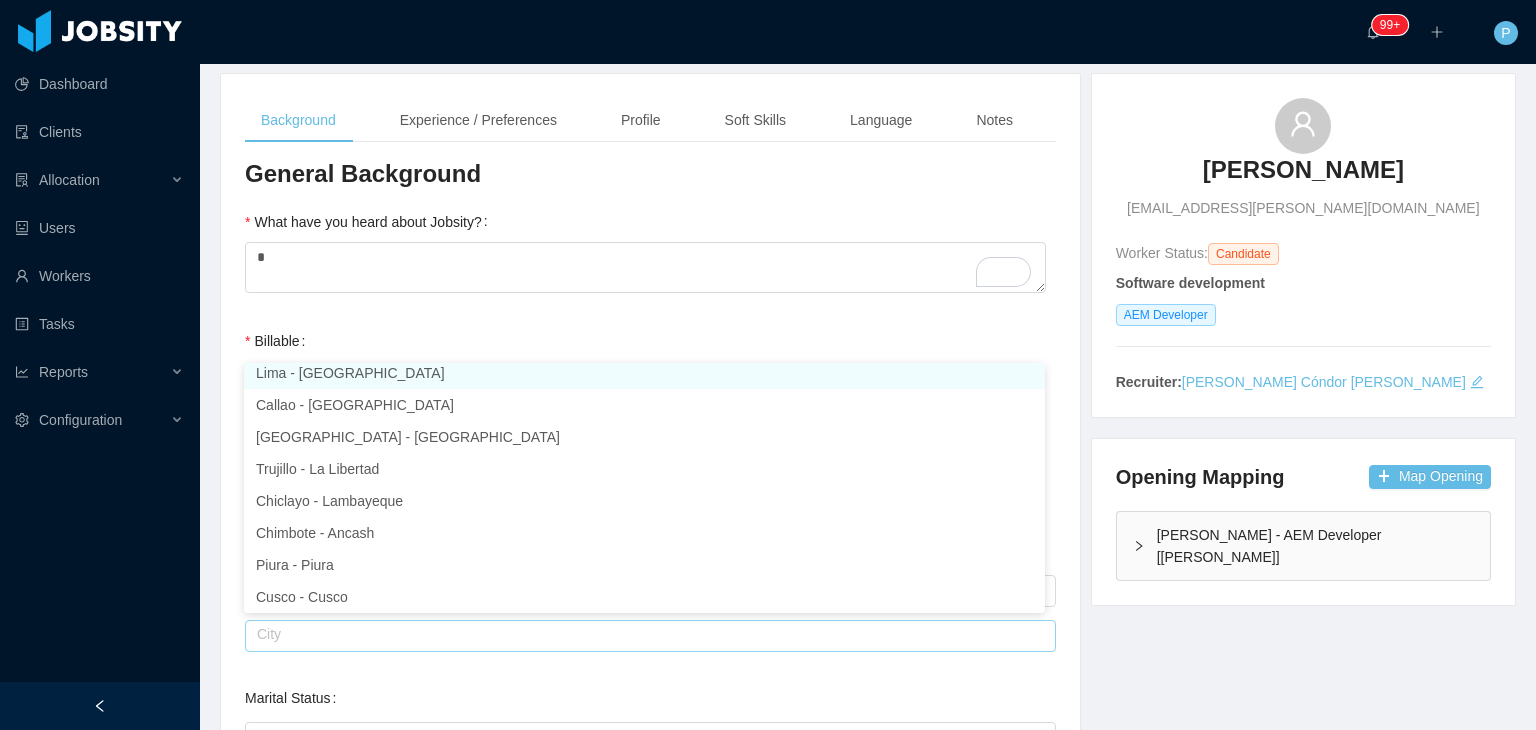 scroll, scrollTop: 4, scrollLeft: 0, axis: vertical 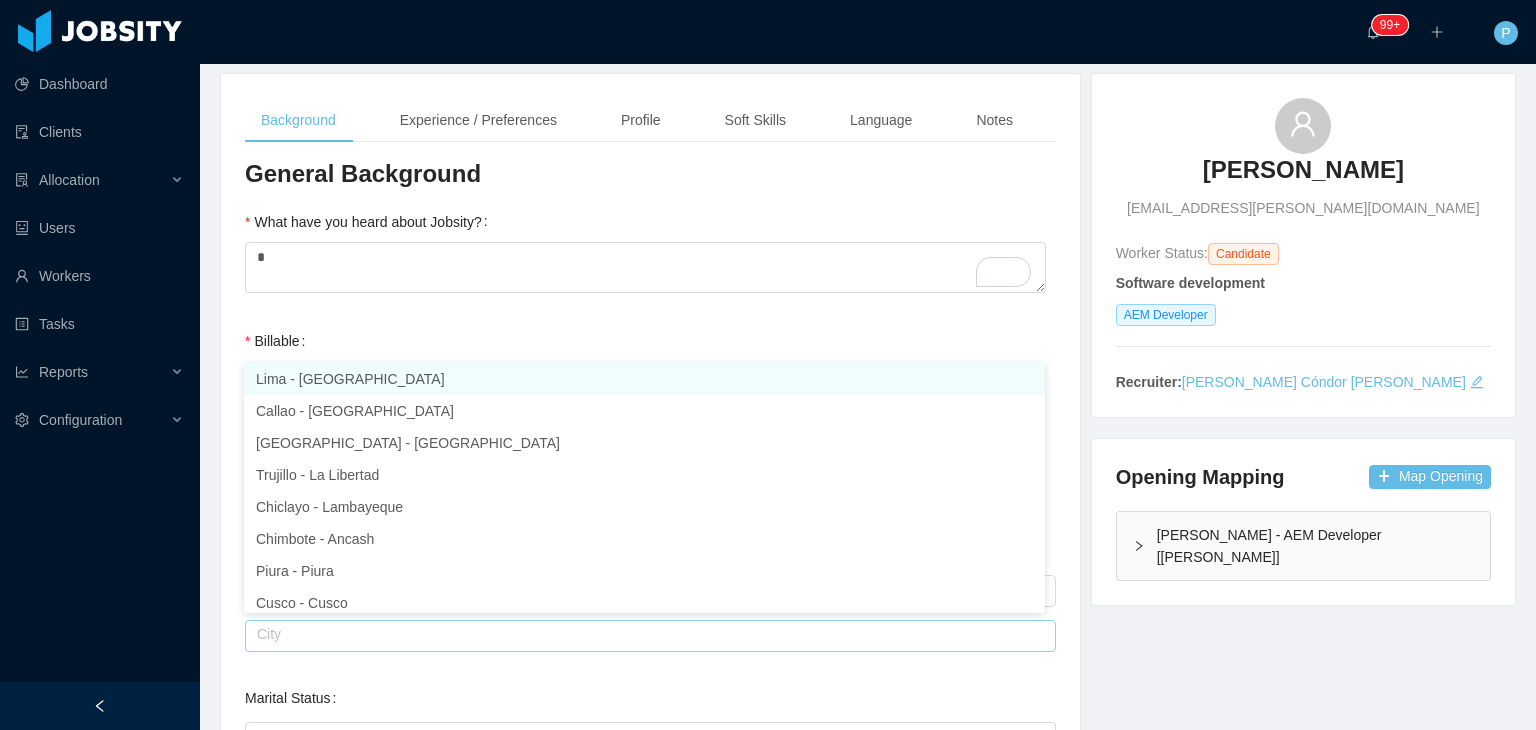 click on "Lima - Lima" at bounding box center (644, 379) 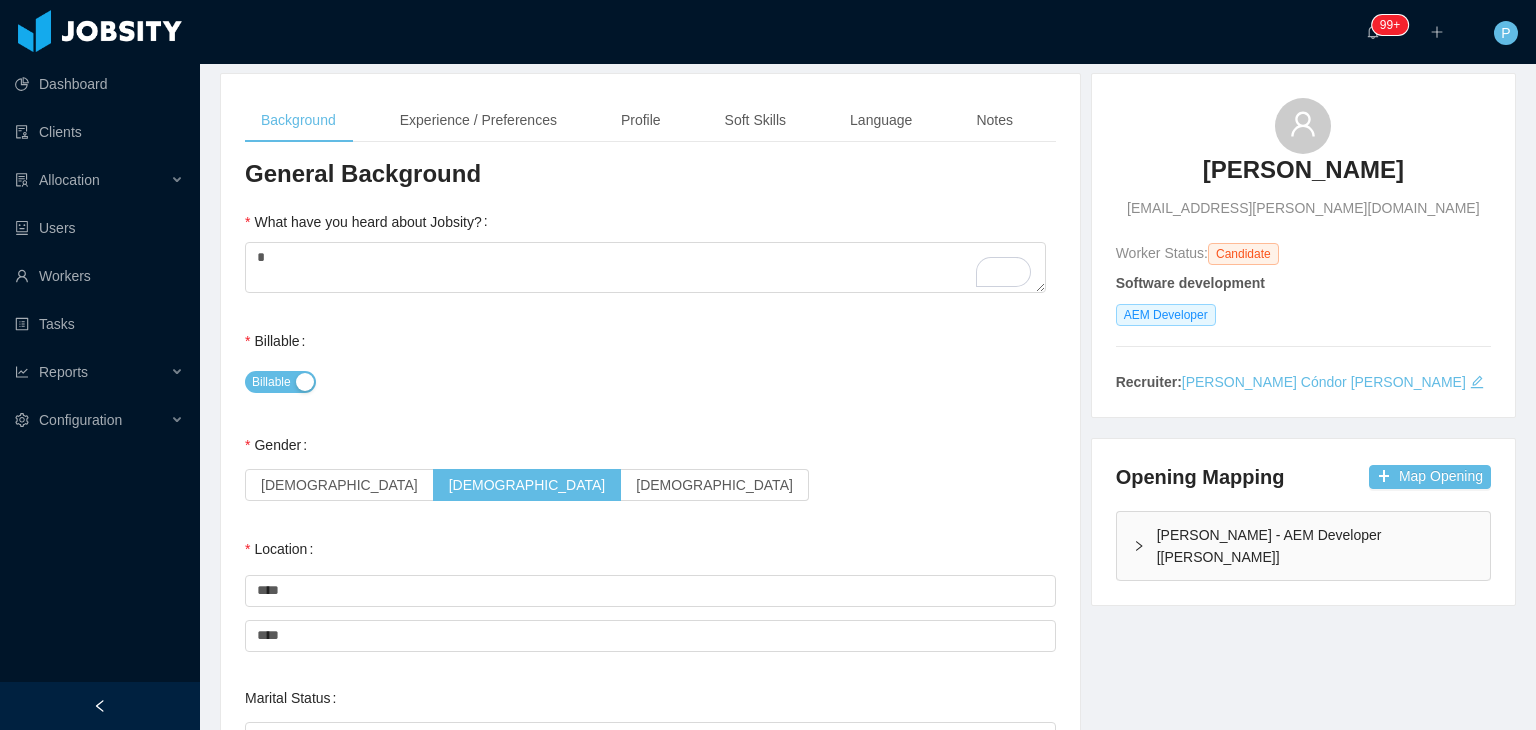 click on "Billable" at bounding box center (650, 381) 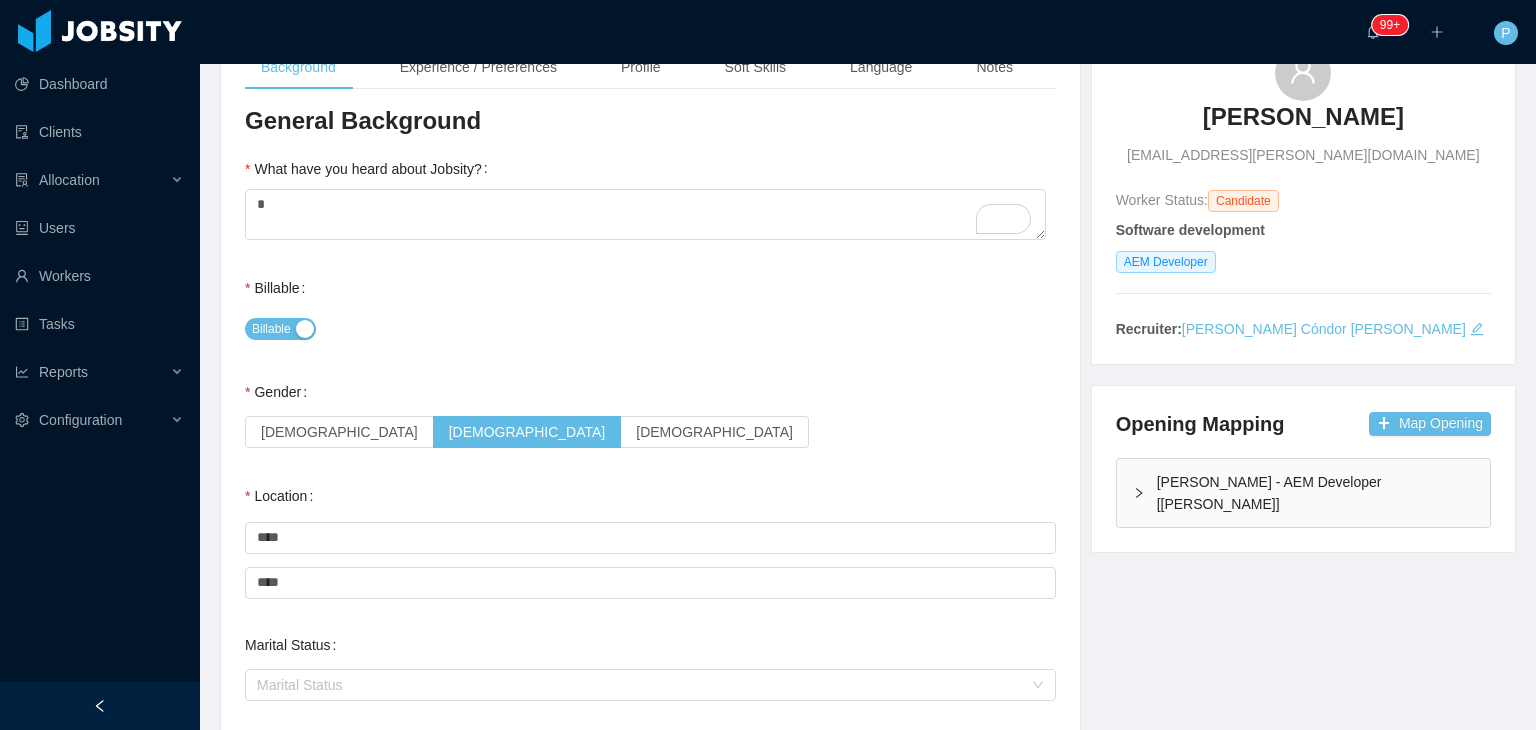 scroll, scrollTop: 200, scrollLeft: 0, axis: vertical 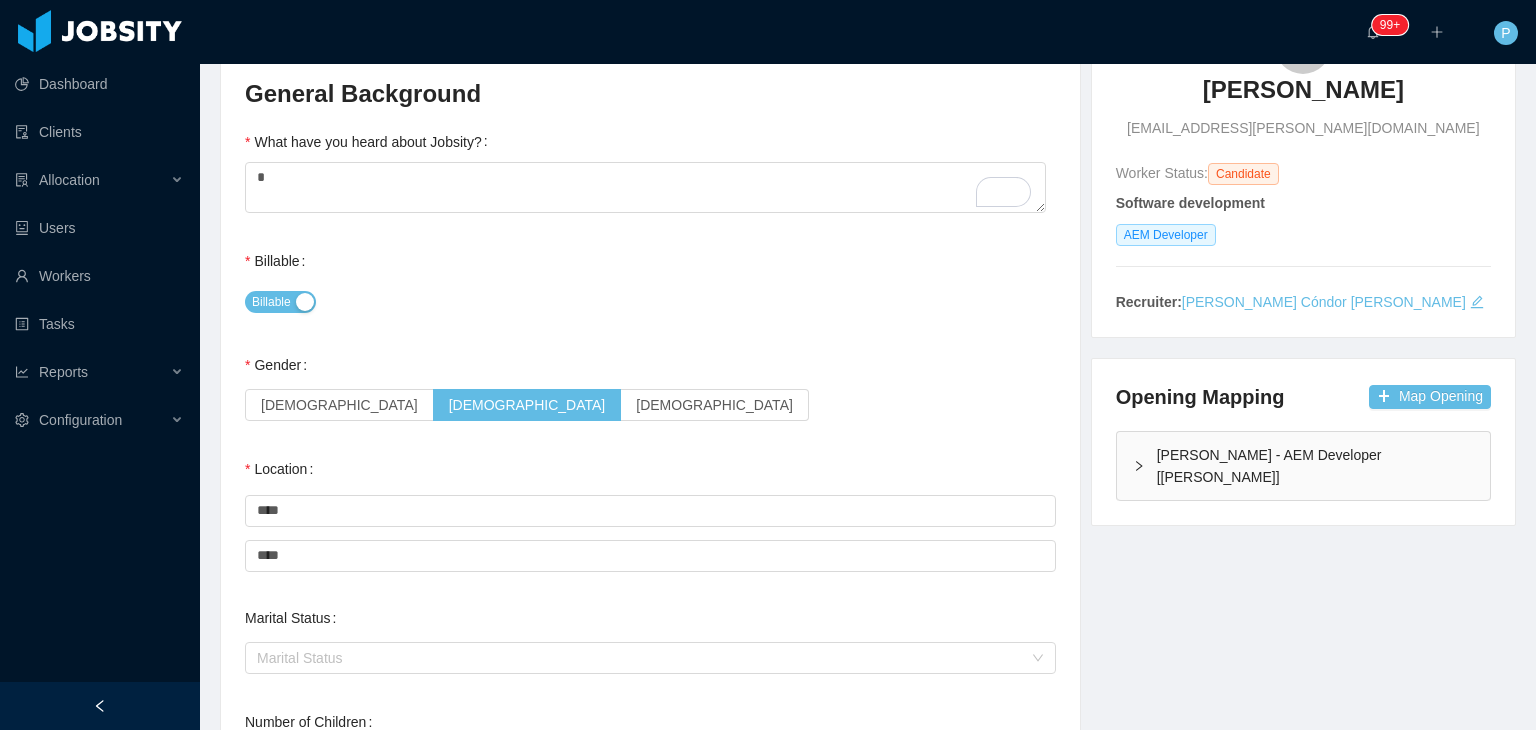 click on "Billable Billable" at bounding box center [650, 281] 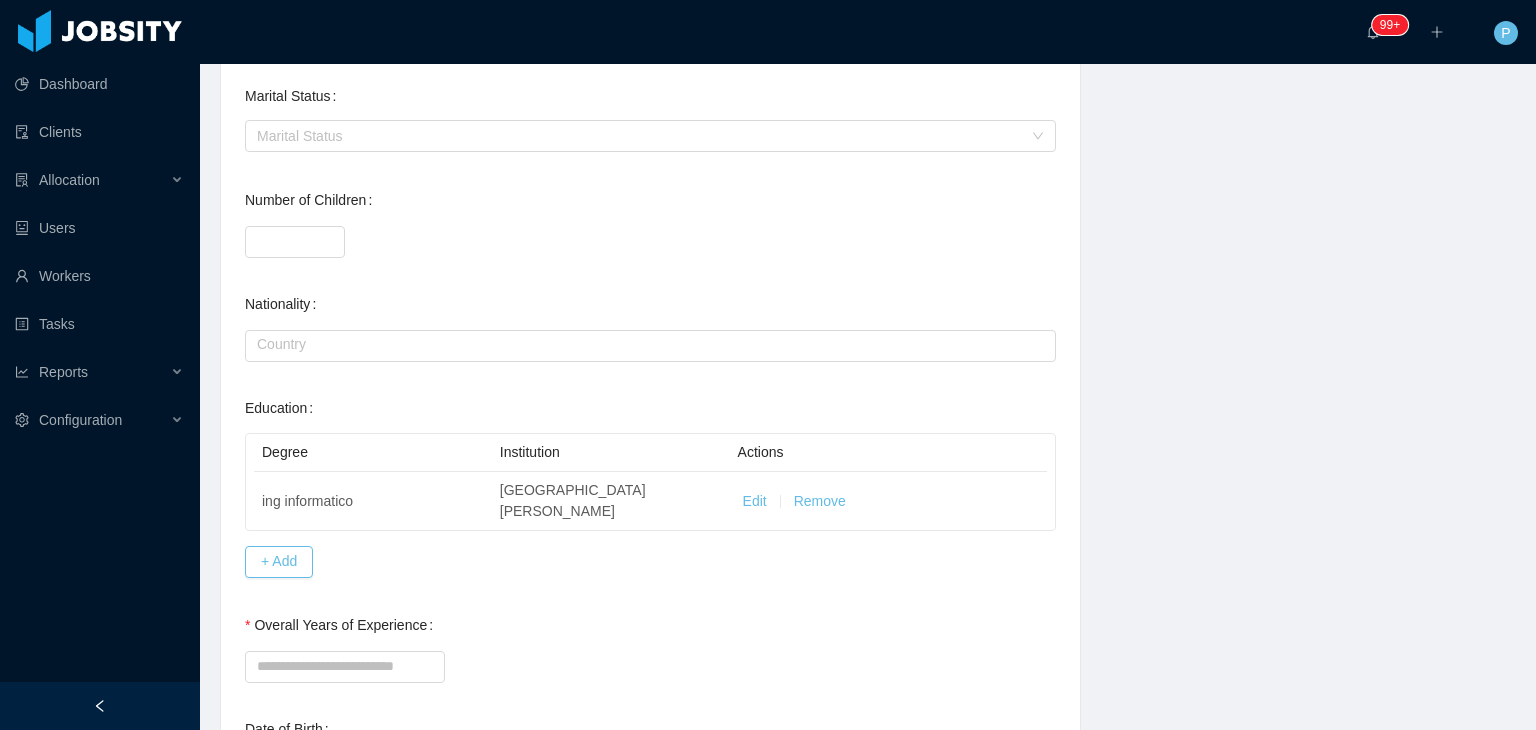 scroll, scrollTop: 720, scrollLeft: 0, axis: vertical 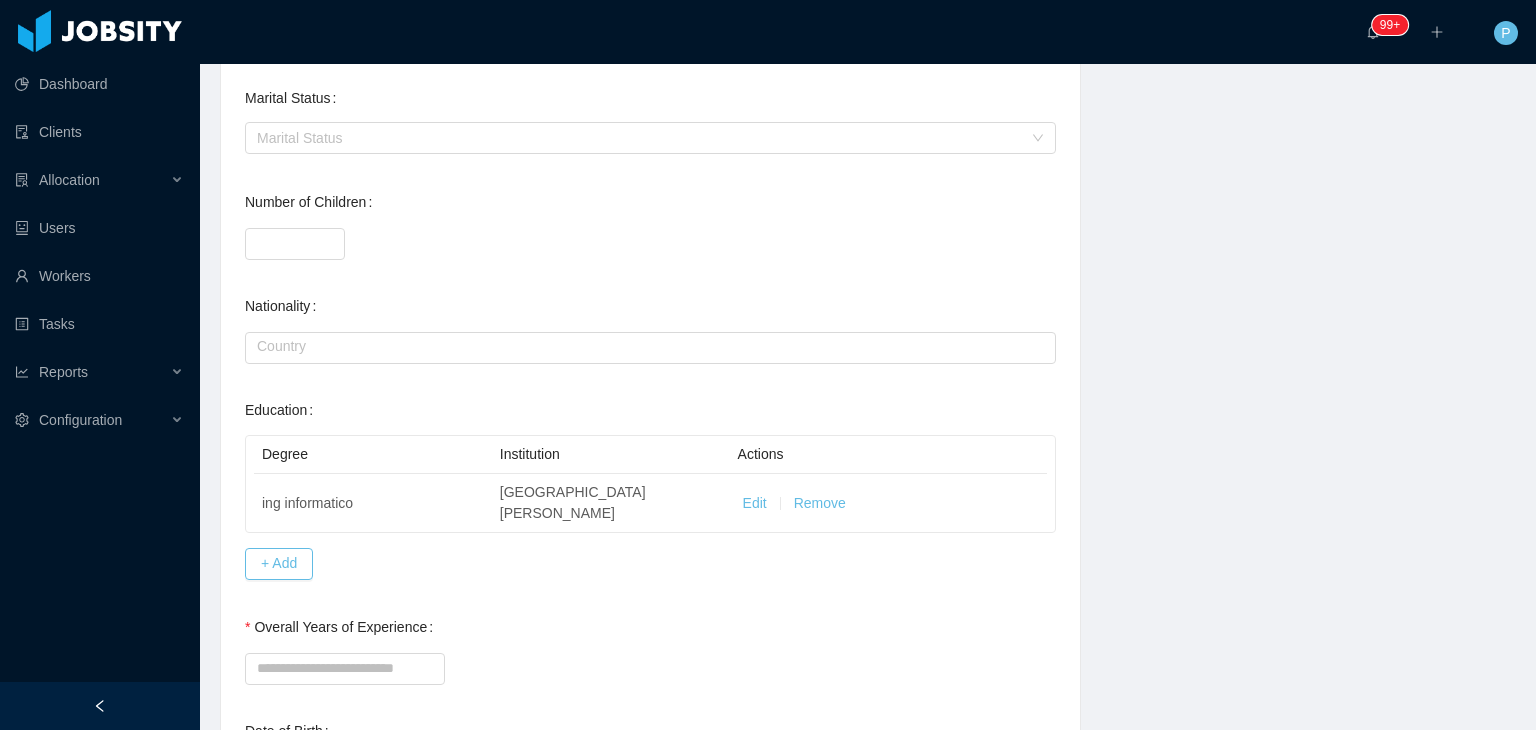 click on "**********" at bounding box center (650, 187) 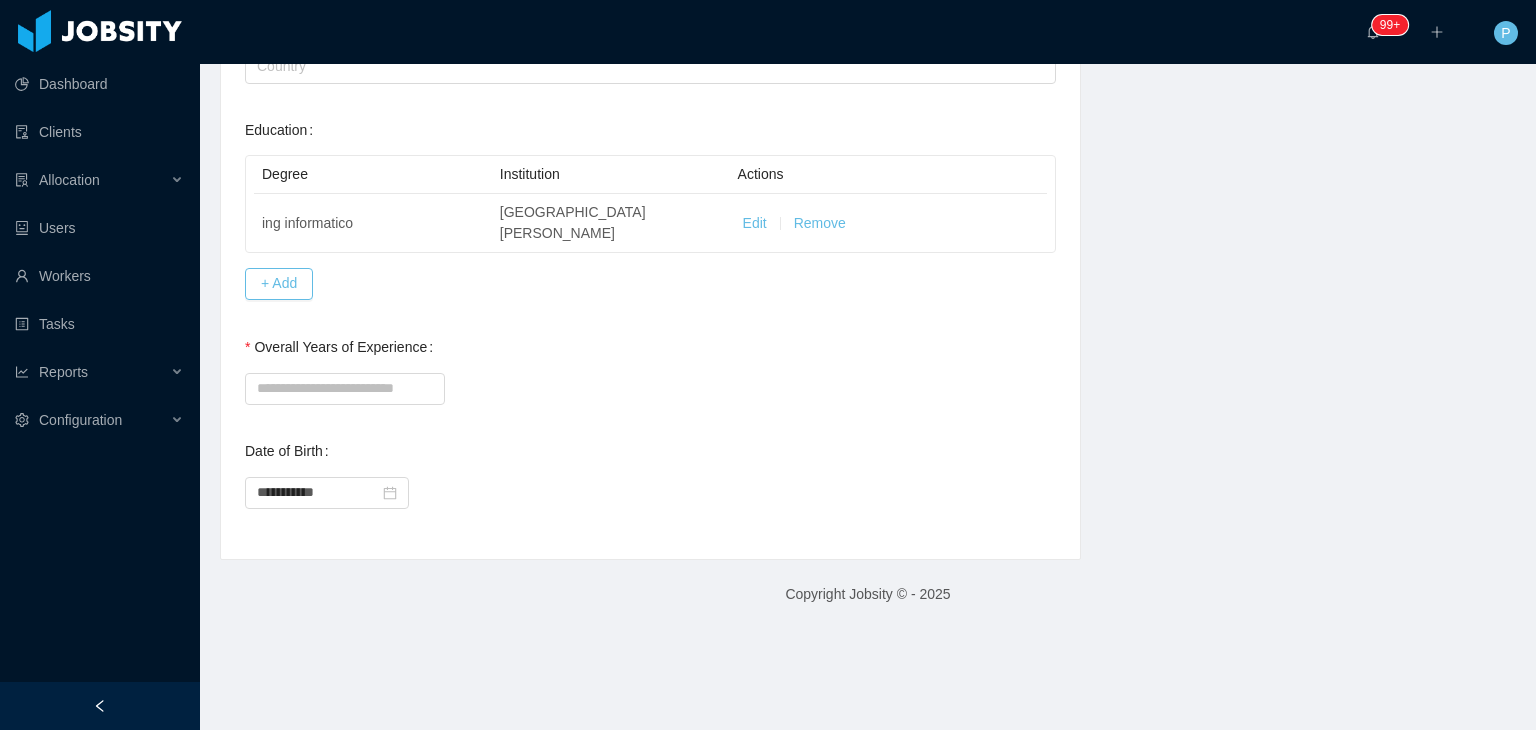 scroll, scrollTop: 1040, scrollLeft: 0, axis: vertical 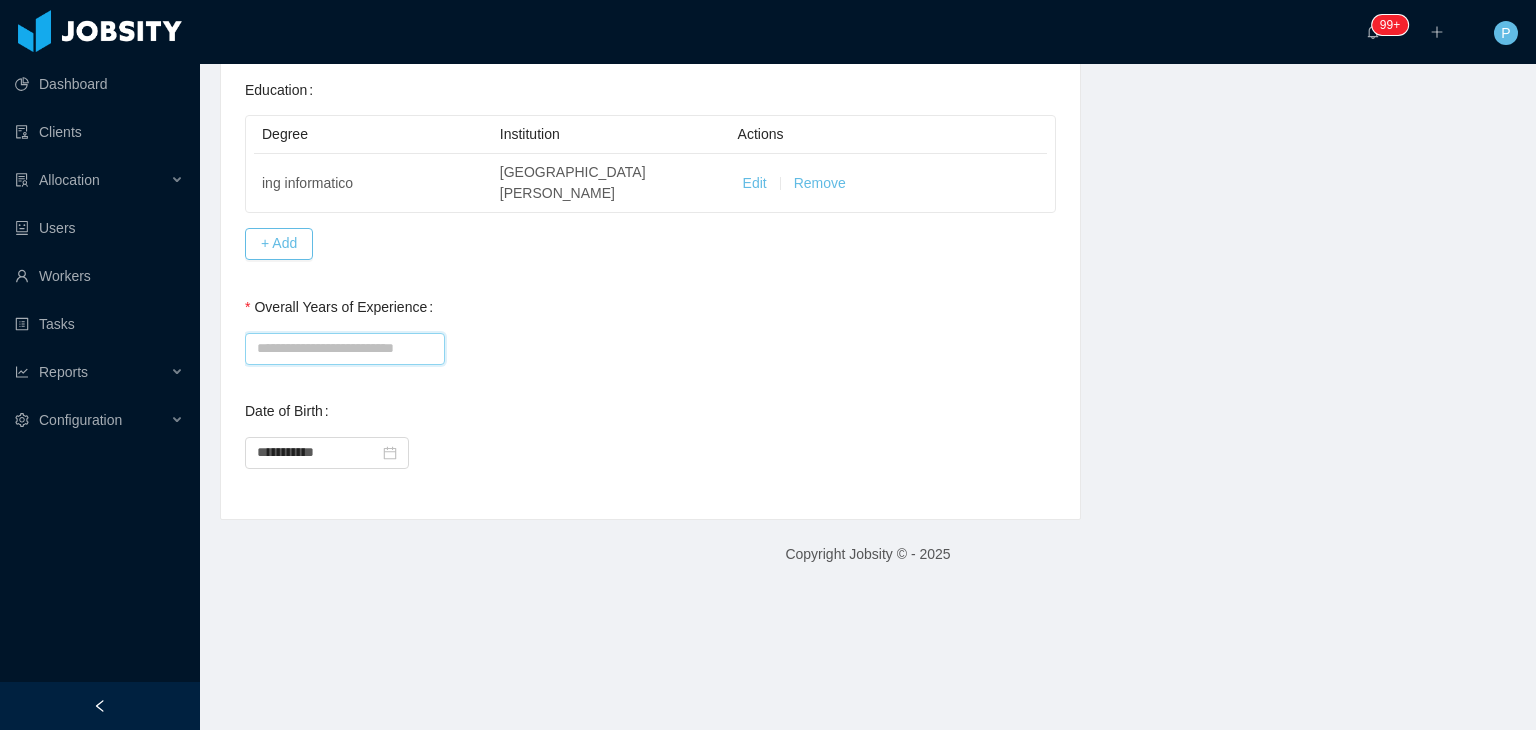 click on "Overall Years of Experience" at bounding box center [345, 349] 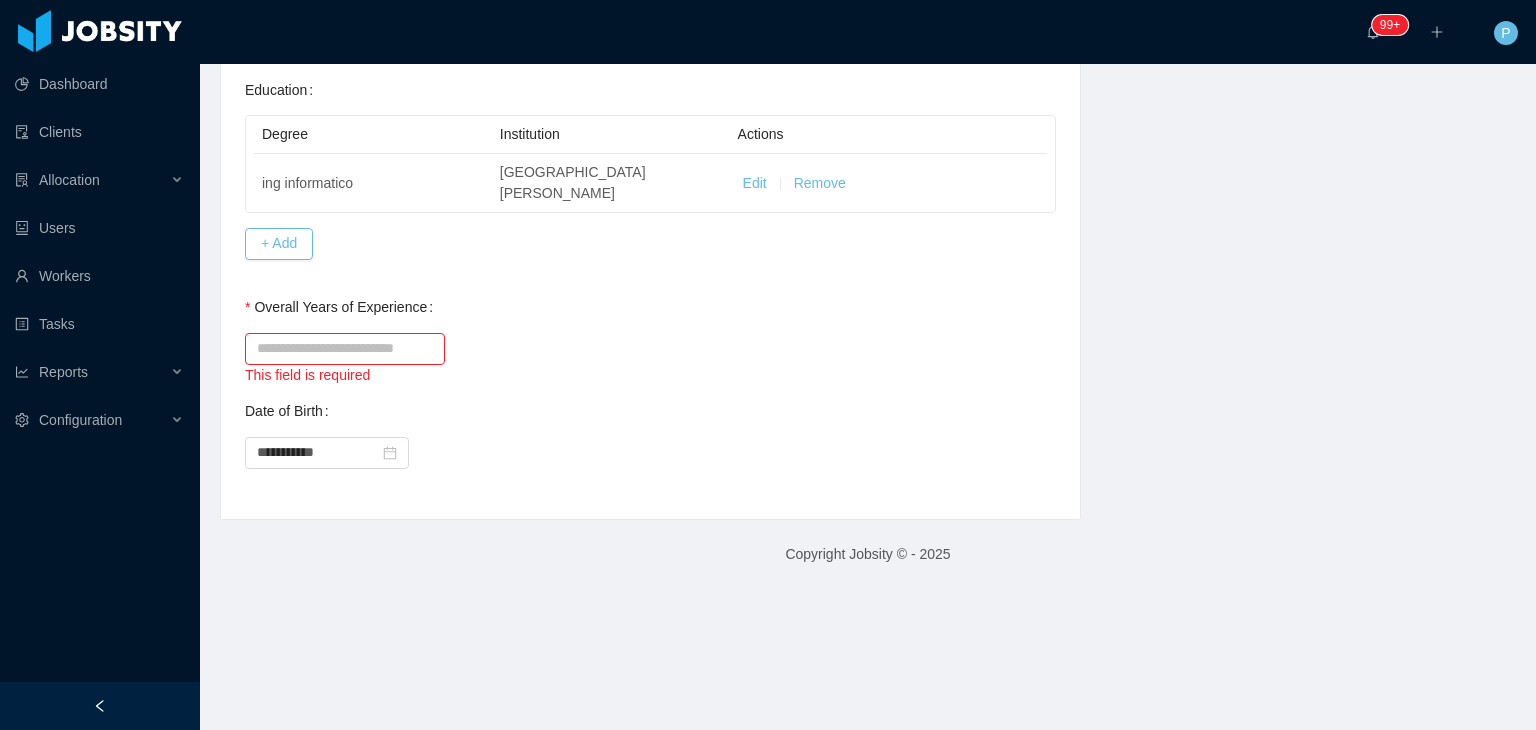 click on "This field is required" at bounding box center (650, 356) 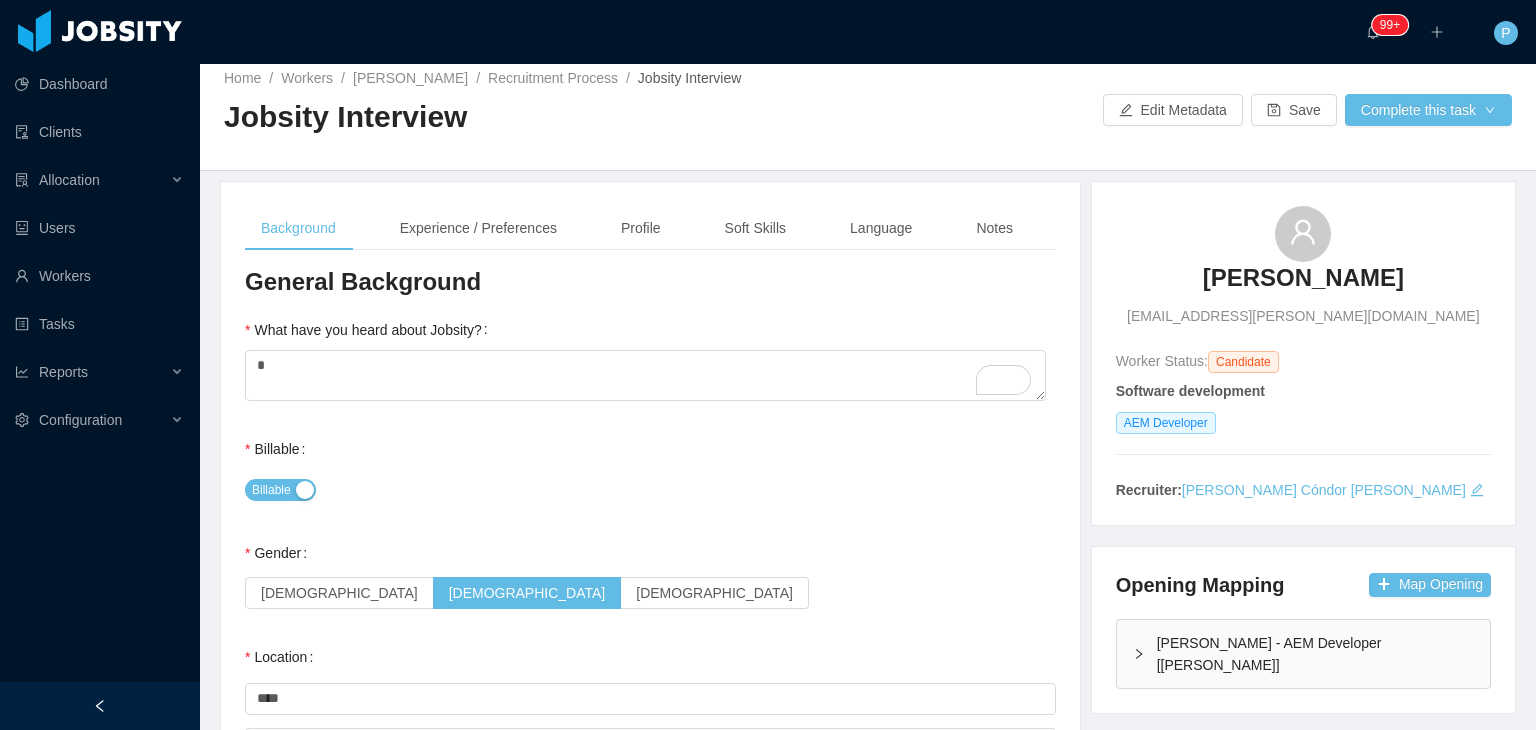 scroll, scrollTop: 0, scrollLeft: 0, axis: both 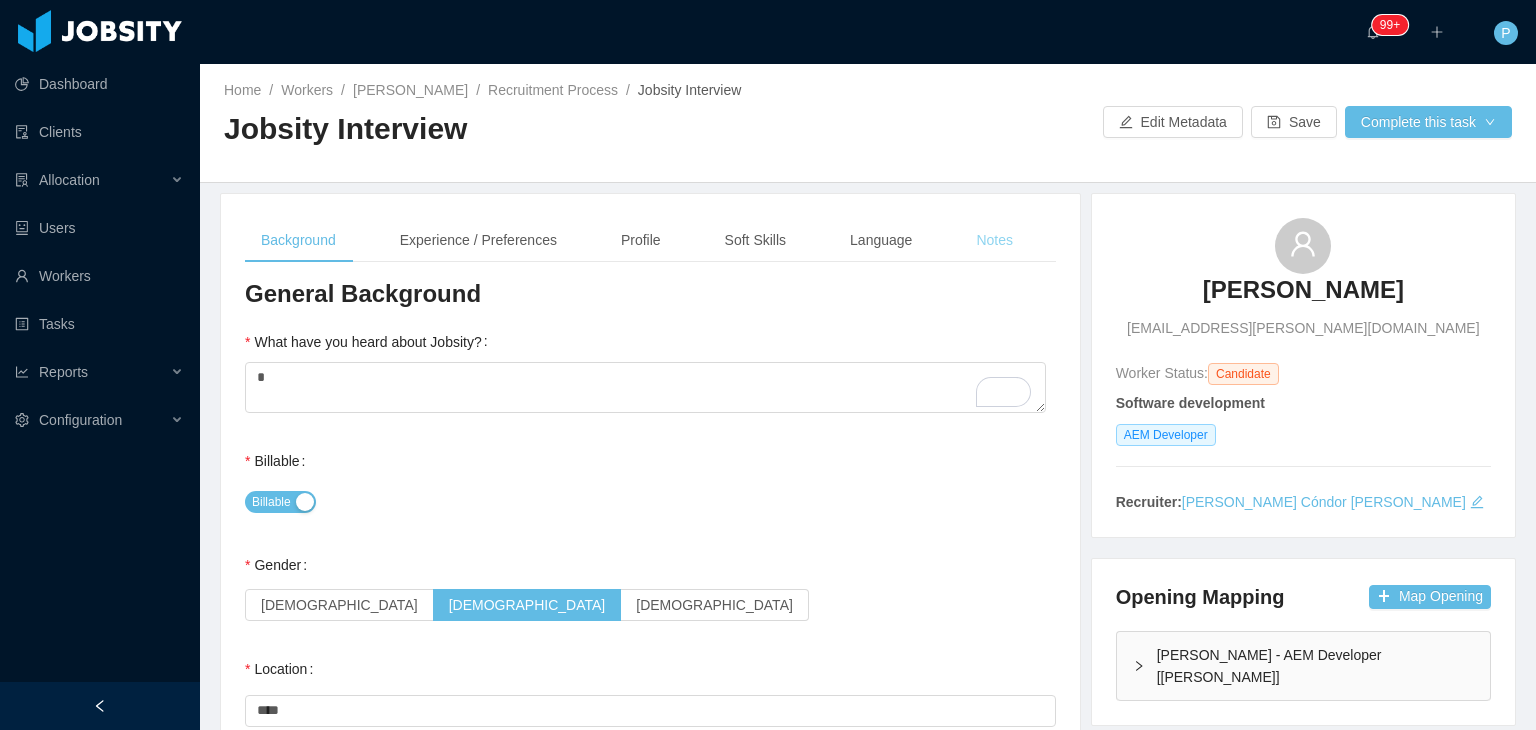 click on "Notes" at bounding box center [994, 240] 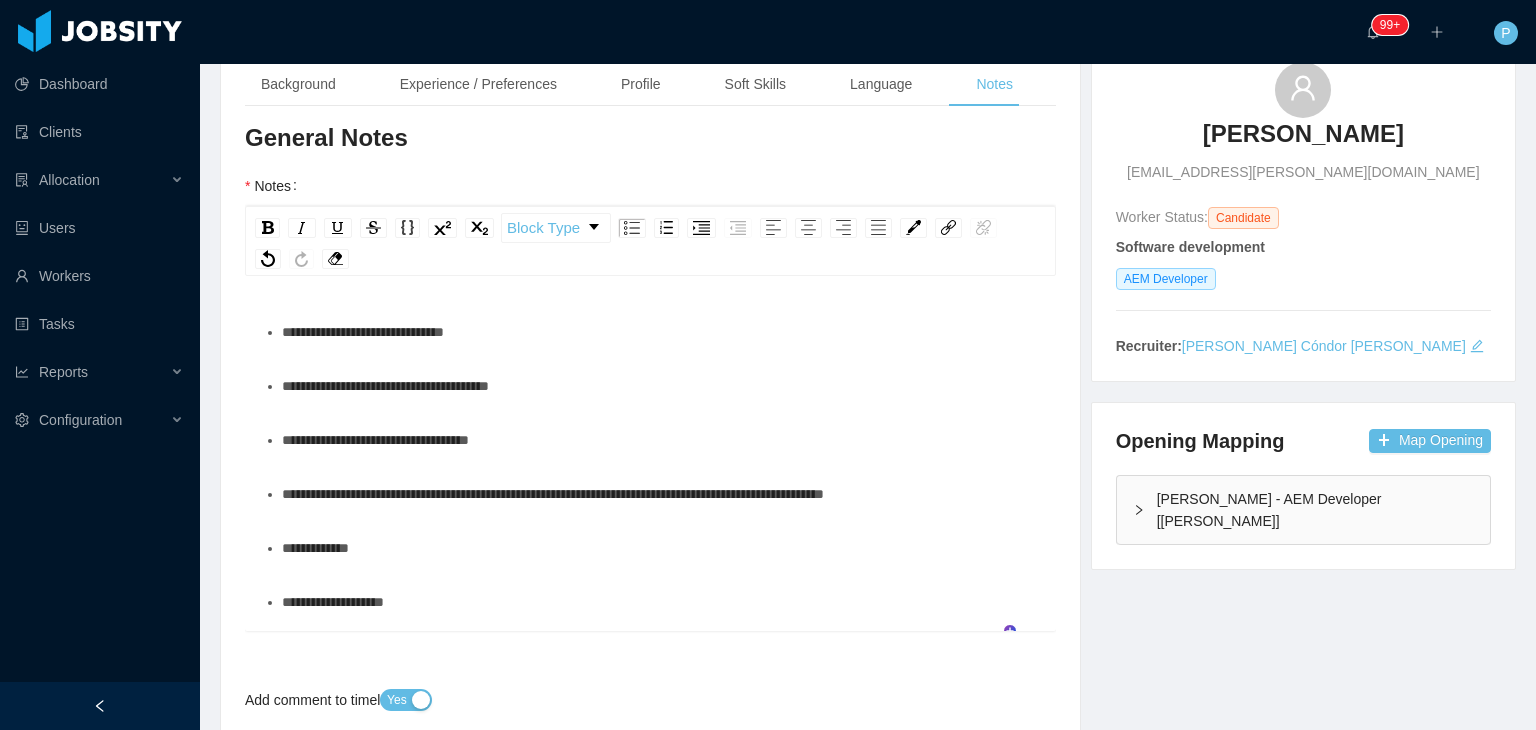 scroll, scrollTop: 162, scrollLeft: 0, axis: vertical 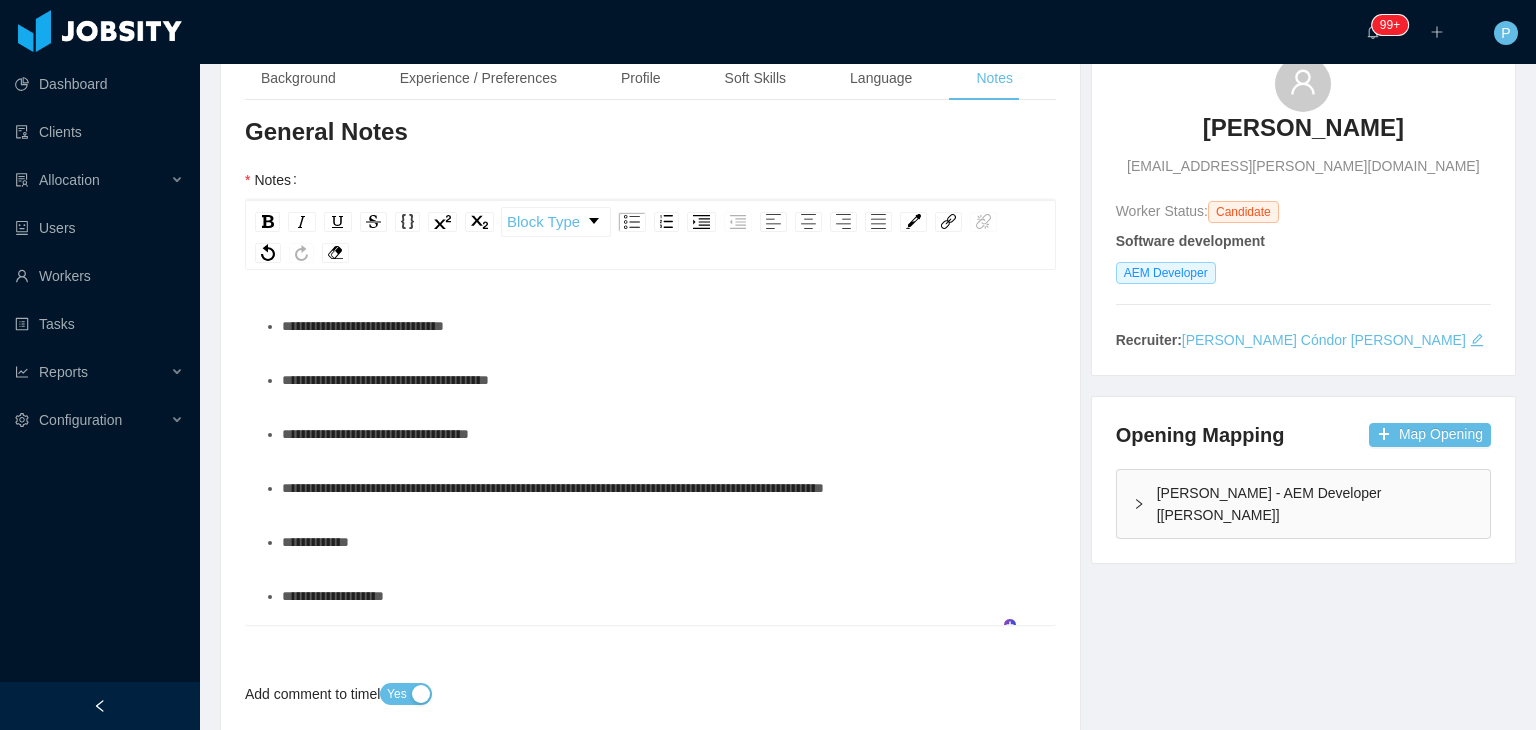 click on "**********" at bounding box center (661, 380) 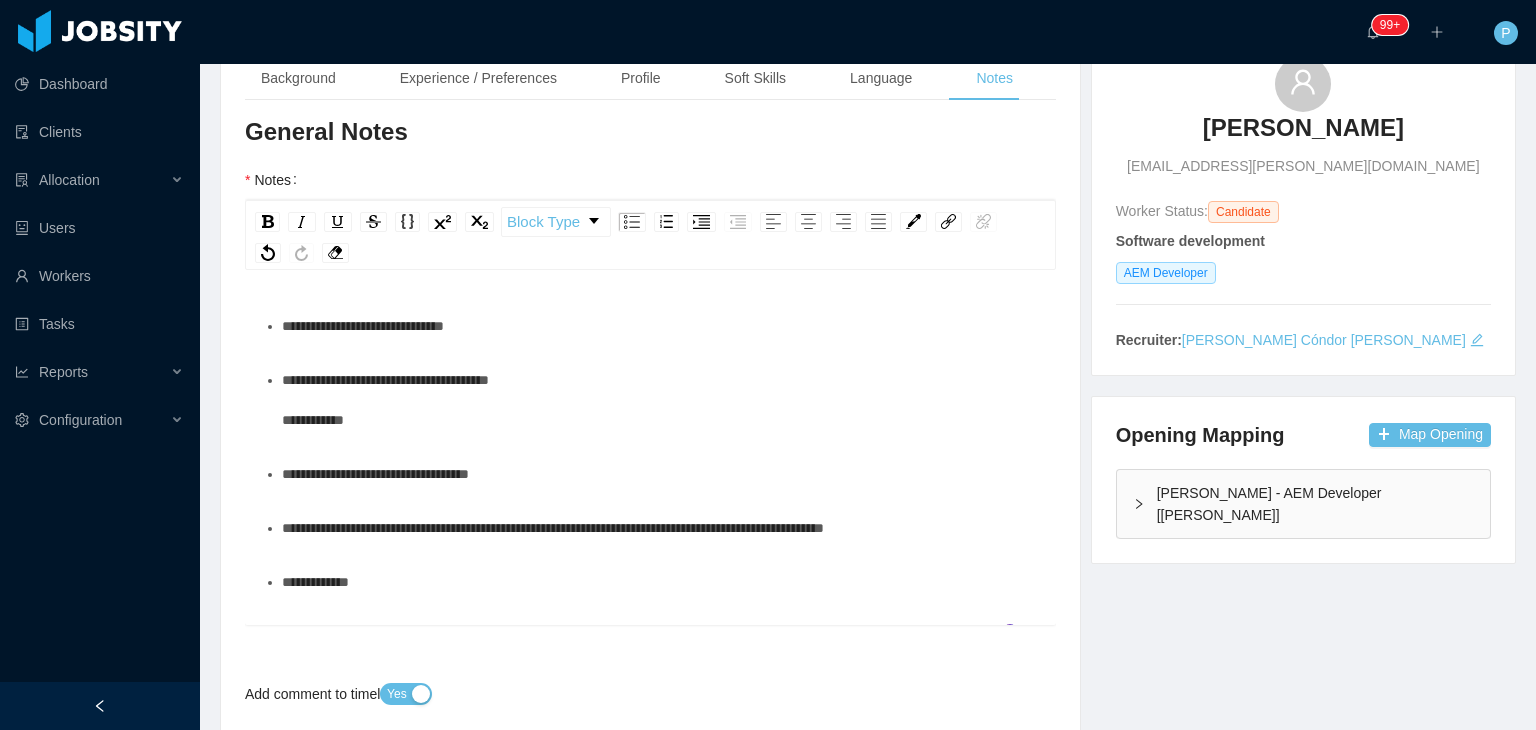 click on "**********" at bounding box center [661, 400] 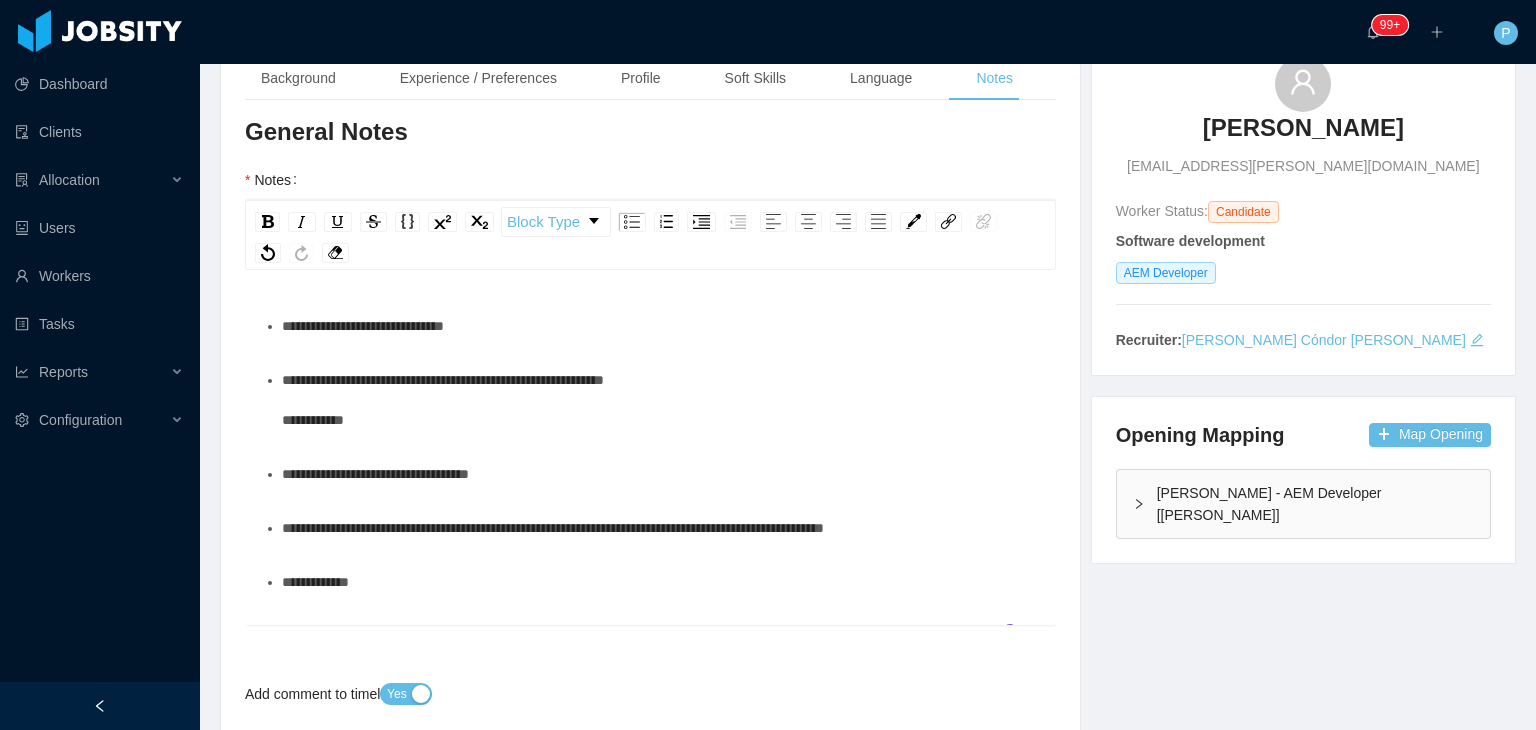 click on "**********" at bounding box center (443, 400) 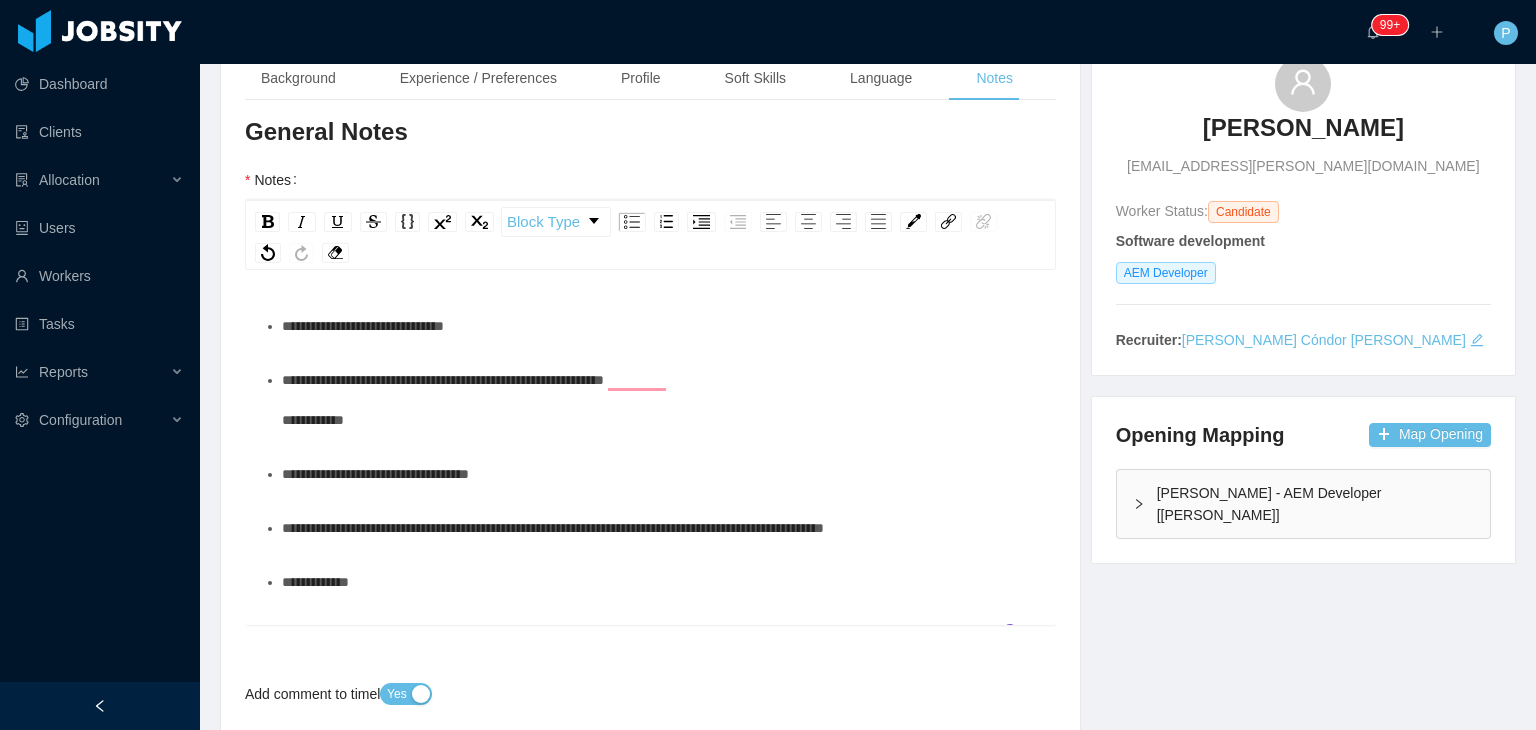 click on "**********" at bounding box center [661, 400] 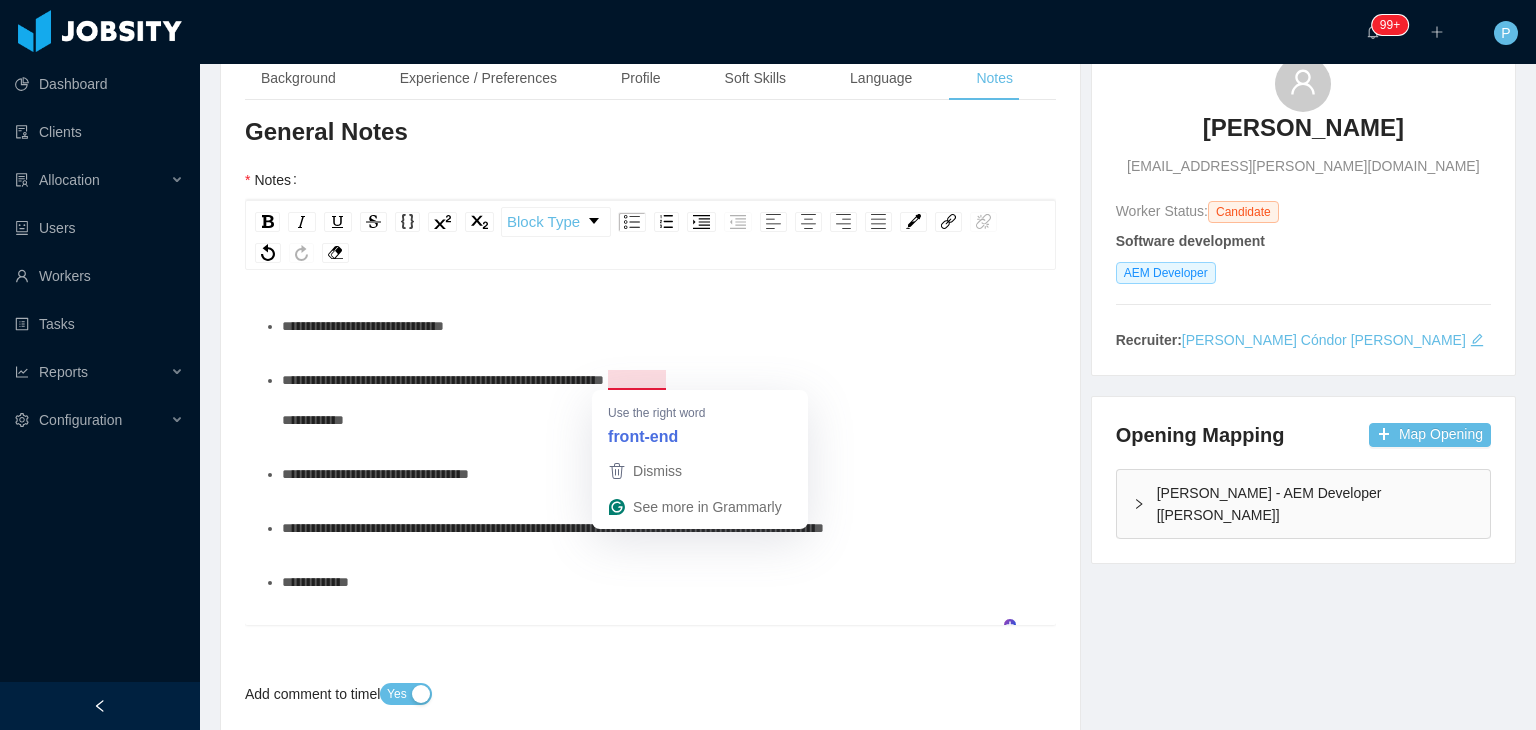 click on "**********" at bounding box center [443, 400] 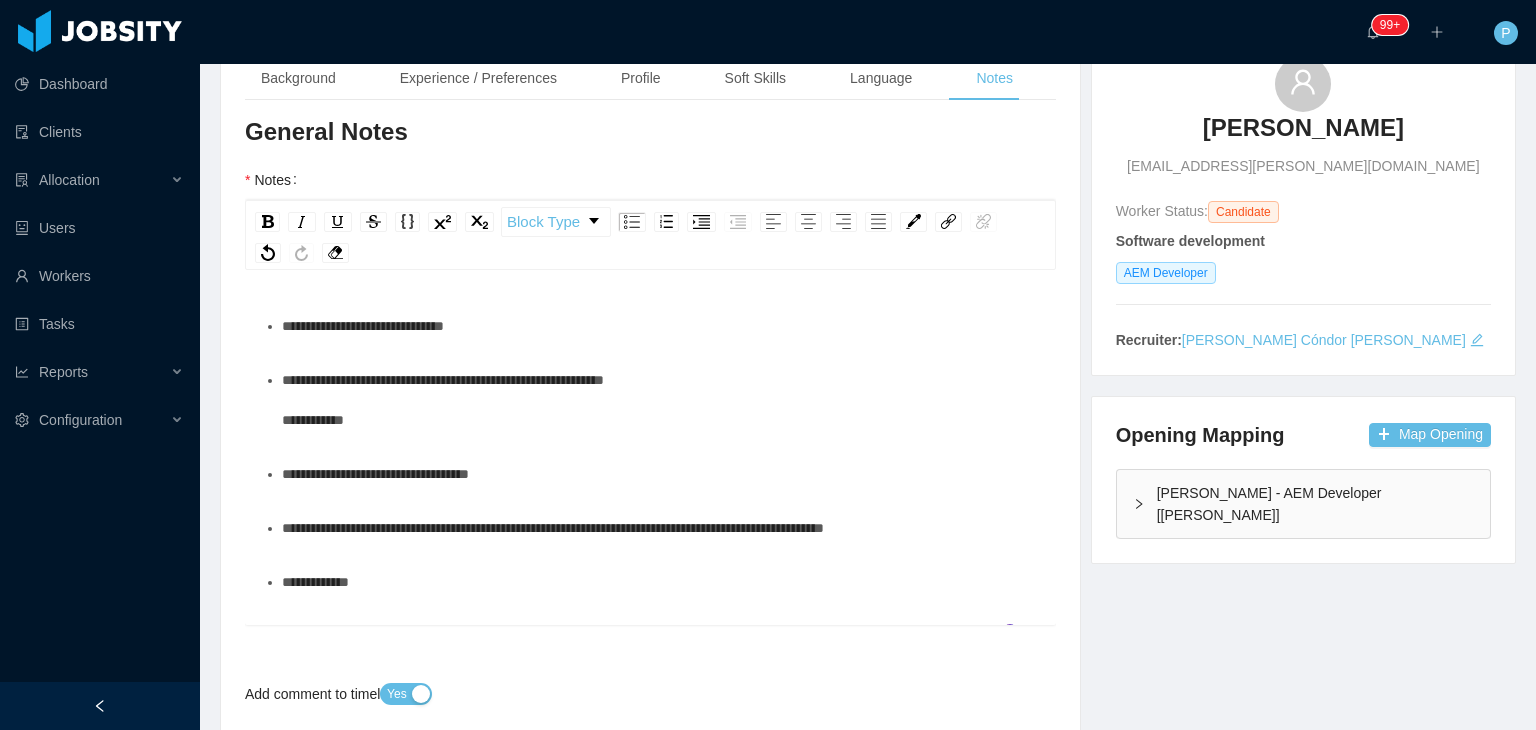 click on "**********" at bounding box center [443, 400] 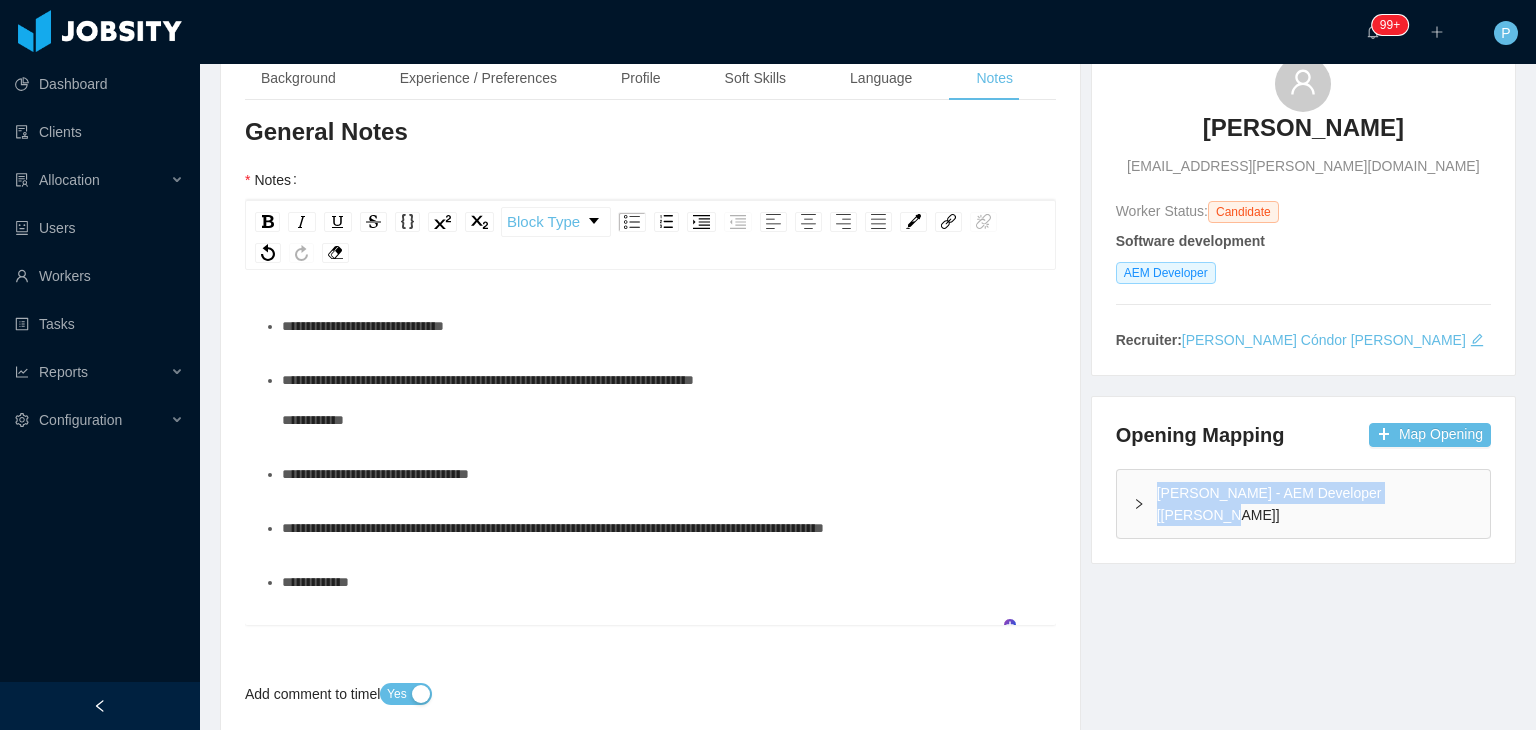 drag, startPoint x: 1410, startPoint y: 489, endPoint x: 1148, endPoint y: 497, distance: 262.1221 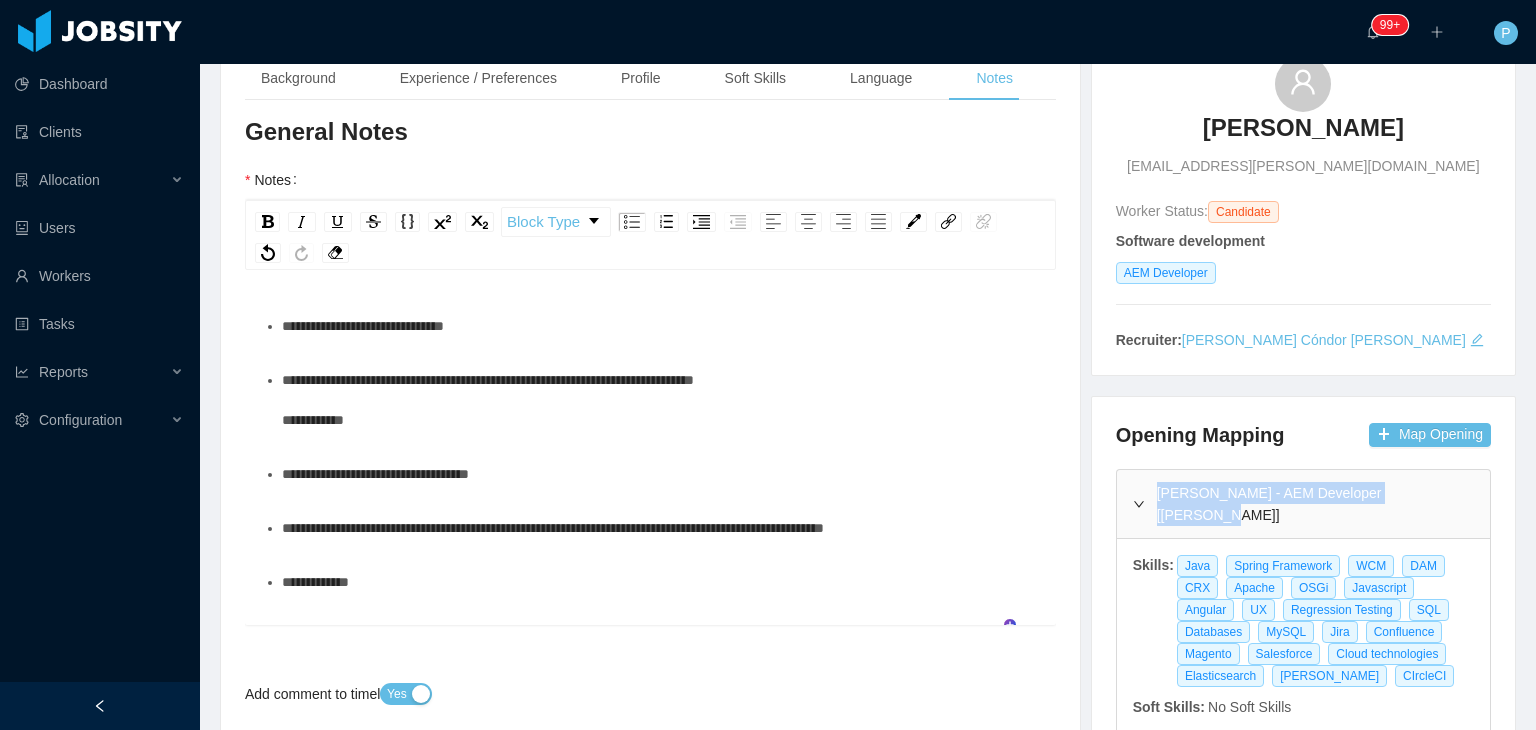 copy on "McGraw-Hill - AEM Developer [Vijay Yadav" 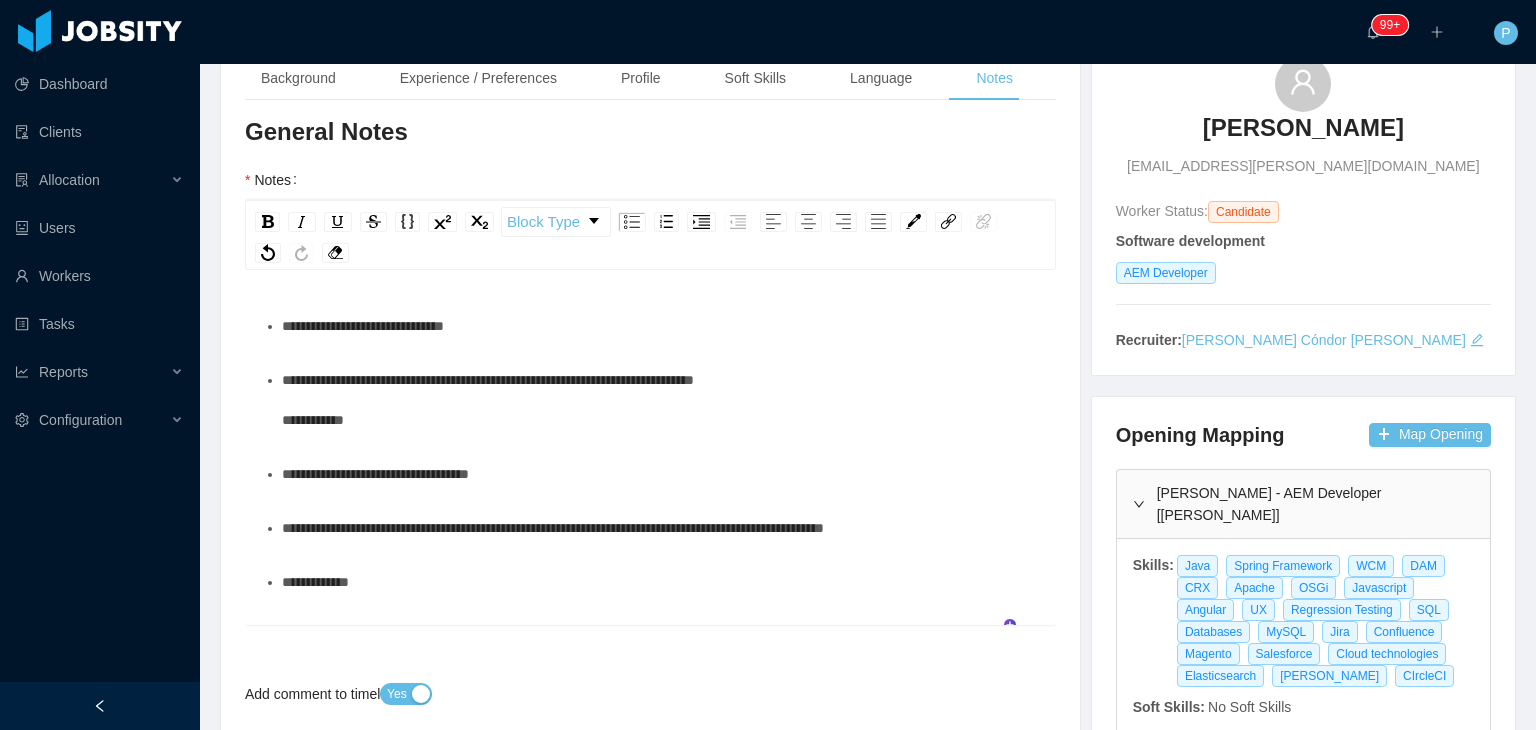 click on "**********" at bounding box center (363, 326) 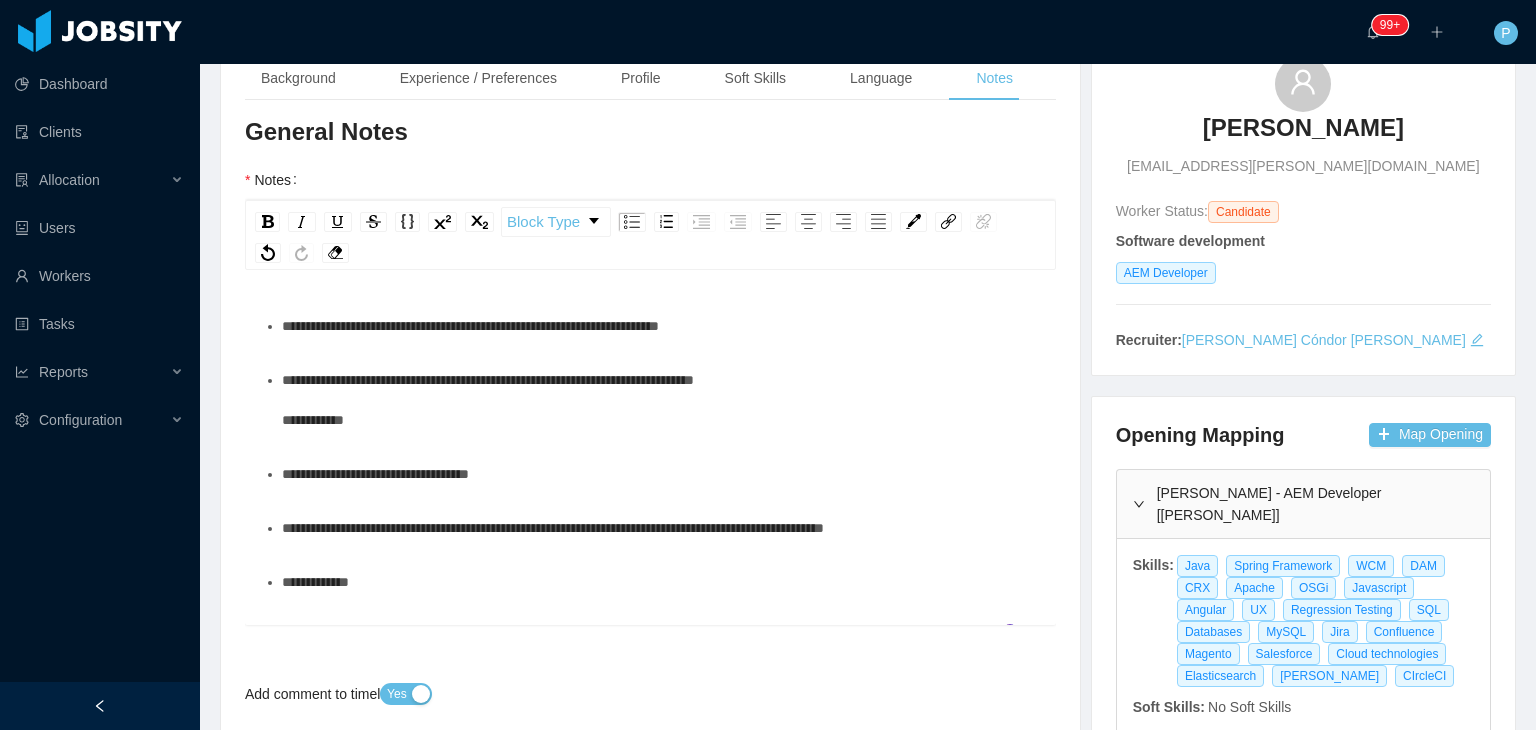 click on "**********" at bounding box center (661, 400) 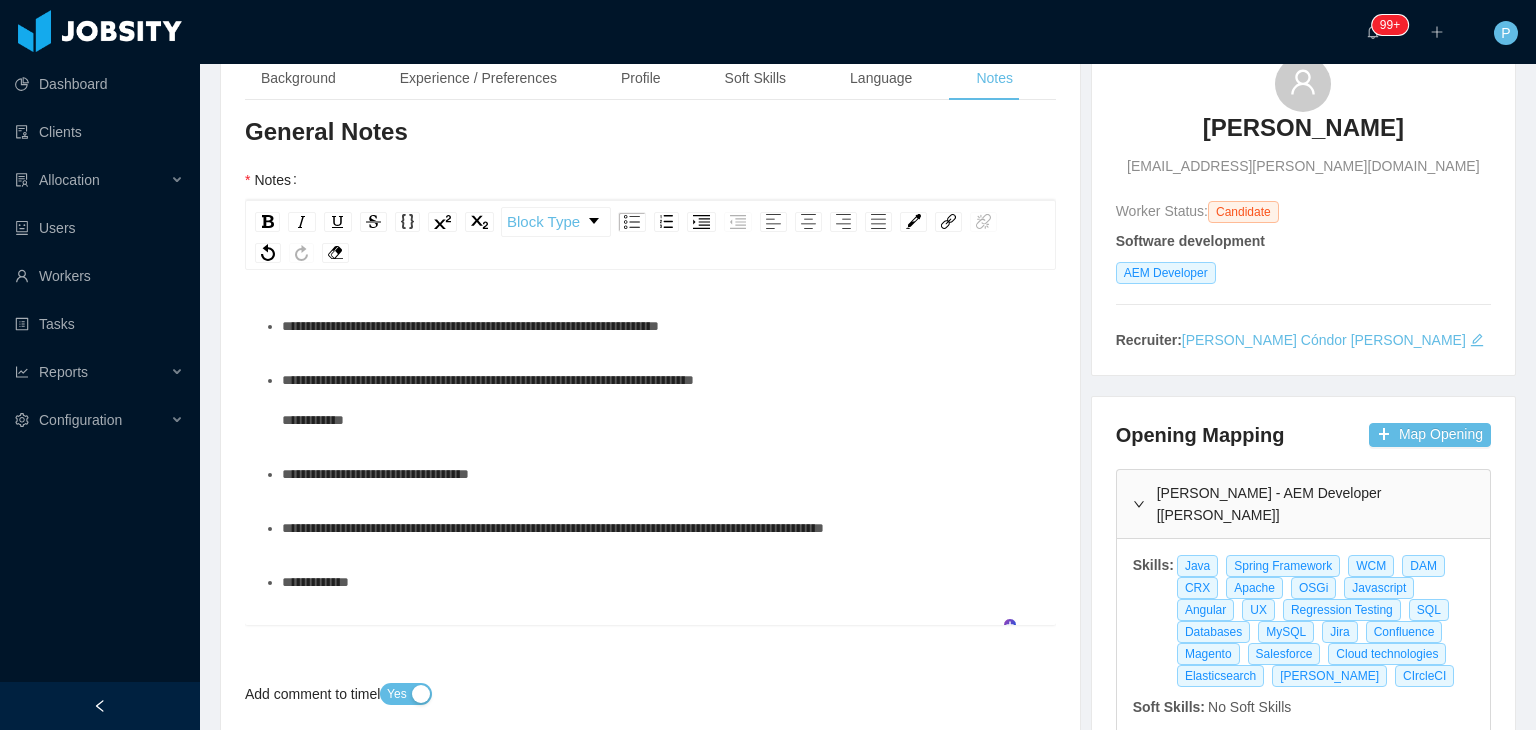 click on "**********" at bounding box center [661, 400] 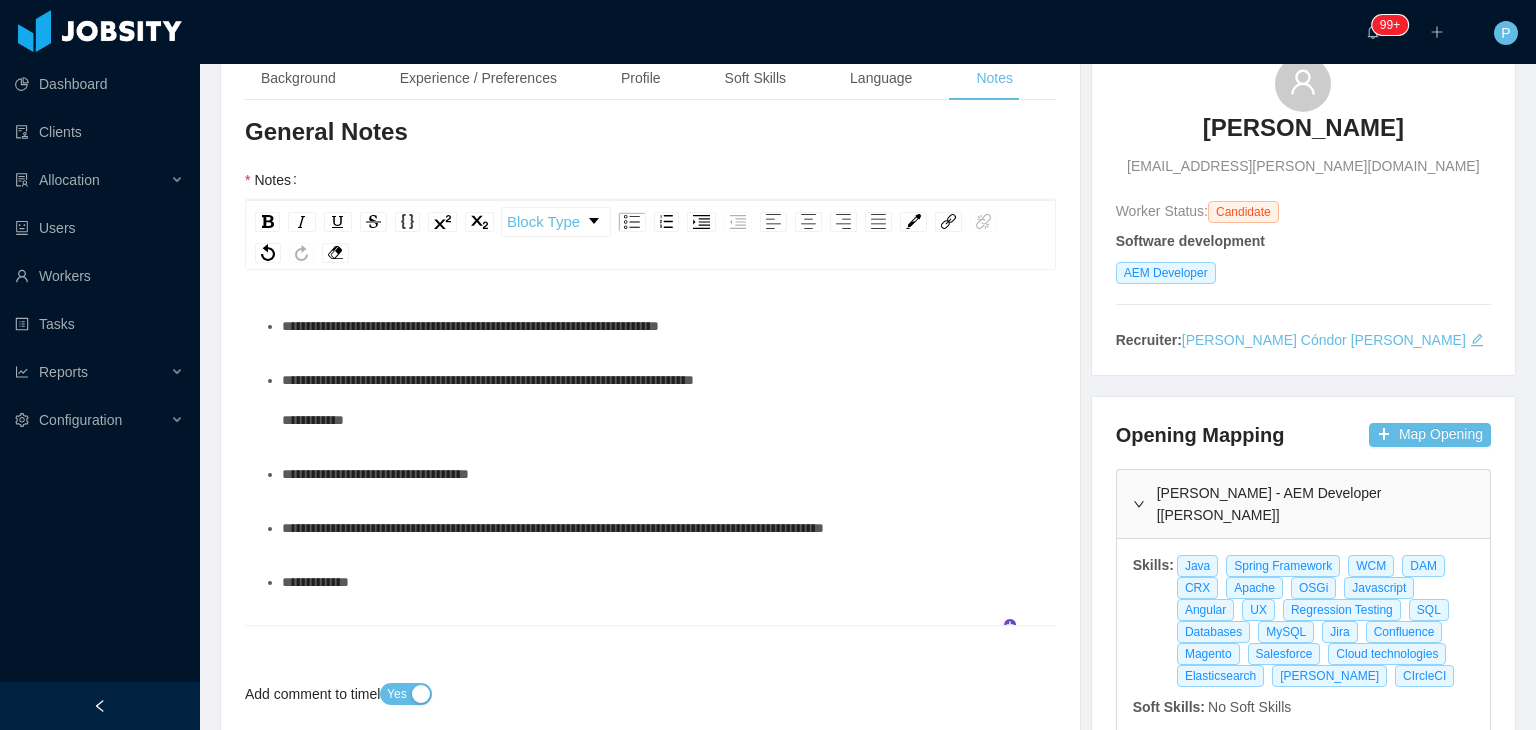 click on "**********" at bounding box center [661, 400] 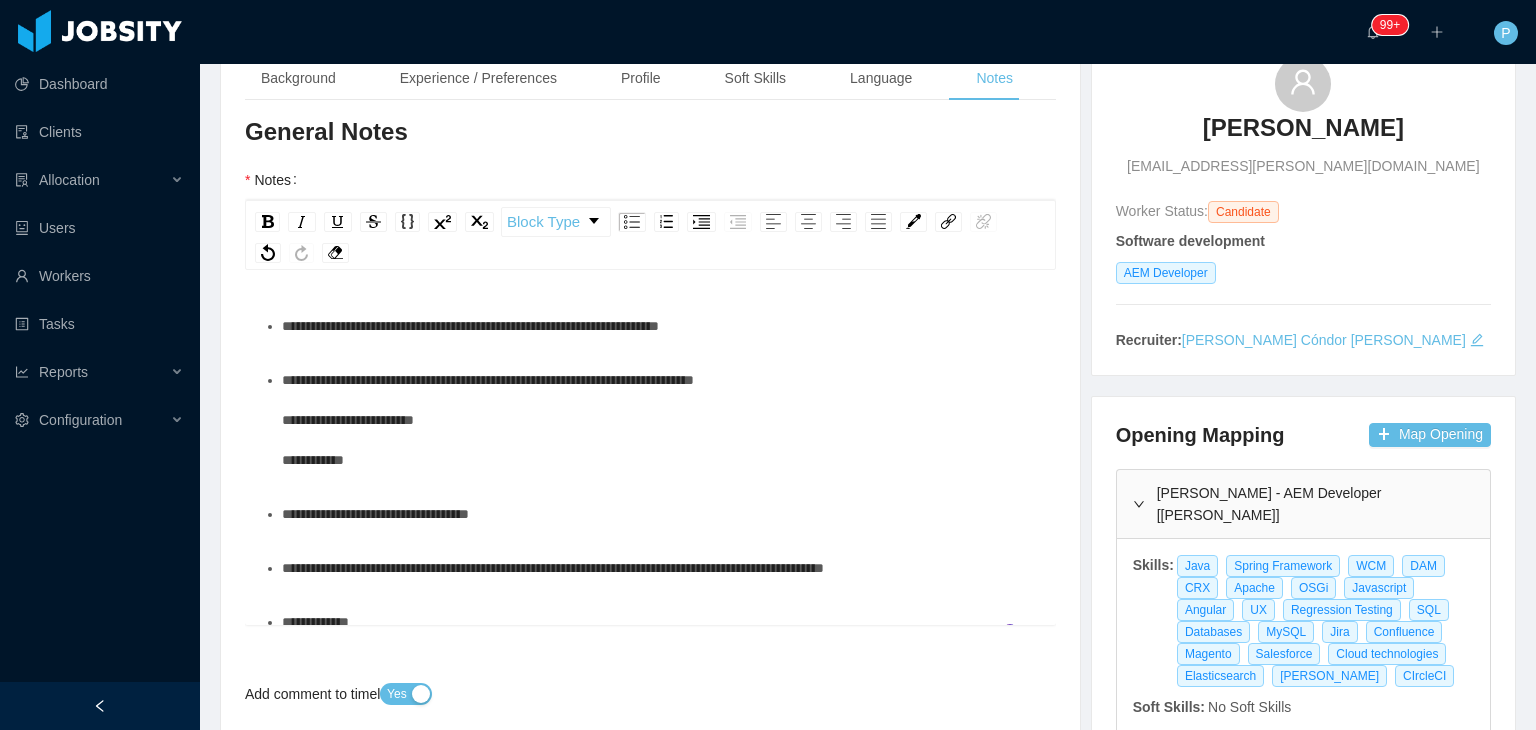 click on "**********" at bounding box center (661, 420) 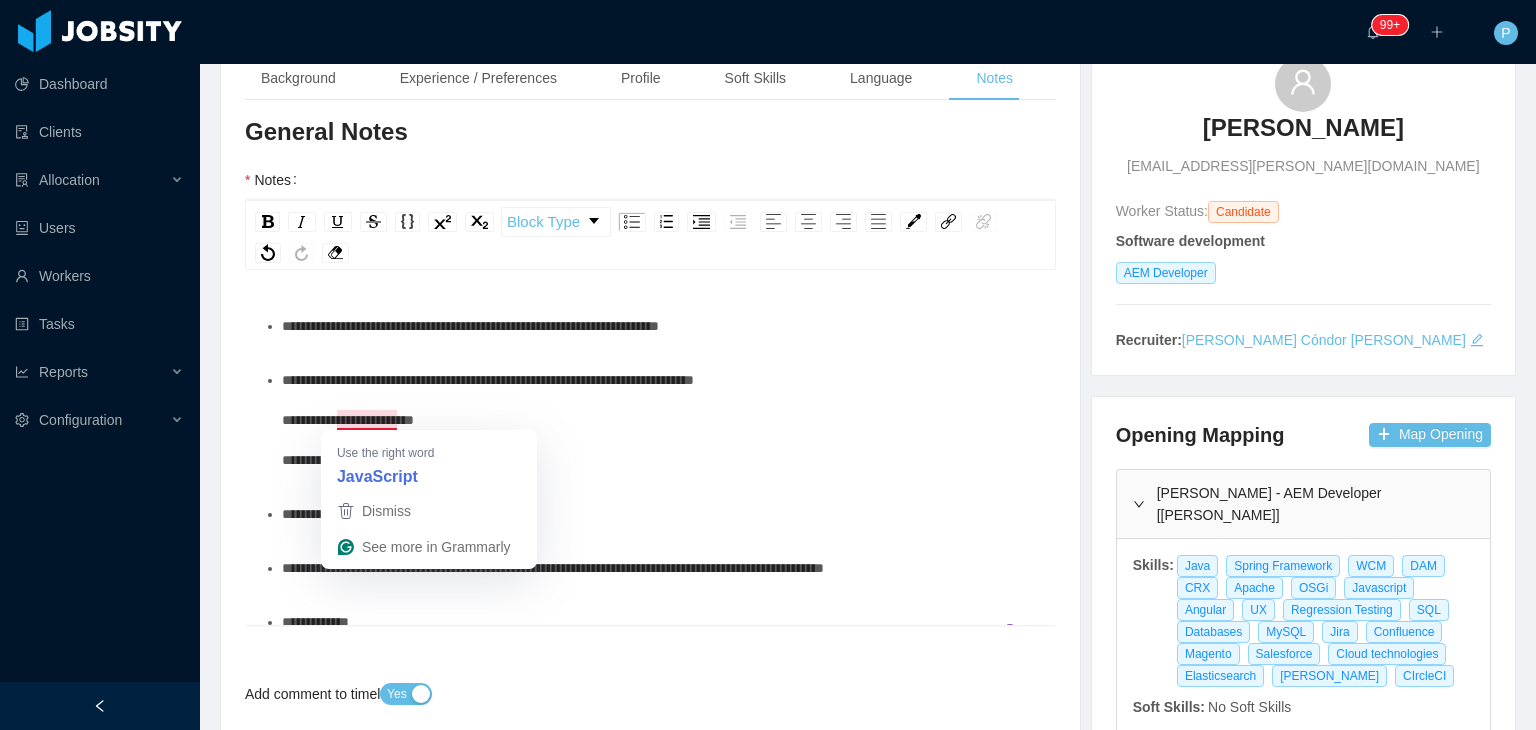 click on "**********" at bounding box center (488, 420) 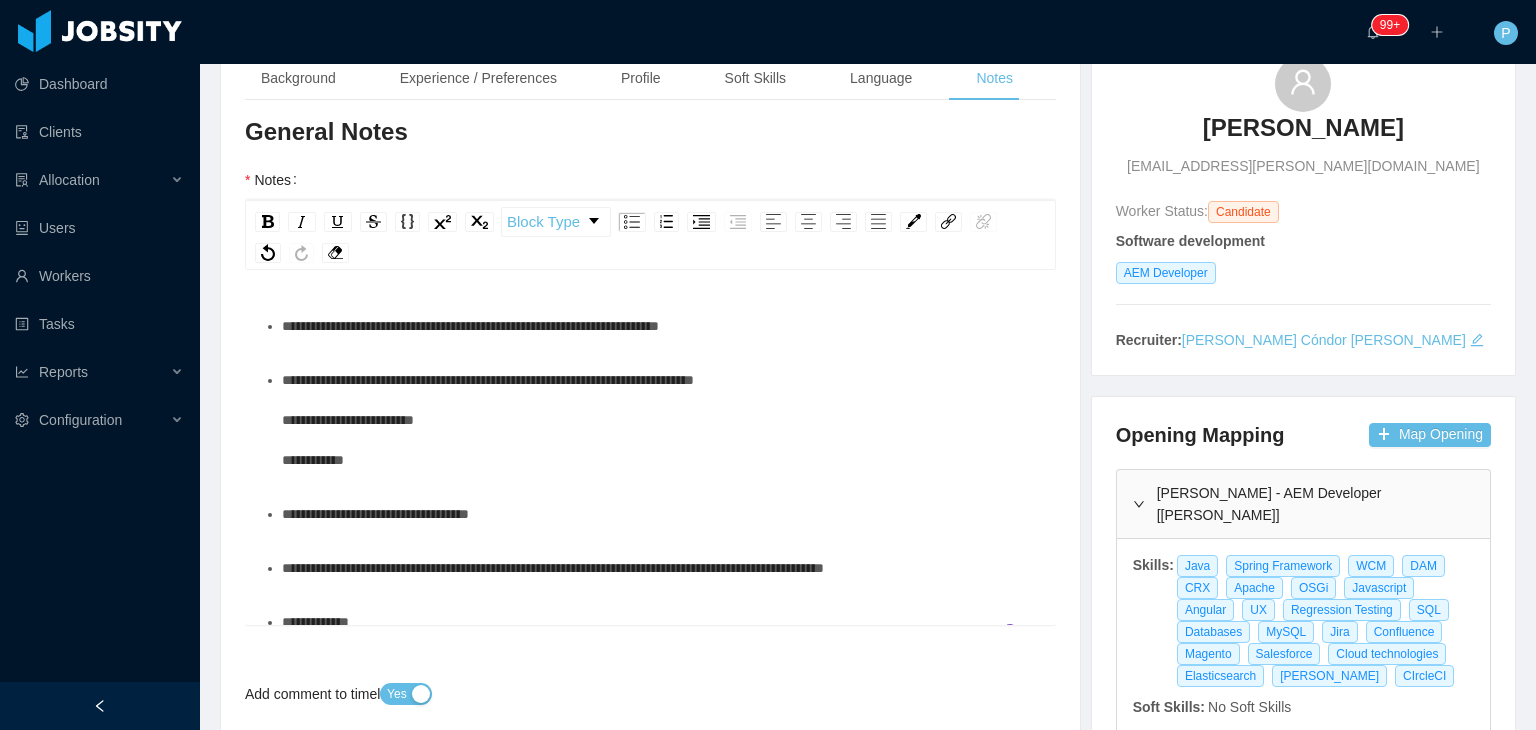 click on "**********" at bounding box center [661, 420] 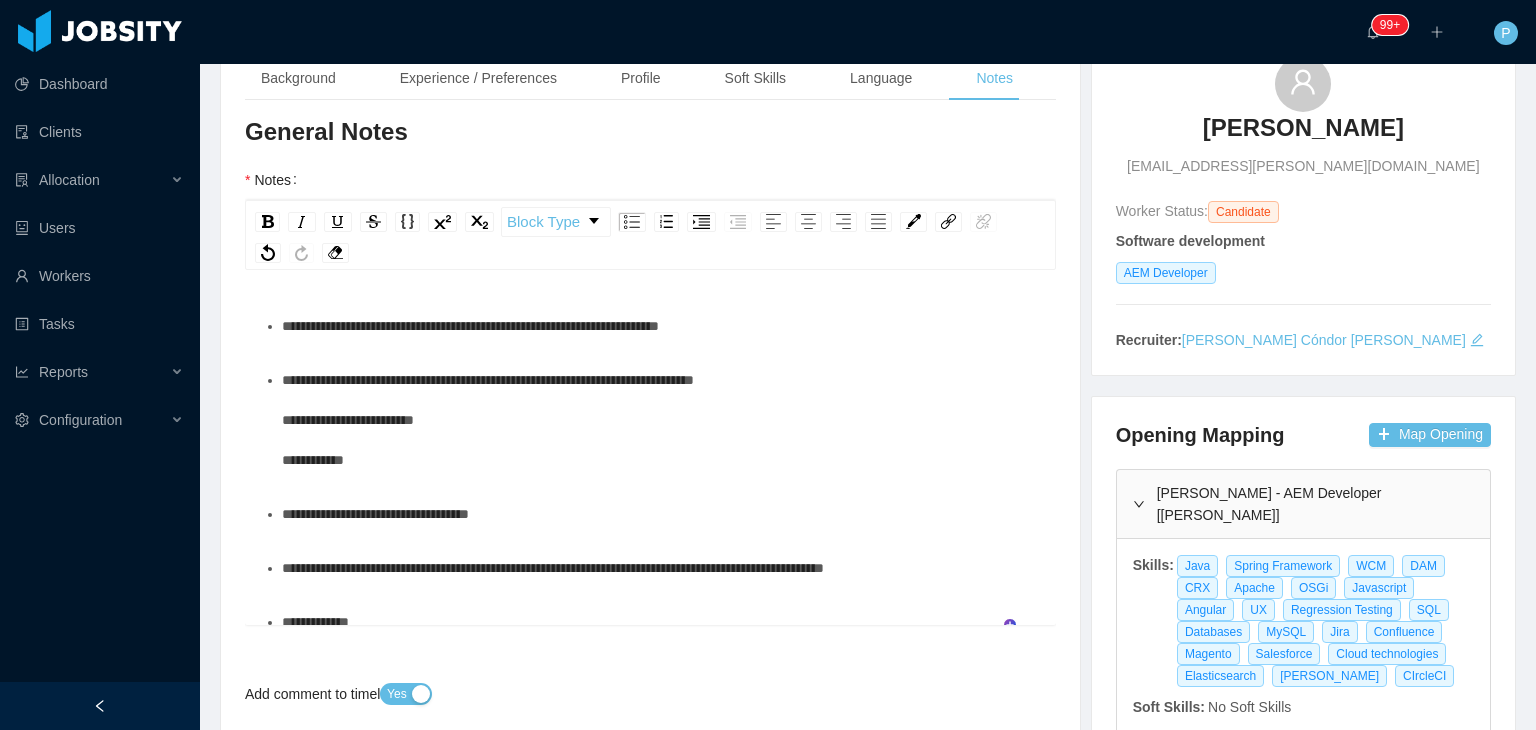 click on "**********" at bounding box center [661, 420] 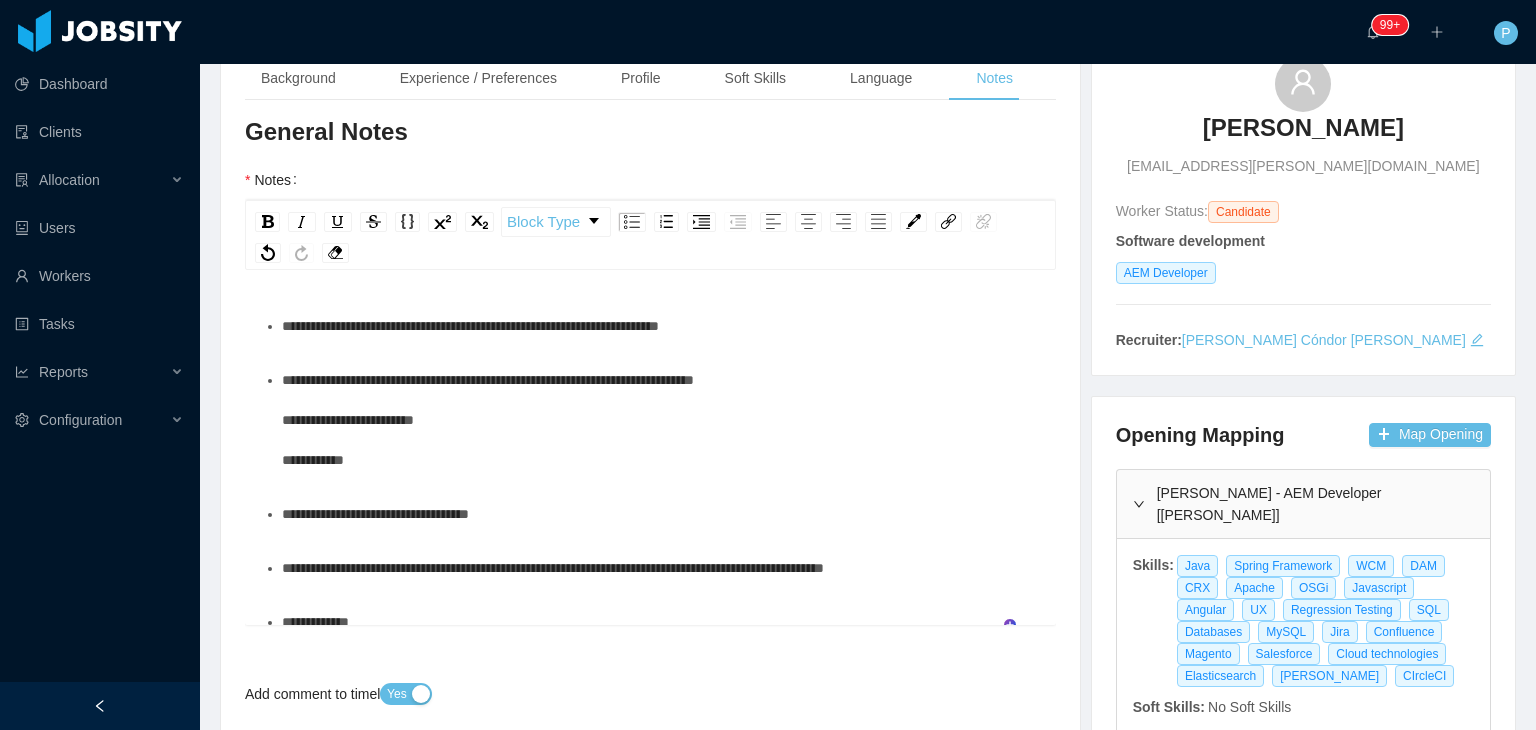 click on "**********" at bounding box center (661, 420) 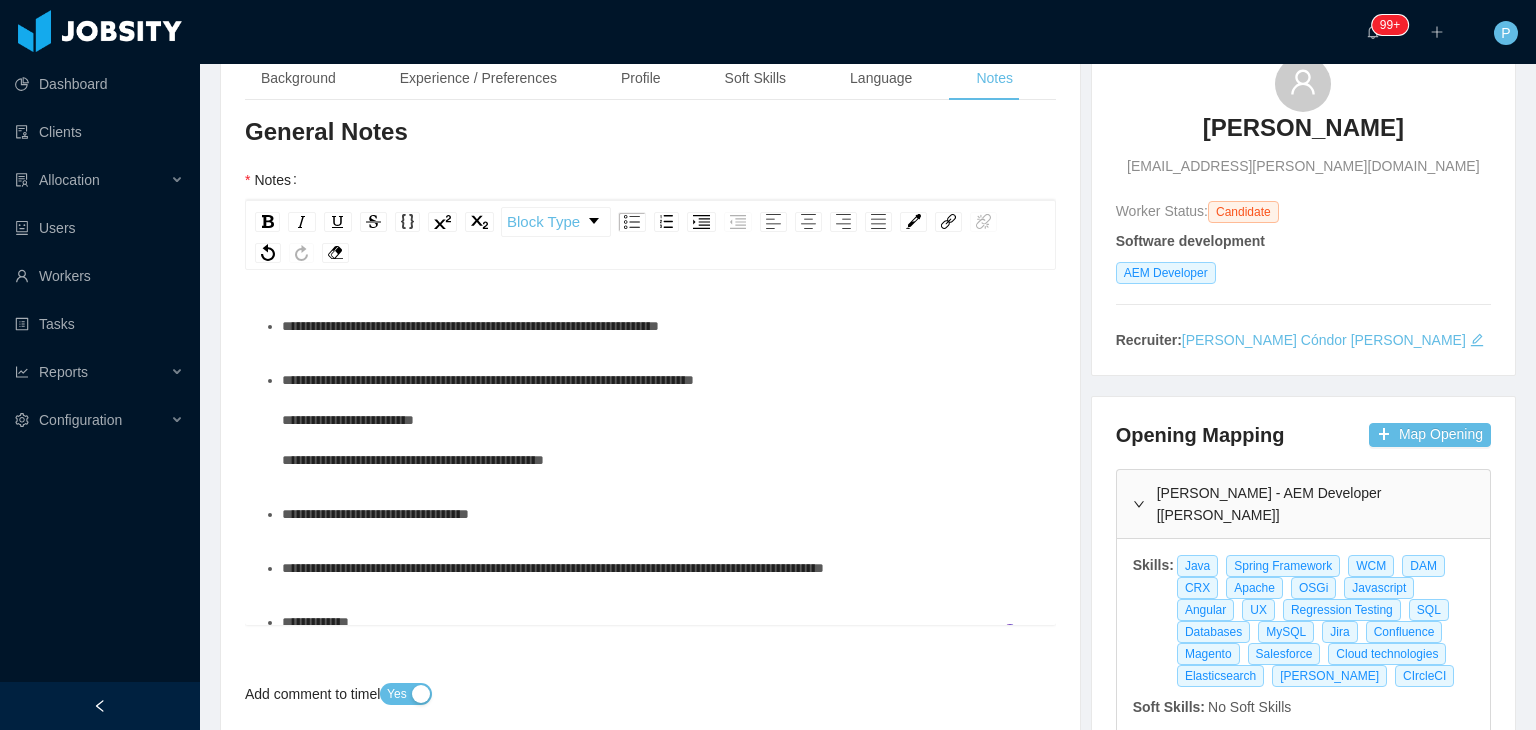 click on "**********" at bounding box center [661, 420] 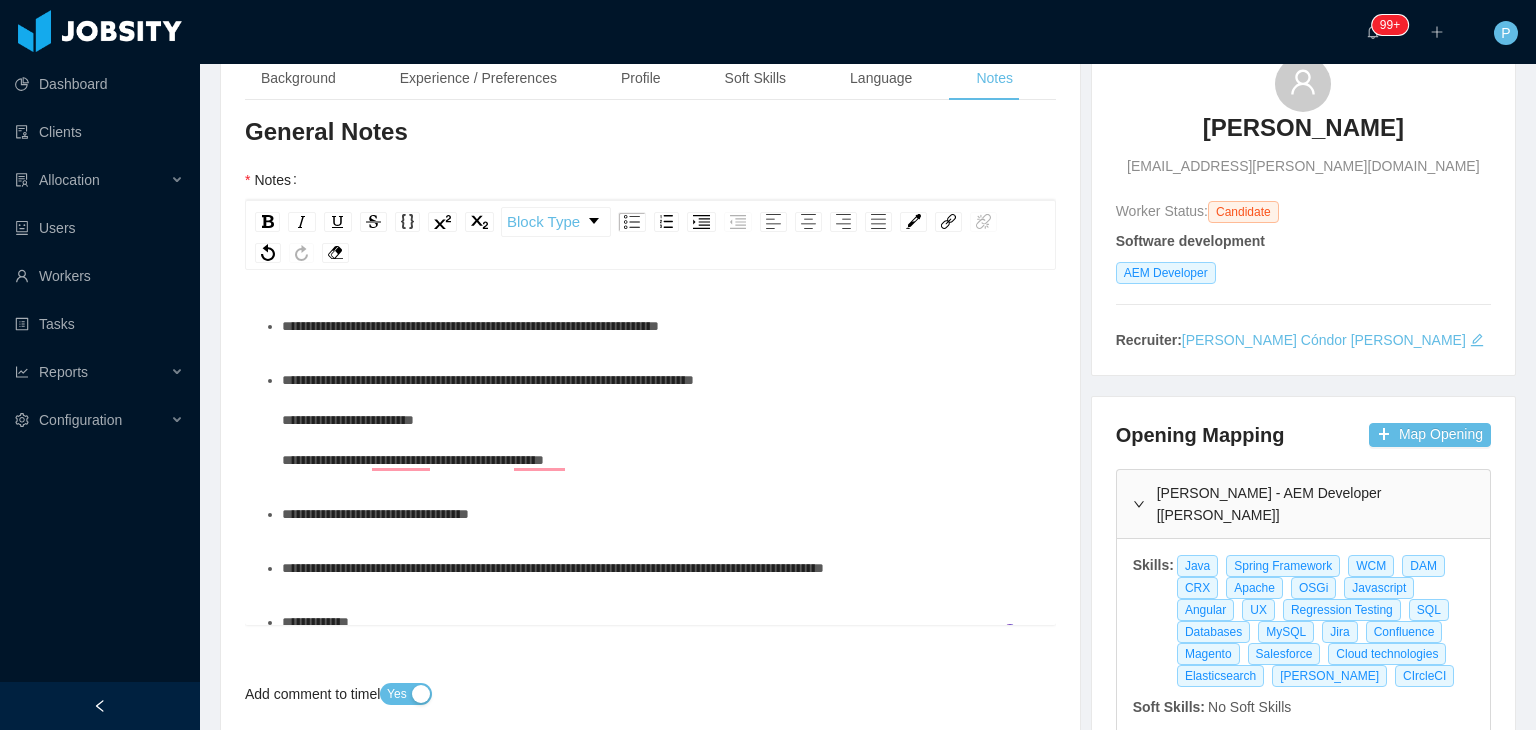 click on "**********" at bounding box center (488, 420) 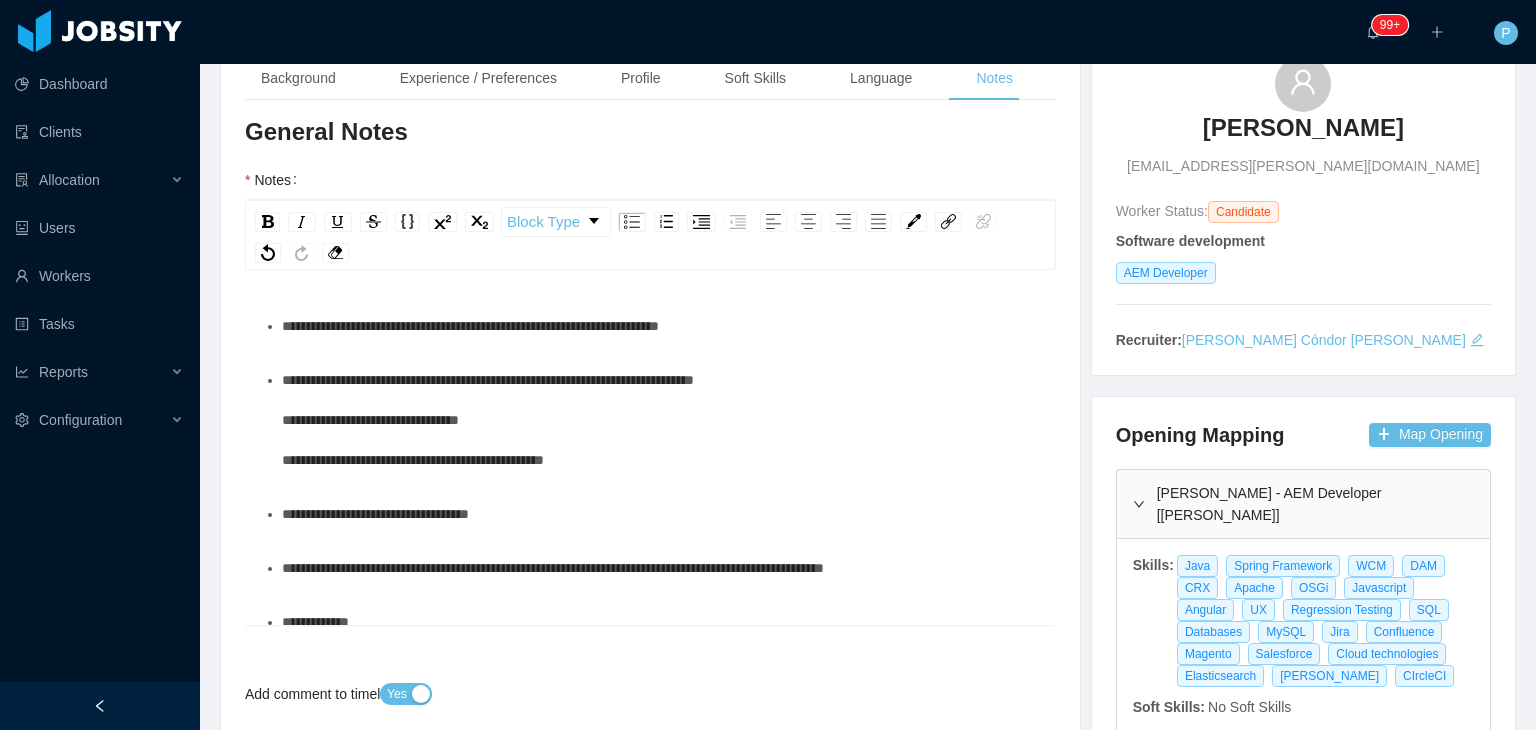 click on "**********" at bounding box center [488, 420] 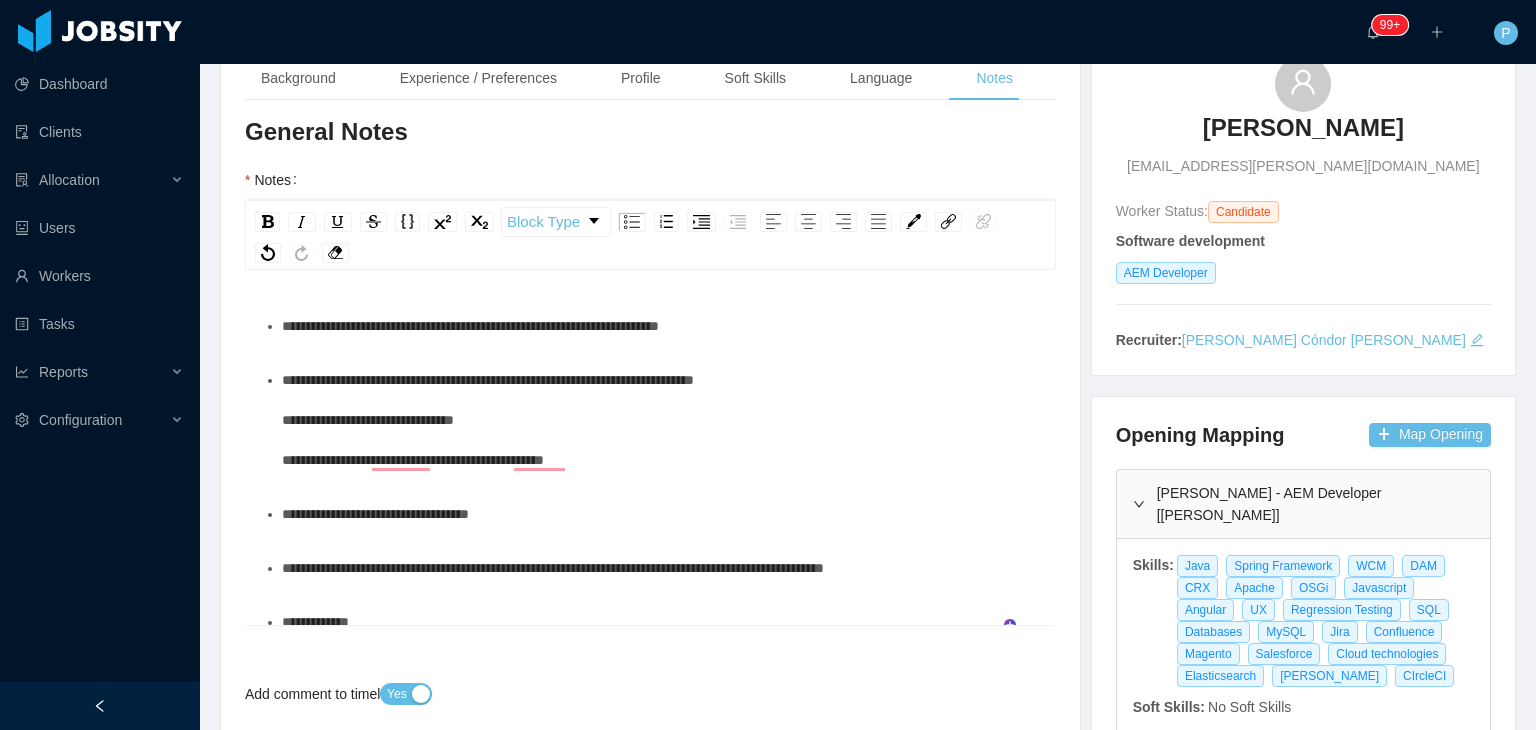 click on "**********" at bounding box center [661, 420] 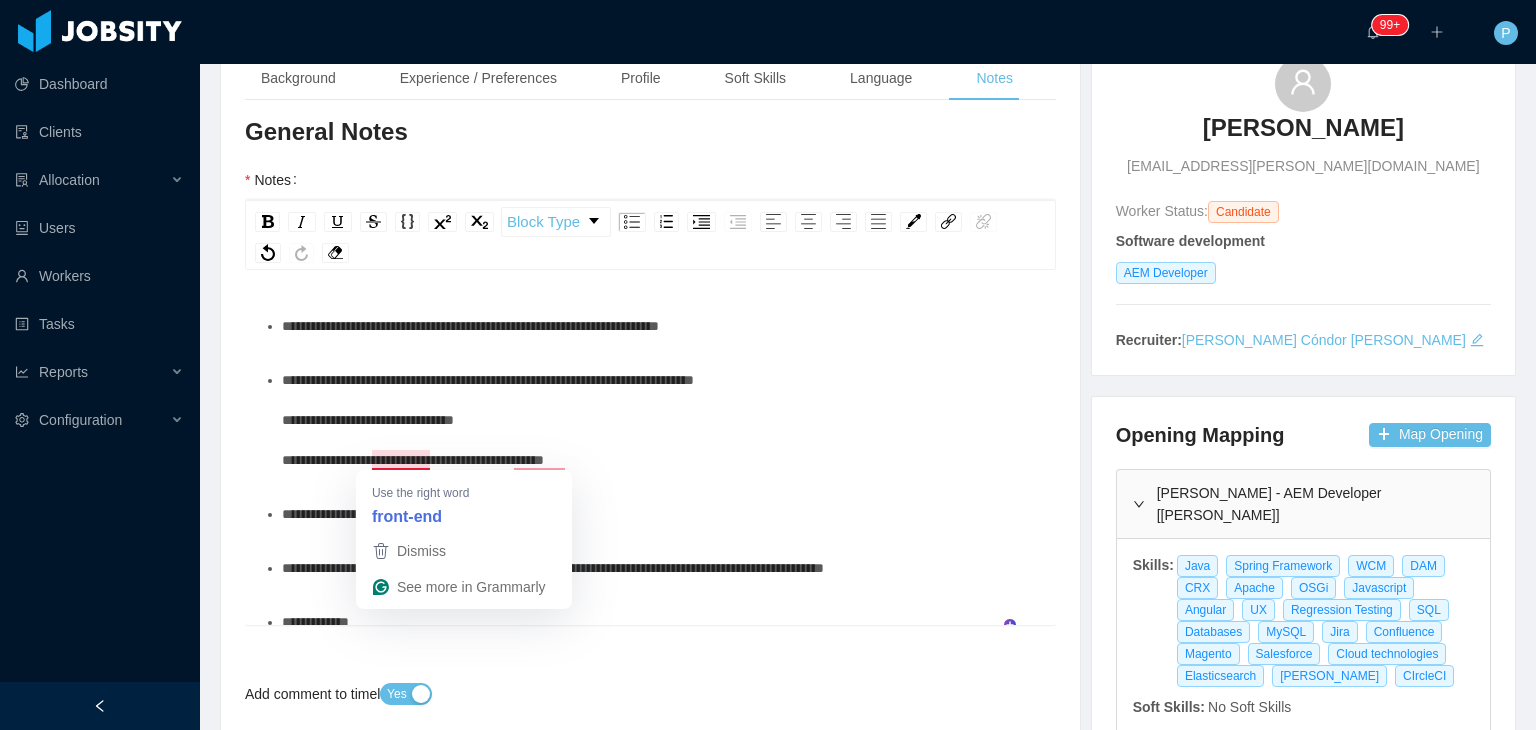 click on "**********" at bounding box center [488, 420] 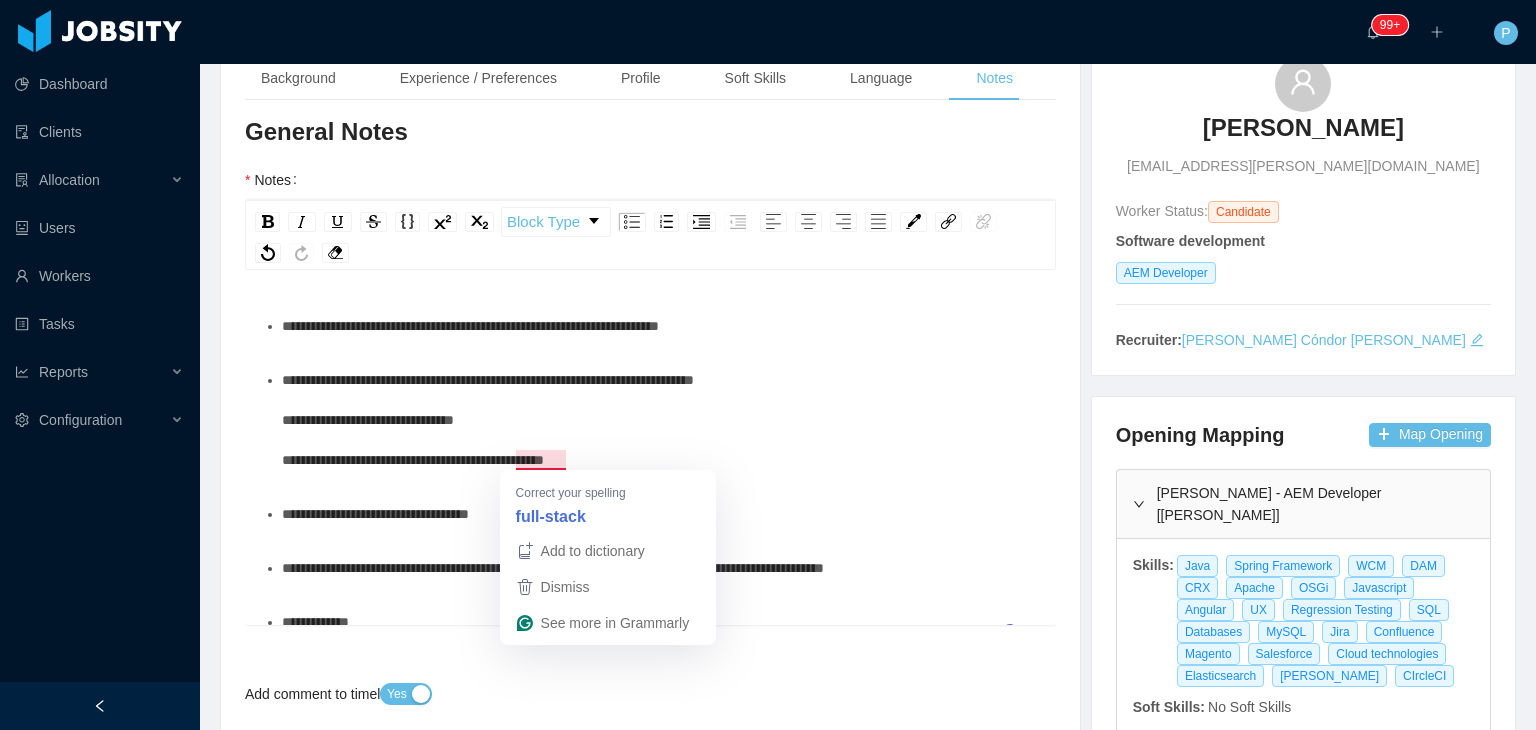 click on "**********" at bounding box center [488, 420] 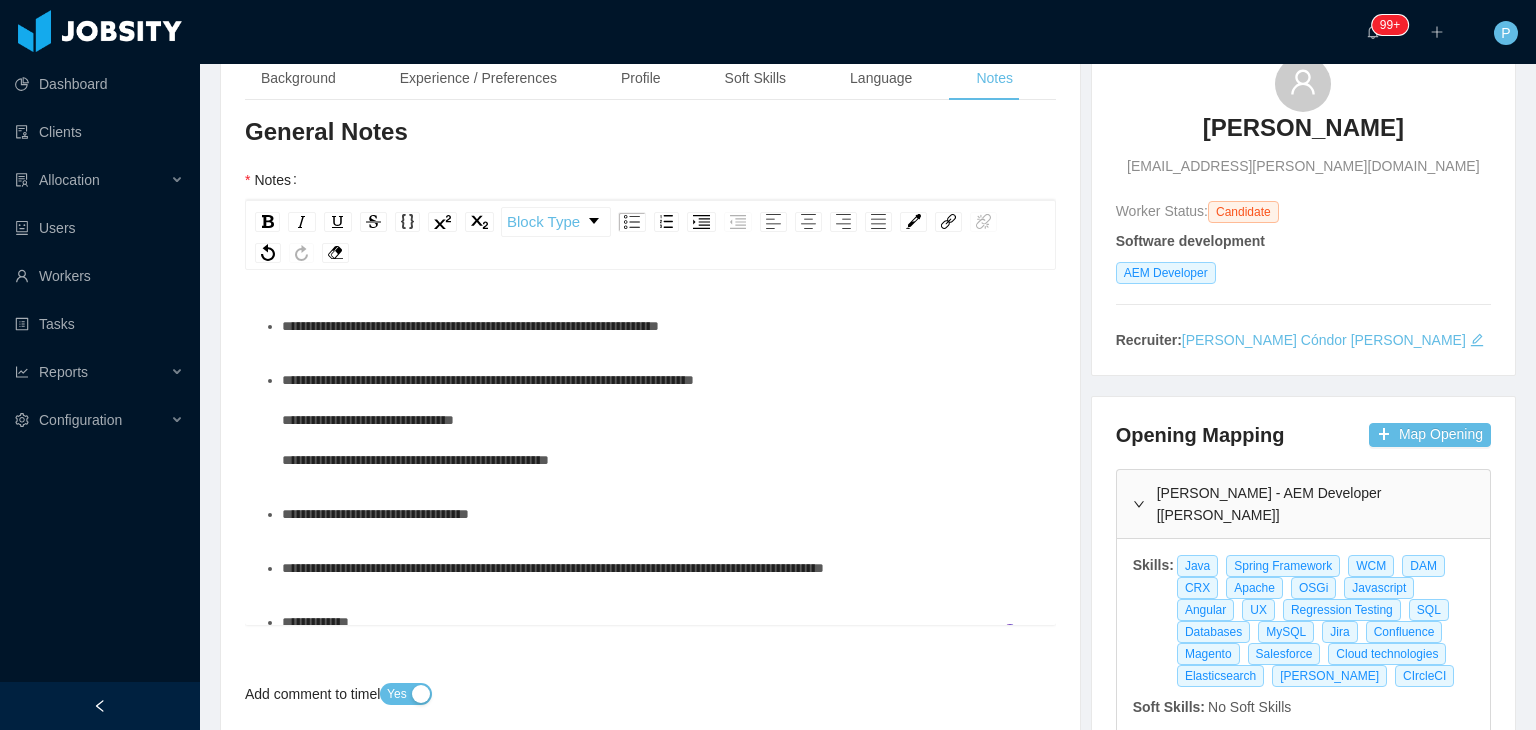 click on "**********" at bounding box center (661, 420) 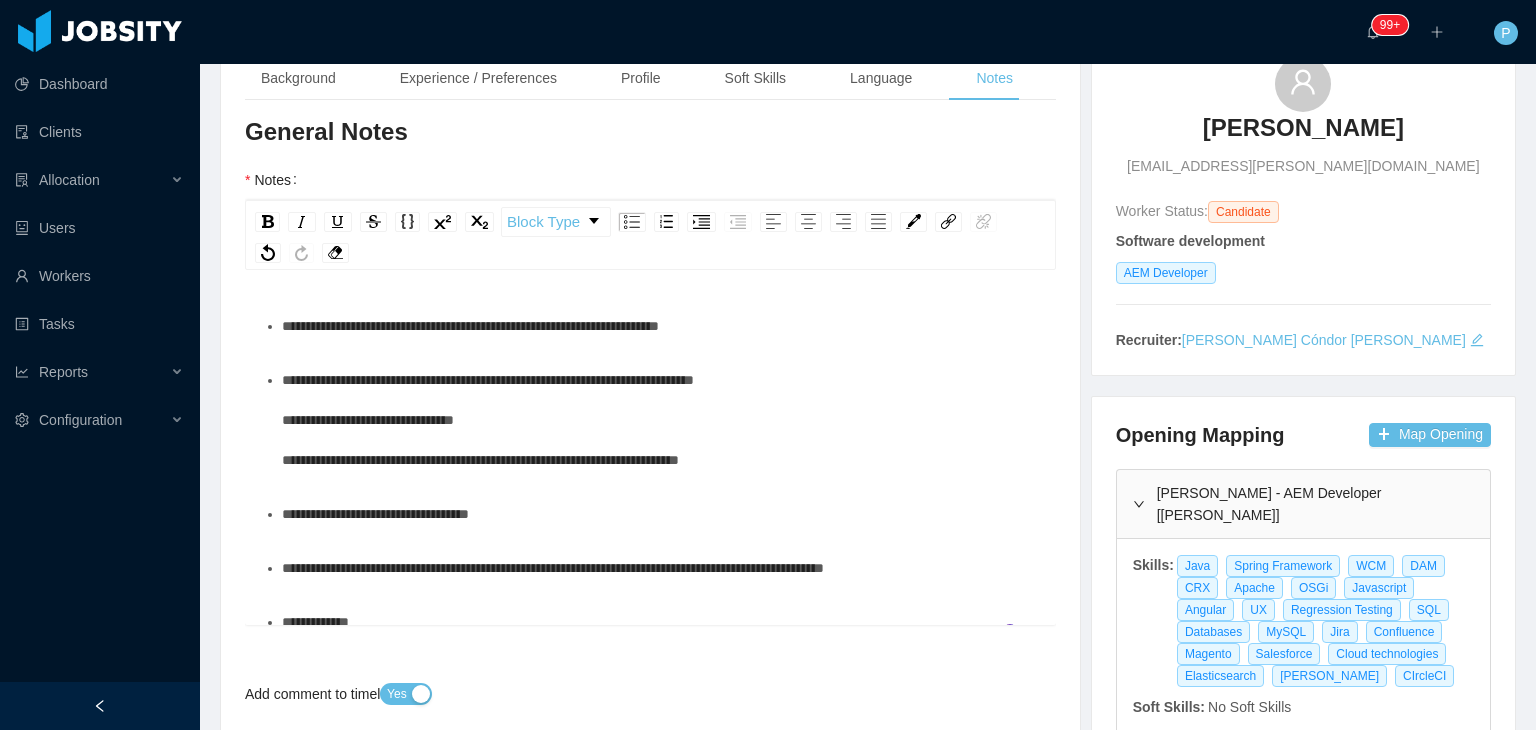 click on "**********" at bounding box center [488, 420] 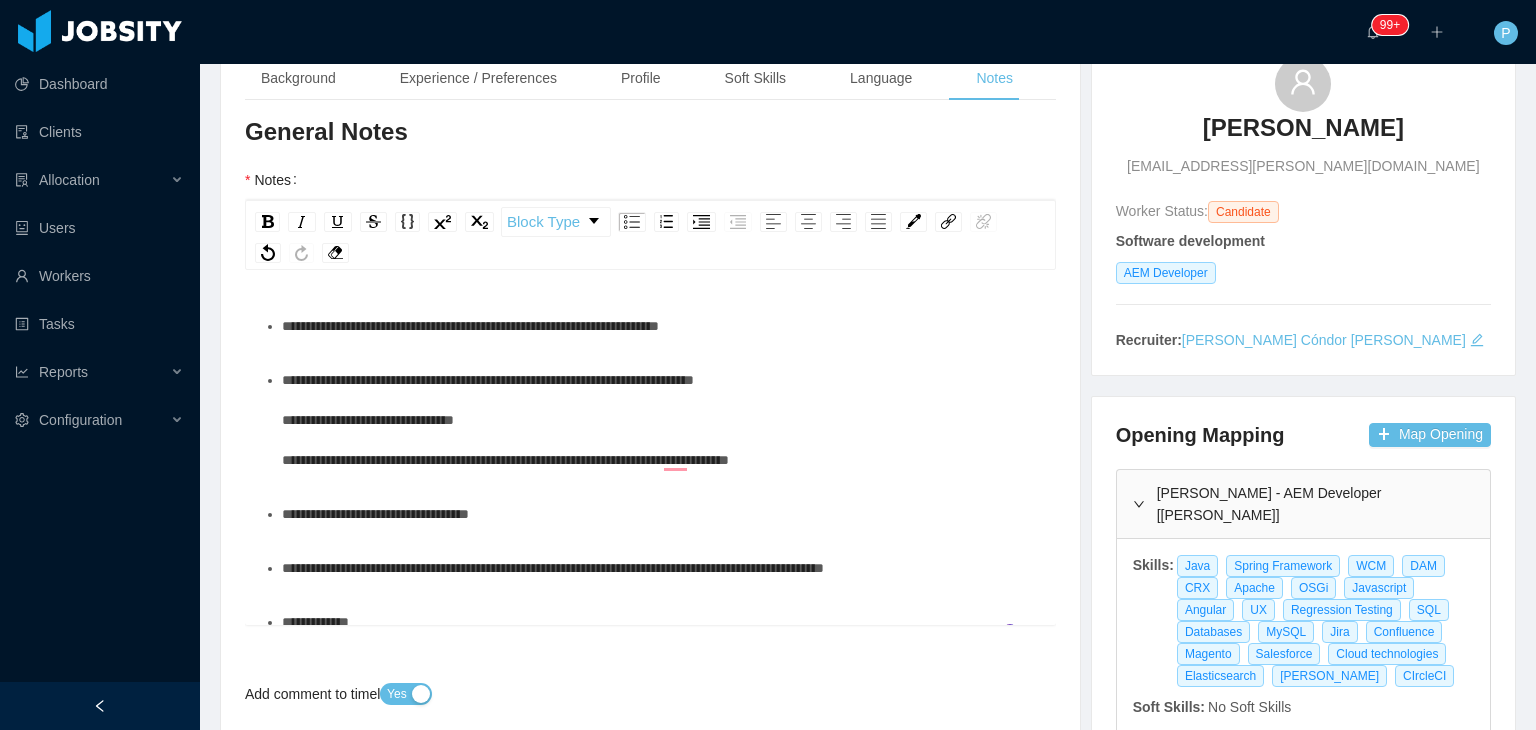 click on "**********" at bounding box center [661, 420] 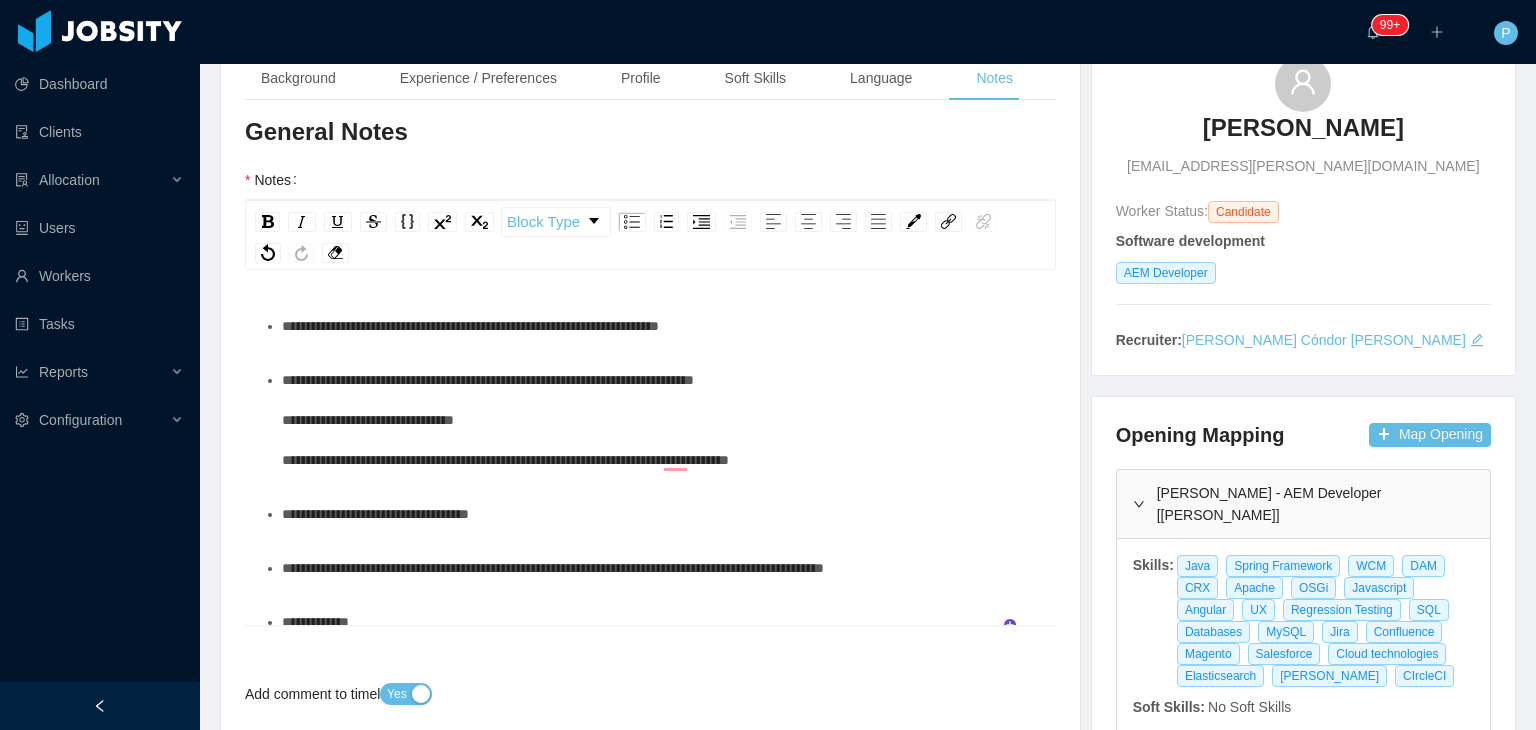 click on "**********" at bounding box center (505, 420) 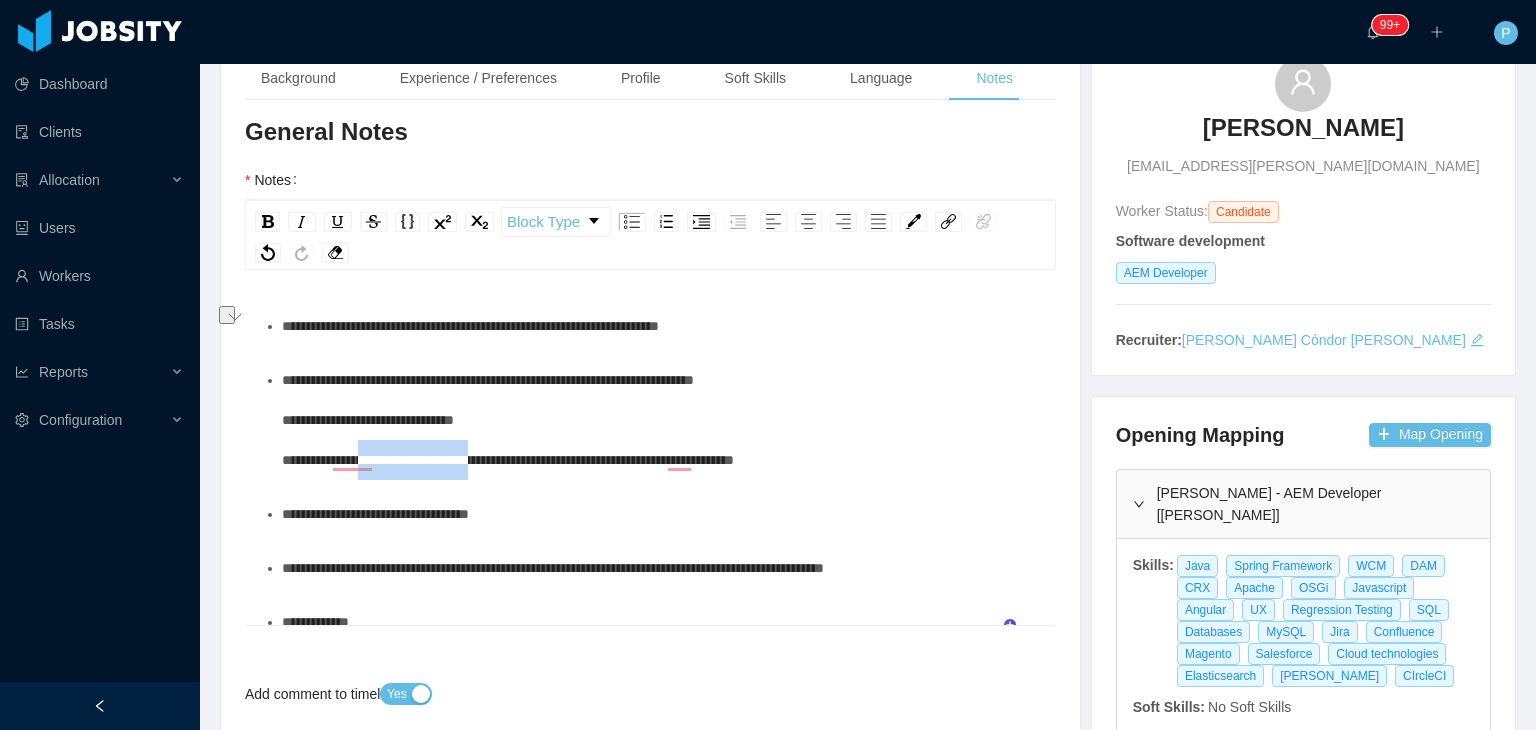 drag, startPoint x: 516, startPoint y: 455, endPoint x: 376, endPoint y: 468, distance: 140.60228 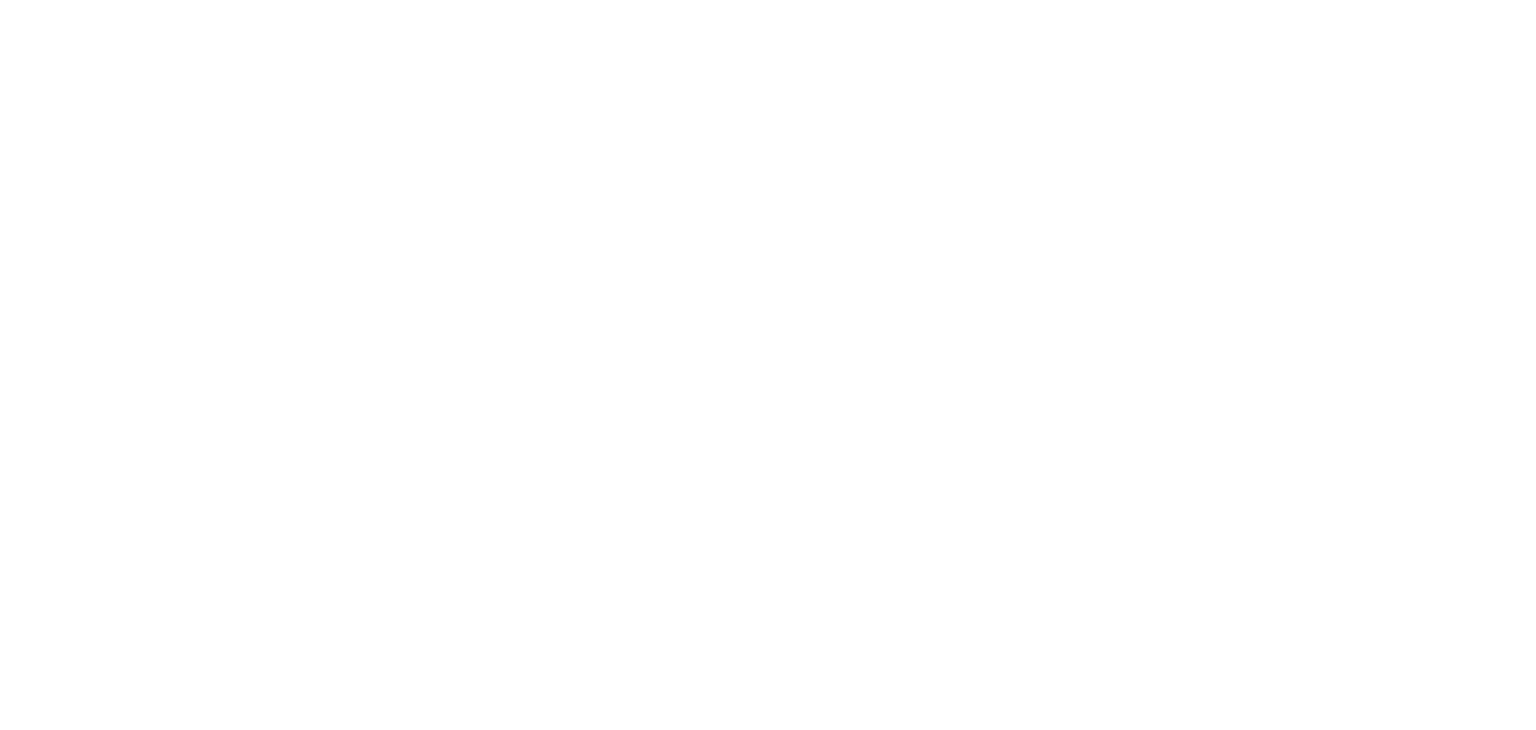 scroll, scrollTop: 0, scrollLeft: 0, axis: both 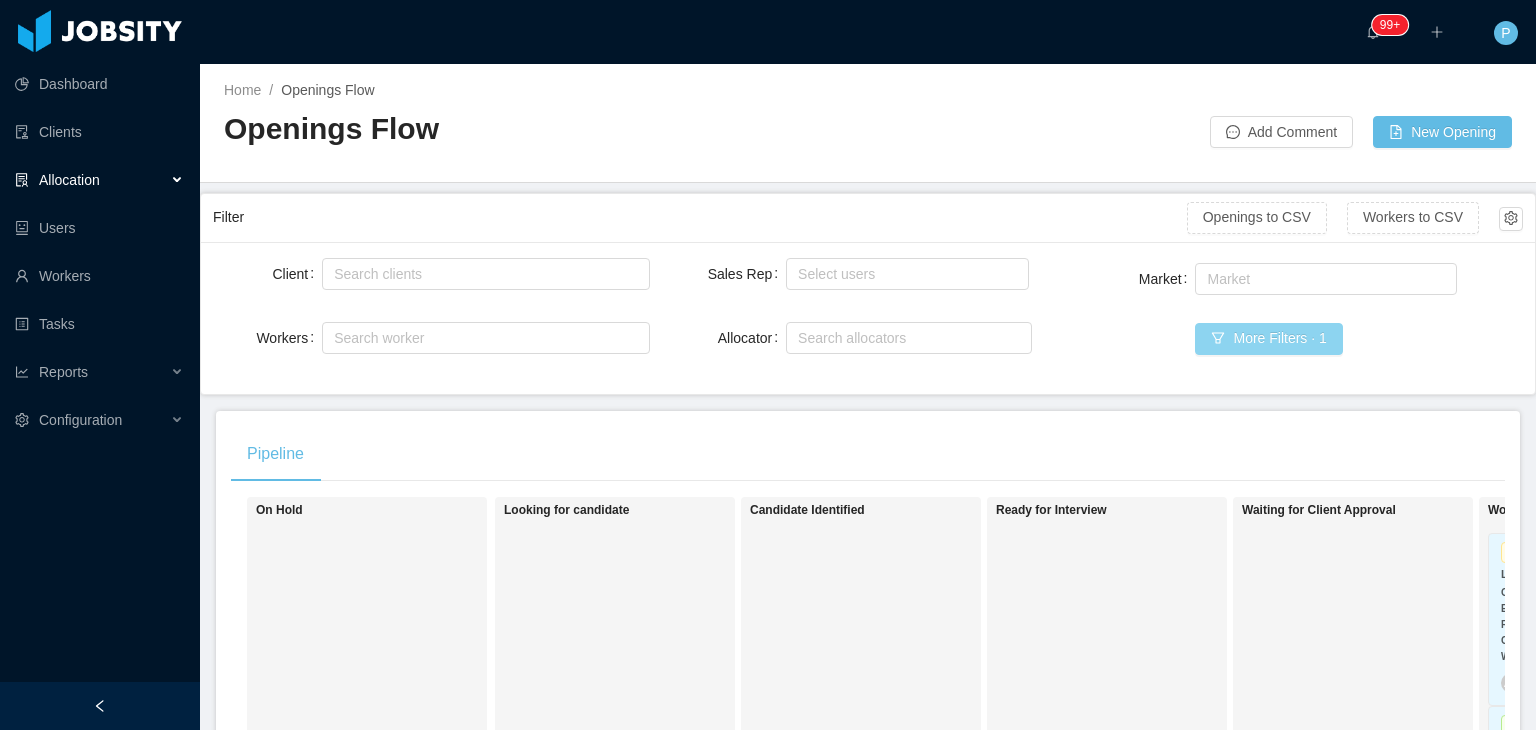 click on "More Filters · 1" at bounding box center [1268, 339] 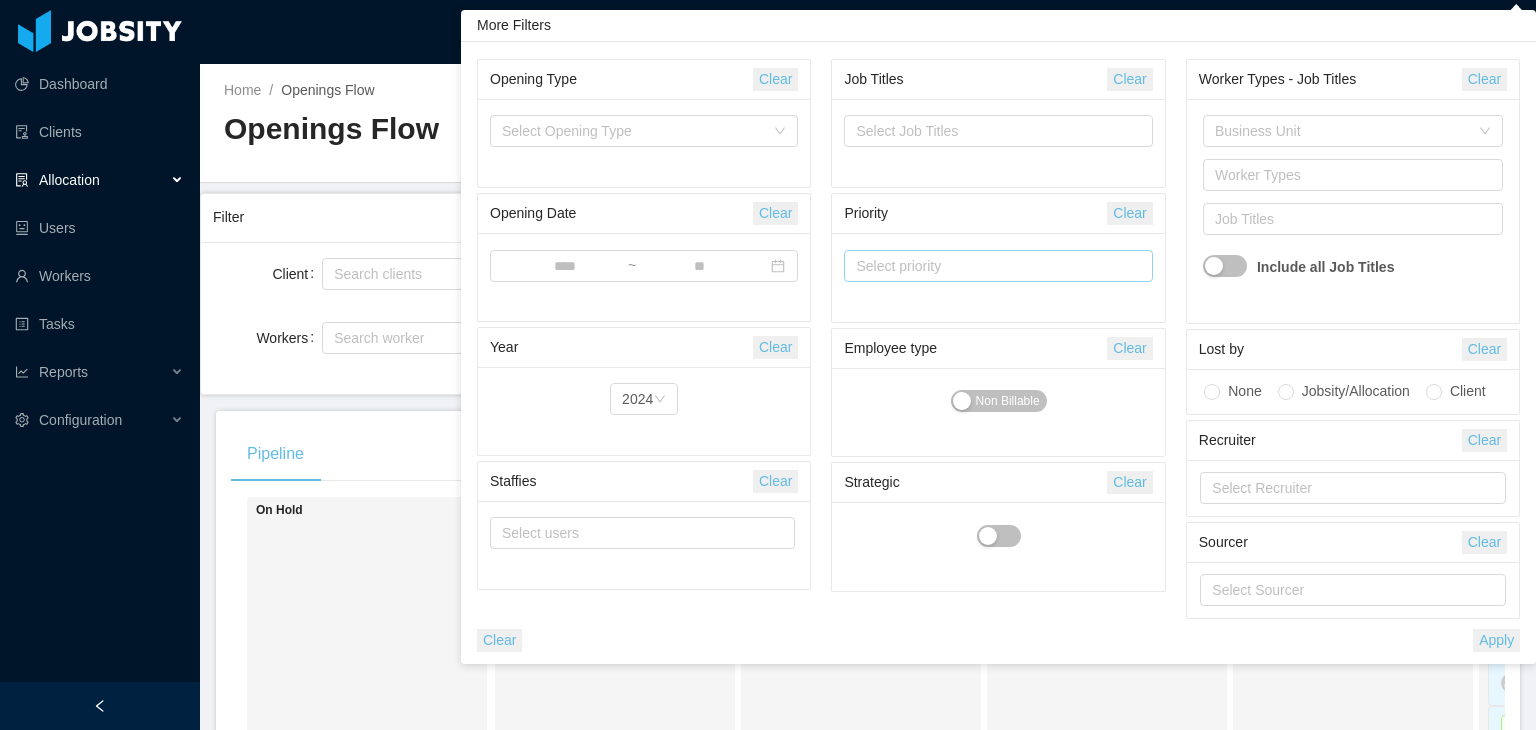 click on "Select priority" at bounding box center (989, 266) 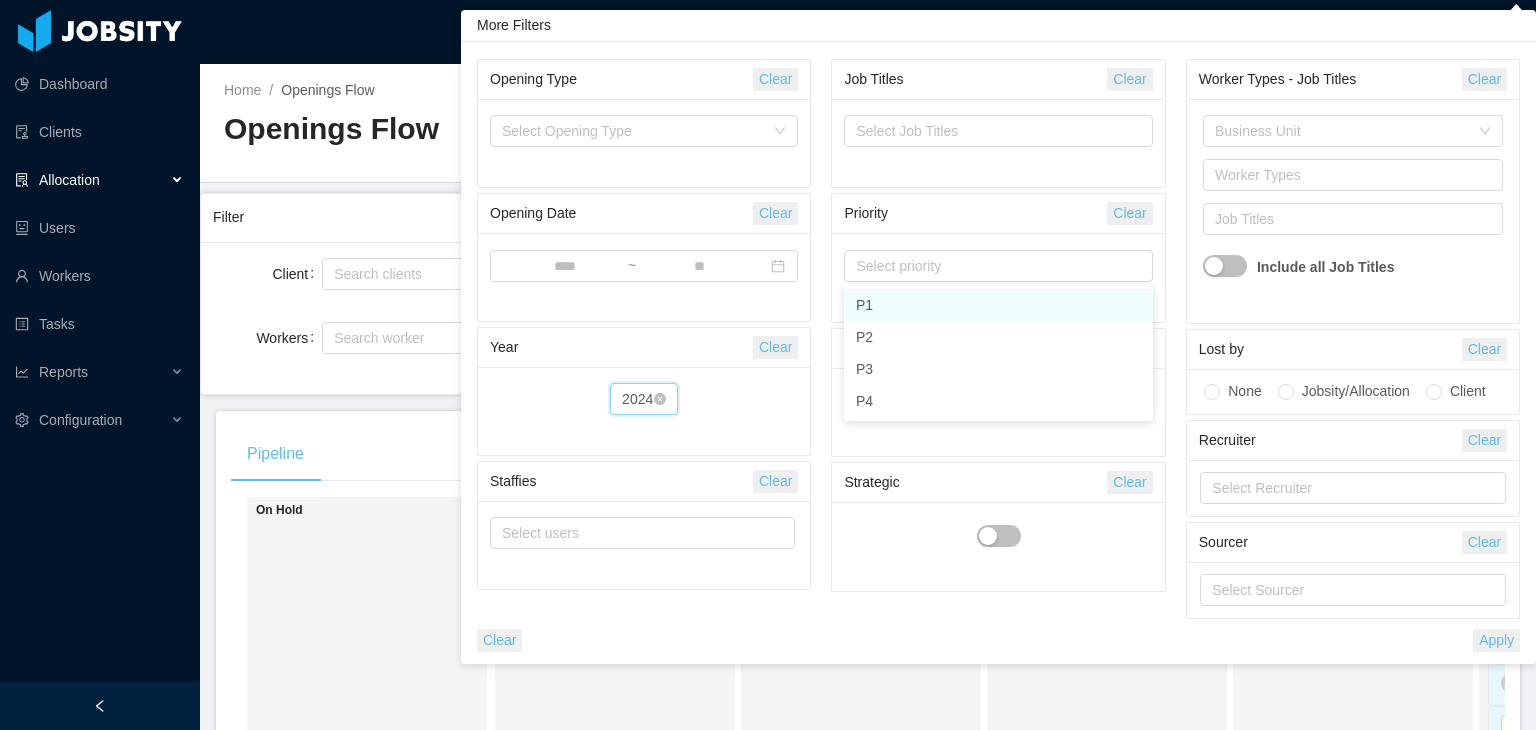 click on "Year 2024" at bounding box center (644, 399) 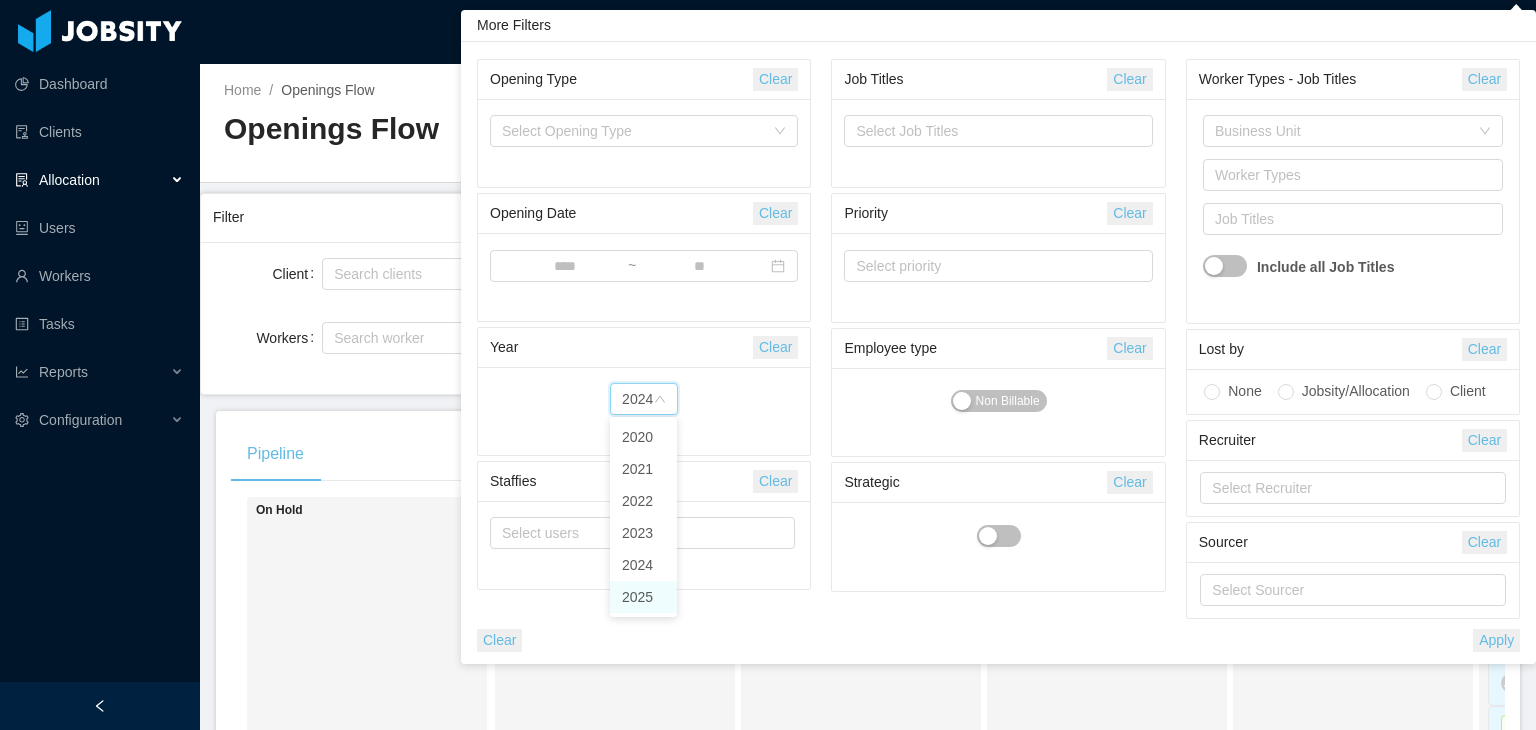 click on "2025" at bounding box center [643, 597] 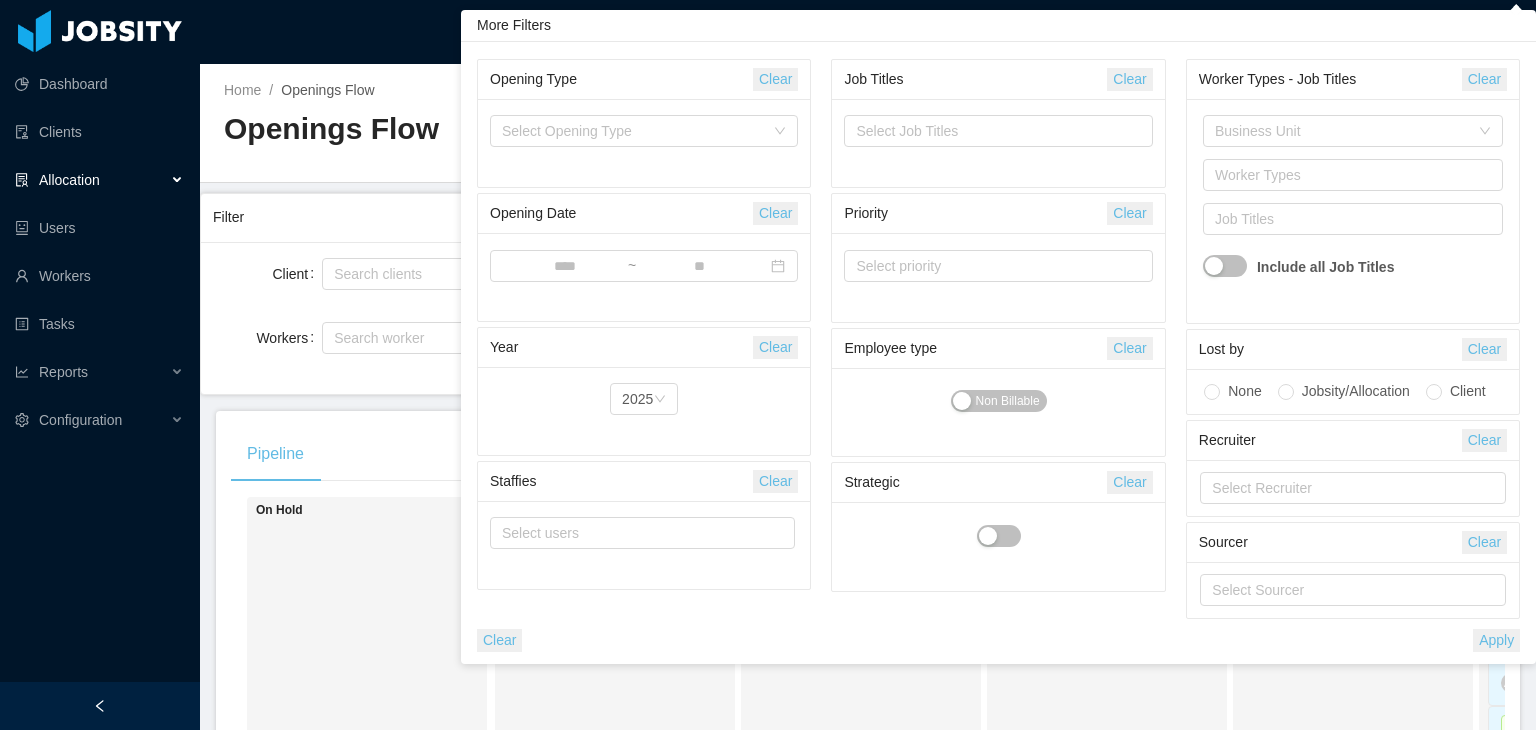 click on "Apply" at bounding box center [1496, 640] 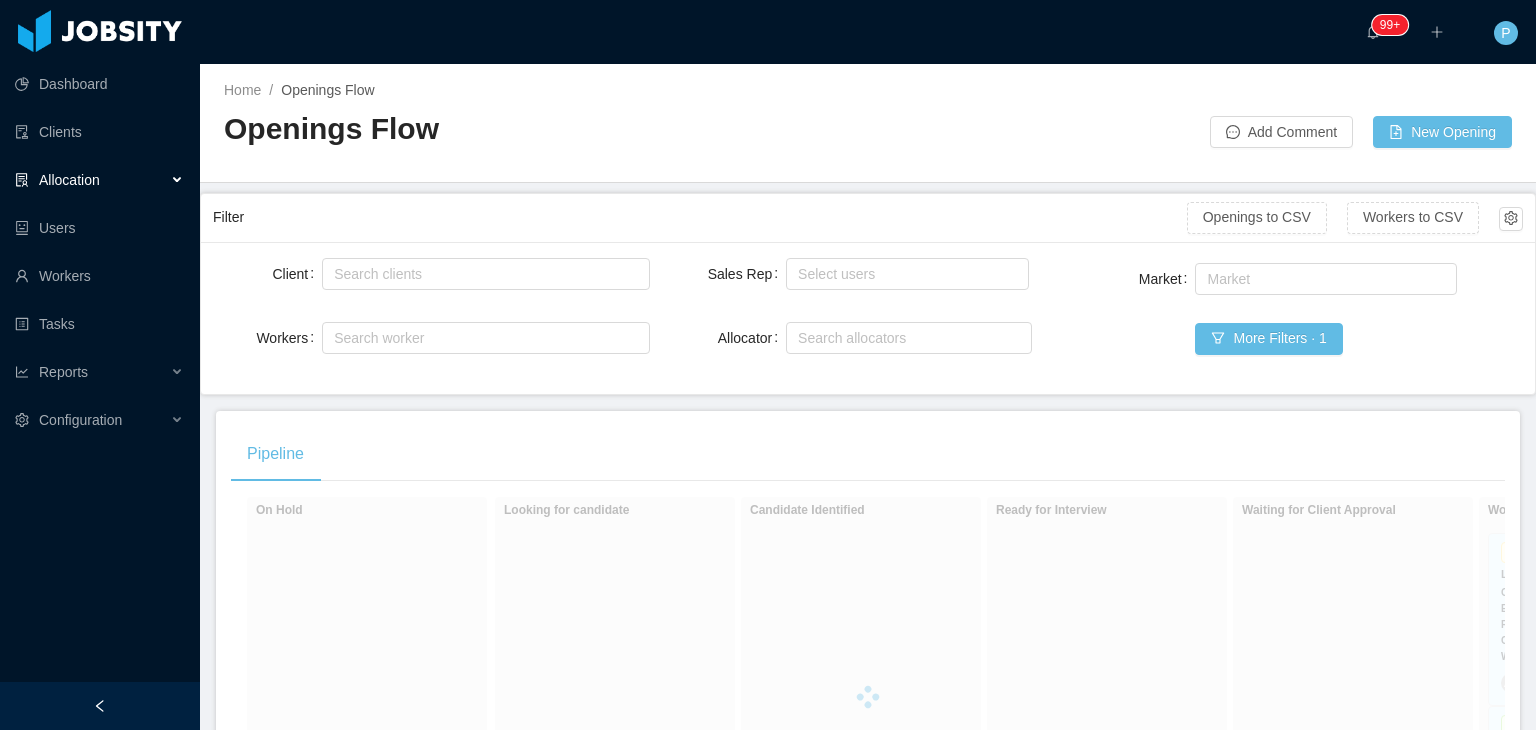 scroll, scrollTop: 184, scrollLeft: 0, axis: vertical 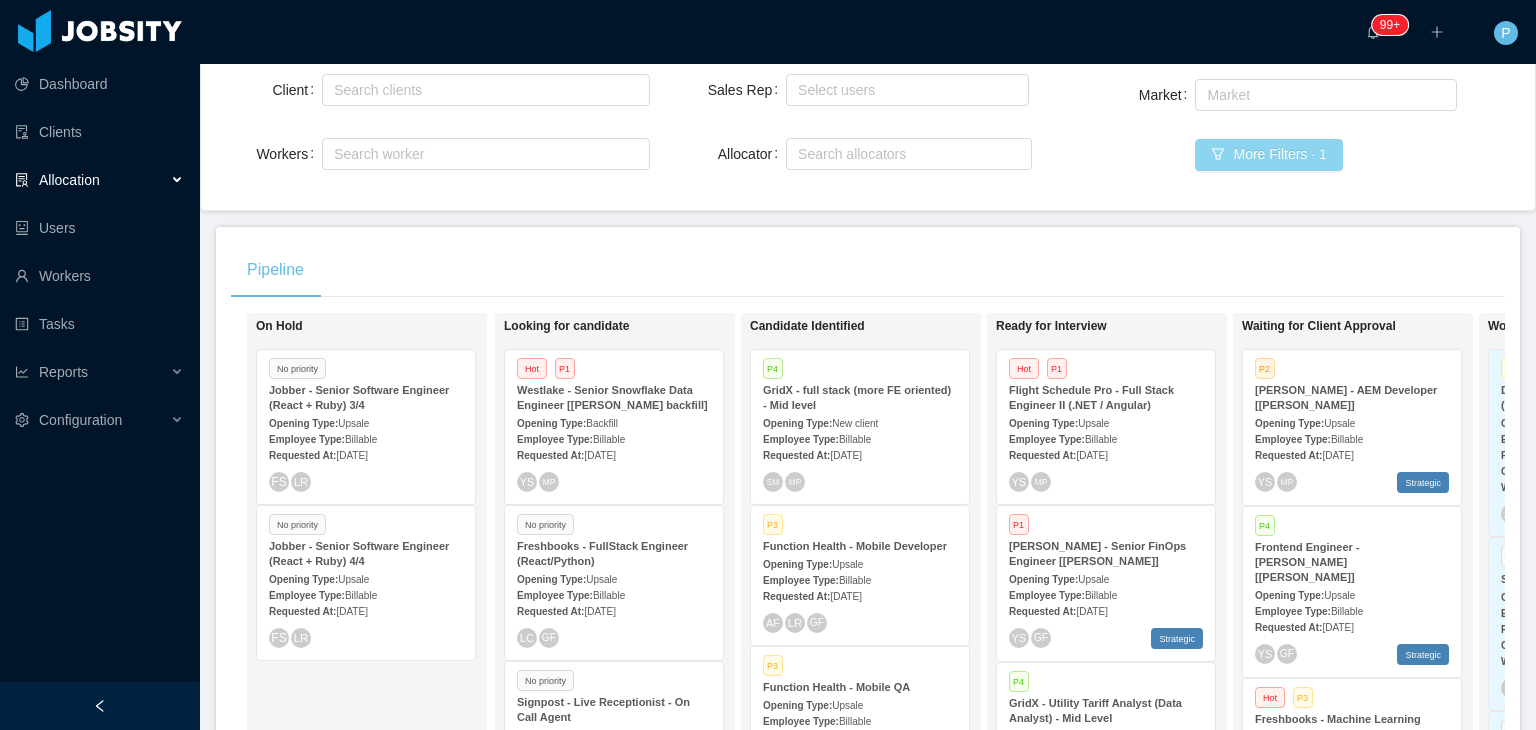 click on "More Filters · 1" at bounding box center (1268, 155) 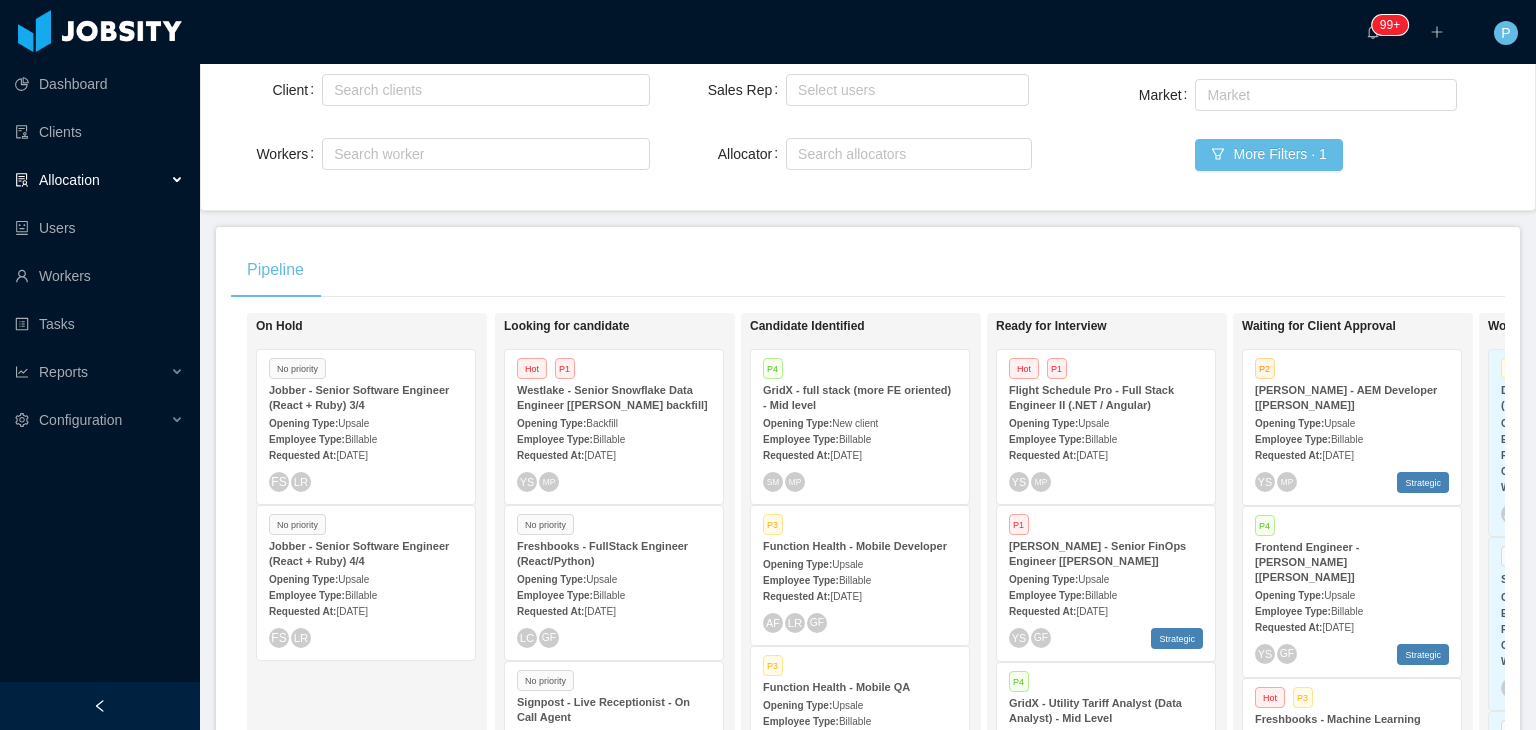 click on "Client Search clients   Workers Search worker" at bounding box center (431, 134) 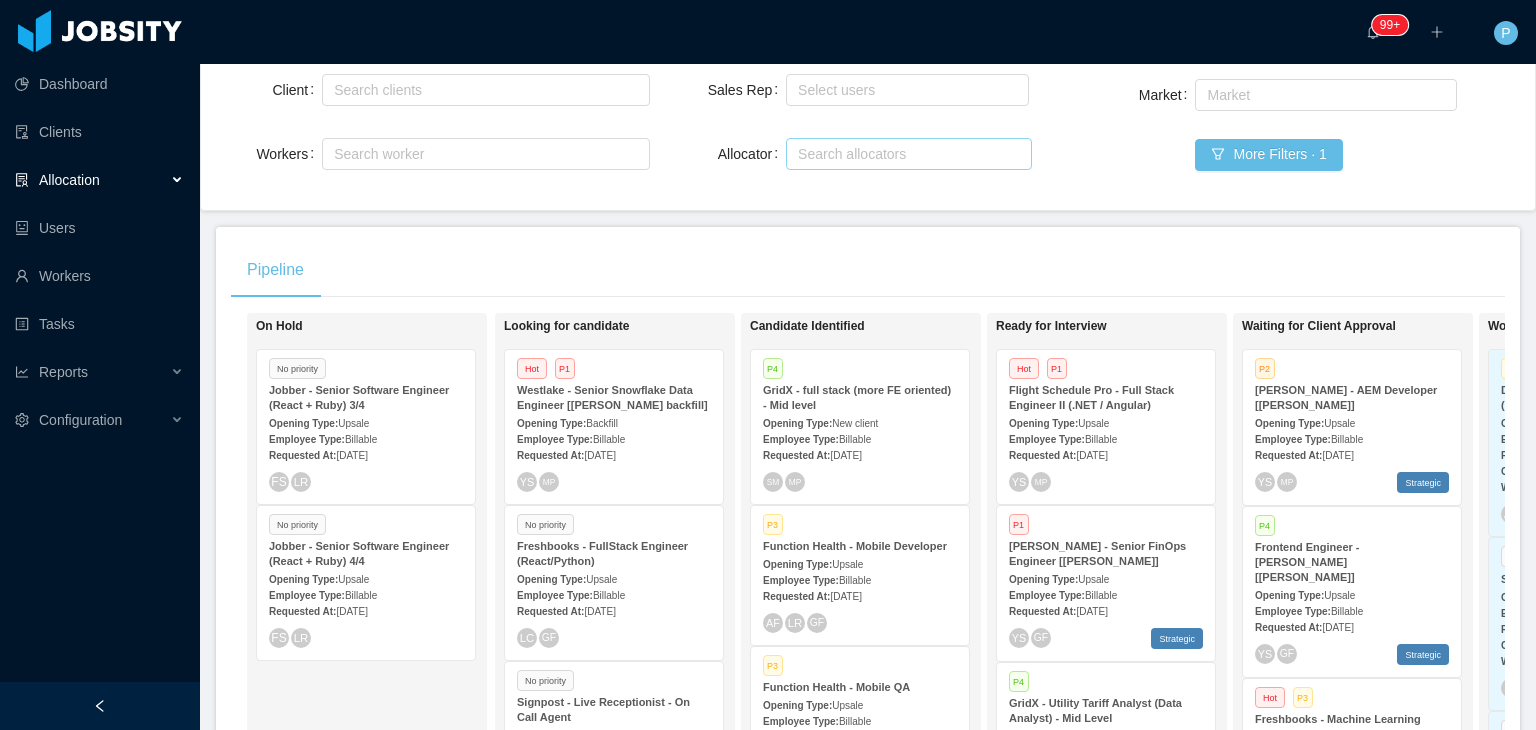 click on "Search allocators" at bounding box center [904, 154] 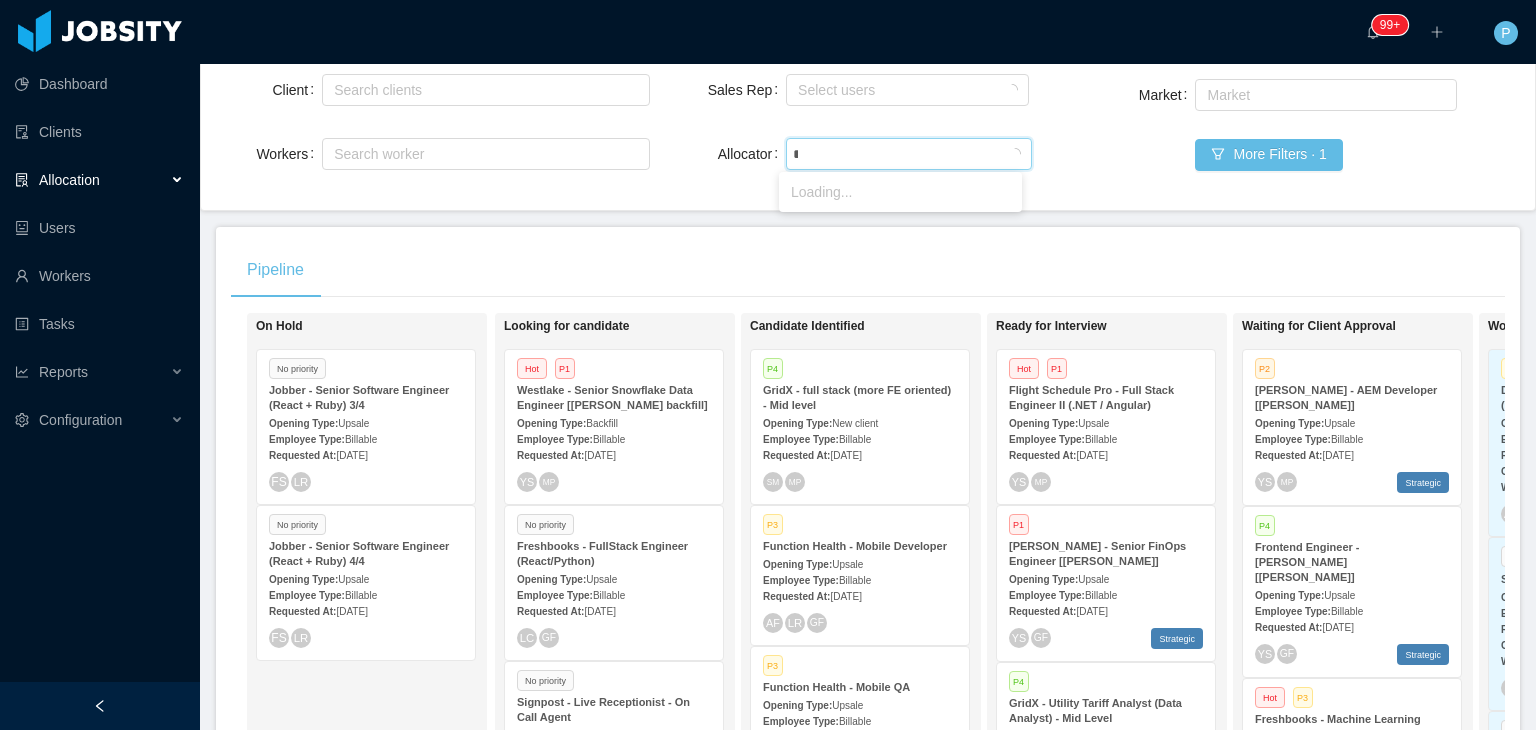 type on "***" 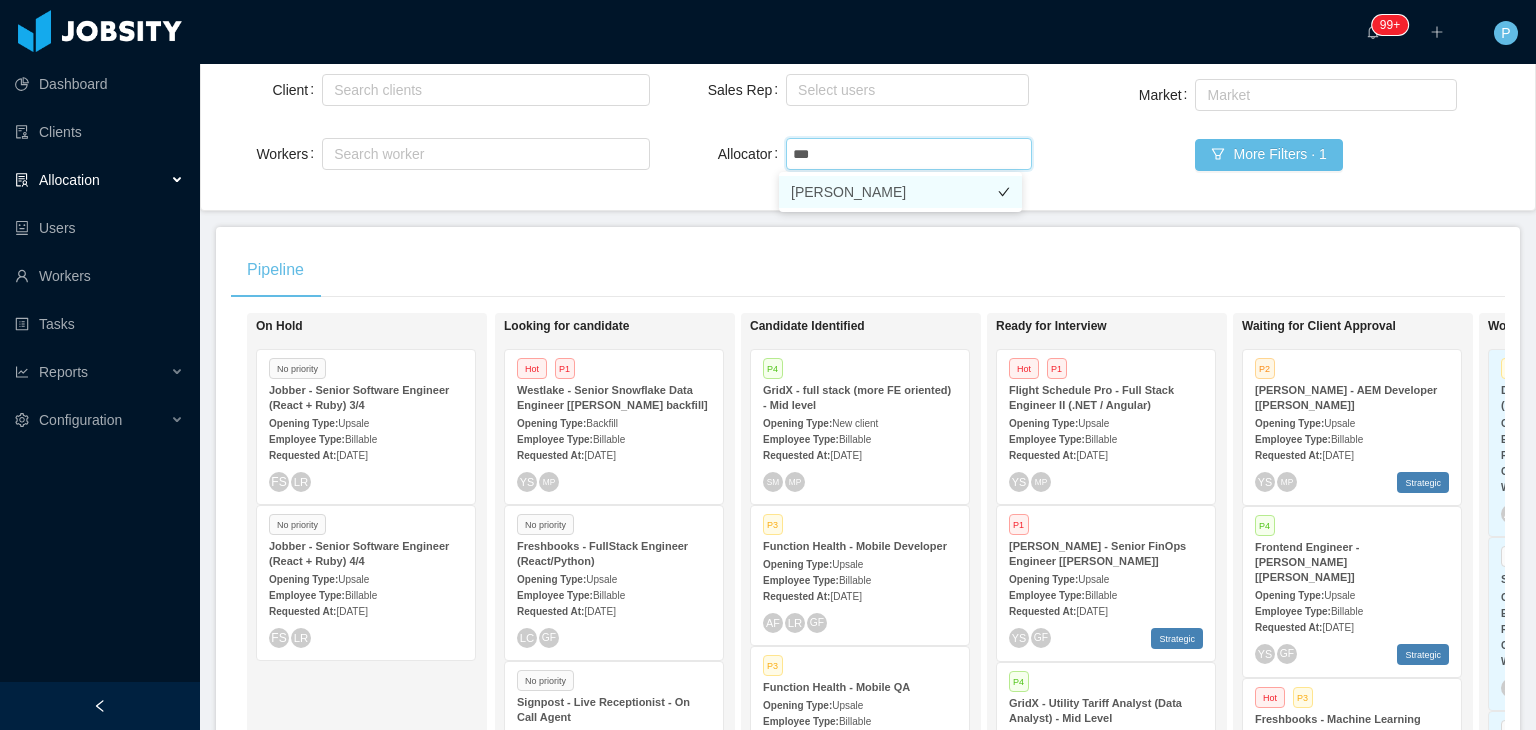 click on "Luisa Romero" at bounding box center [900, 192] 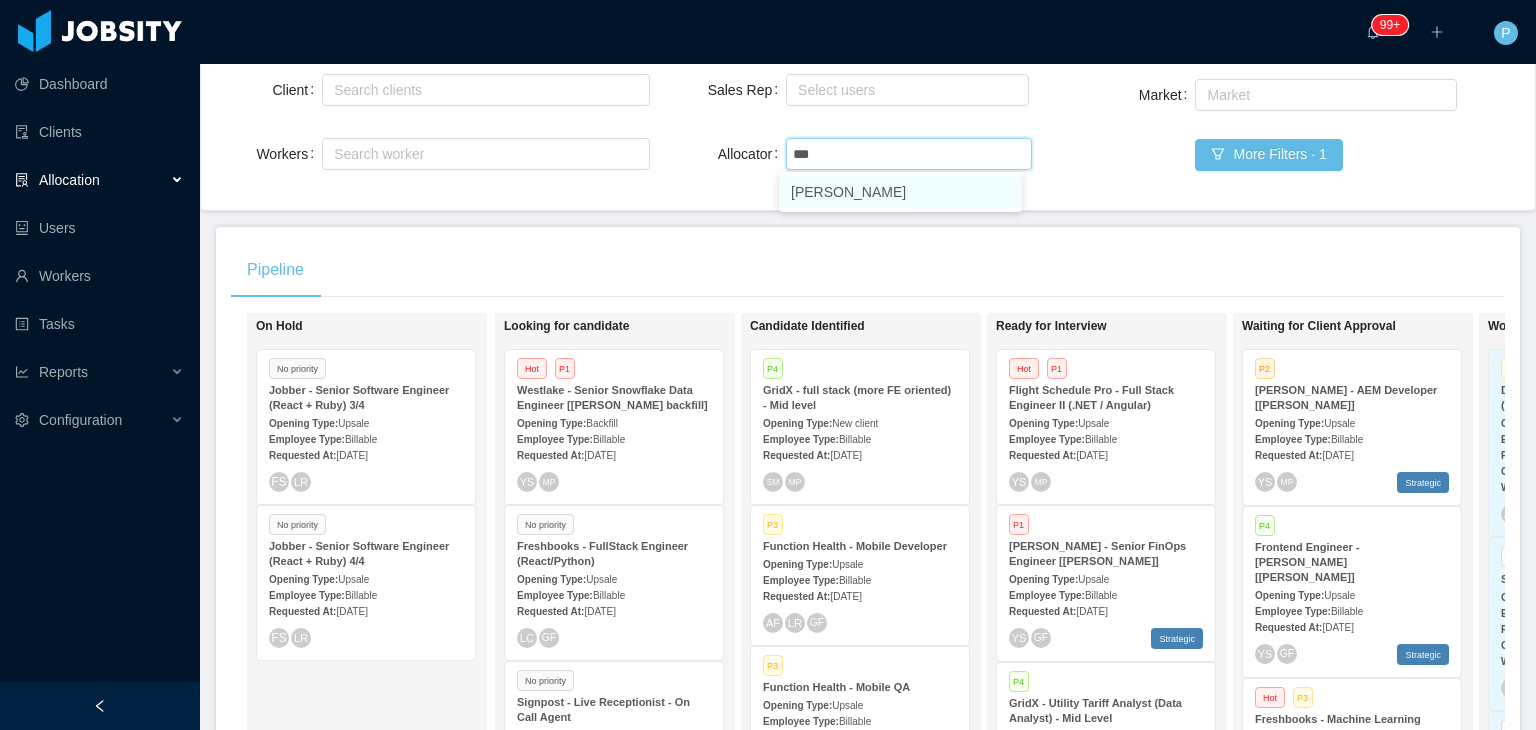 type 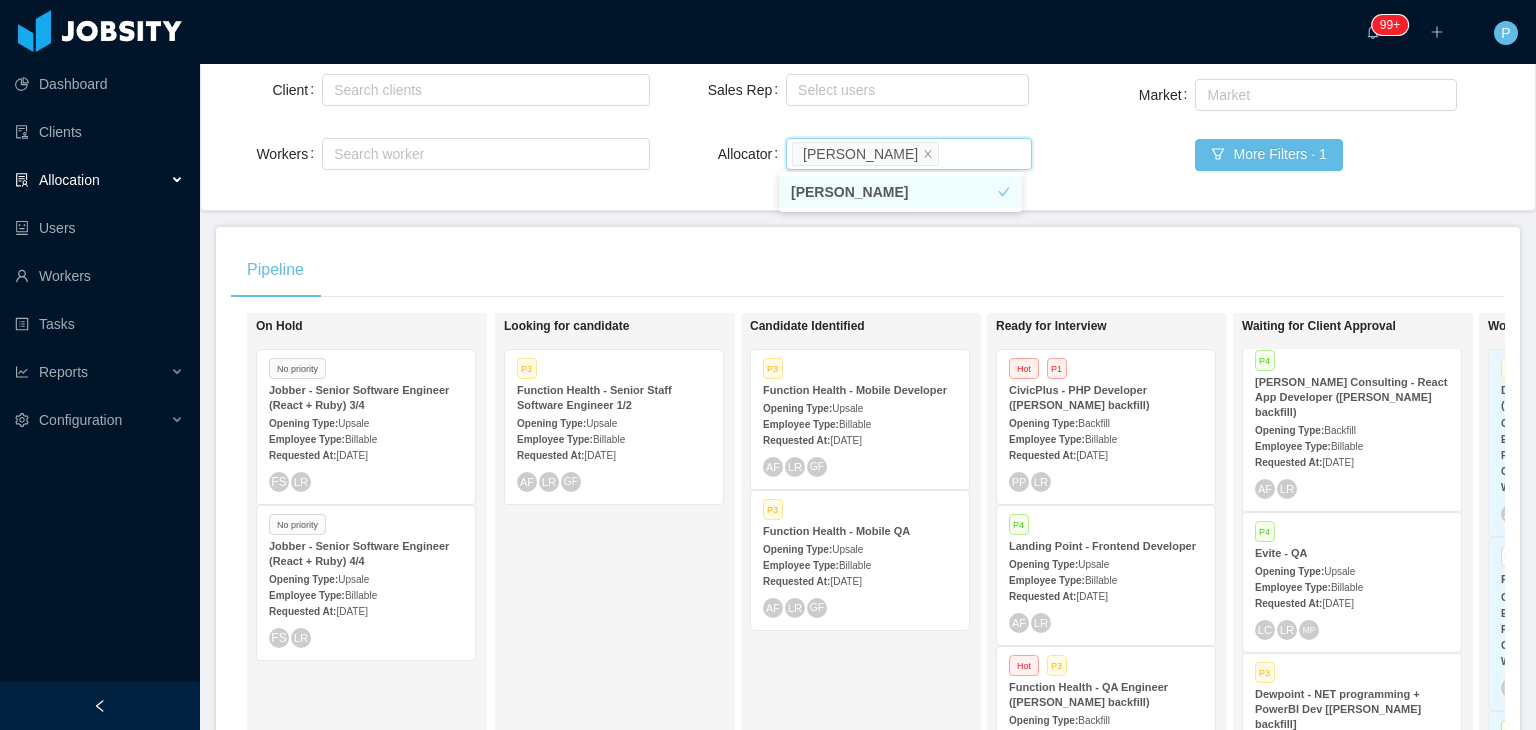scroll, scrollTop: 9, scrollLeft: 0, axis: vertical 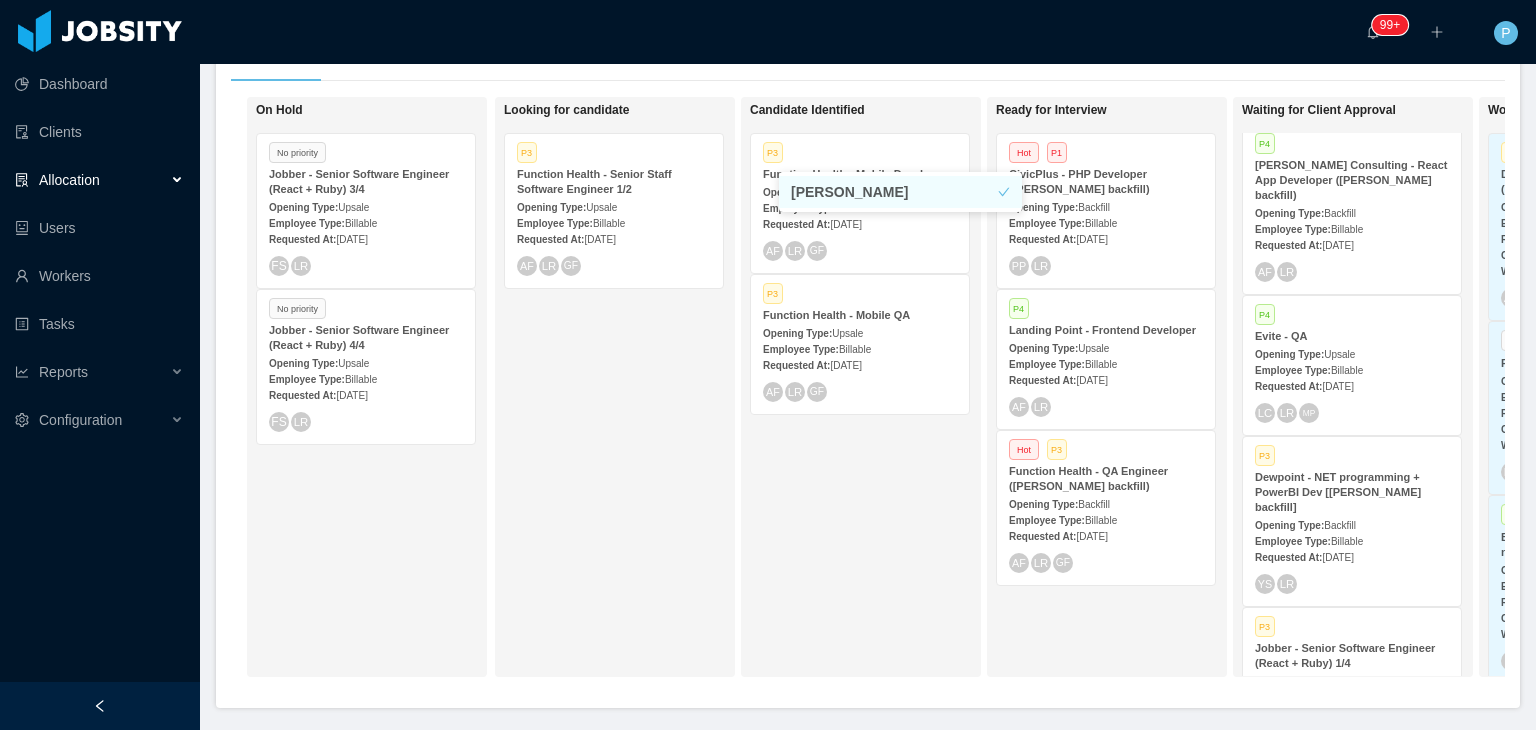 click on "Requested At:   Jul 2nd, 2025" at bounding box center (1352, 244) 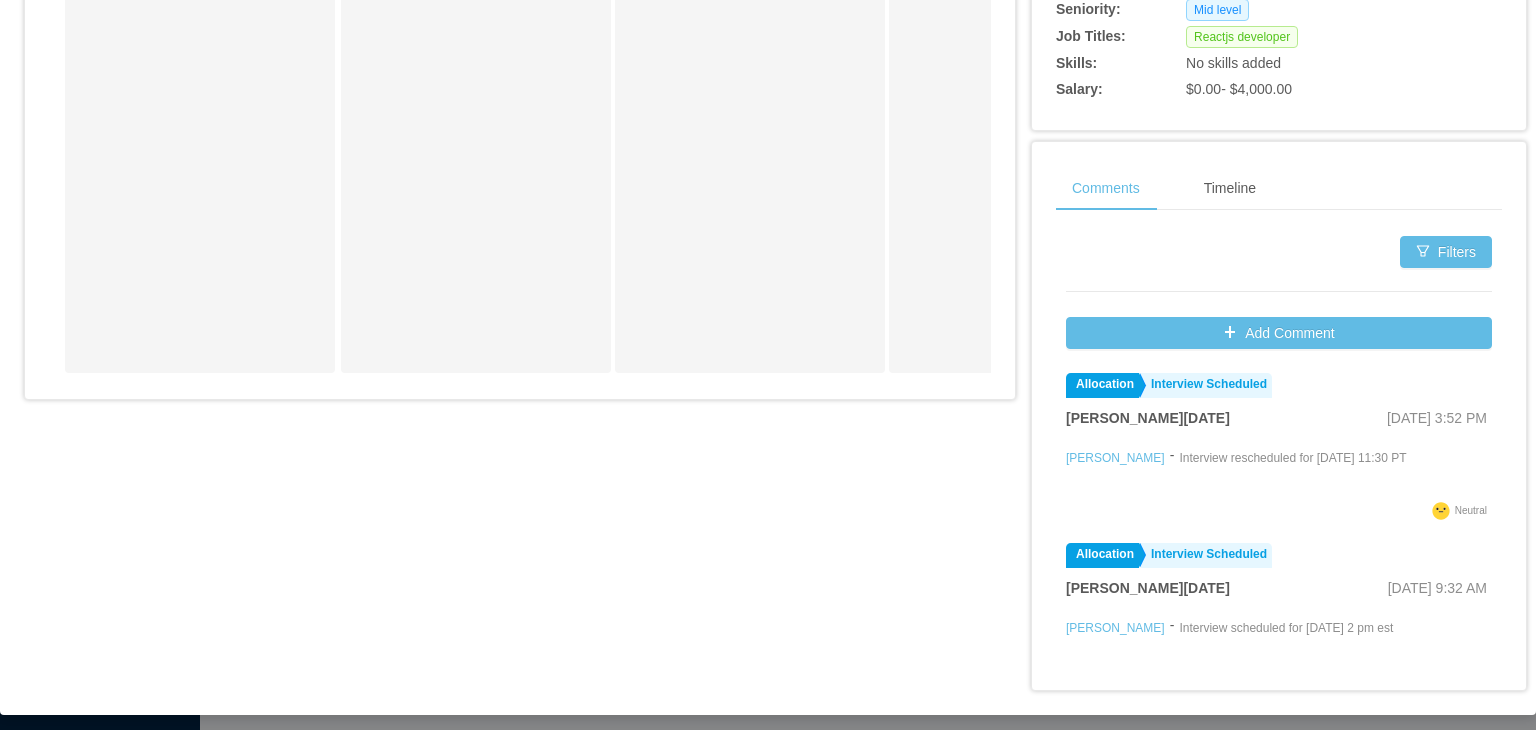 scroll, scrollTop: 843, scrollLeft: 0, axis: vertical 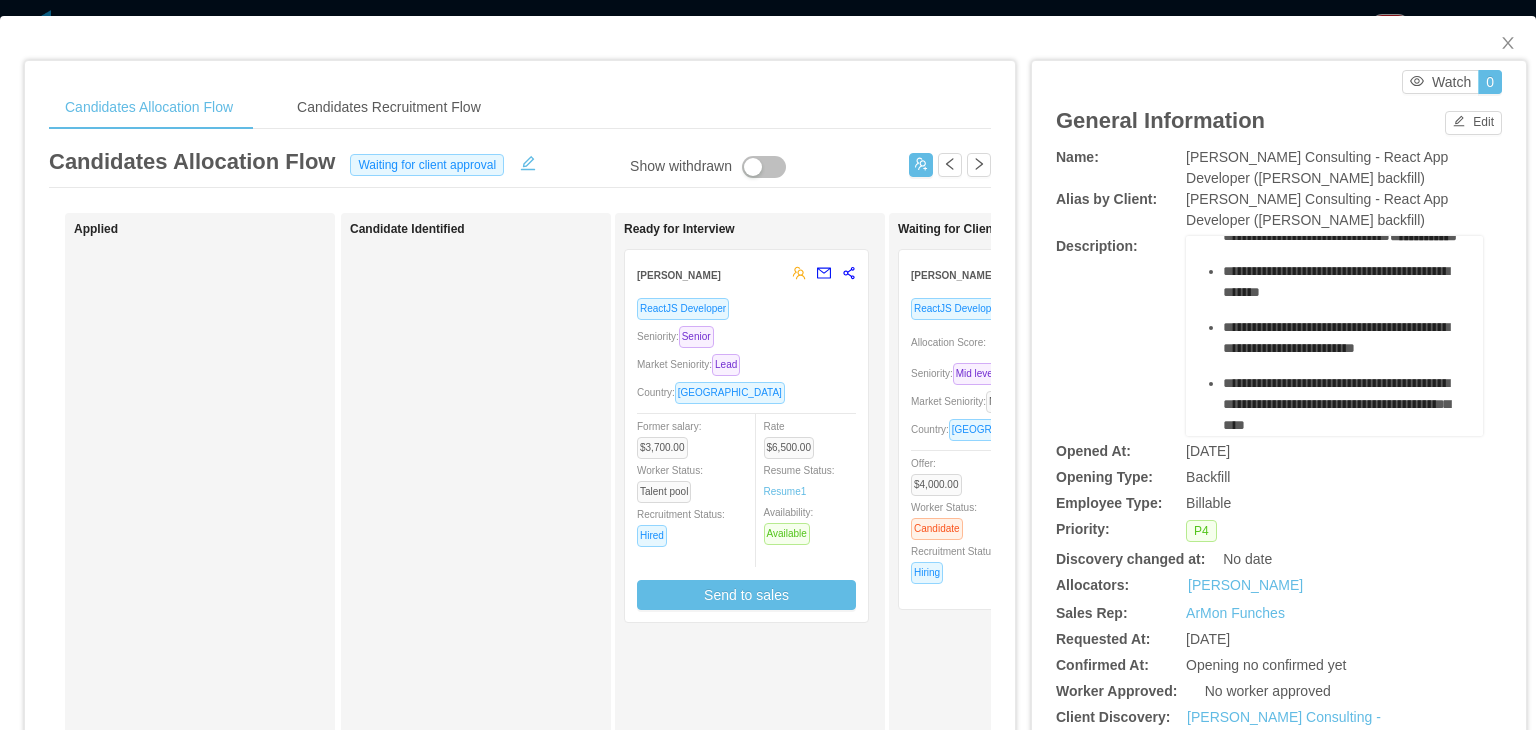 drag, startPoint x: 1379, startPoint y: 175, endPoint x: 1161, endPoint y: 163, distance: 218.33003 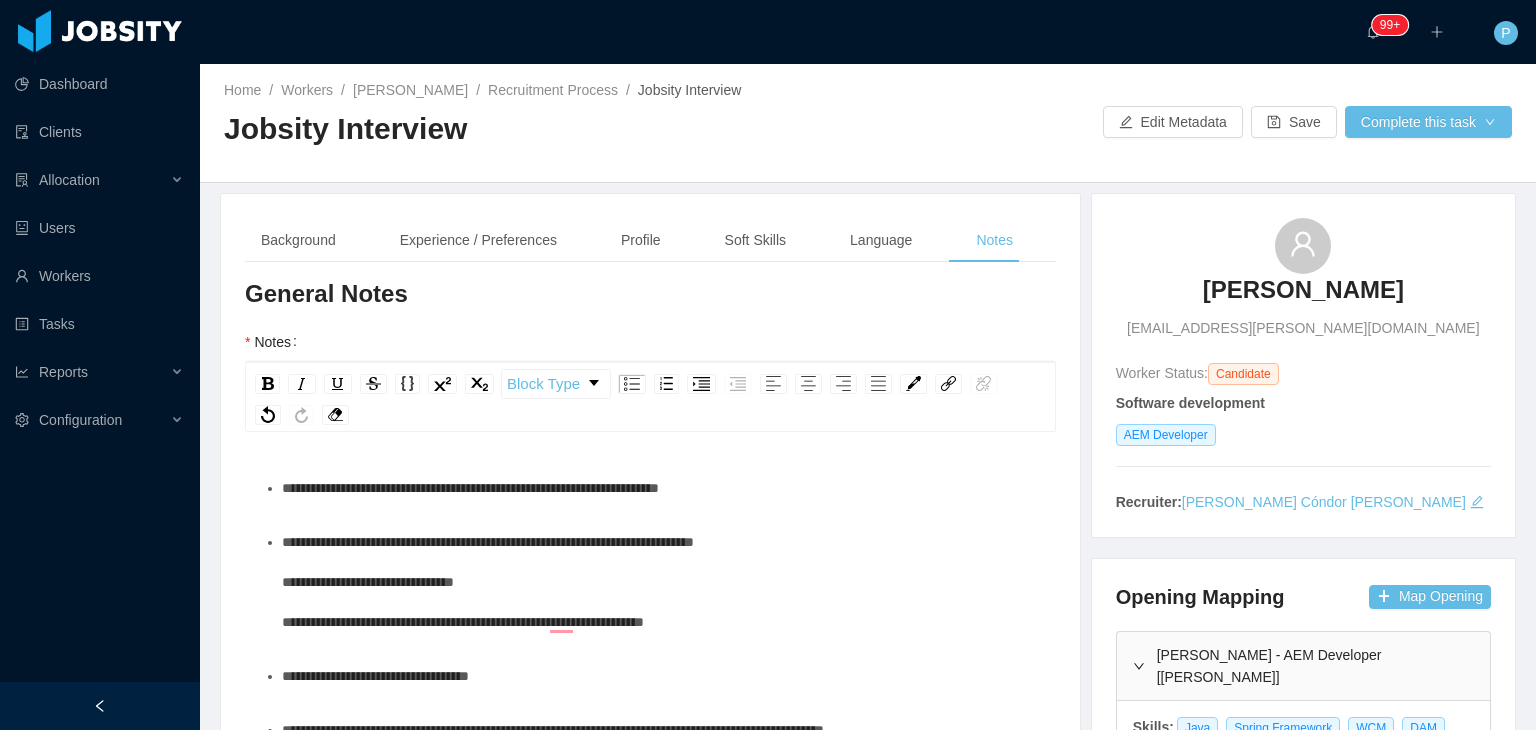 type 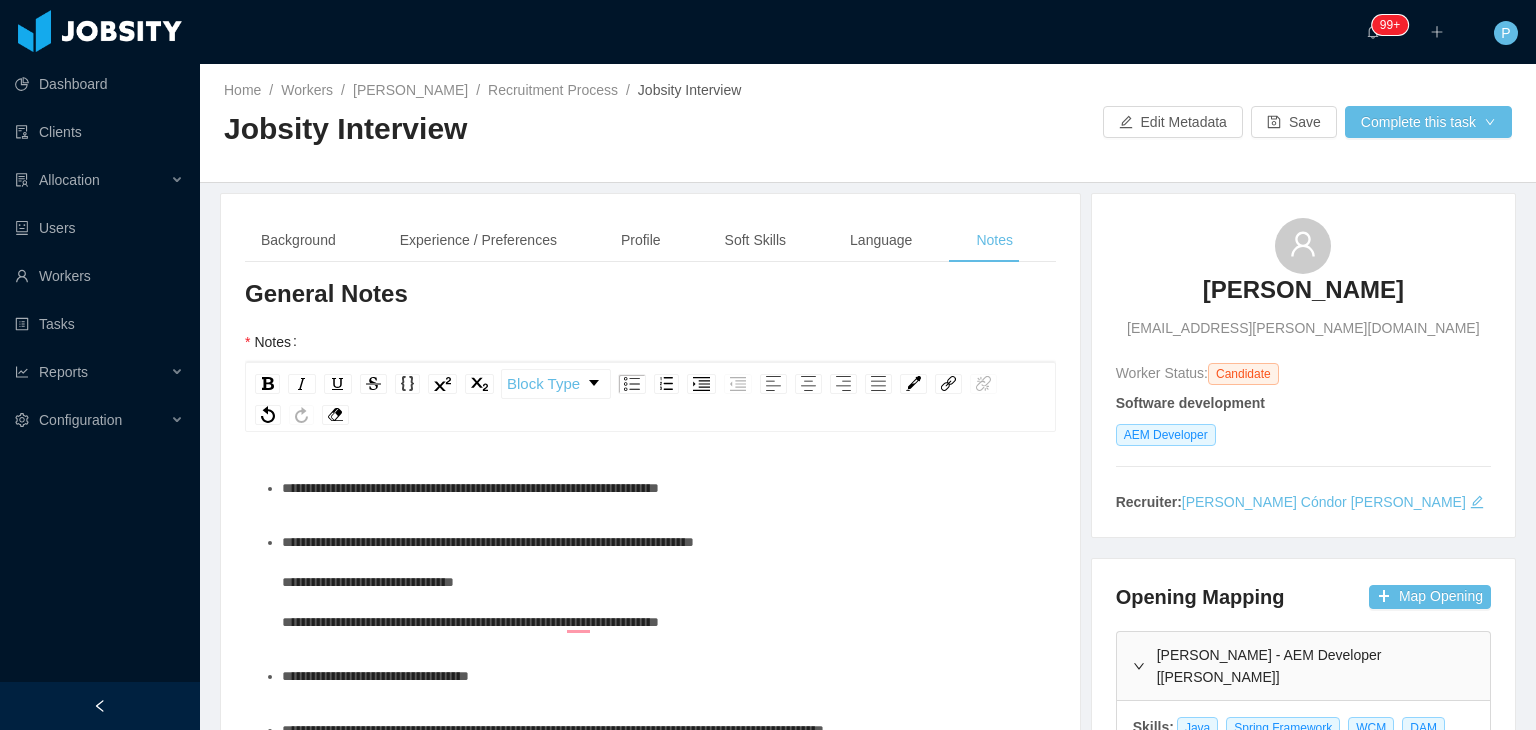 scroll, scrollTop: 162, scrollLeft: 0, axis: vertical 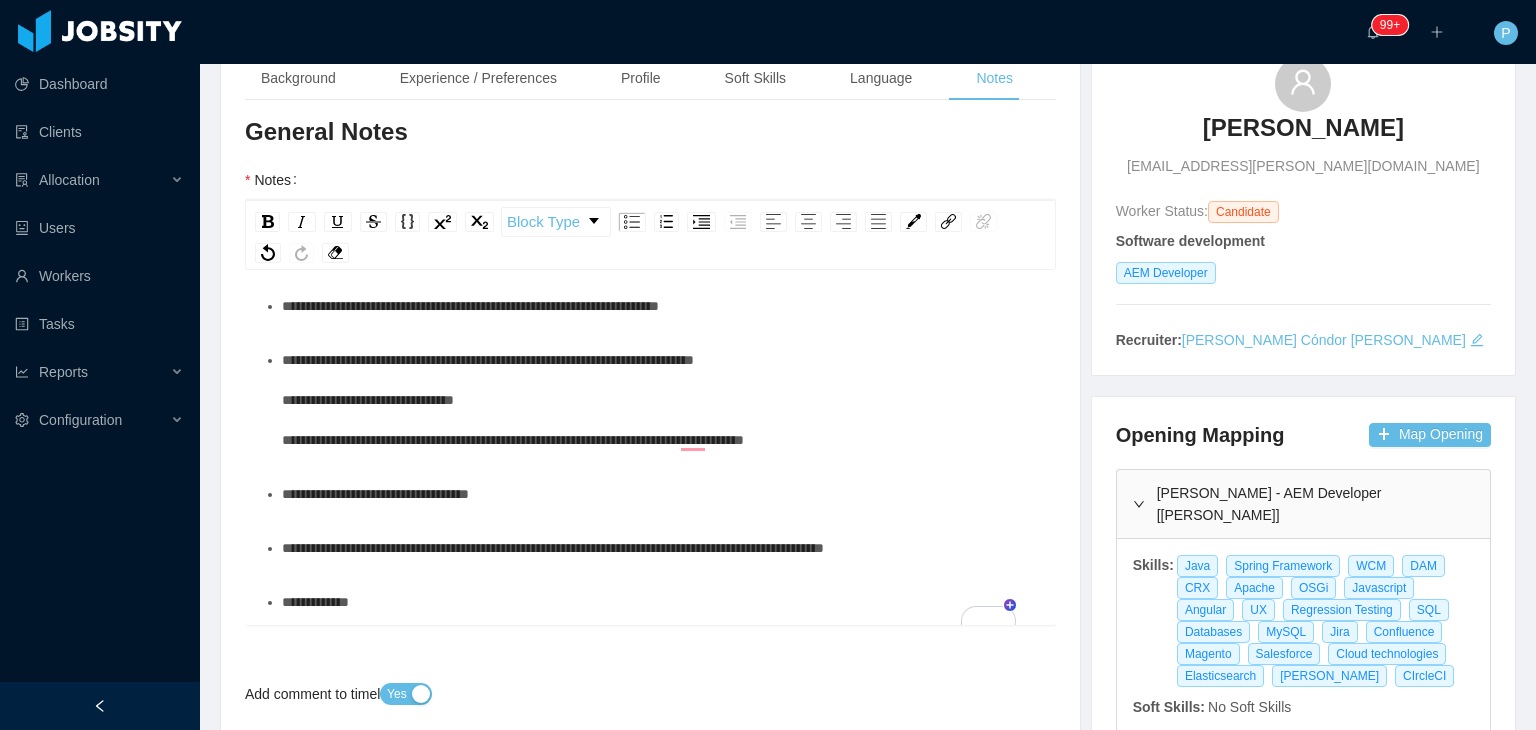 click on "**********" at bounding box center [513, 400] 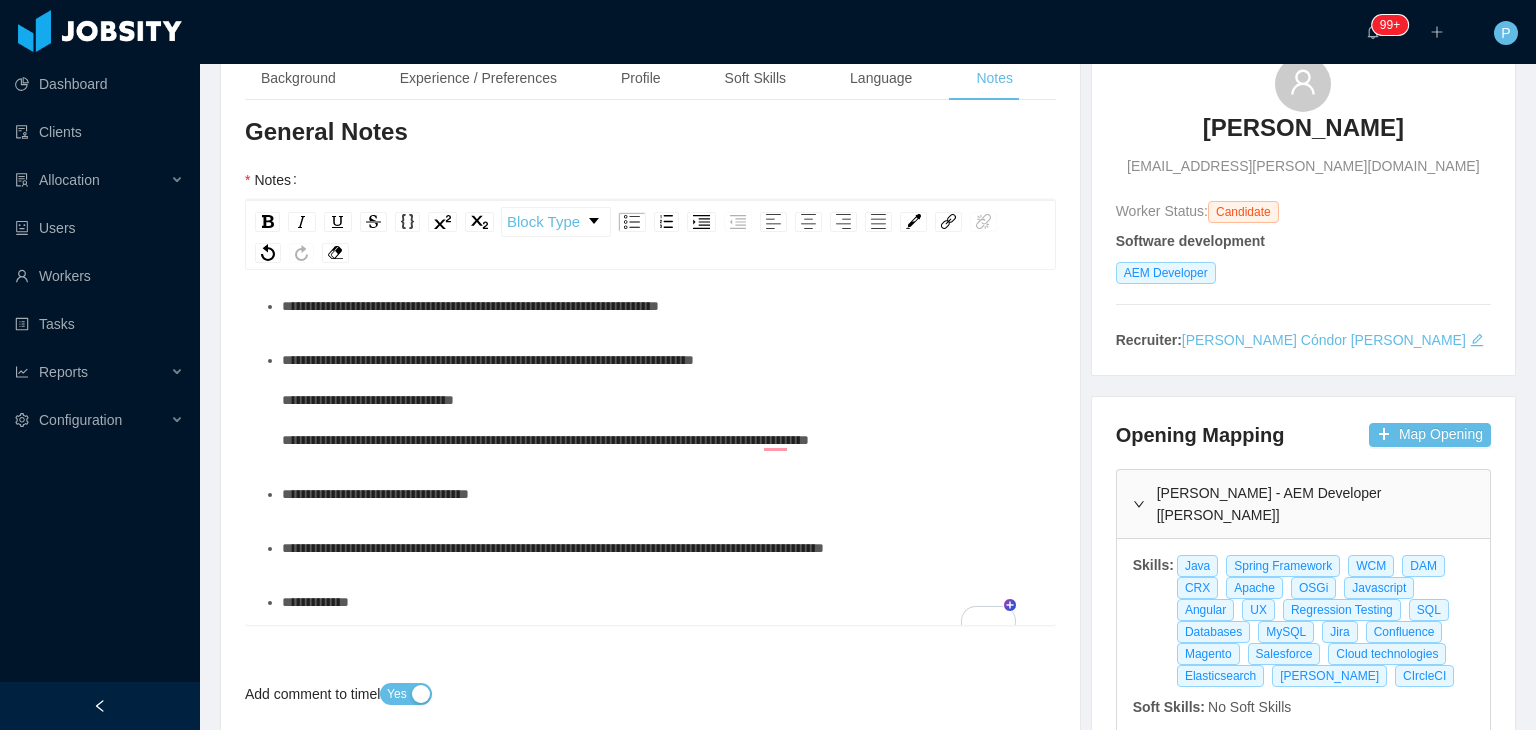 click on "**********" at bounding box center [375, 494] 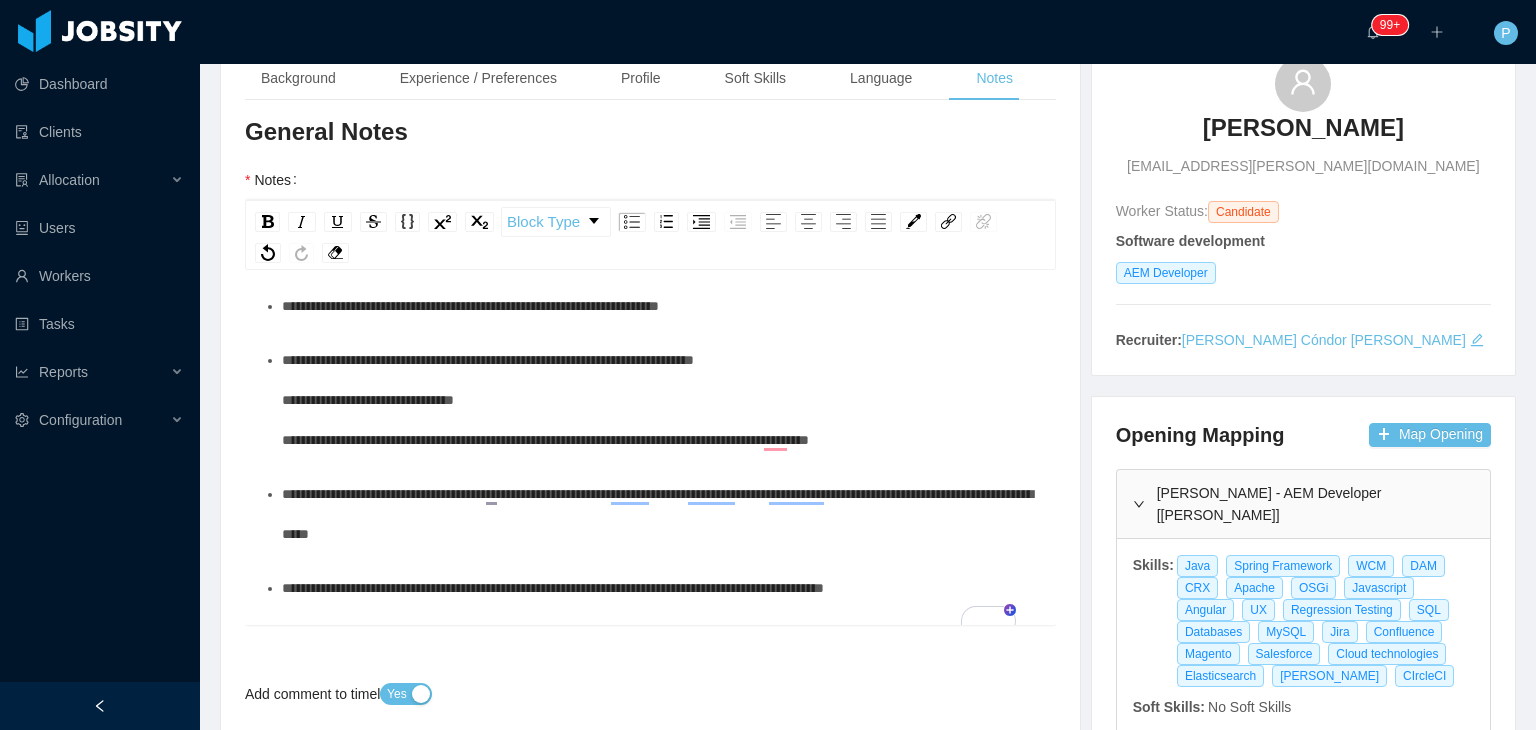 click on "**********" at bounding box center [661, 514] 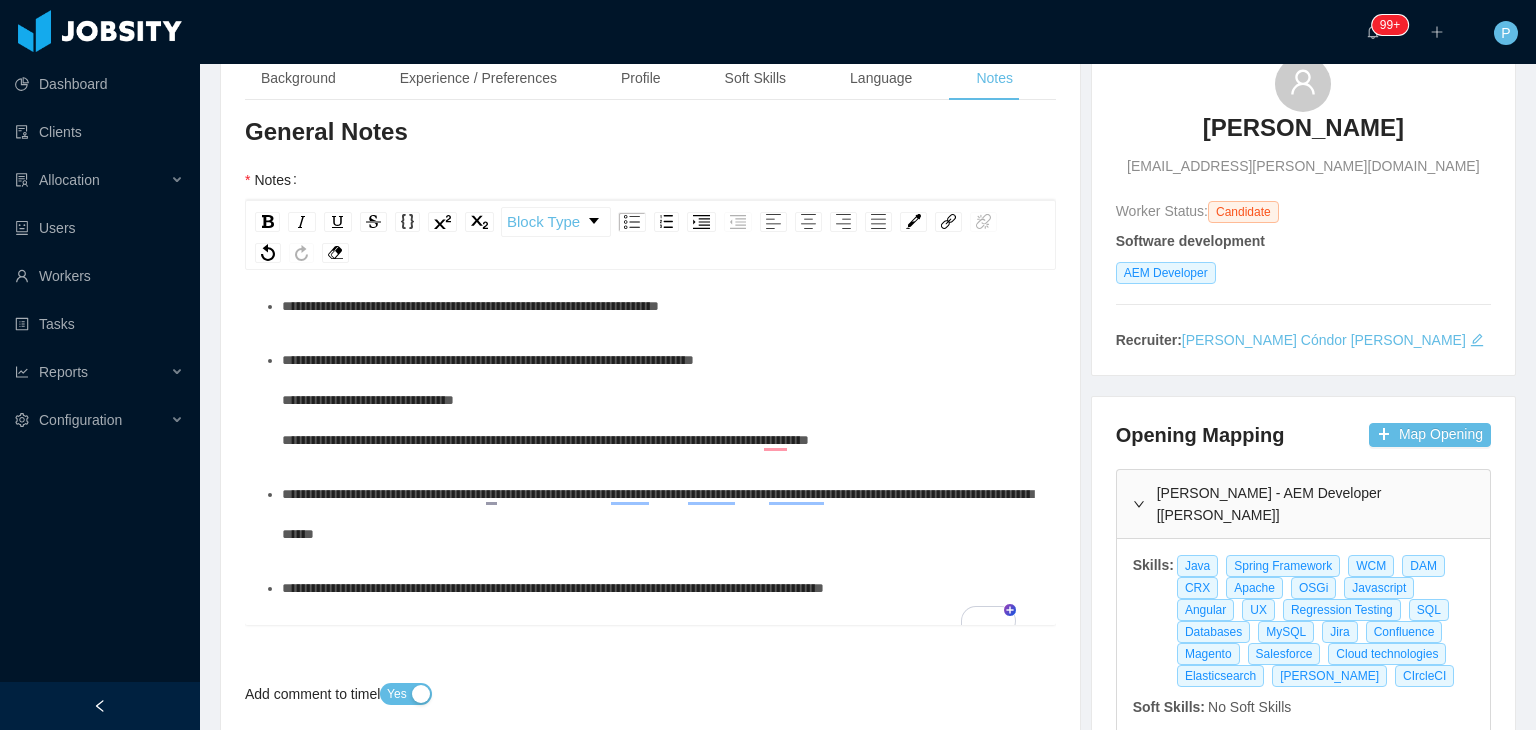 click on "**********" at bounding box center [553, 588] 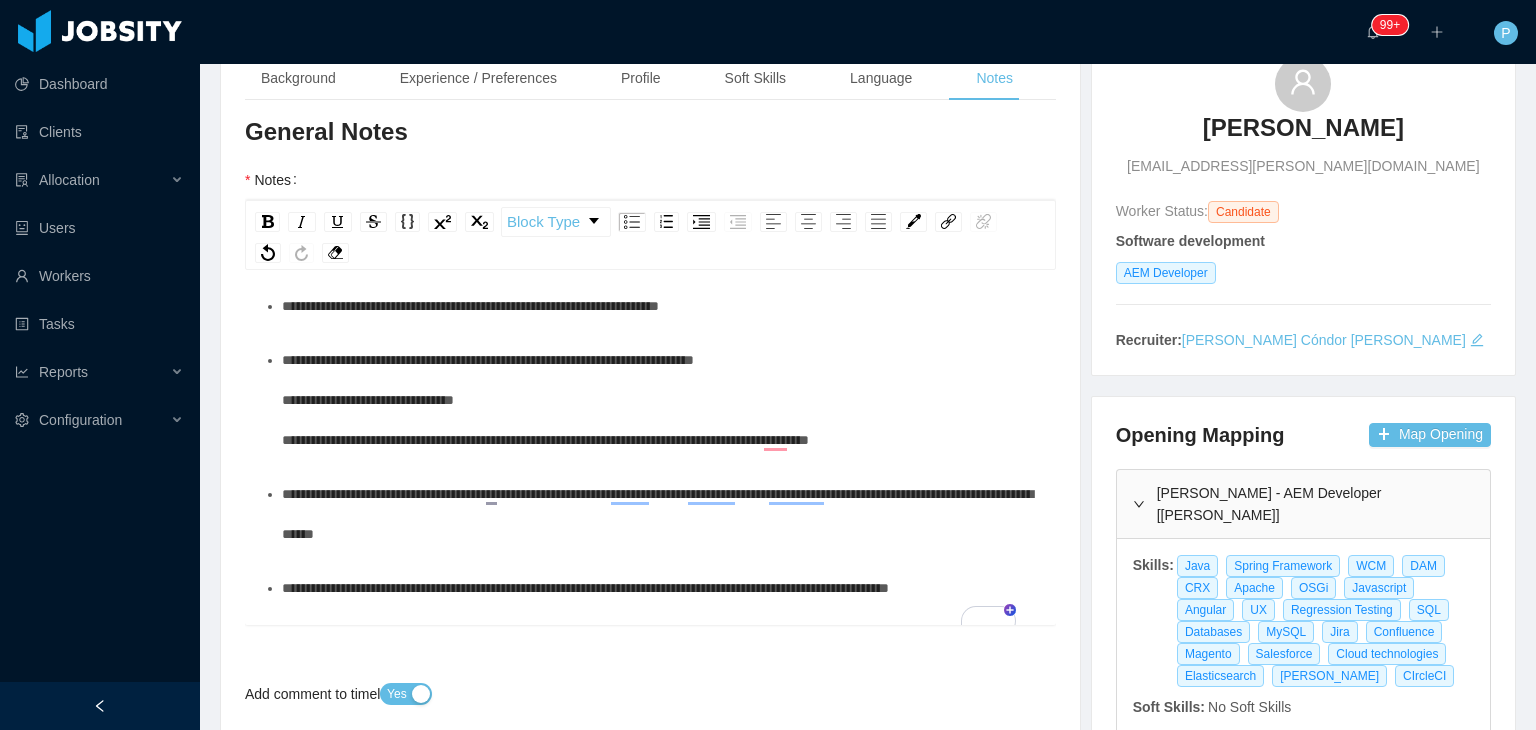 click on "**********" at bounding box center (661, 514) 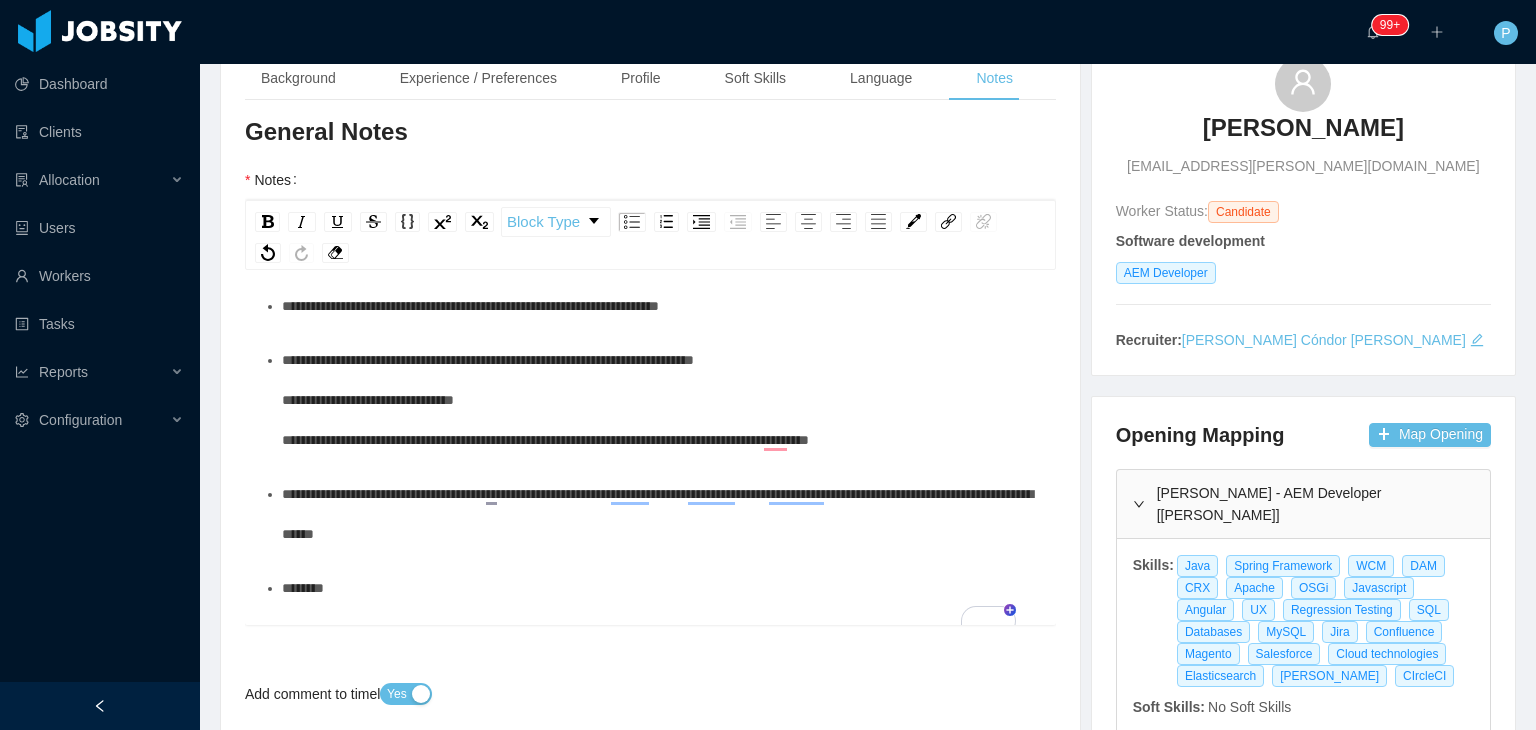 click on "**********" at bounding box center [661, 514] 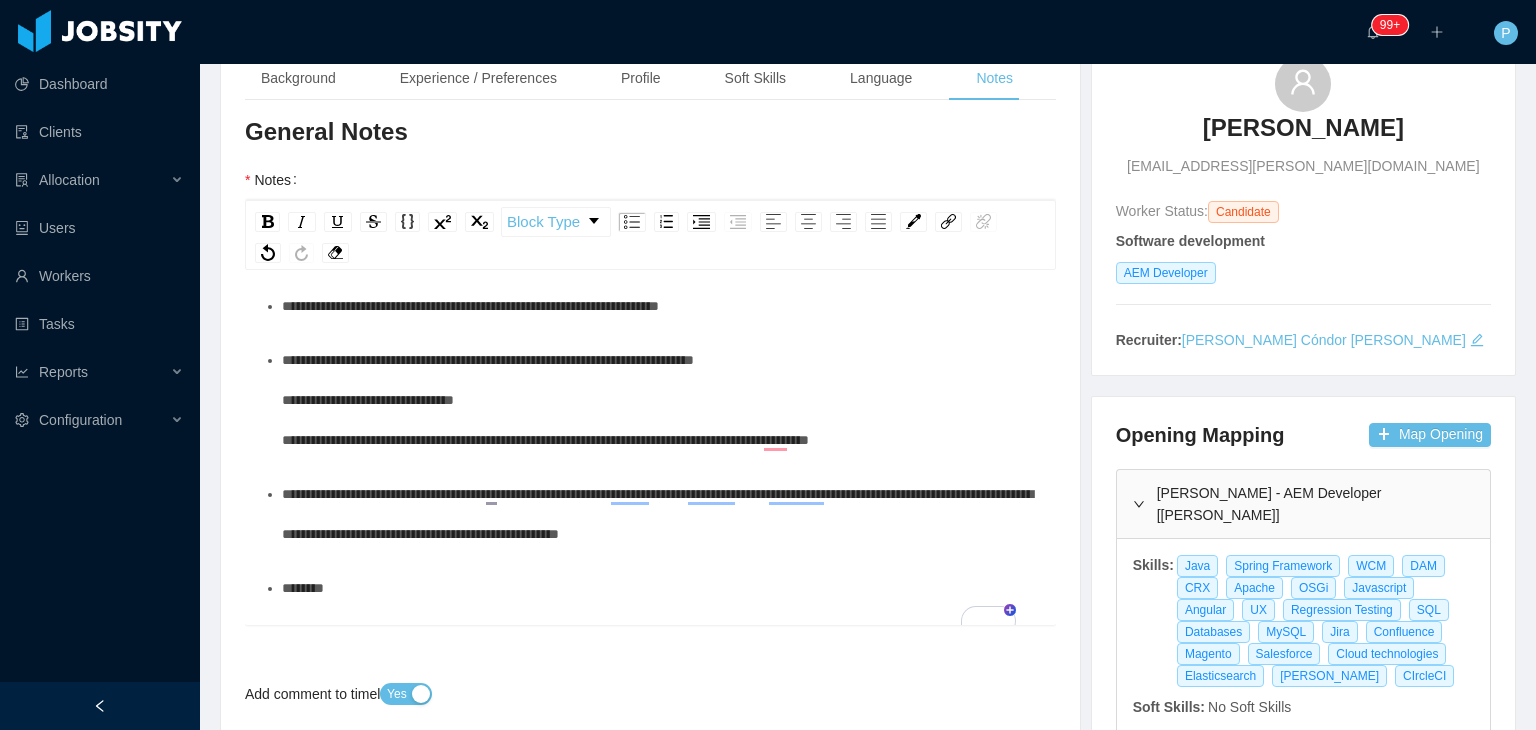 click on "********" at bounding box center [661, 588] 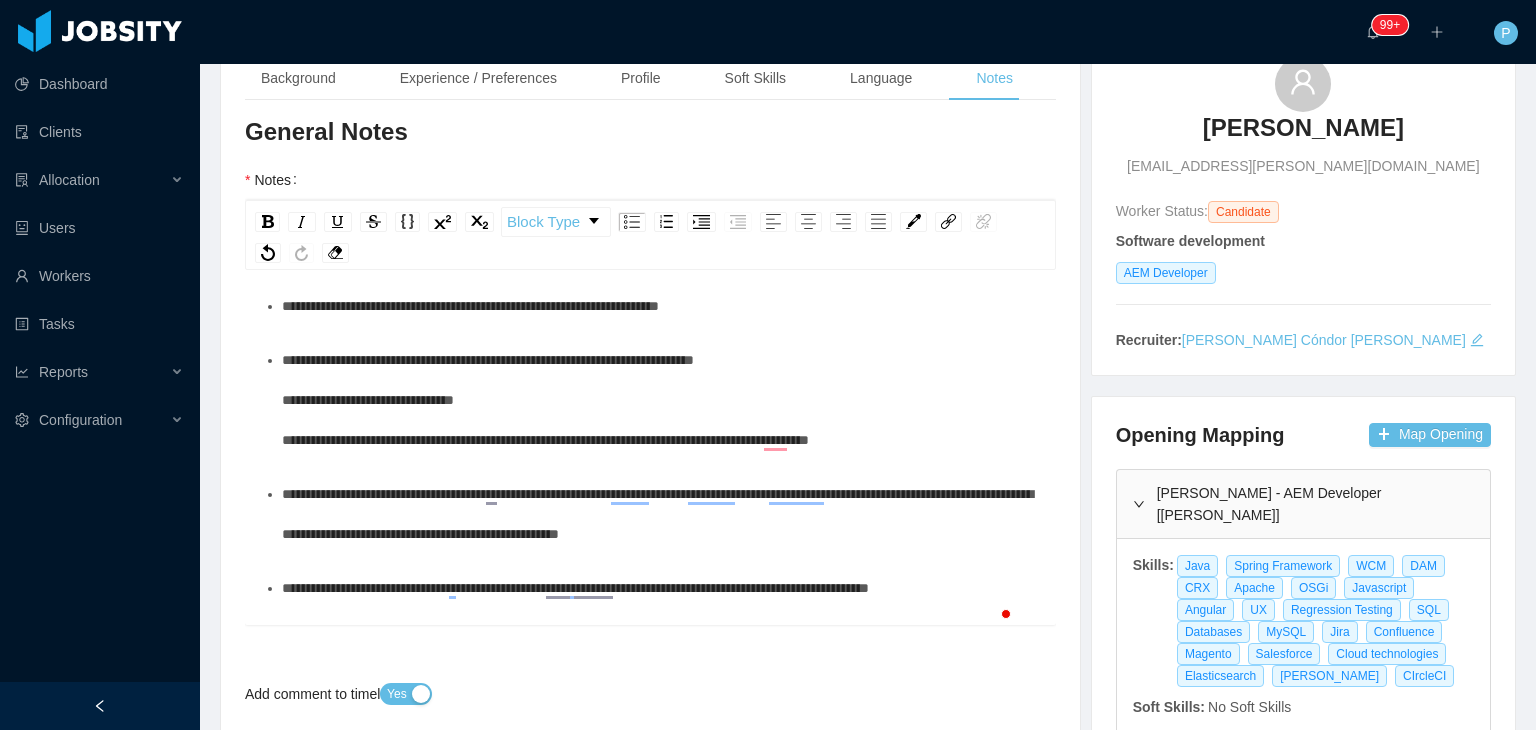 scroll, scrollTop: 32, scrollLeft: 0, axis: vertical 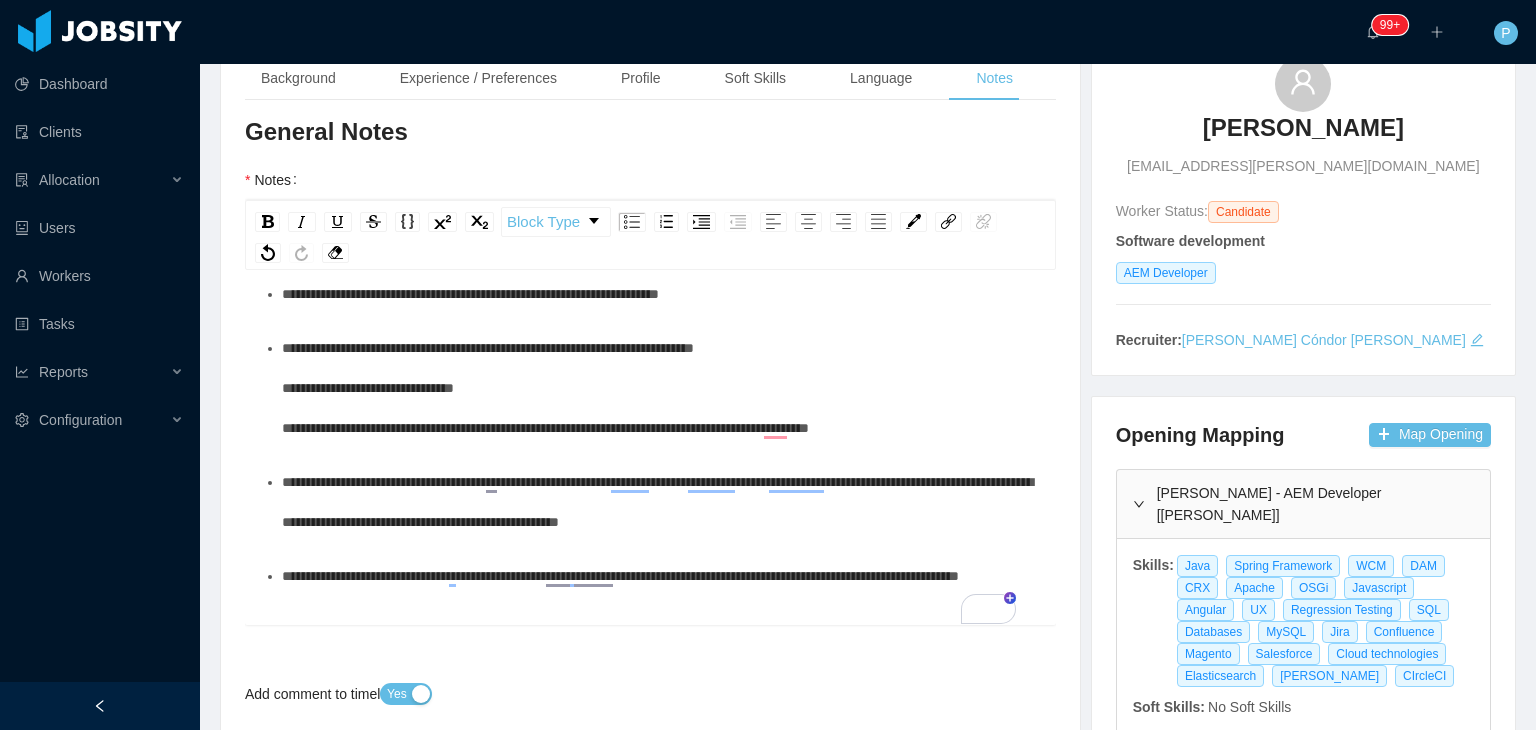 click on "**********" at bounding box center [661, 502] 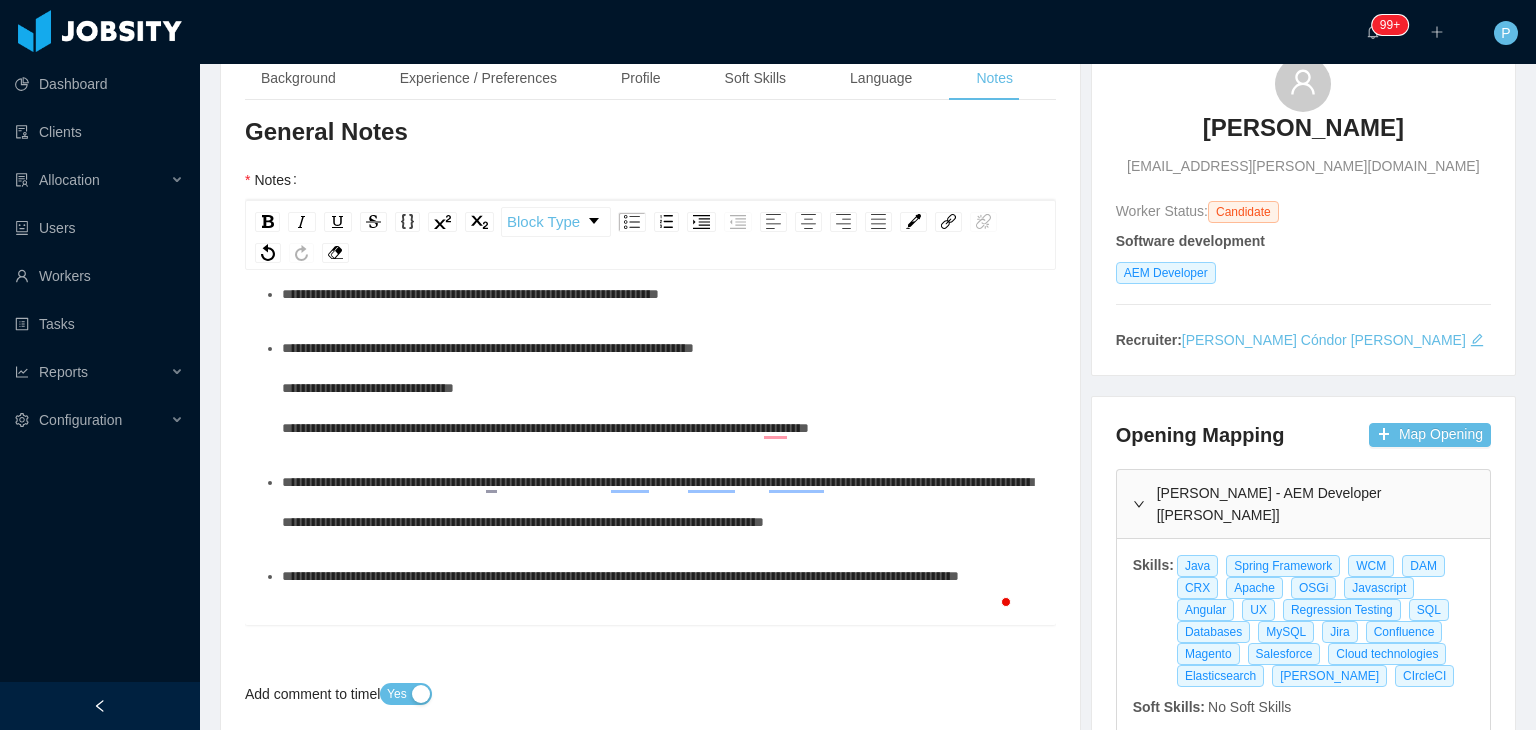 scroll, scrollTop: 0, scrollLeft: 0, axis: both 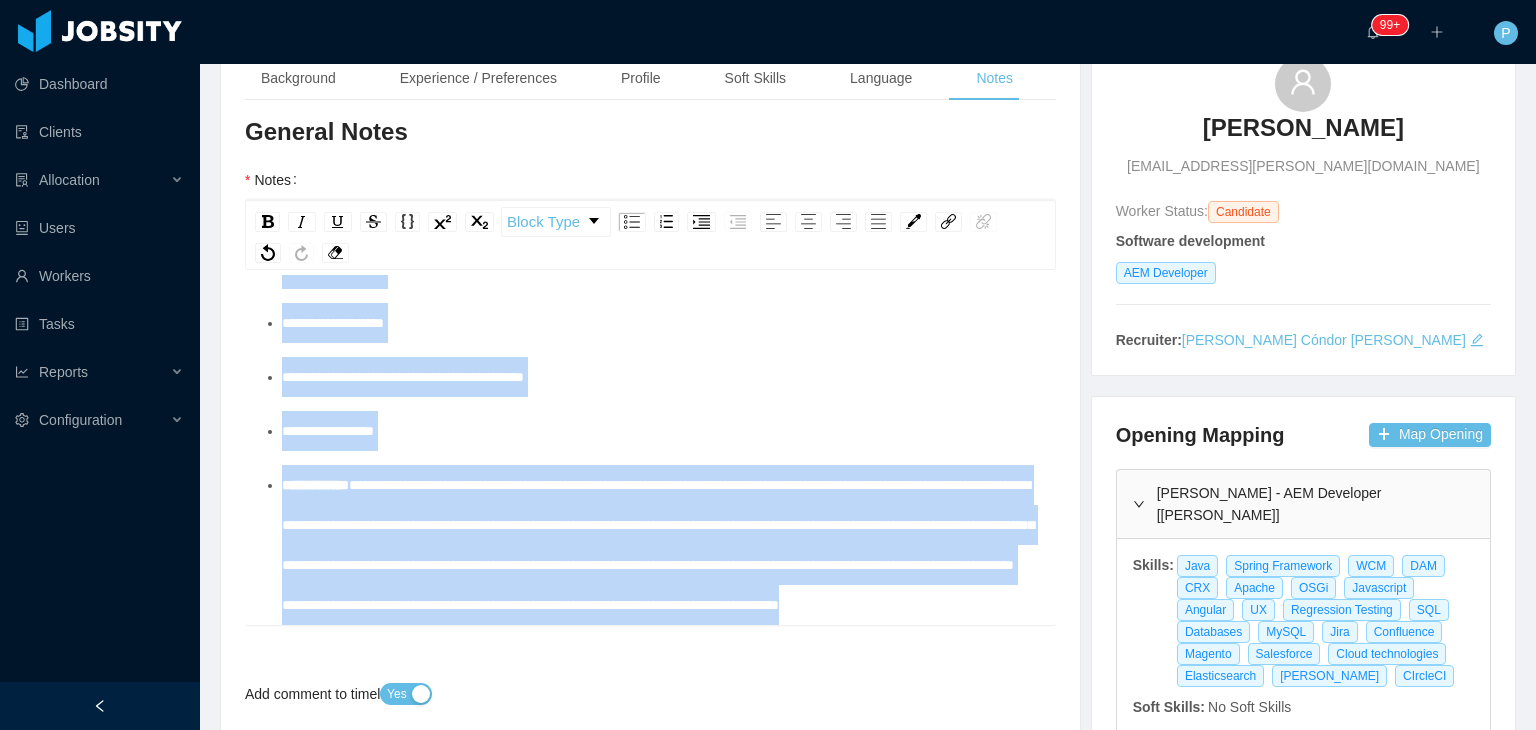 drag, startPoint x: 282, startPoint y: 329, endPoint x: 893, endPoint y: 625, distance: 678.9234 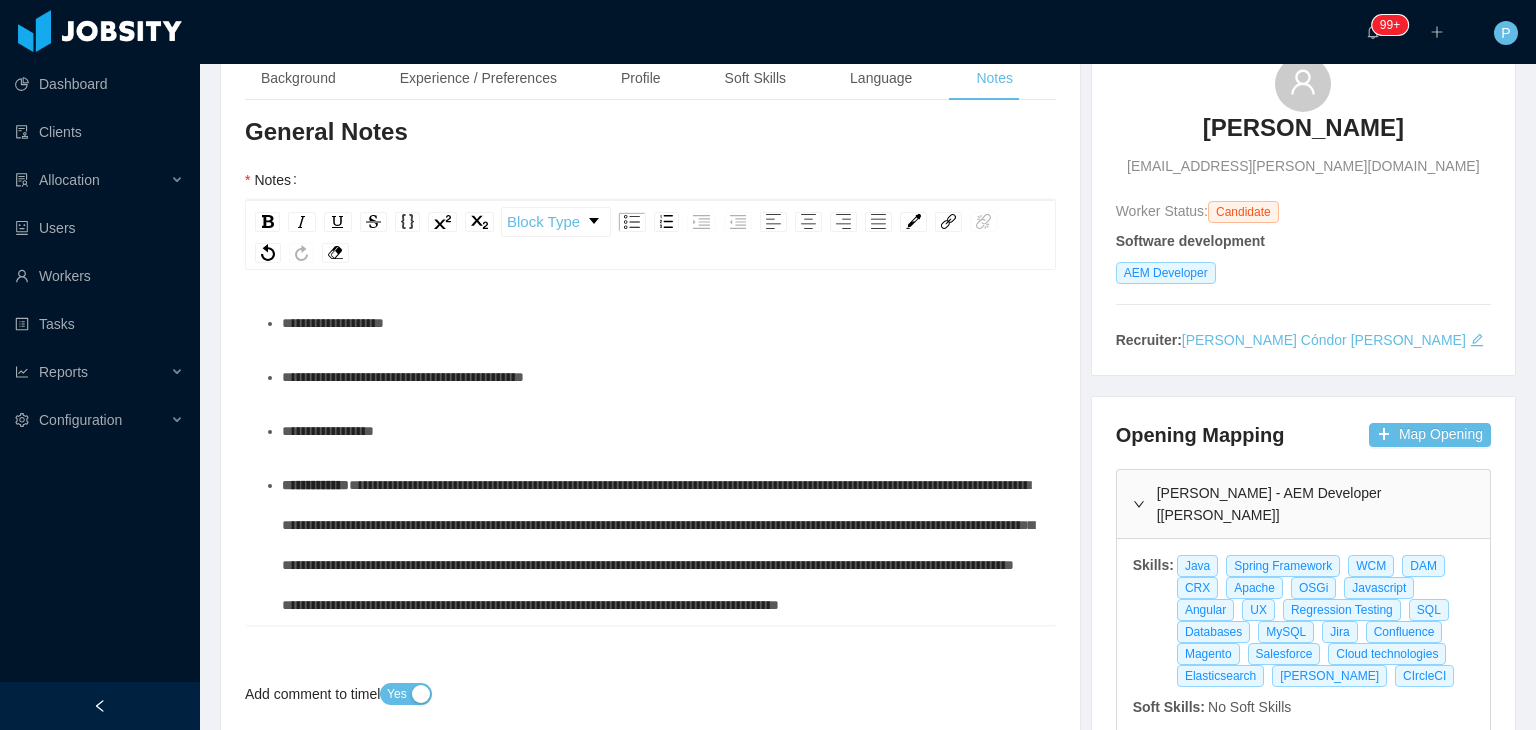 scroll, scrollTop: 45, scrollLeft: 0, axis: vertical 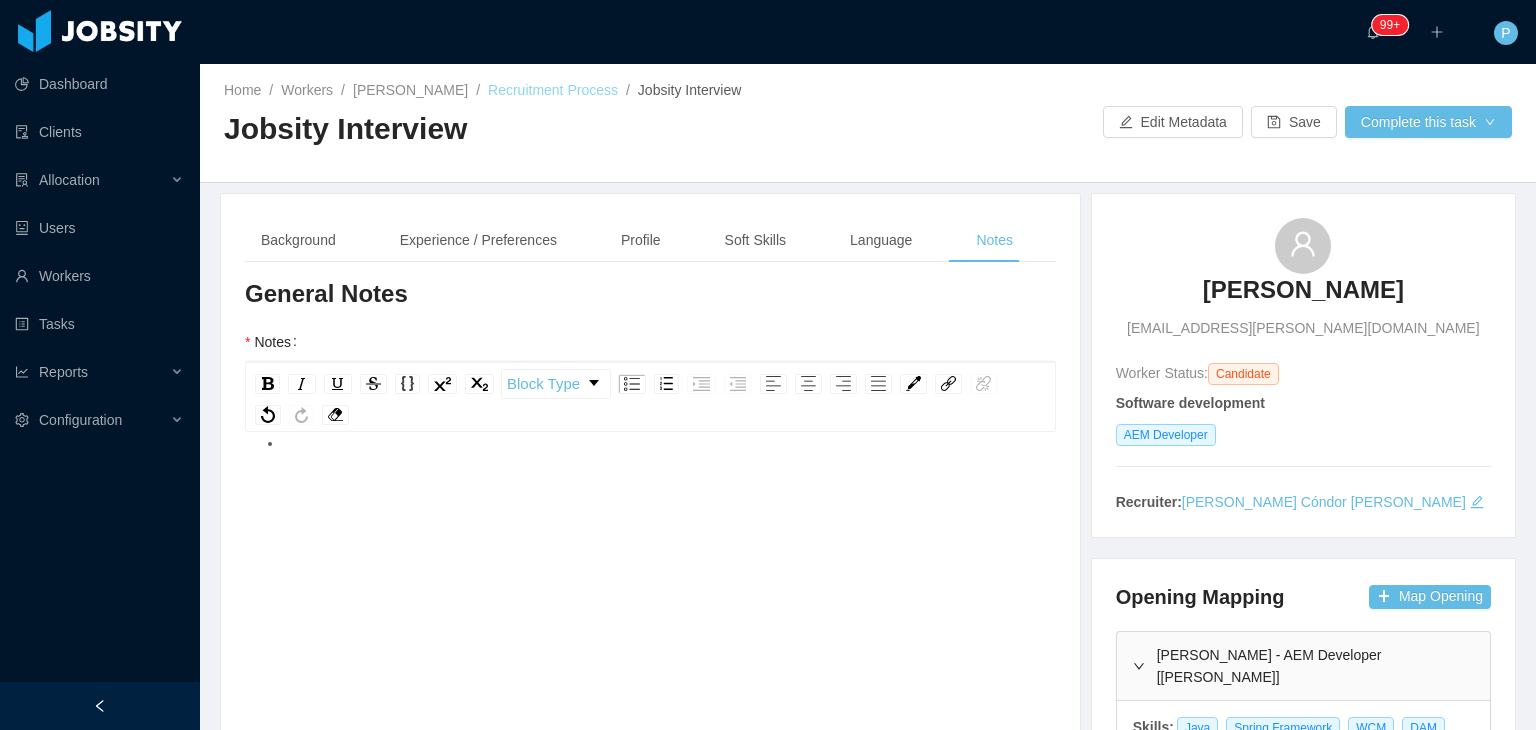 click on "Recruitment Process" at bounding box center (553, 90) 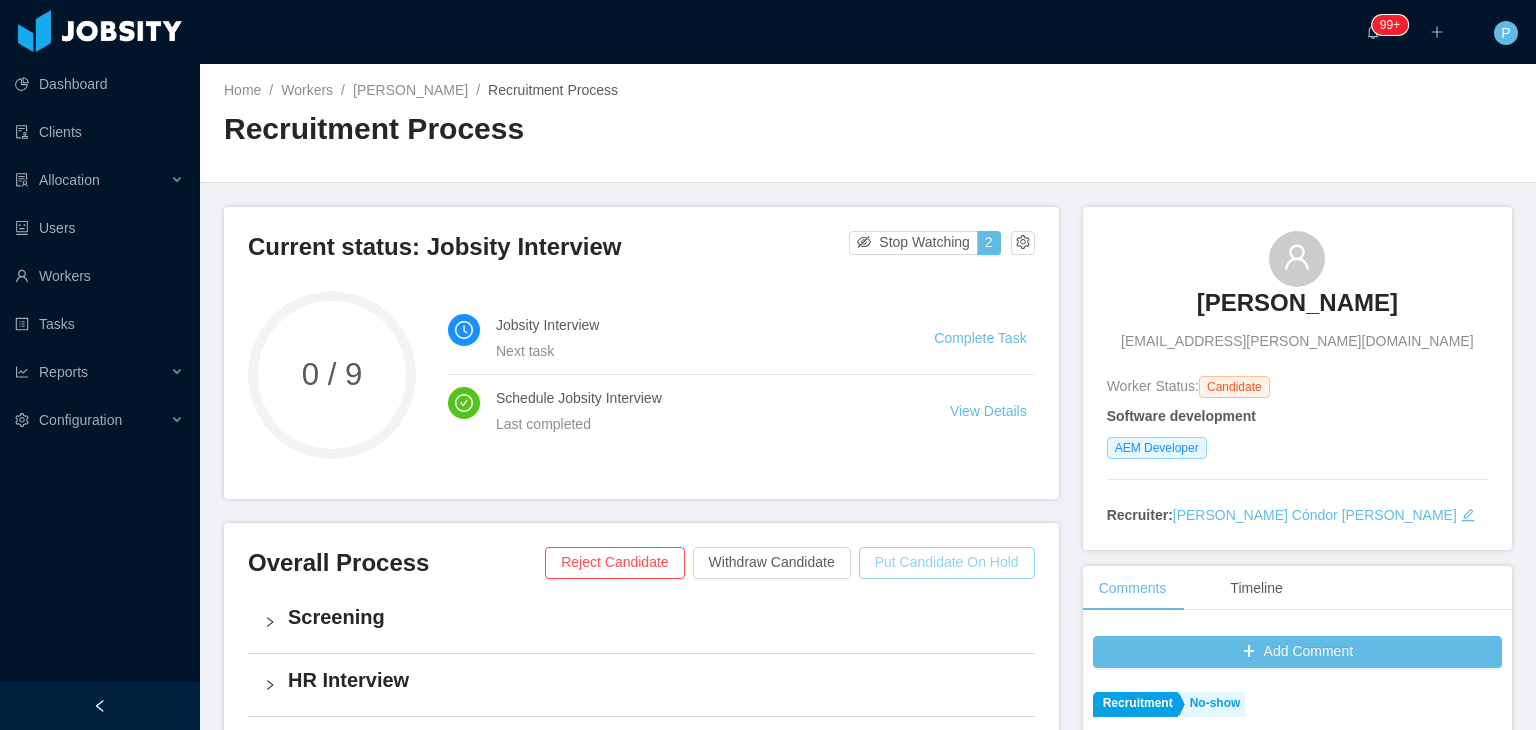 click on "Put Candidate On Hold" at bounding box center (947, 563) 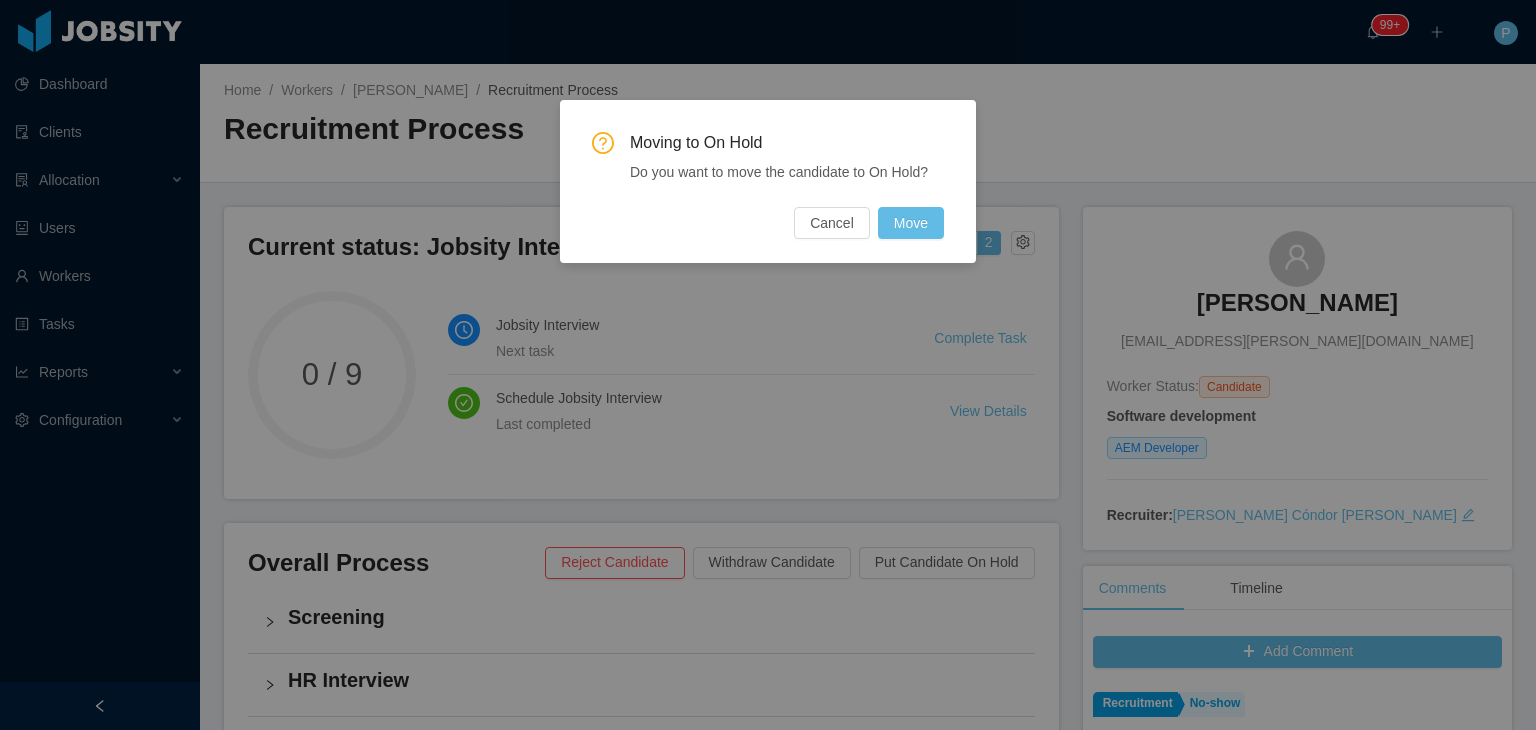 click on "Moving to On Hold Do you want to move the candidate to On Hold? Cancel Move" at bounding box center [768, 181] 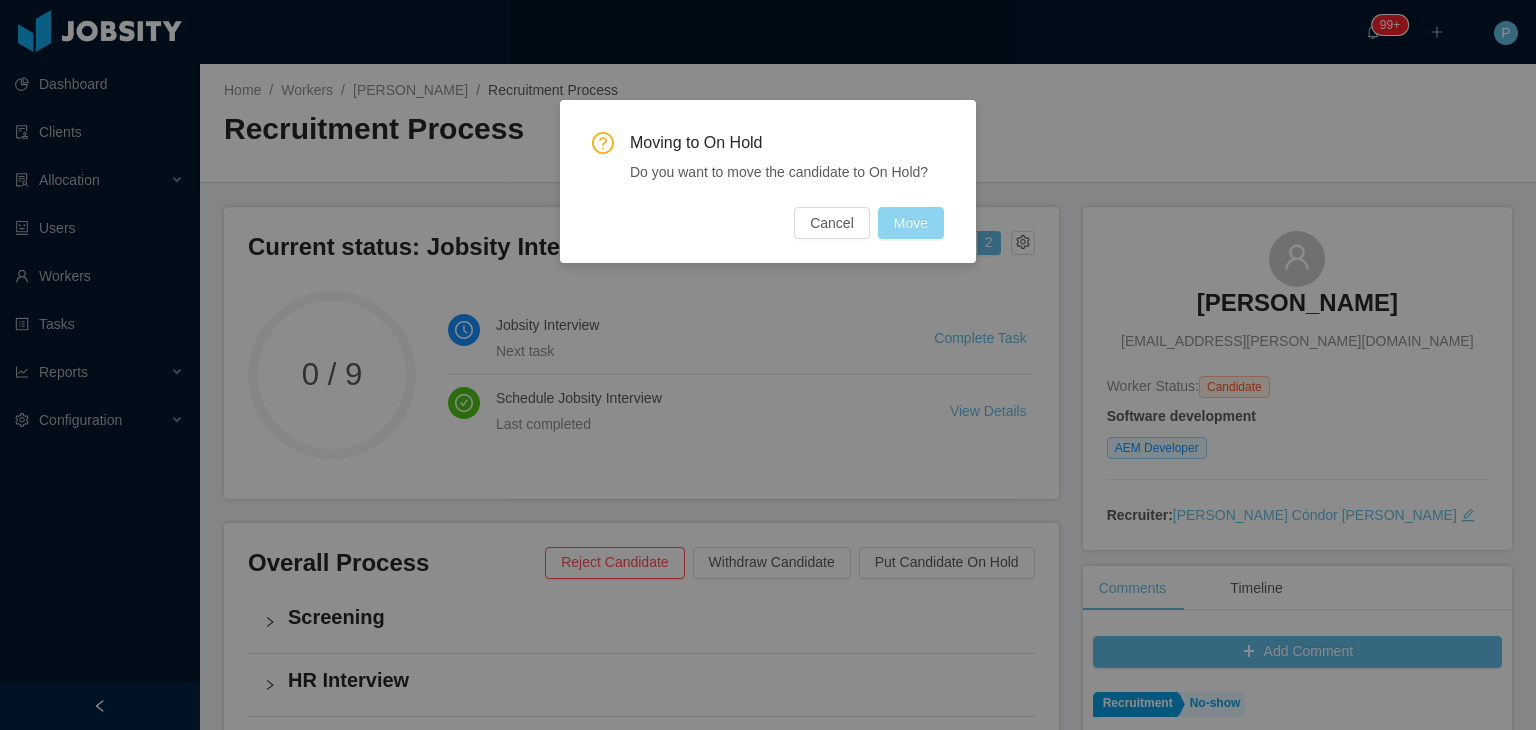 click on "Move" at bounding box center (911, 223) 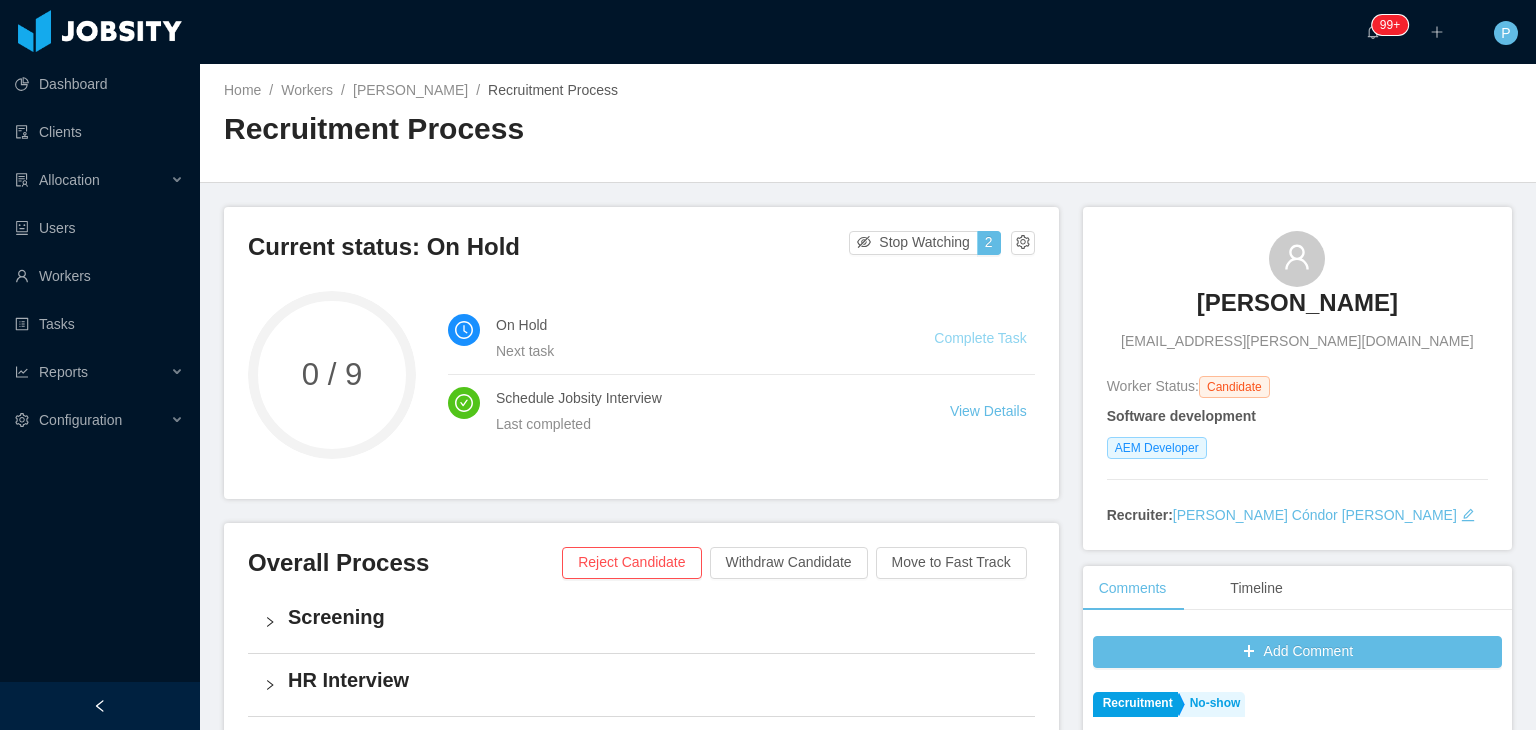 click on "Complete Task" at bounding box center [980, 338] 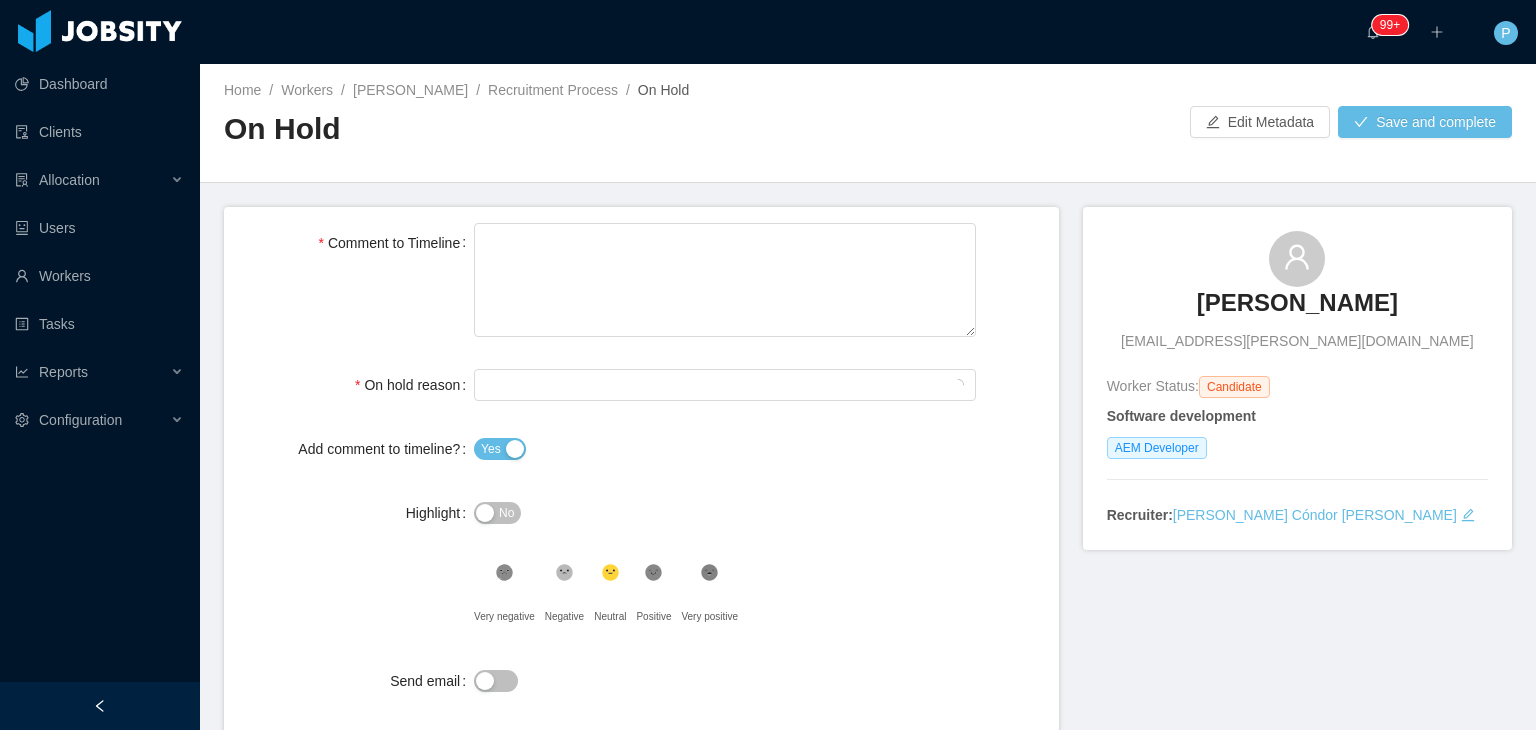 type 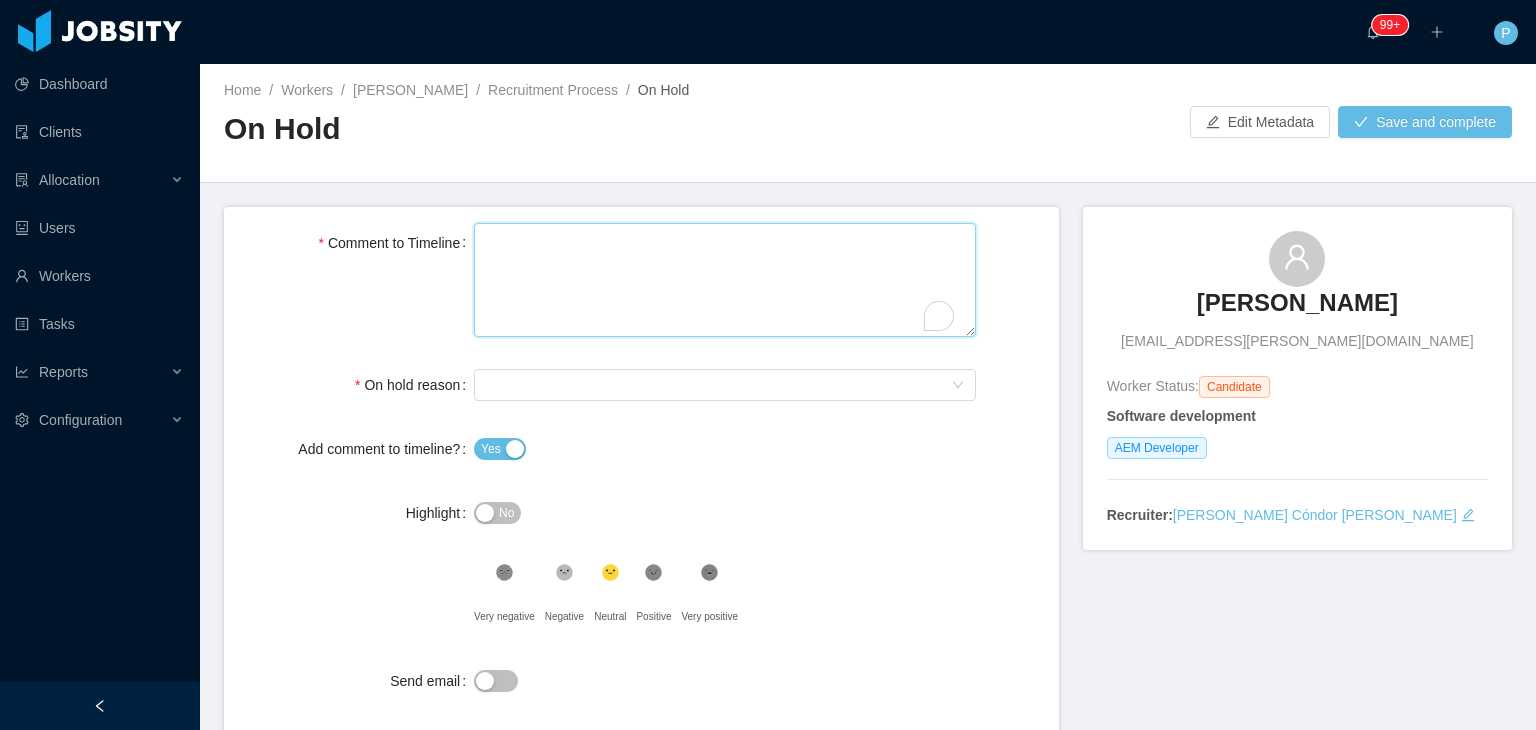 click on "Comment to Timeline" at bounding box center [725, 280] 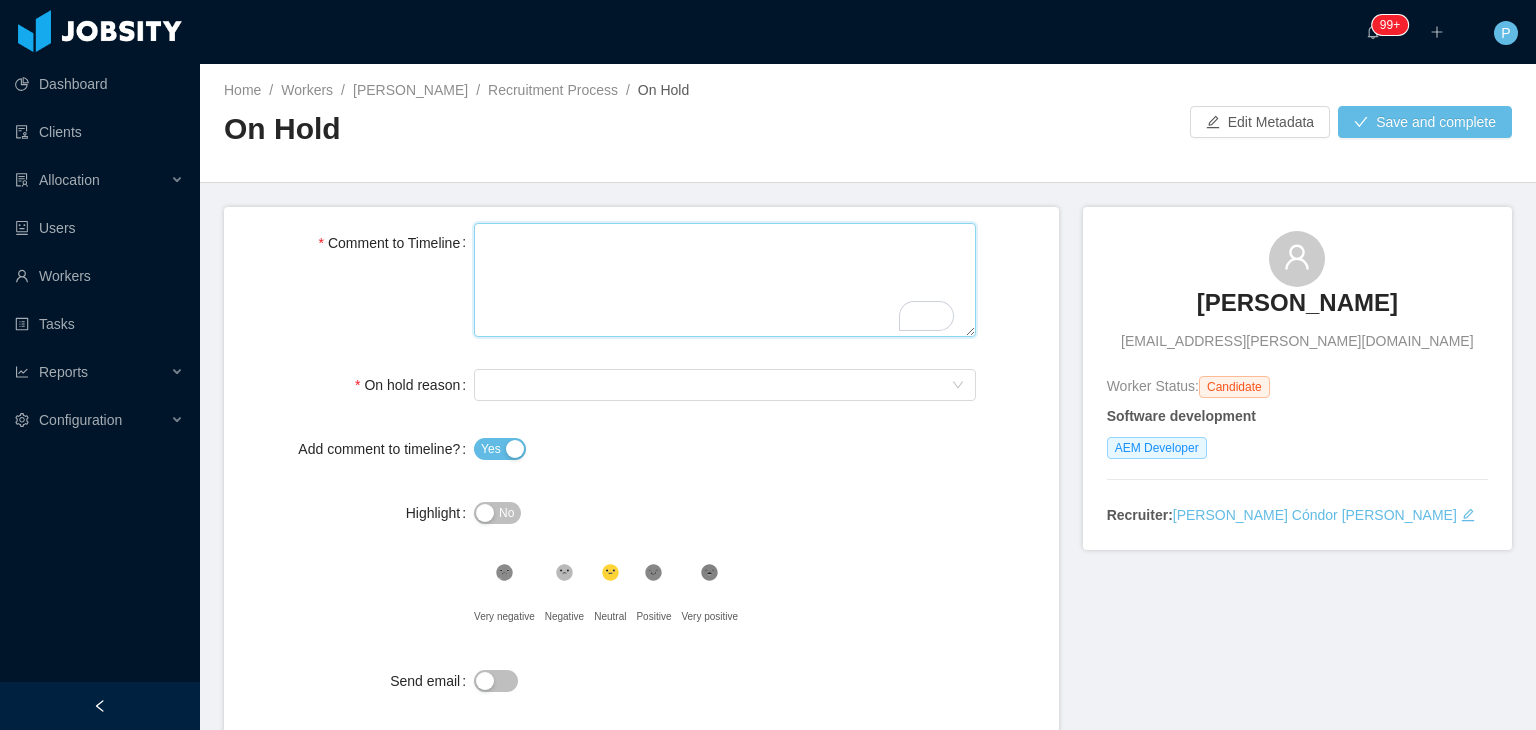 paste on "**********" 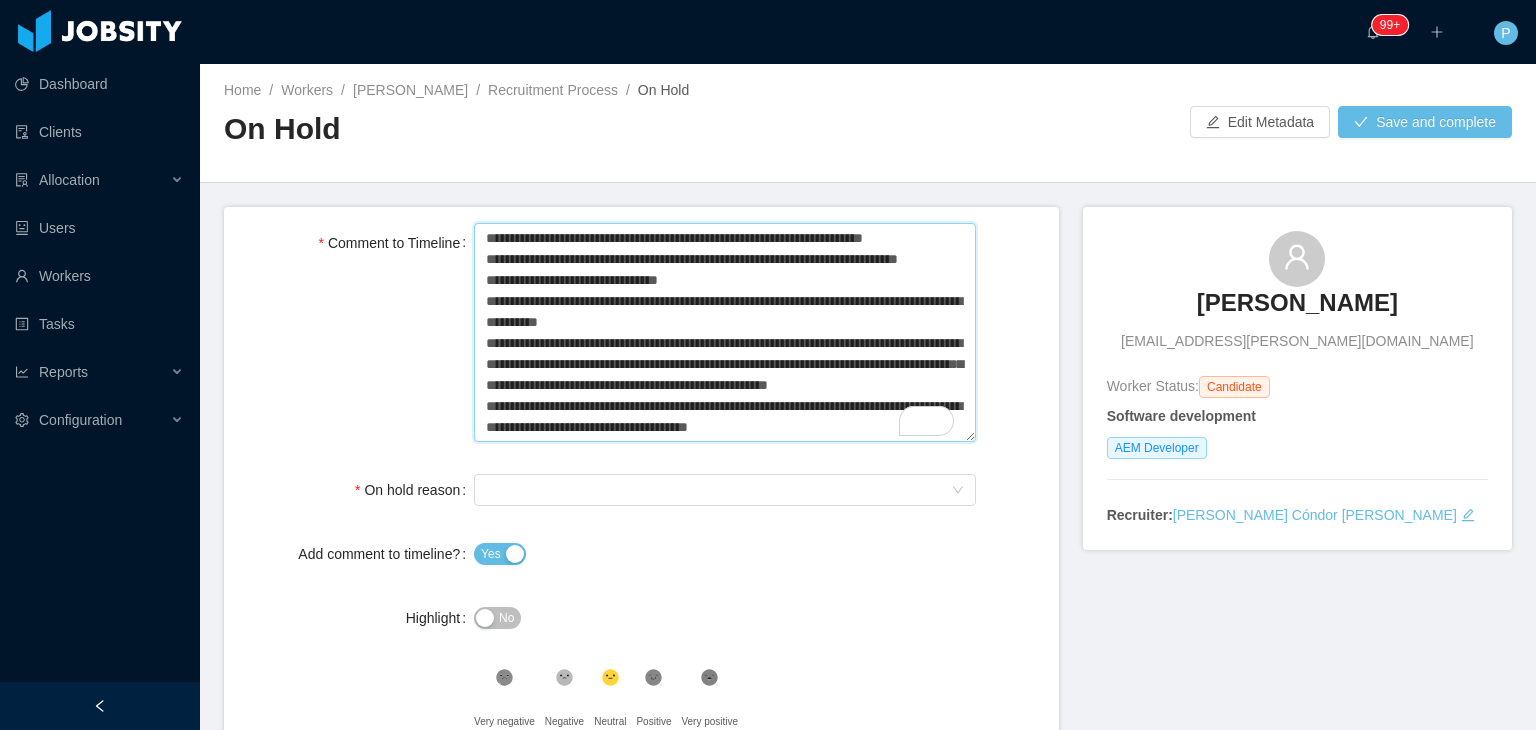 type 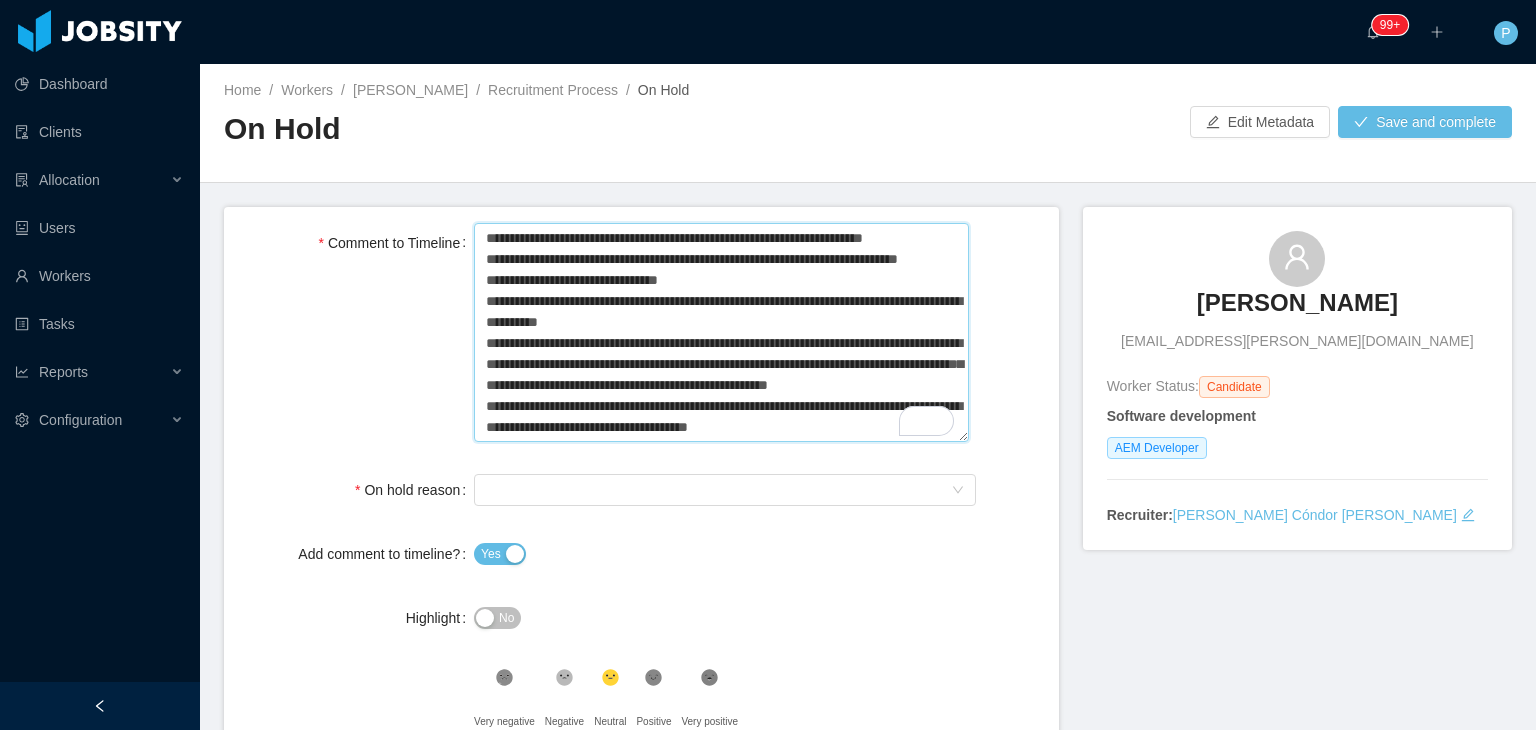 scroll, scrollTop: 394, scrollLeft: 0, axis: vertical 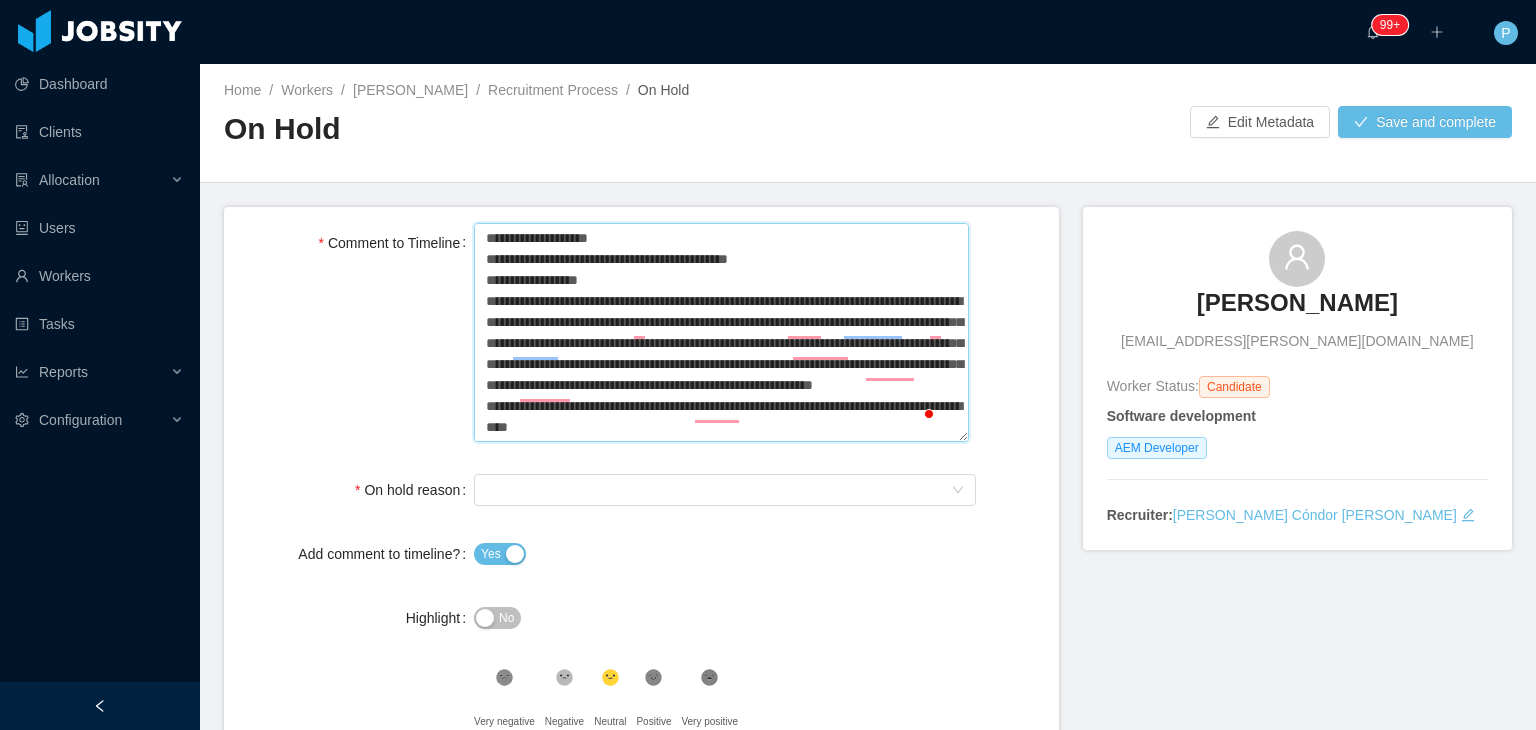 click on "Comment to Timeline" at bounding box center [721, 333] 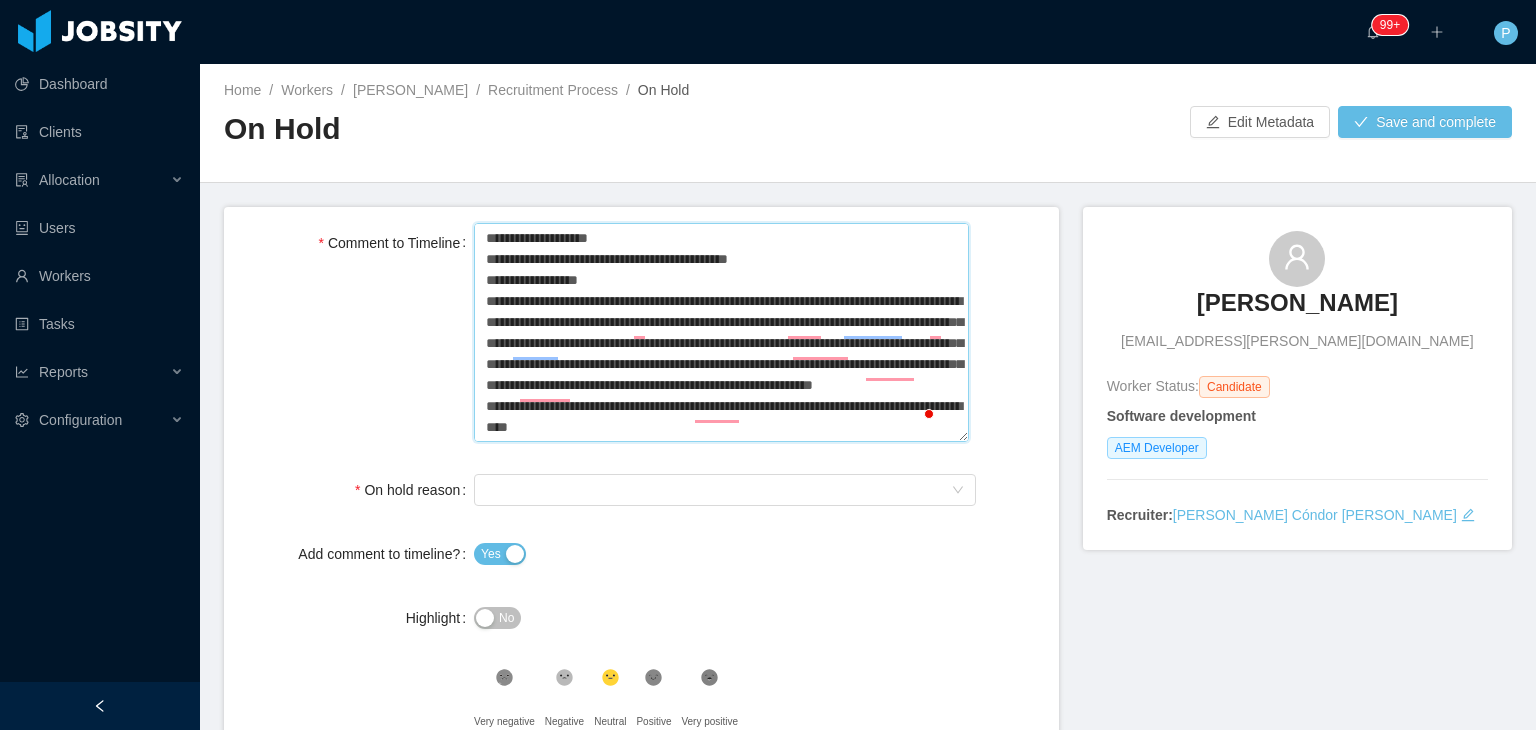 scroll, scrollTop: 319, scrollLeft: 0, axis: vertical 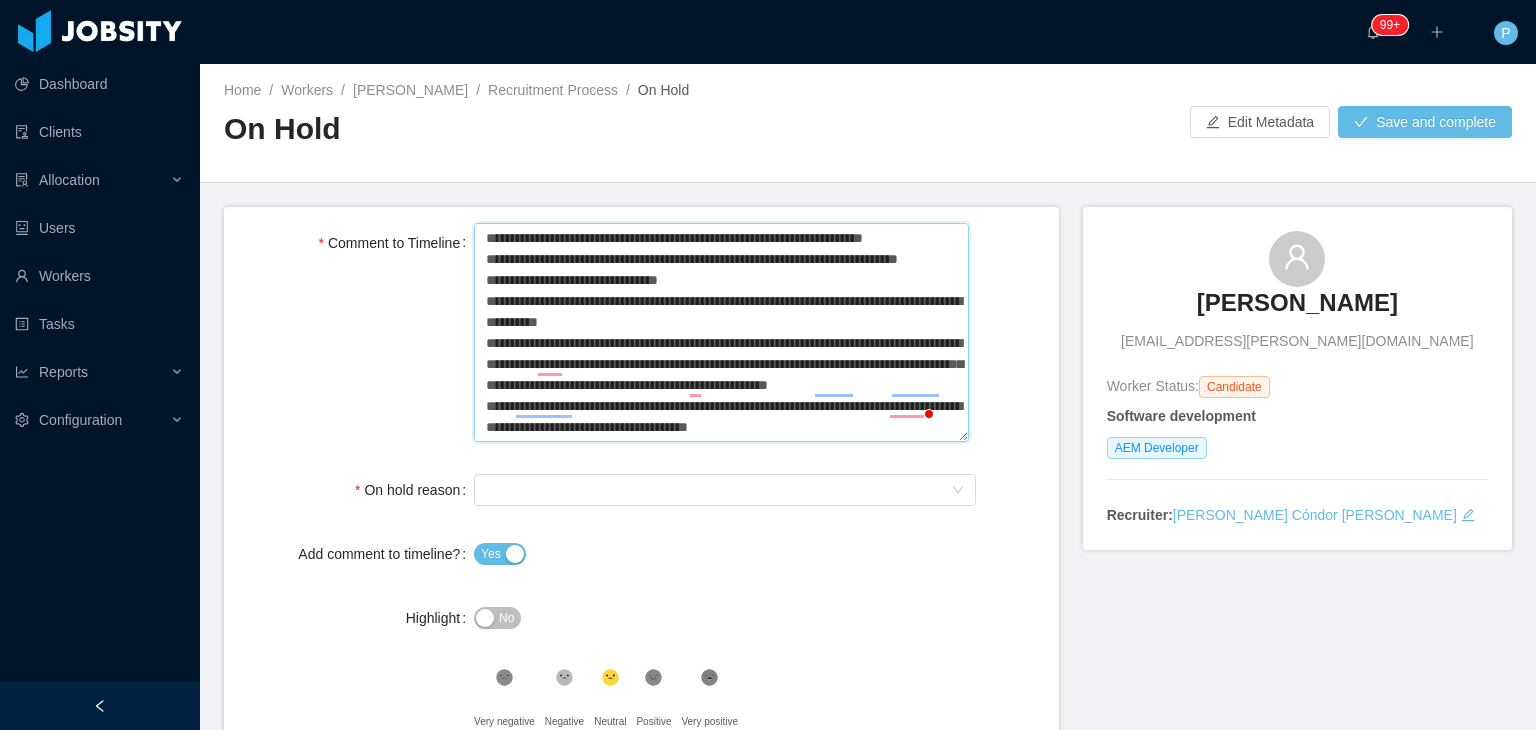 click on "Comment to Timeline" at bounding box center [641, 335] 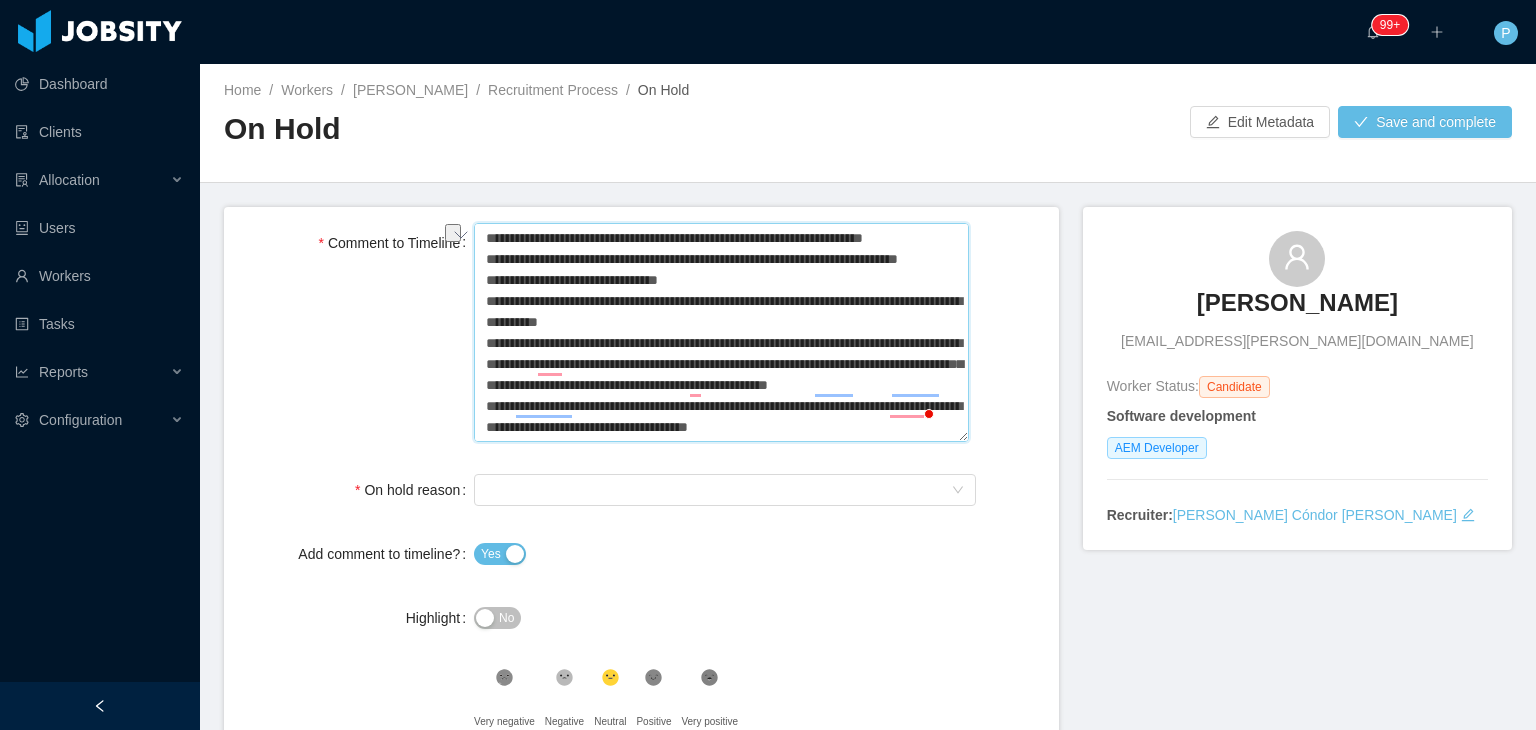 type on "**********" 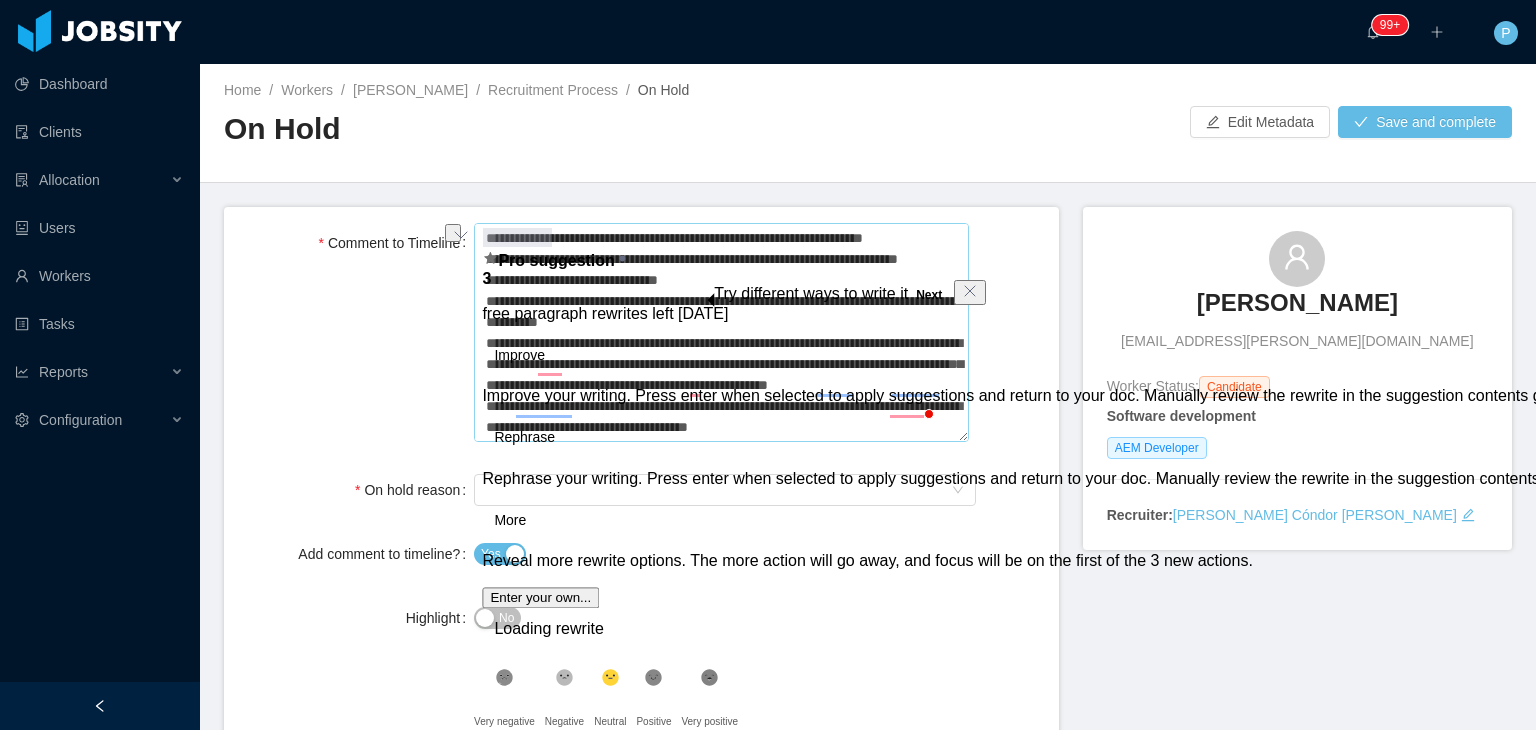 type 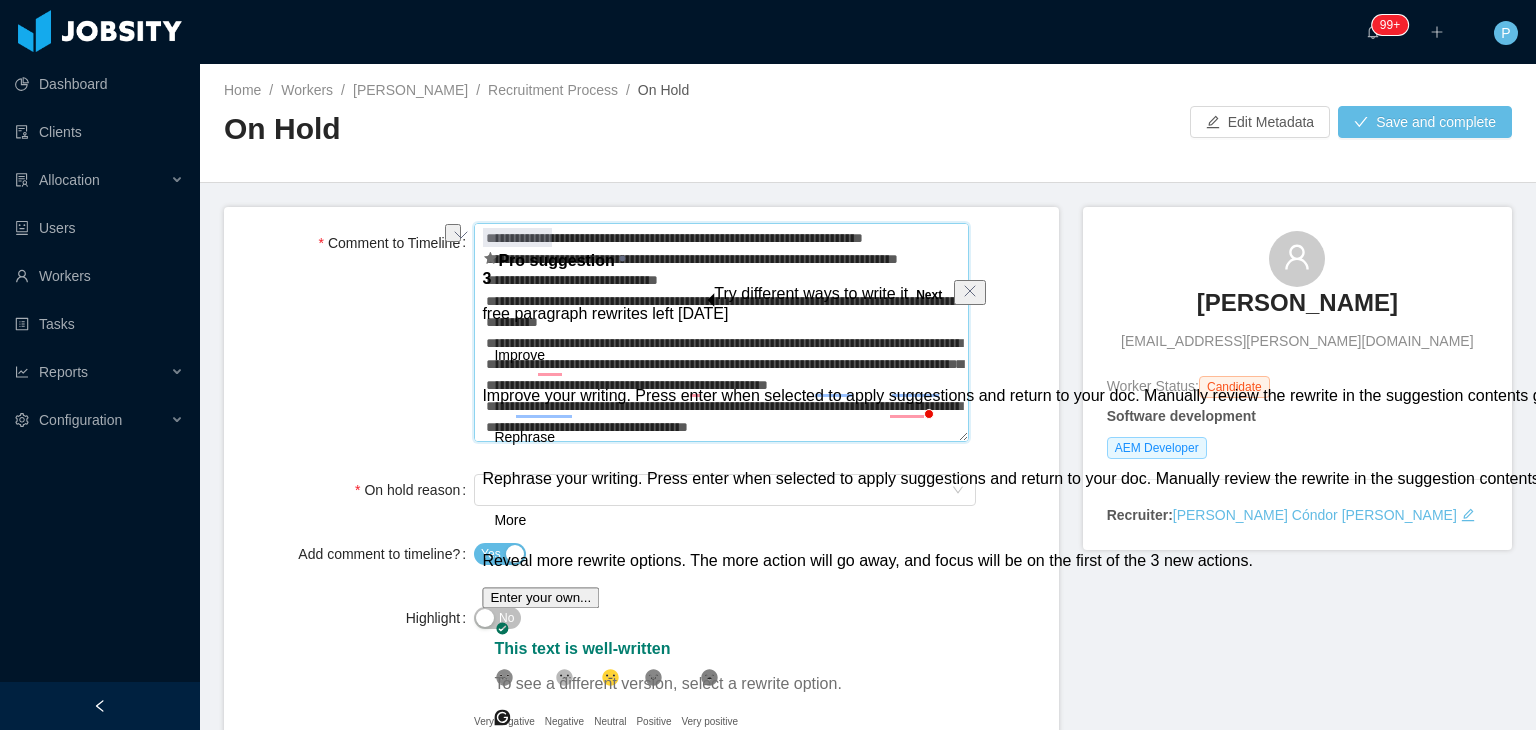 click on "Comment to Timeline" at bounding box center (721, 333) 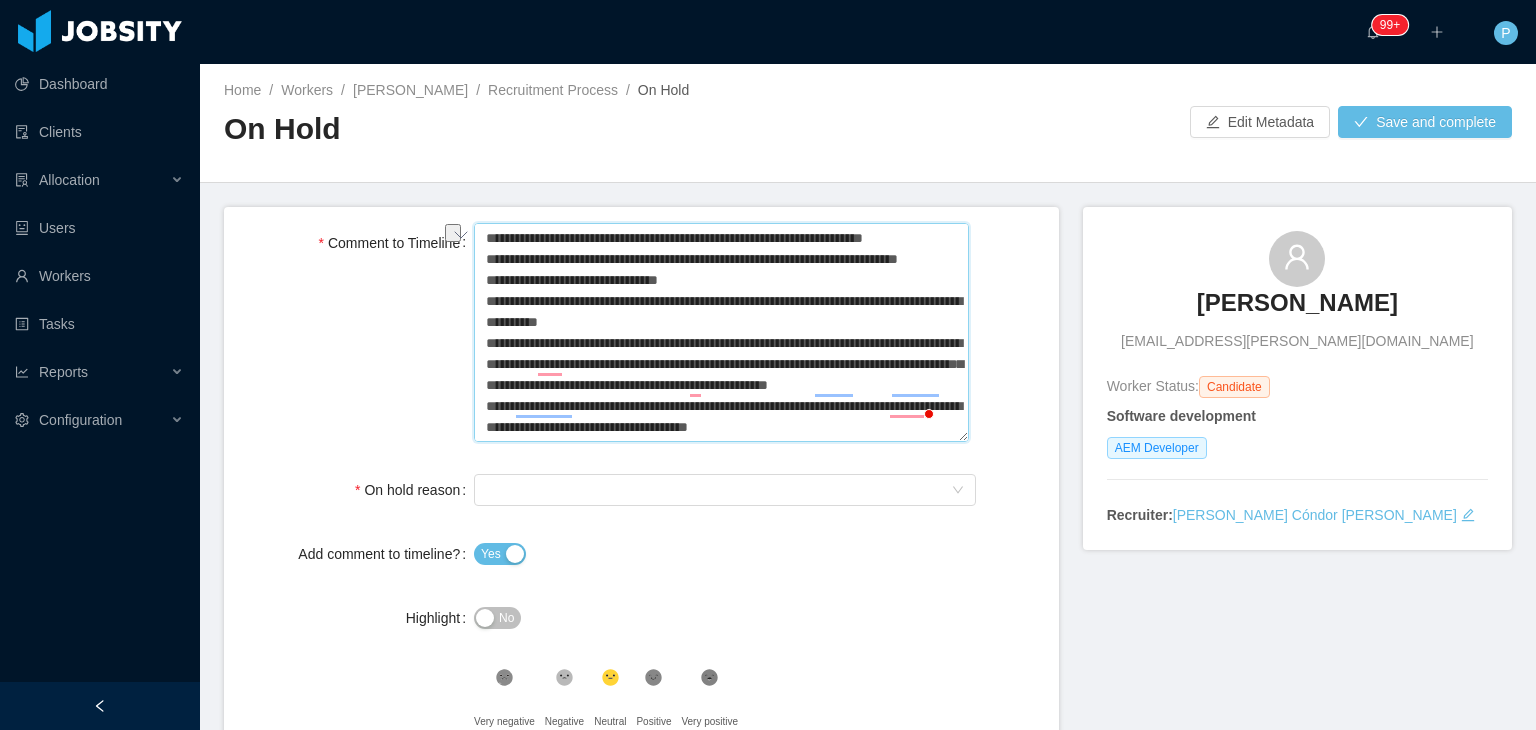 drag, startPoint x: 548, startPoint y: 236, endPoint x: 480, endPoint y: 235, distance: 68.007355 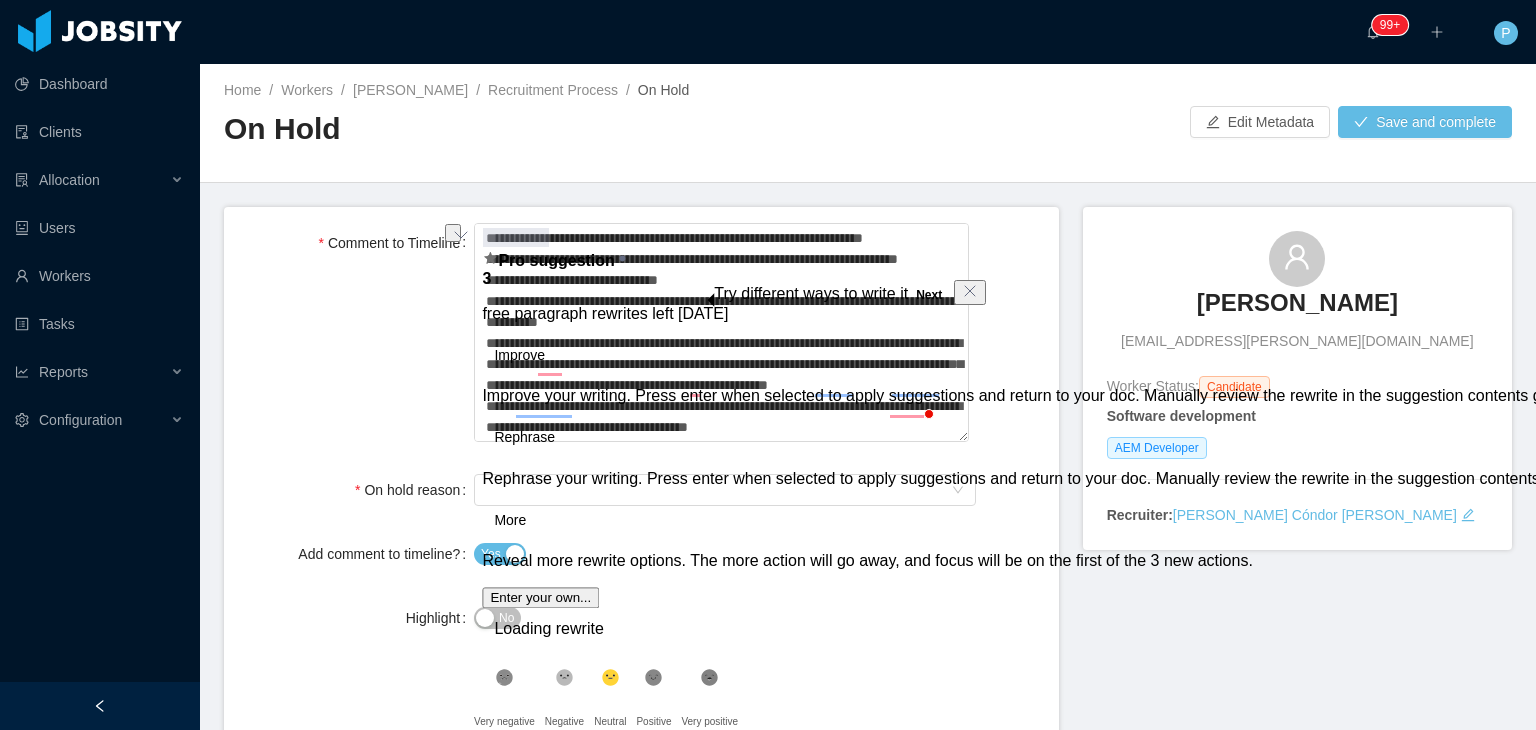 type 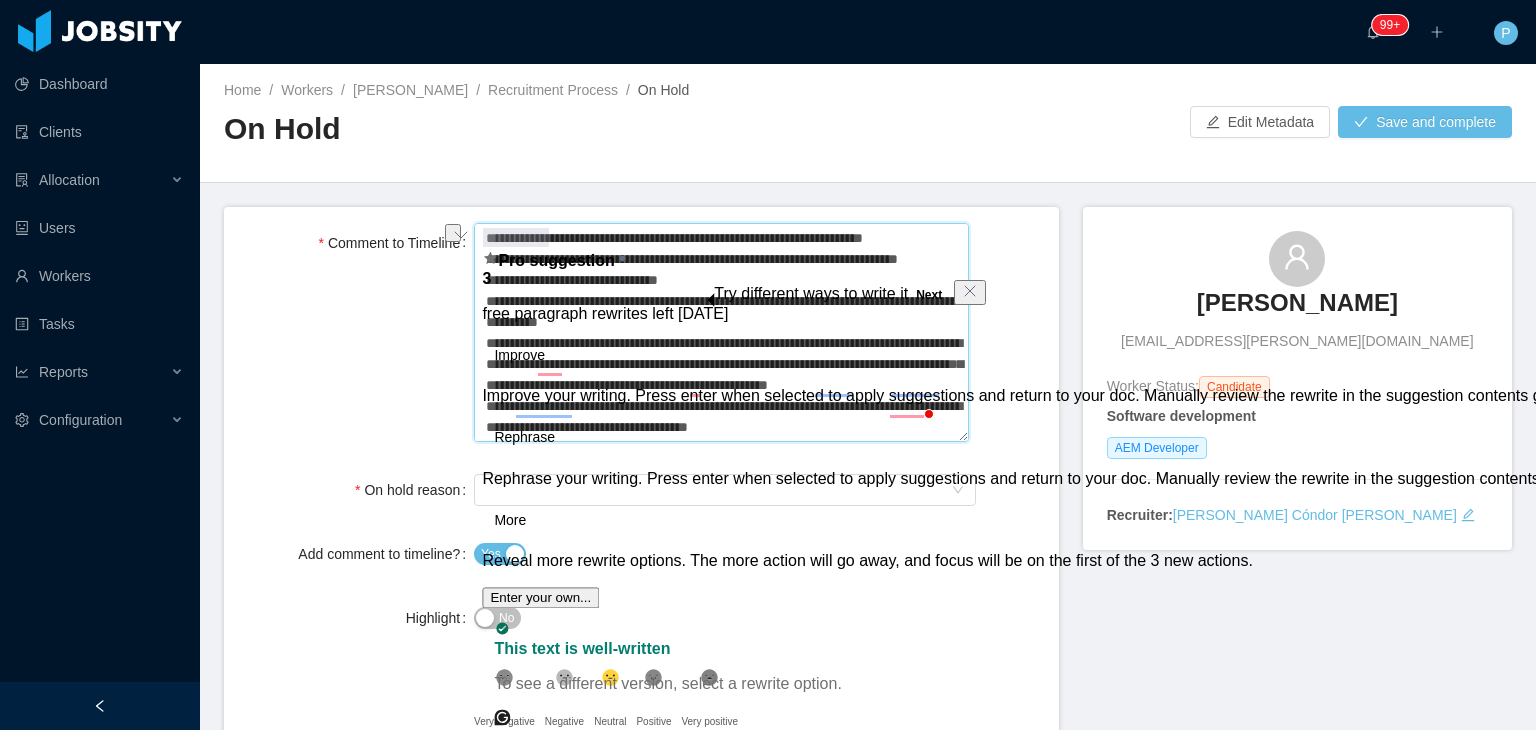 click on "Comment to Timeline" at bounding box center [721, 333] 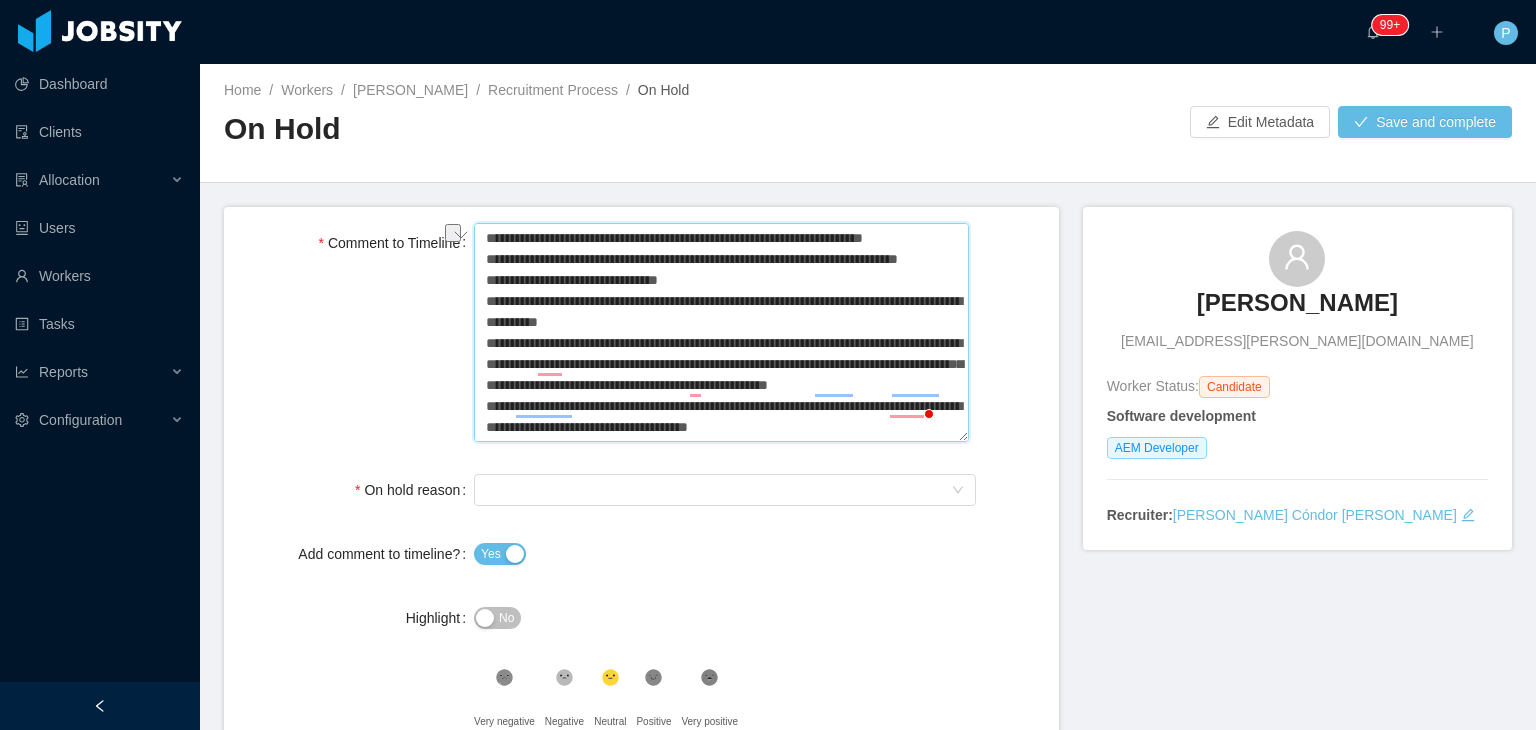 drag, startPoint x: 540, startPoint y: 240, endPoint x: 516, endPoint y: 233, distance: 25 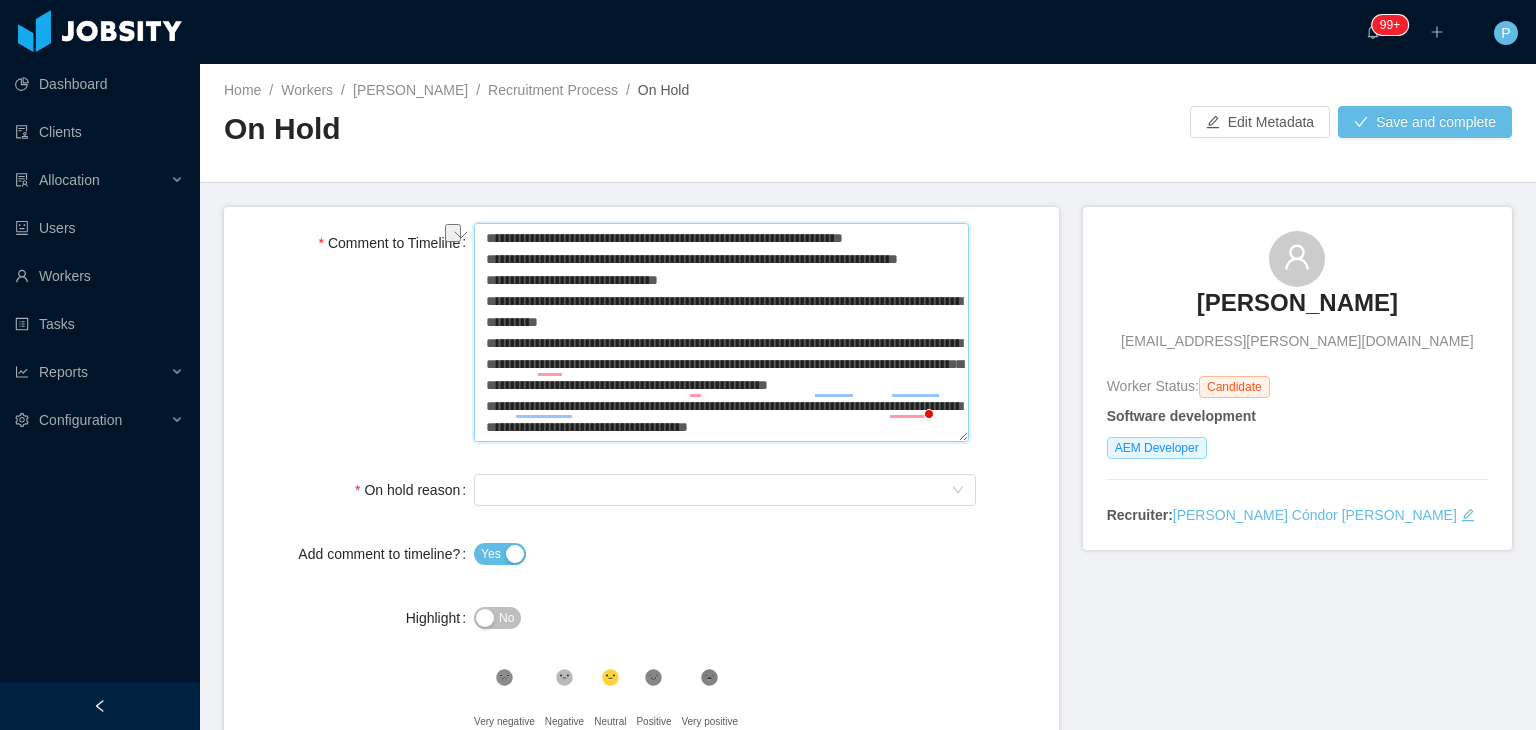 type 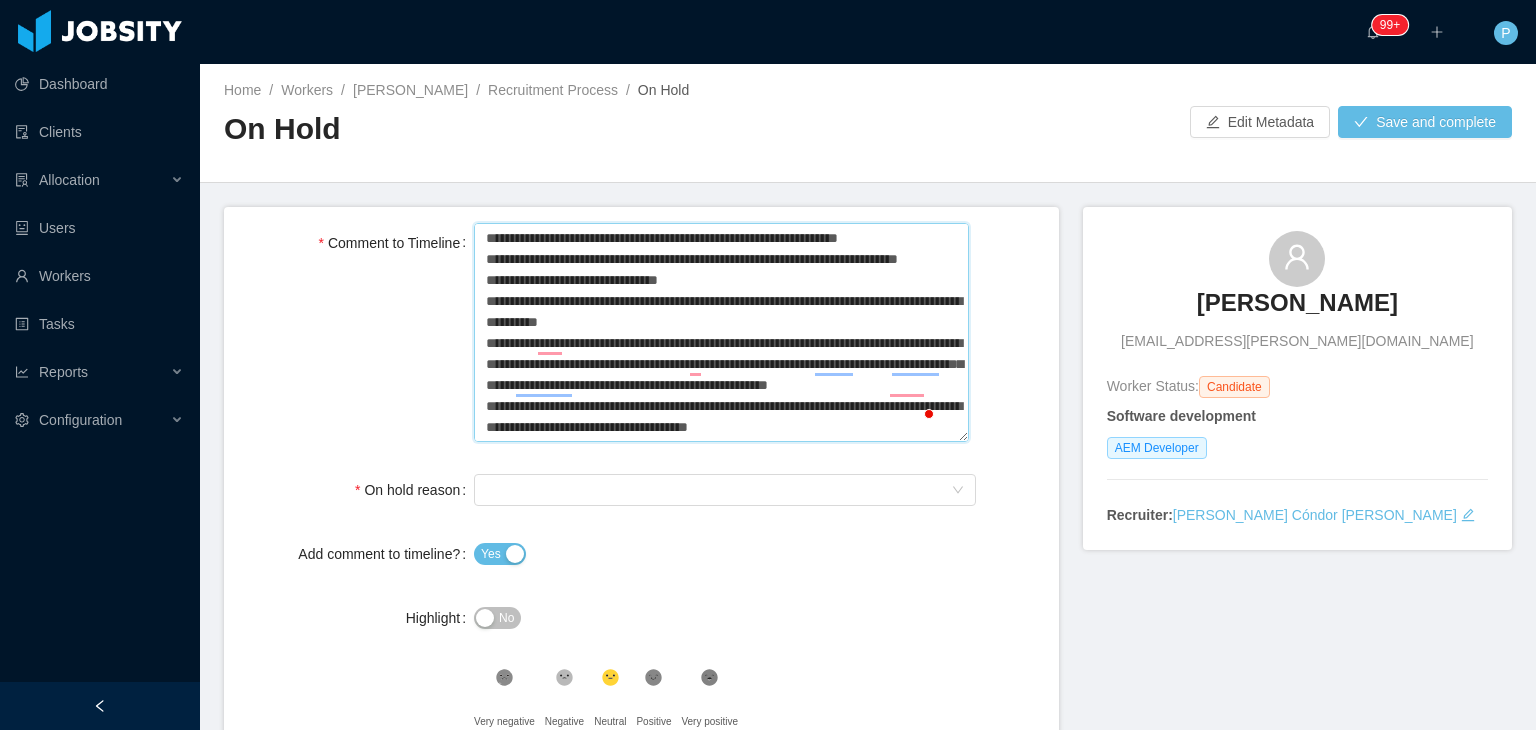 type 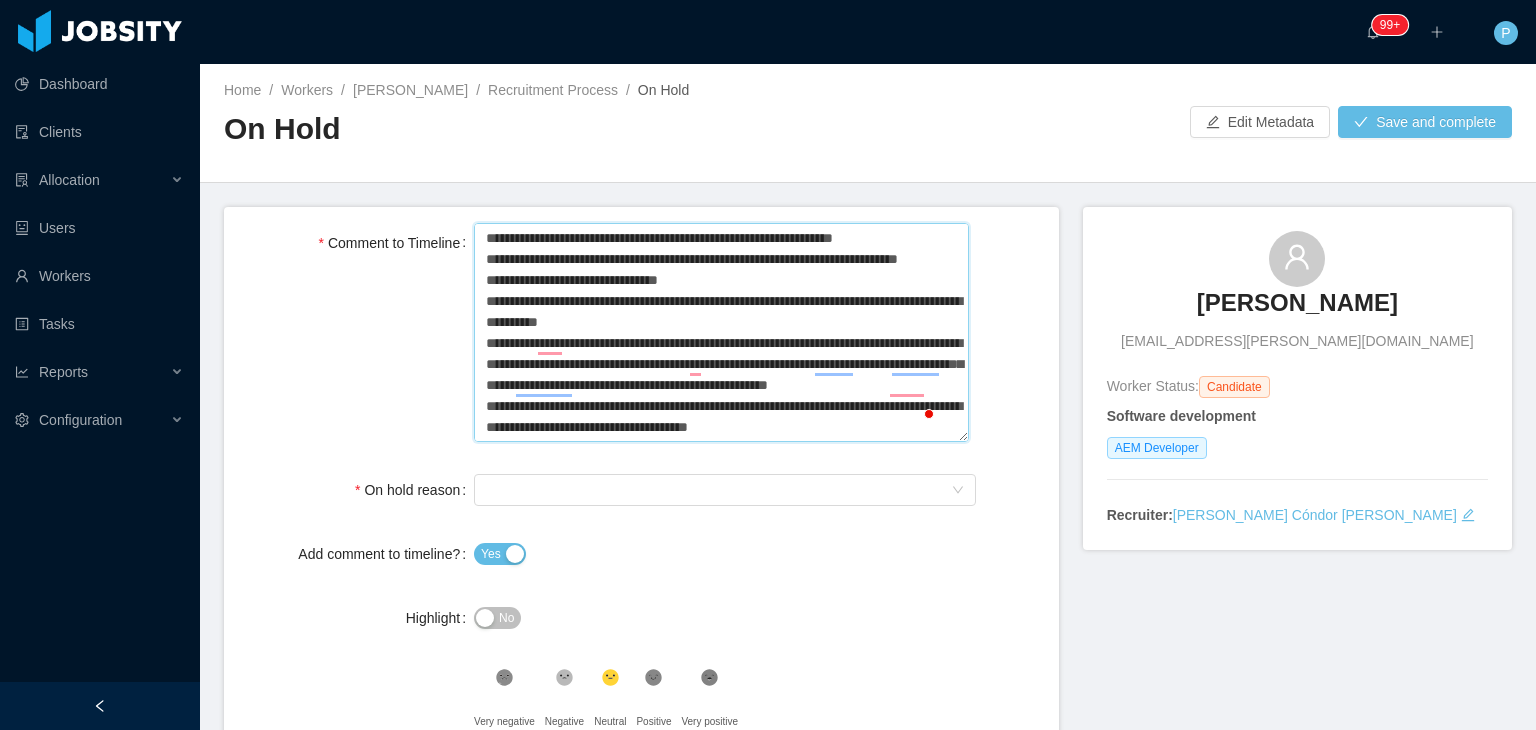 type 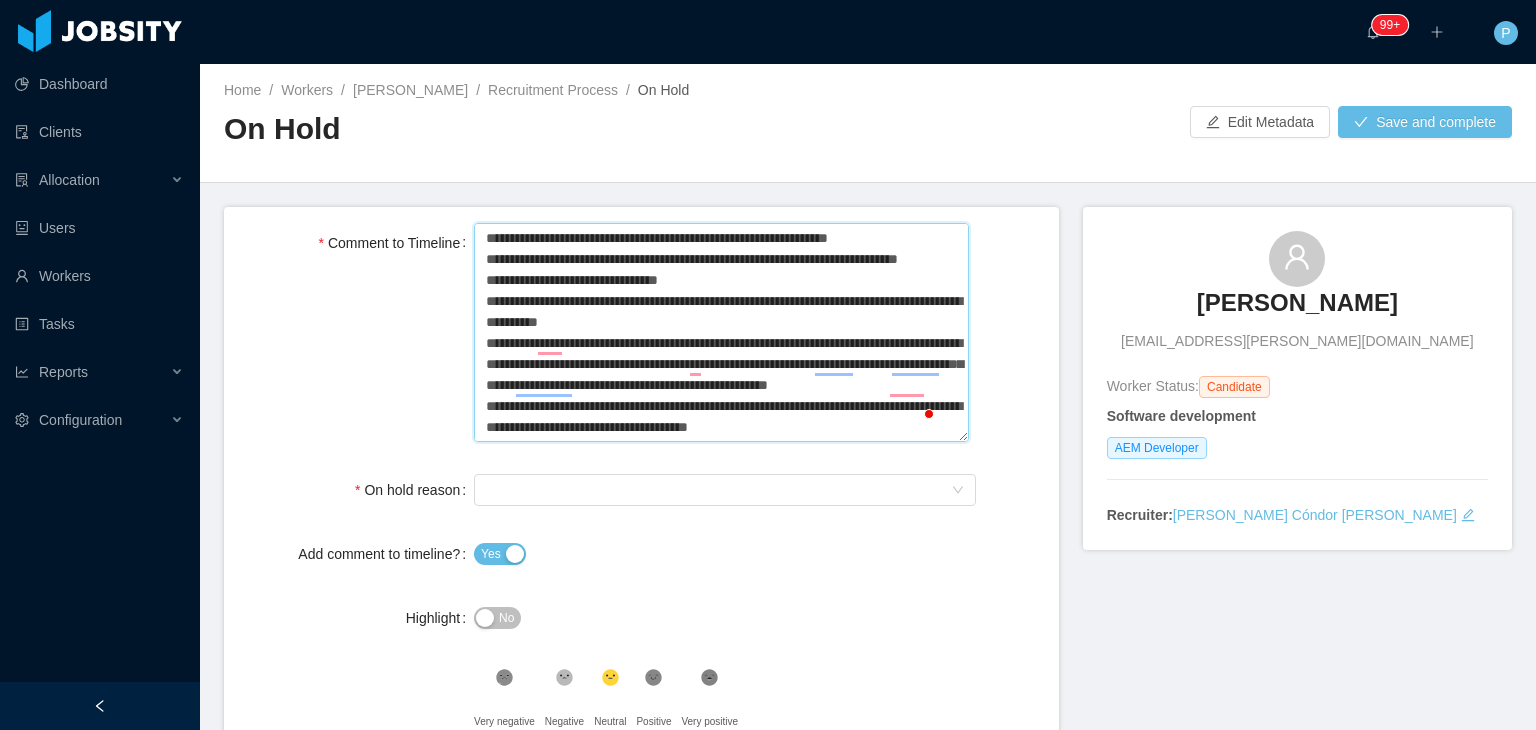 type 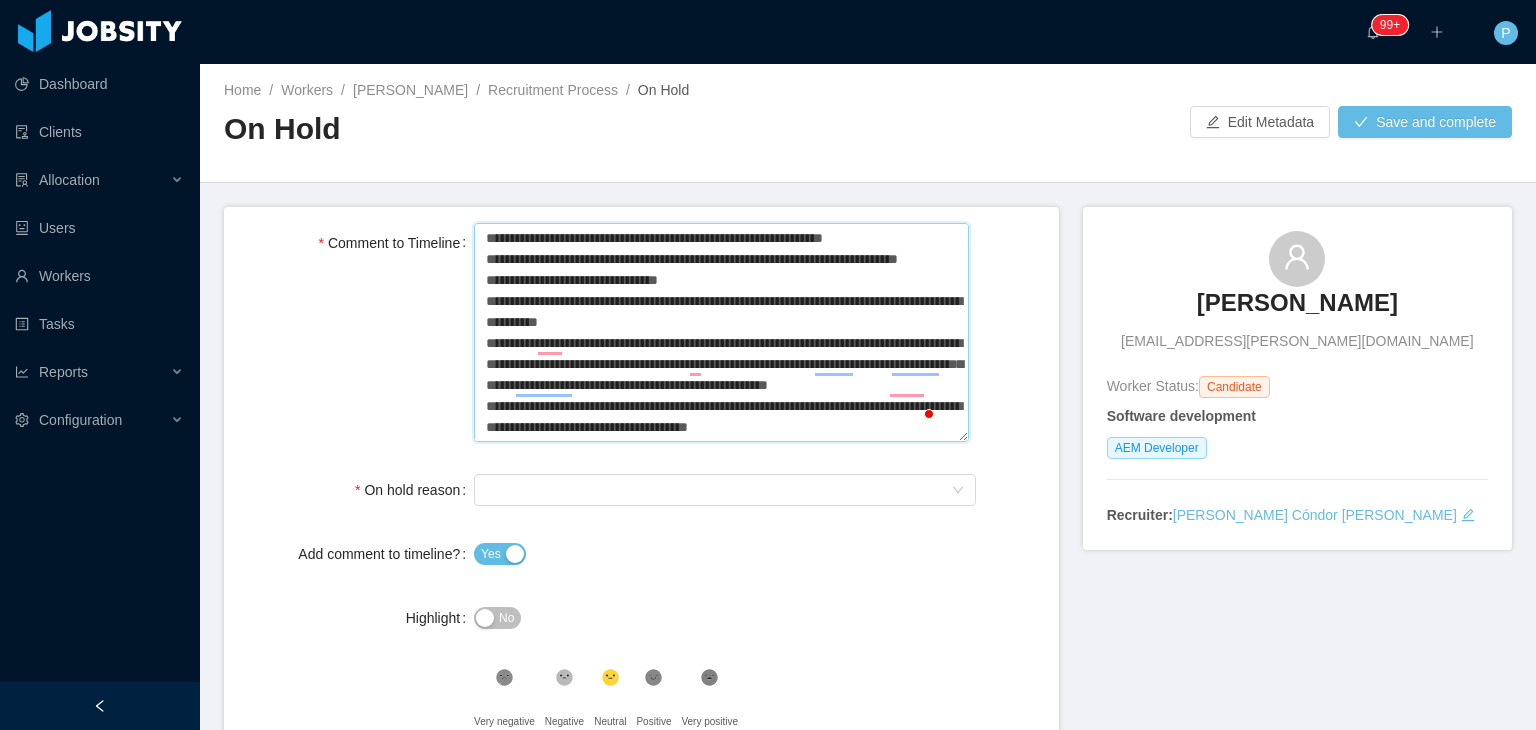 type 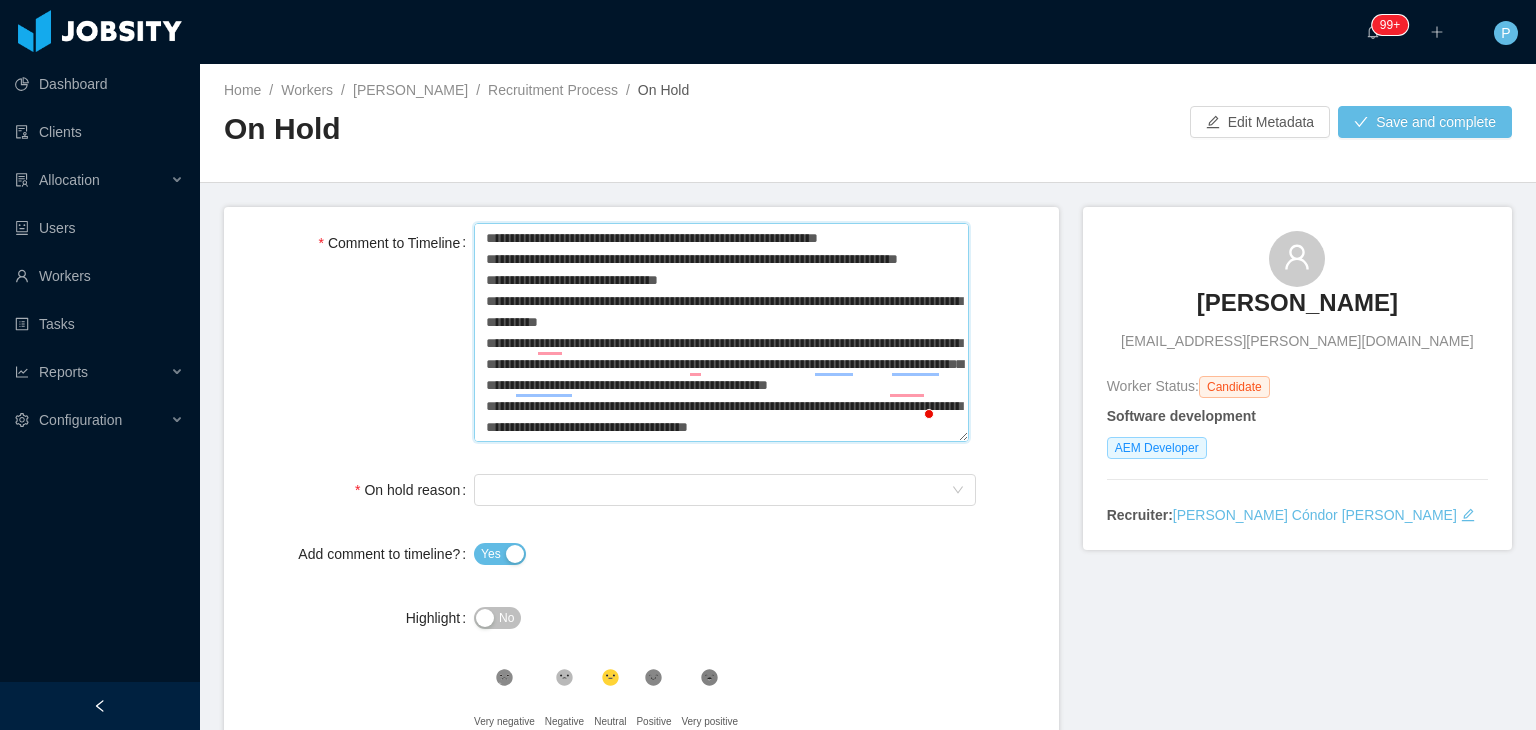 type 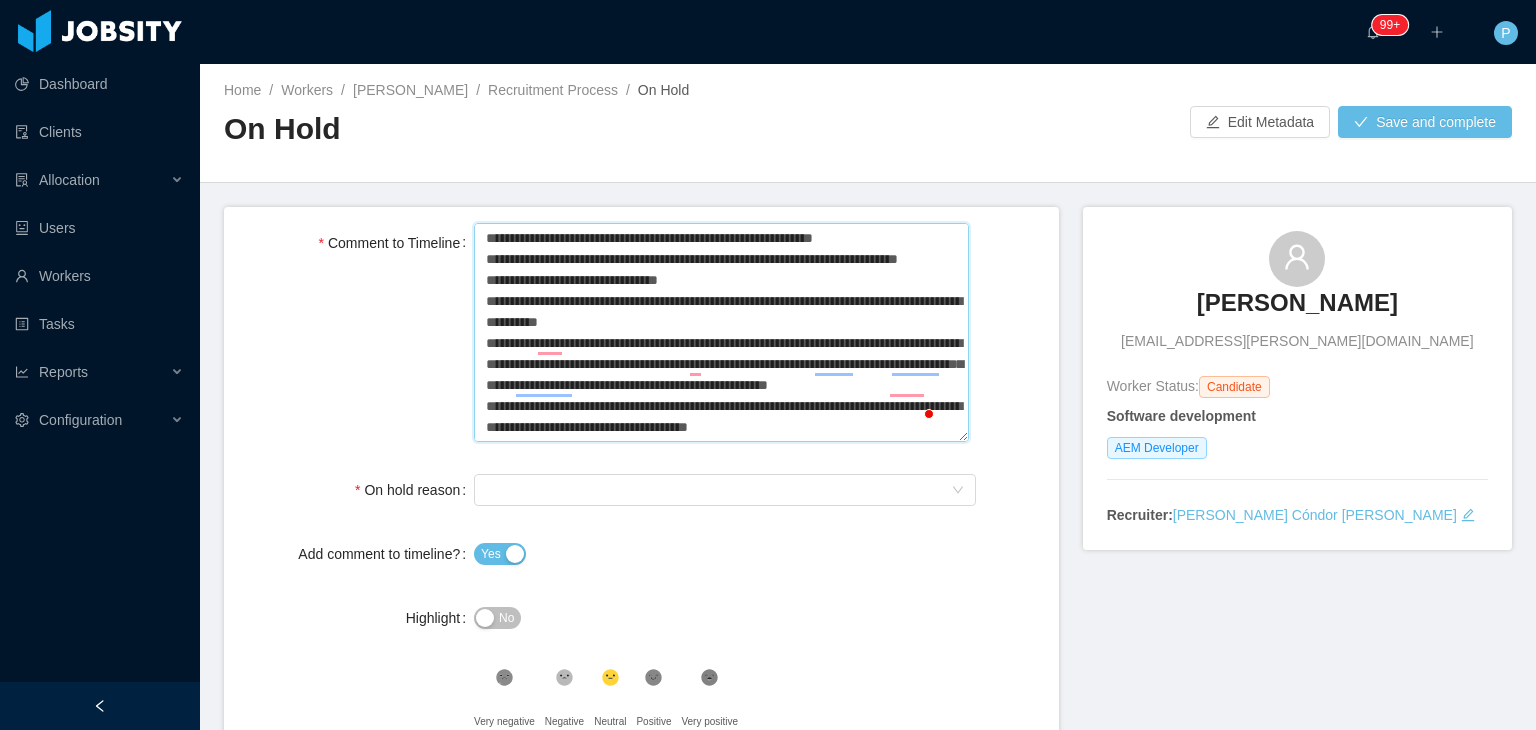 type 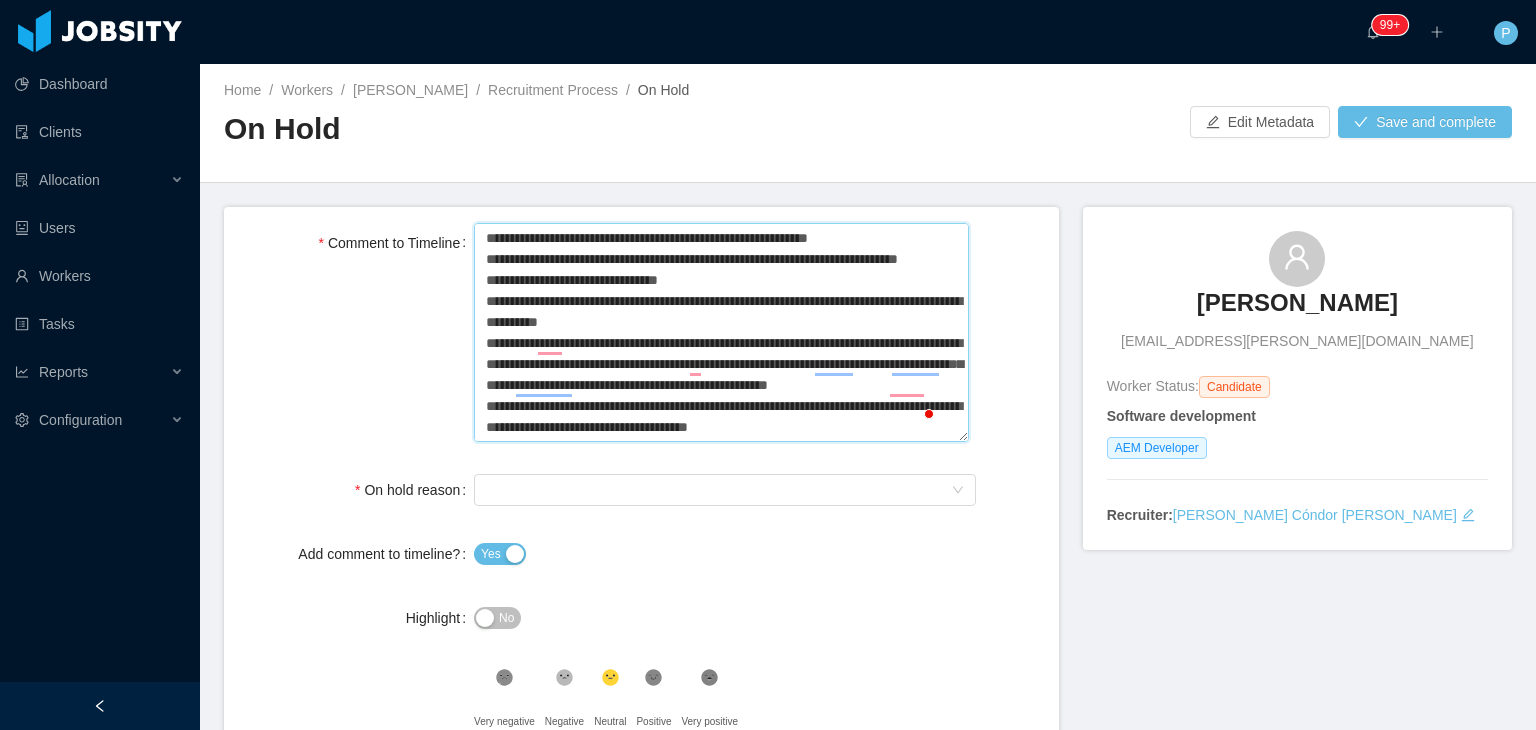 type 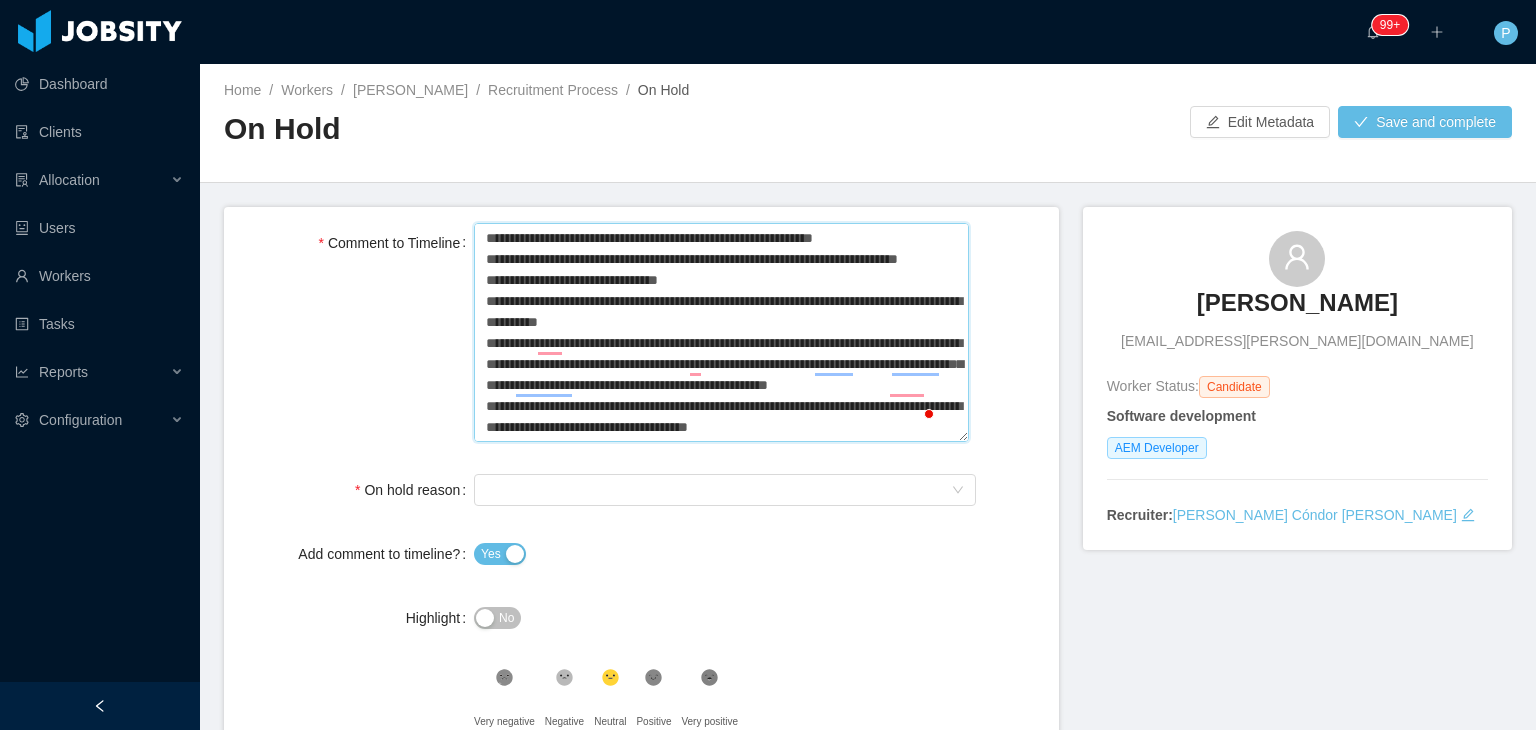 type 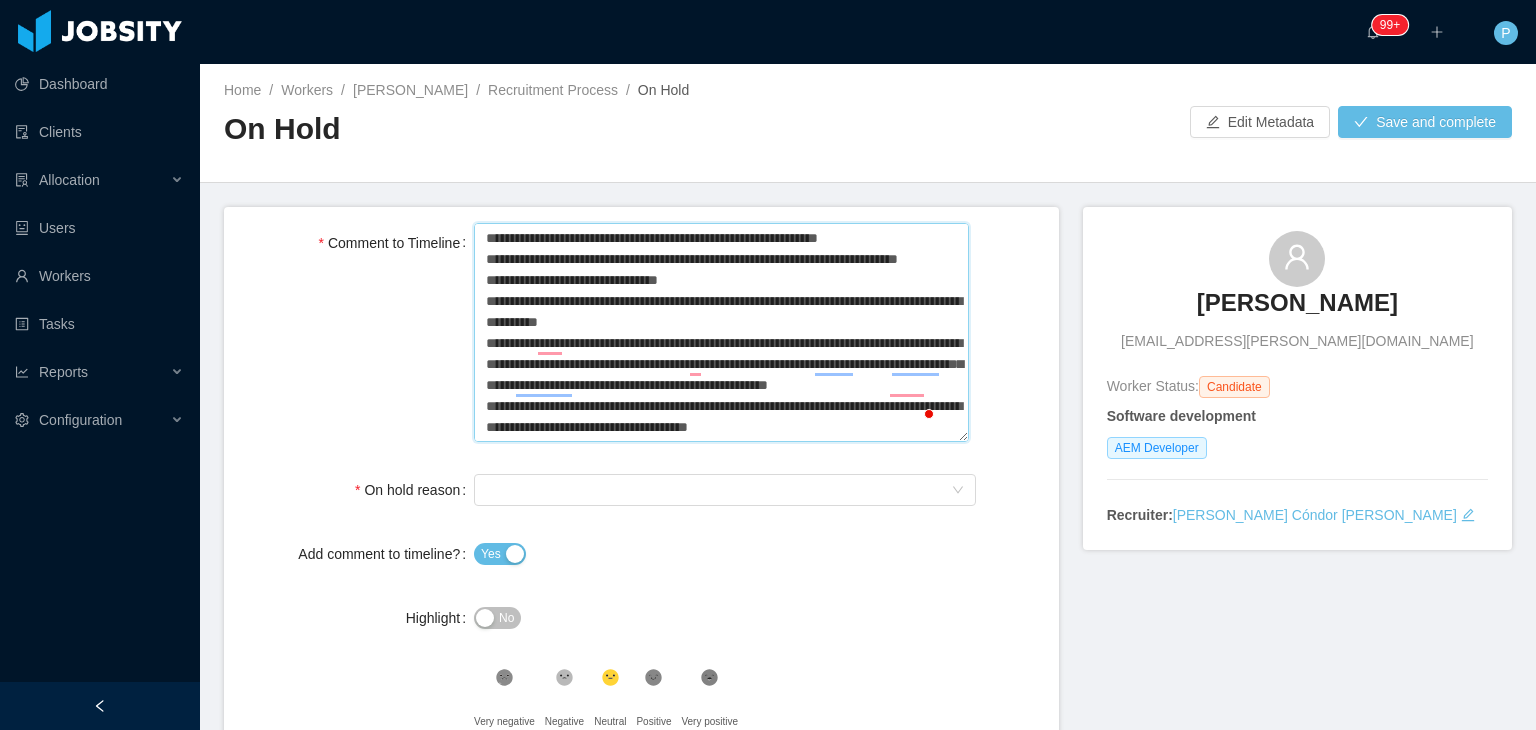 type 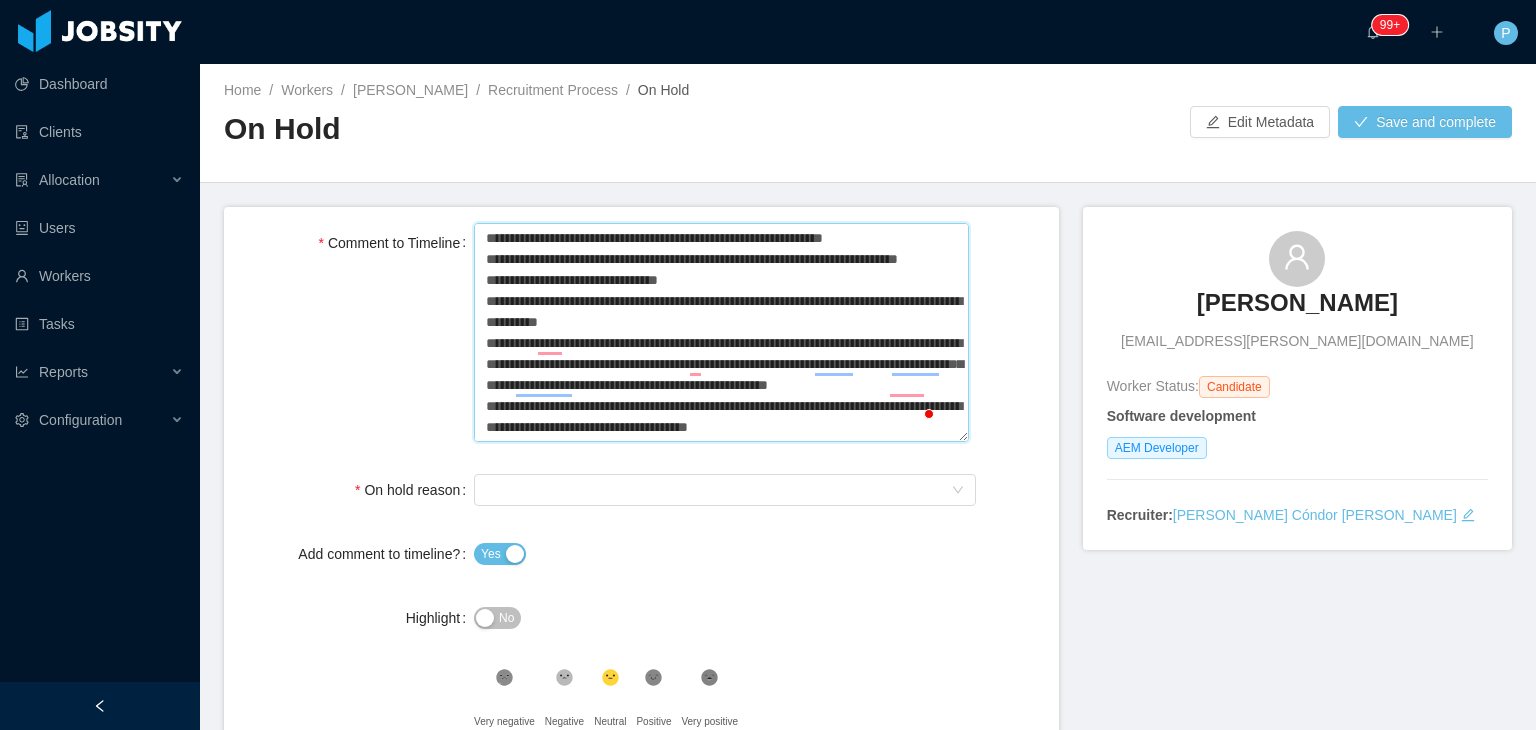 type 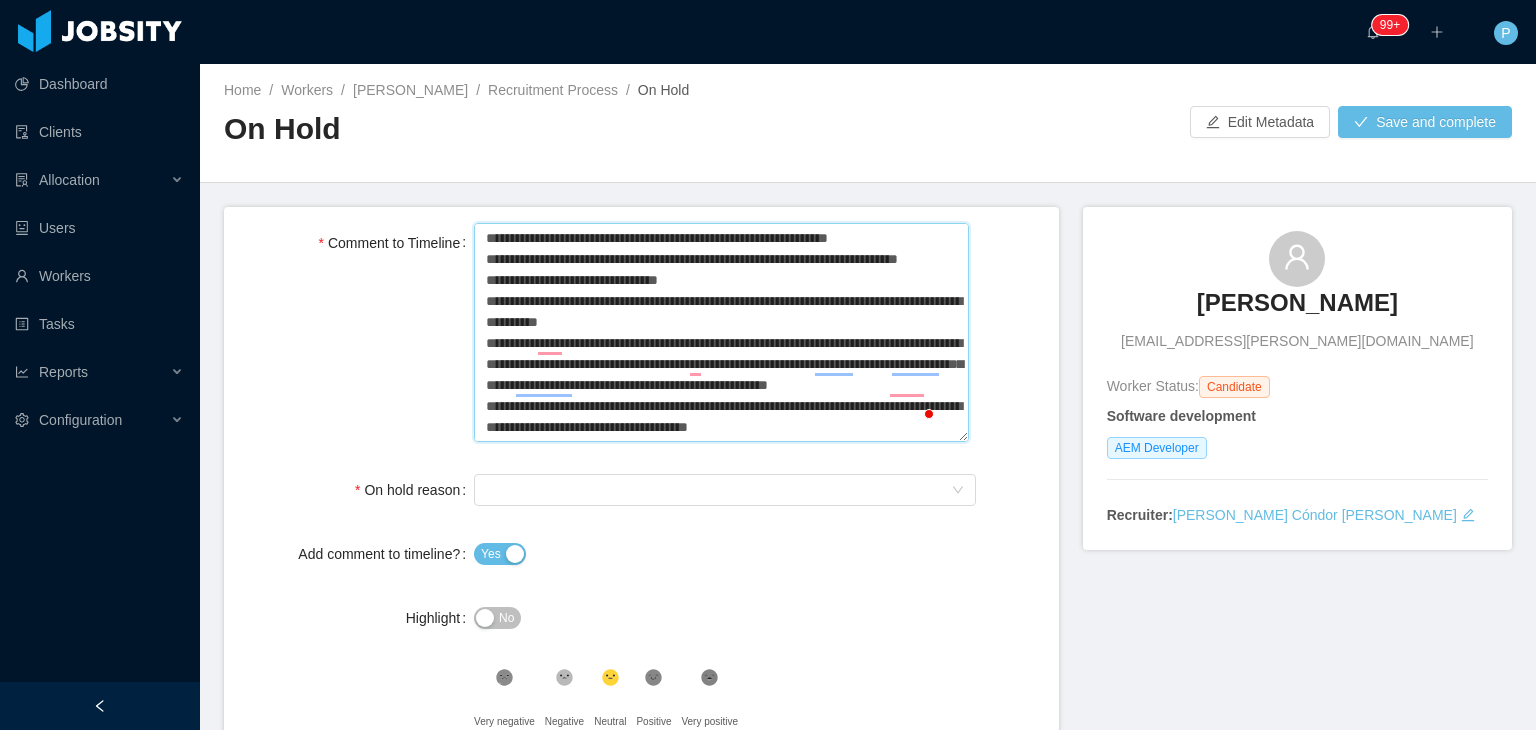 type 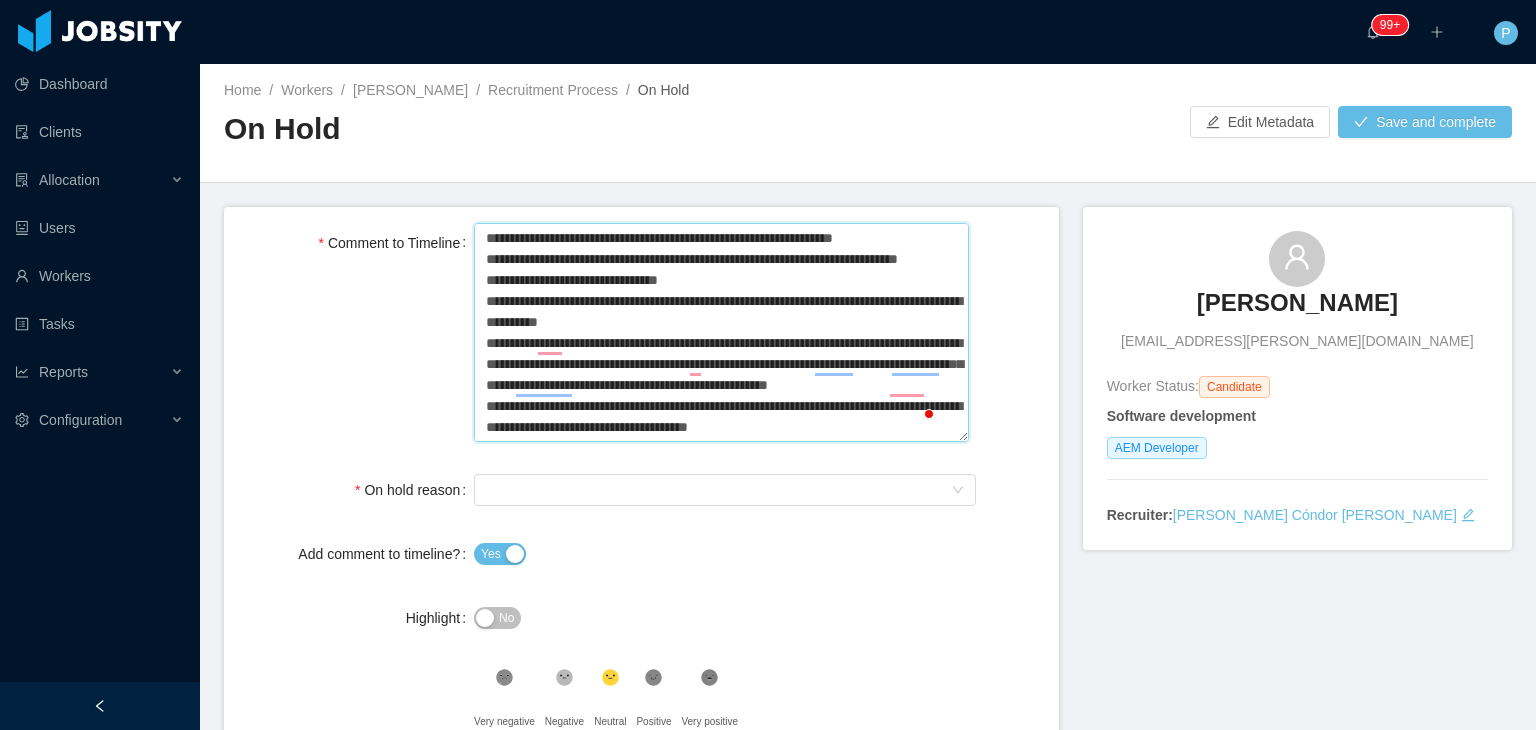 type 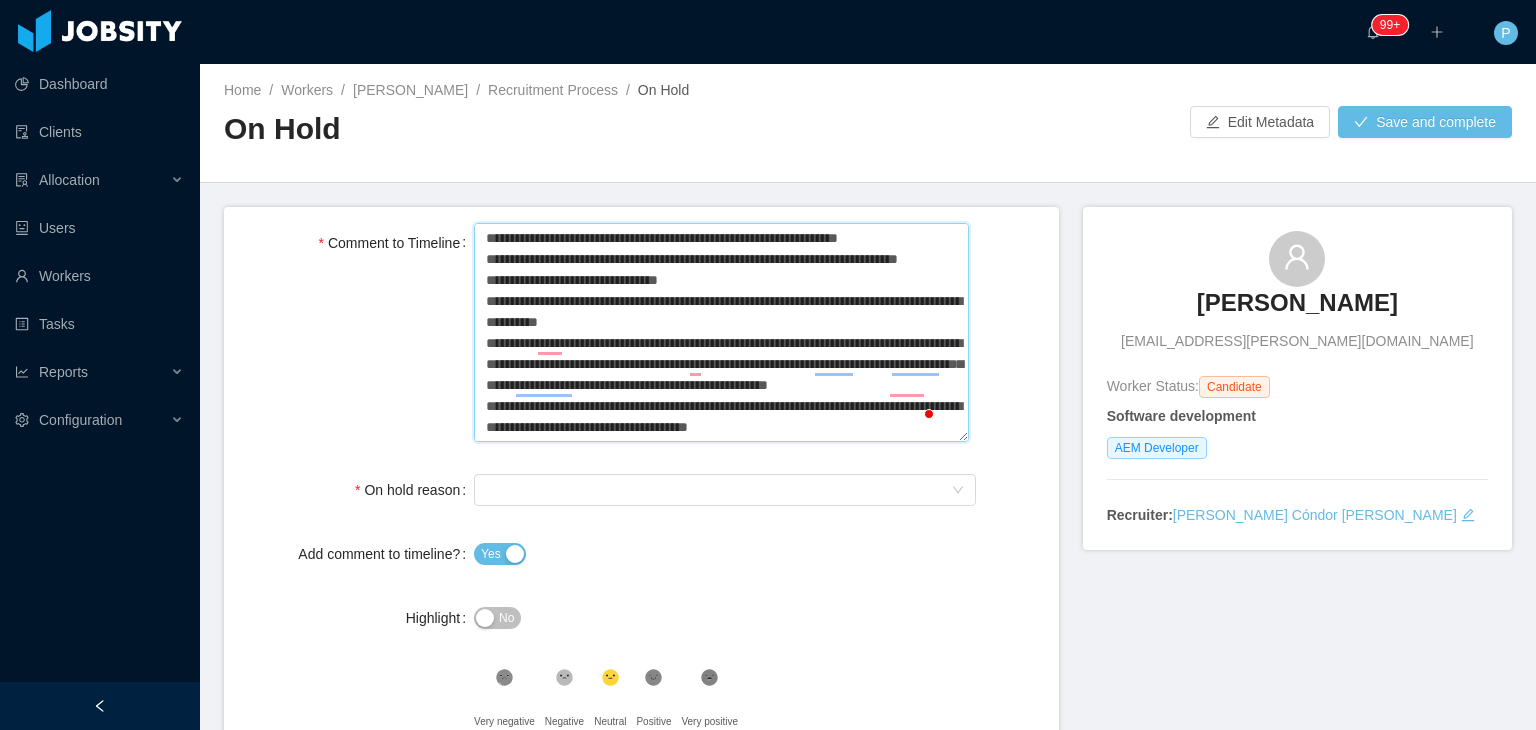 type 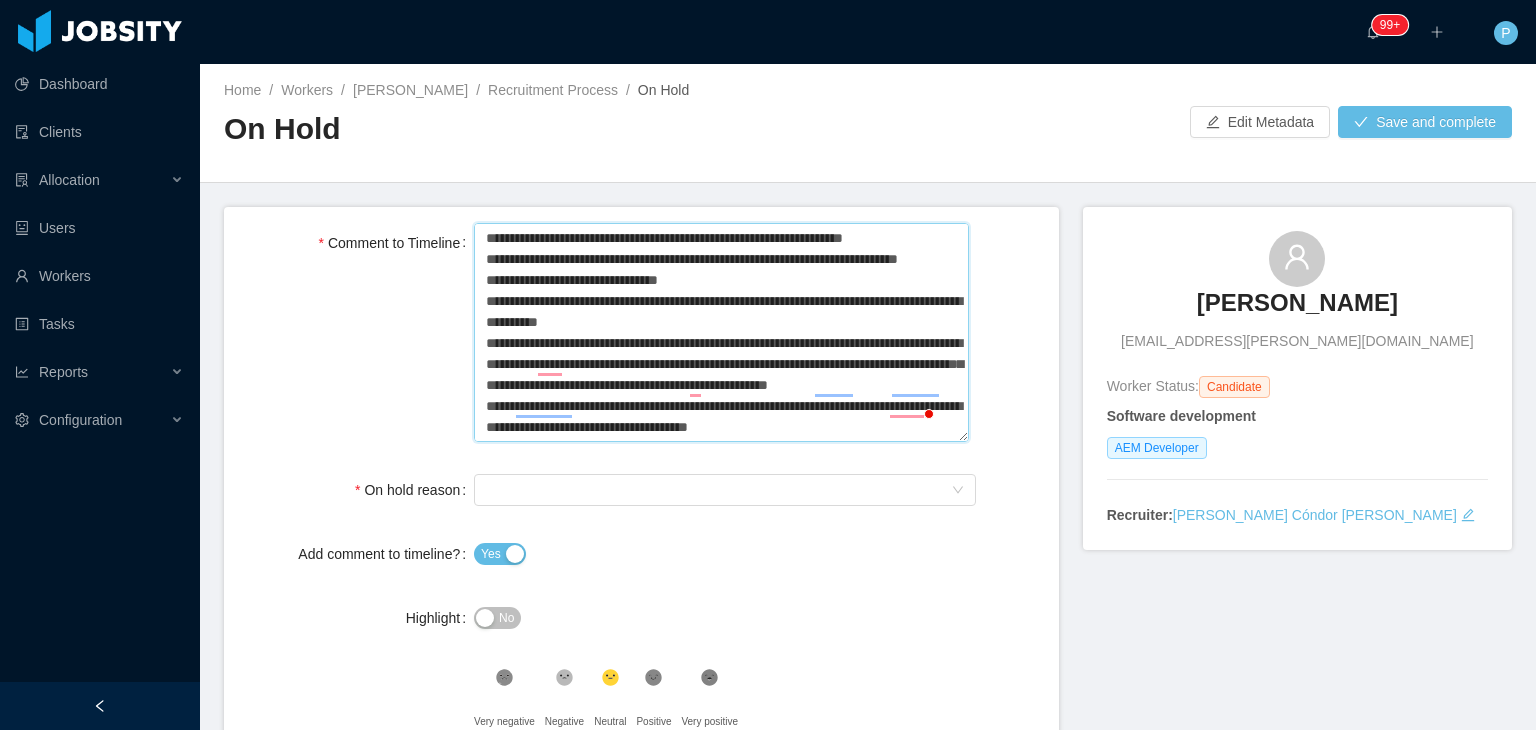 type 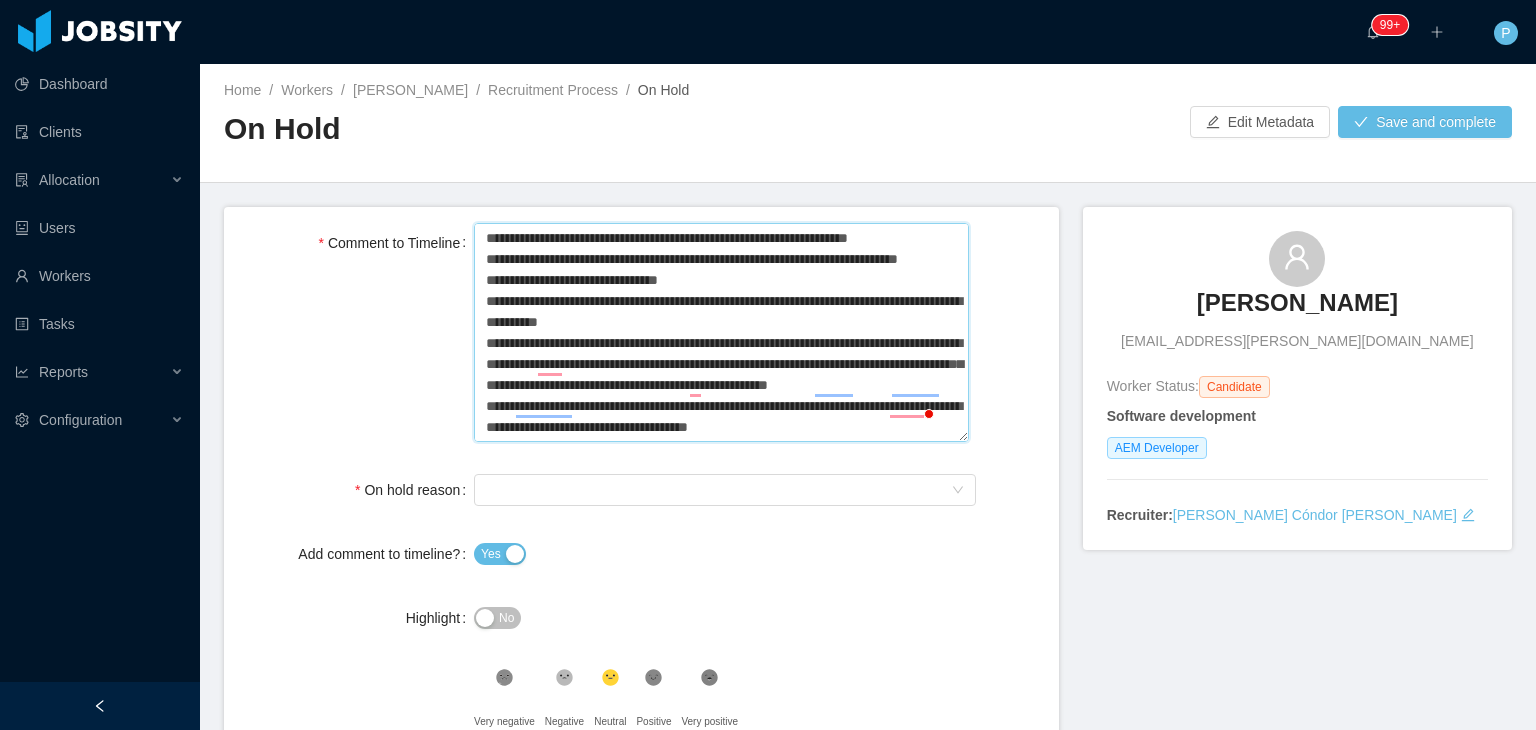 type 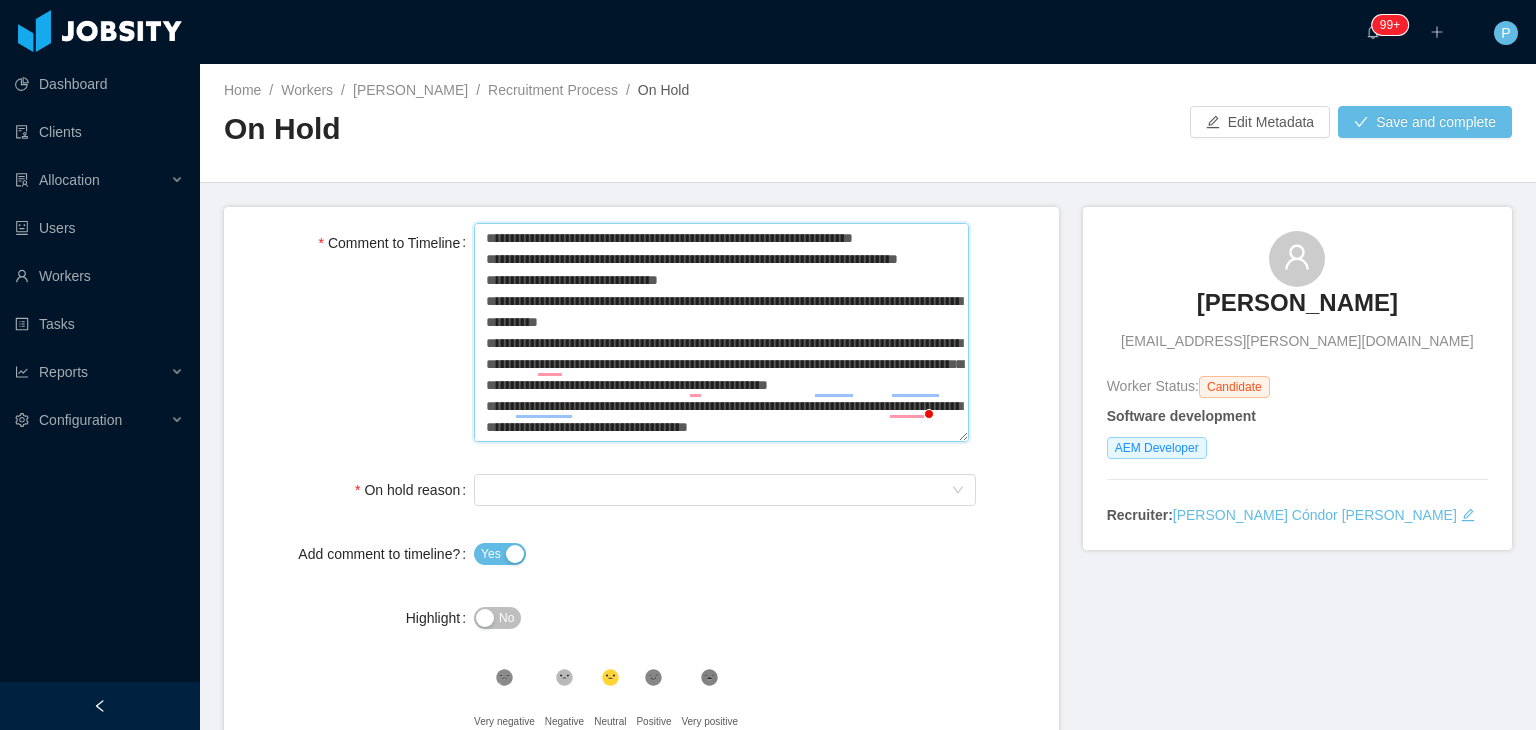 type 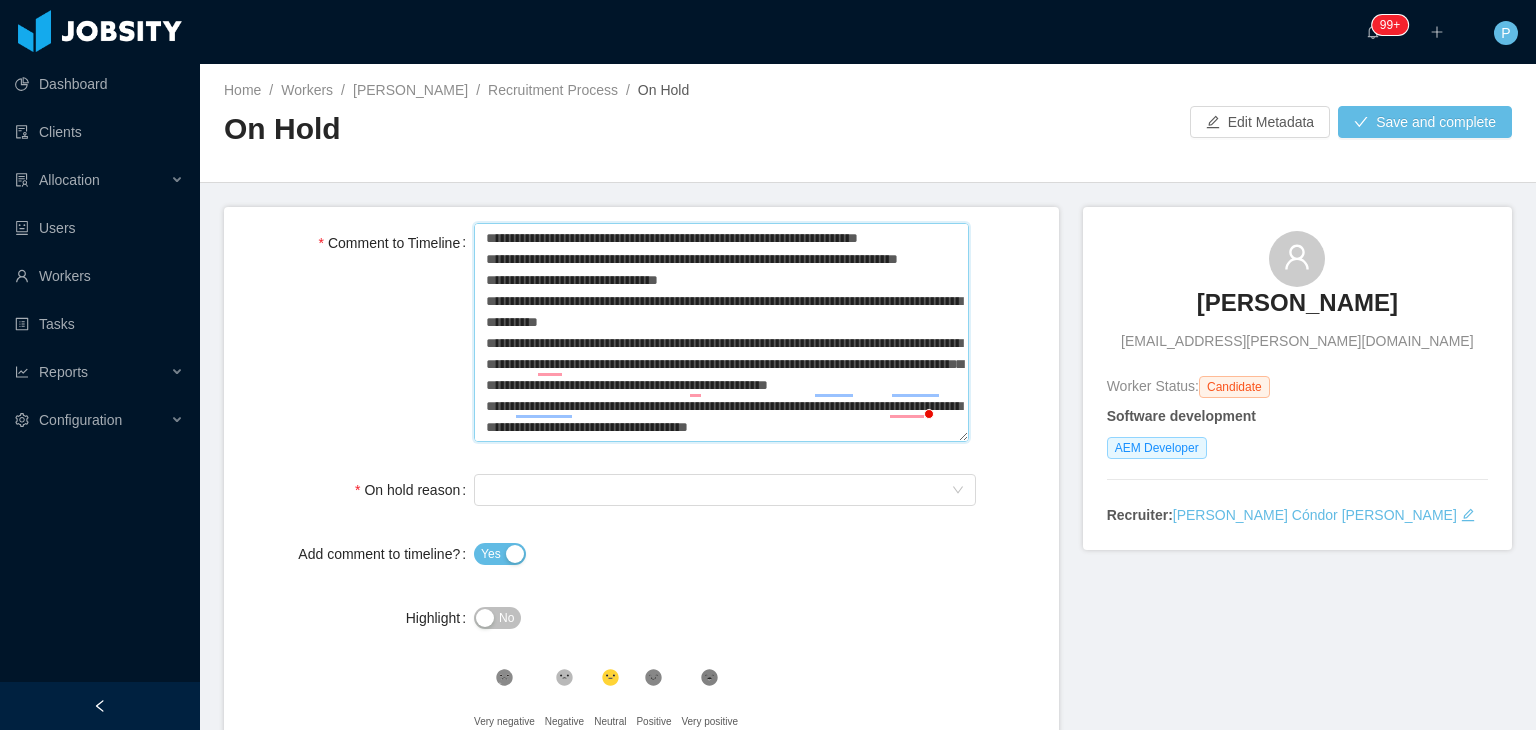 type 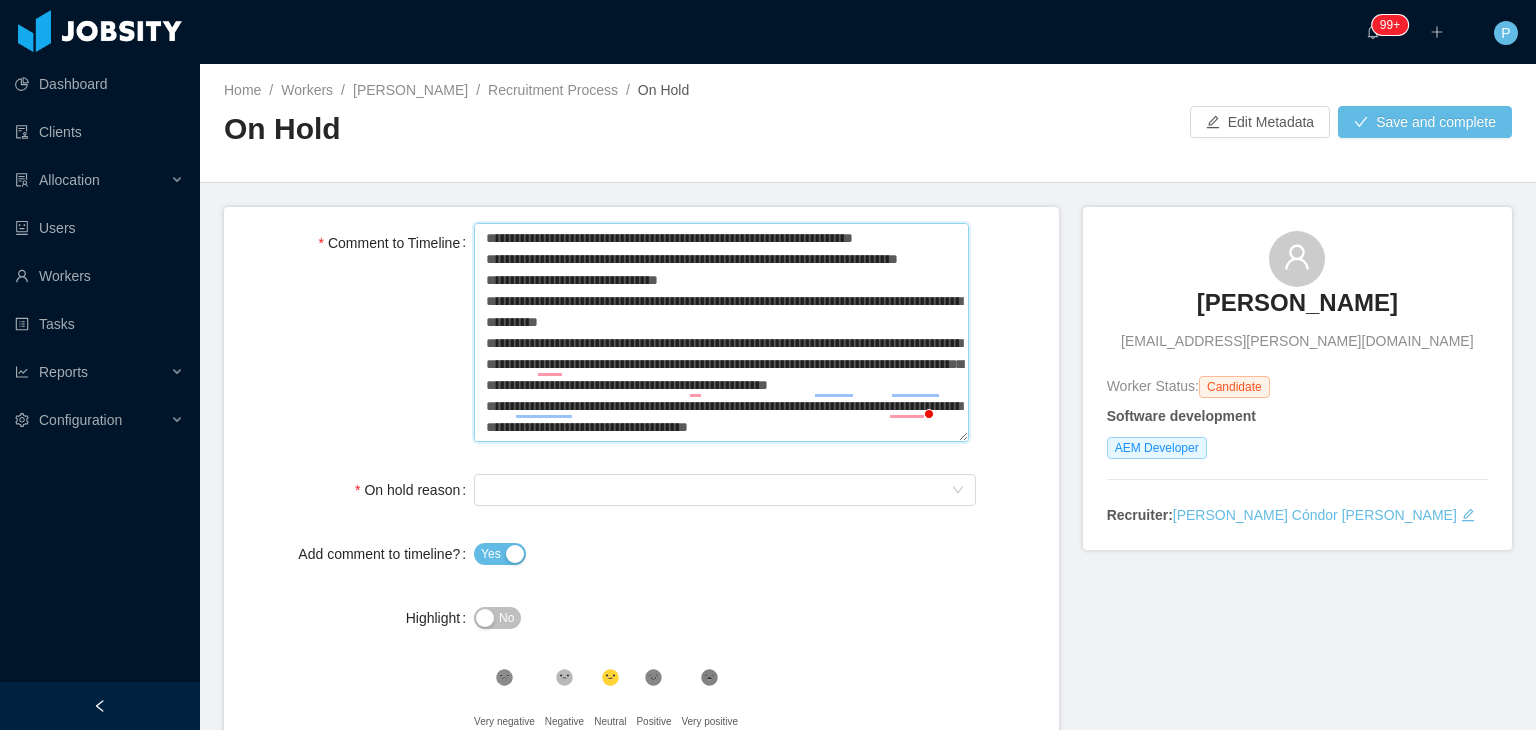 type 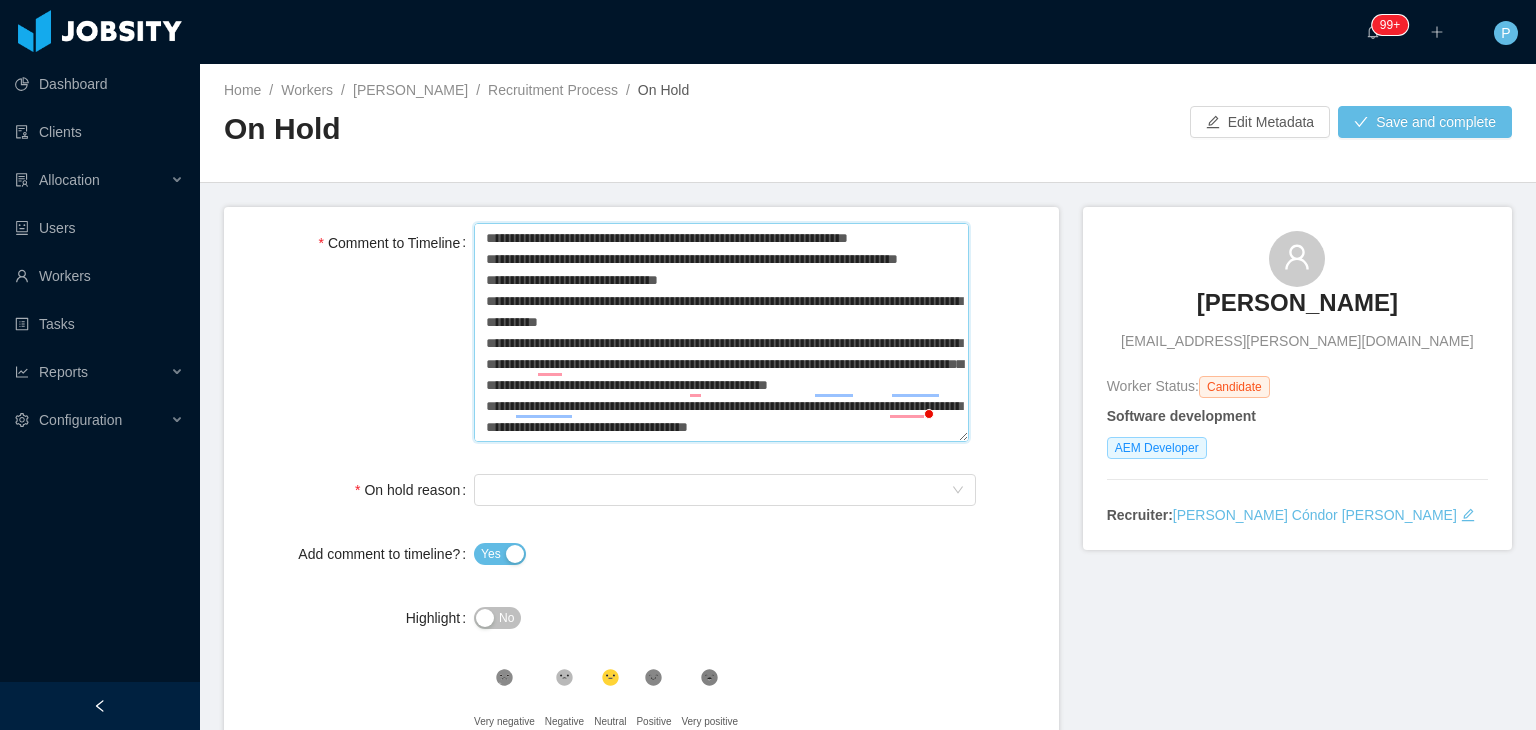 type 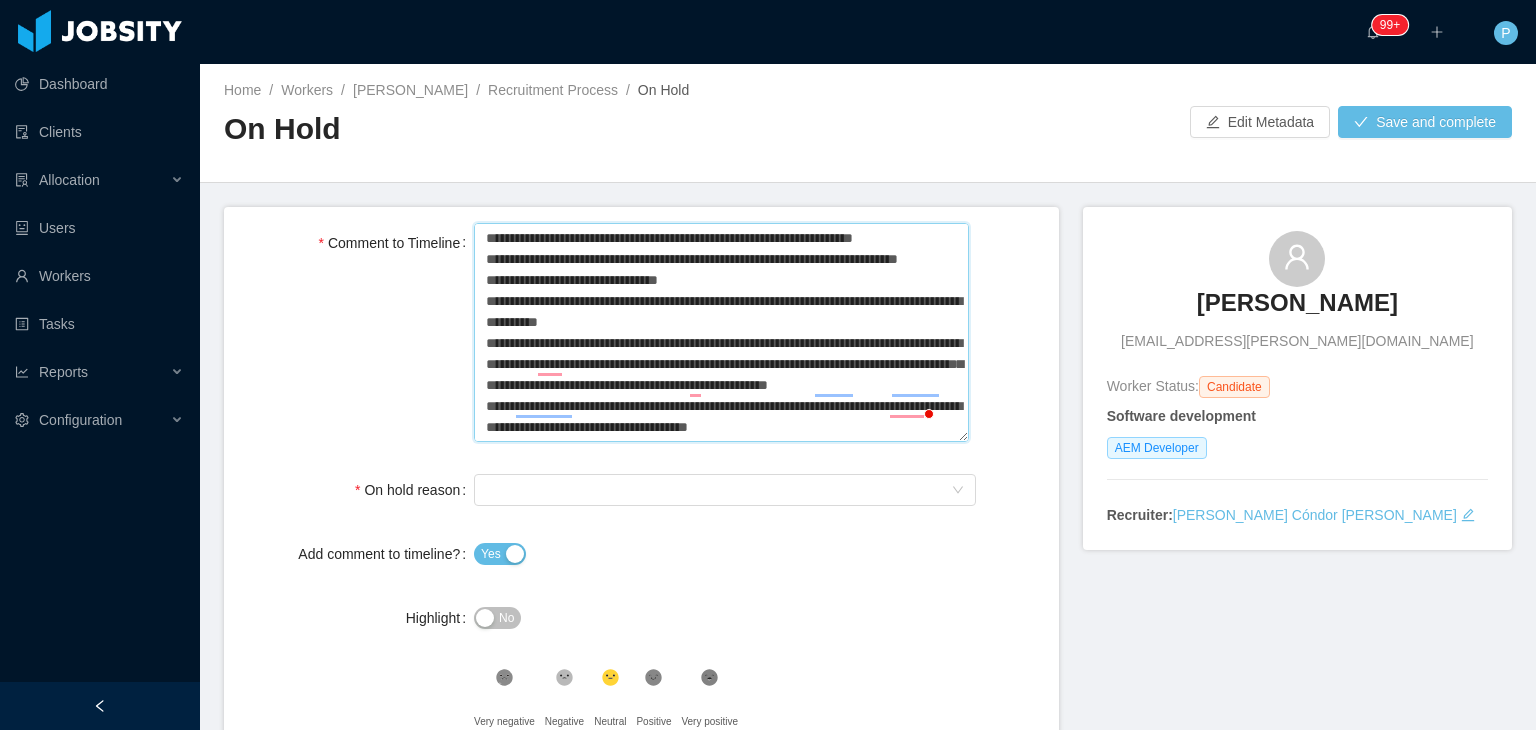 type 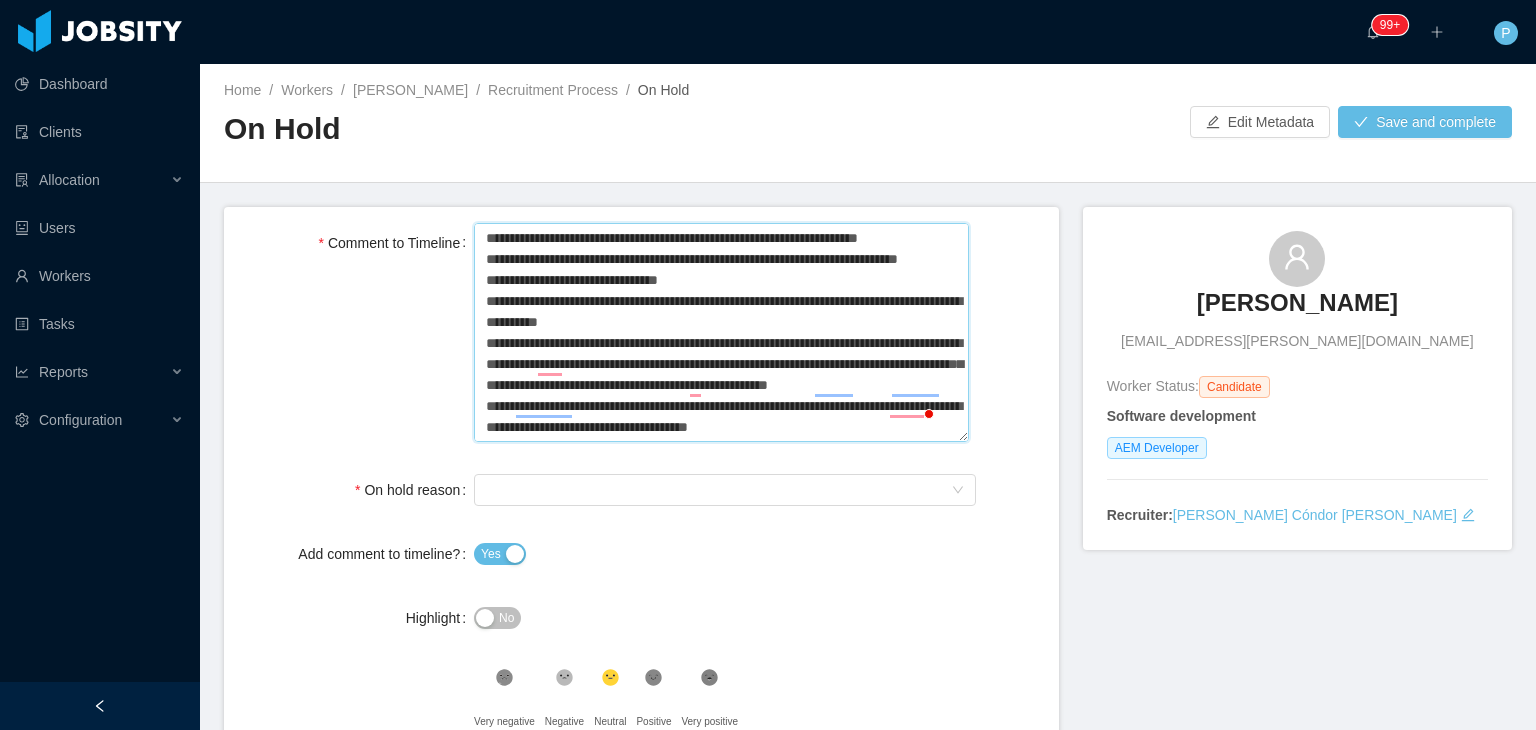 type 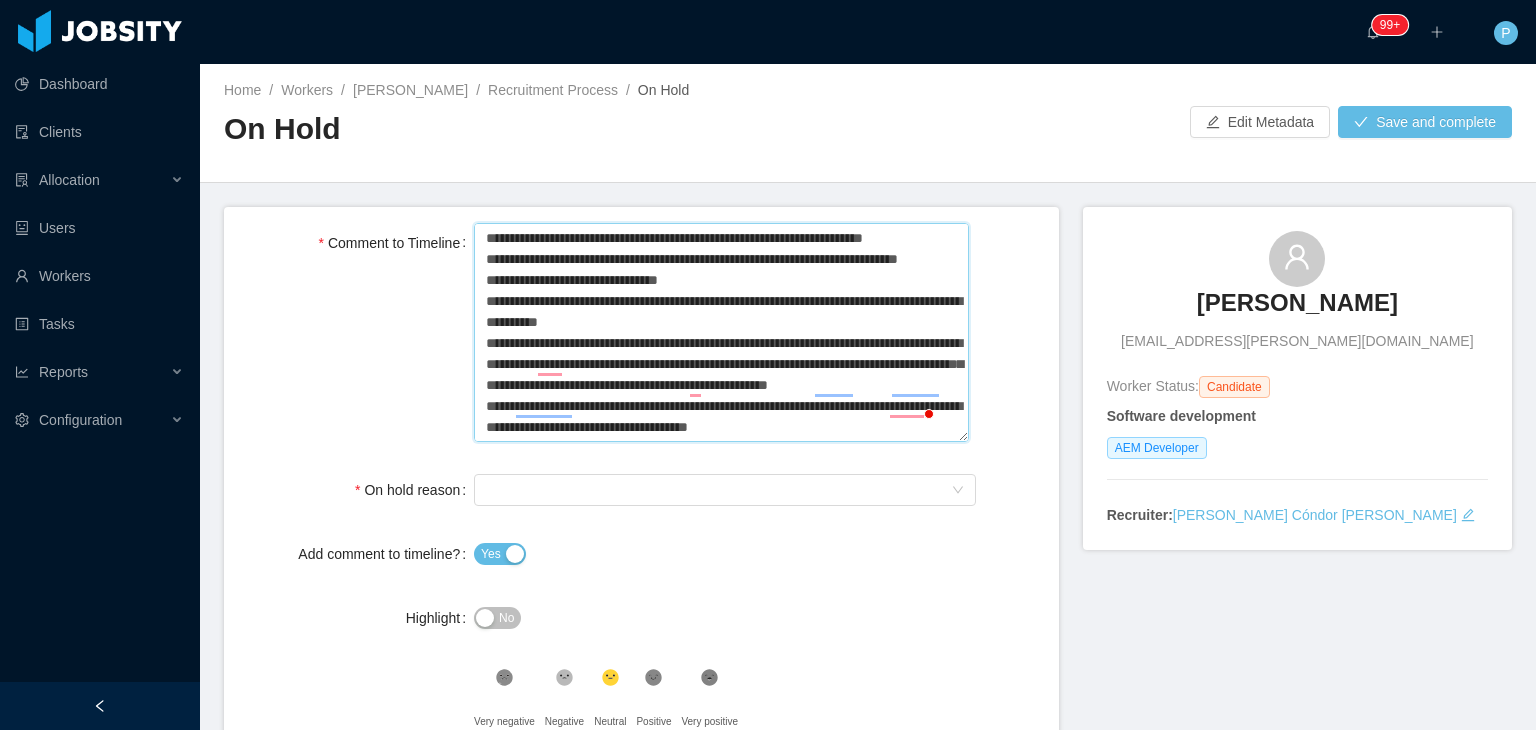 type 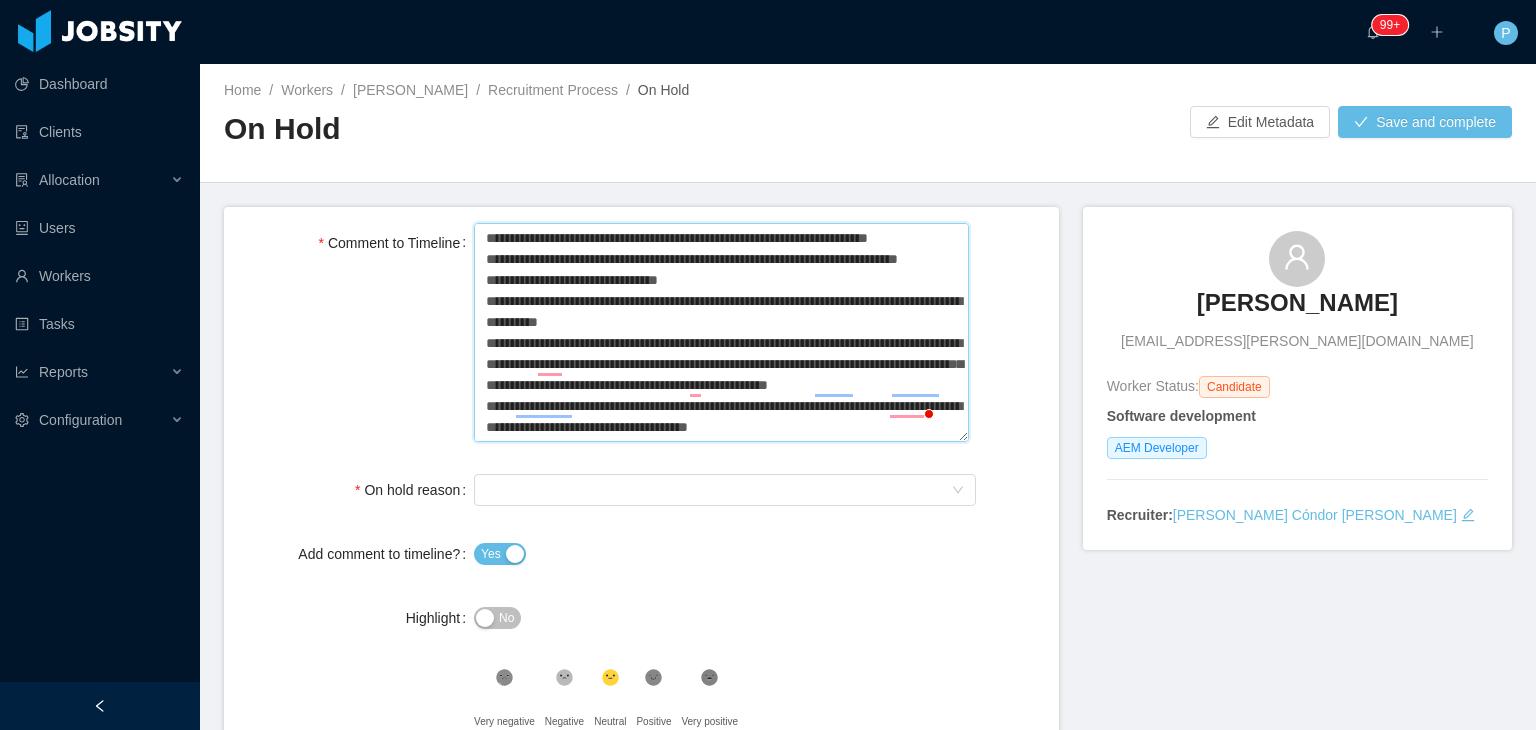 type 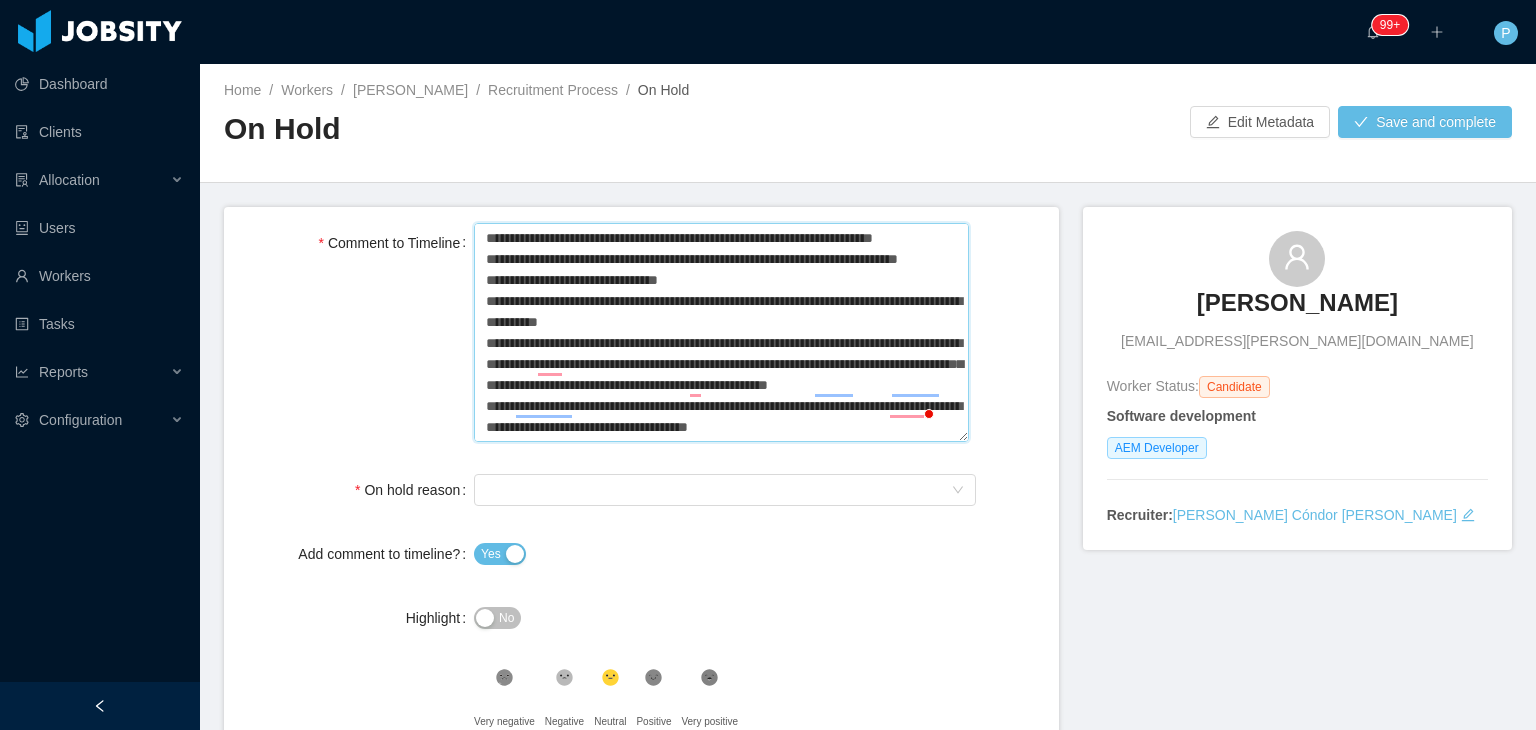 type 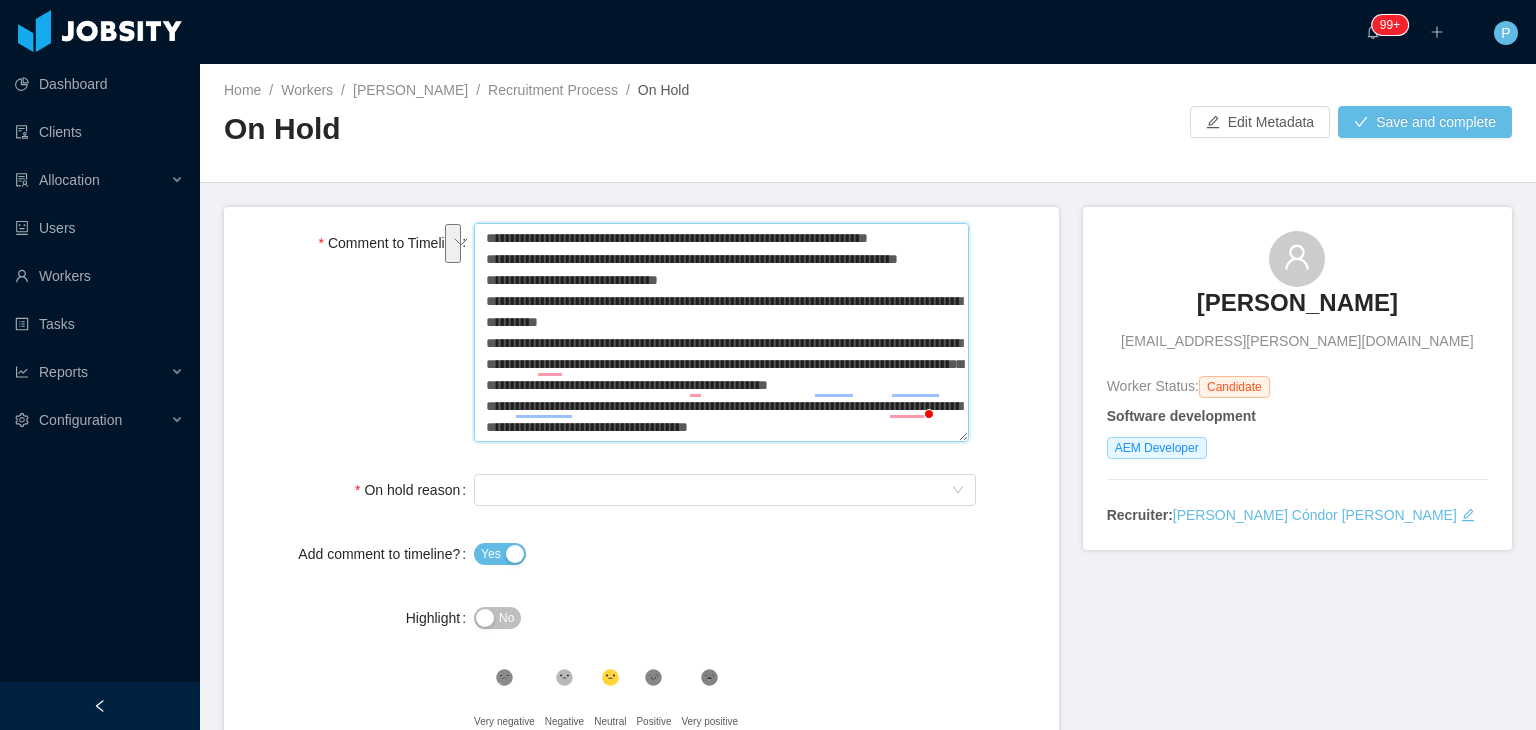 drag, startPoint x: 861, startPoint y: 241, endPoint x: 860, endPoint y: 260, distance: 19.026299 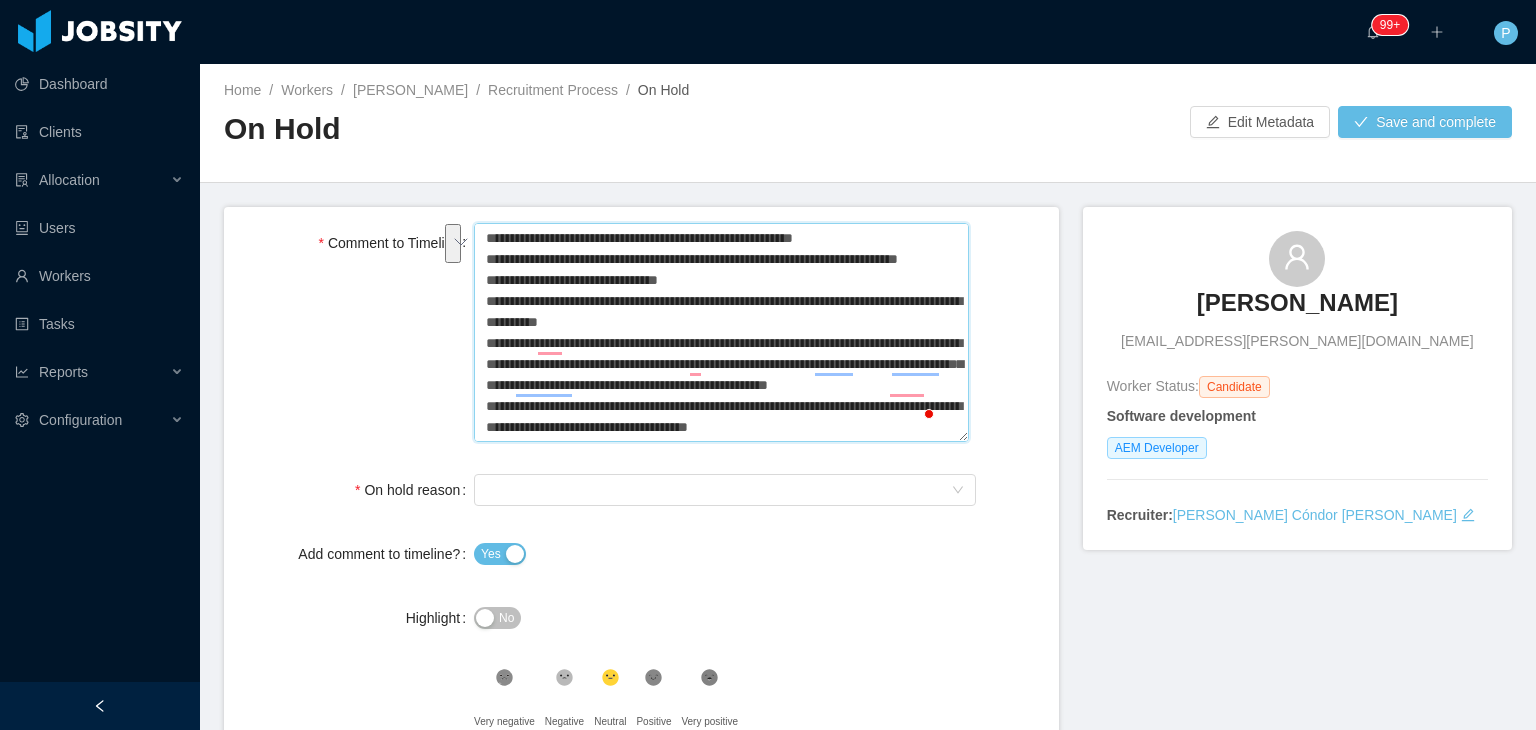type 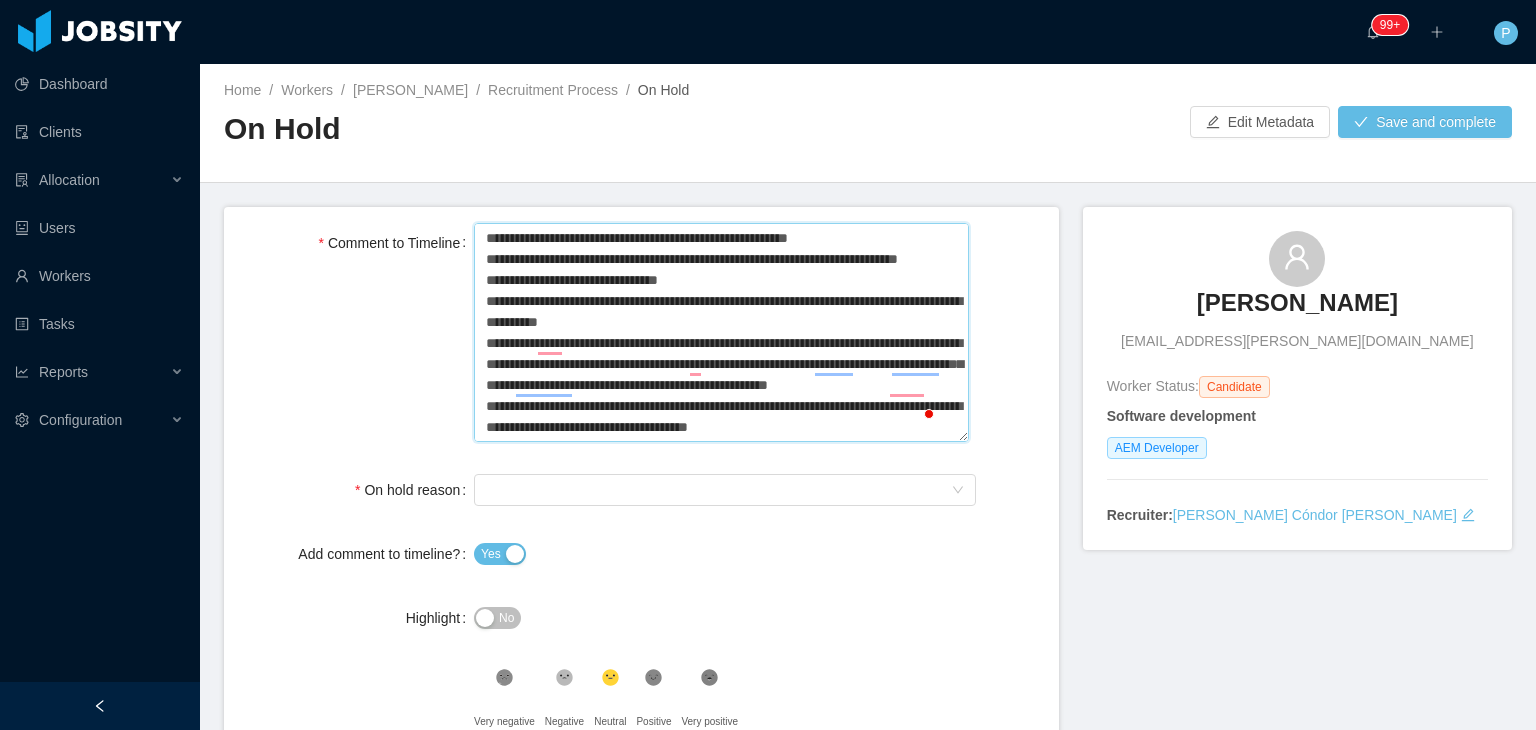 type 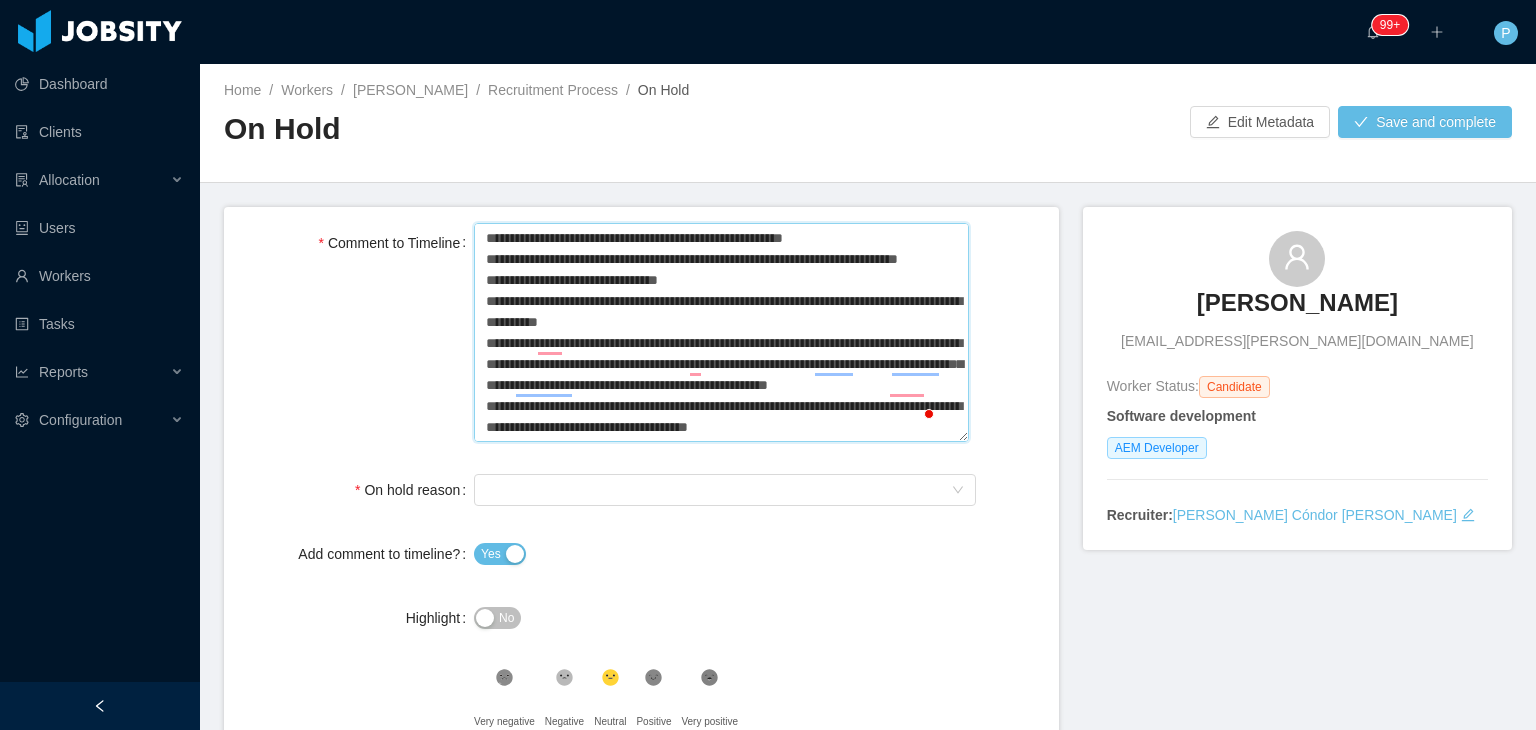 type 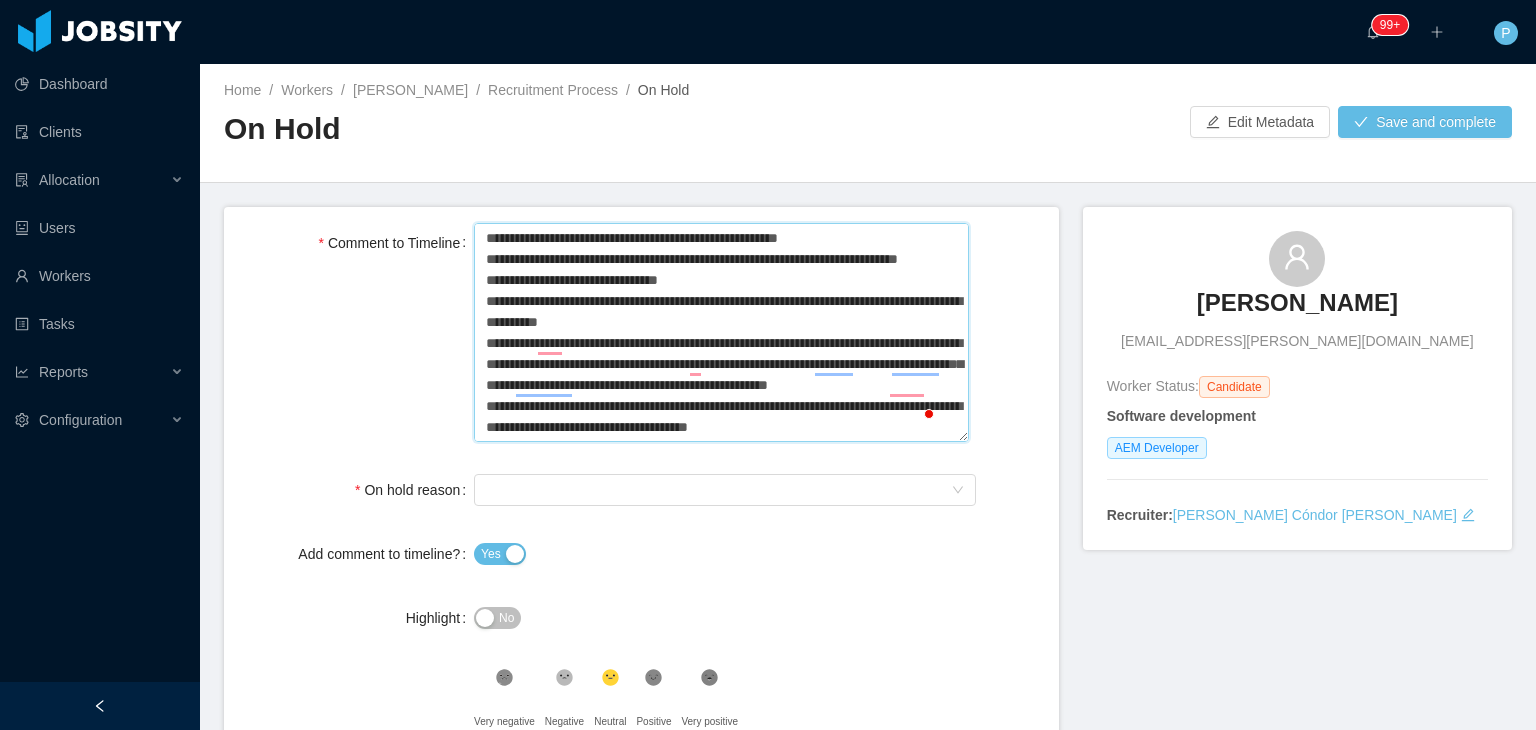 type 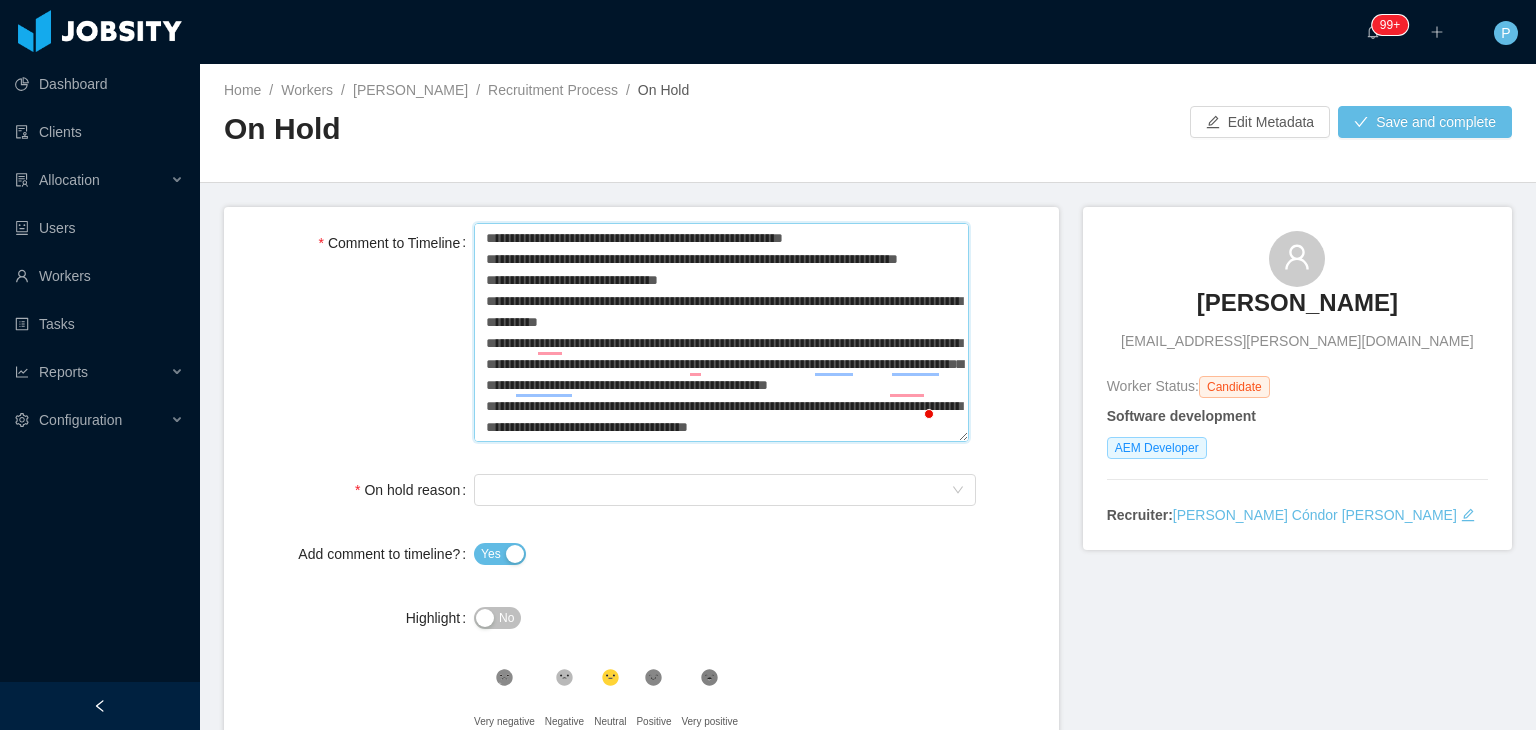 type 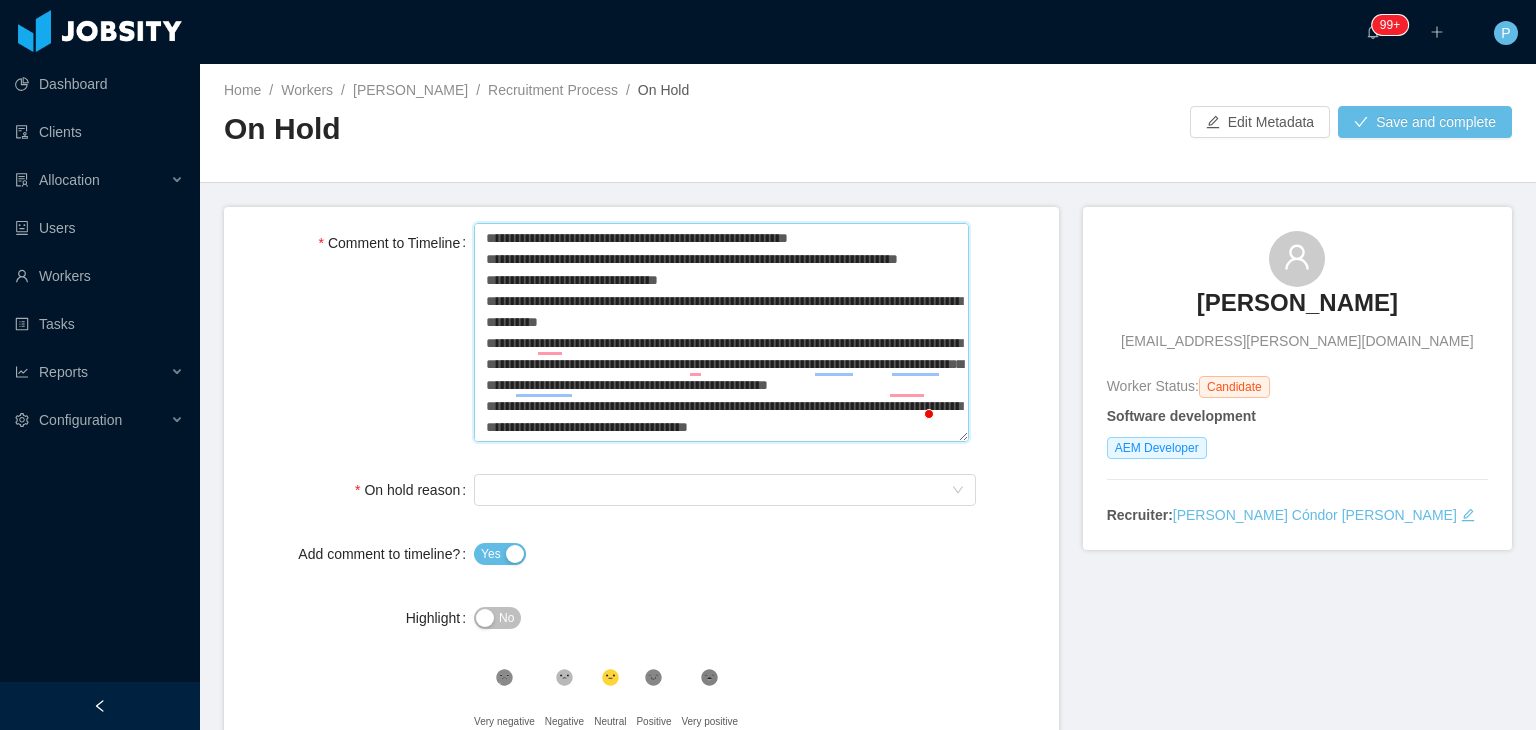 type 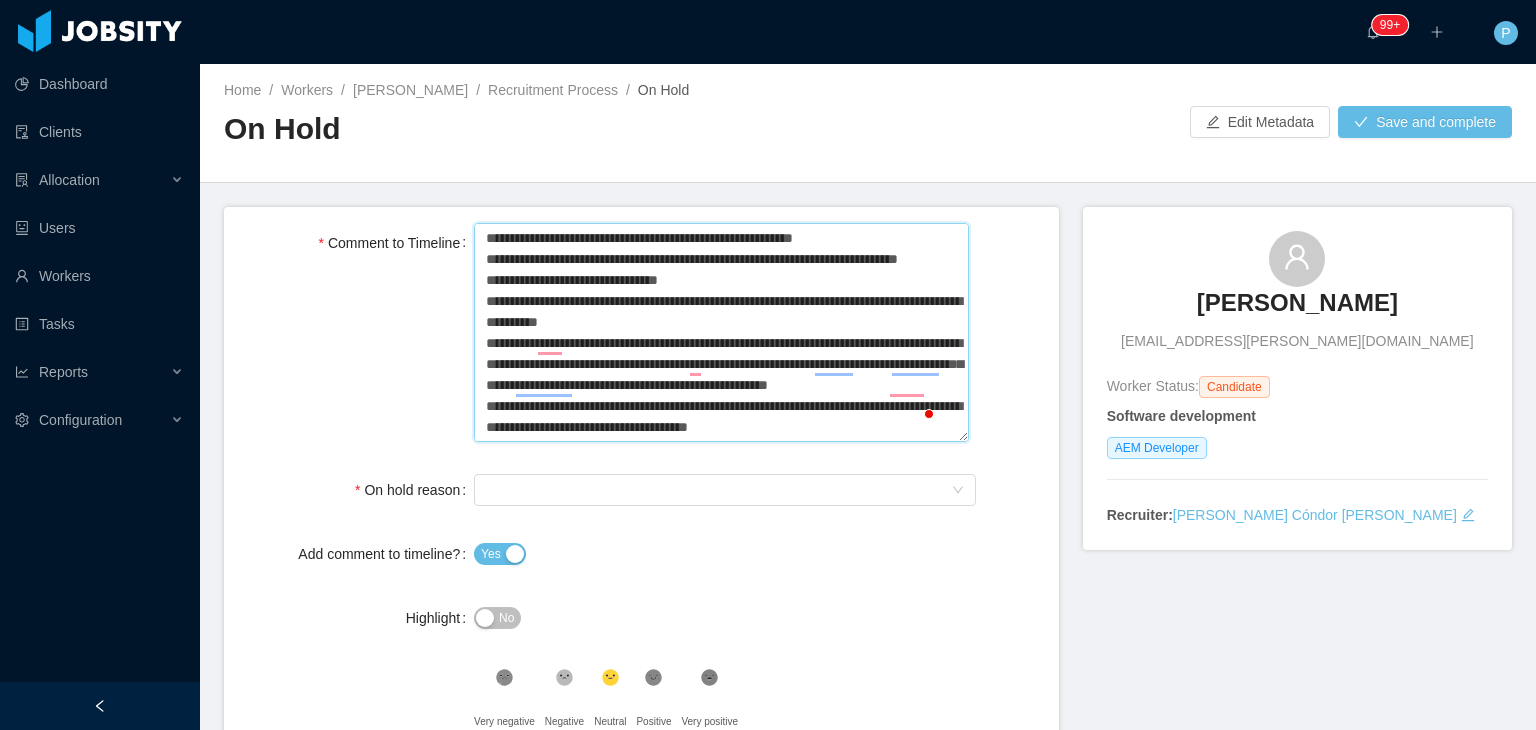 type 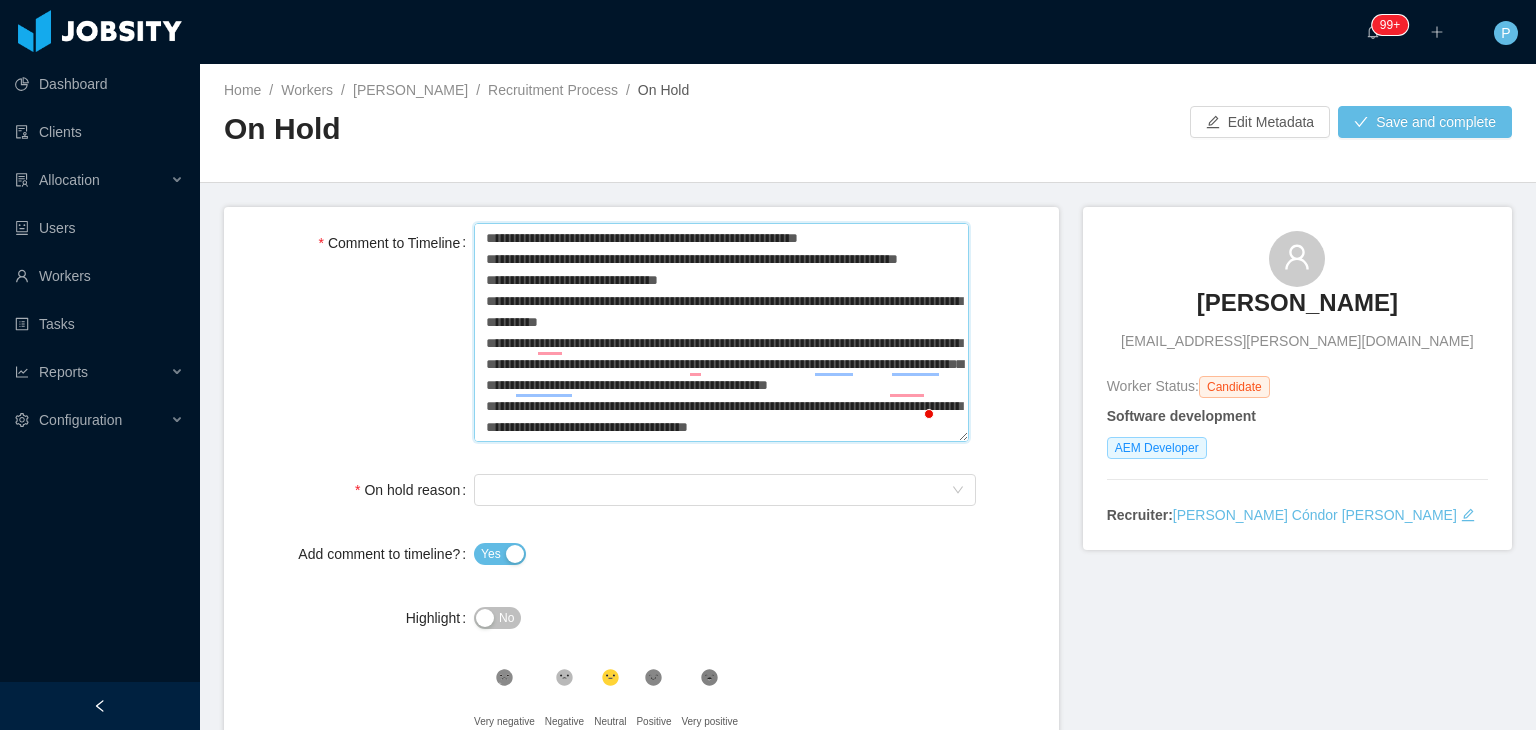 type 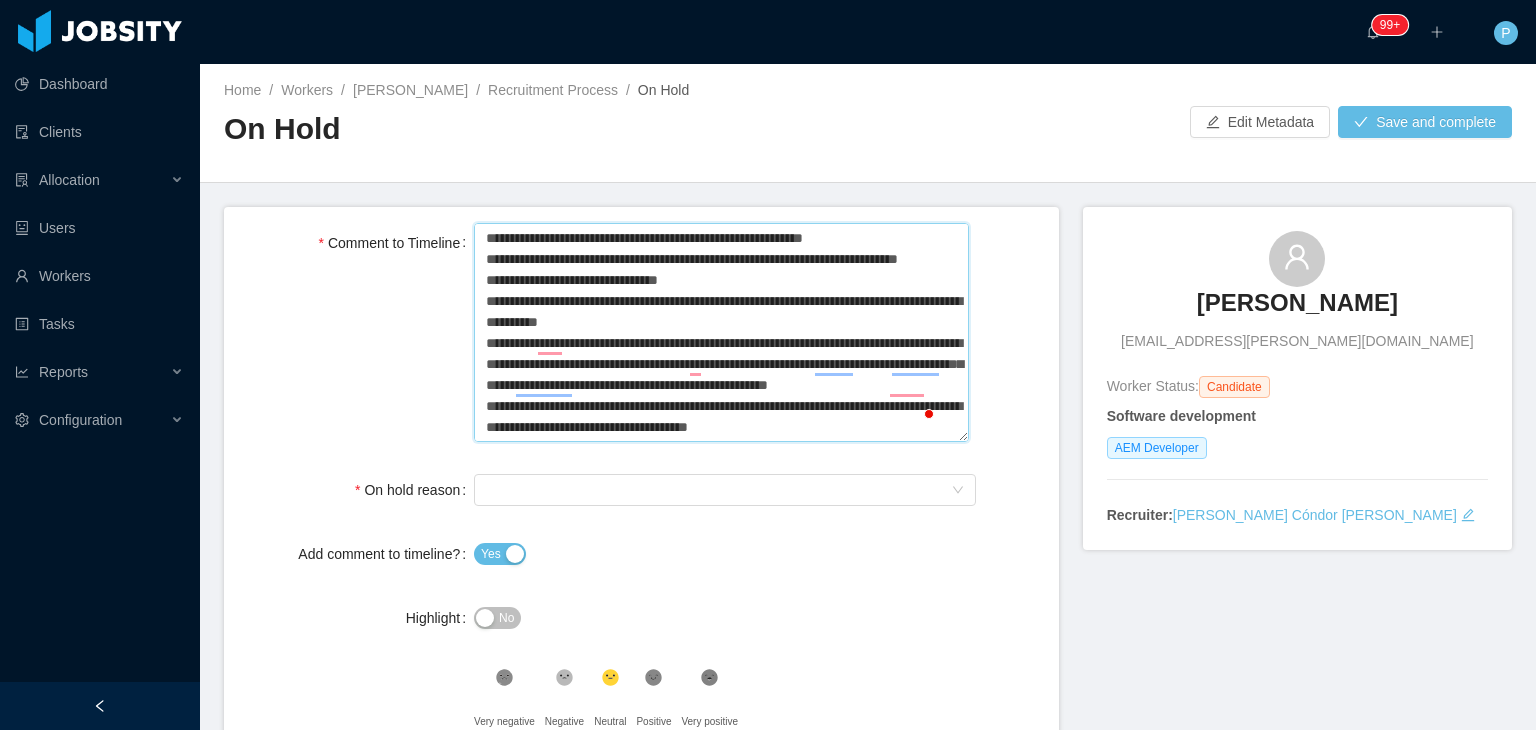 type 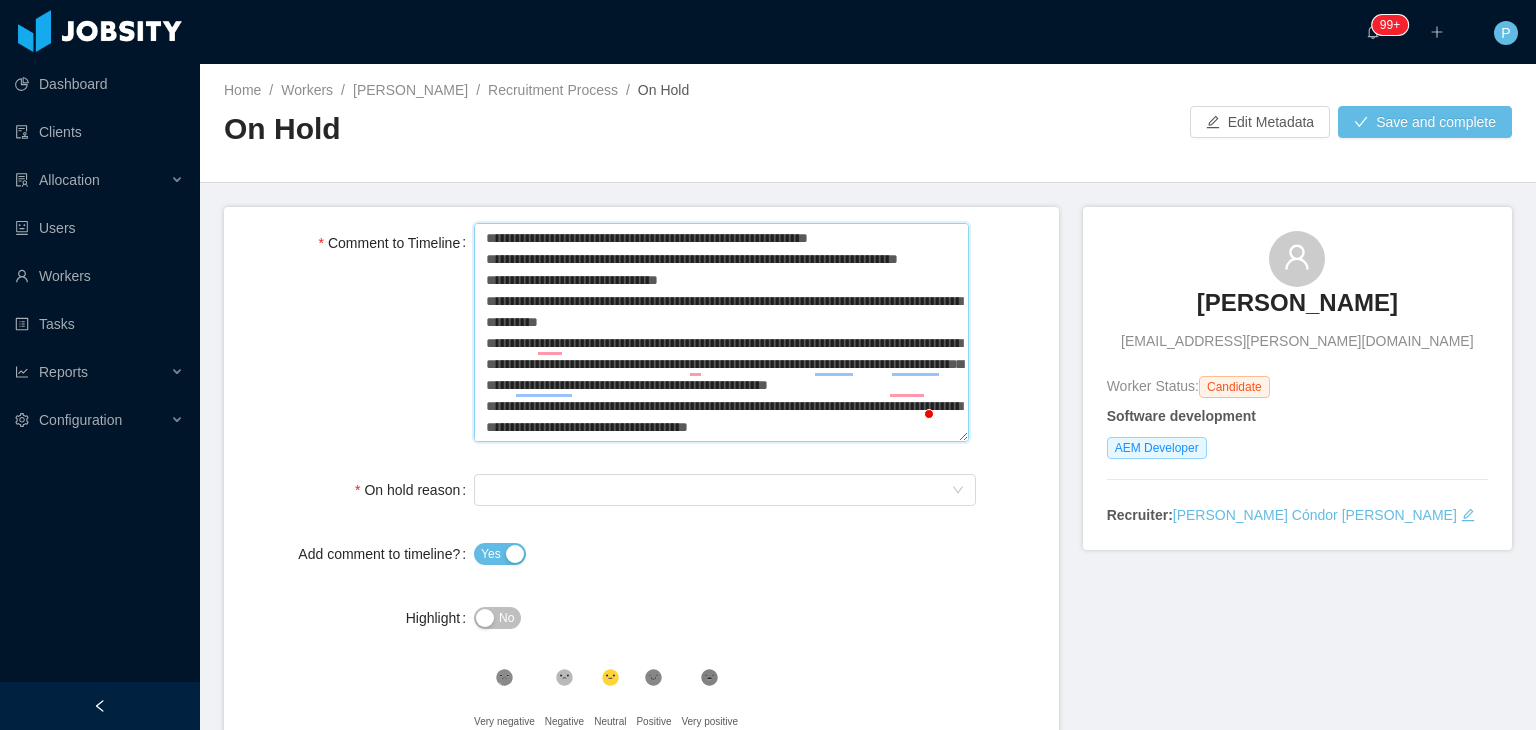 type 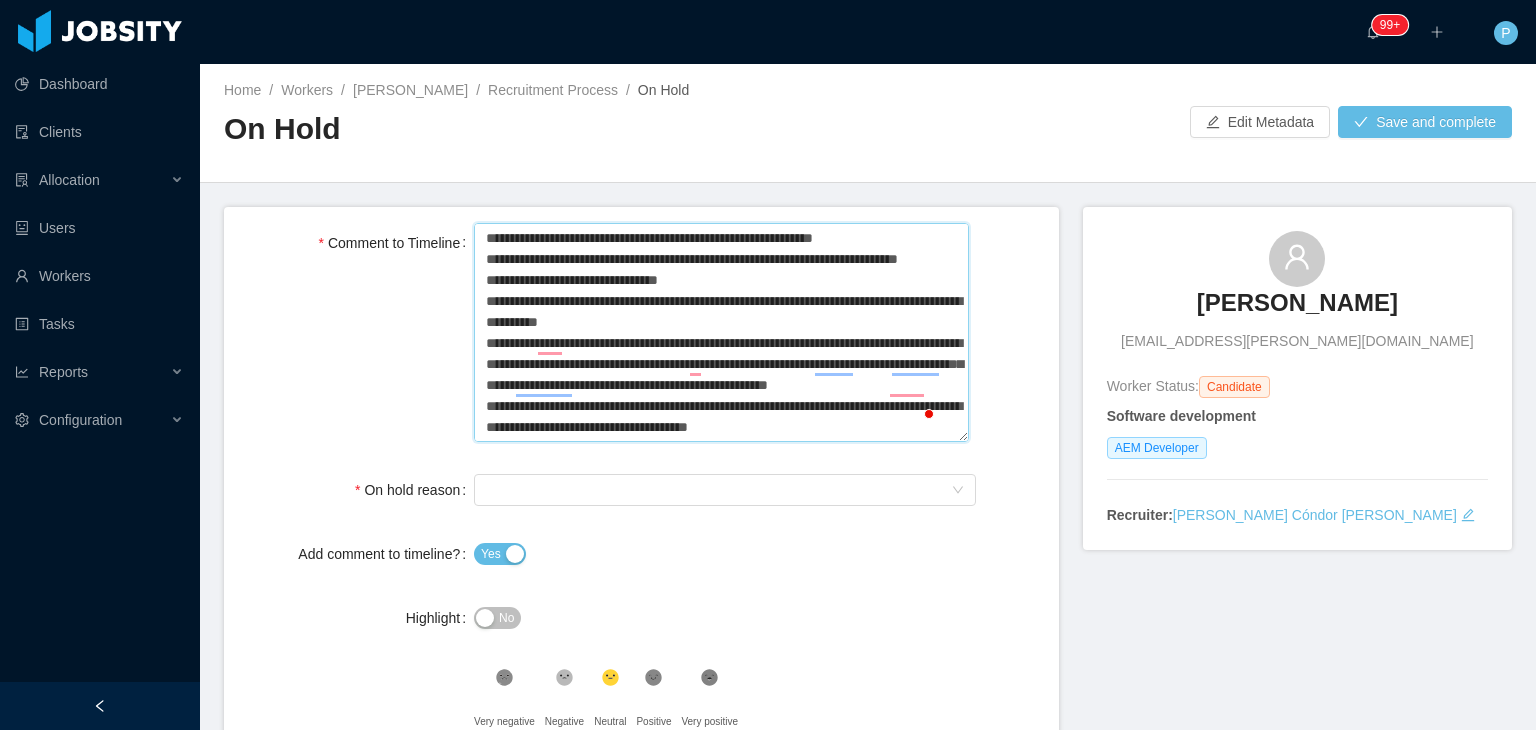 type 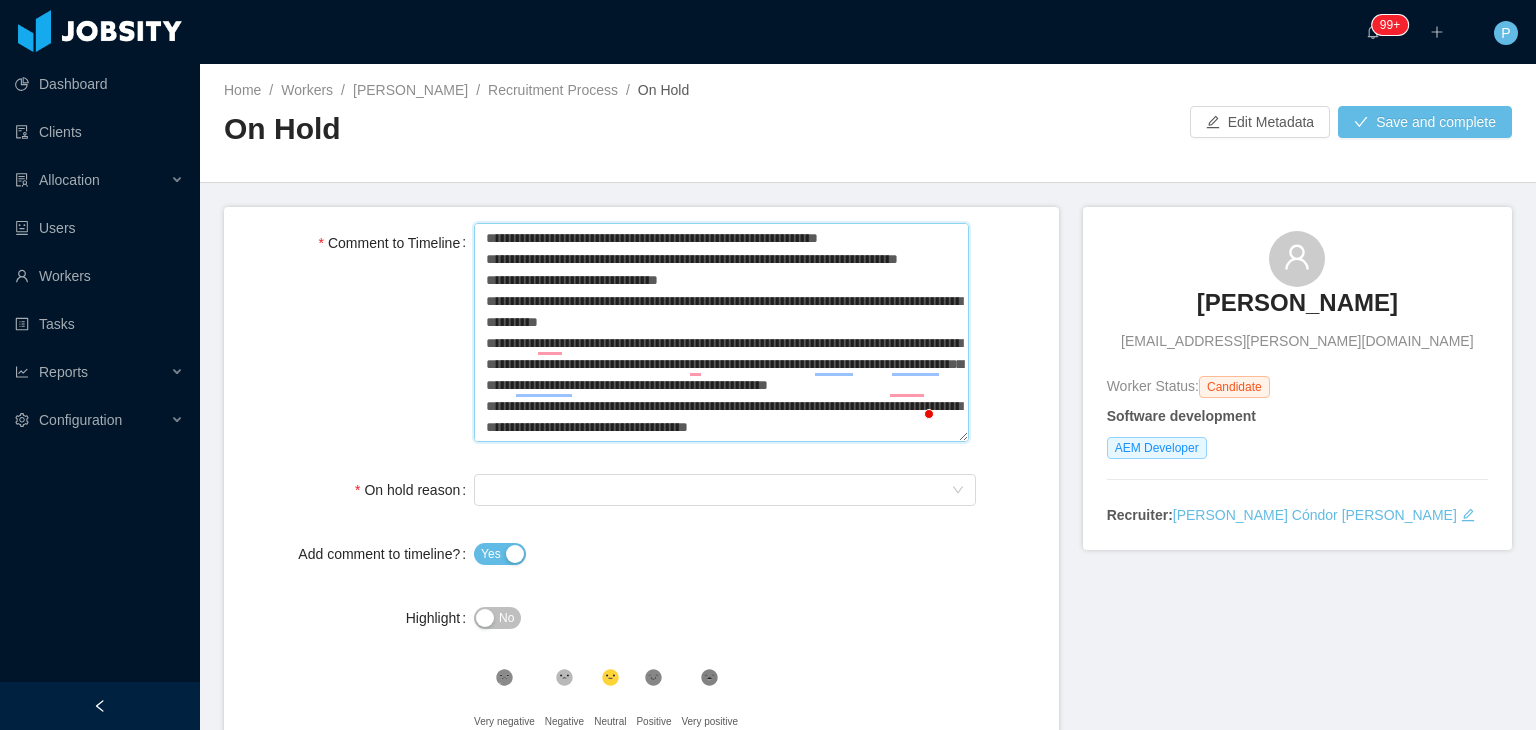 type 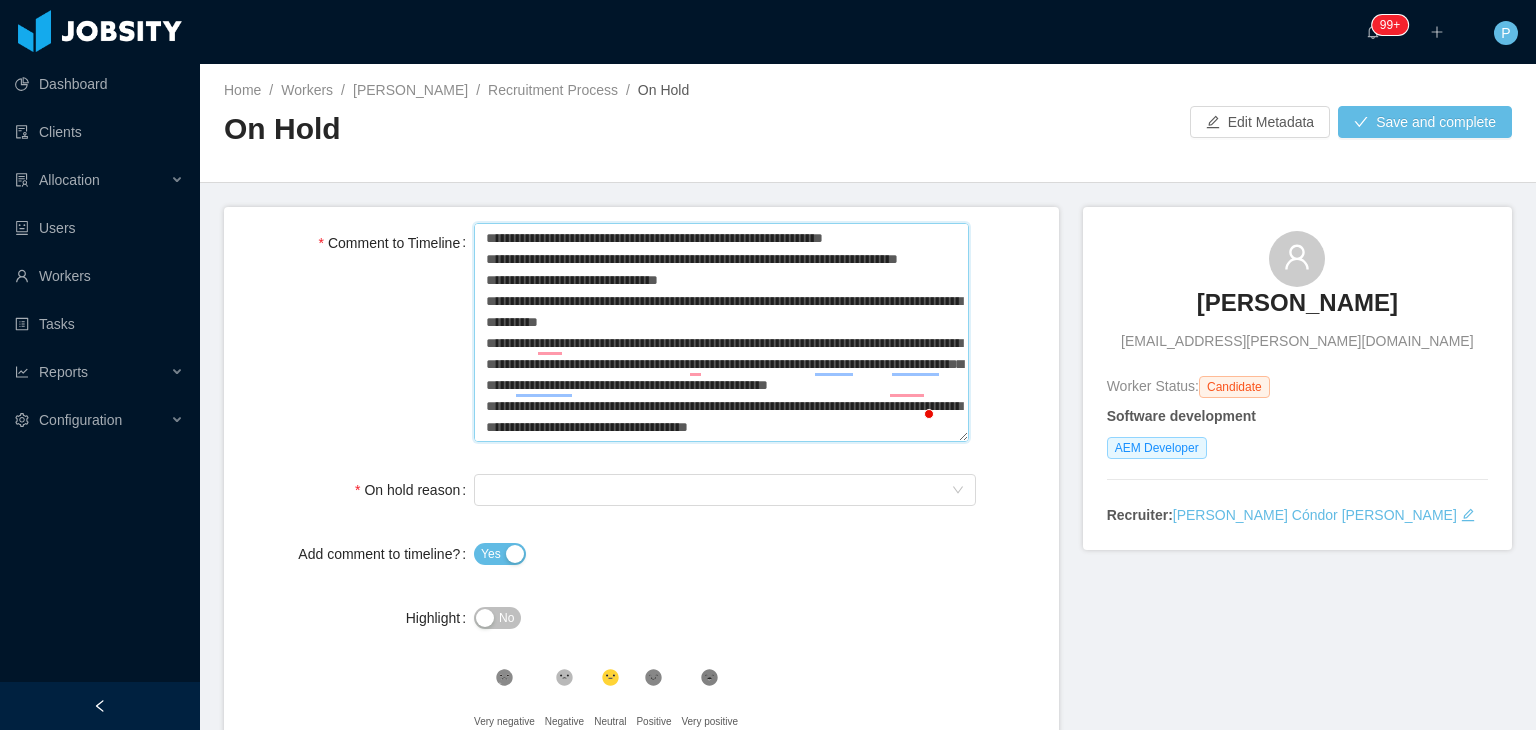 type 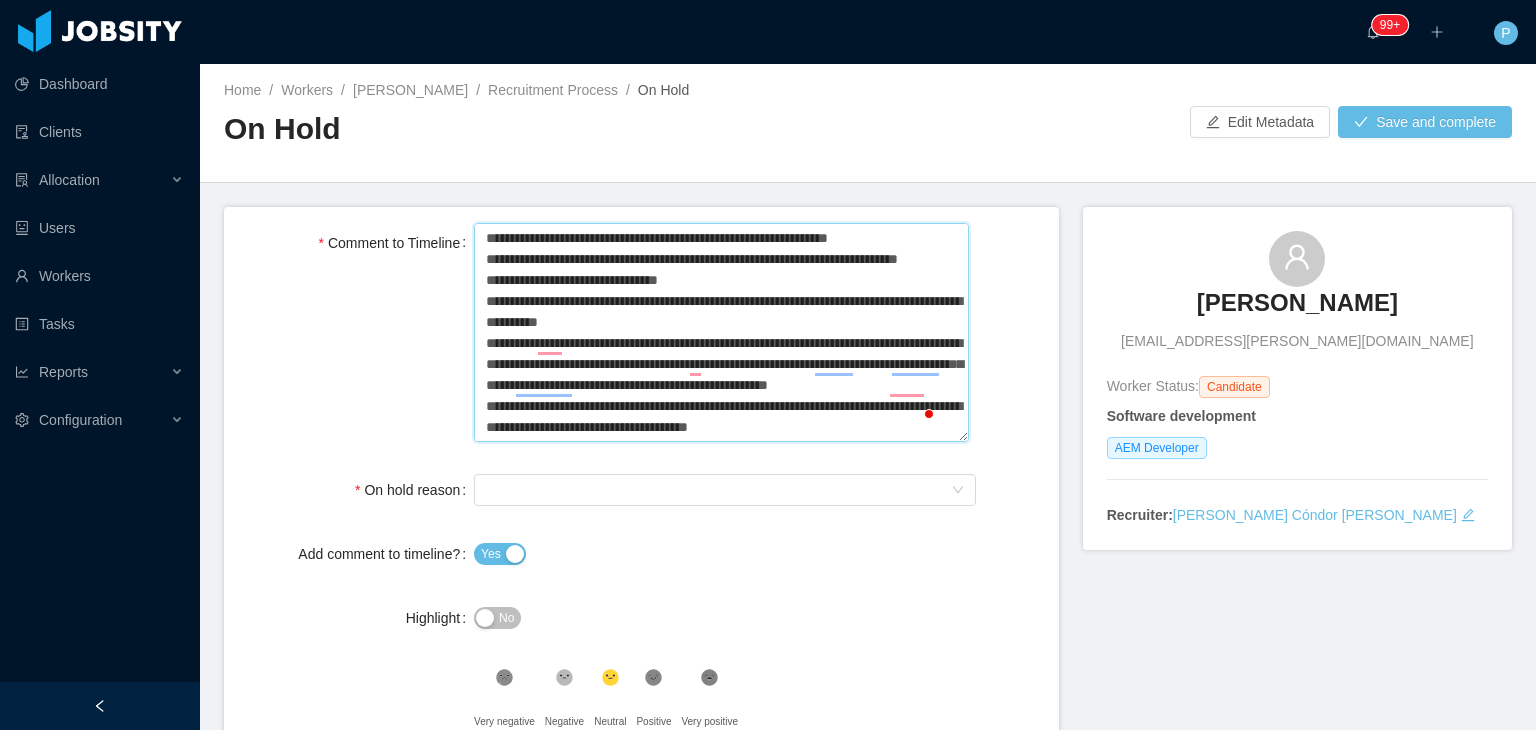 type 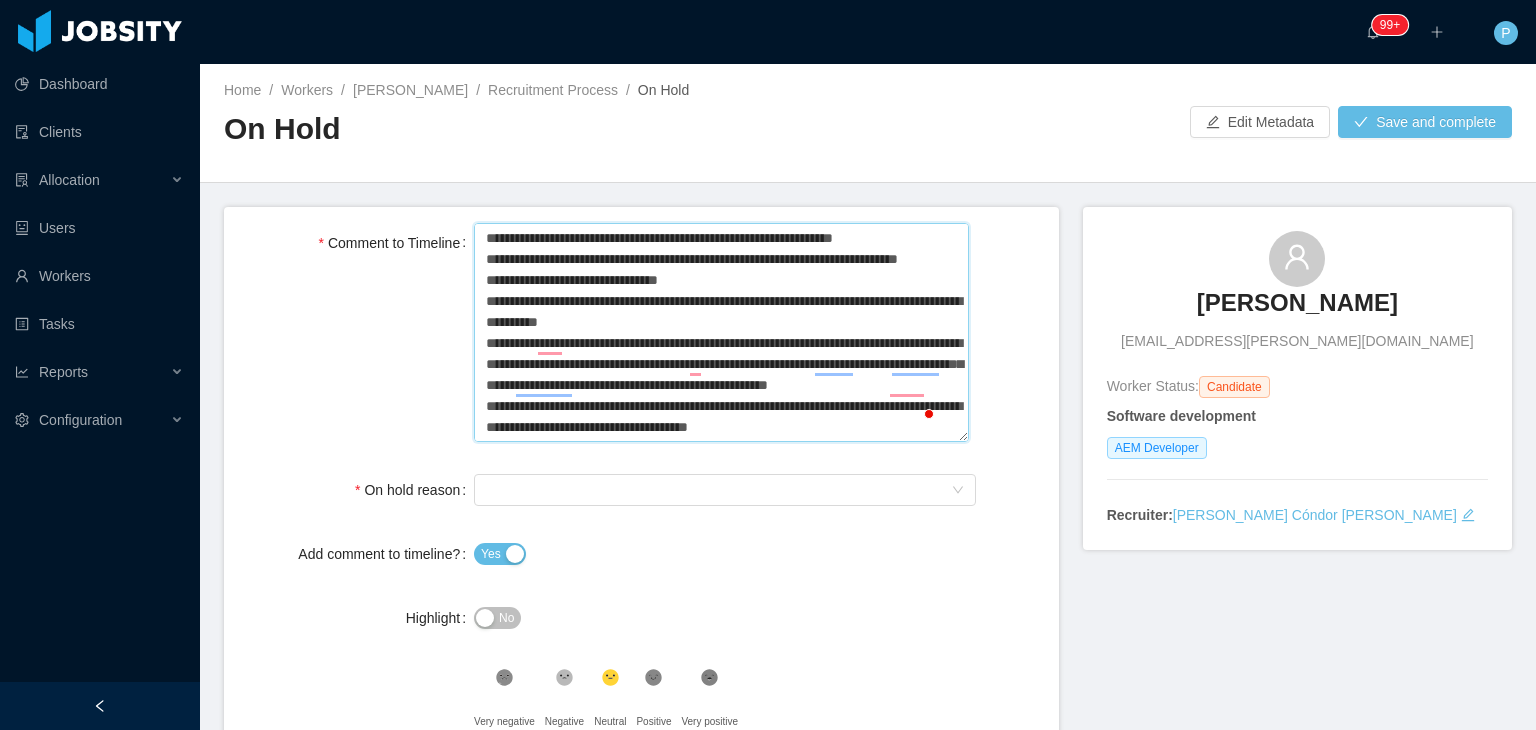 type 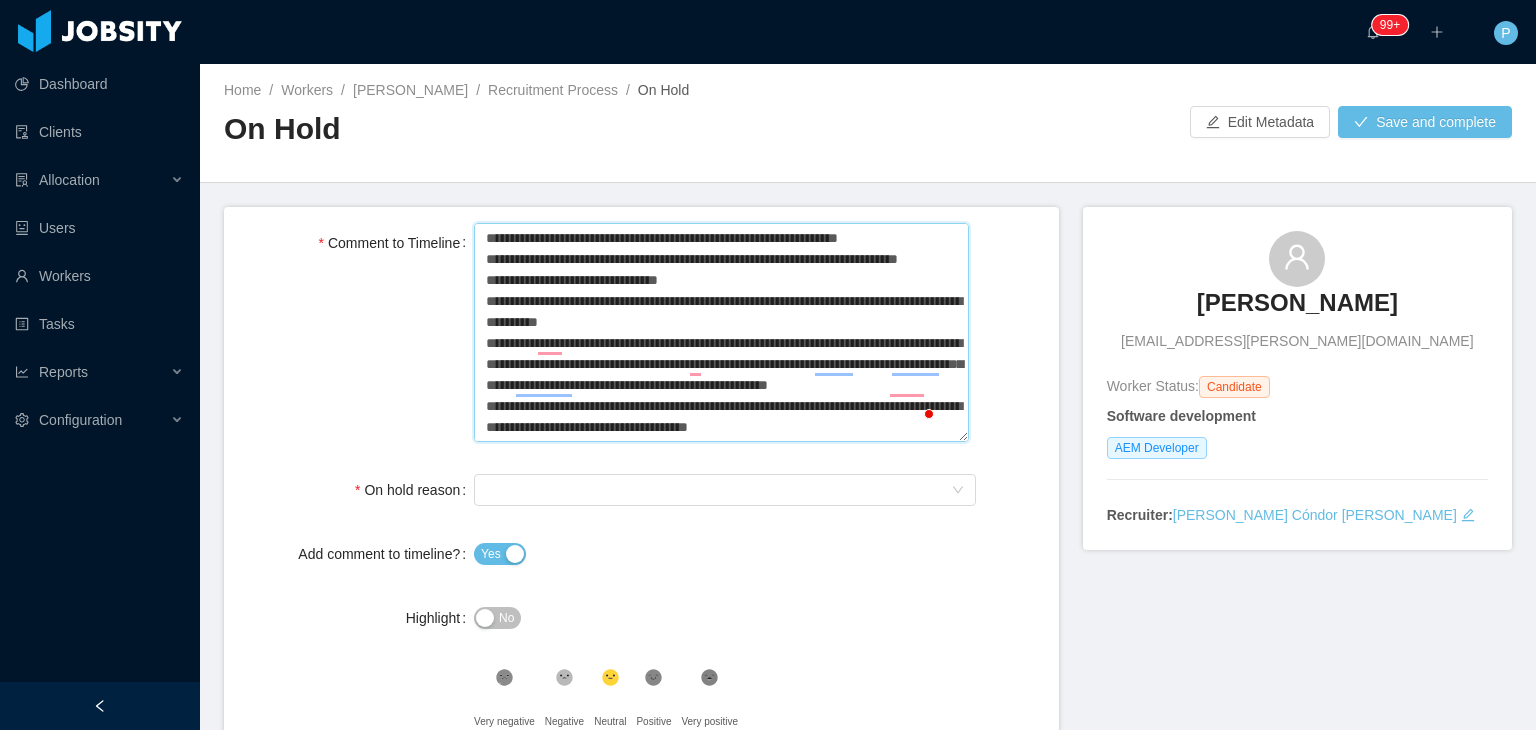 type on "**********" 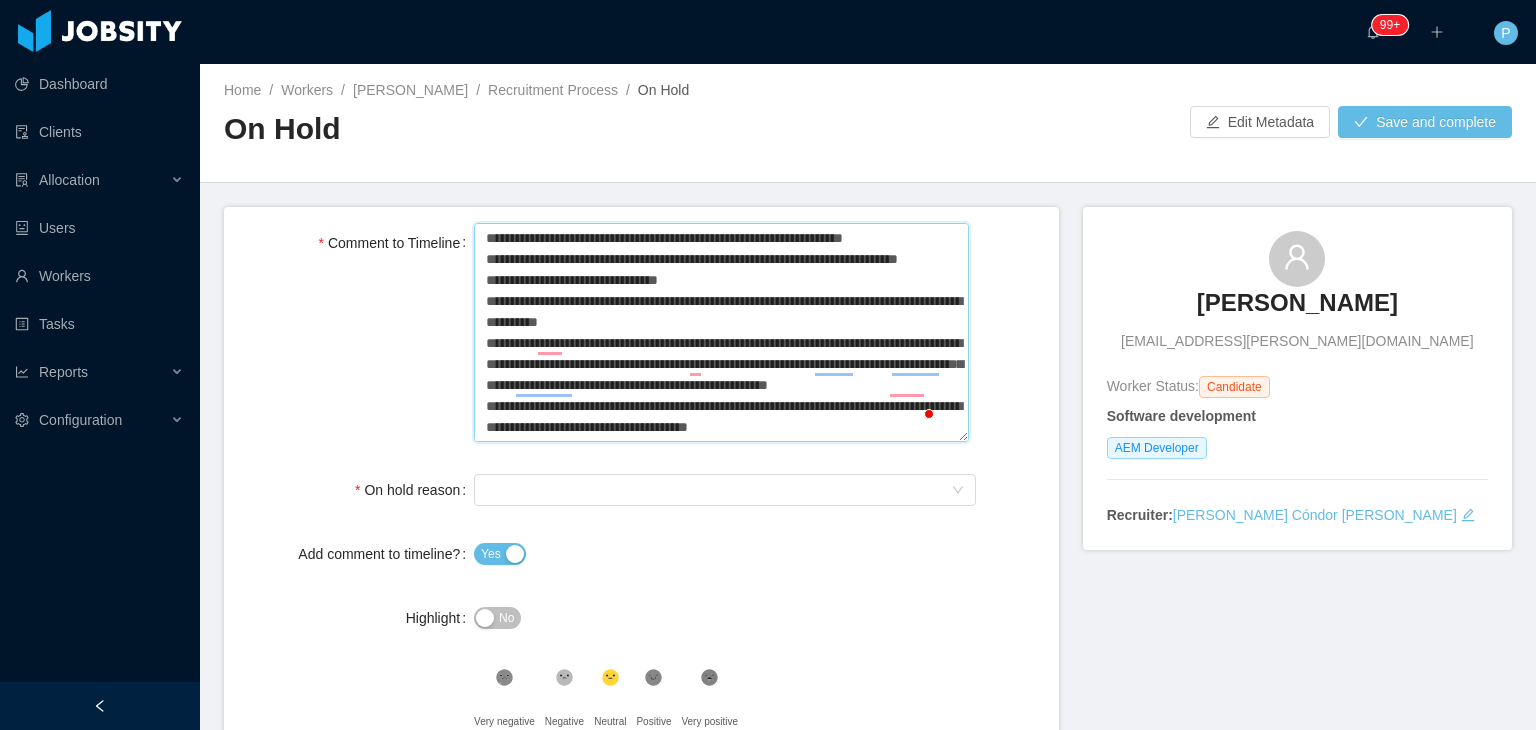 type 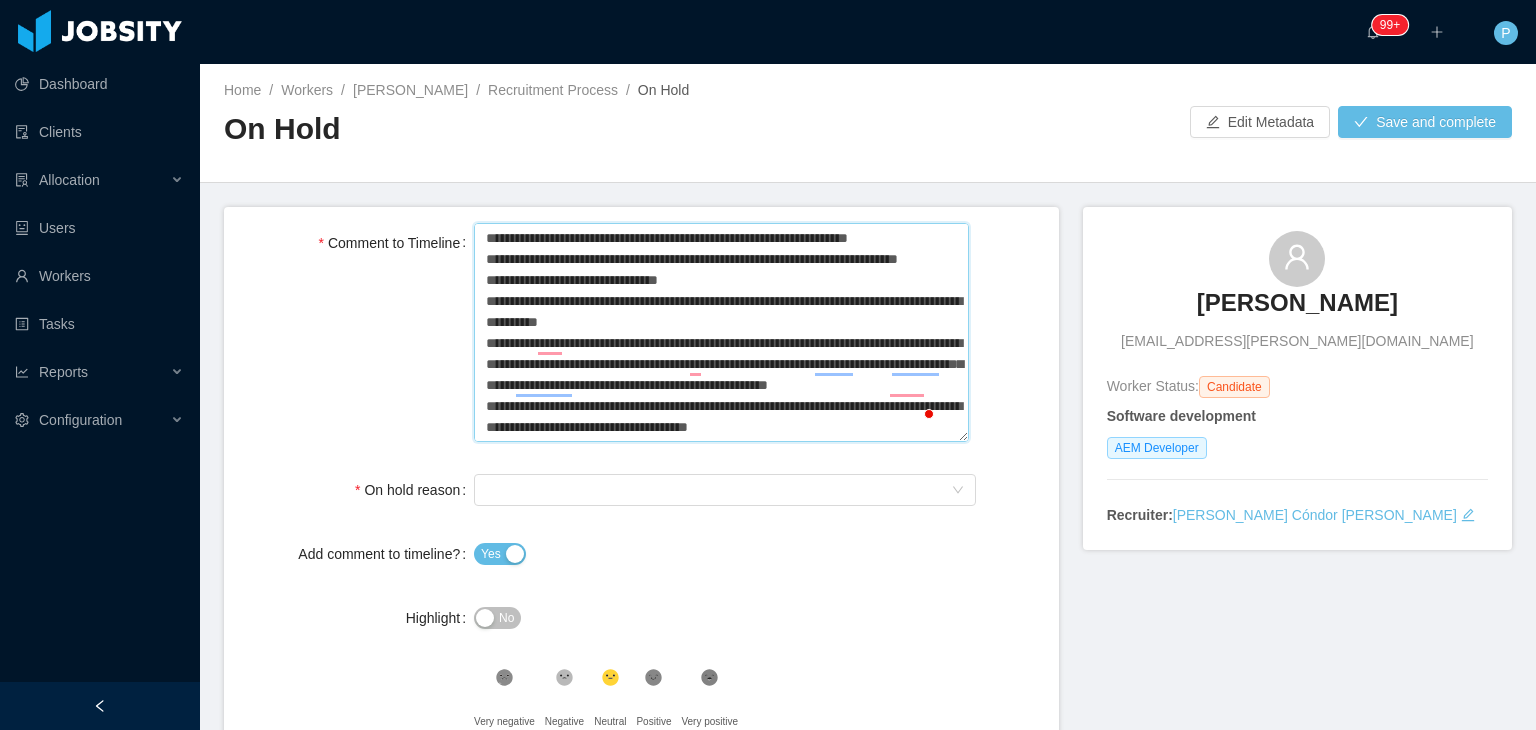 type 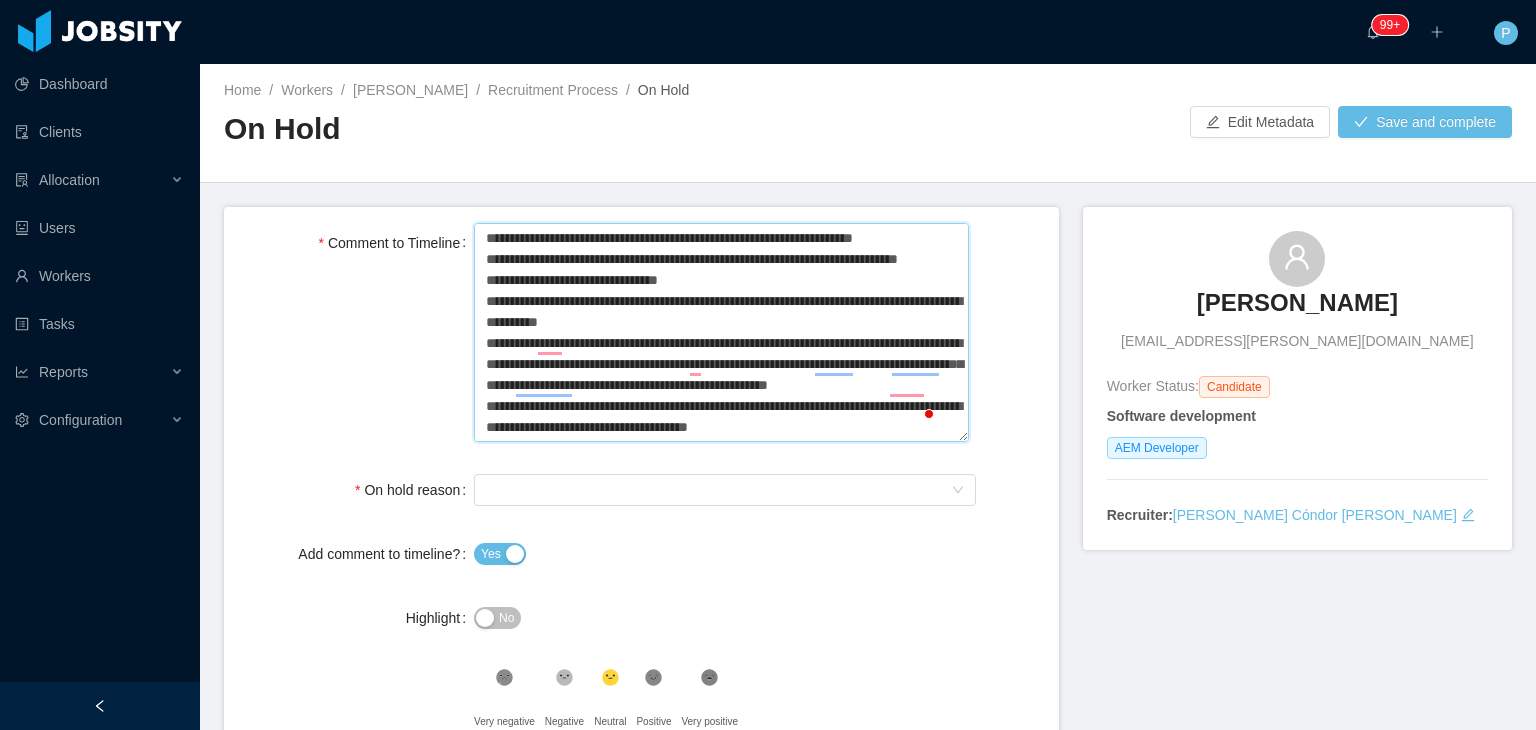 type 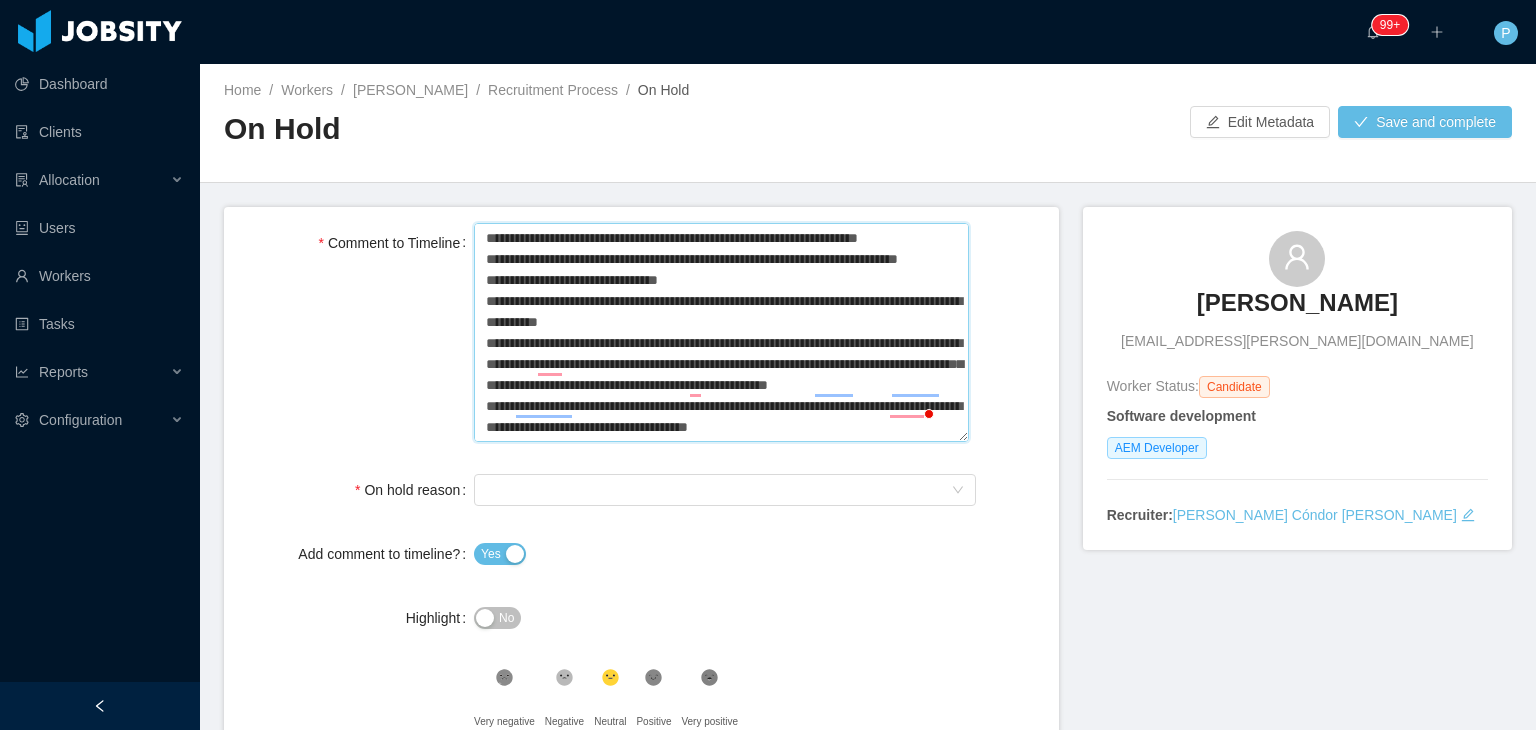 type 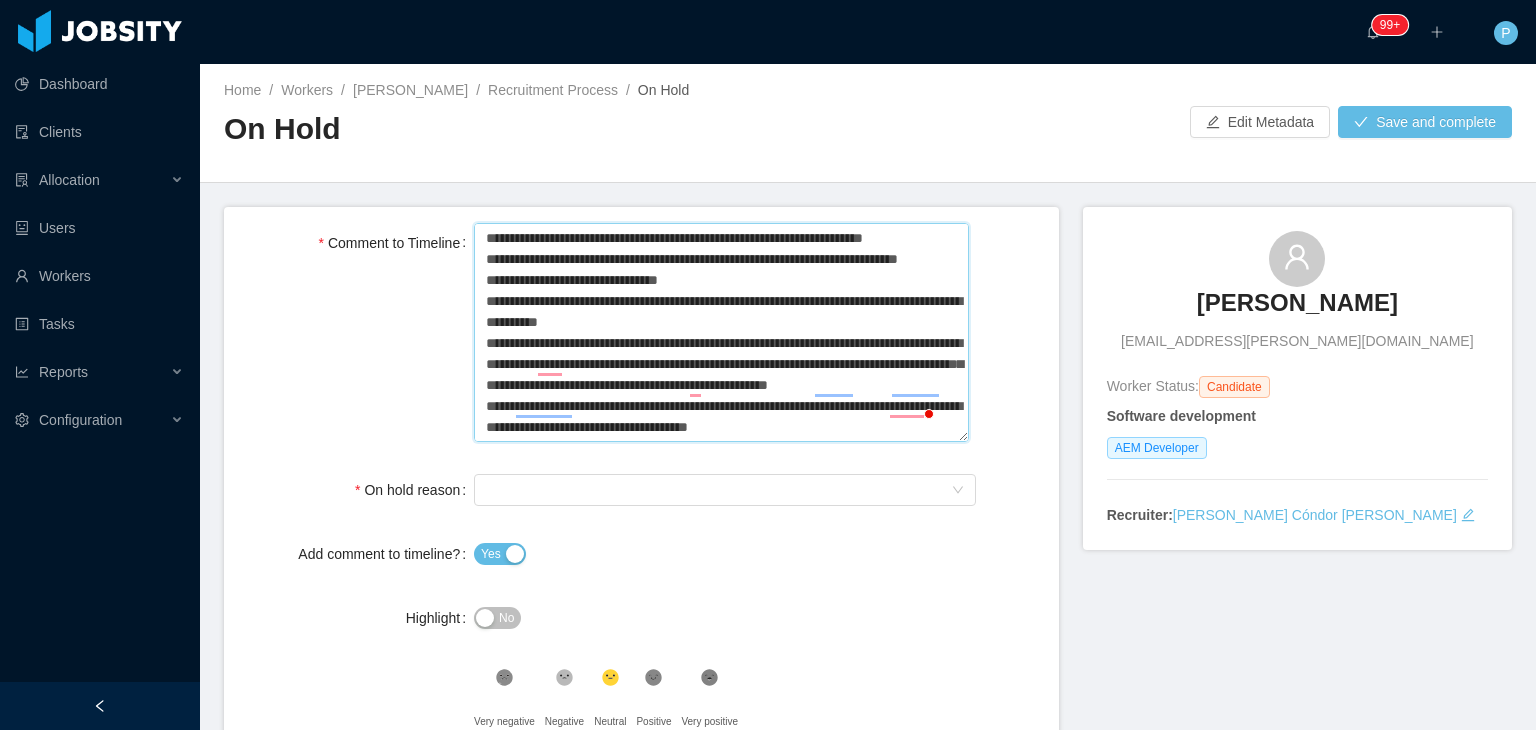 type 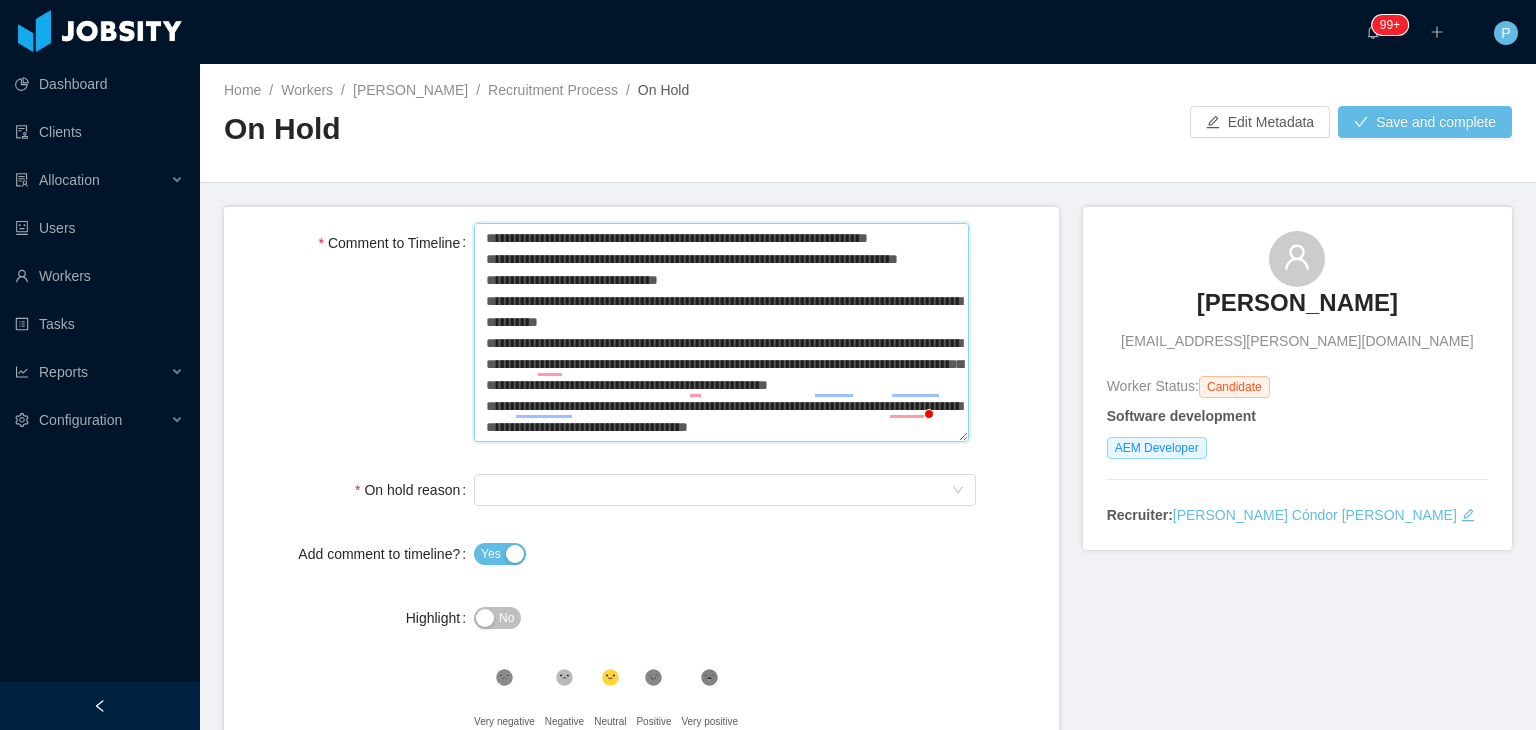 type 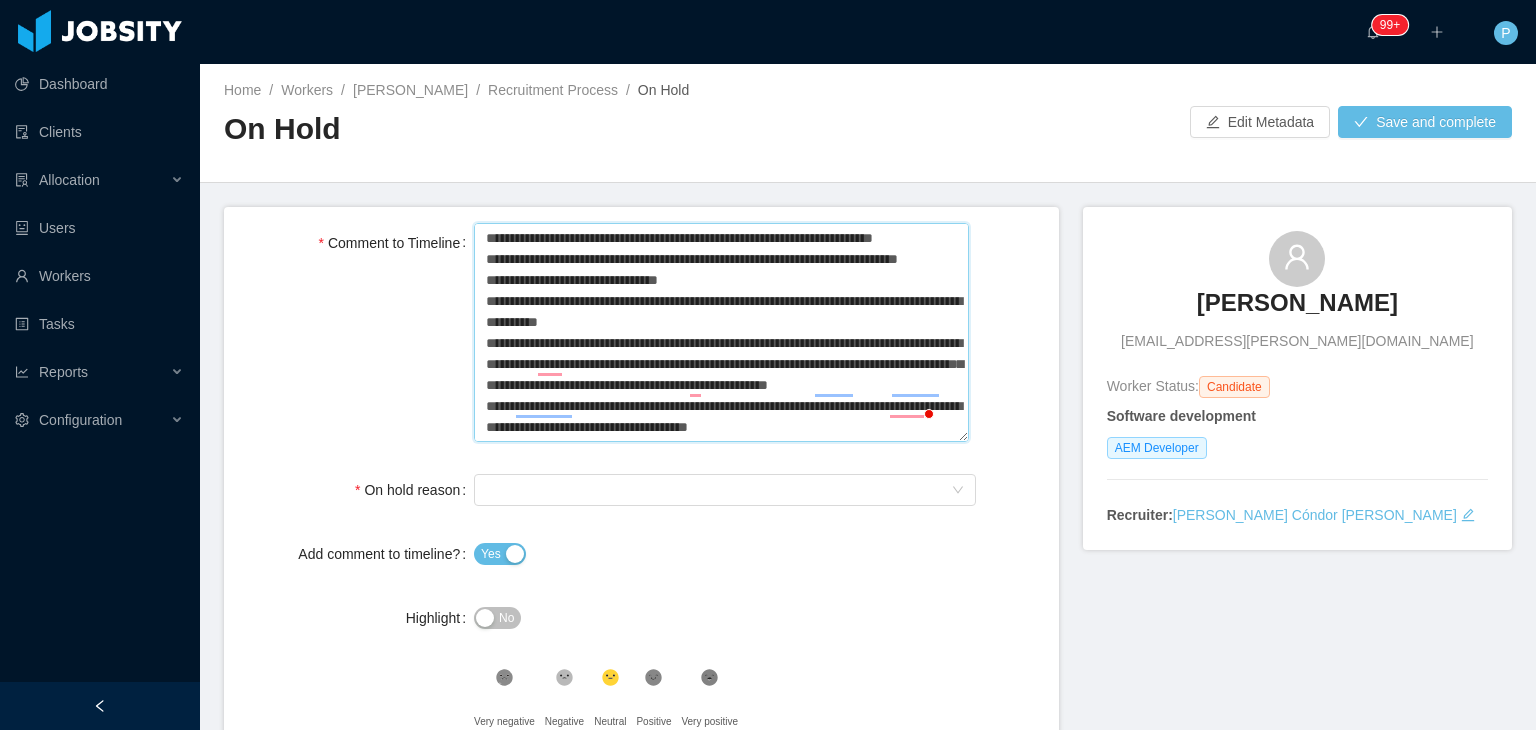 type 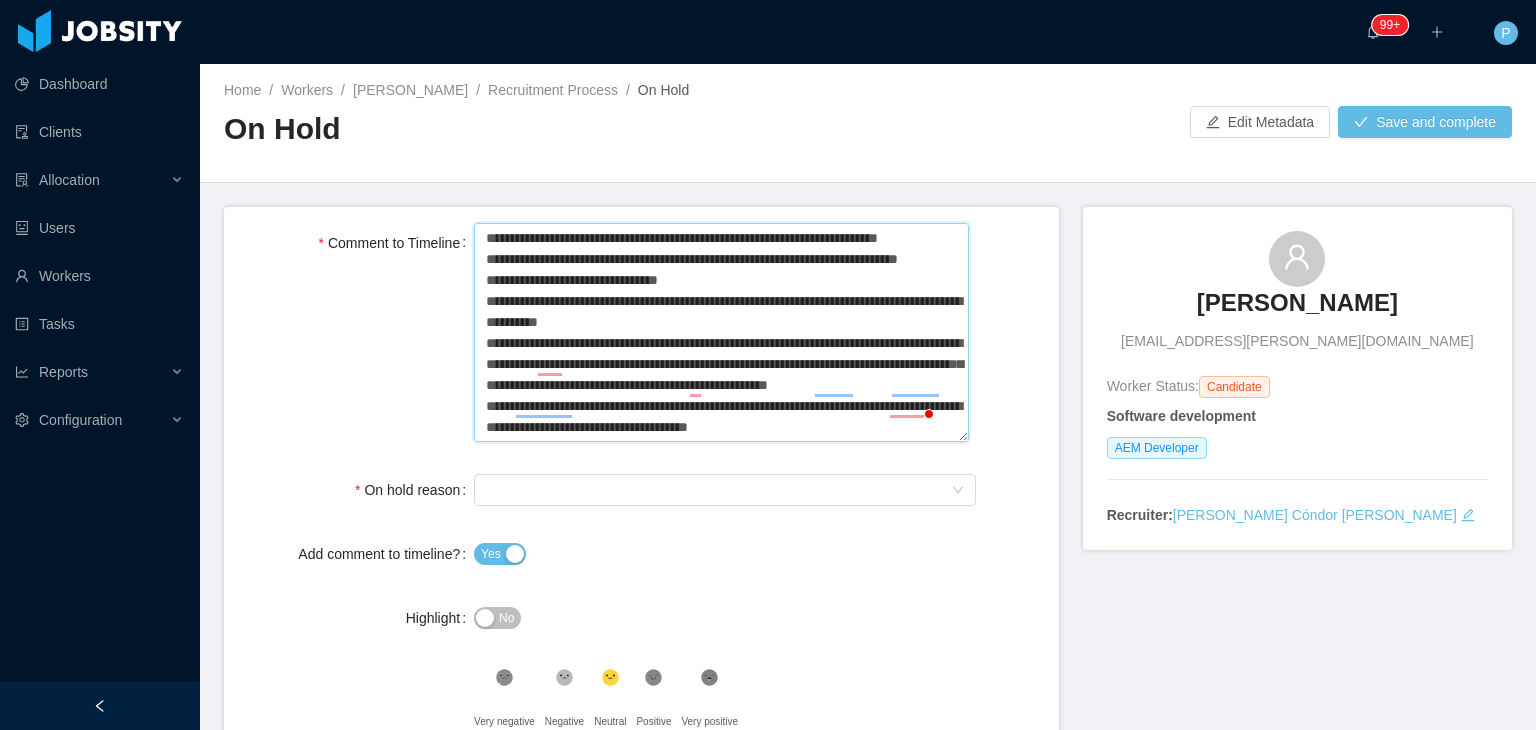 type 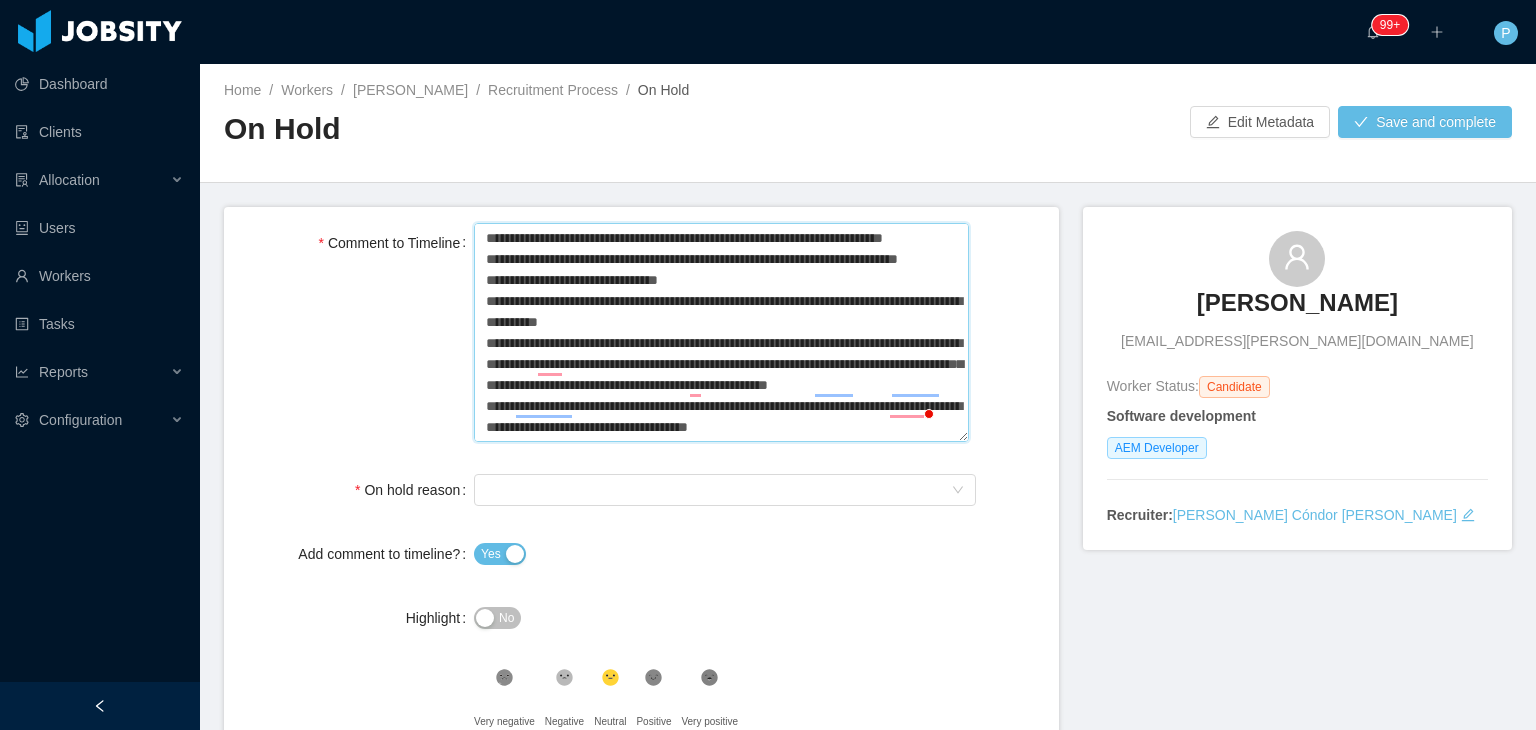 type 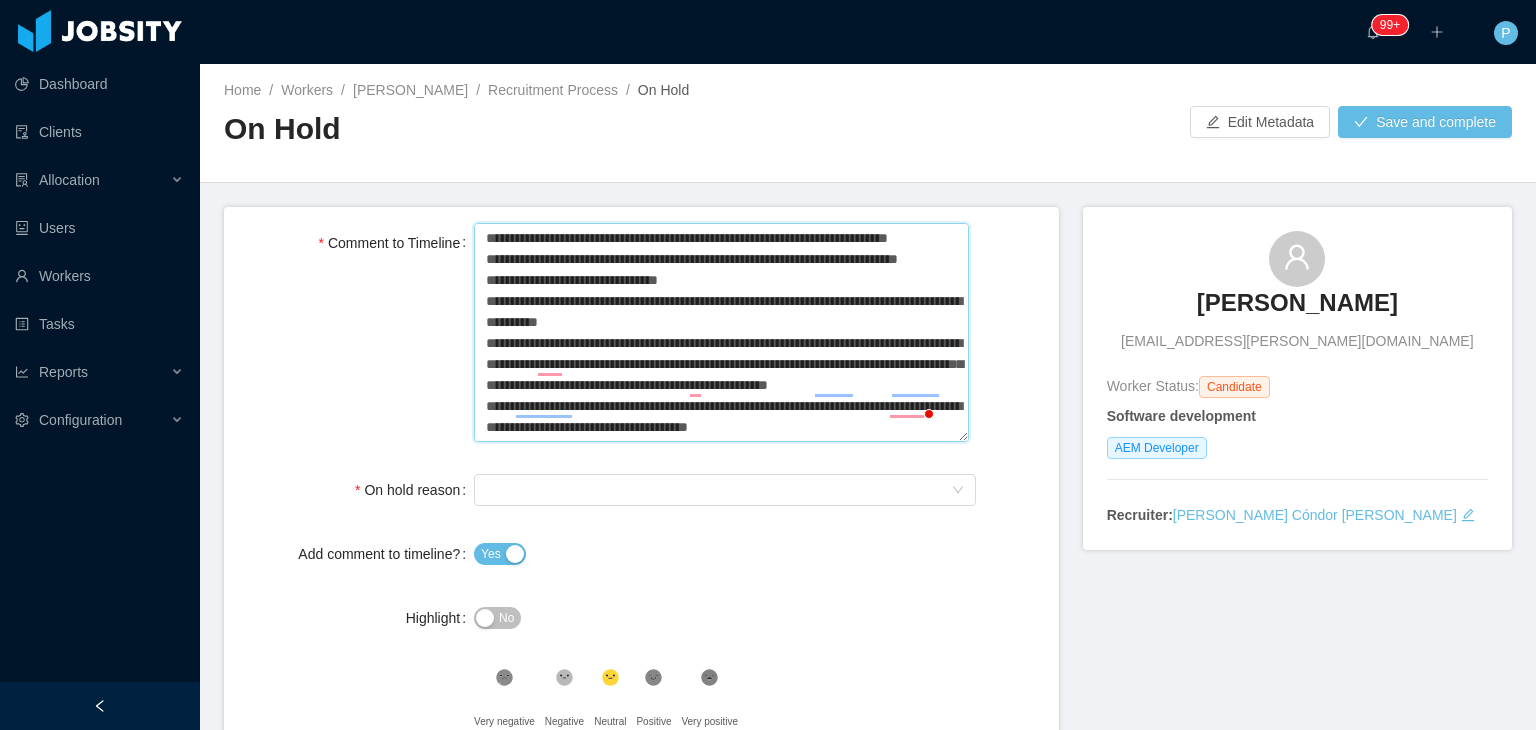 type 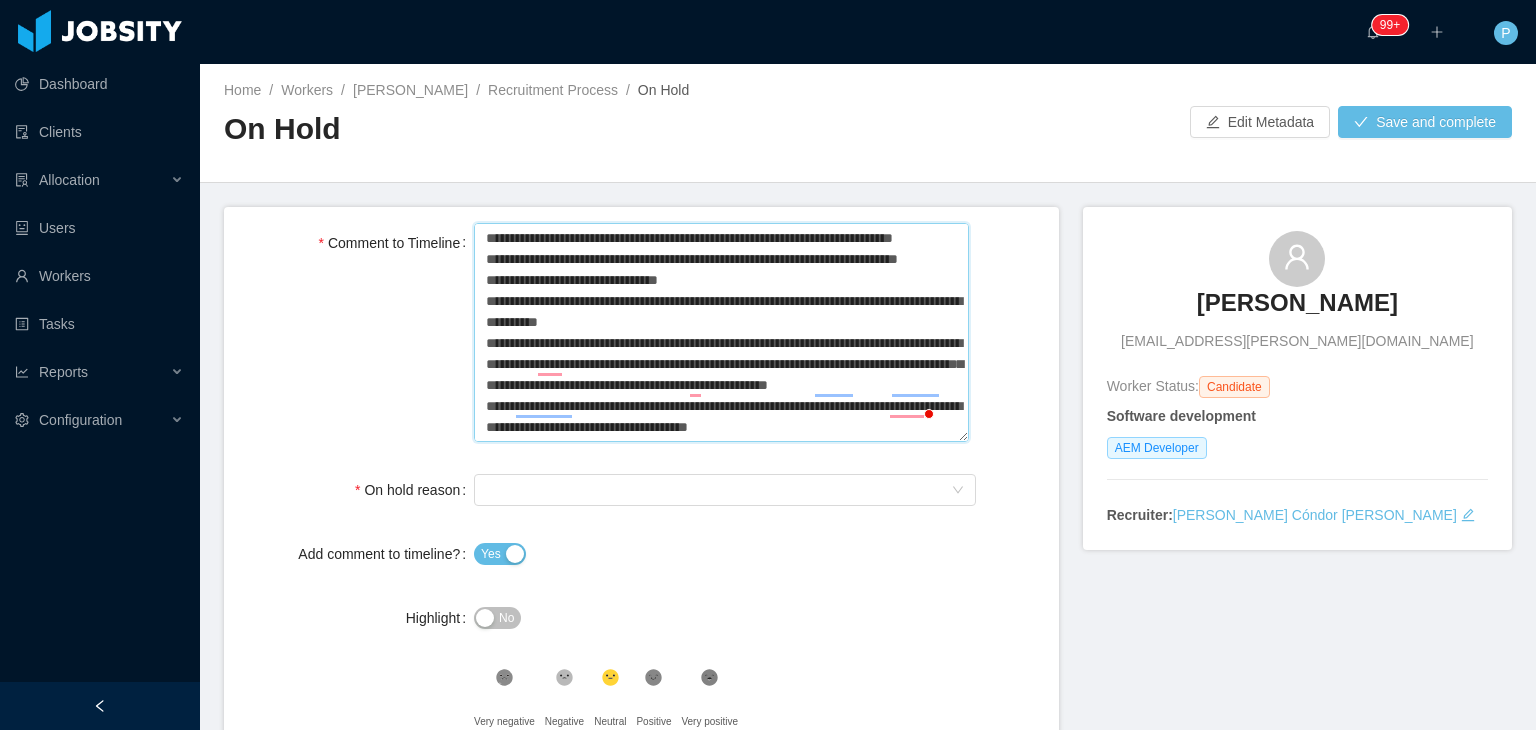 type 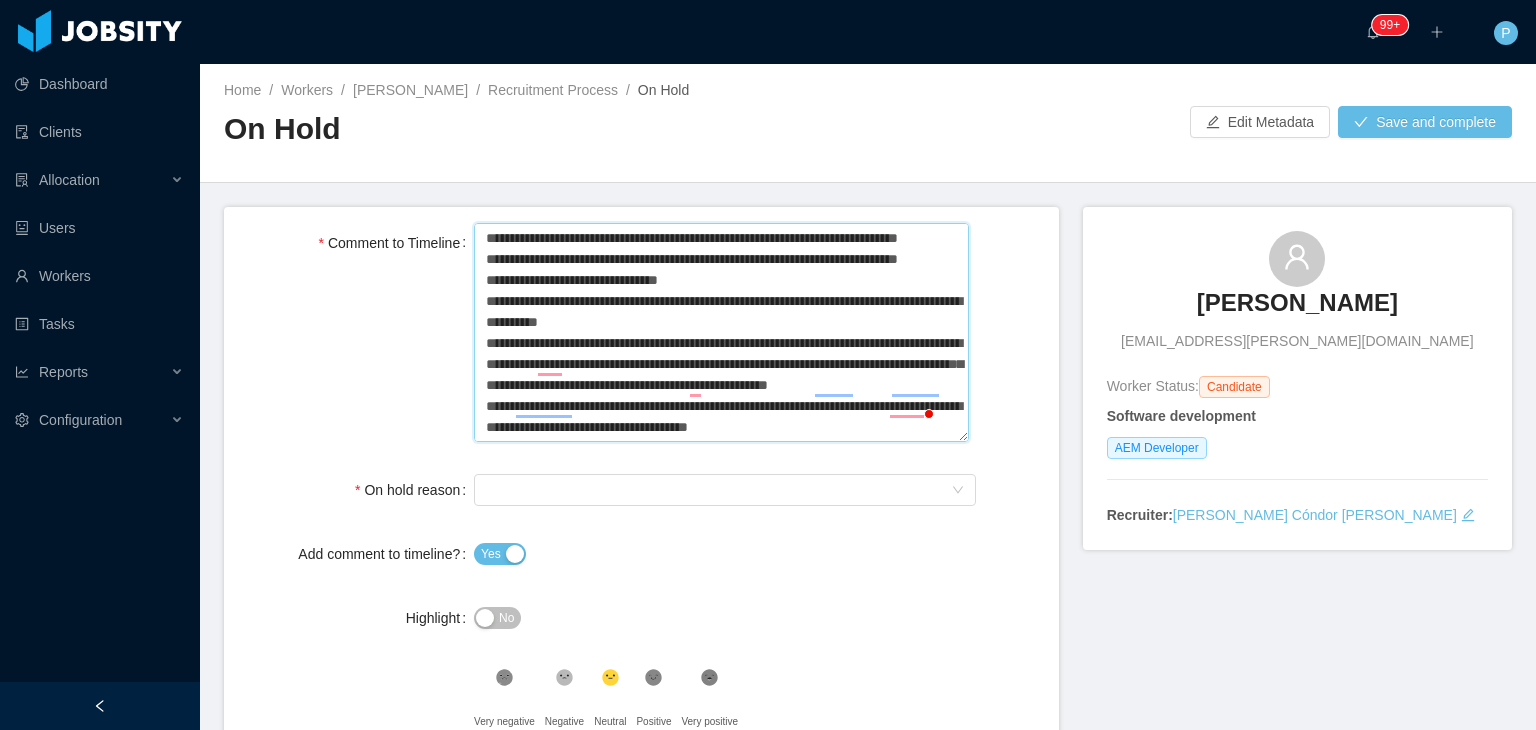 type 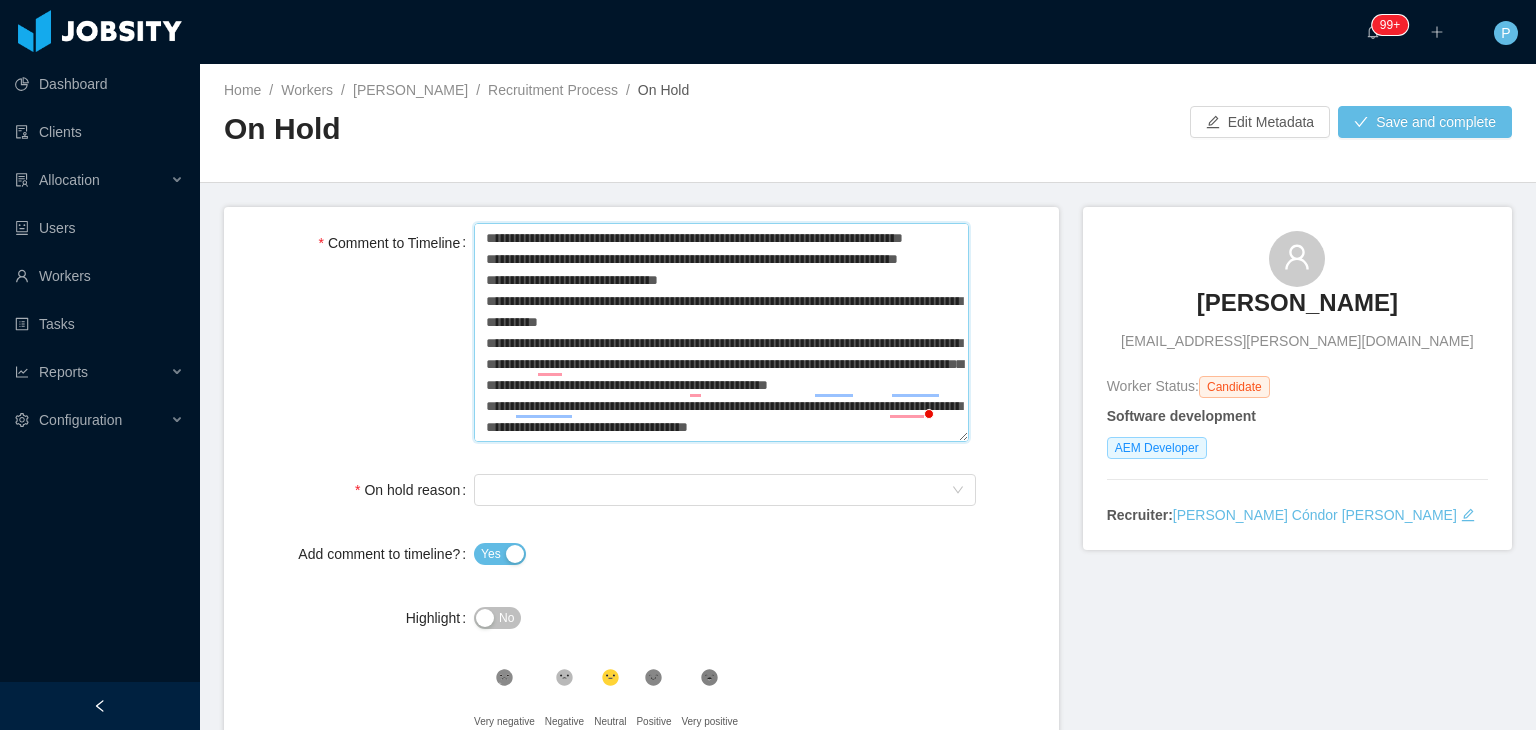 type on "**********" 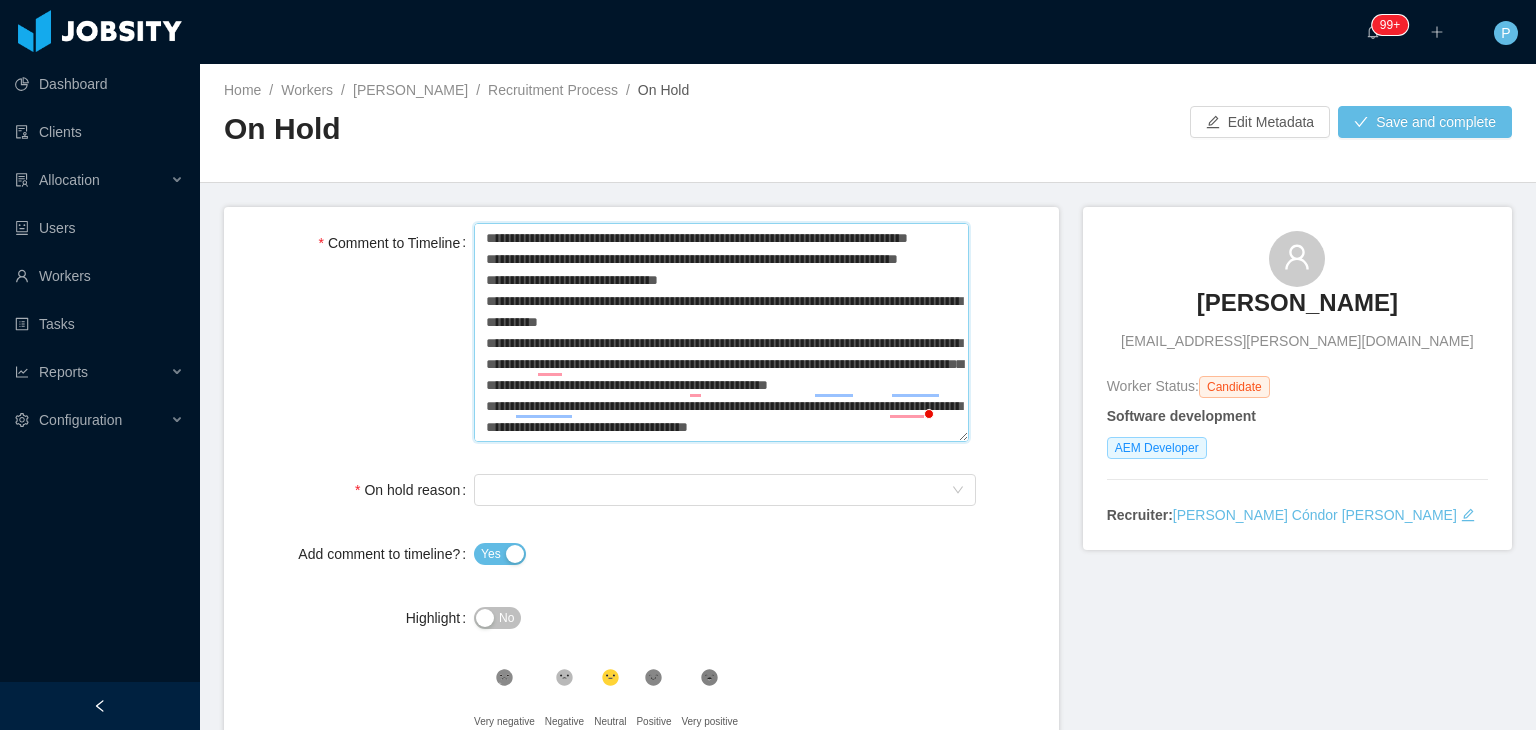type 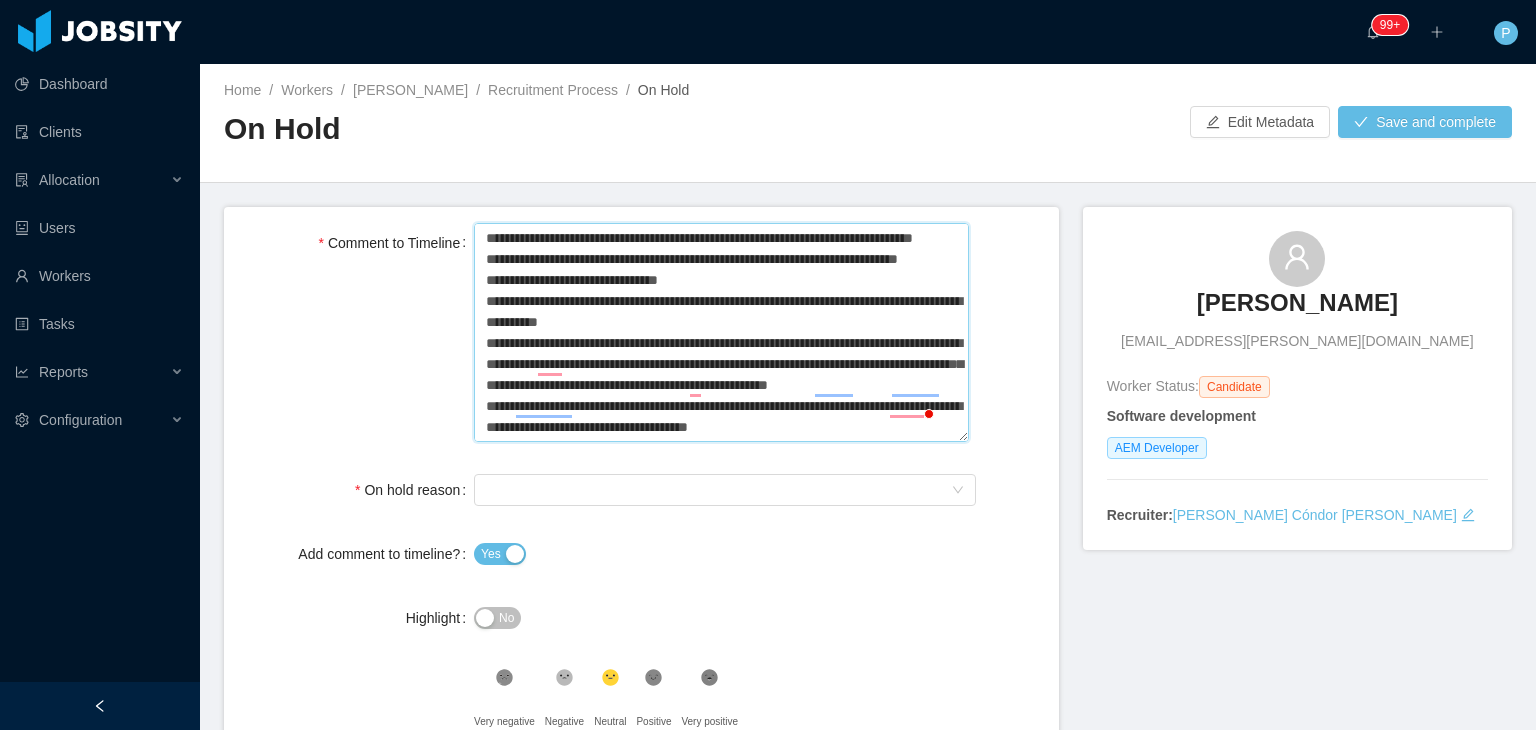 type 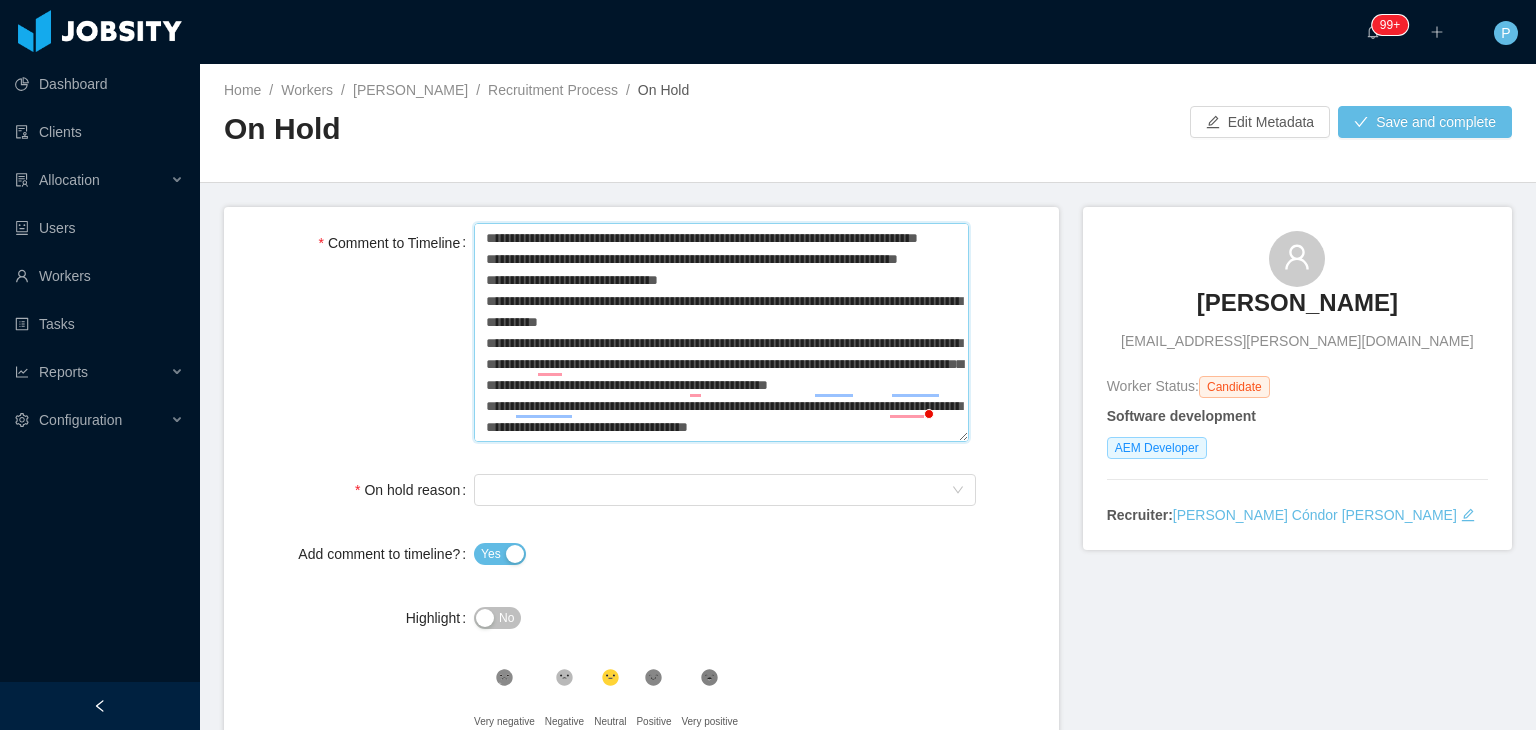 type 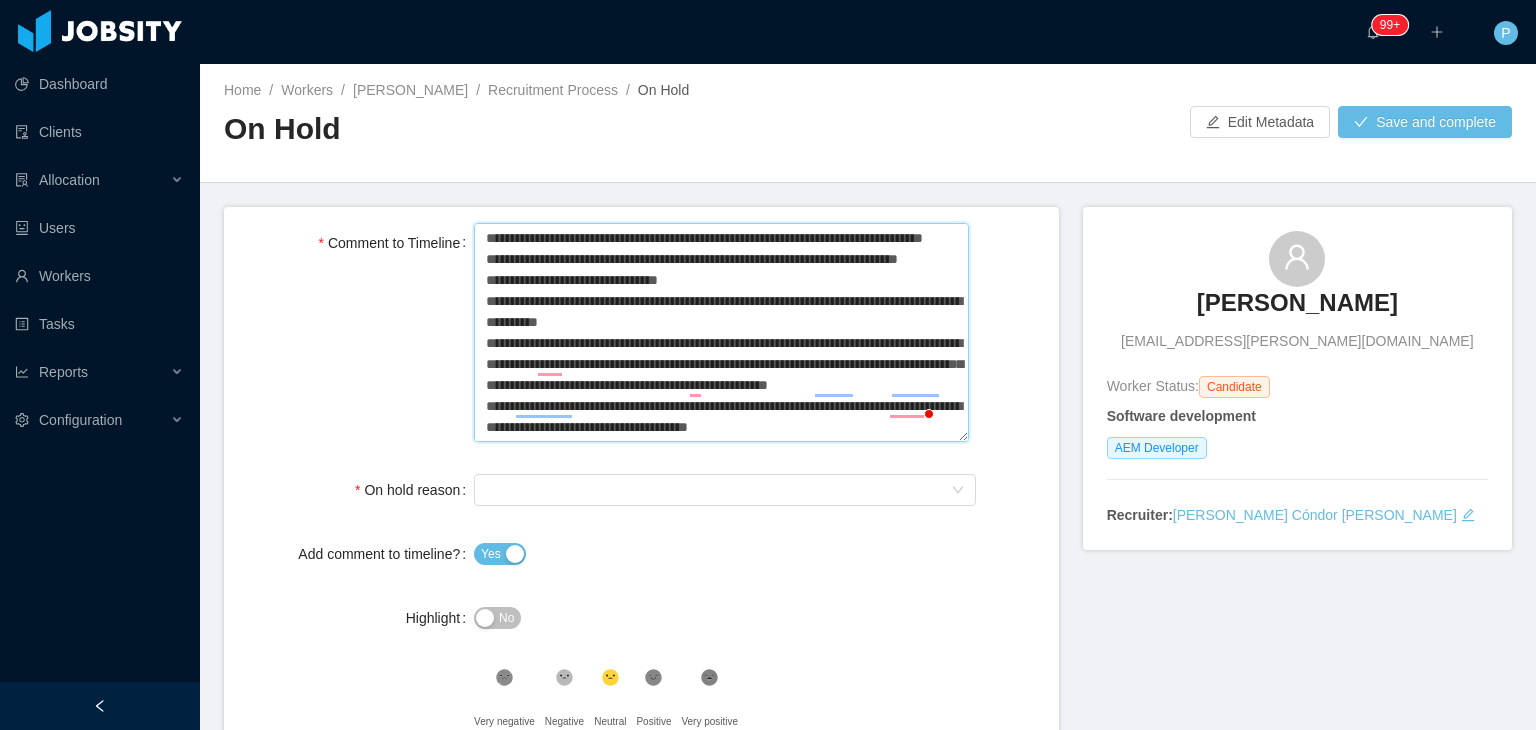 type 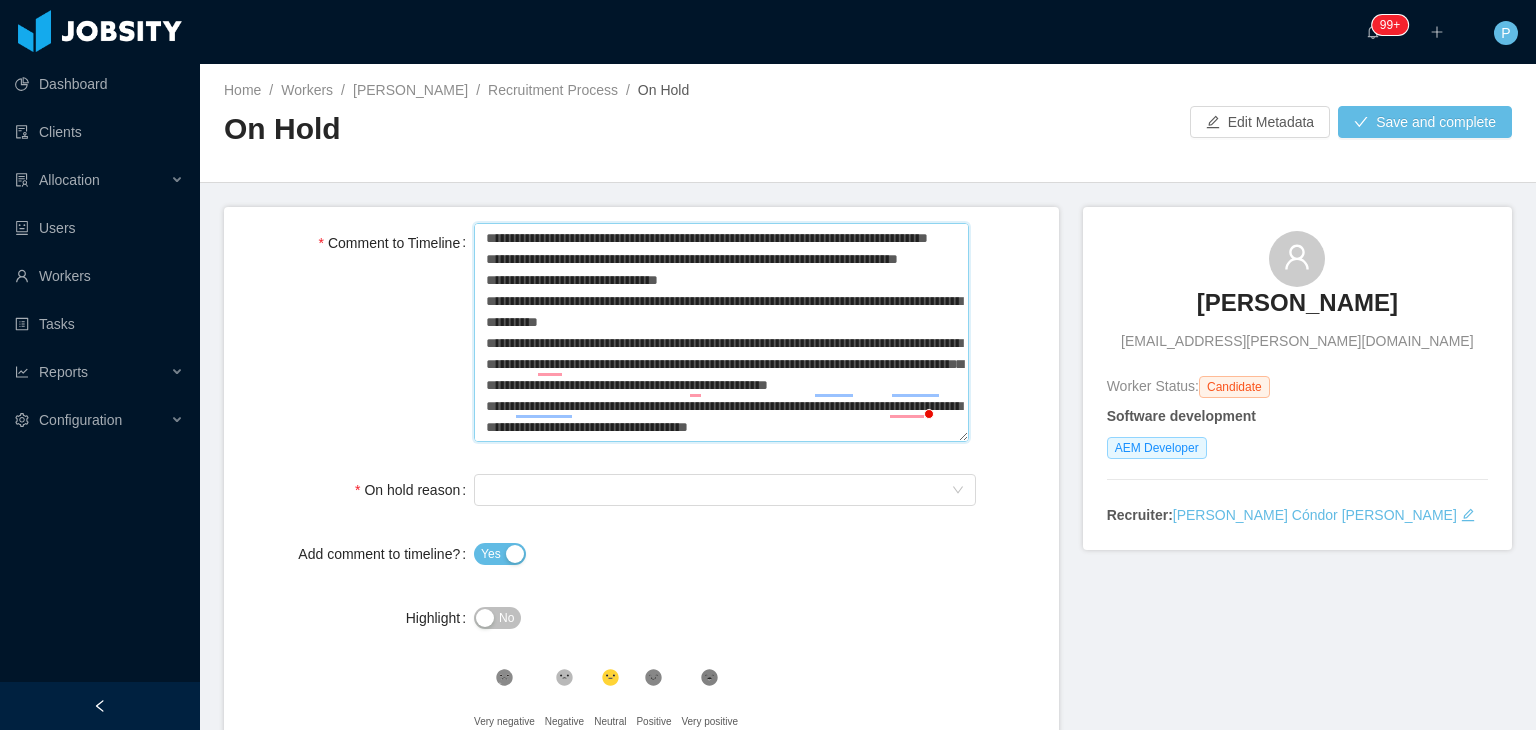 type 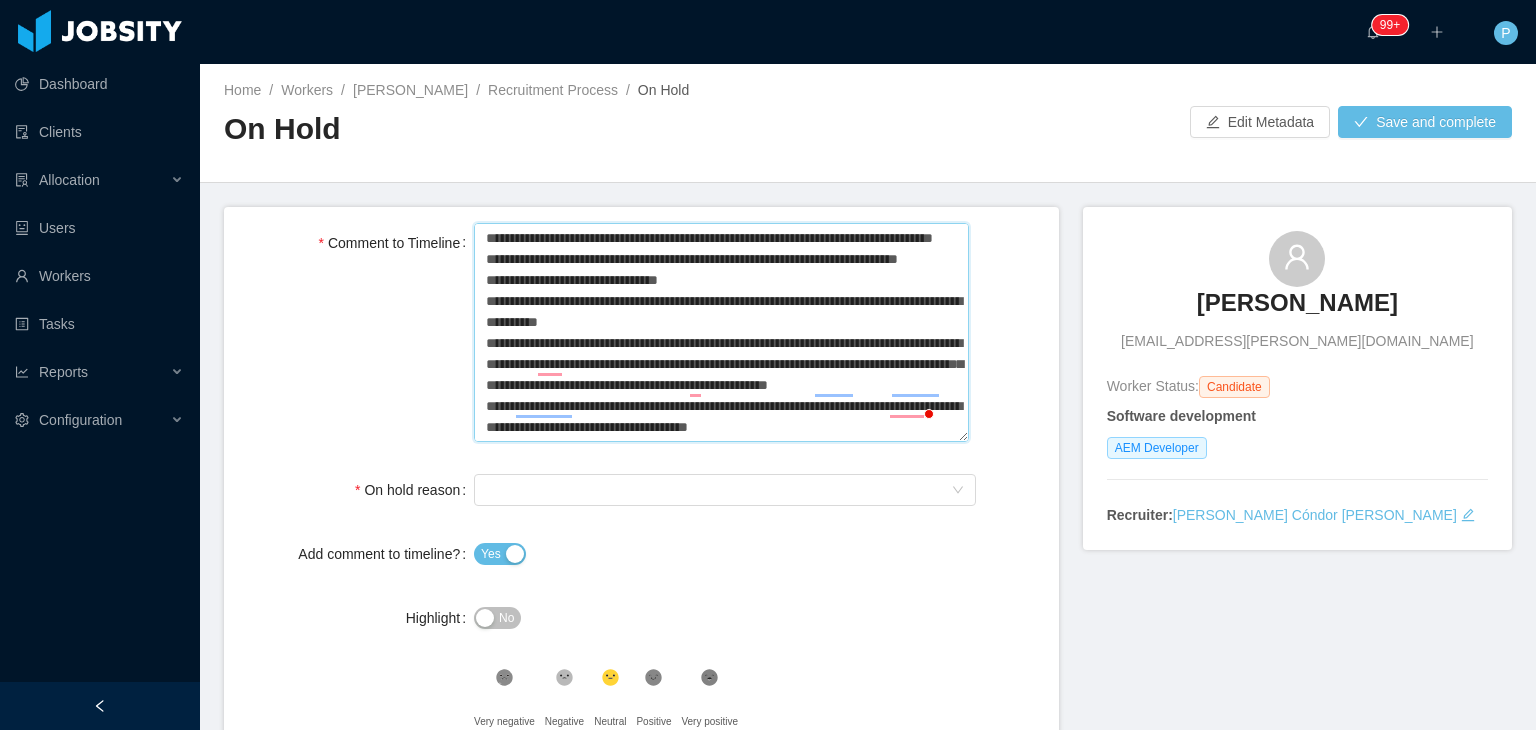 type 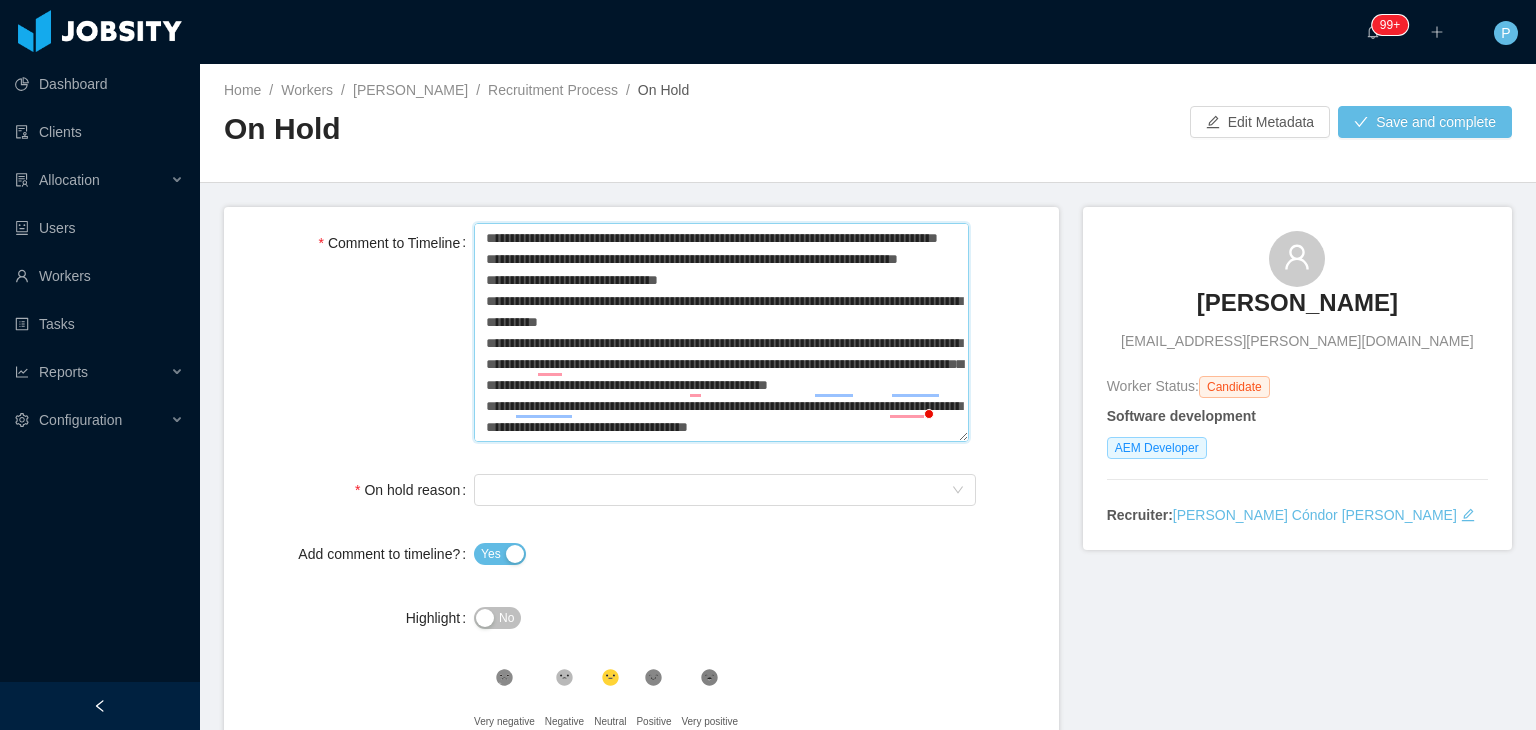 type 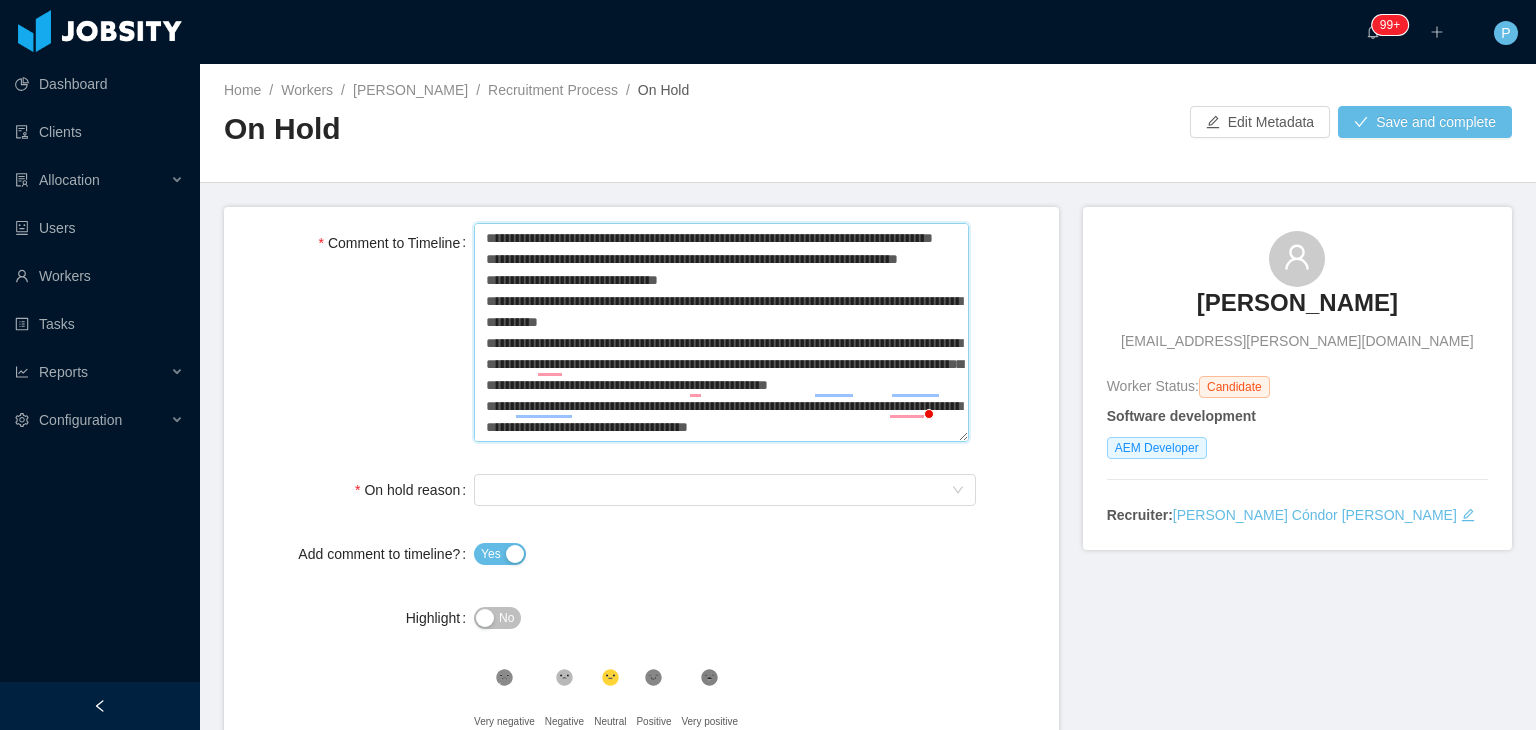 type 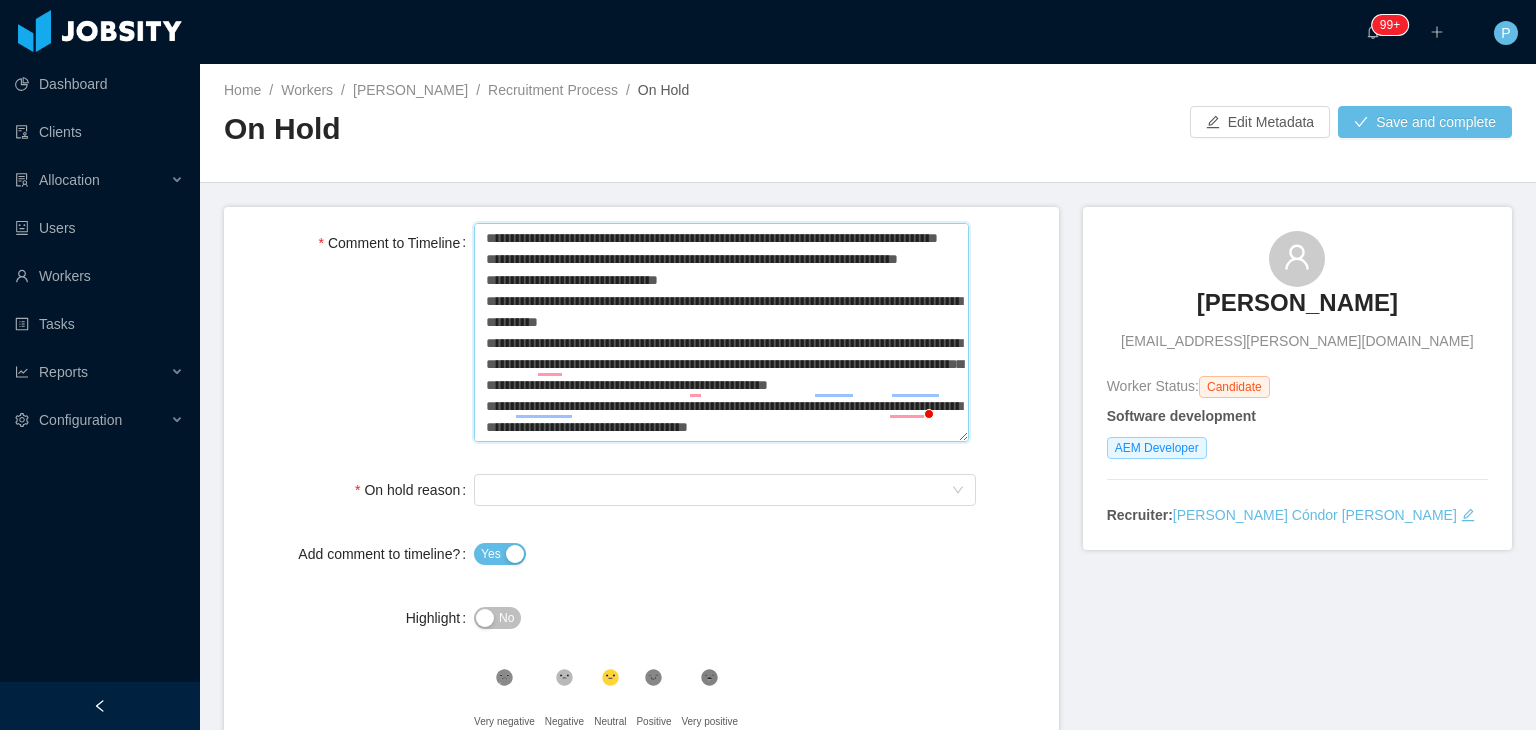type 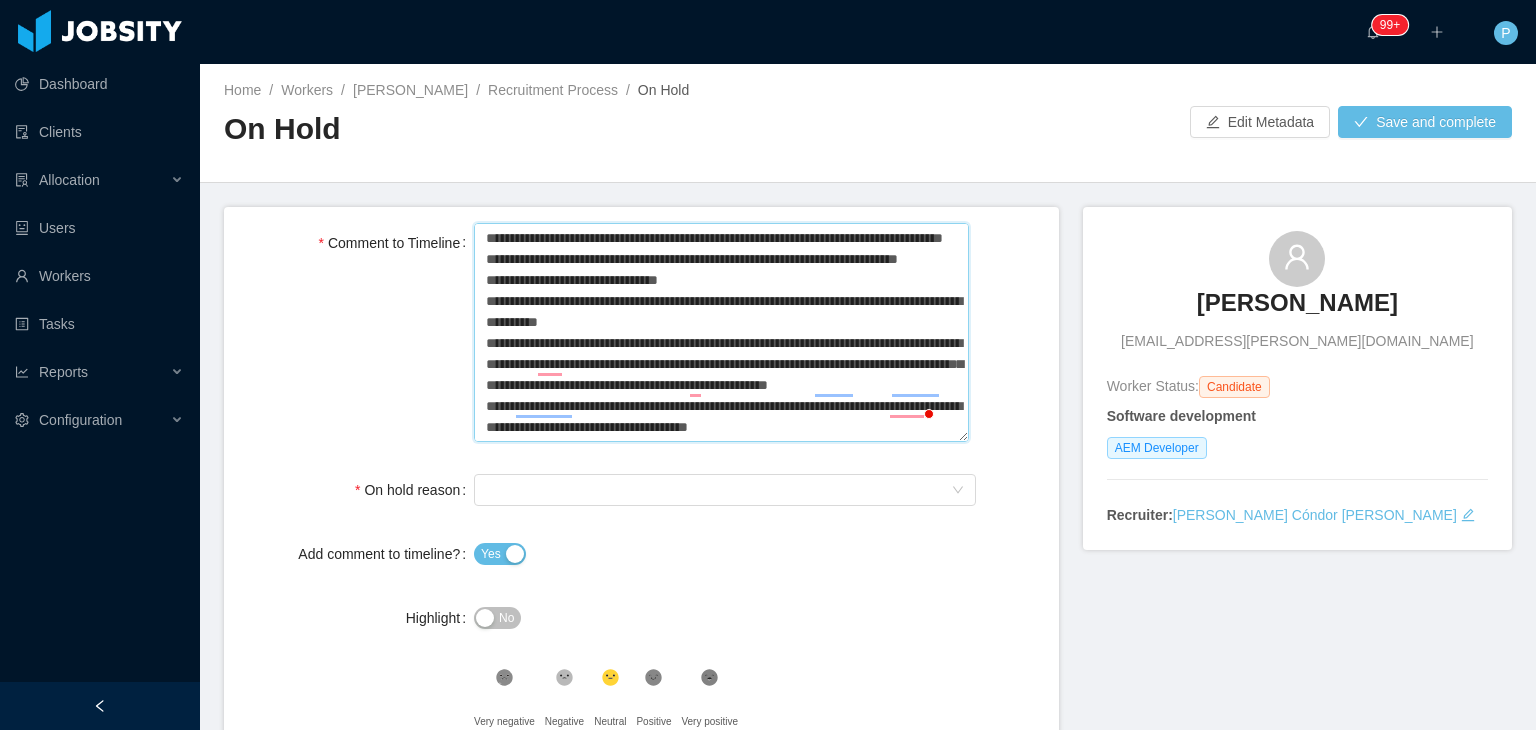 type 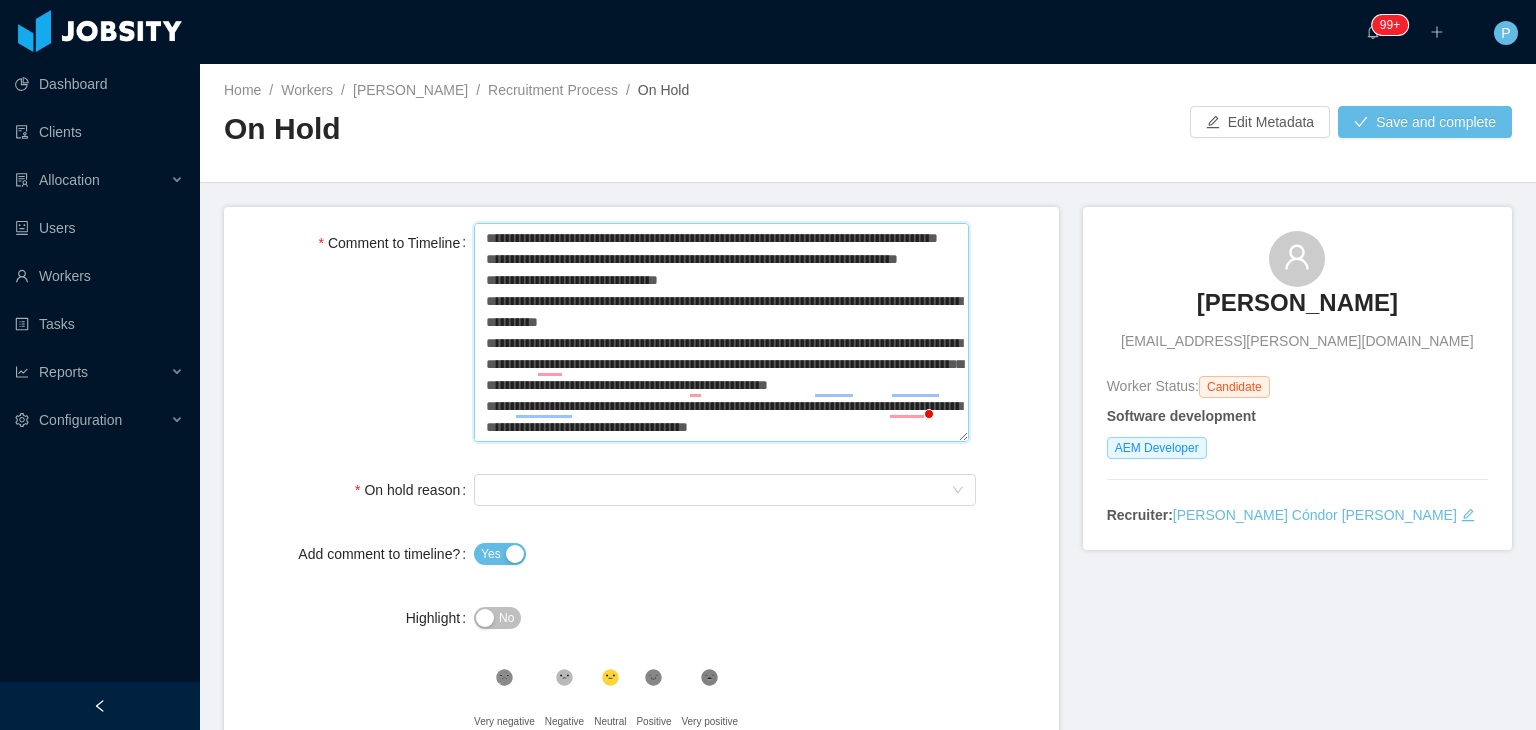 type 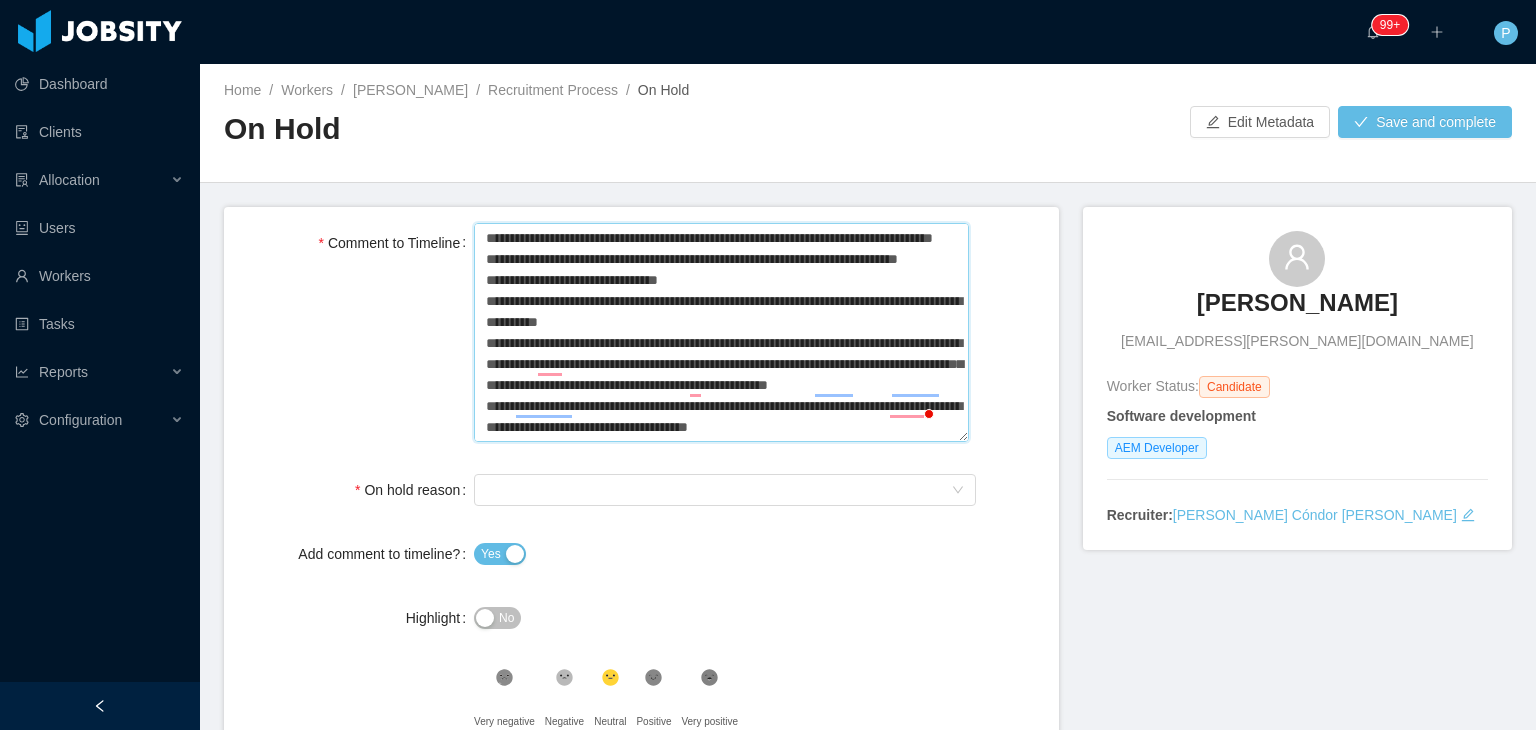 type 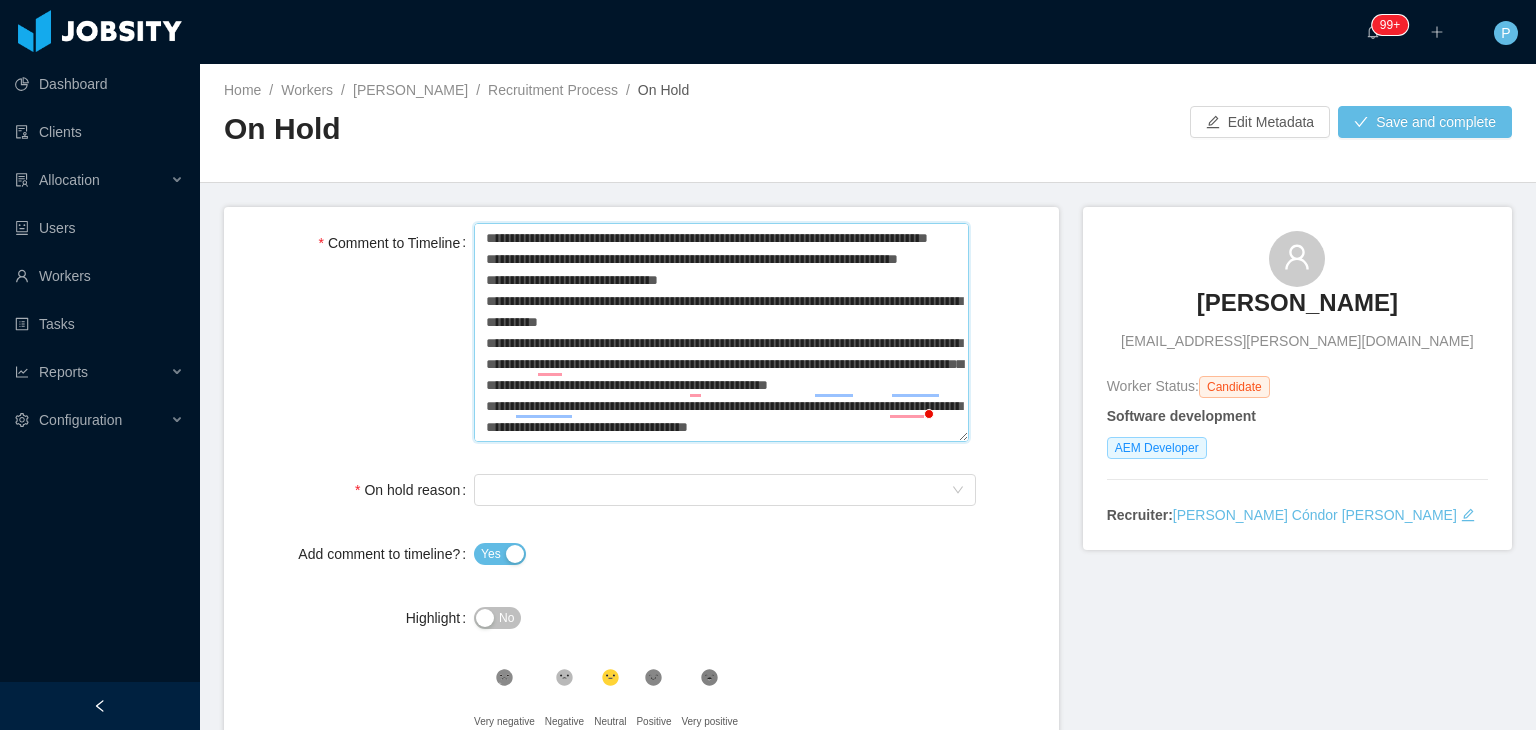 type 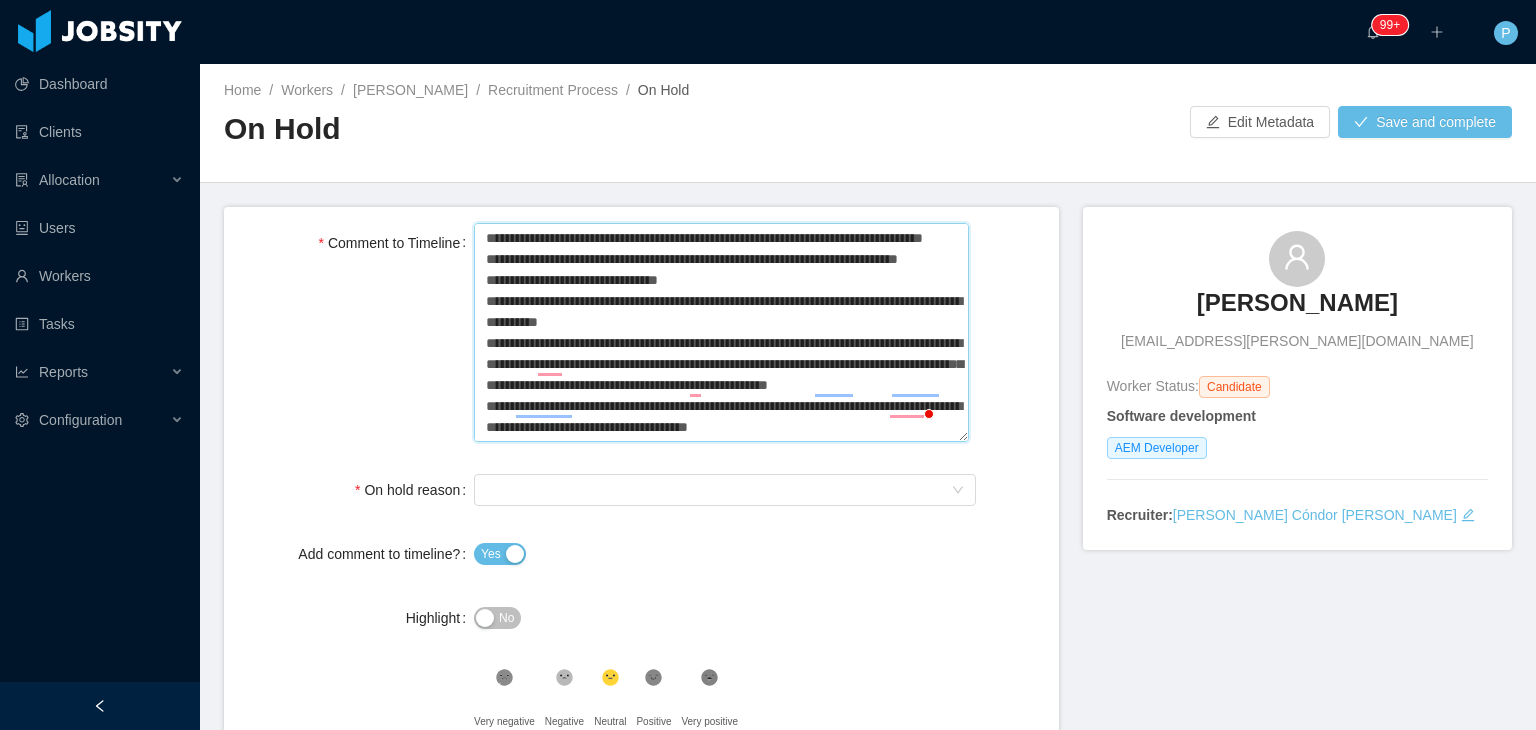 type 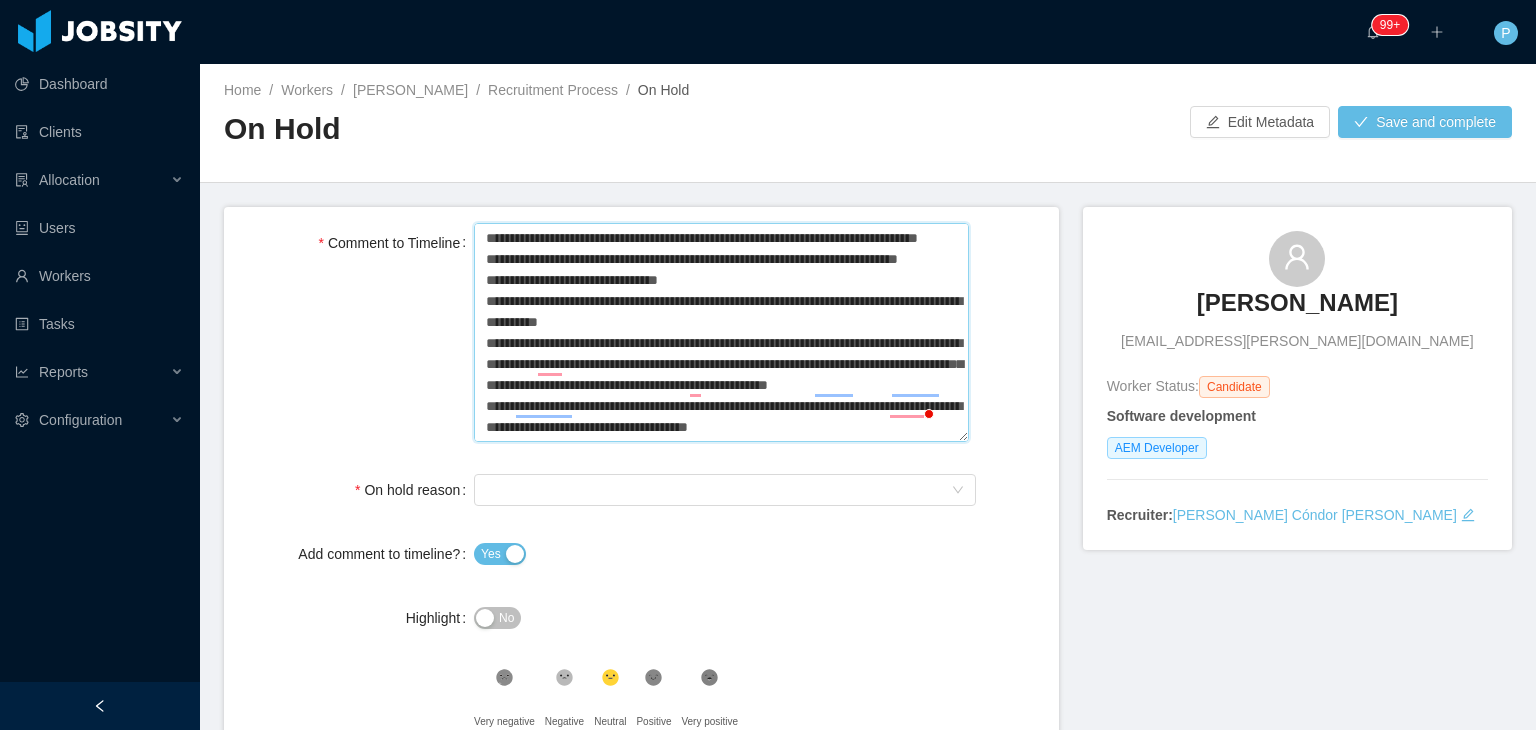 type 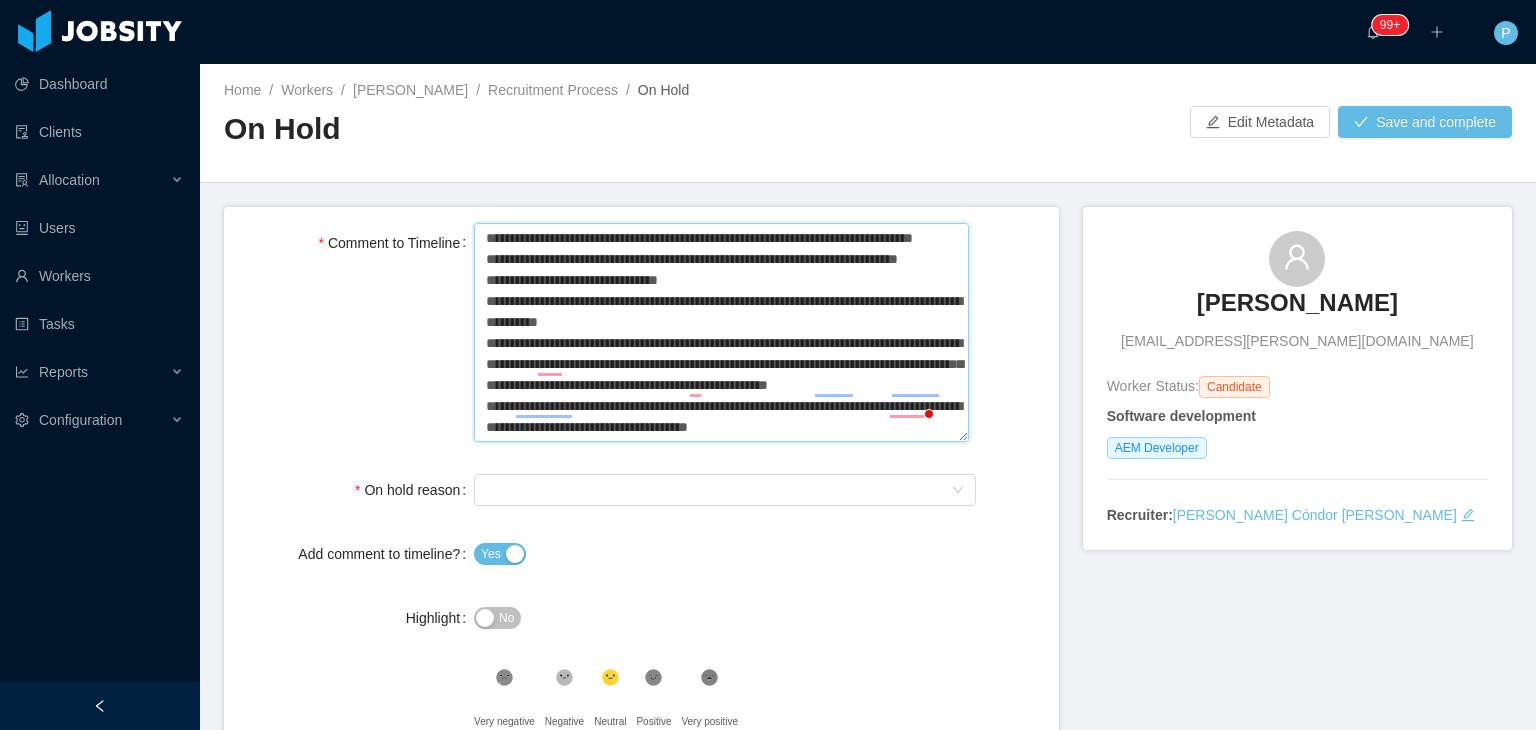 type 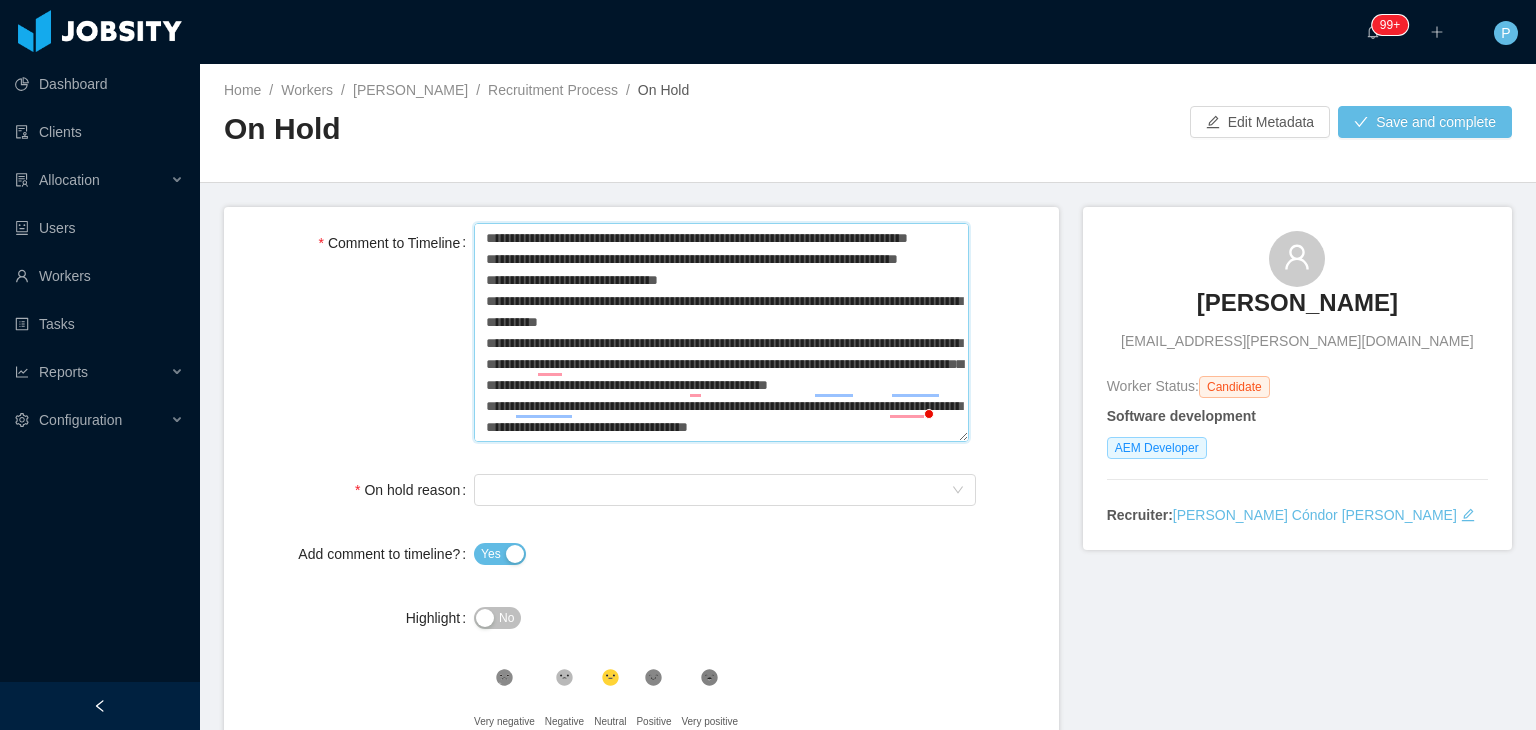 type 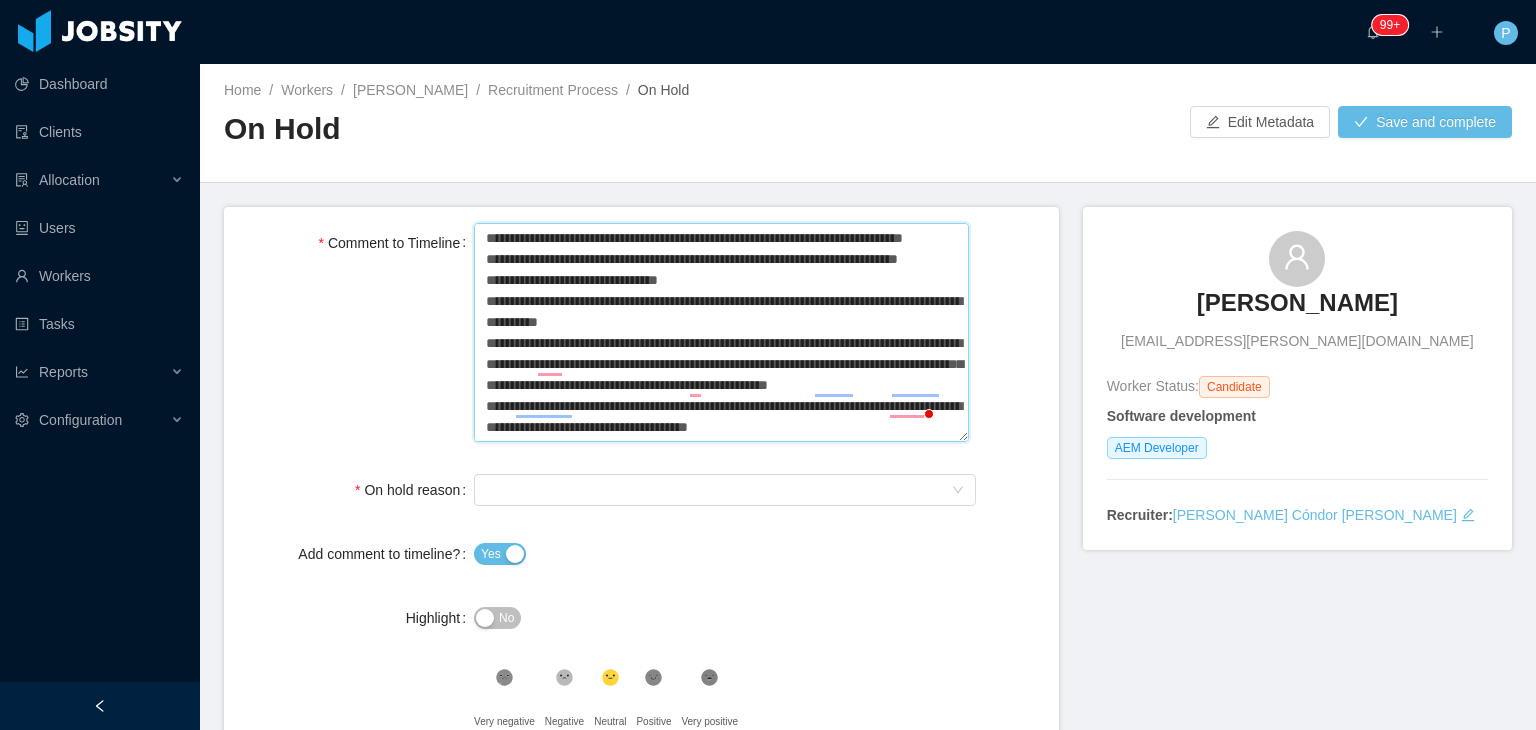type 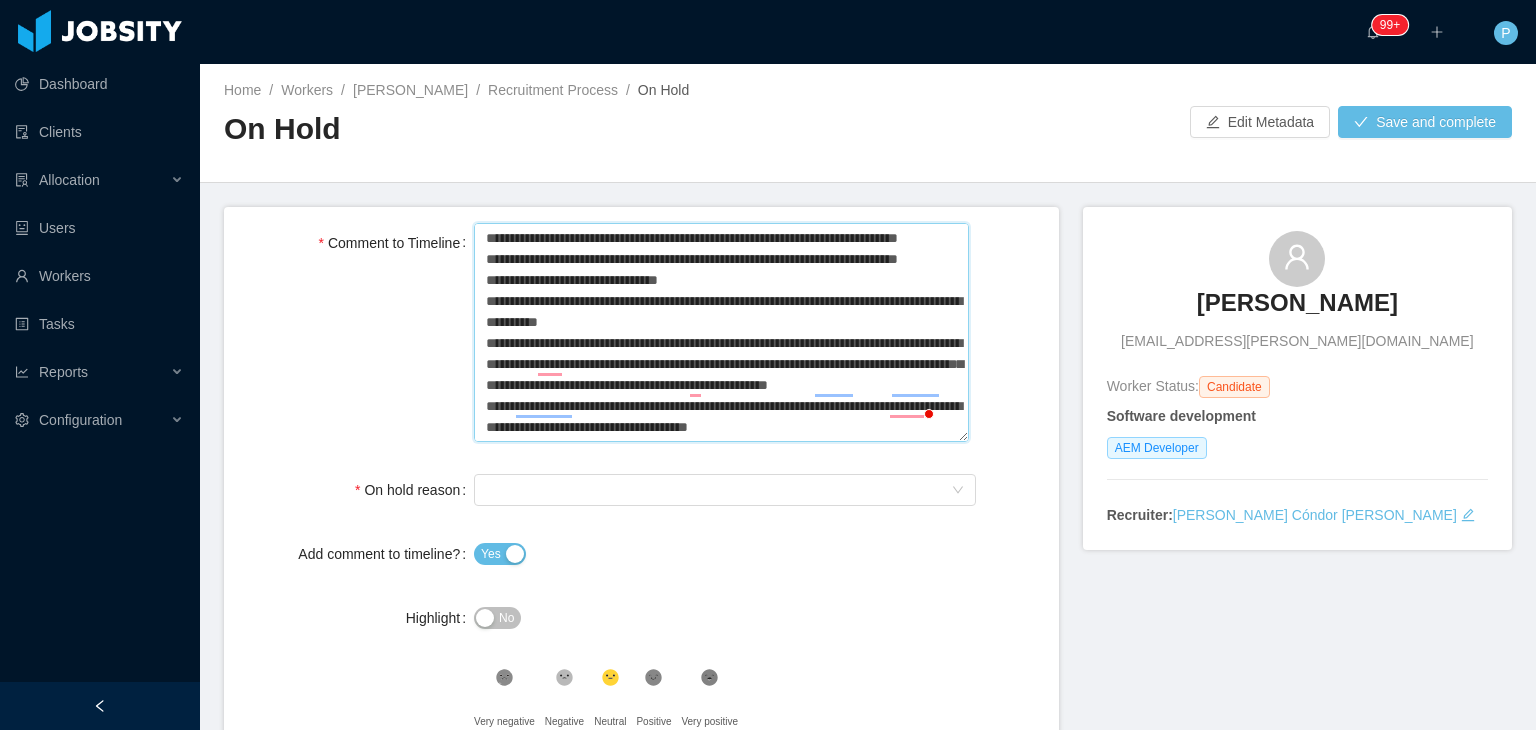 type 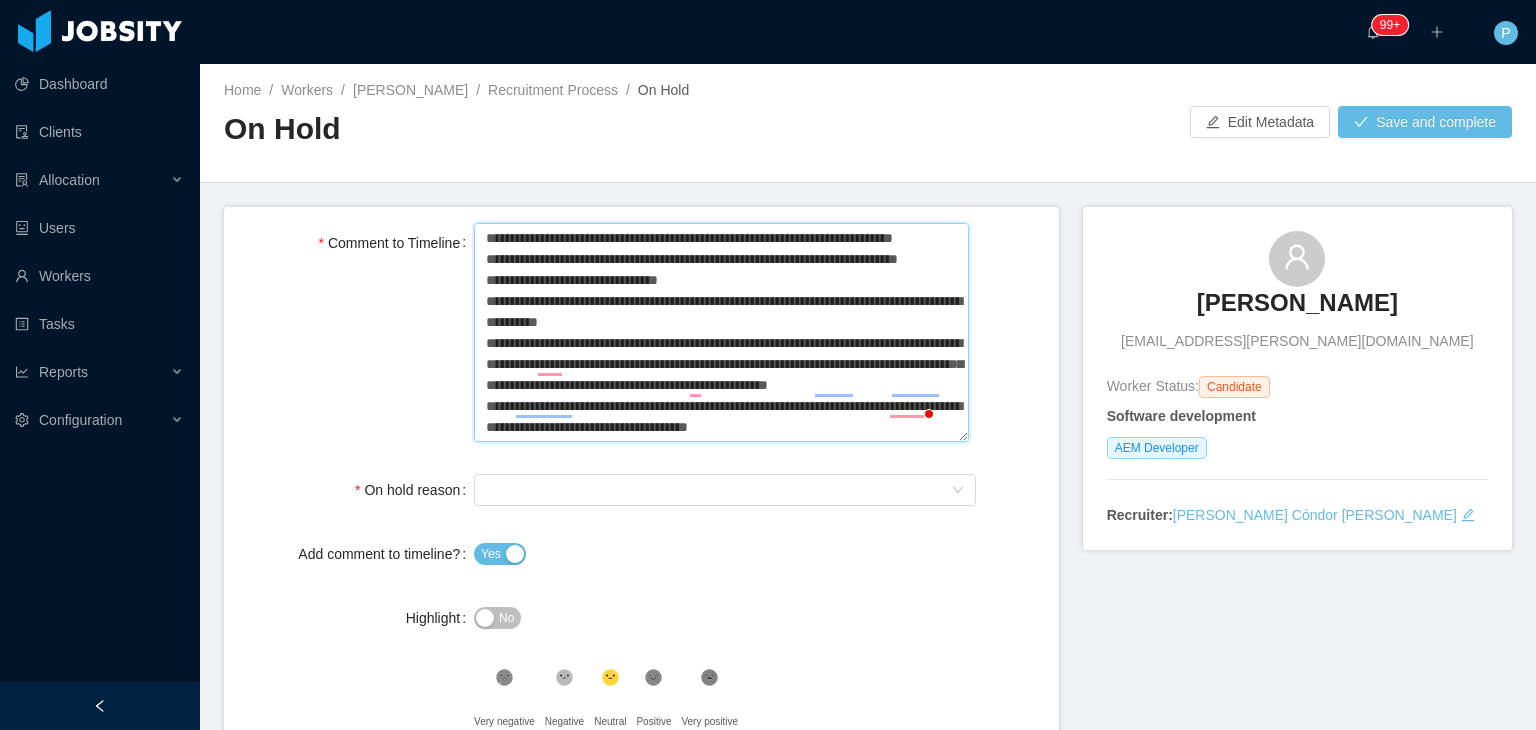 type 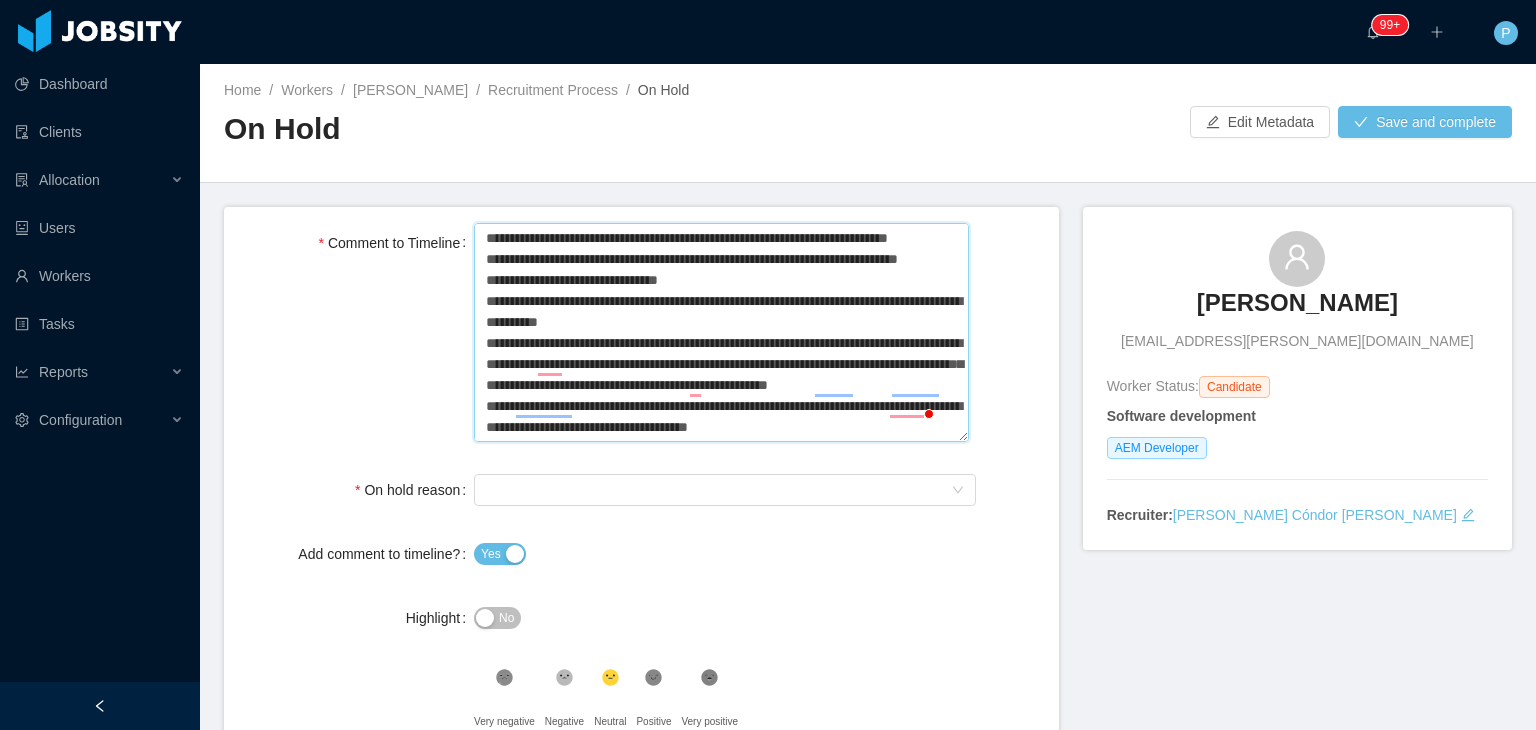 type 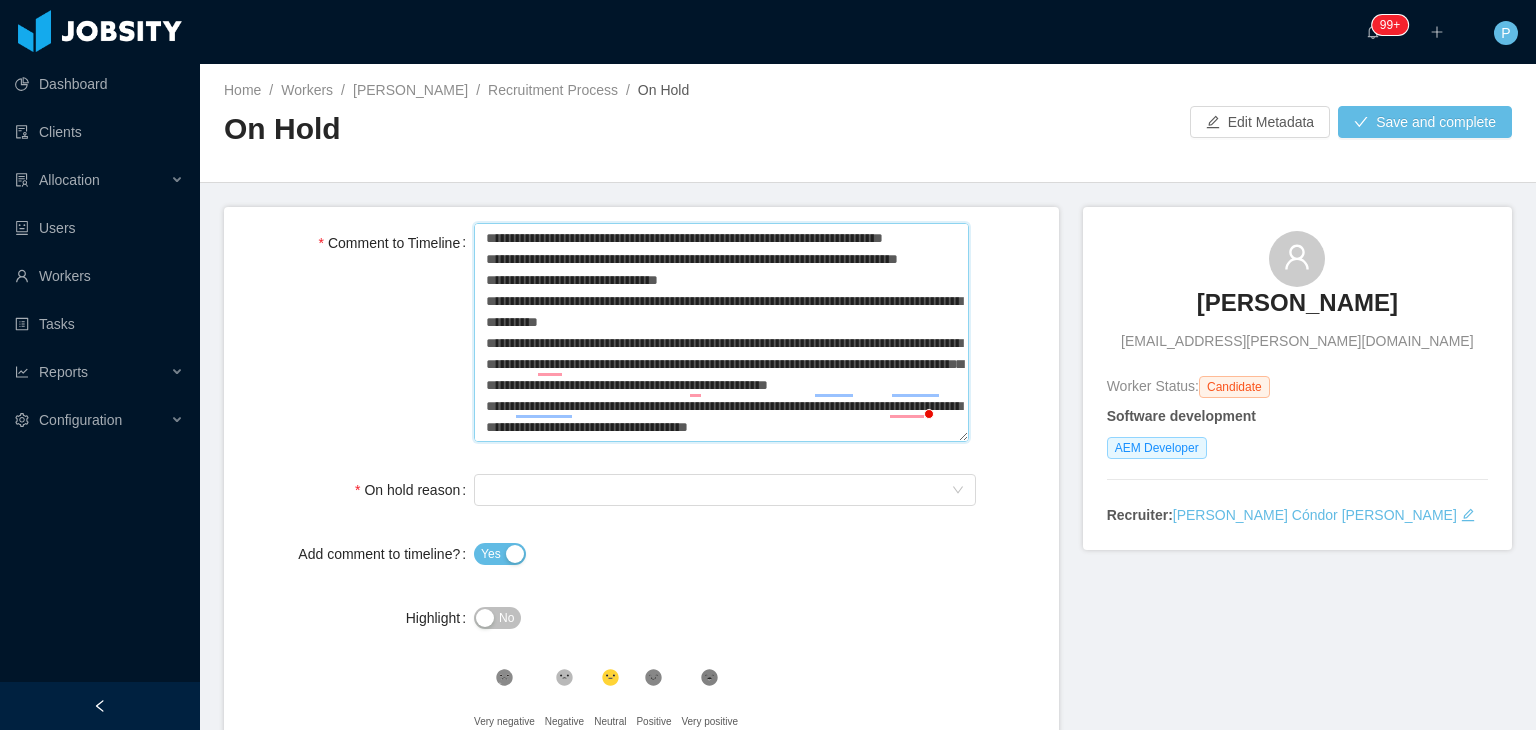 type 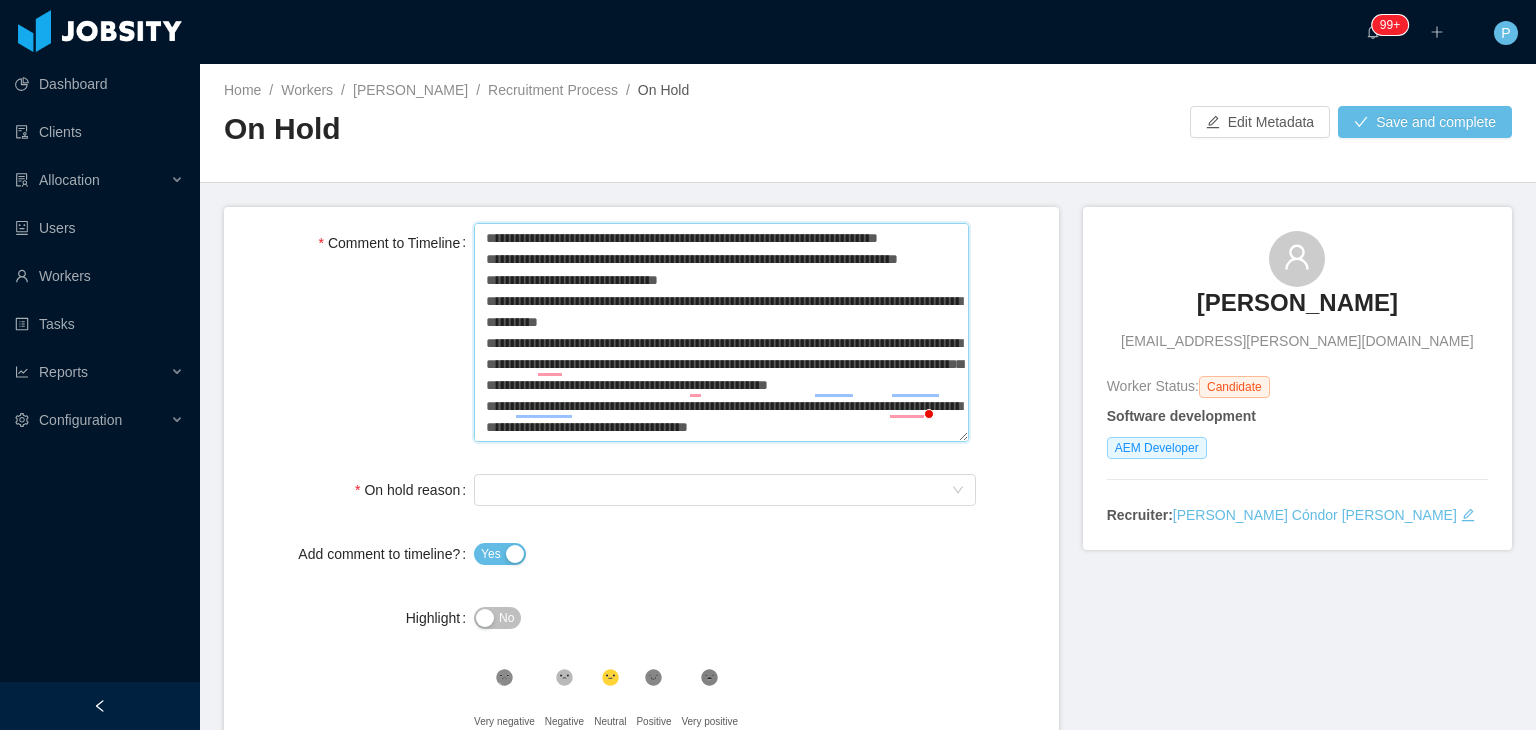type 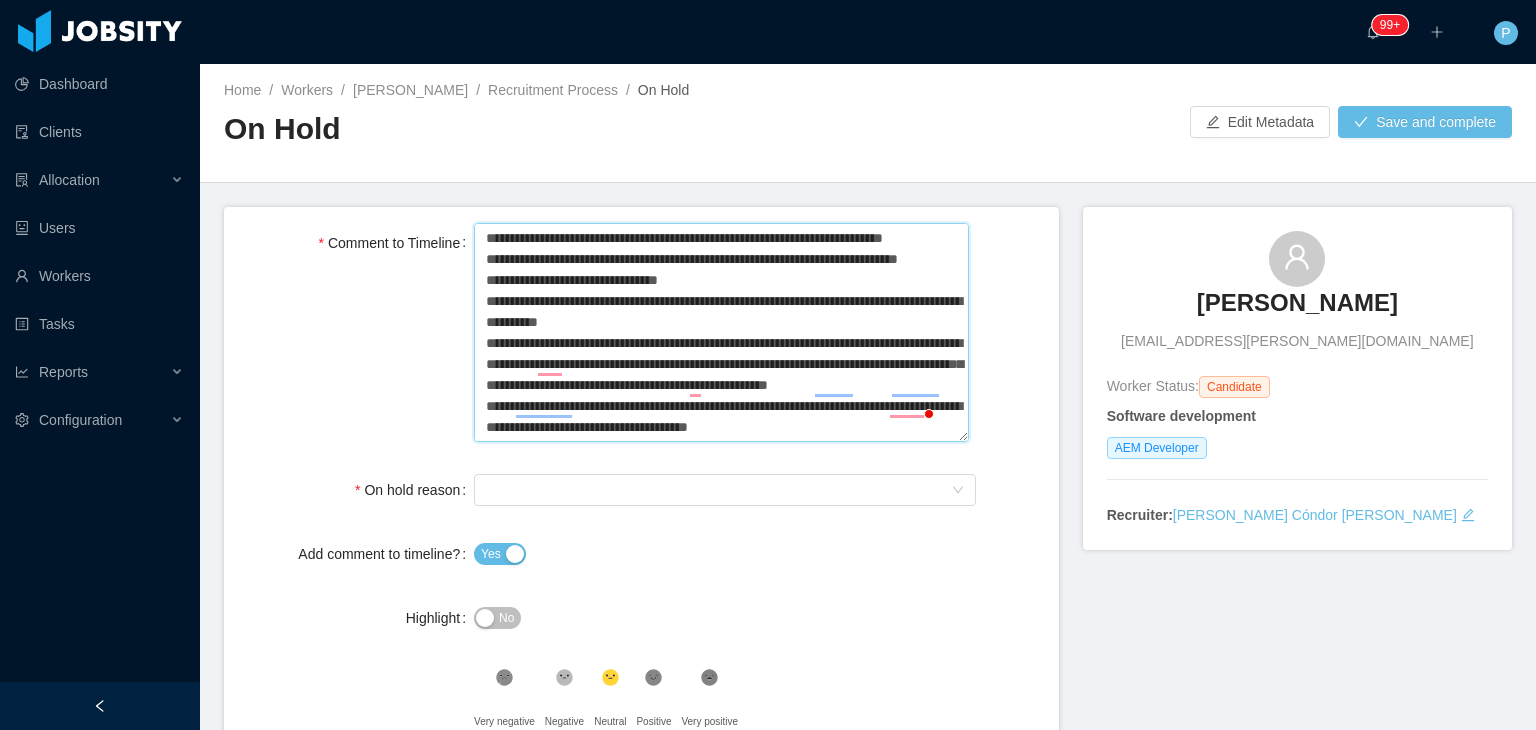 type 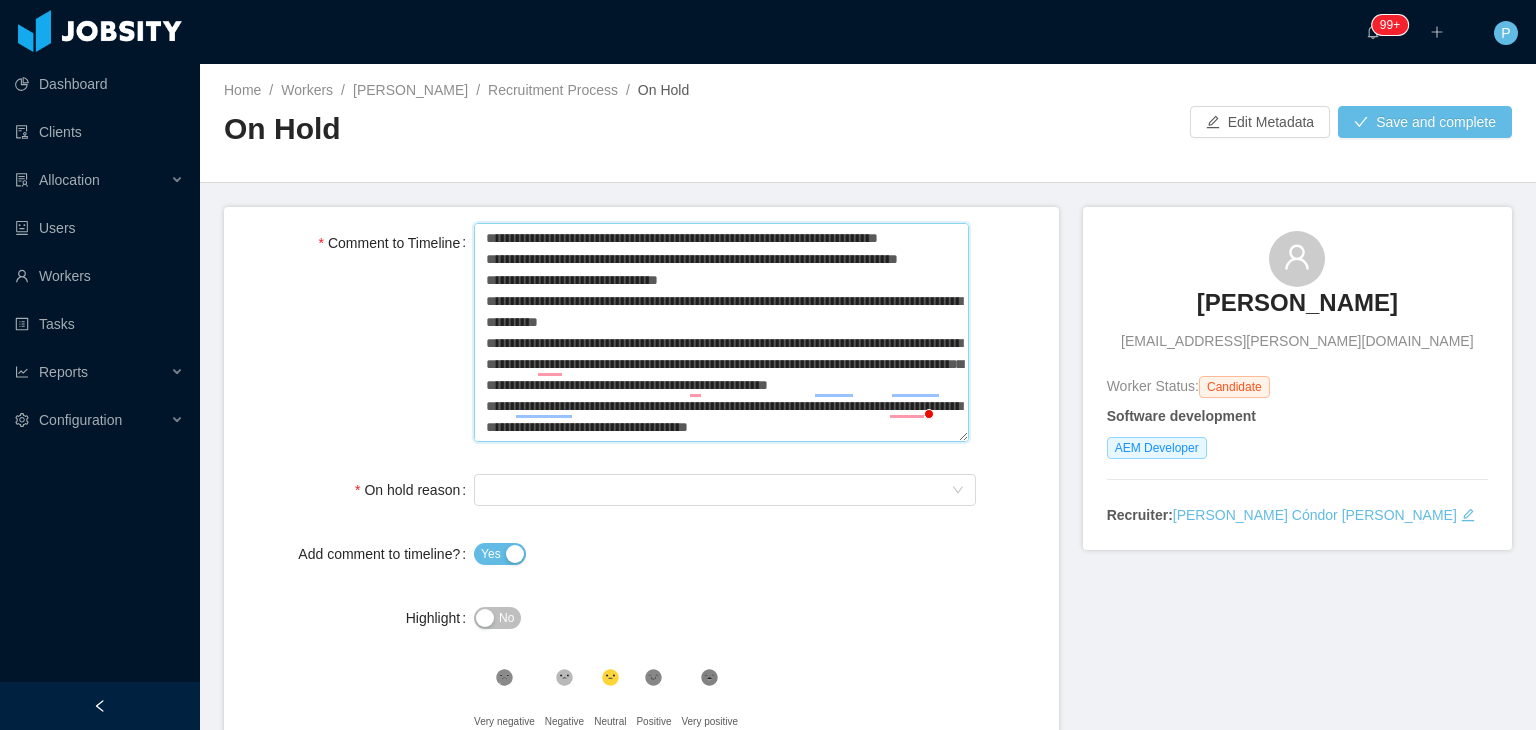 type 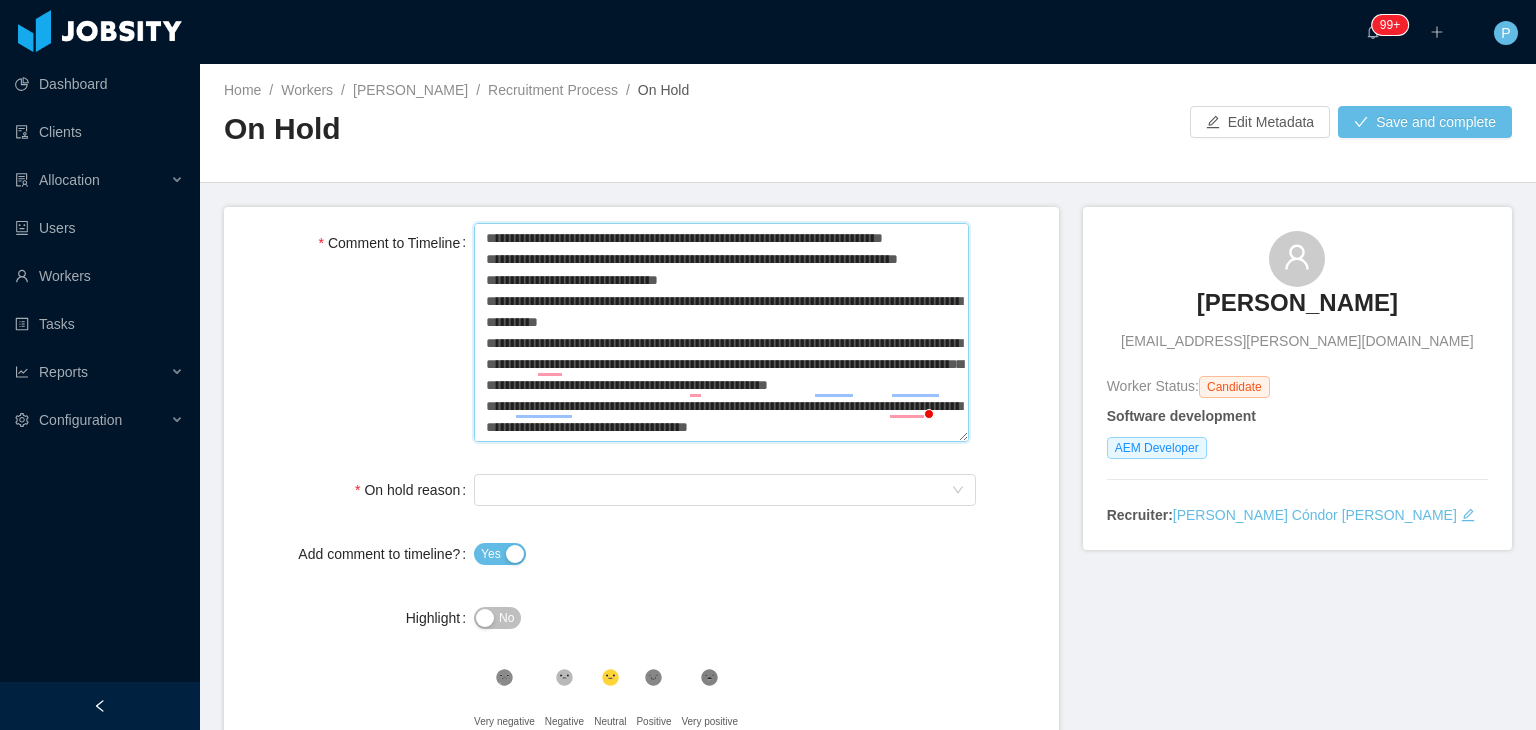 type 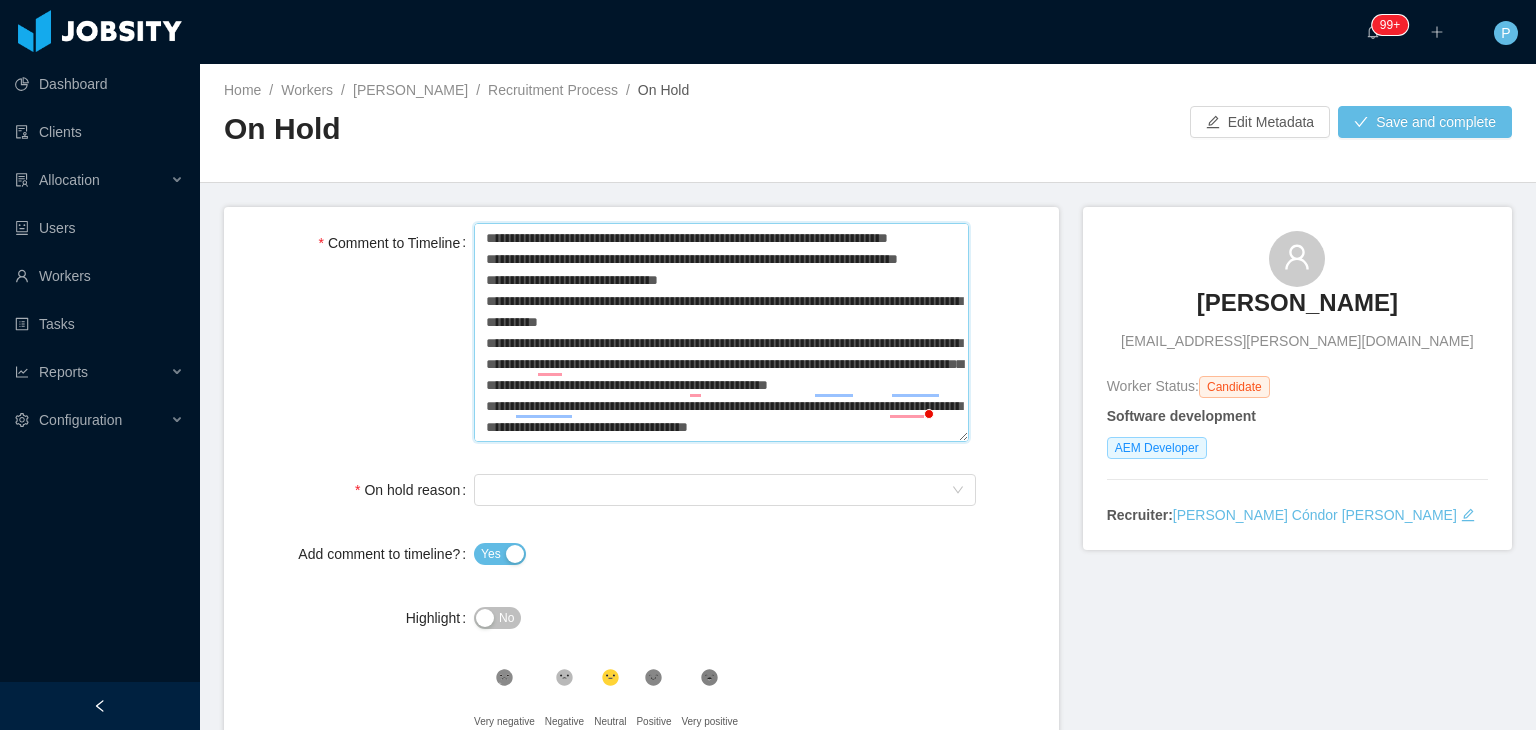 type 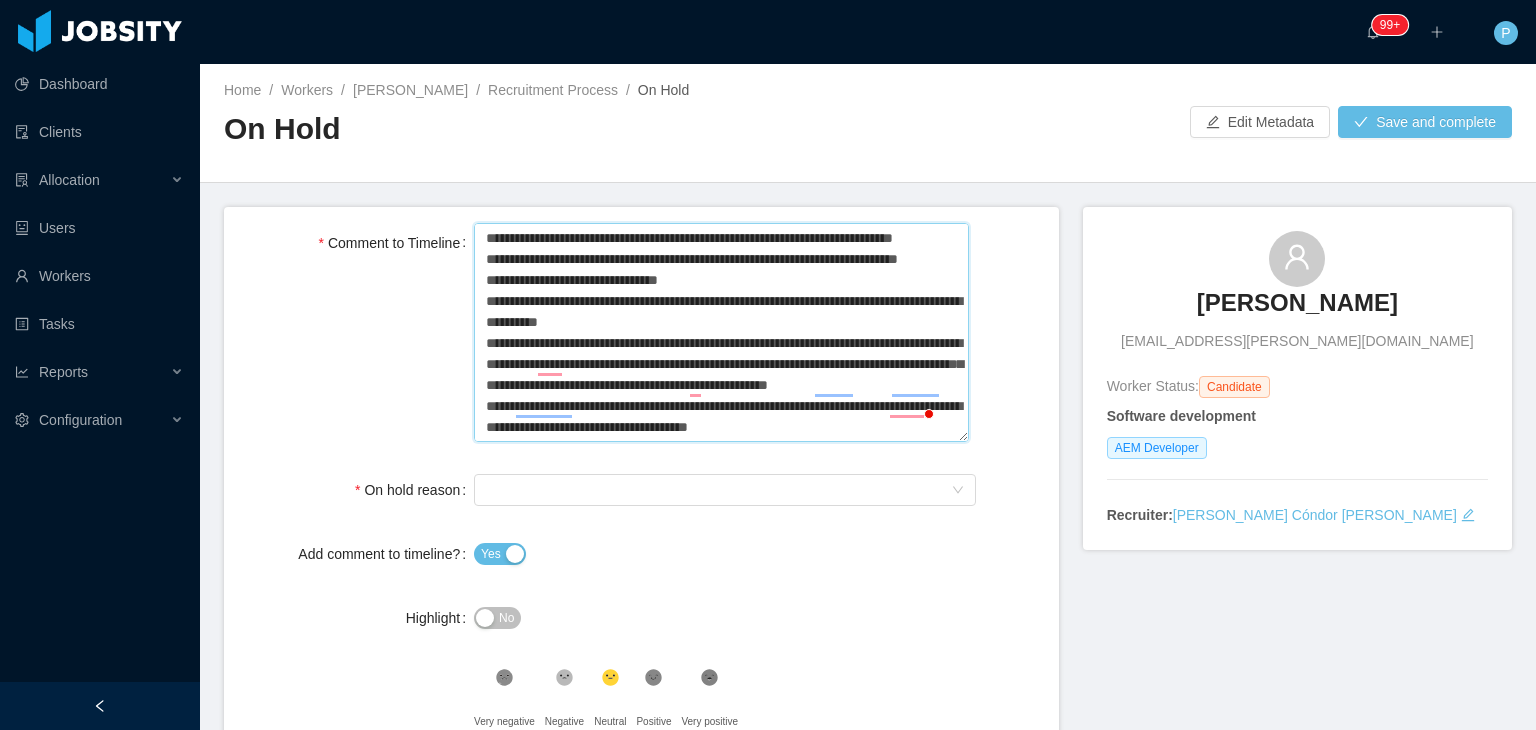 type 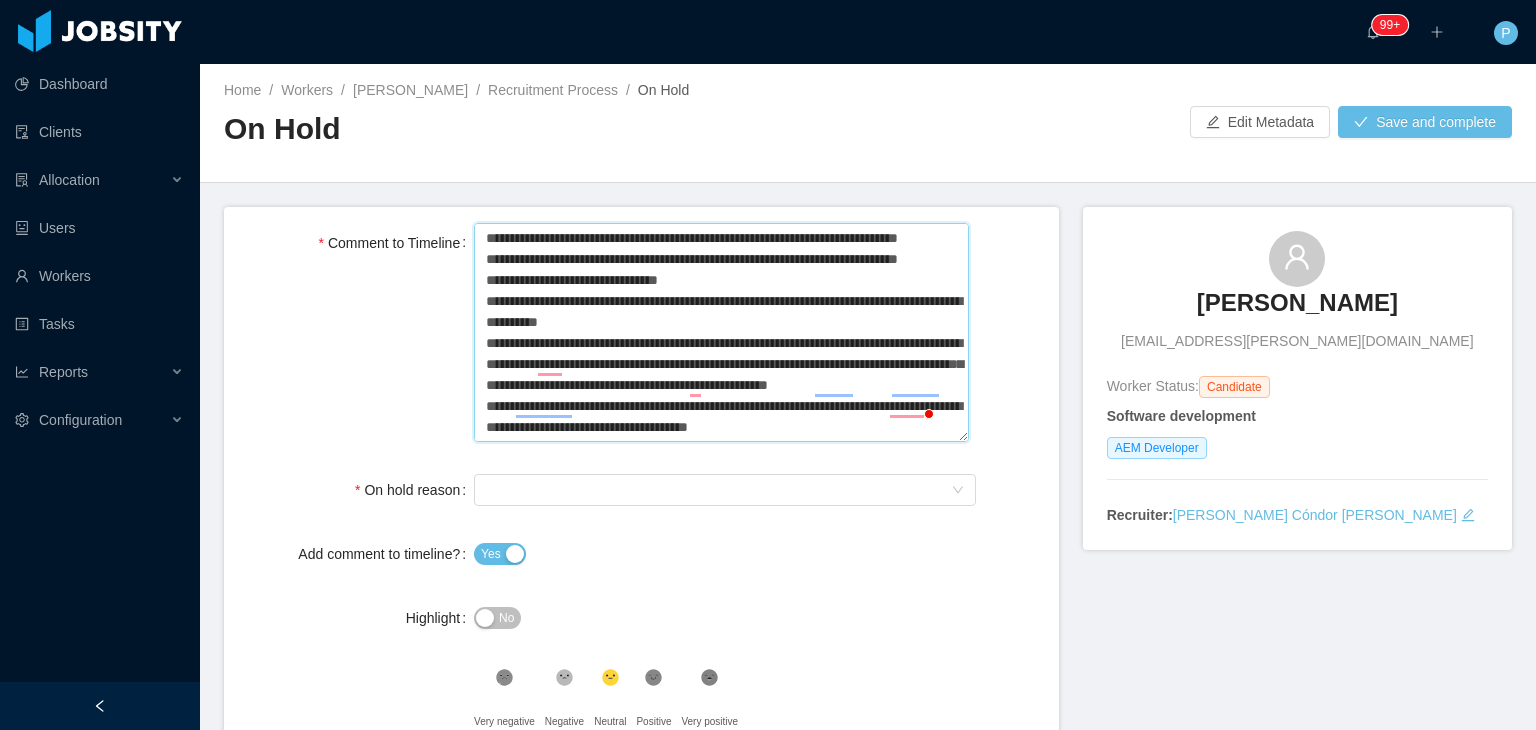 type 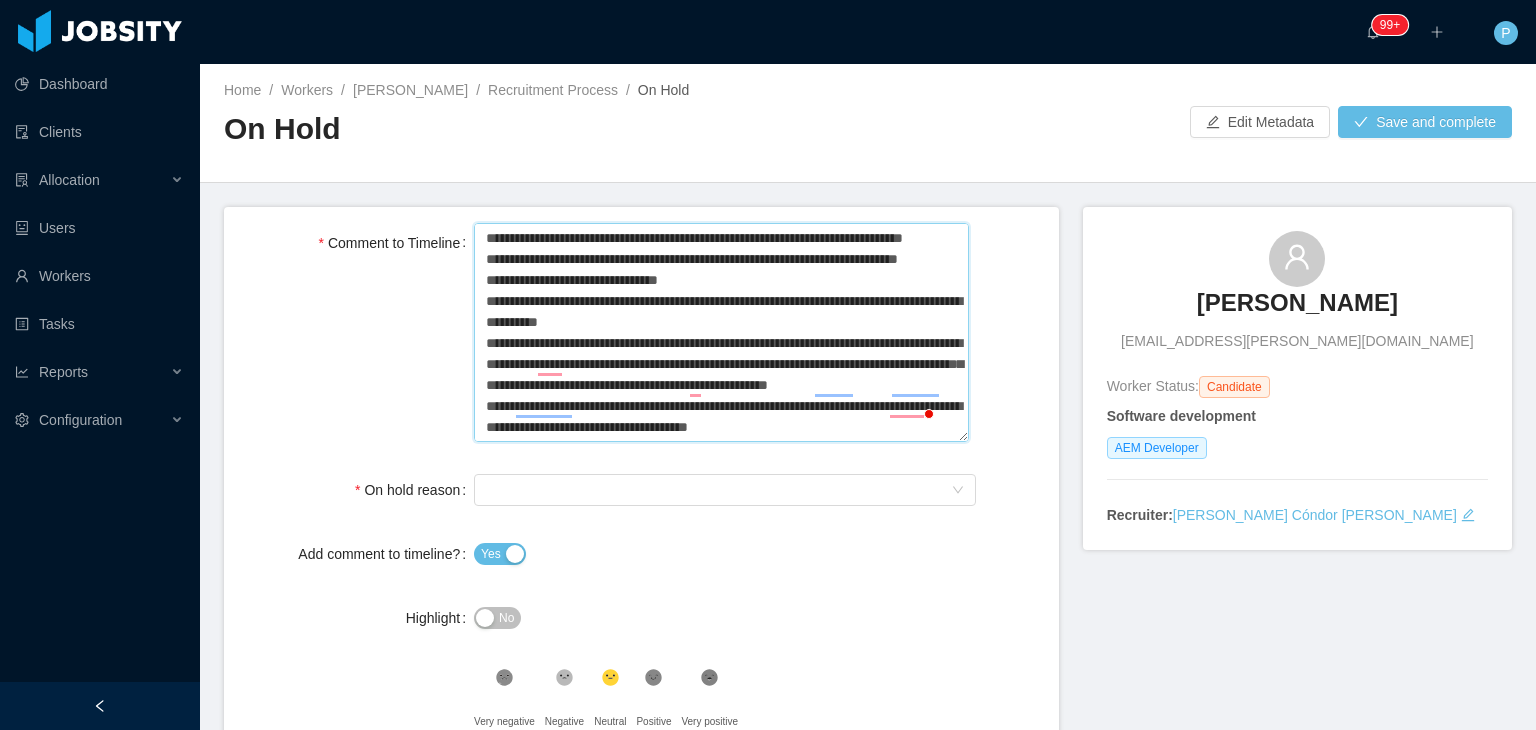 type 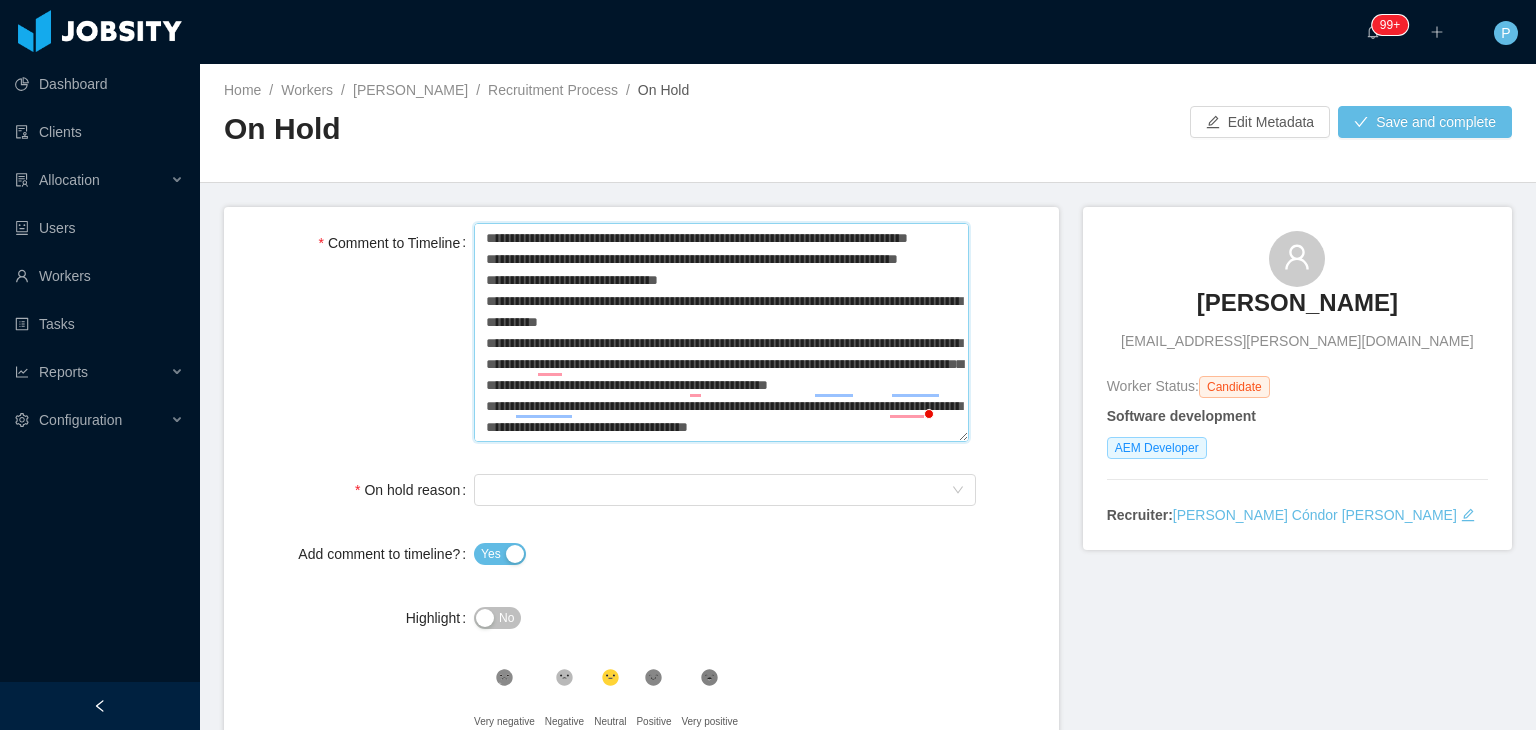 type 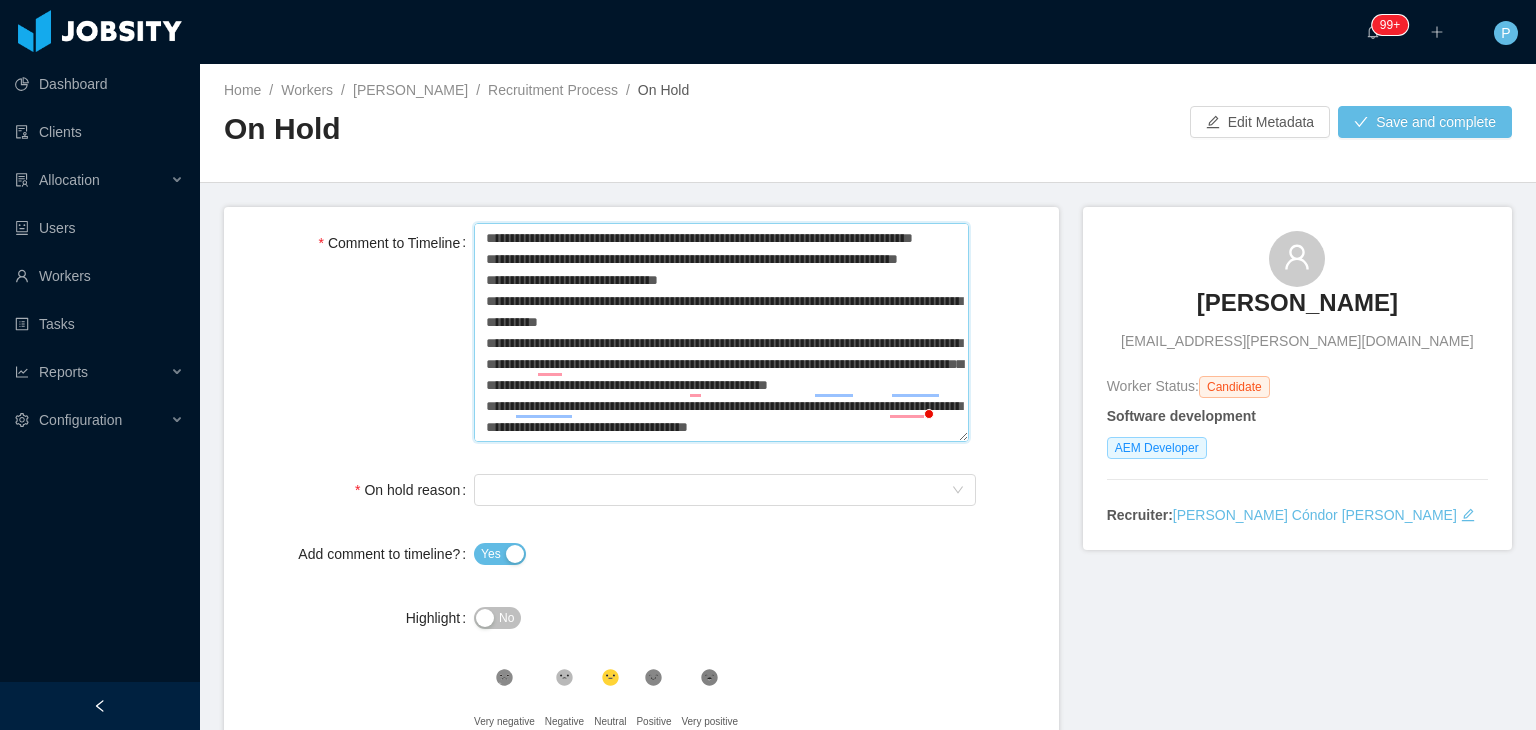 type 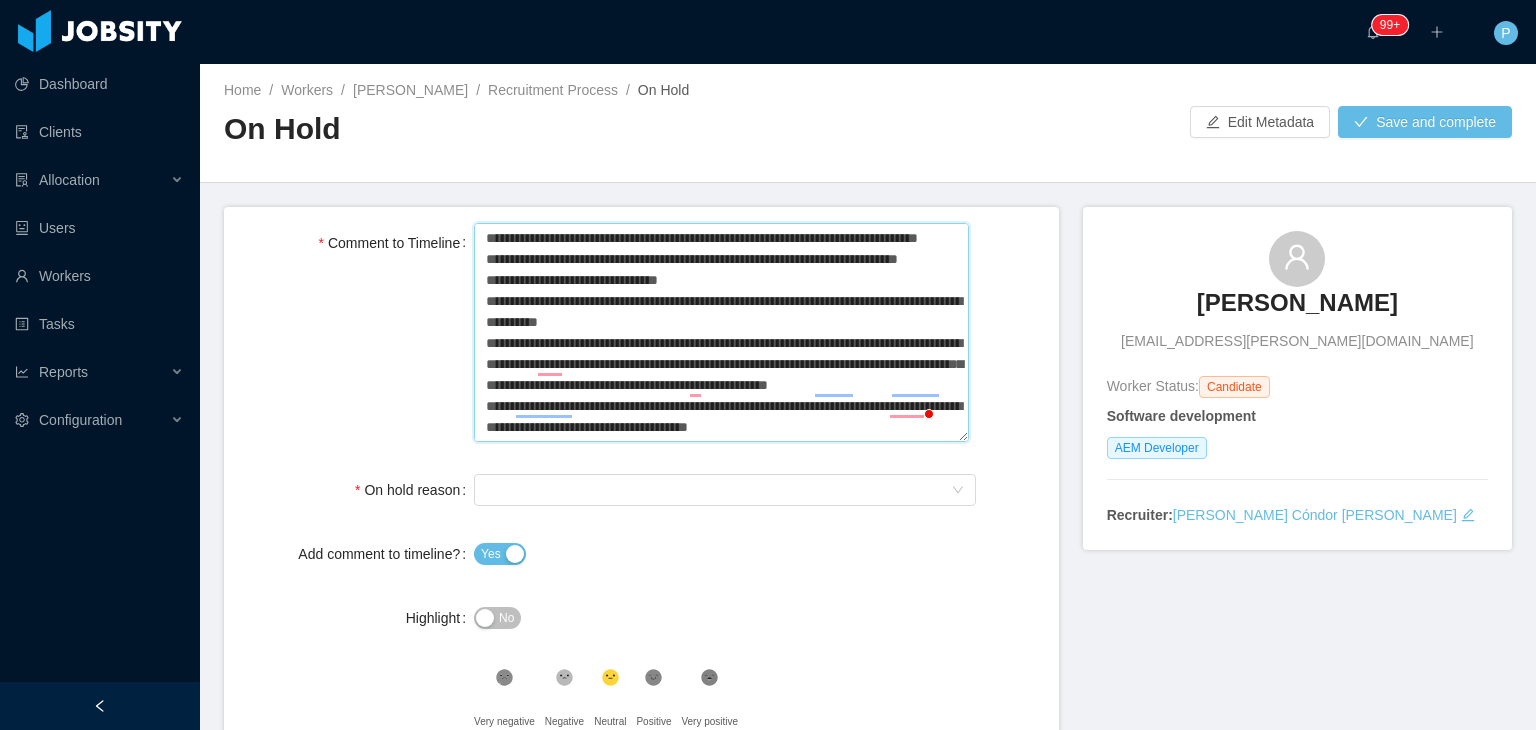 type 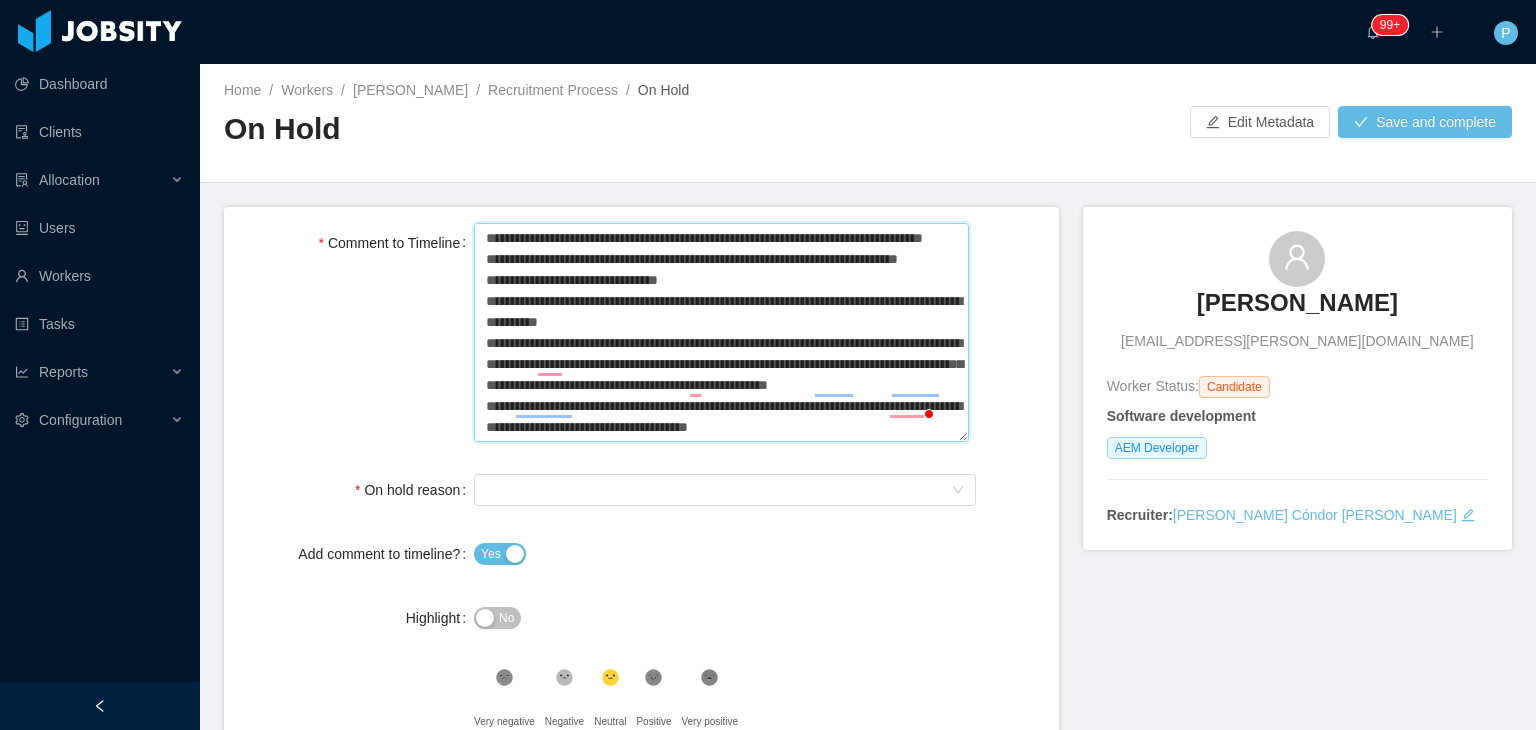 type 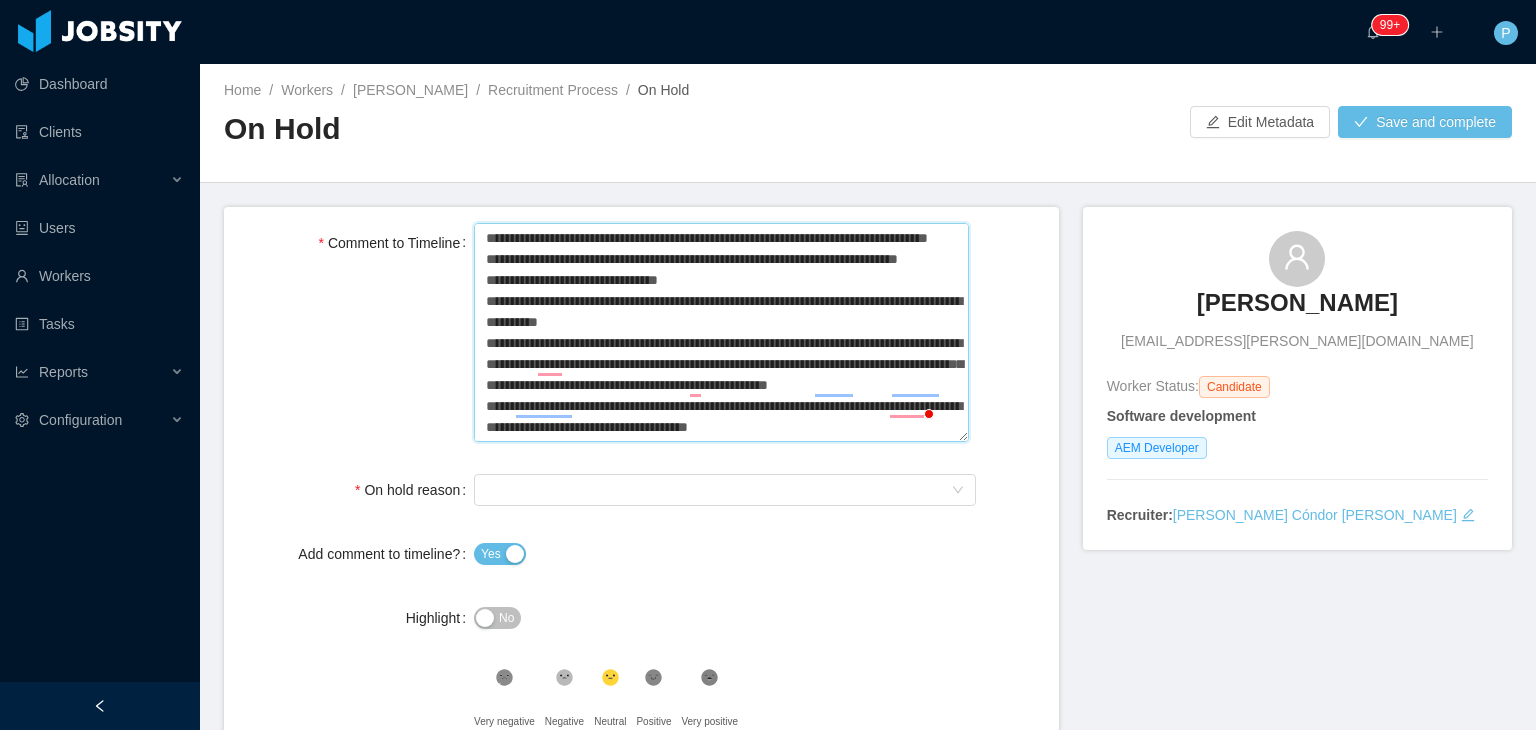 type 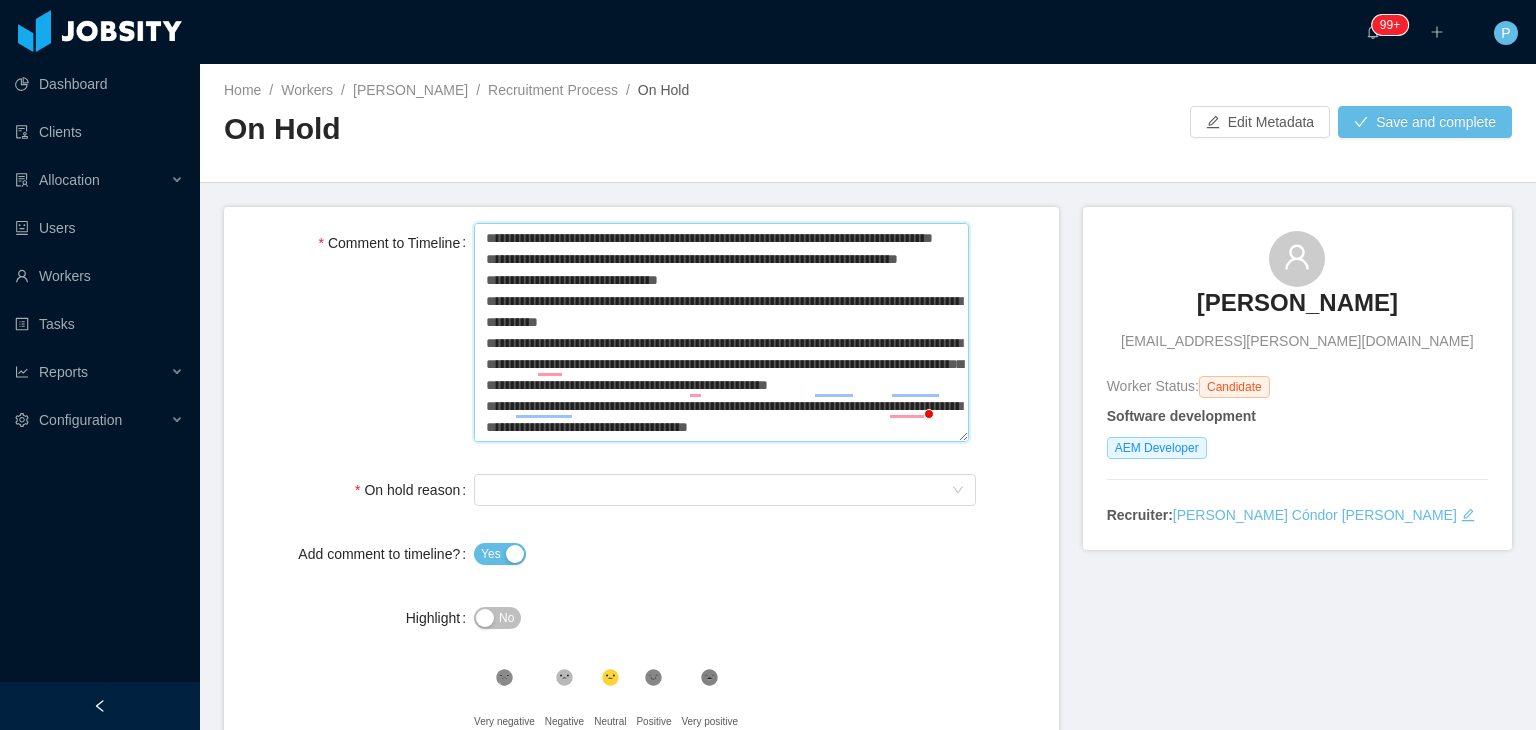 type 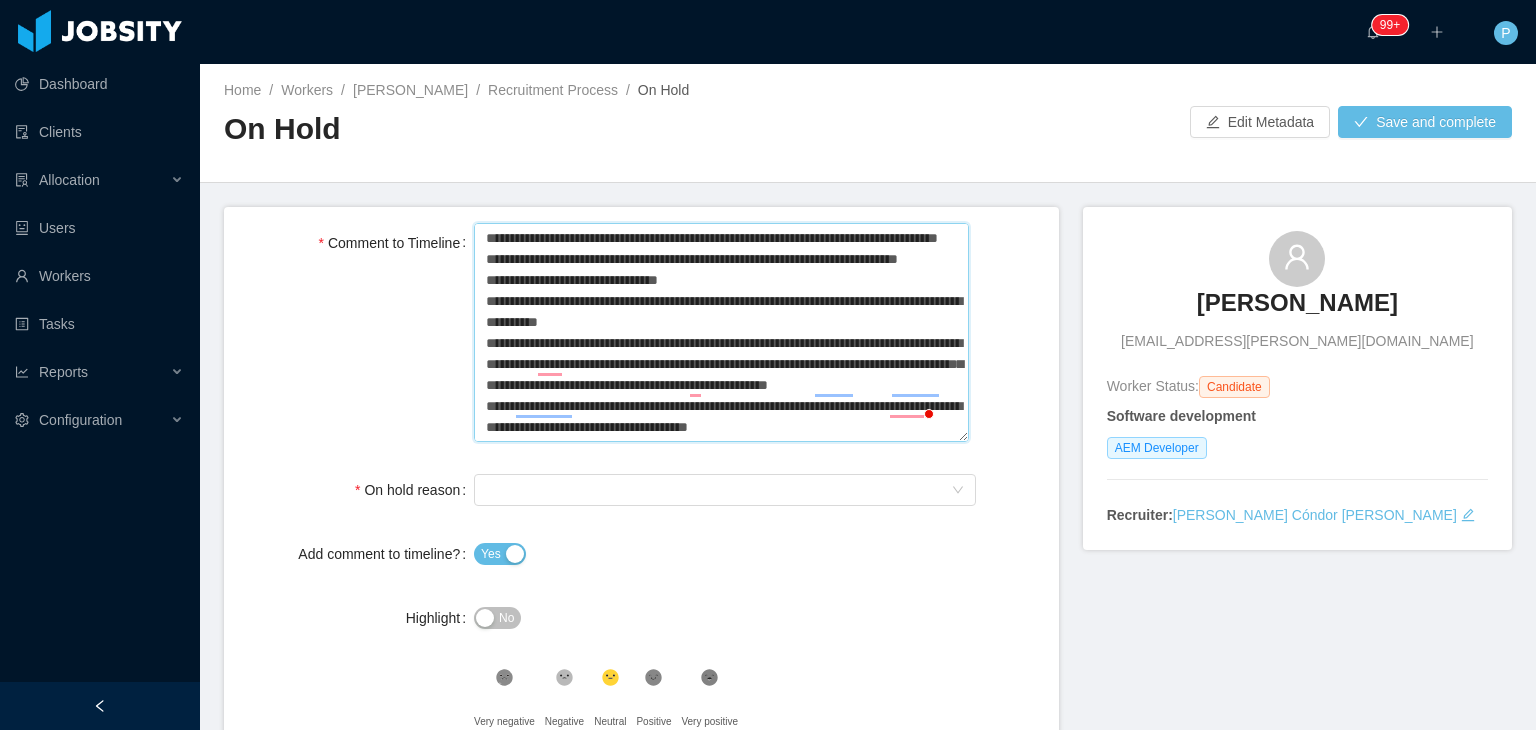 type 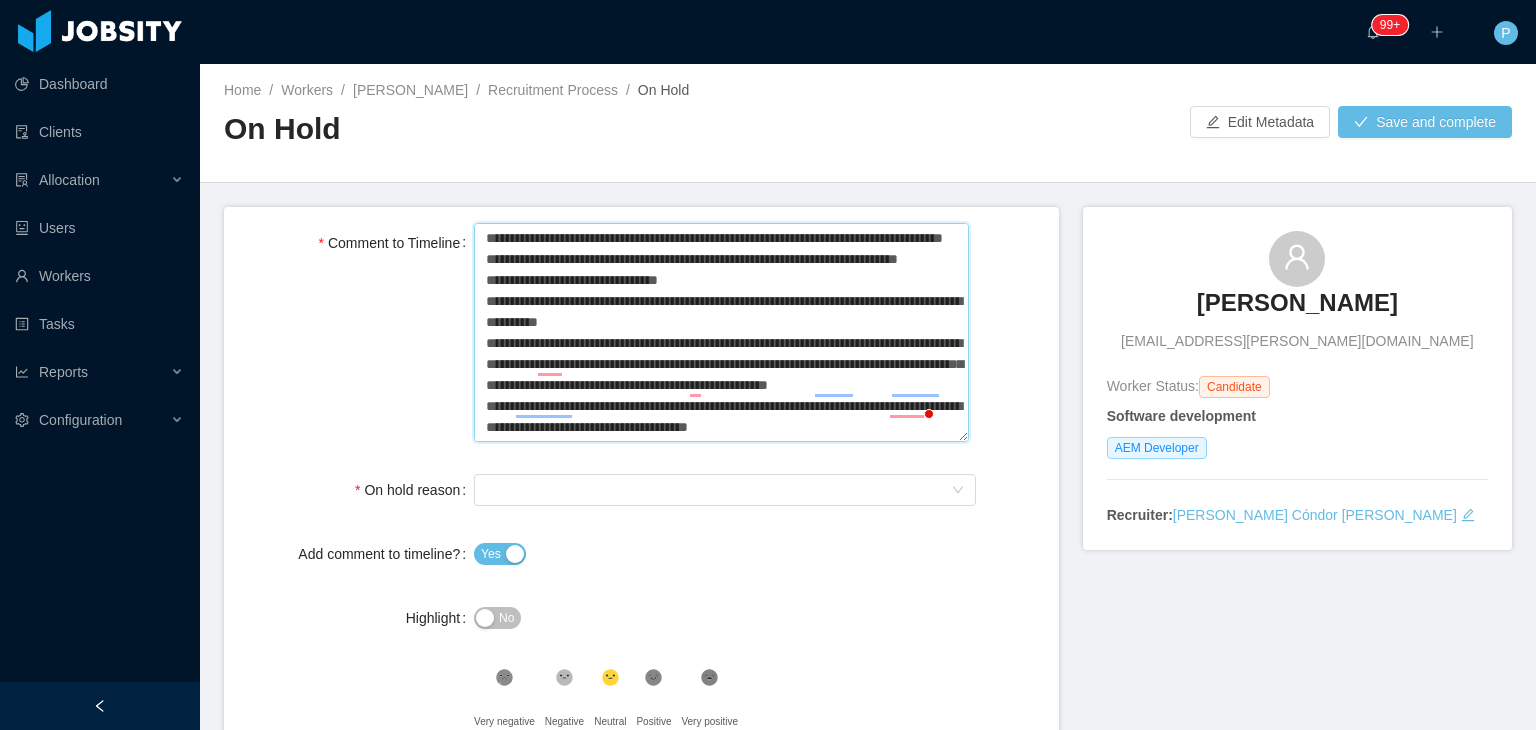 type 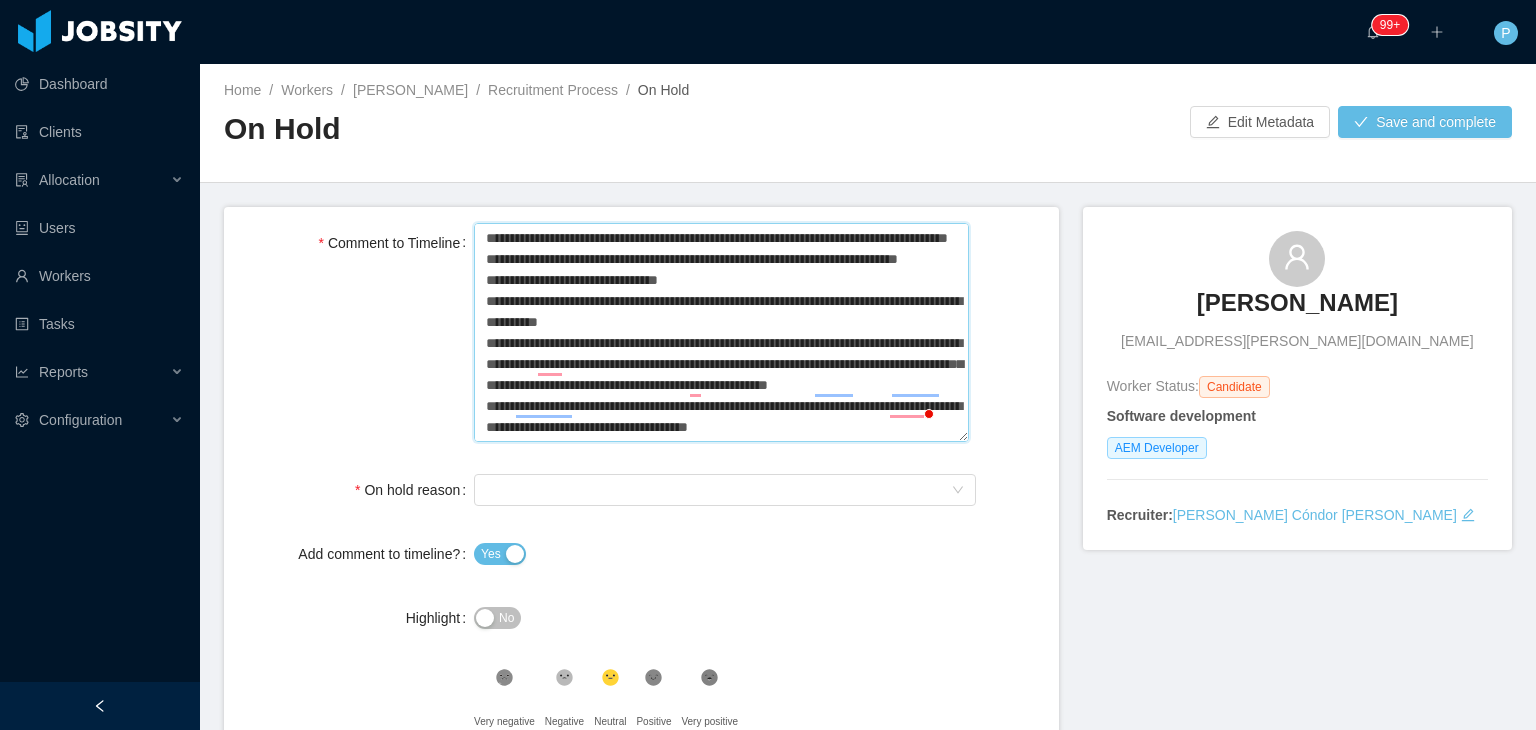 type 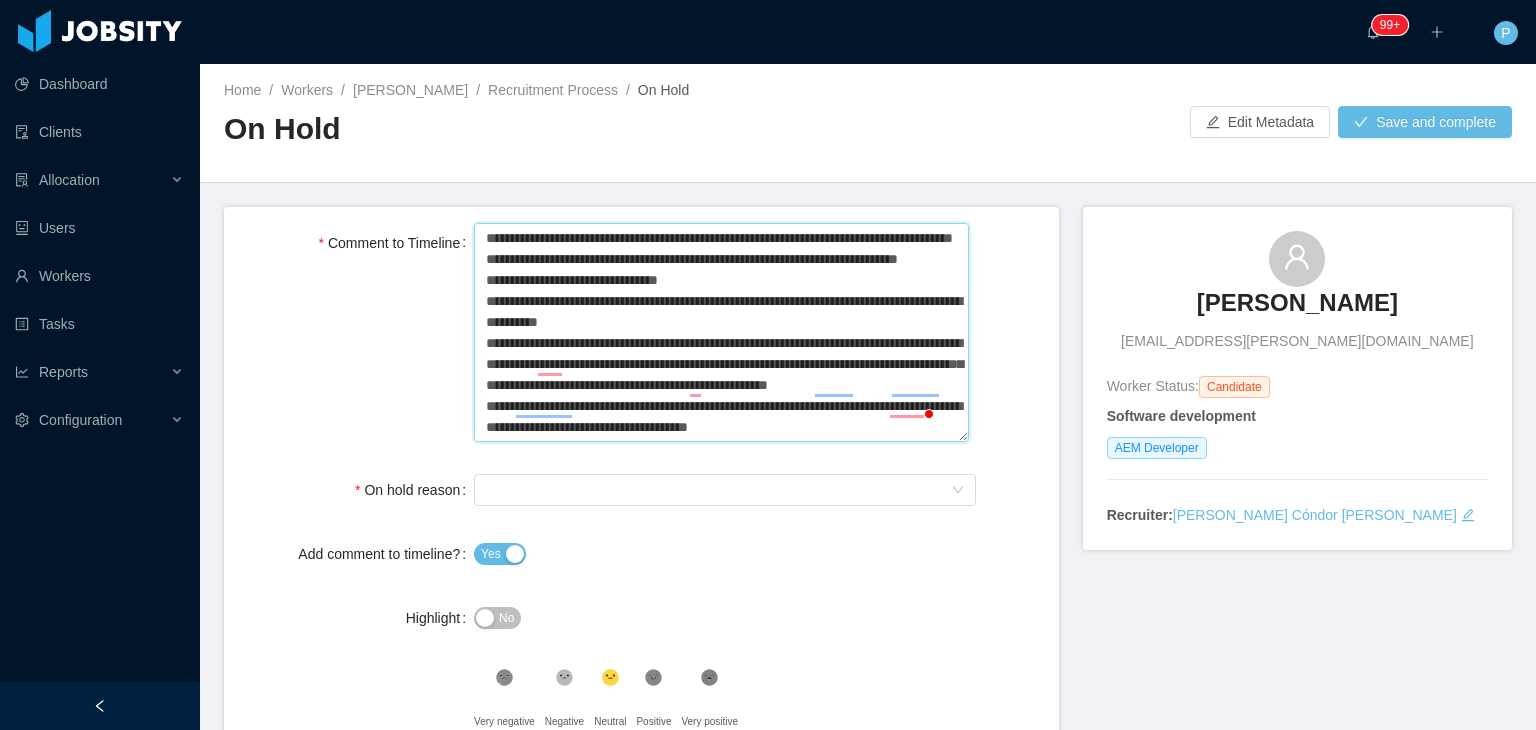 type 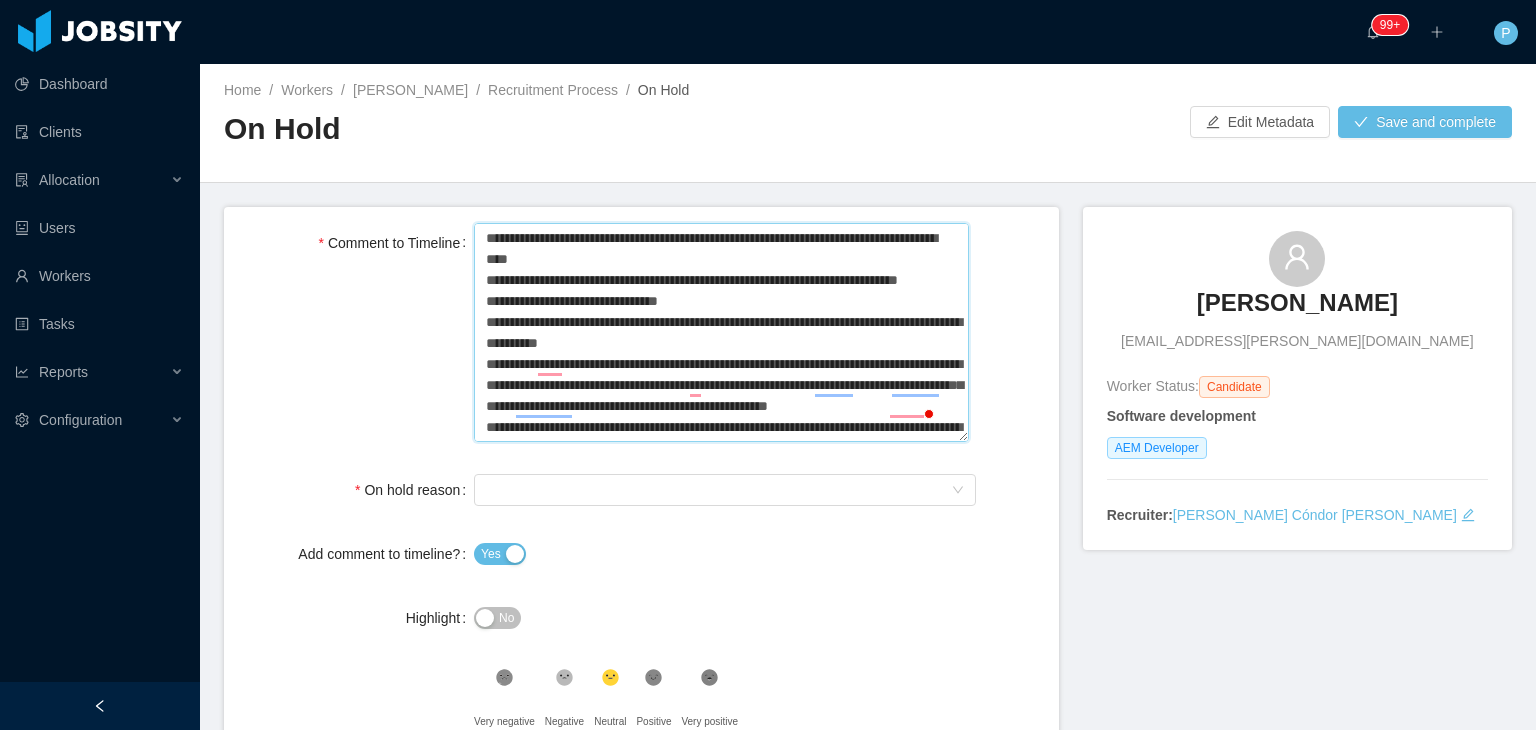 type 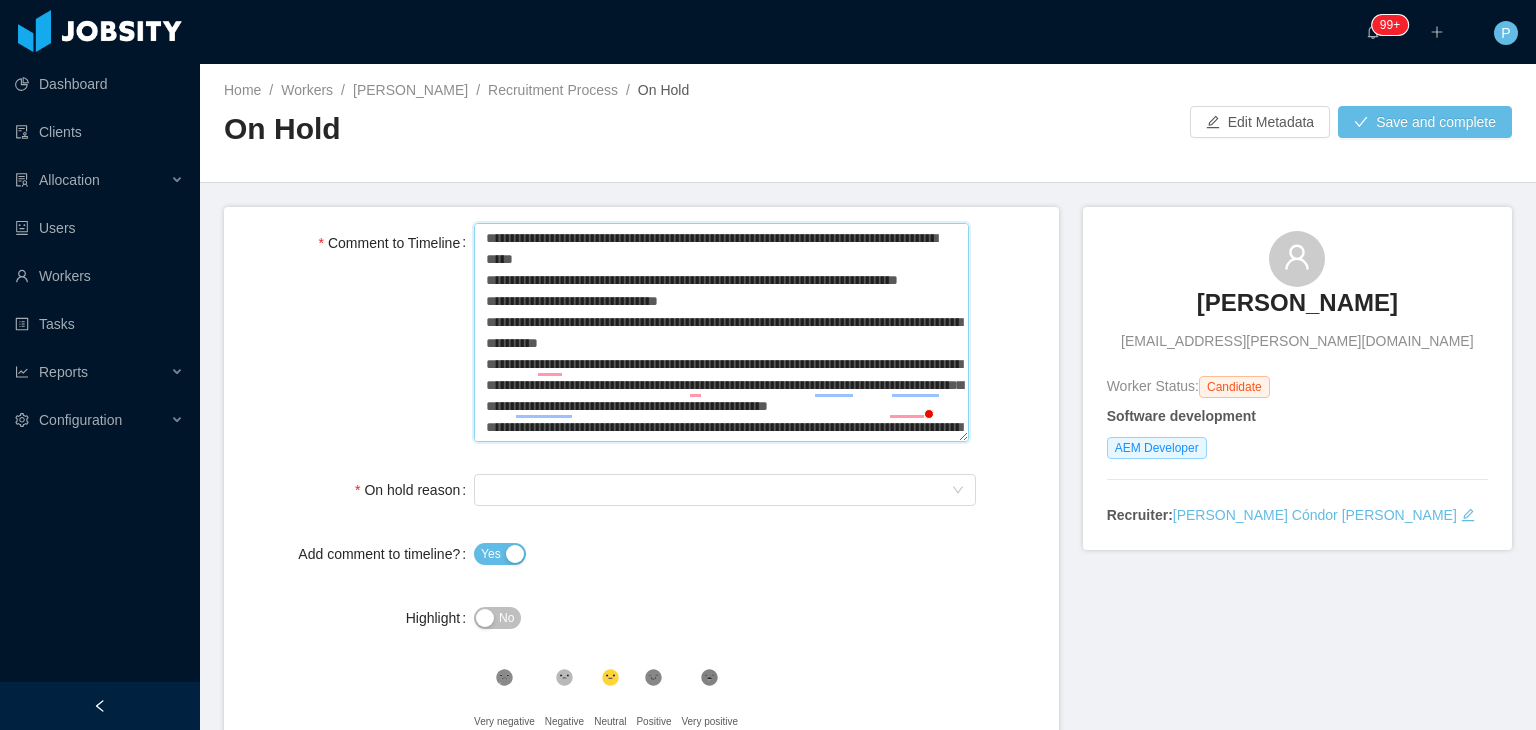 type on "**********" 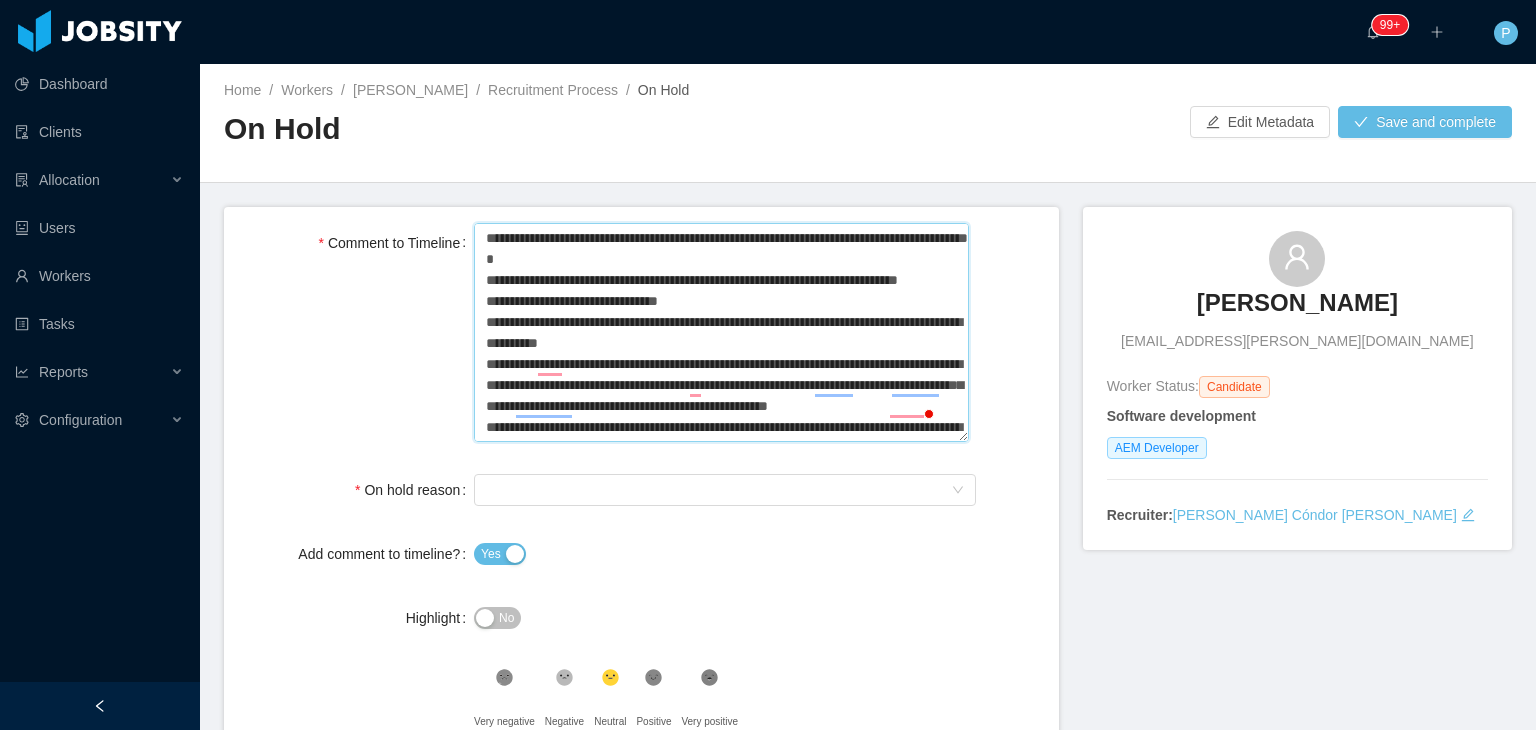 type 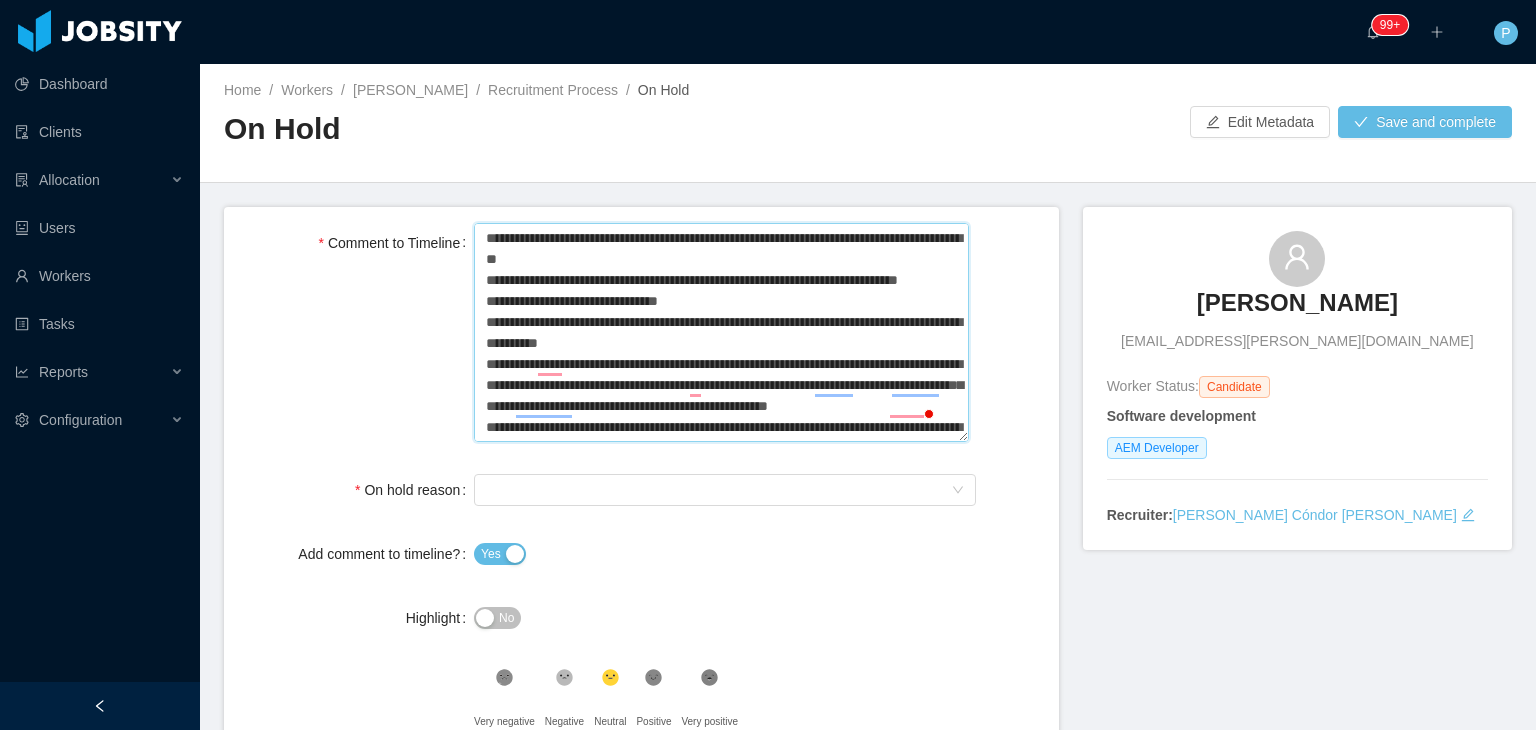 type 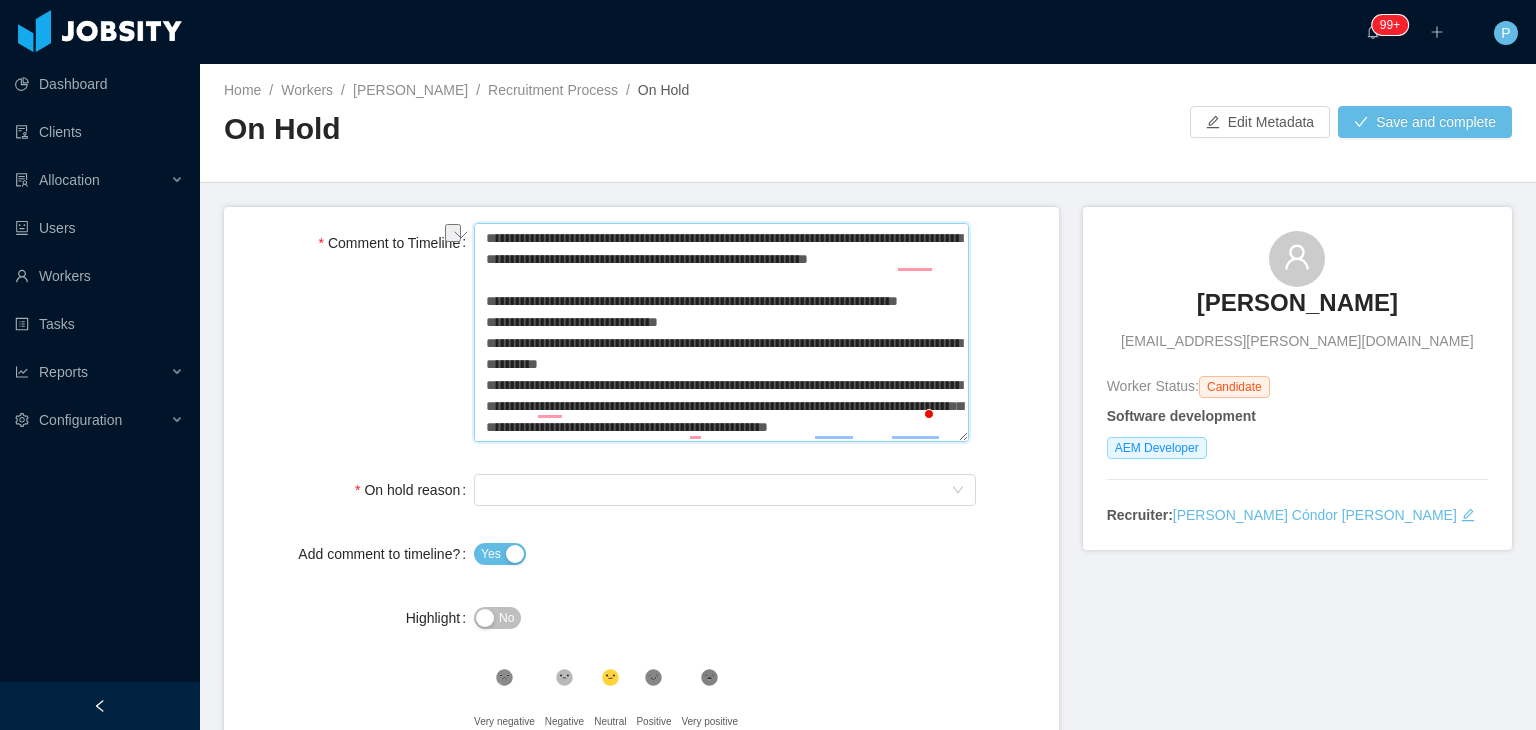 drag, startPoint x: 725, startPoint y: 325, endPoint x: 580, endPoint y: 328, distance: 145.03104 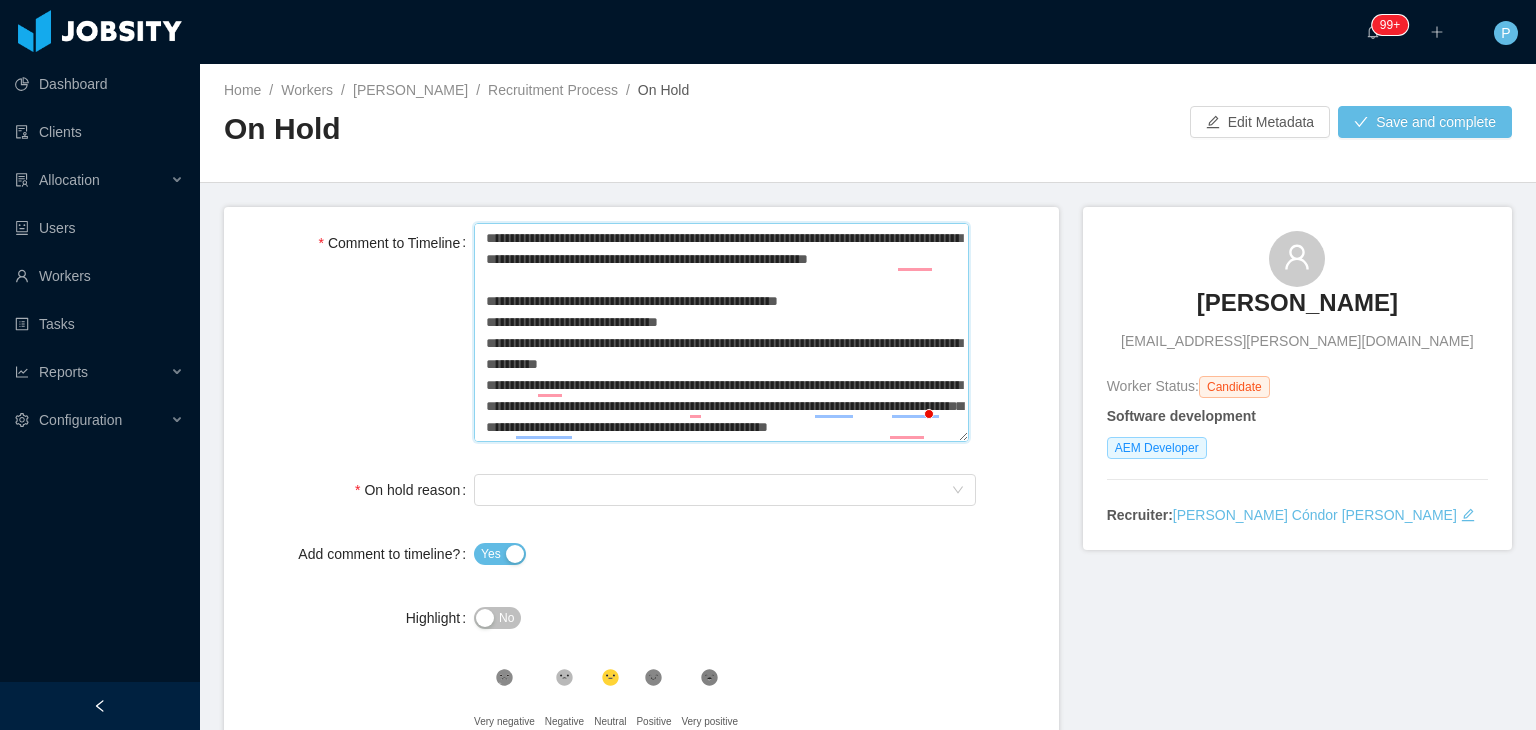 click on "Comment to Timeline" at bounding box center (721, 333) 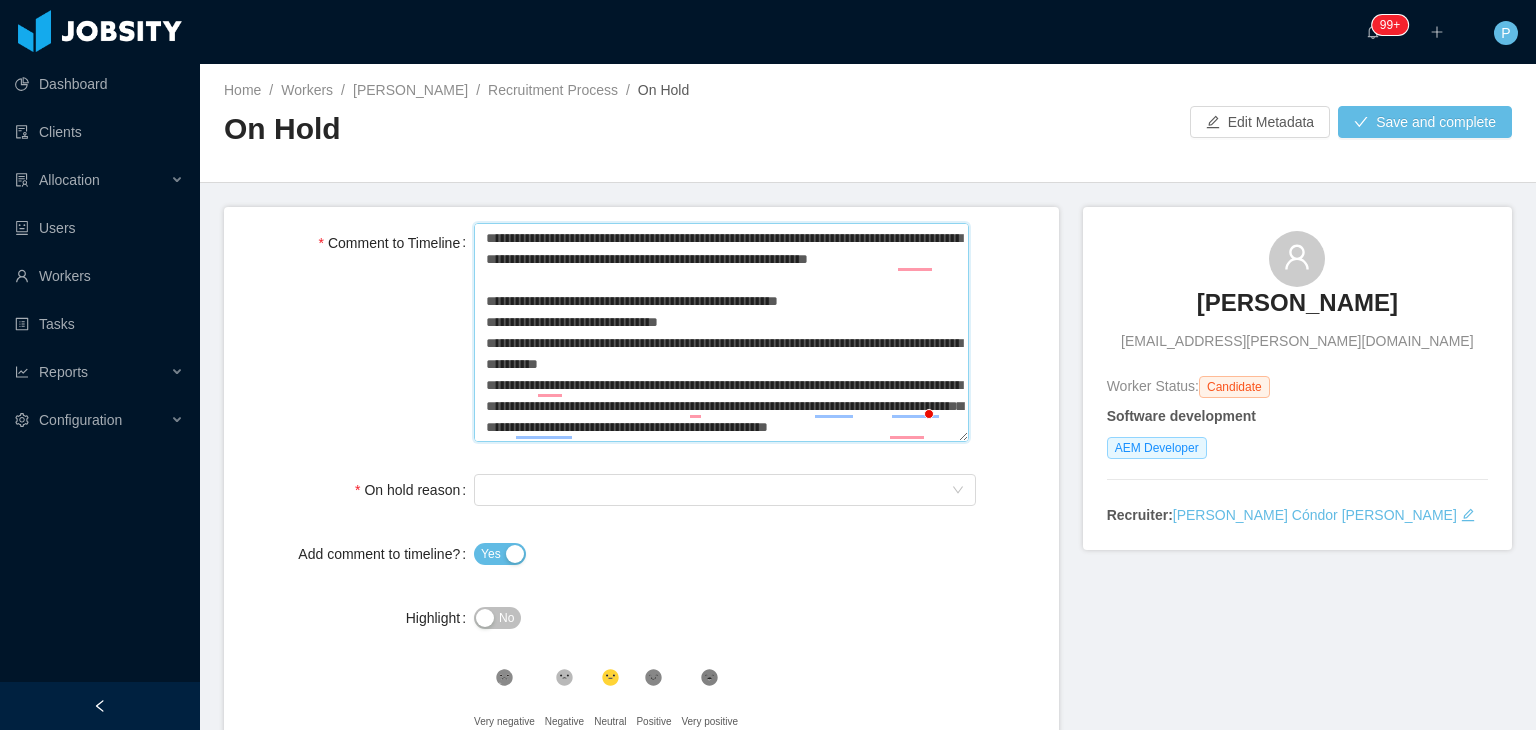scroll, scrollTop: 16, scrollLeft: 0, axis: vertical 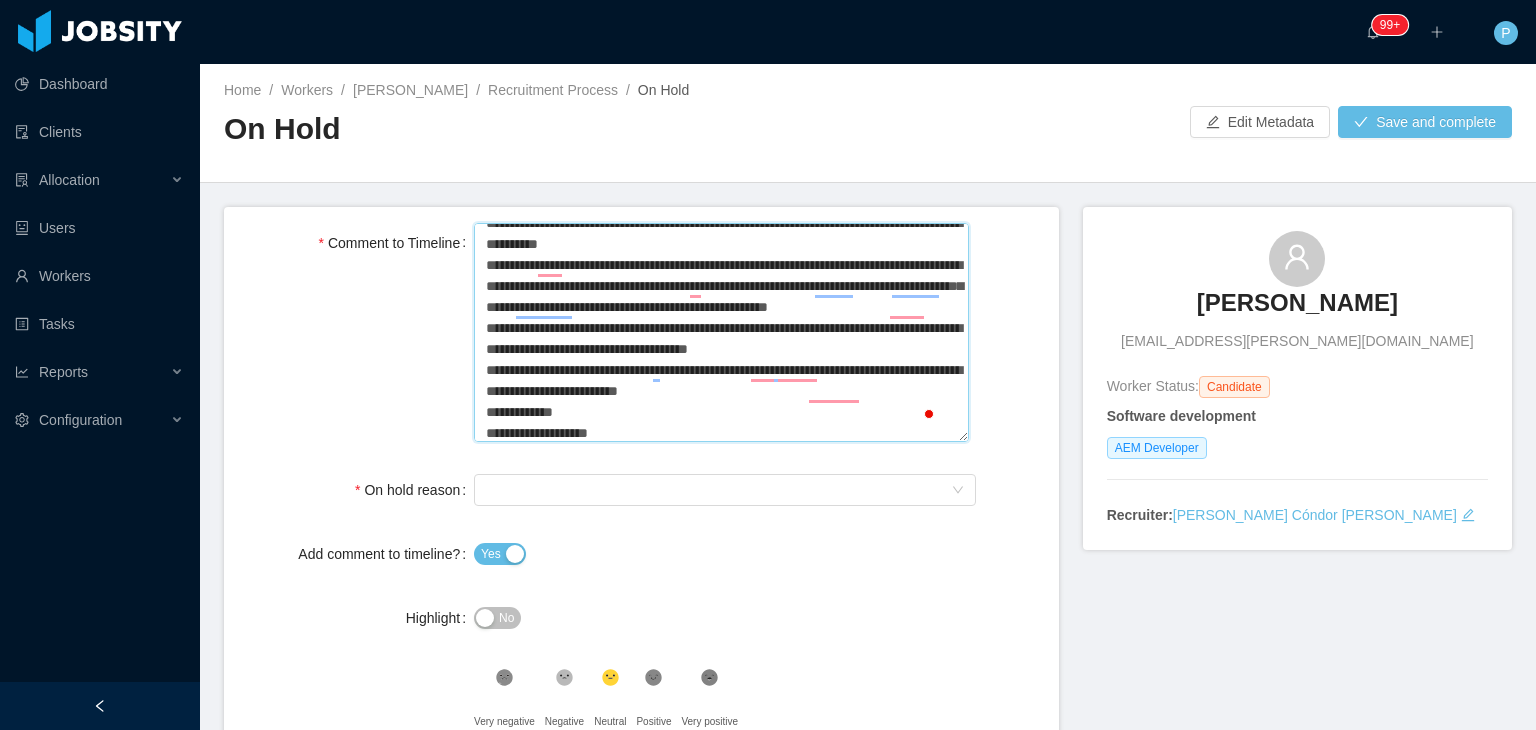click on "Comment to Timeline" at bounding box center (721, 333) 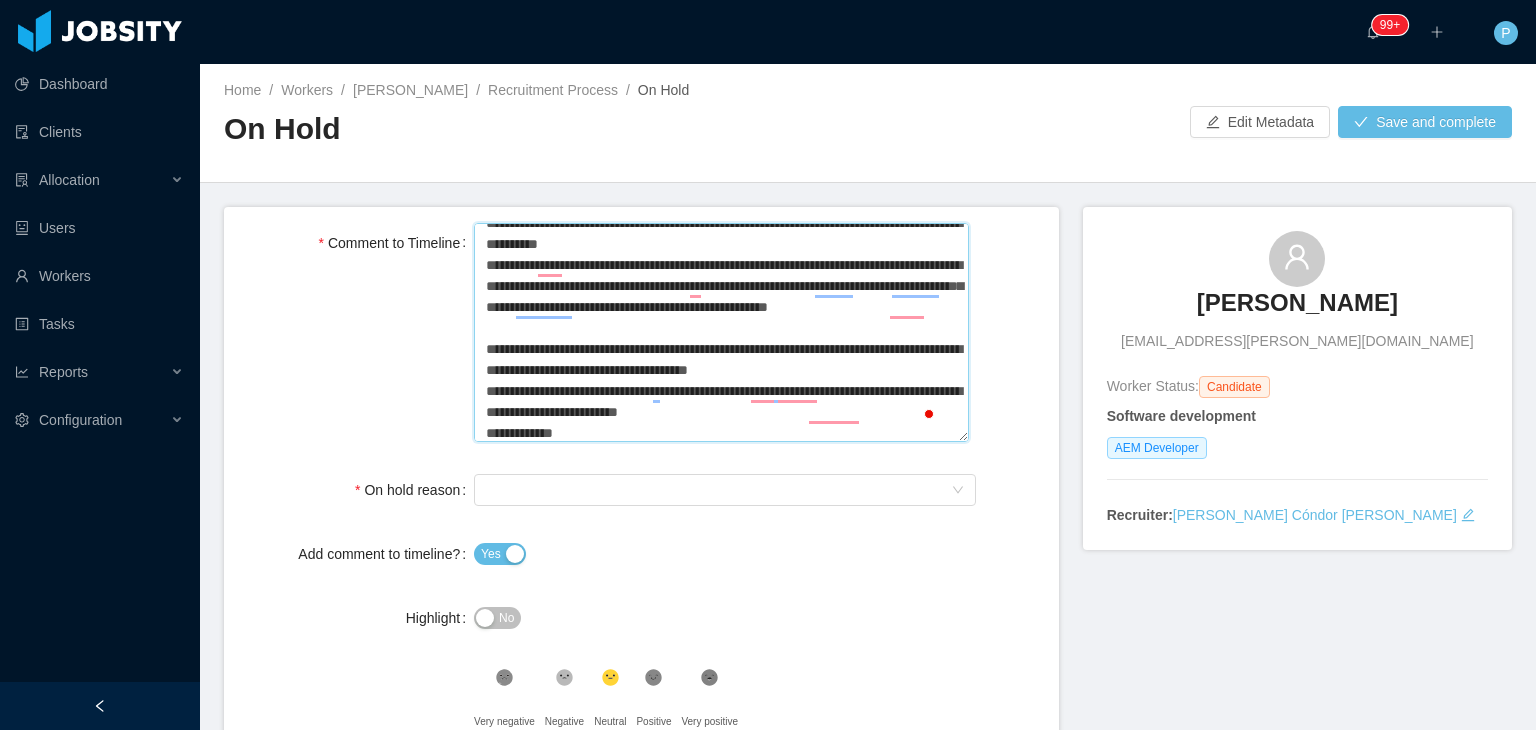 scroll, scrollTop: 141, scrollLeft: 0, axis: vertical 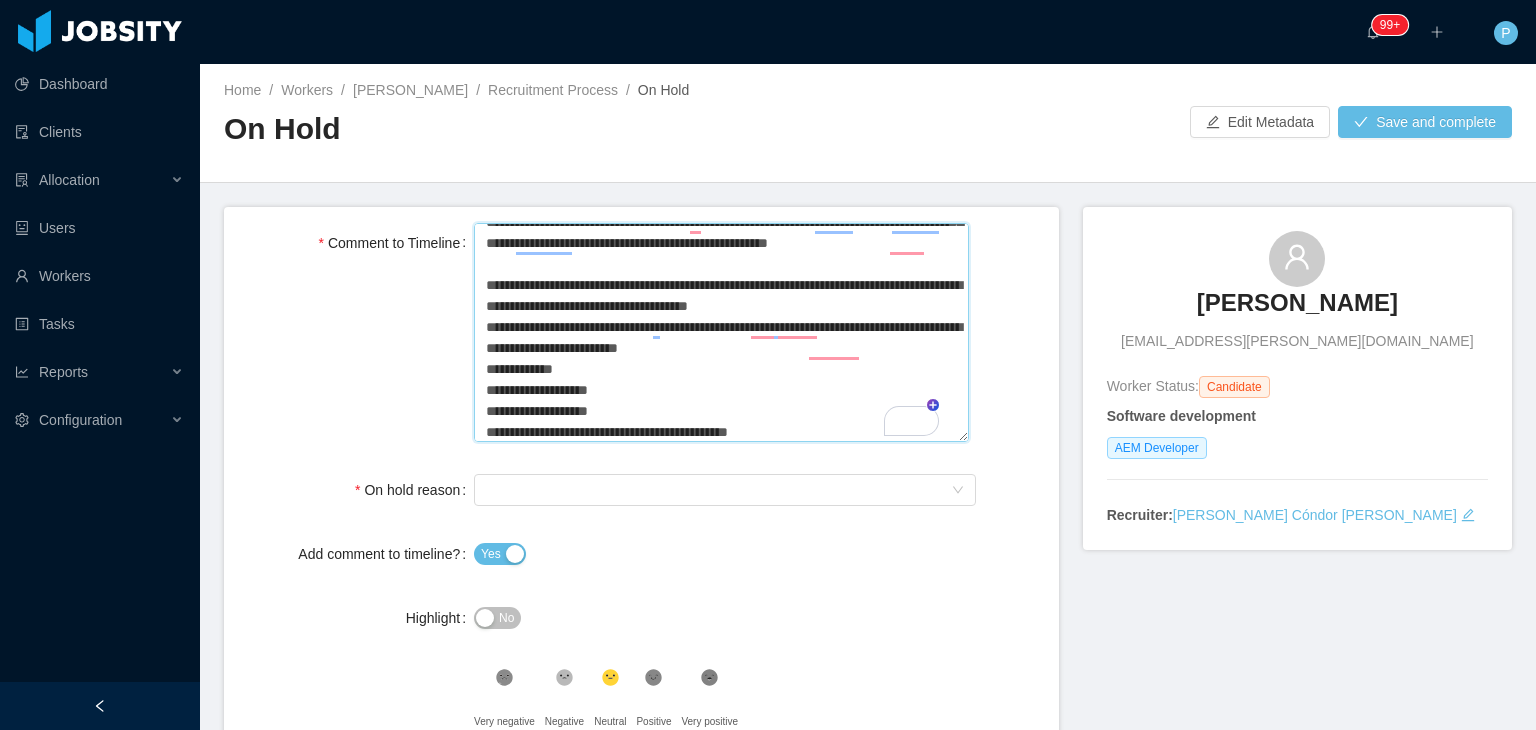 click on "Comment to Timeline" at bounding box center (721, 333) 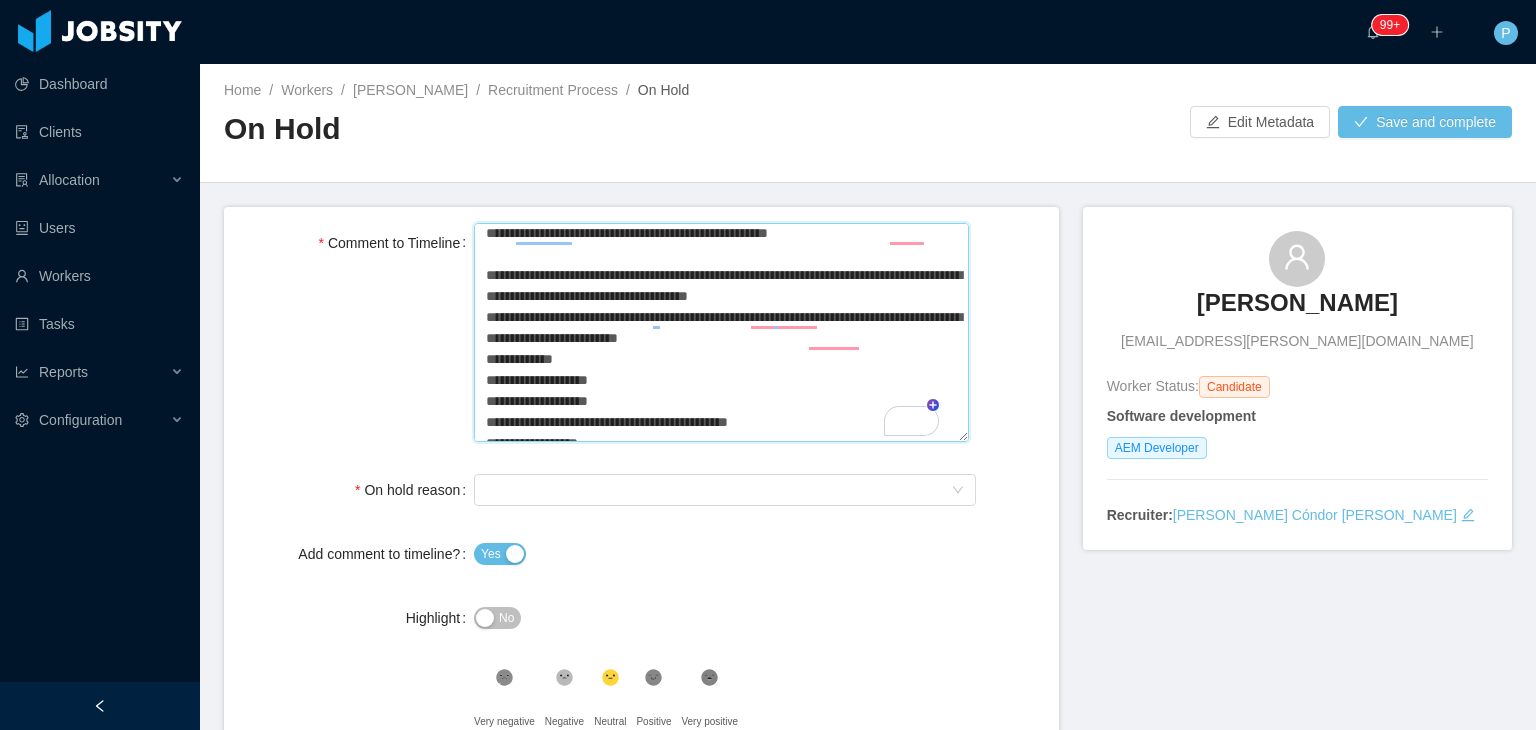drag, startPoint x: 605, startPoint y: 430, endPoint x: 480, endPoint y: 364, distance: 141.35417 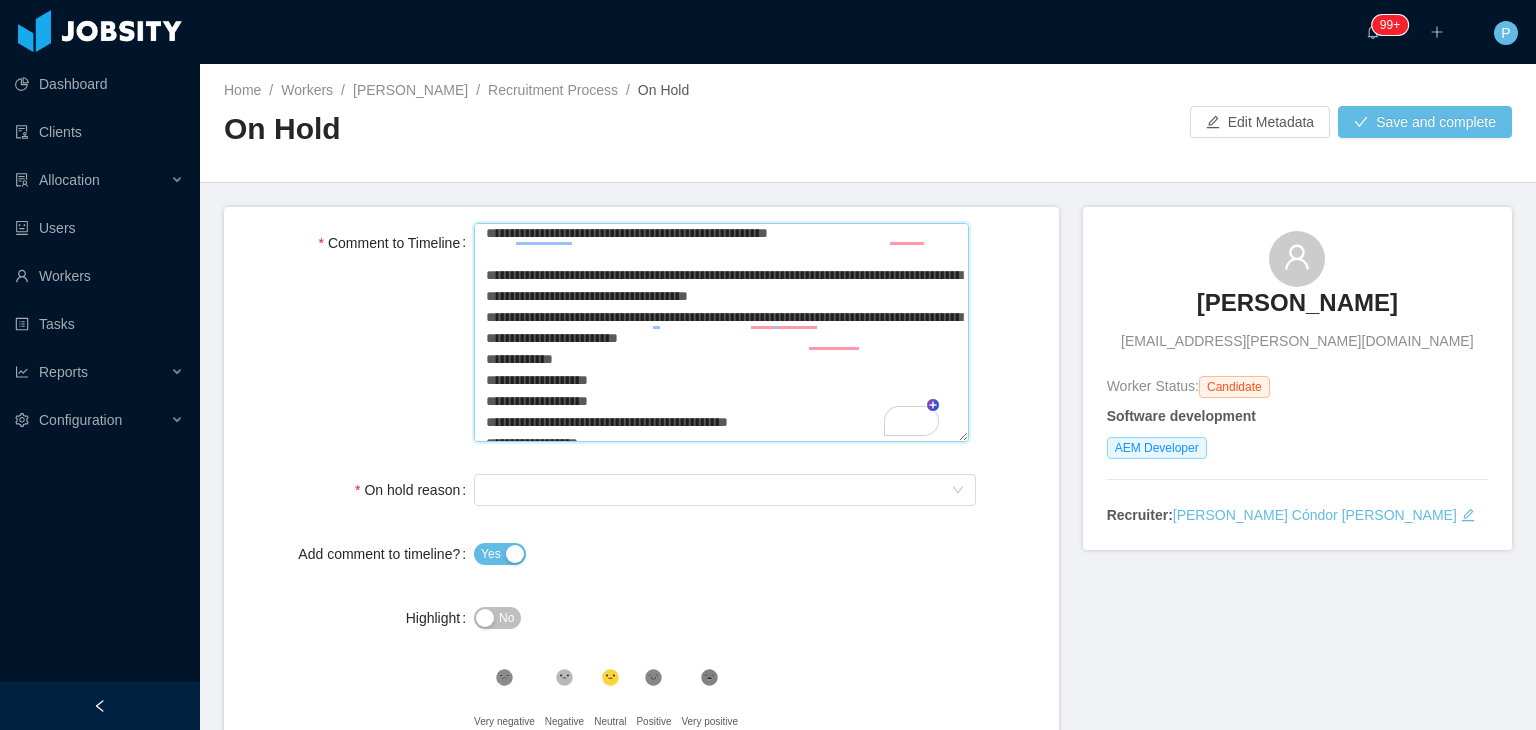 click on "Comment to Timeline" at bounding box center [721, 333] 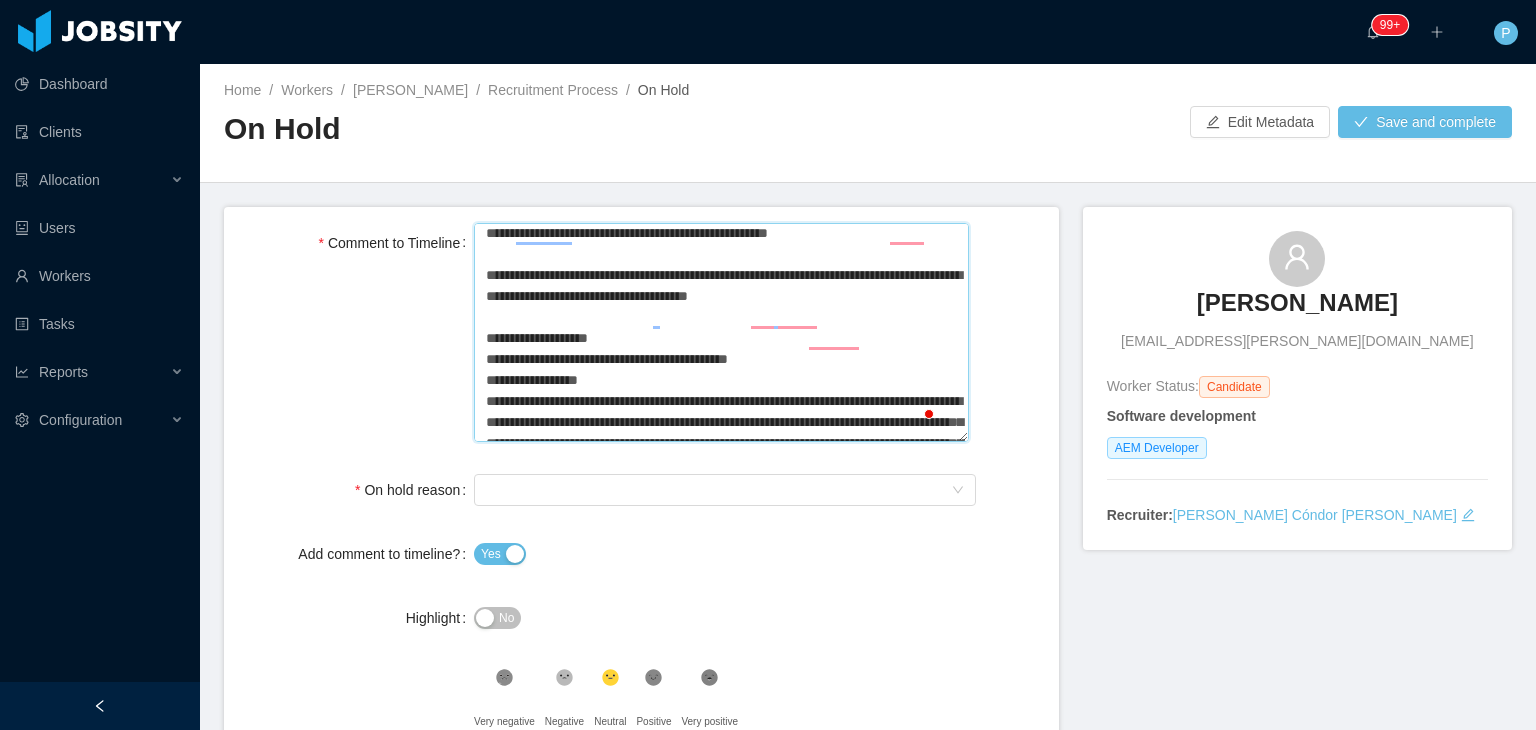 drag, startPoint x: 616, startPoint y: 430, endPoint x: 483, endPoint y: 370, distance: 145.9075 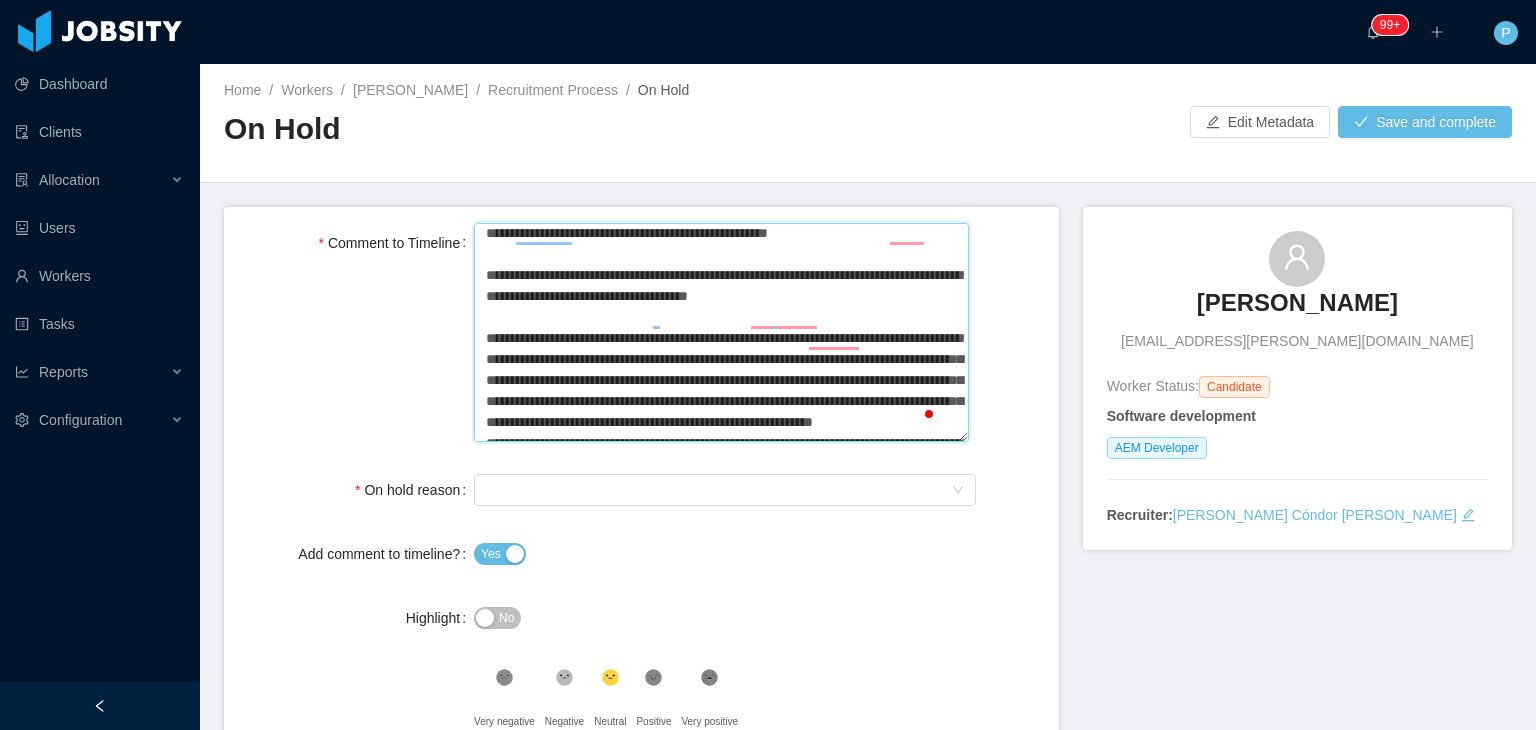 click on "Comment to Timeline" at bounding box center (721, 333) 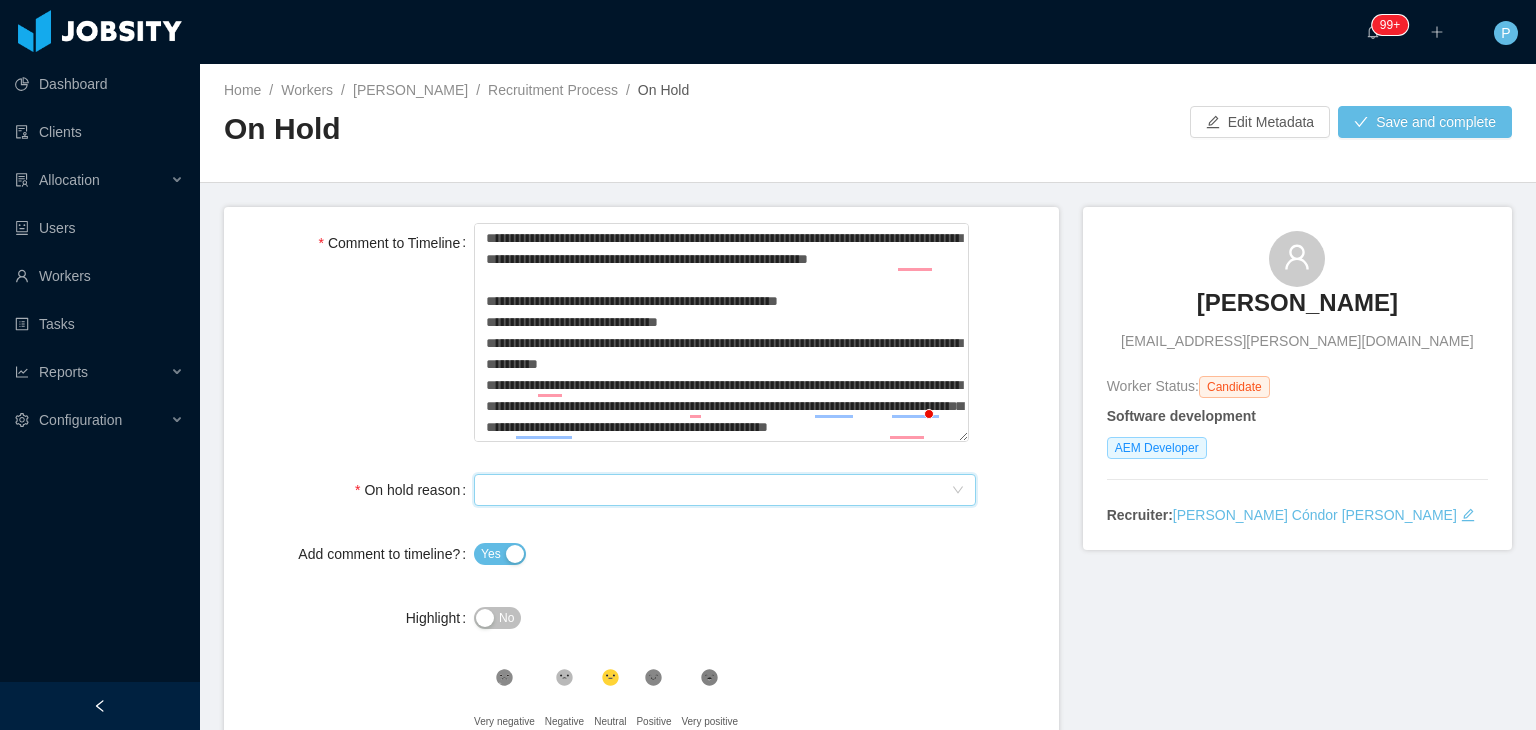 click on "Select On Hold reason" at bounding box center [718, 490] 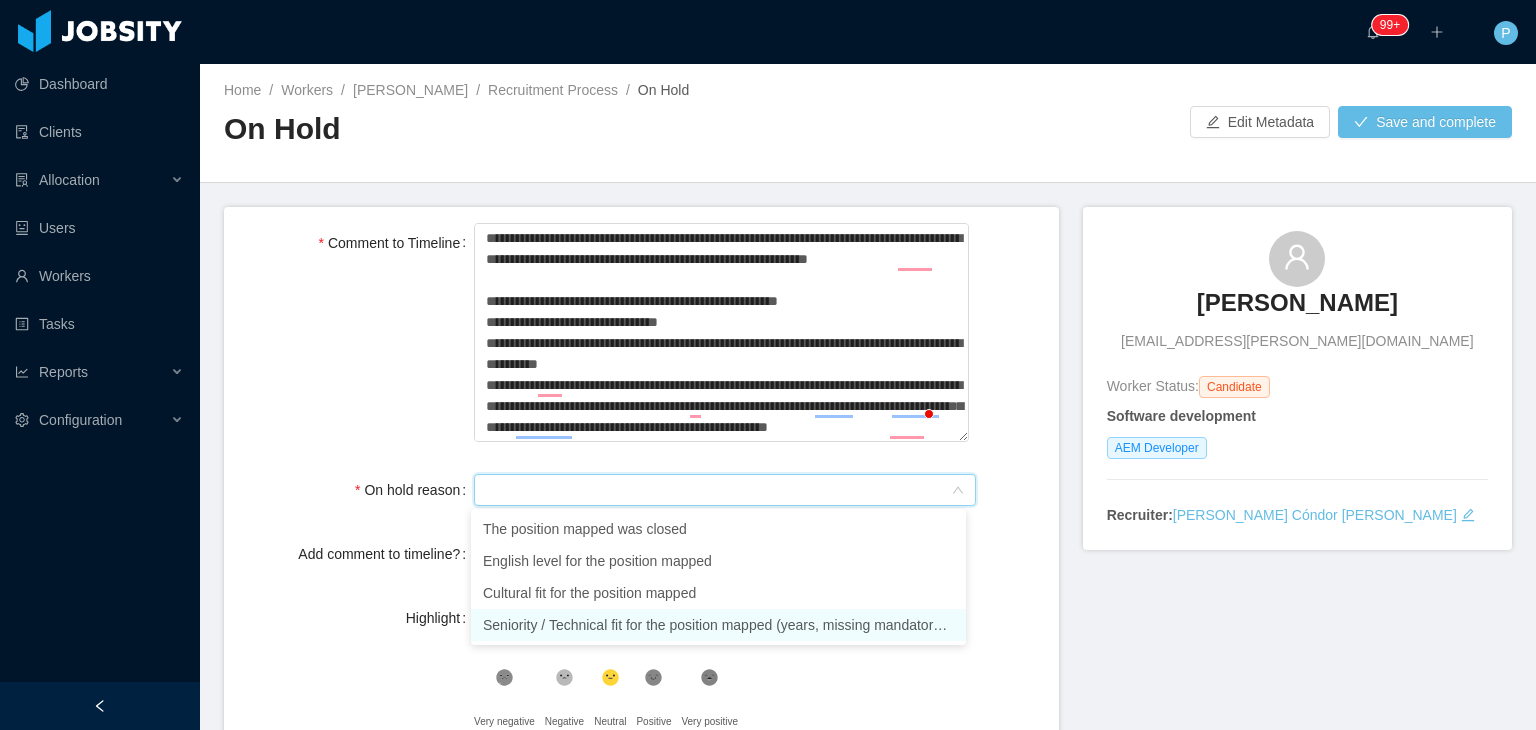 click on "Seniority / Technical fit for the position mapped (years, missing mandatory skills)" at bounding box center (718, 625) 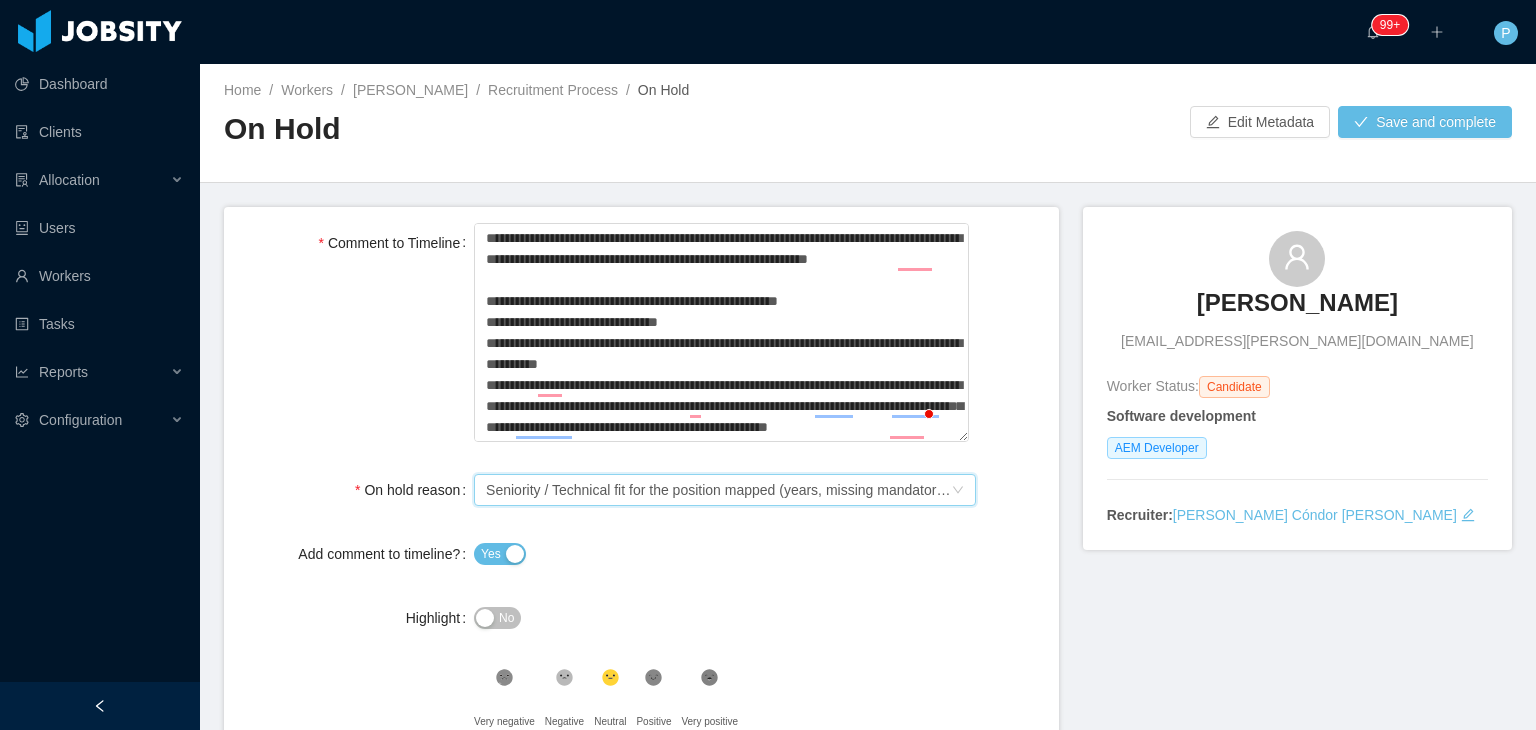 click on "No" at bounding box center (506, 618) 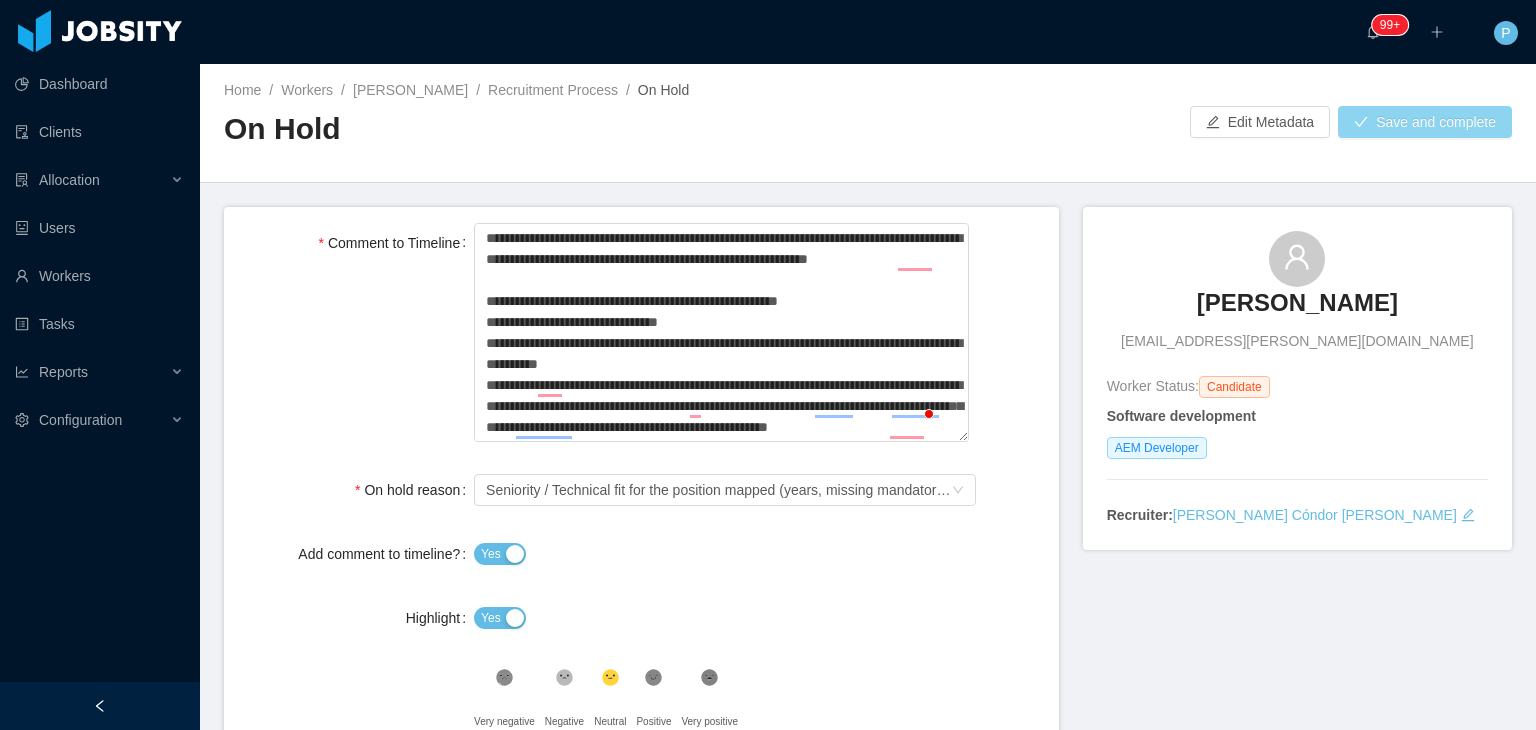 click on "Save and complete" at bounding box center [1425, 122] 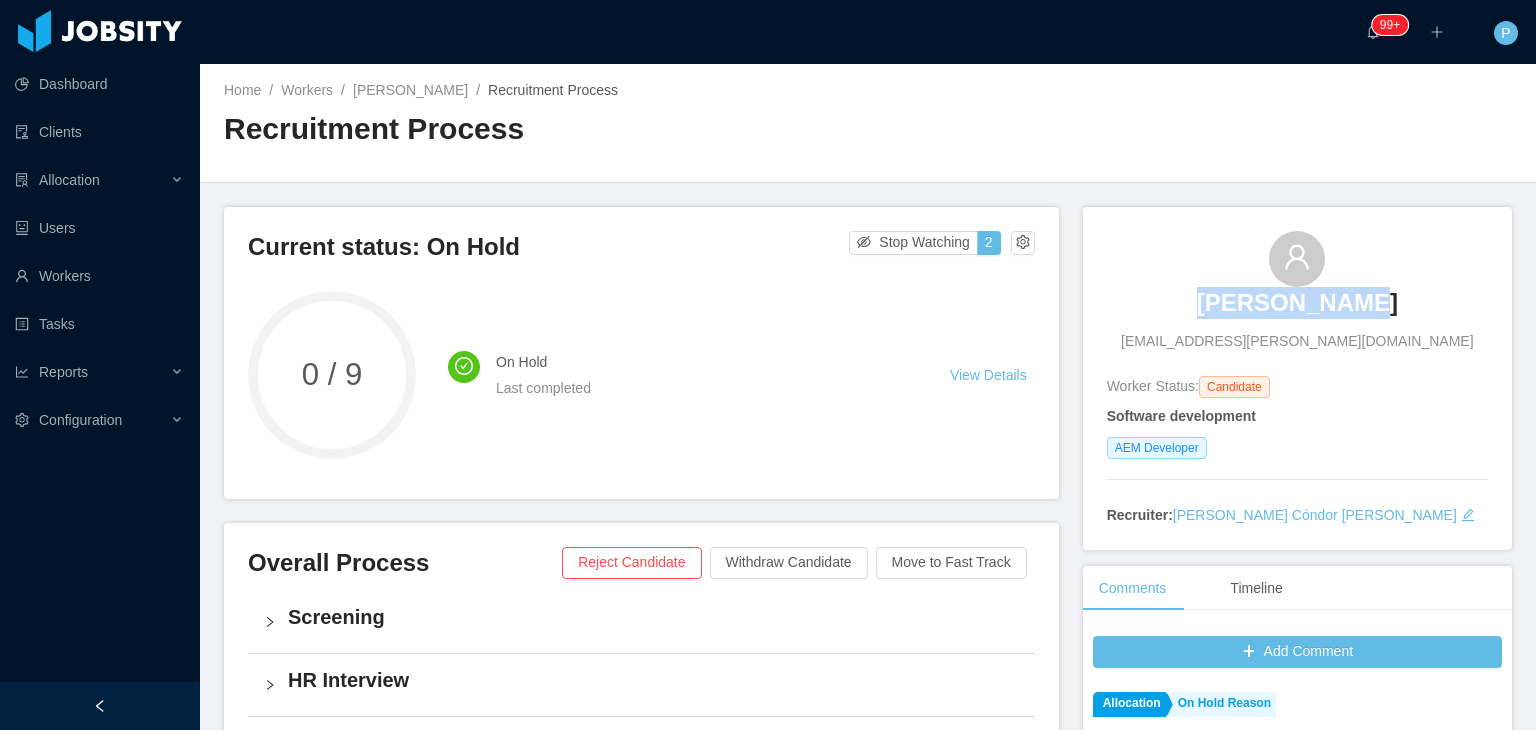 drag, startPoint x: 1367, startPoint y: 305, endPoint x: 1208, endPoint y: 313, distance: 159.20113 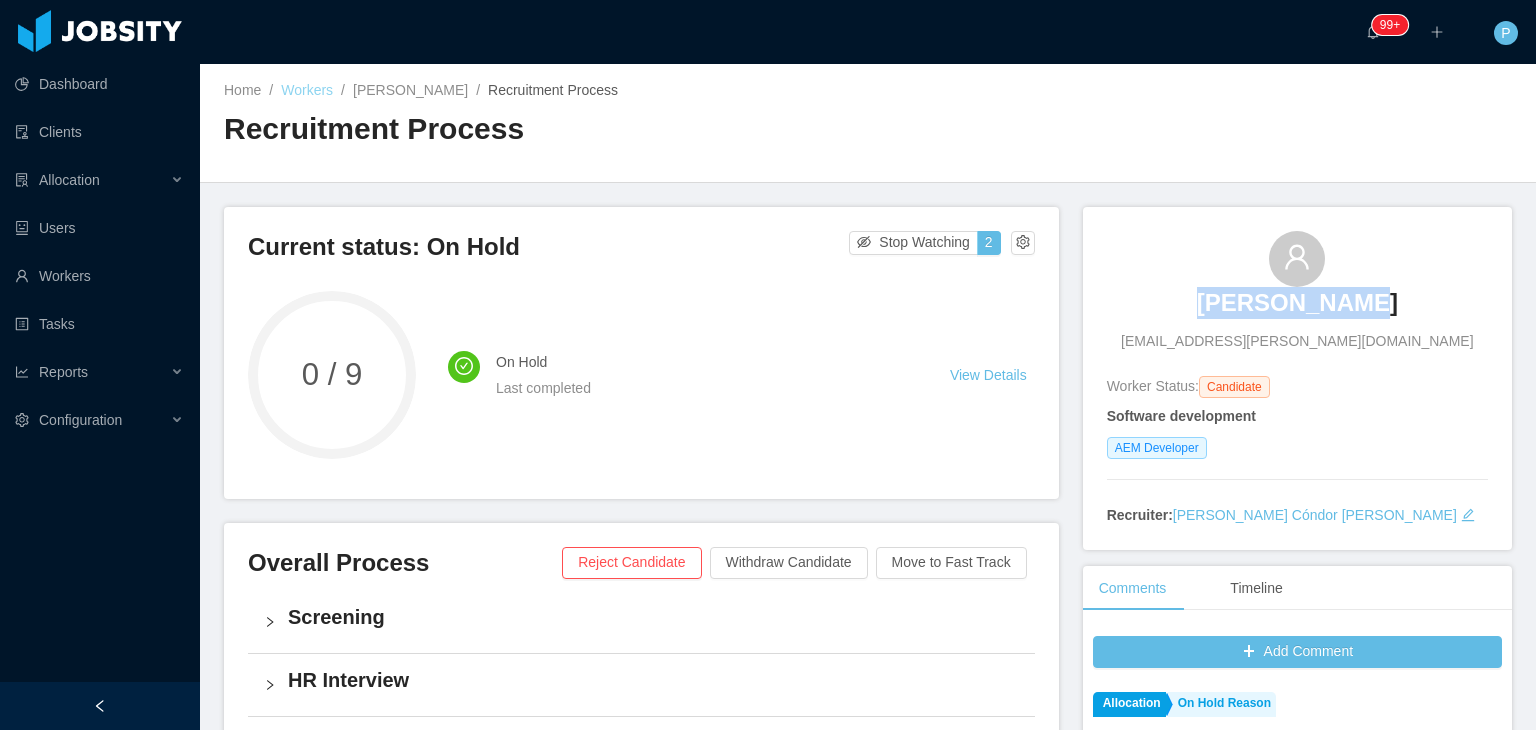 click on "Workers" at bounding box center (307, 90) 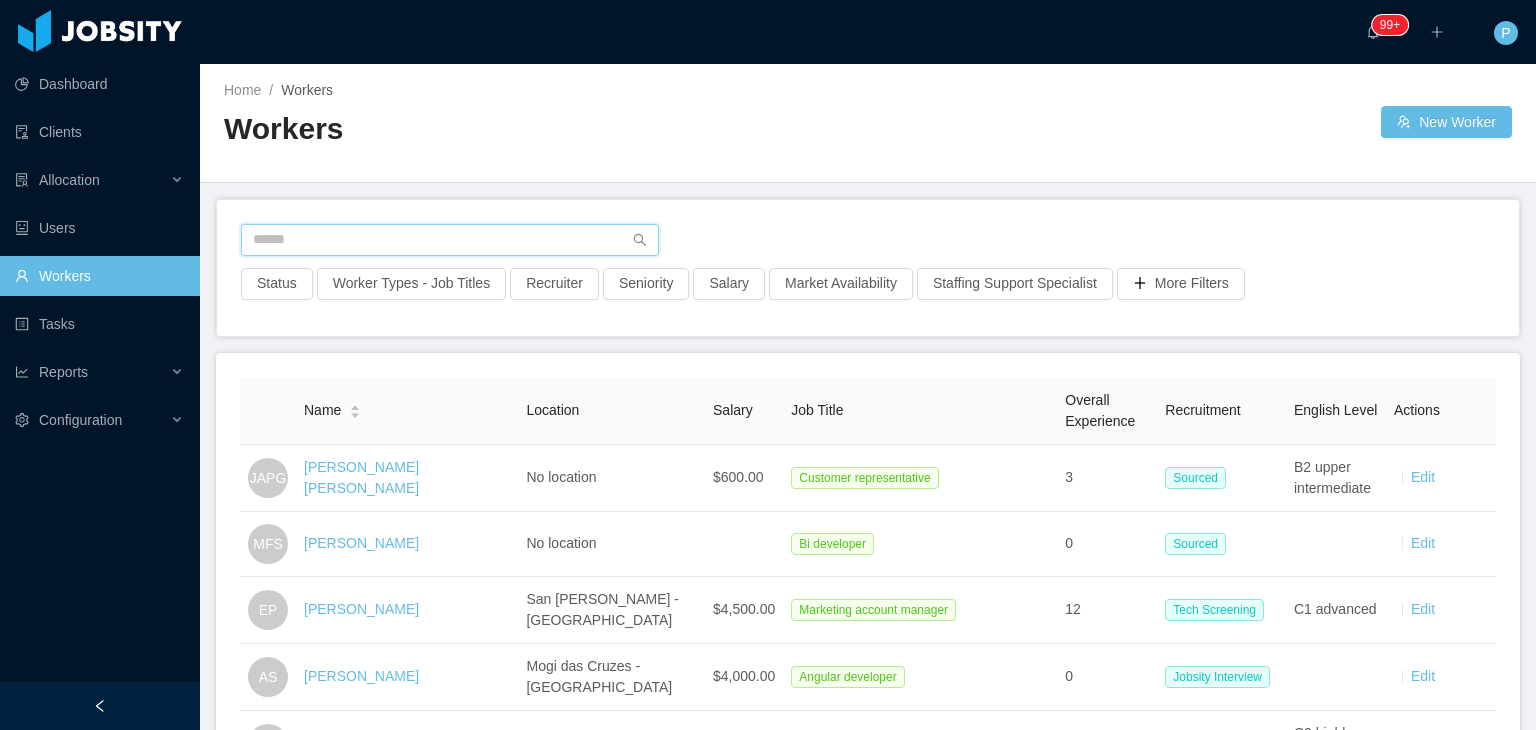 click at bounding box center (450, 240) 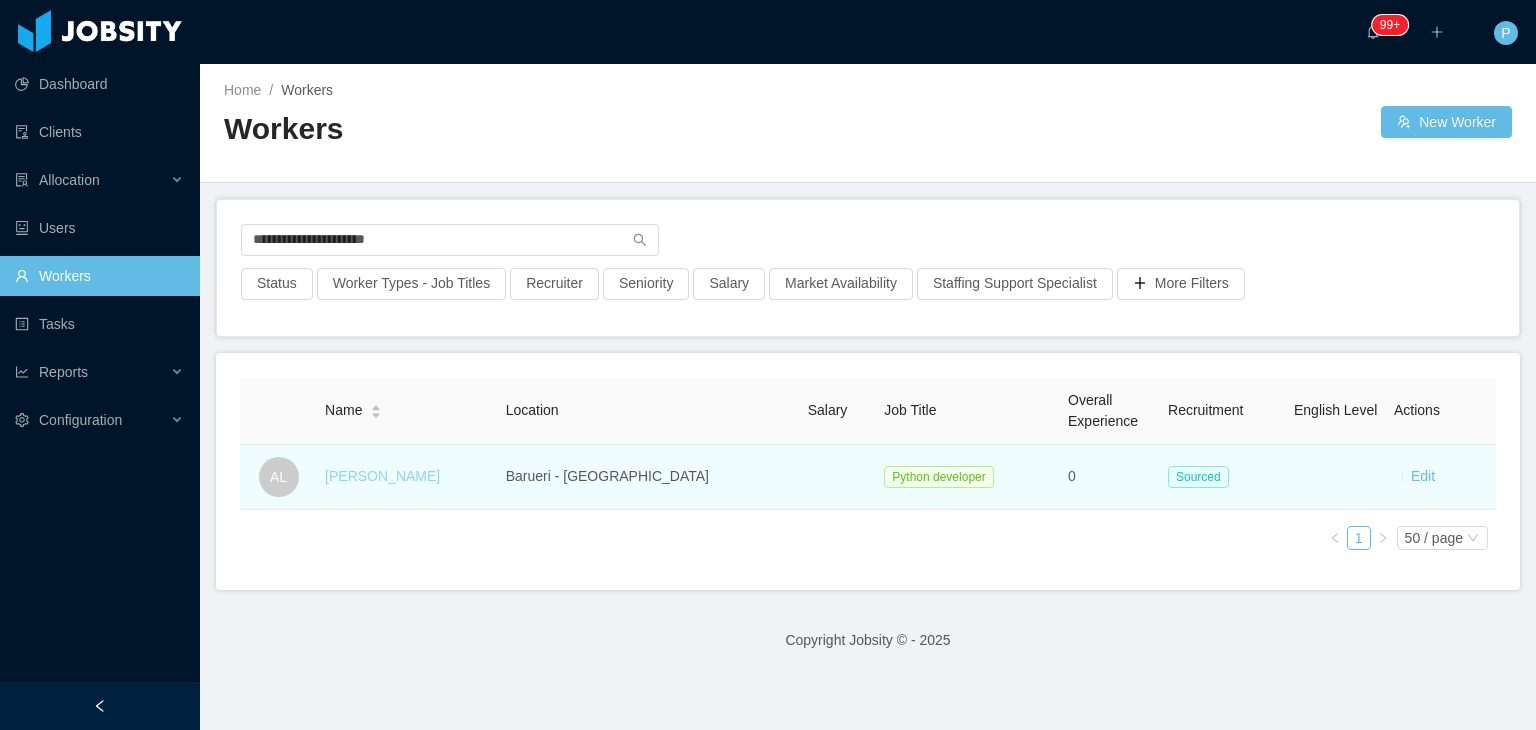 click on "Allan Laerte" at bounding box center [382, 476] 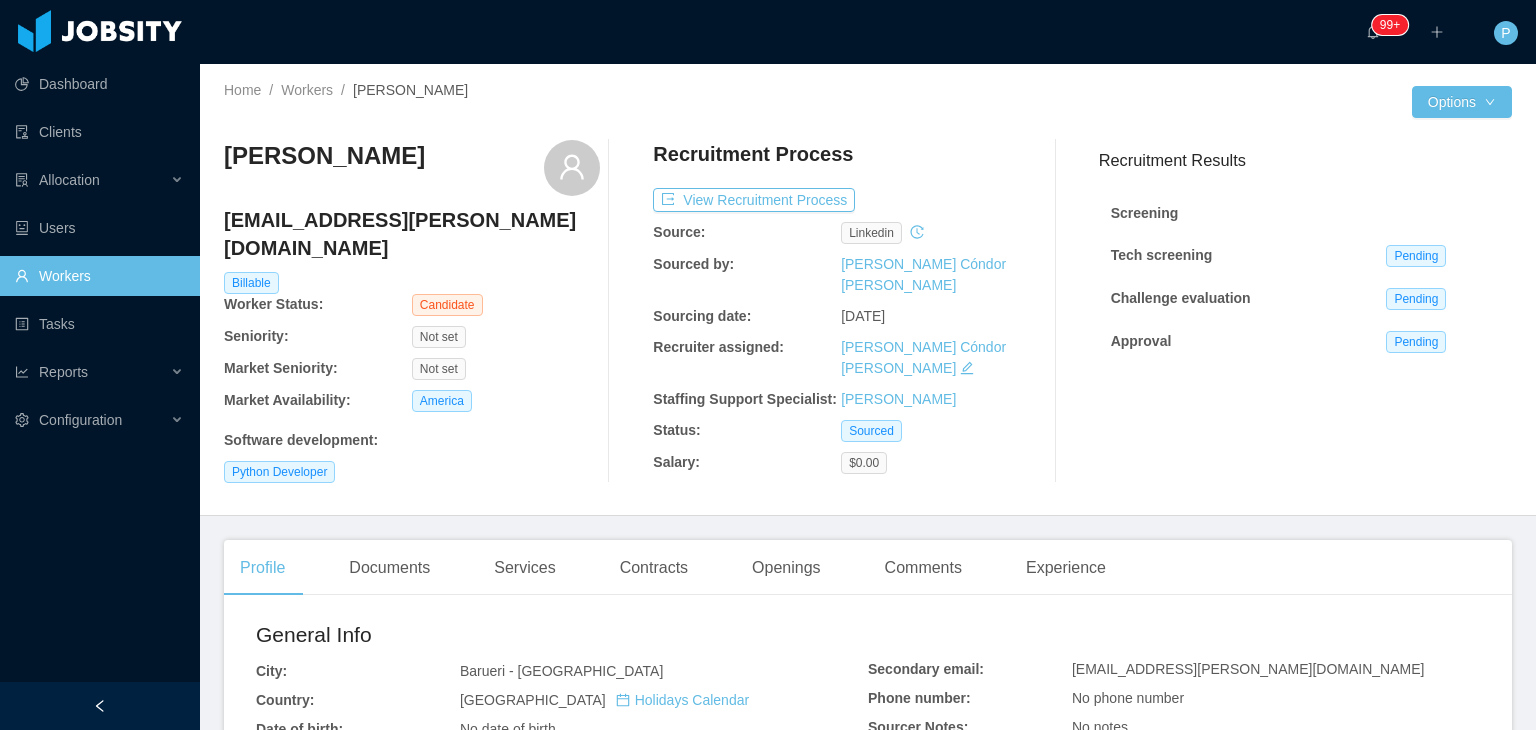 click on "Python Developer" at bounding box center (412, 472) 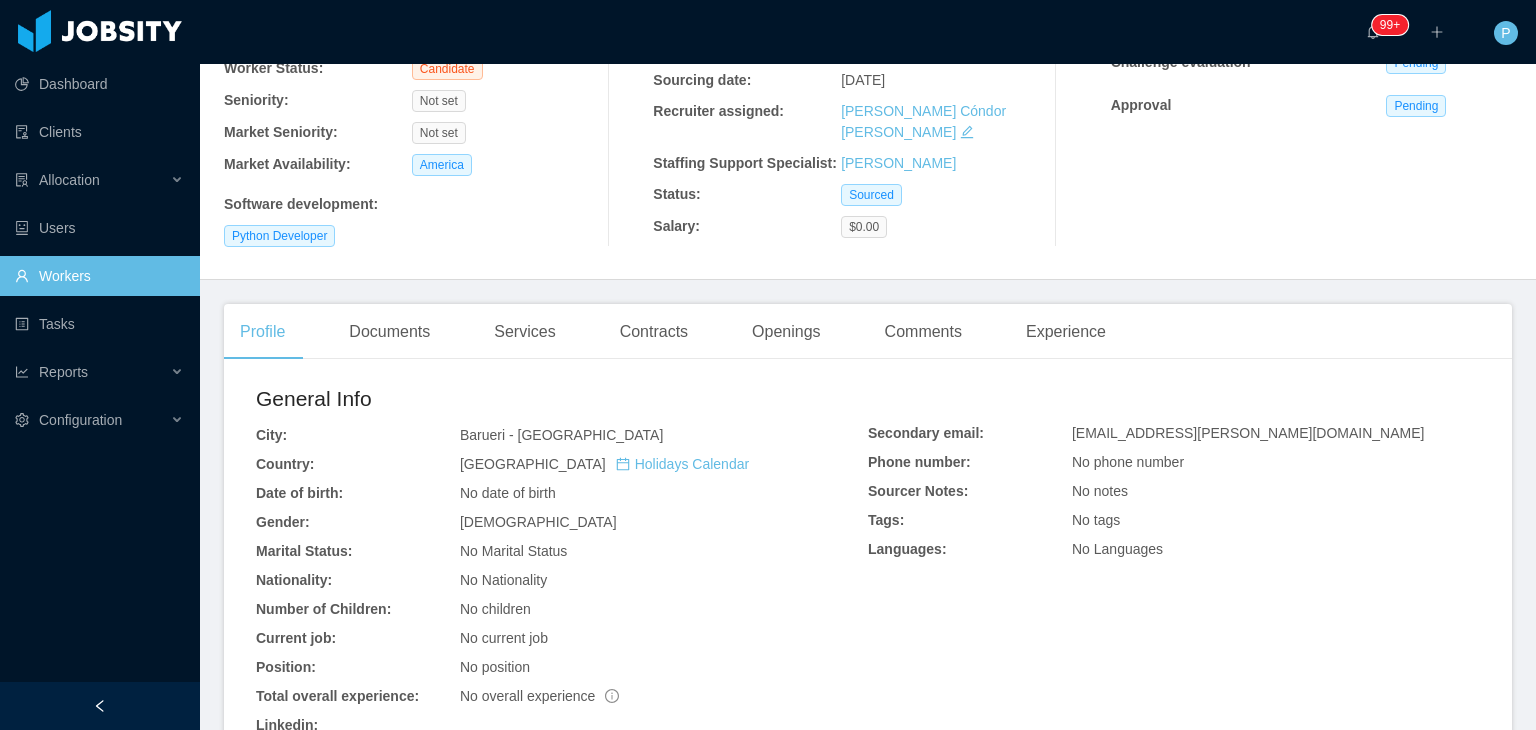 scroll, scrollTop: 400, scrollLeft: 0, axis: vertical 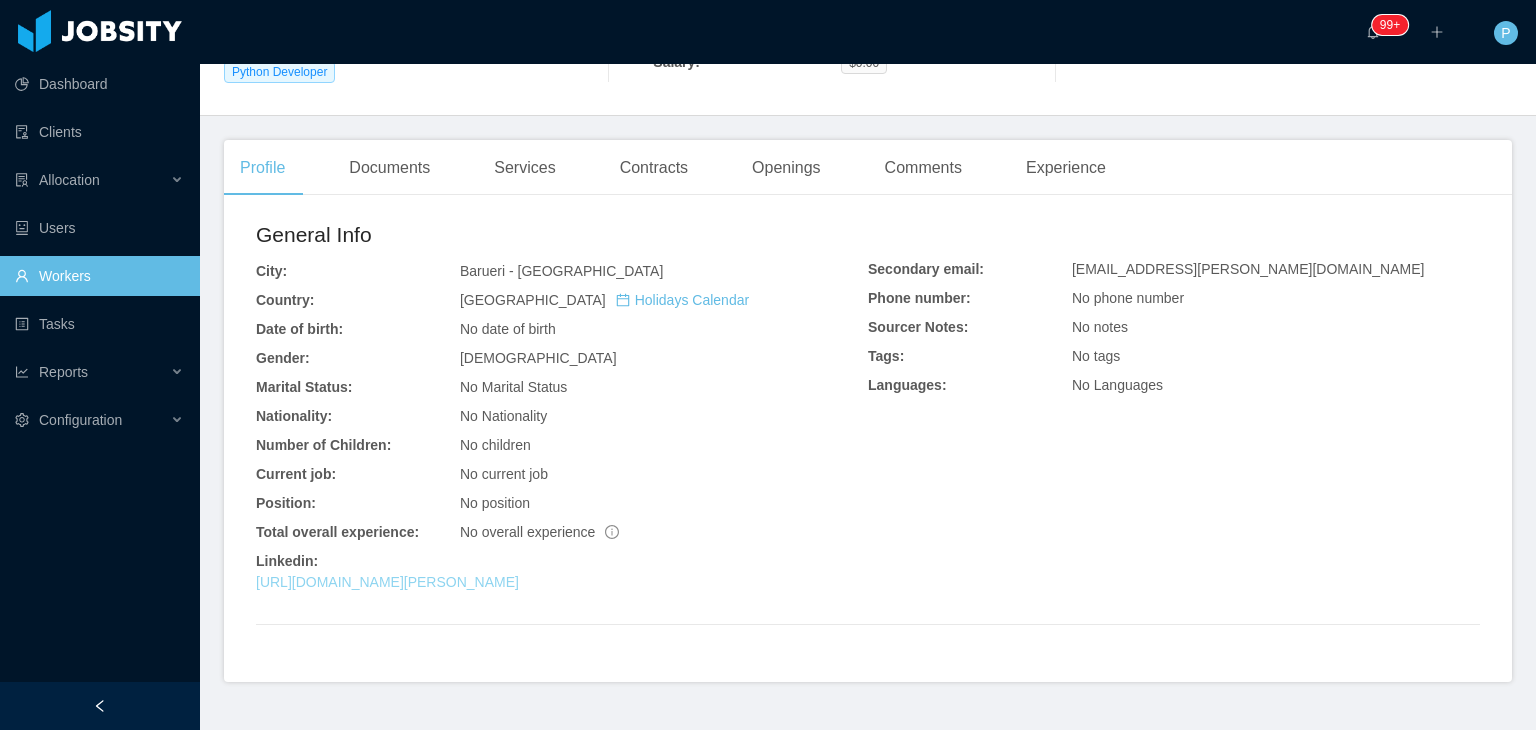 click on "https://www.linkedin.com/in/laerte-allan-oliveira-ara%C3%BAjo-2a676495" at bounding box center (387, 582) 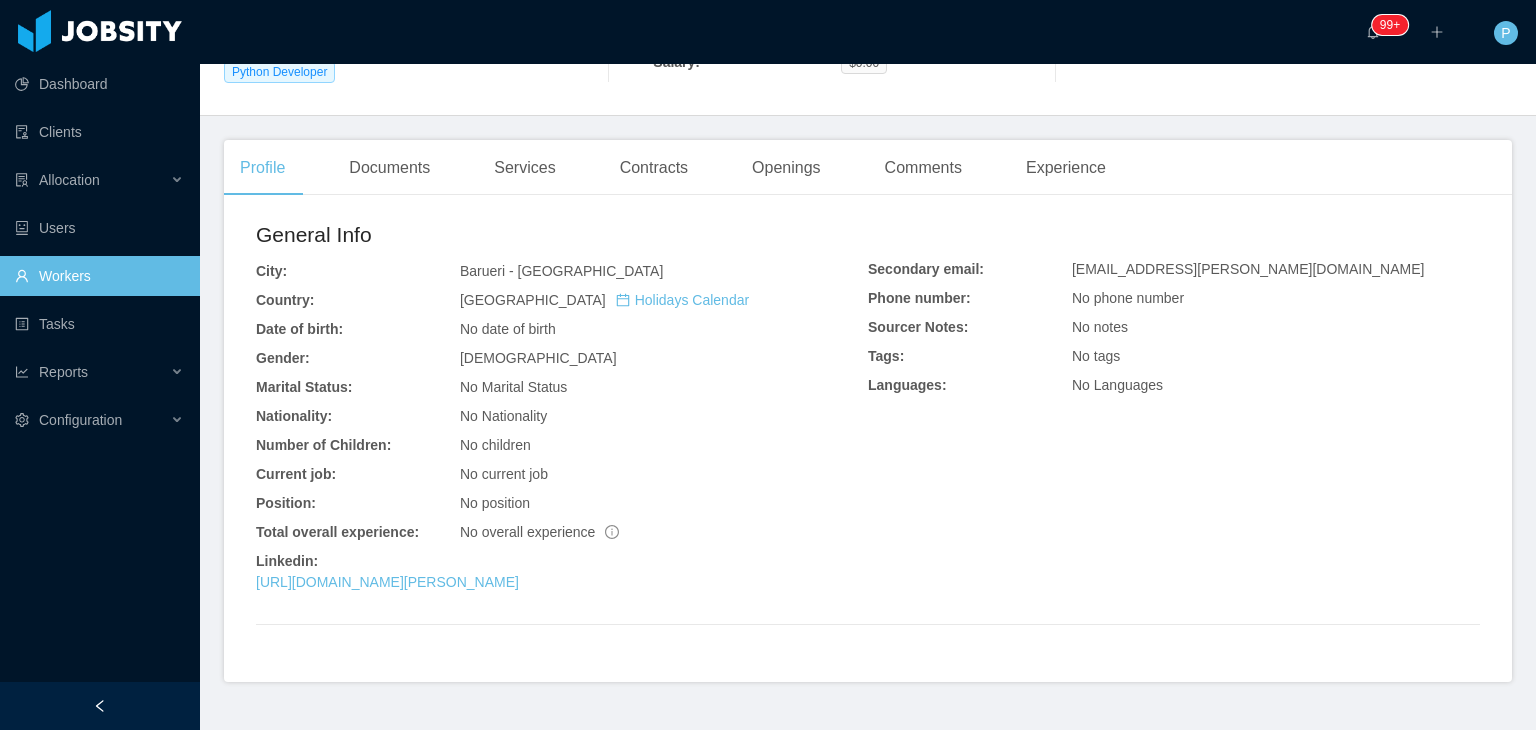 click on "General Info" at bounding box center (562, 240) 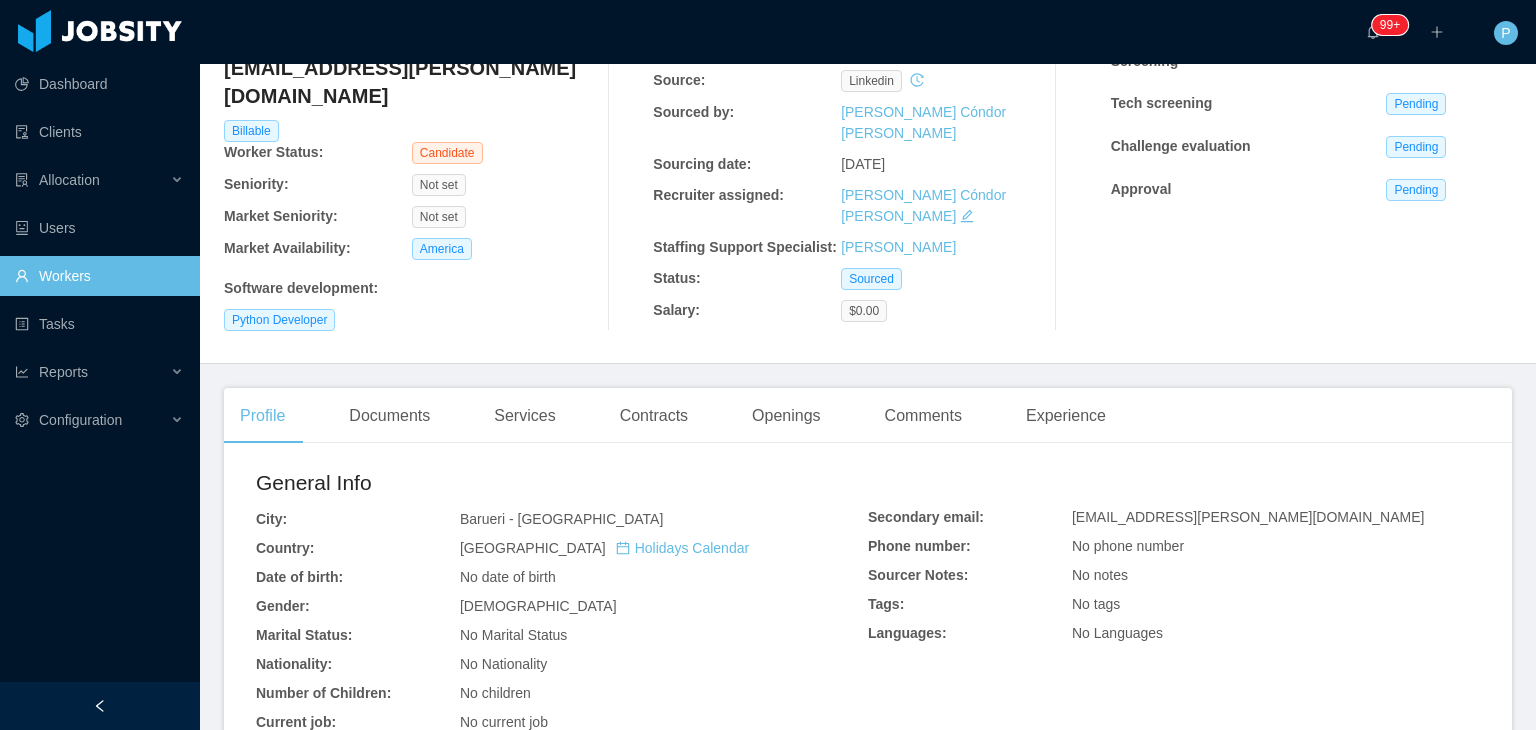 scroll, scrollTop: 0, scrollLeft: 0, axis: both 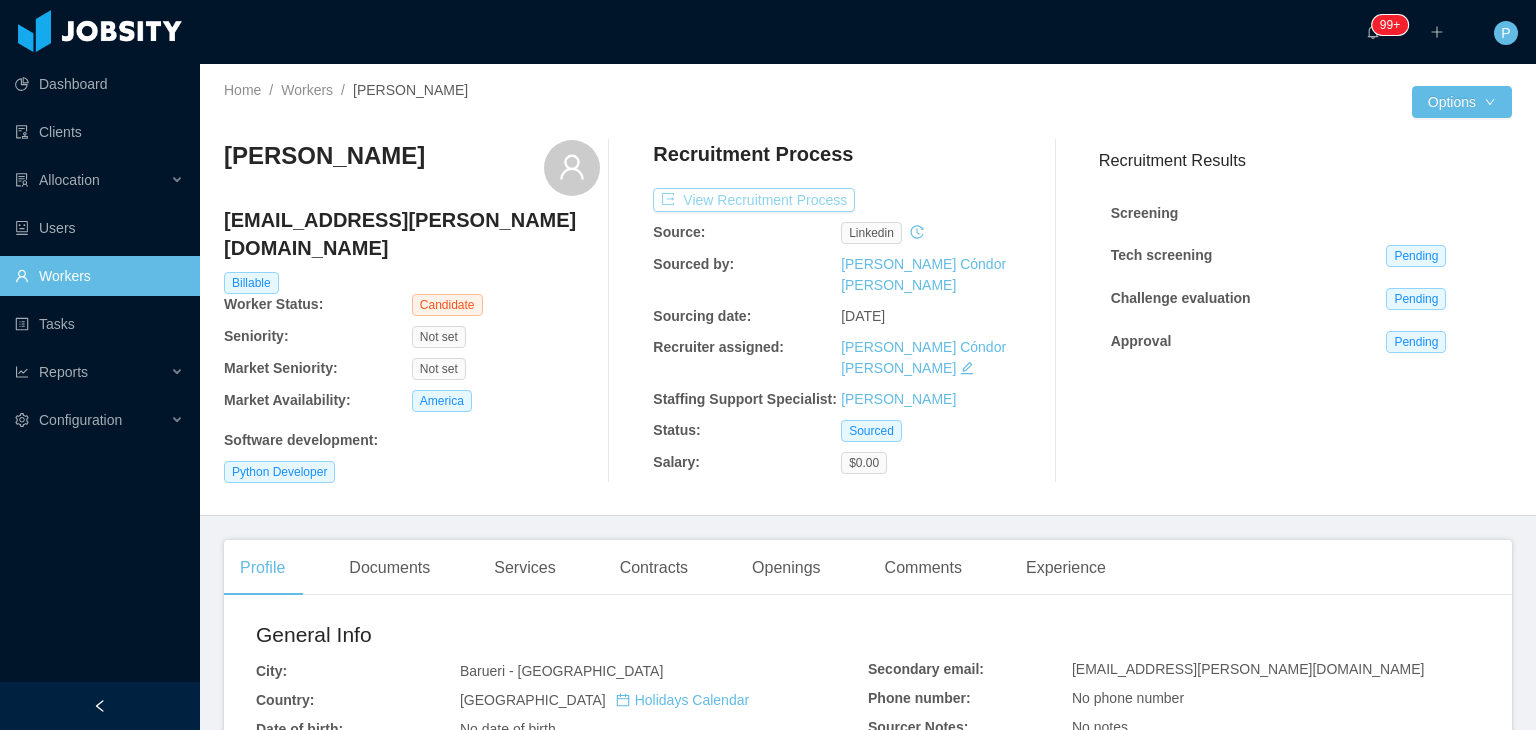 click on "View Recruitment Process" at bounding box center (754, 200) 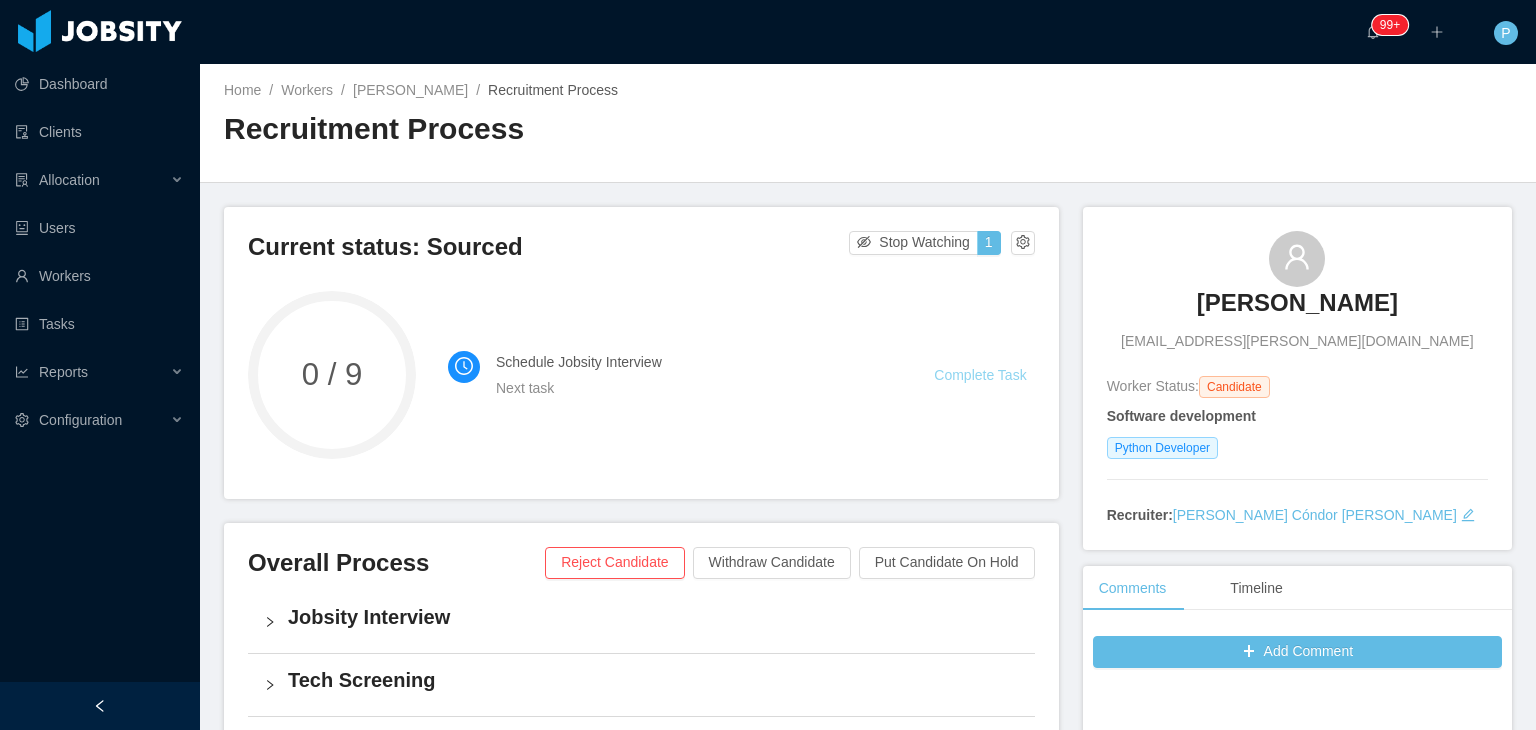 click on "Complete Task" at bounding box center (980, 375) 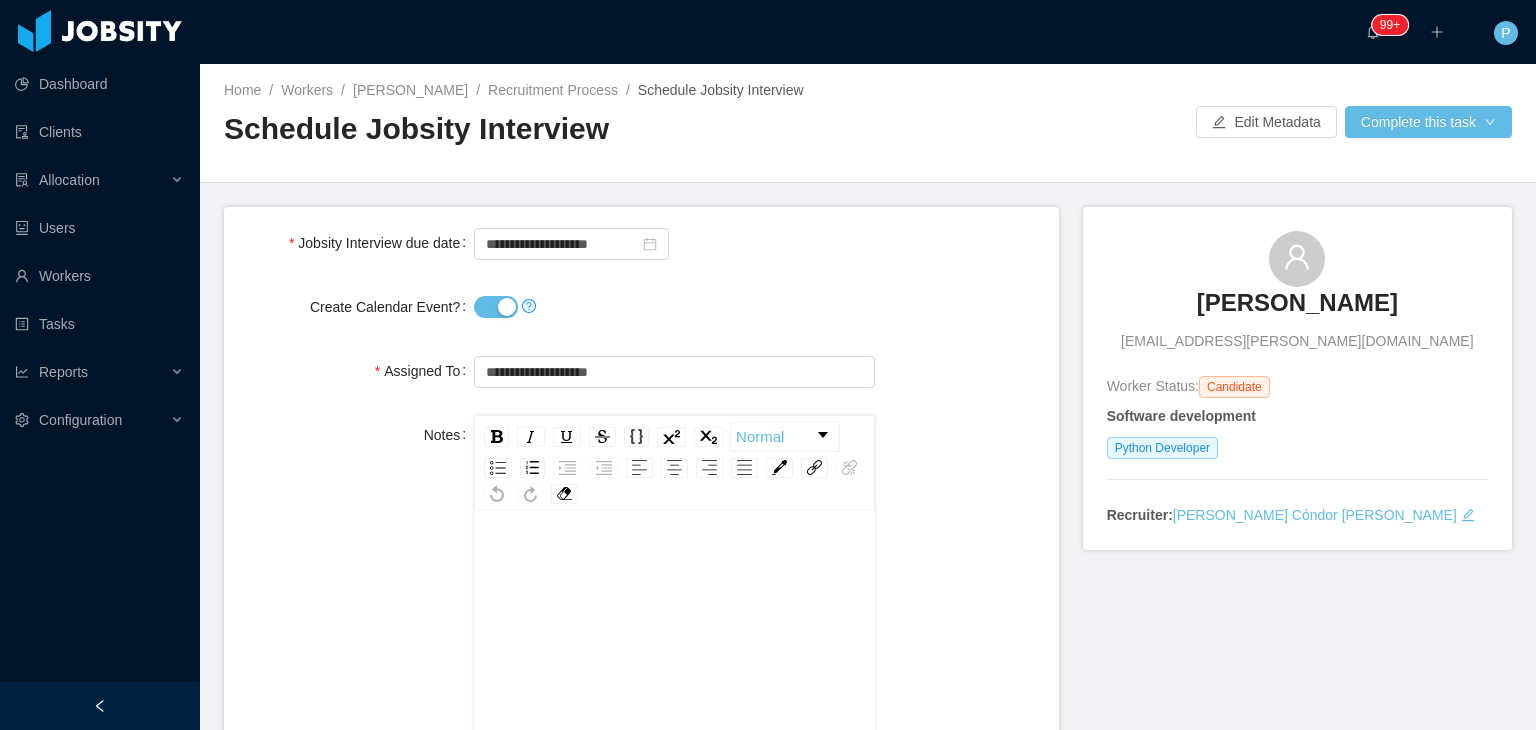 click on "Create Calendar Event?" at bounding box center [496, 307] 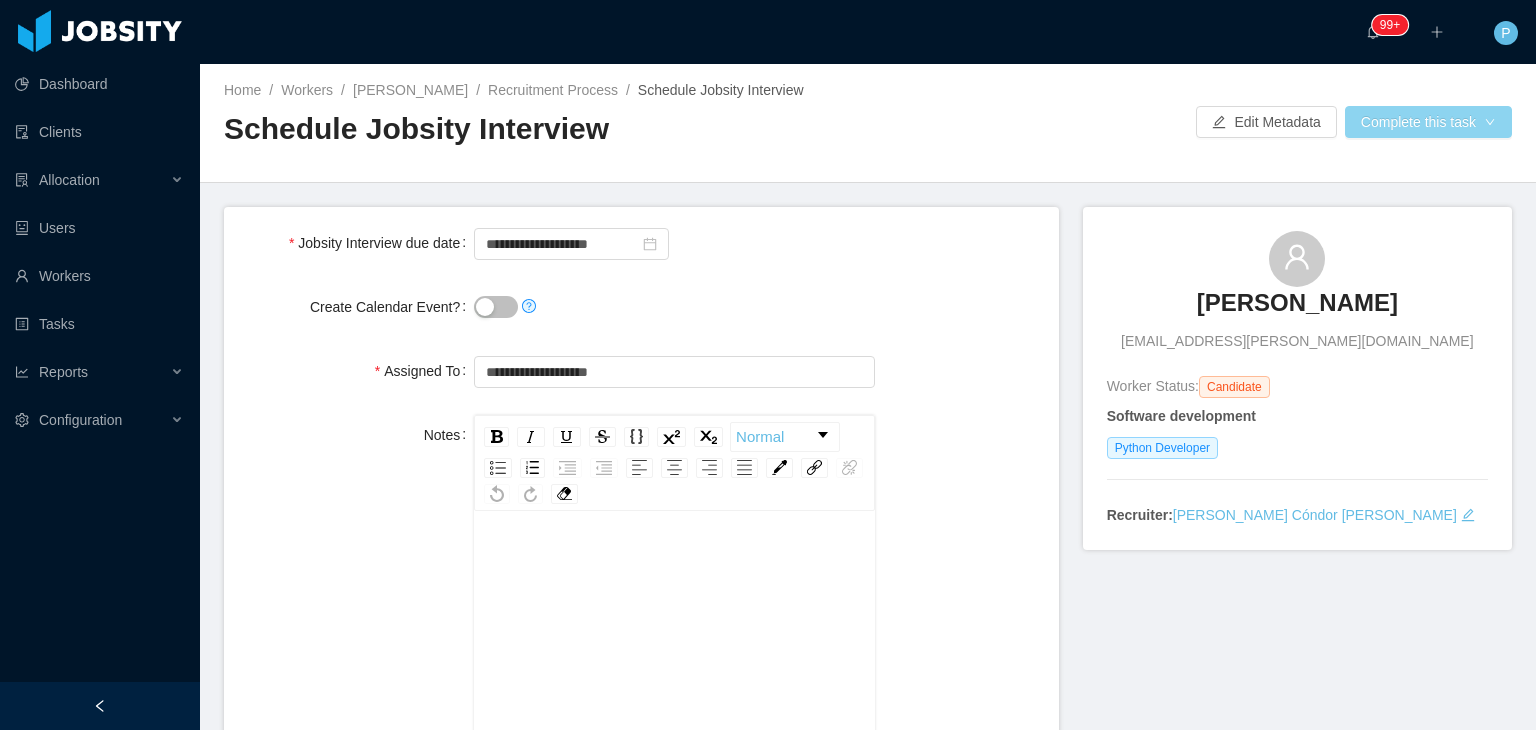 click on "Complete this task" at bounding box center [1428, 122] 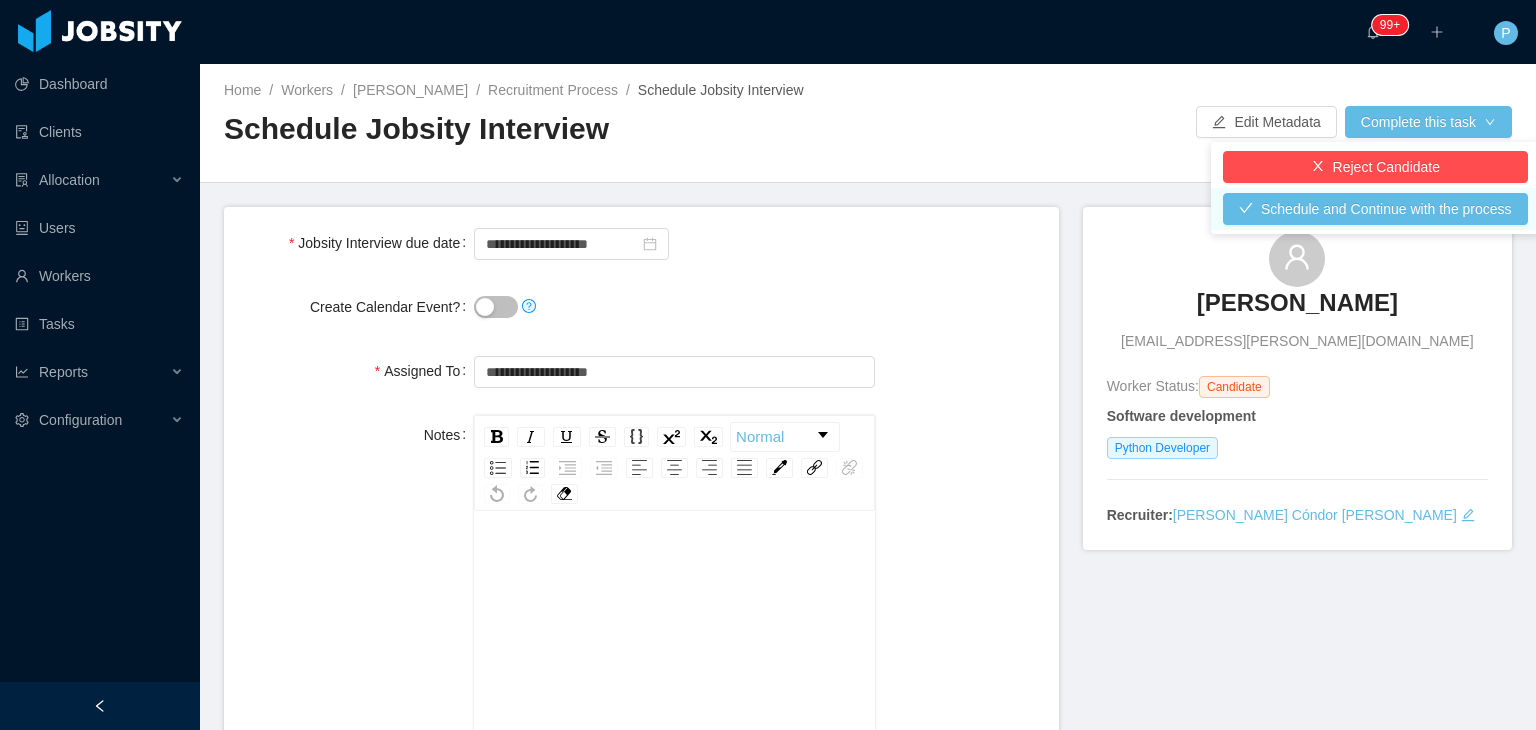 click on "Schedule and Continue with the process" at bounding box center [1375, 209] 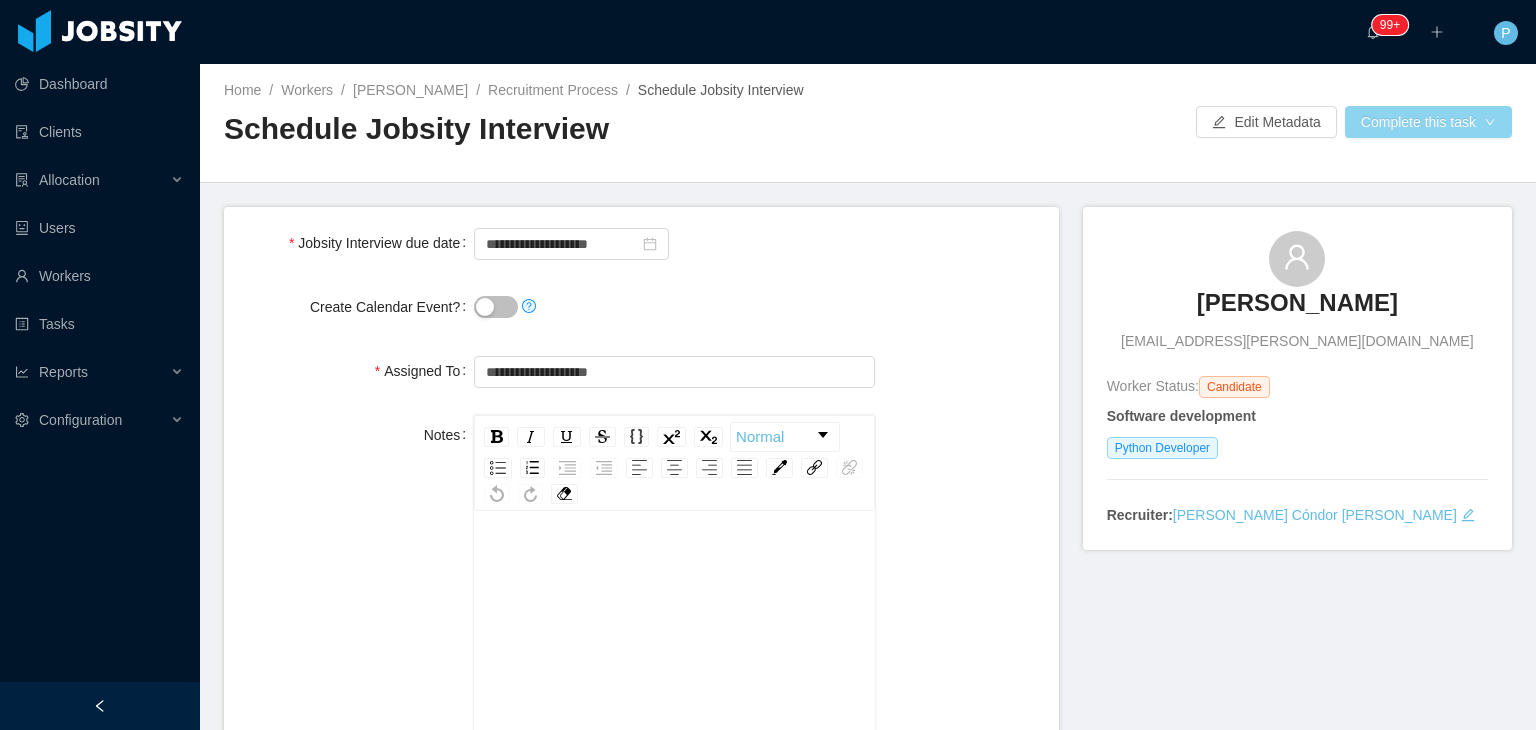 click on "Complete this task" at bounding box center (1428, 122) 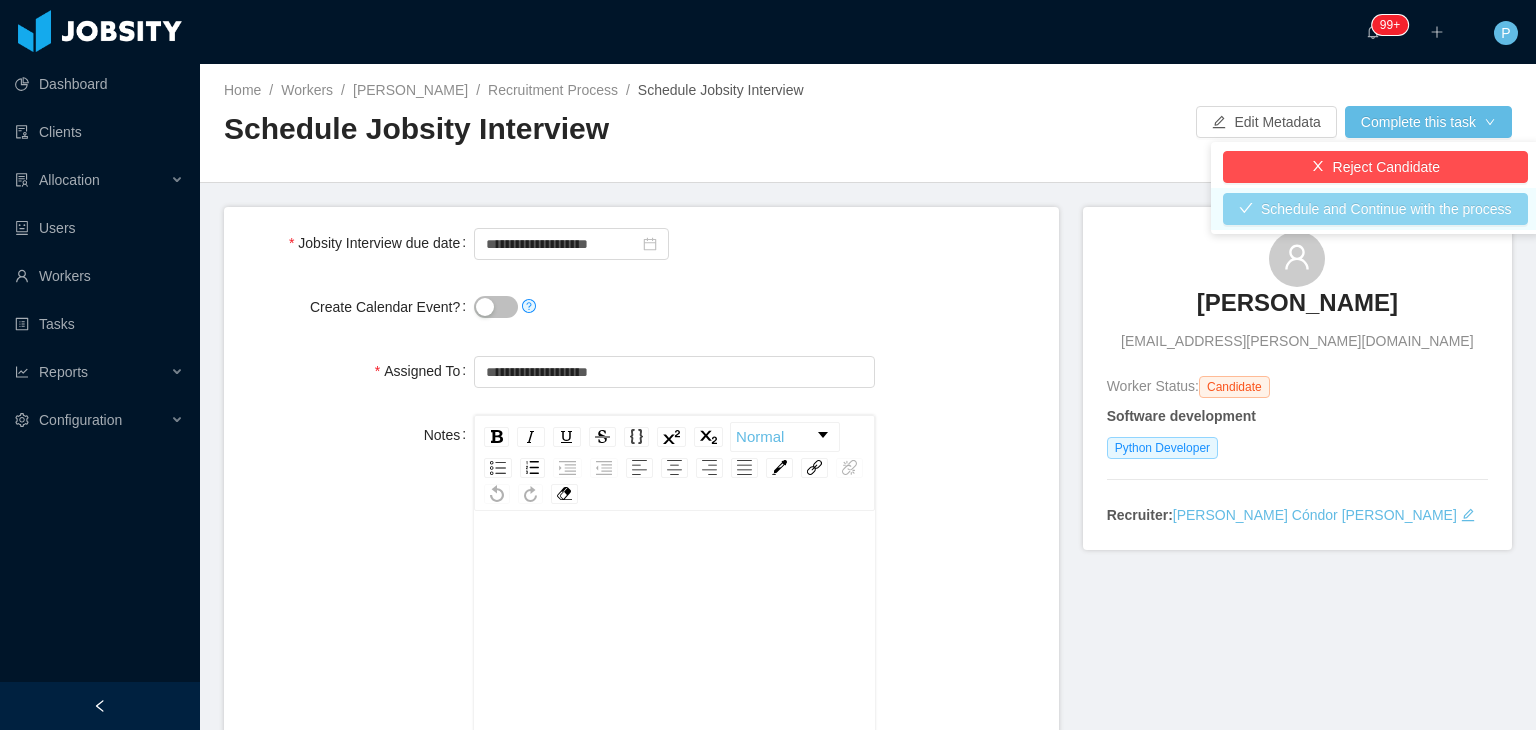 click on "Schedule and Continue with the process" at bounding box center [1375, 209] 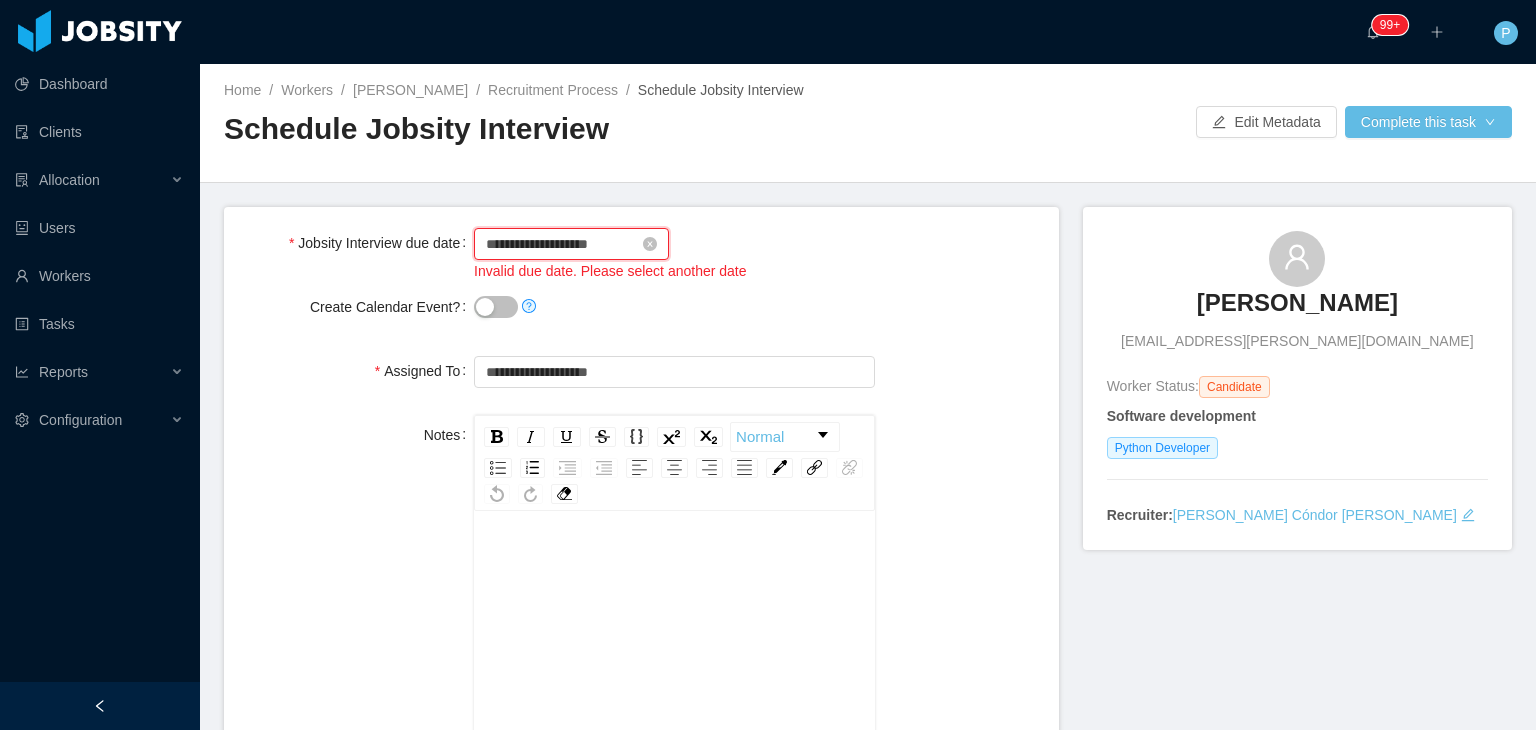click on "**********" at bounding box center [571, 244] 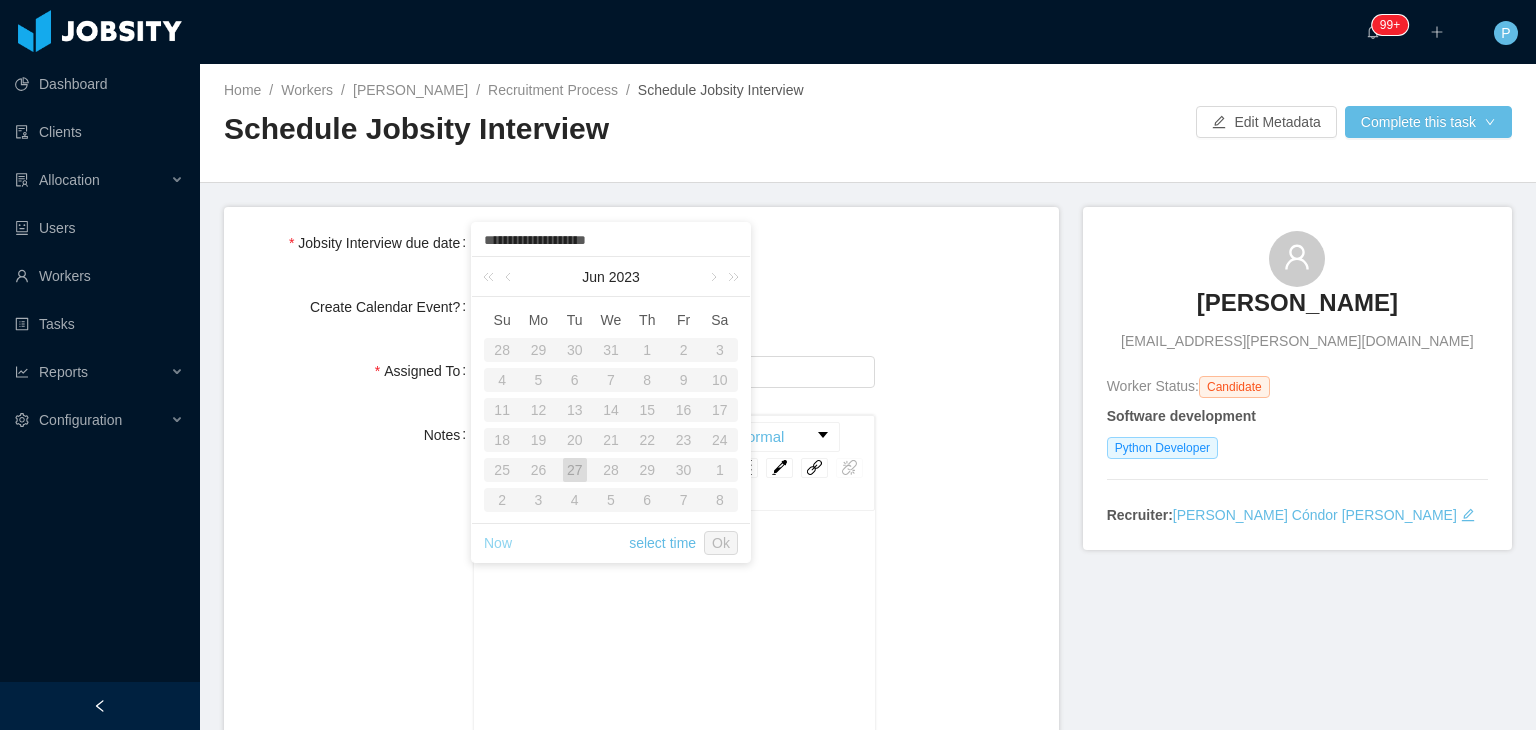 click on "Now" at bounding box center [498, 543] 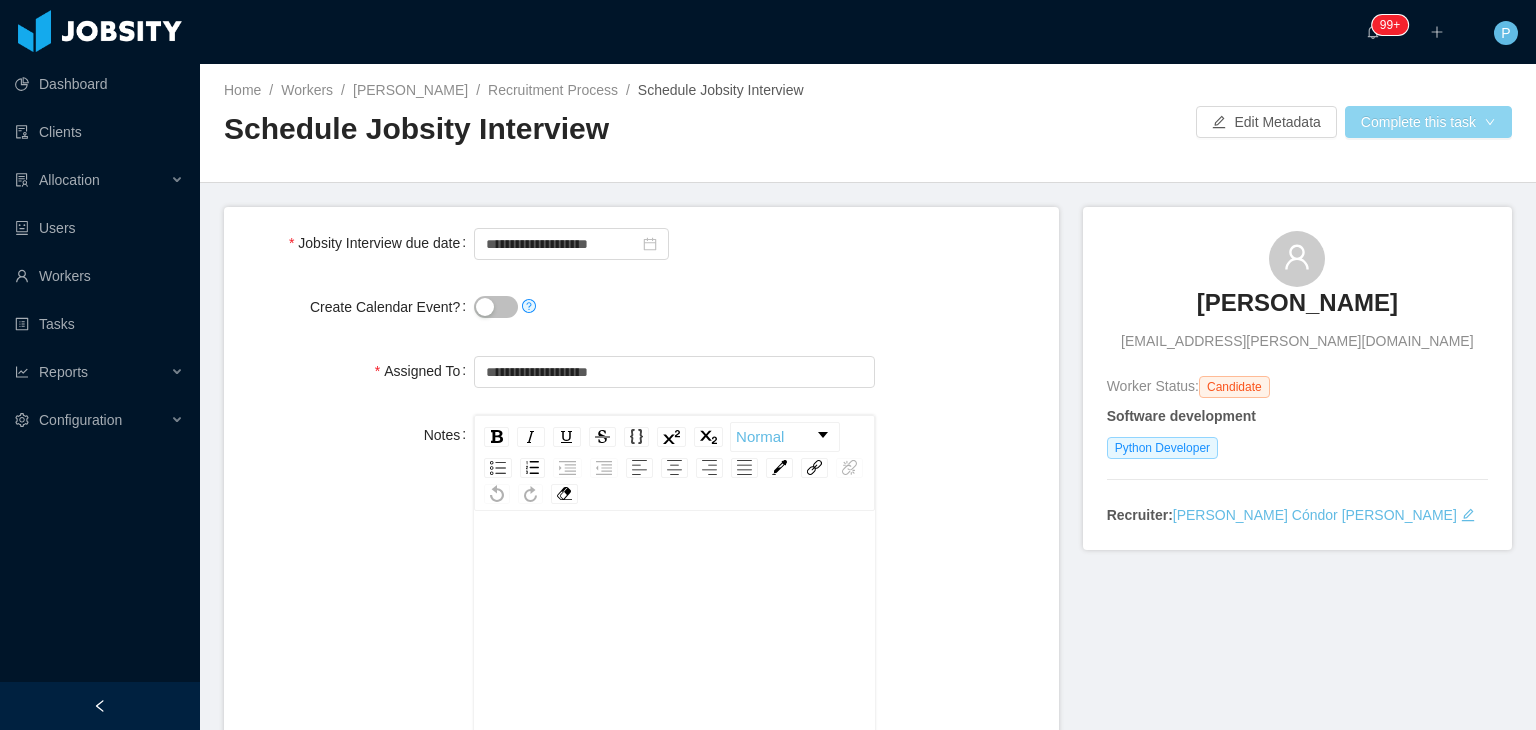click on "Complete this task" at bounding box center [1428, 122] 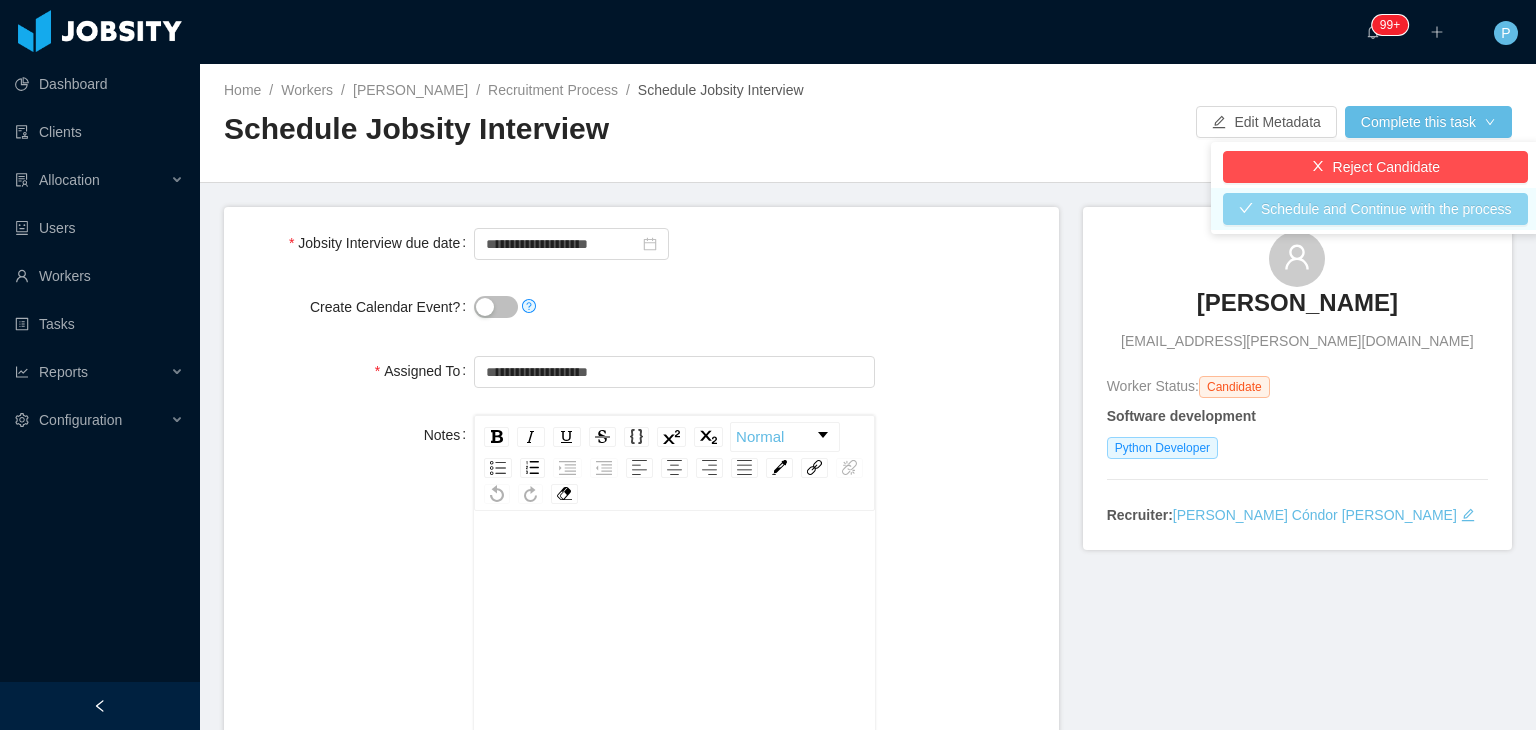 click on "Schedule and Continue with the process" at bounding box center (1375, 209) 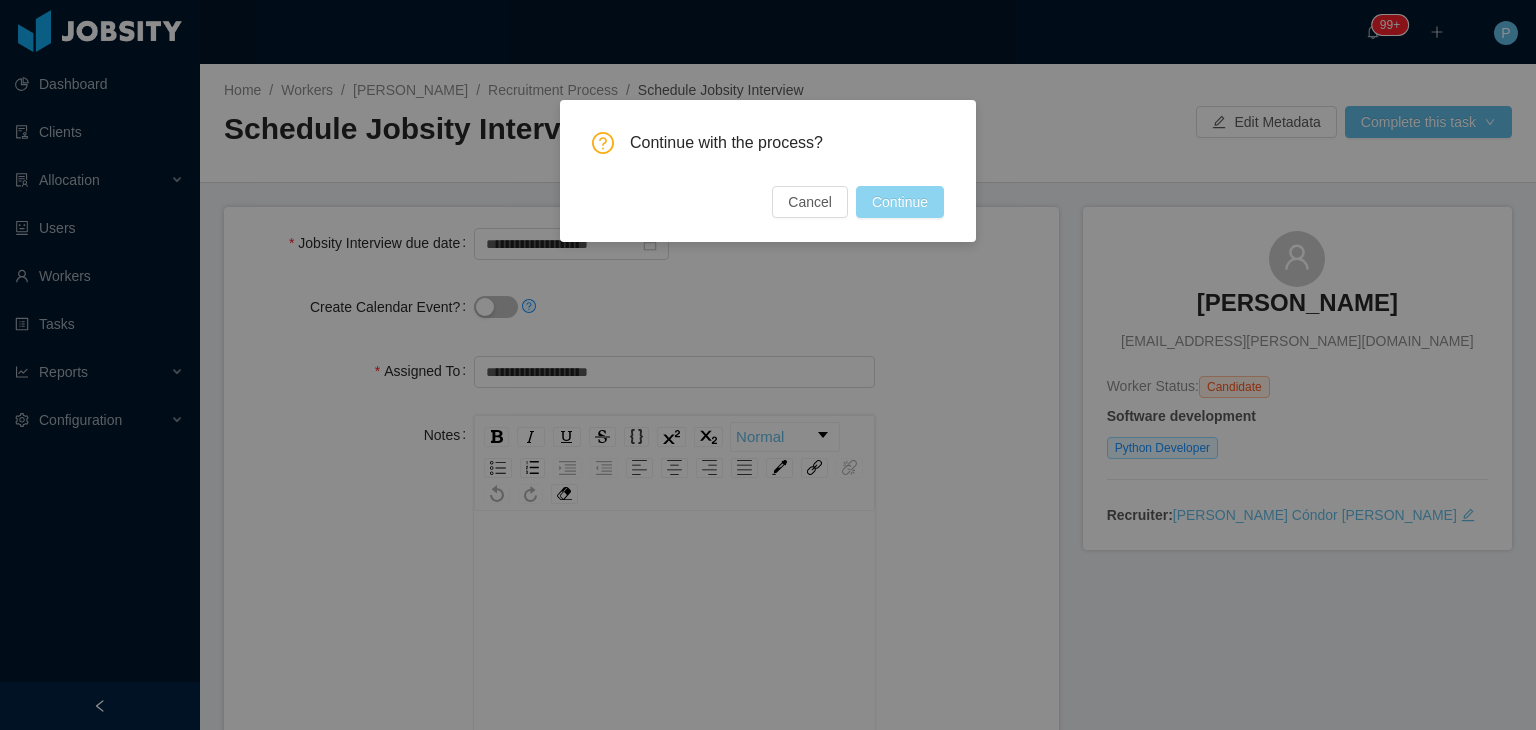 click on "Continue" at bounding box center (900, 202) 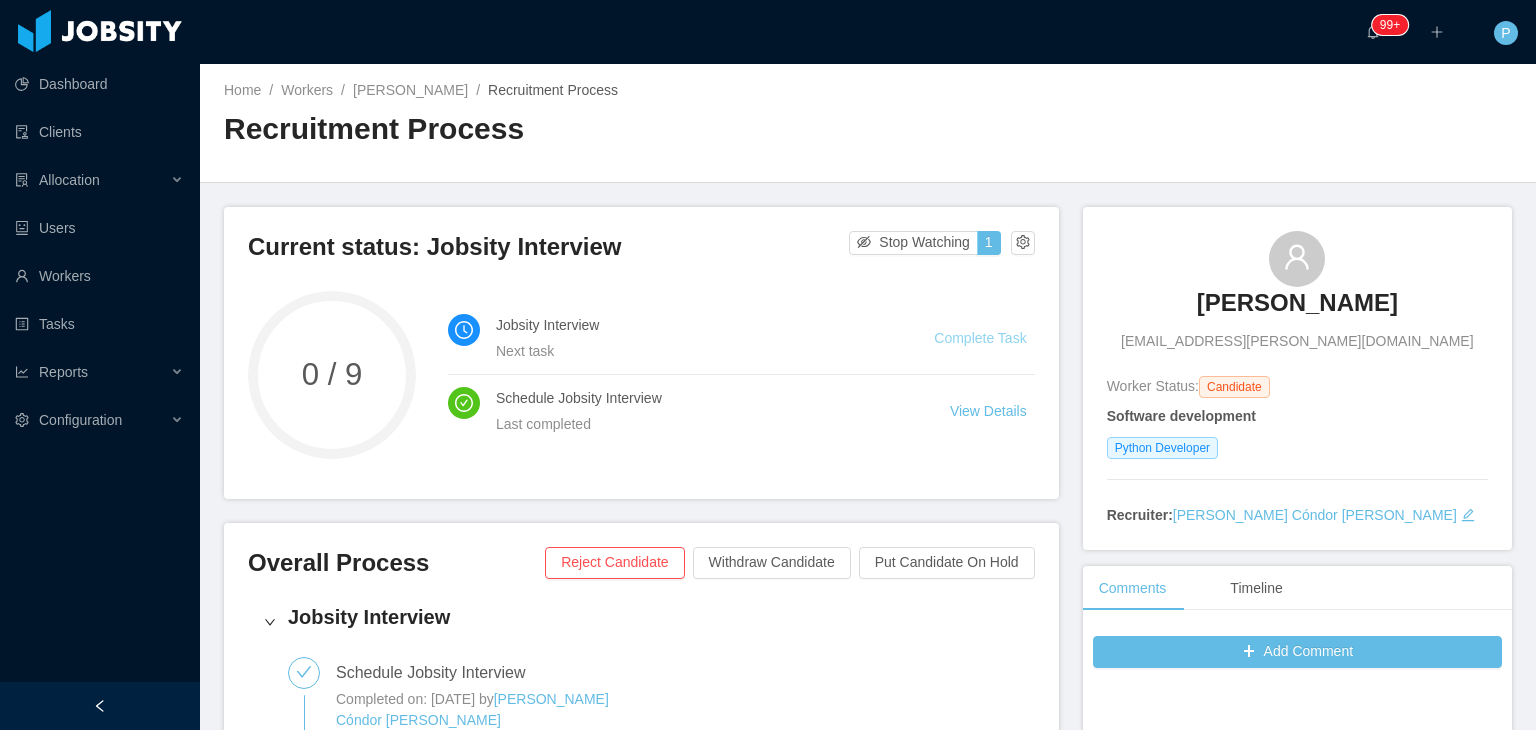 click on "Complete Task" at bounding box center (980, 338) 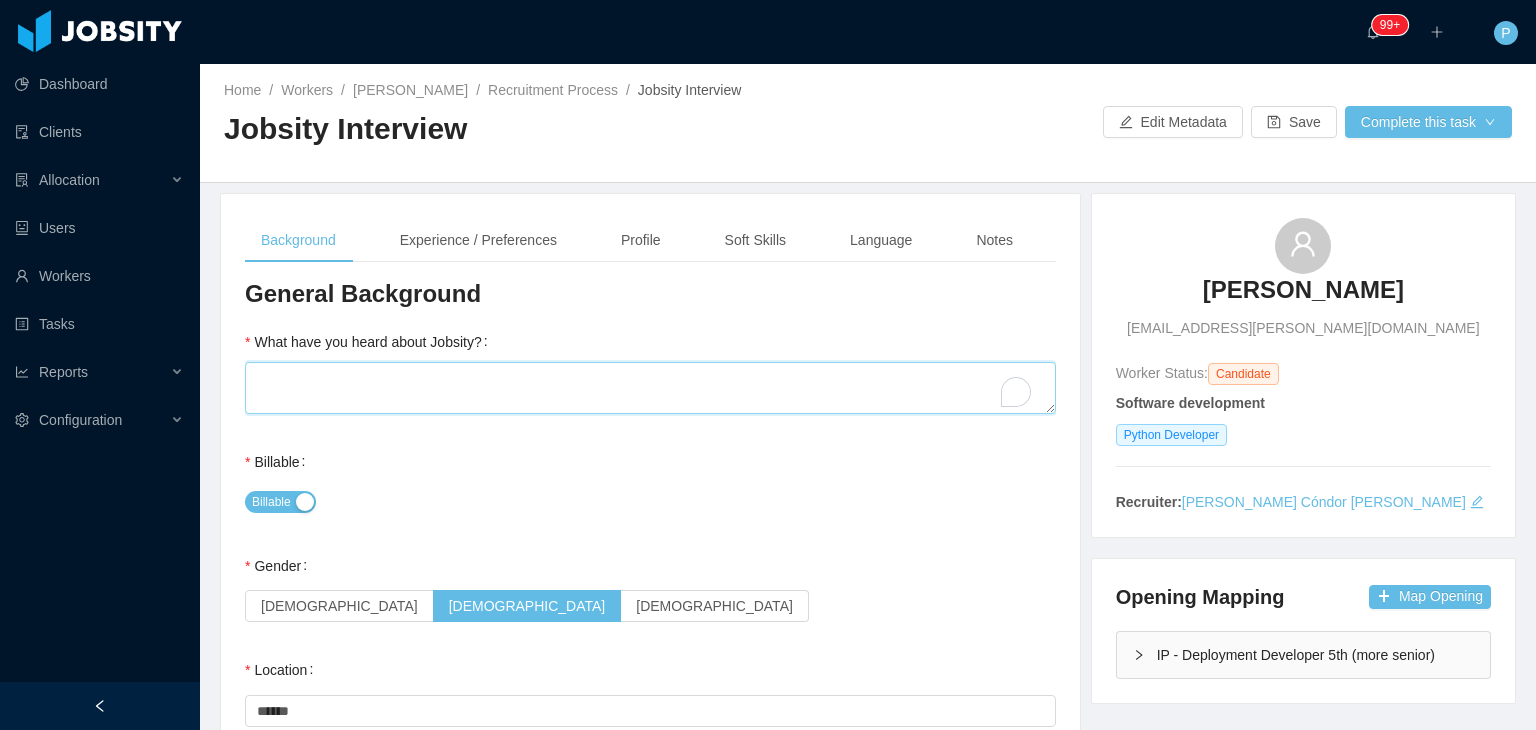 click on "What have you heard about Jobsity?" at bounding box center (650, 388) 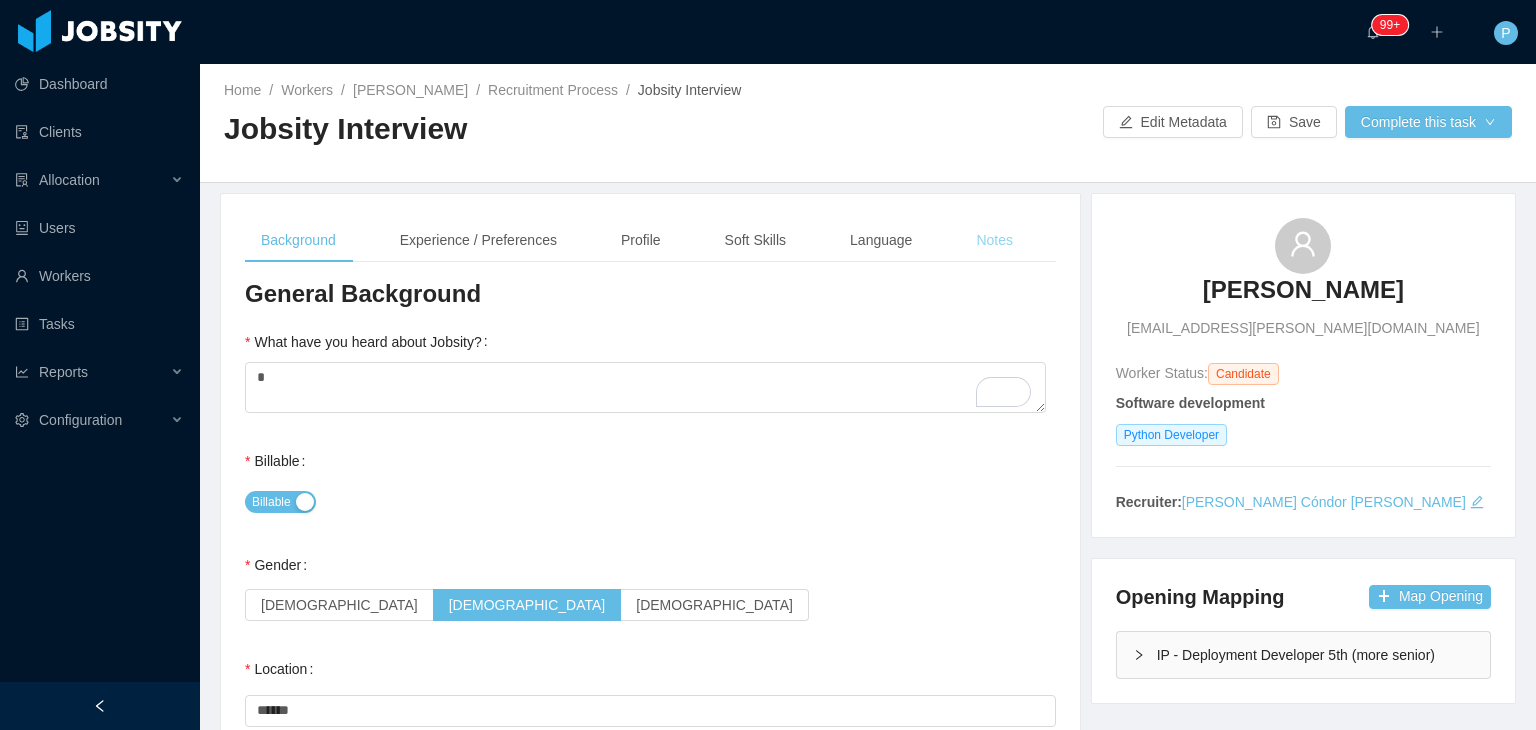 click on "Notes" at bounding box center (994, 240) 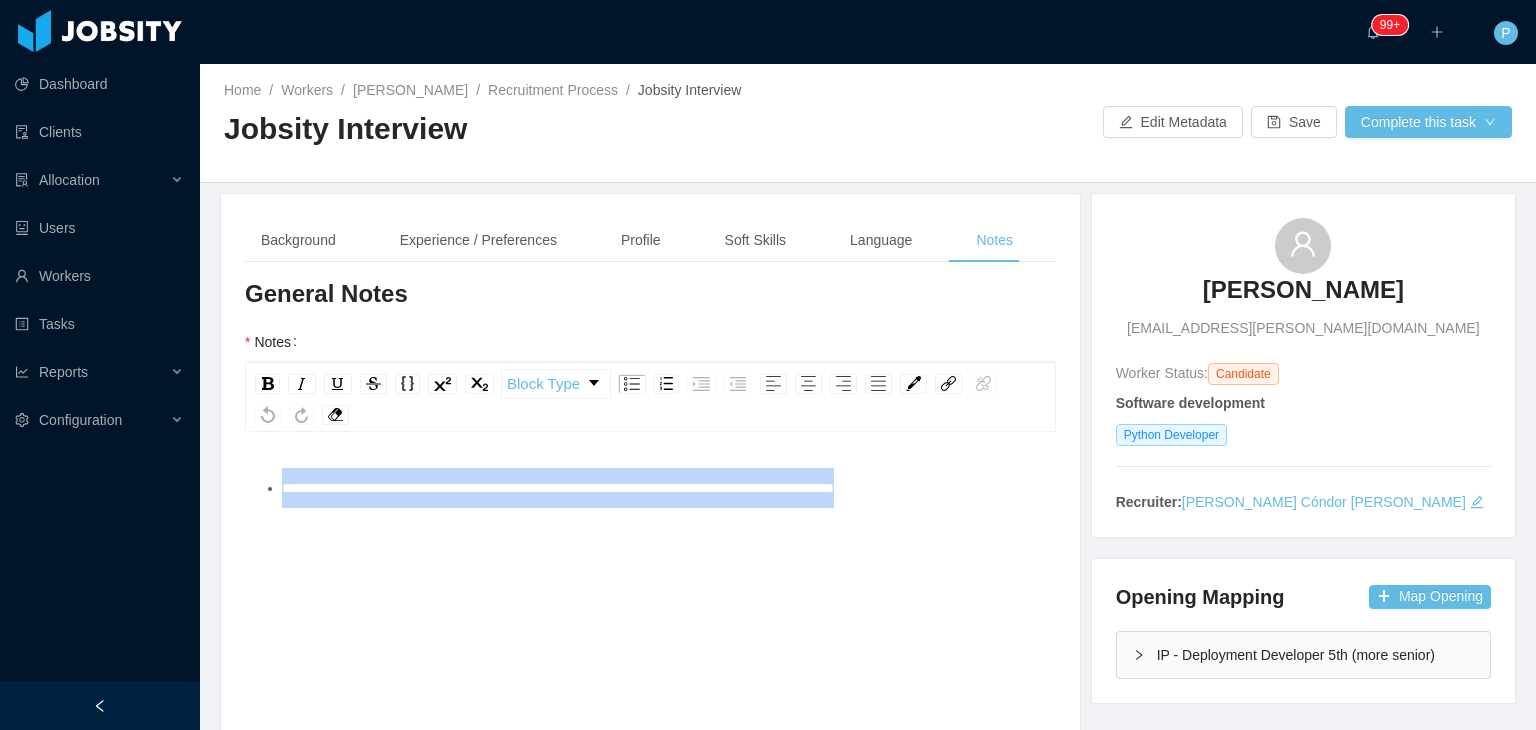 drag, startPoint x: 967, startPoint y: 490, endPoint x: 280, endPoint y: 495, distance: 687.0182 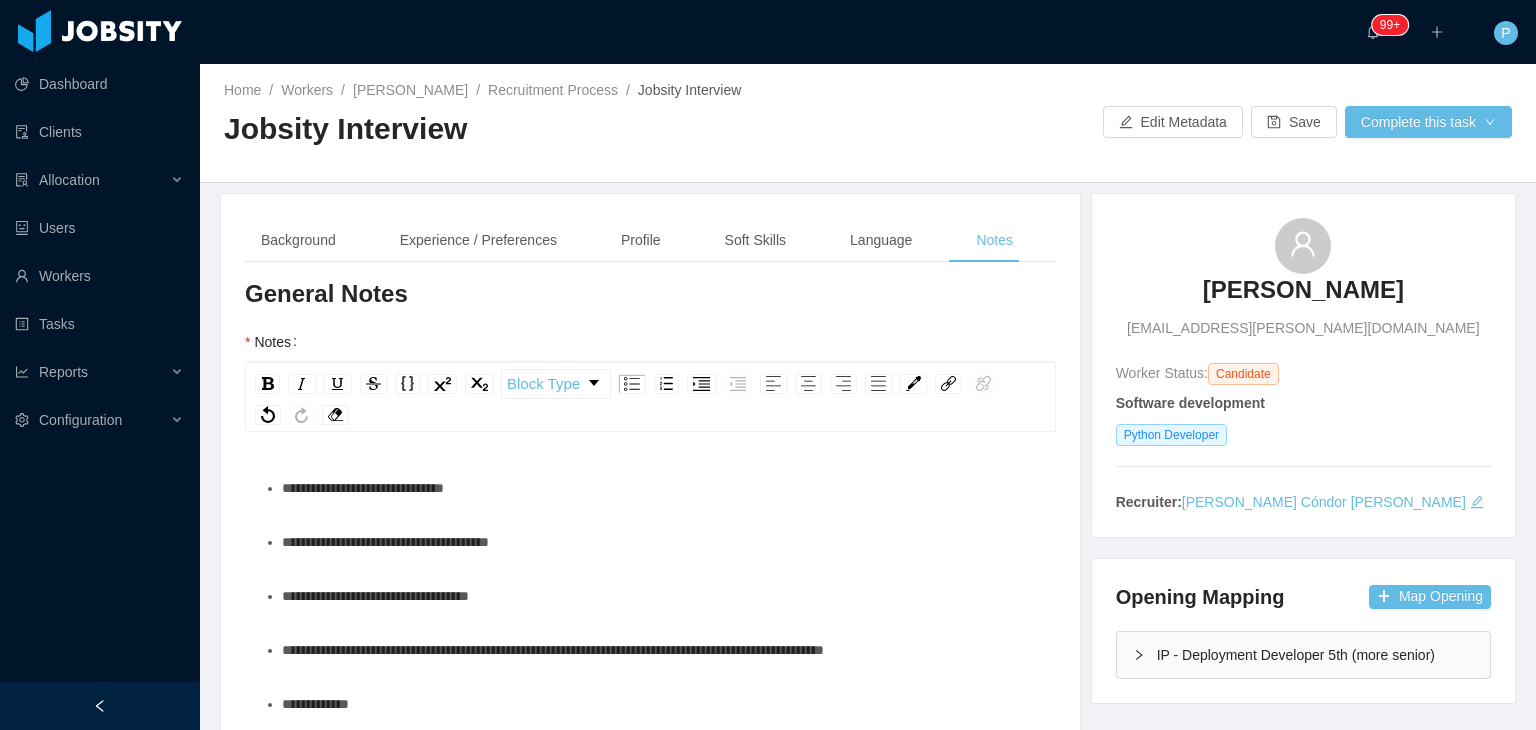 click on "**********" at bounding box center [661, 542] 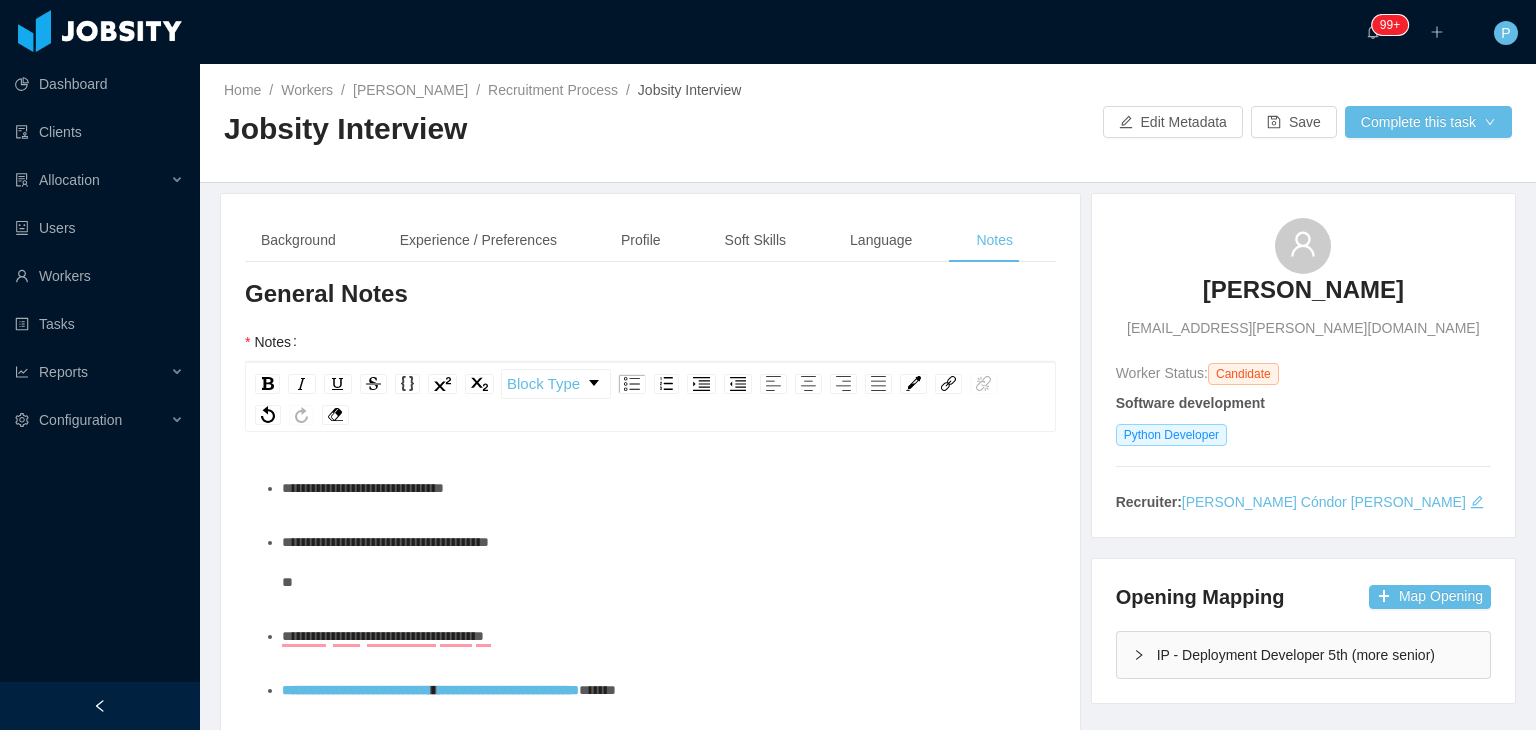 scroll, scrollTop: 128, scrollLeft: 0, axis: vertical 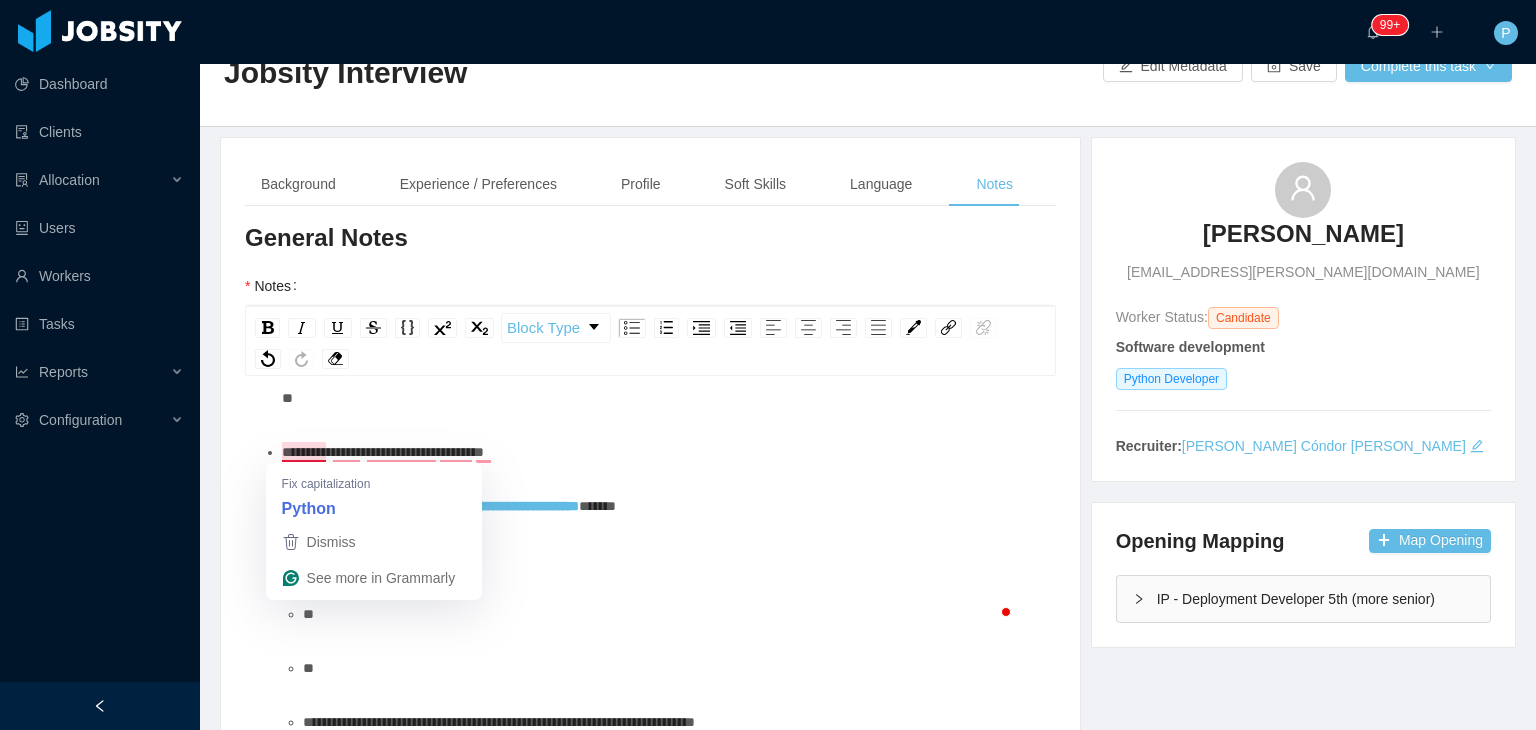 click on "**********" at bounding box center (383, 452) 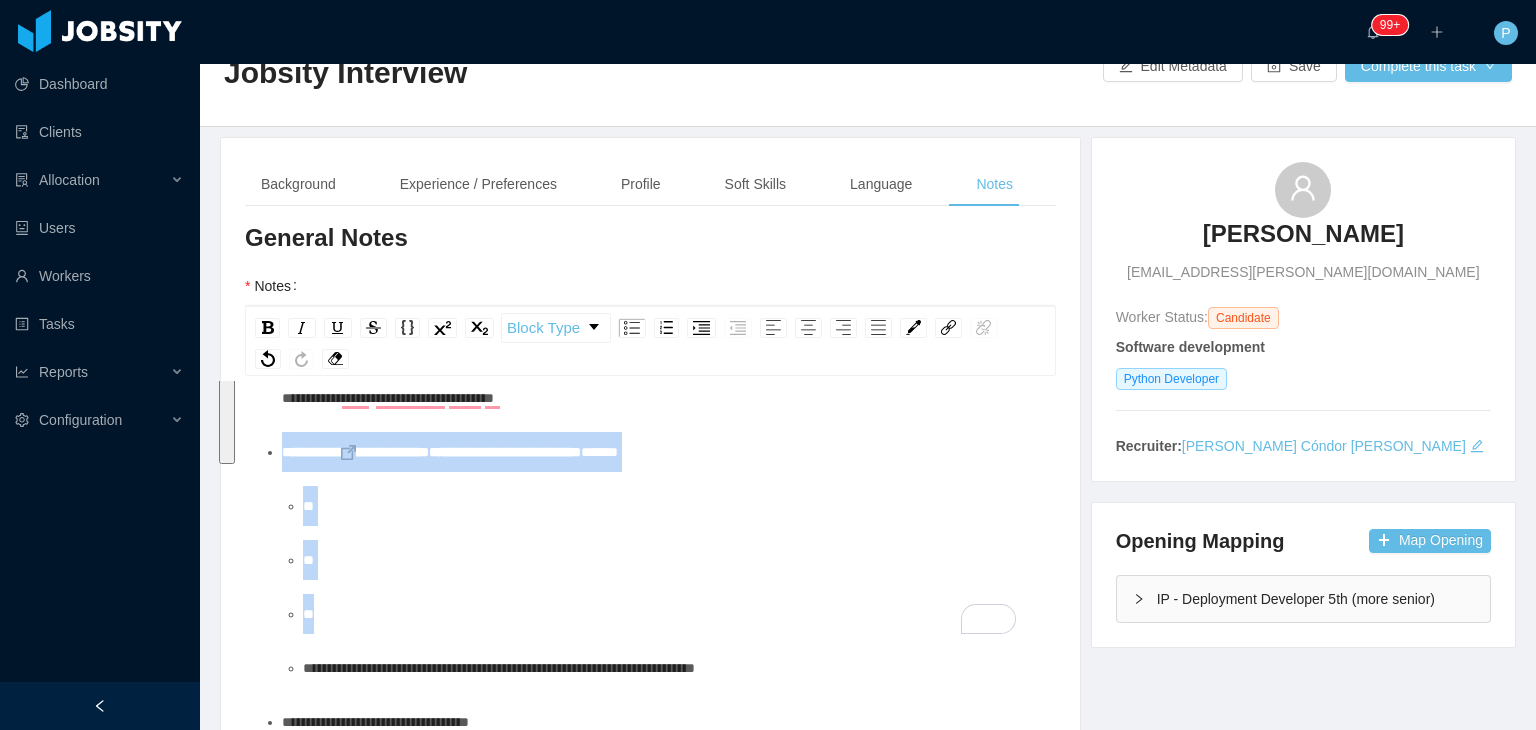 drag, startPoint x: 347, startPoint y: 623, endPoint x: 279, endPoint y: 461, distance: 175.69292 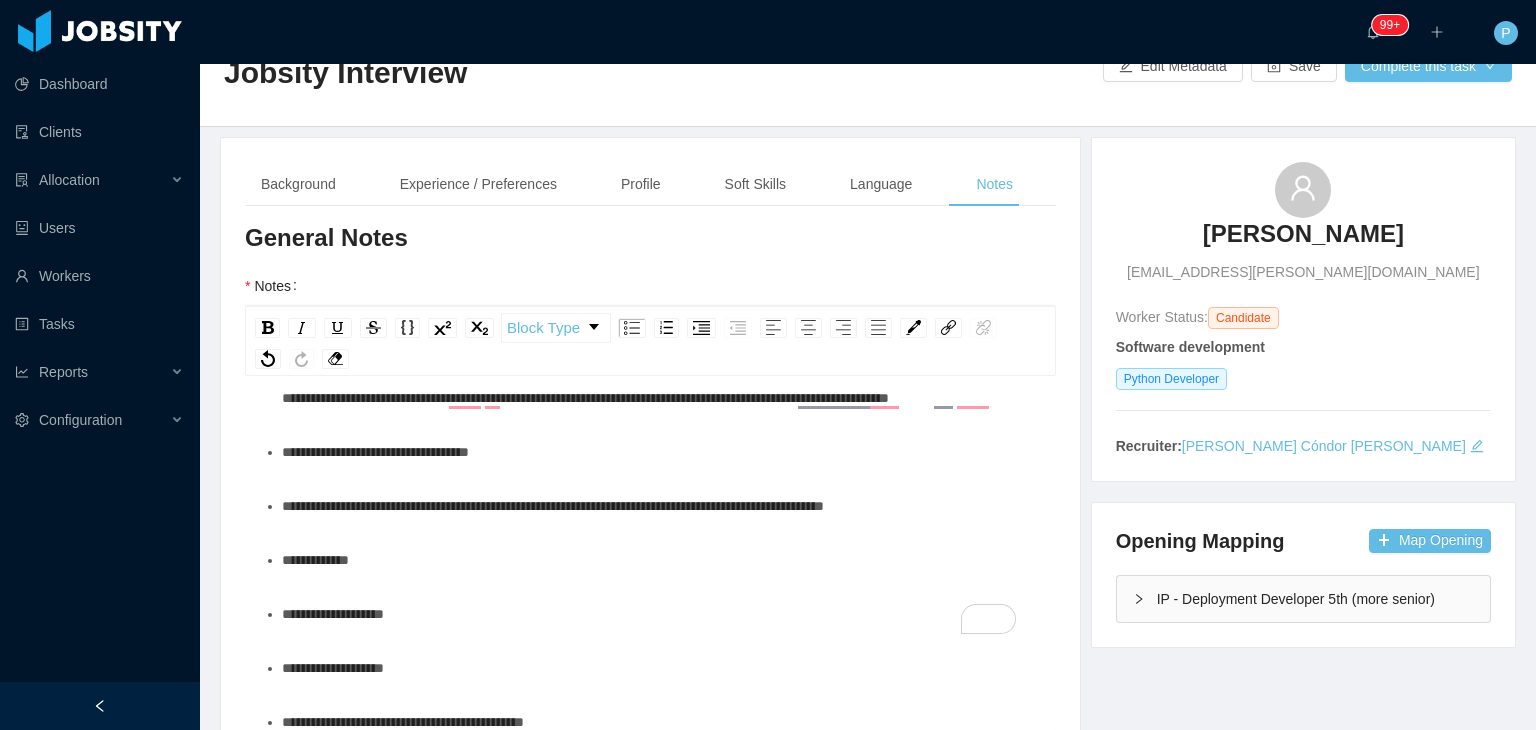 click on "**********" at bounding box center (585, 378) 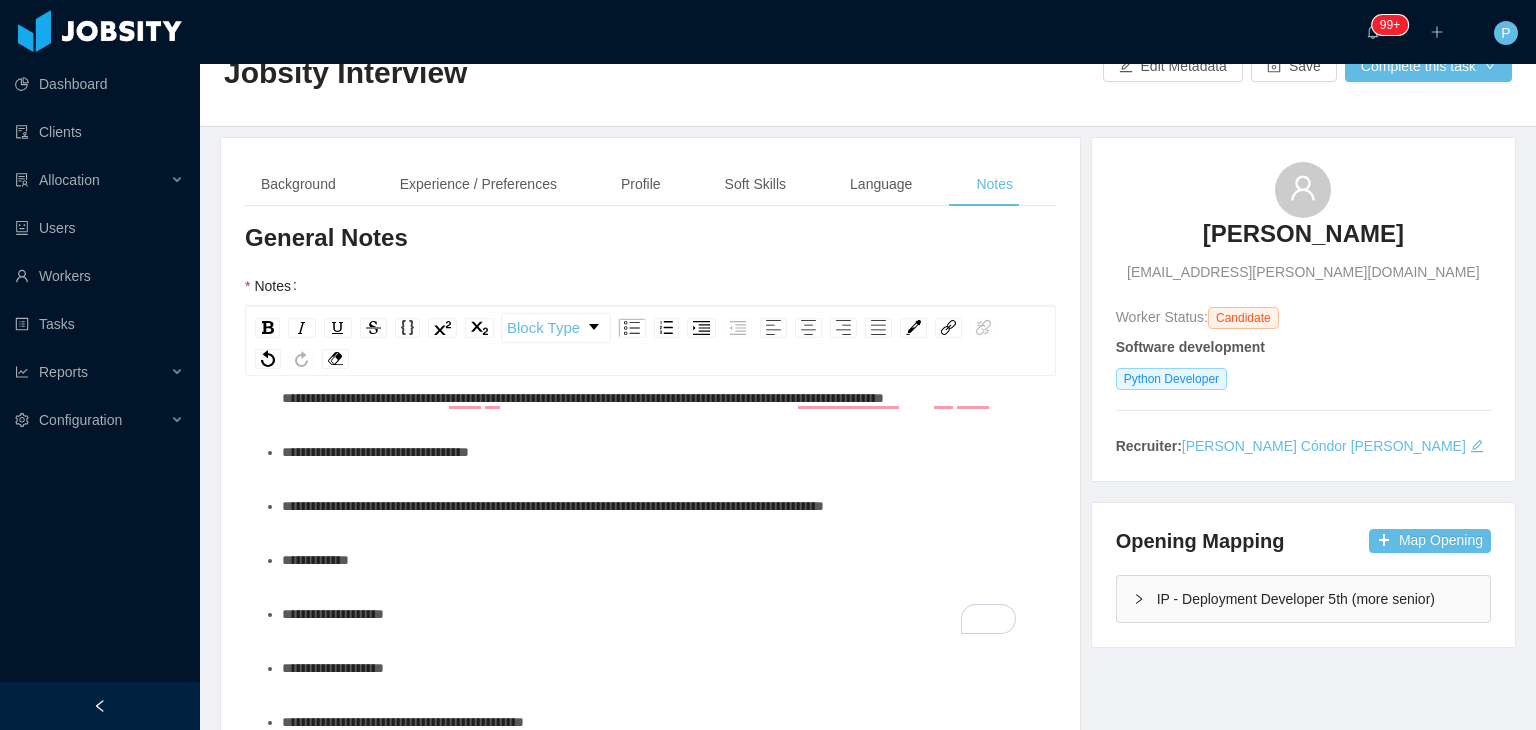 click on "**********" at bounding box center [661, 378] 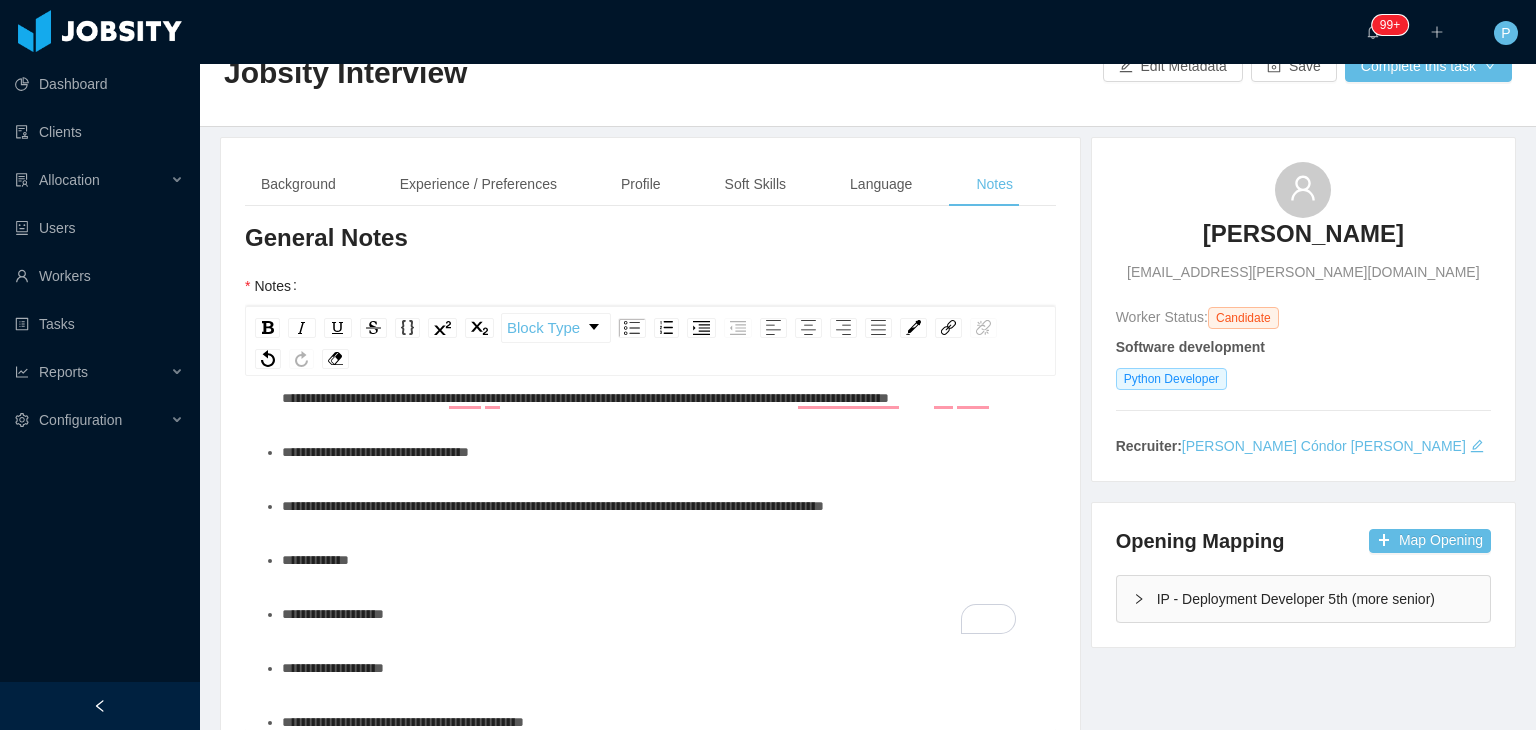 scroll, scrollTop: 0, scrollLeft: 0, axis: both 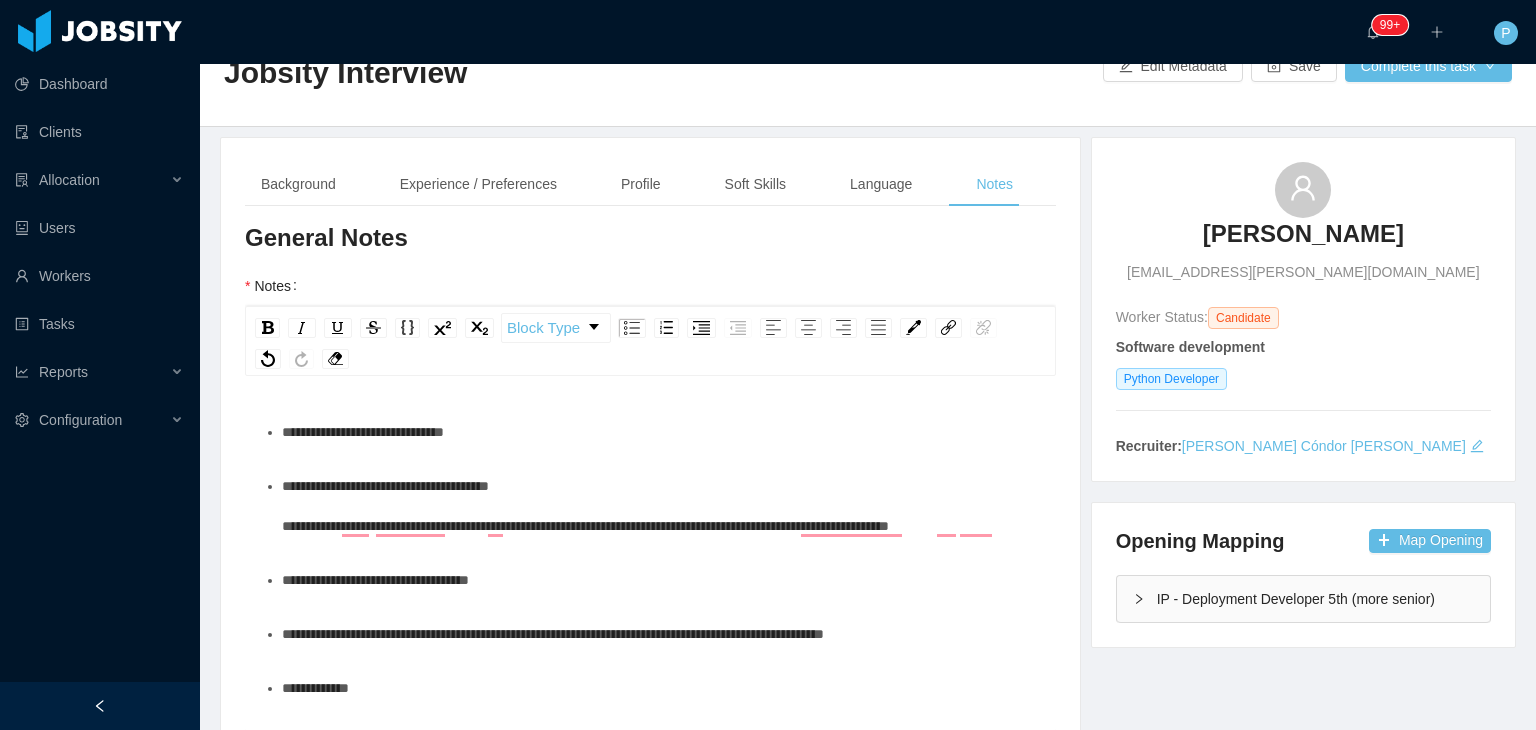 click on "**********" at bounding box center [661, 506] 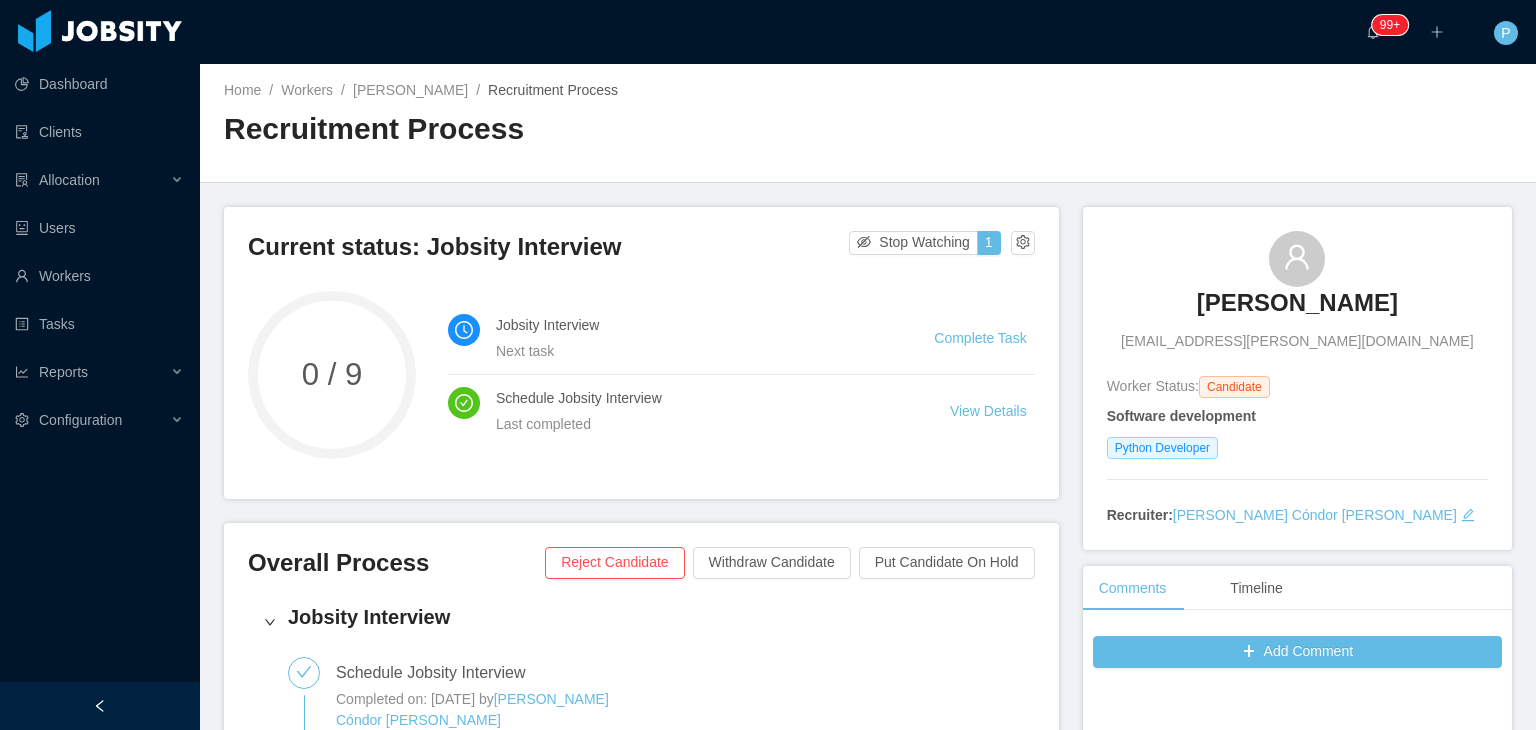 scroll, scrollTop: 0, scrollLeft: 0, axis: both 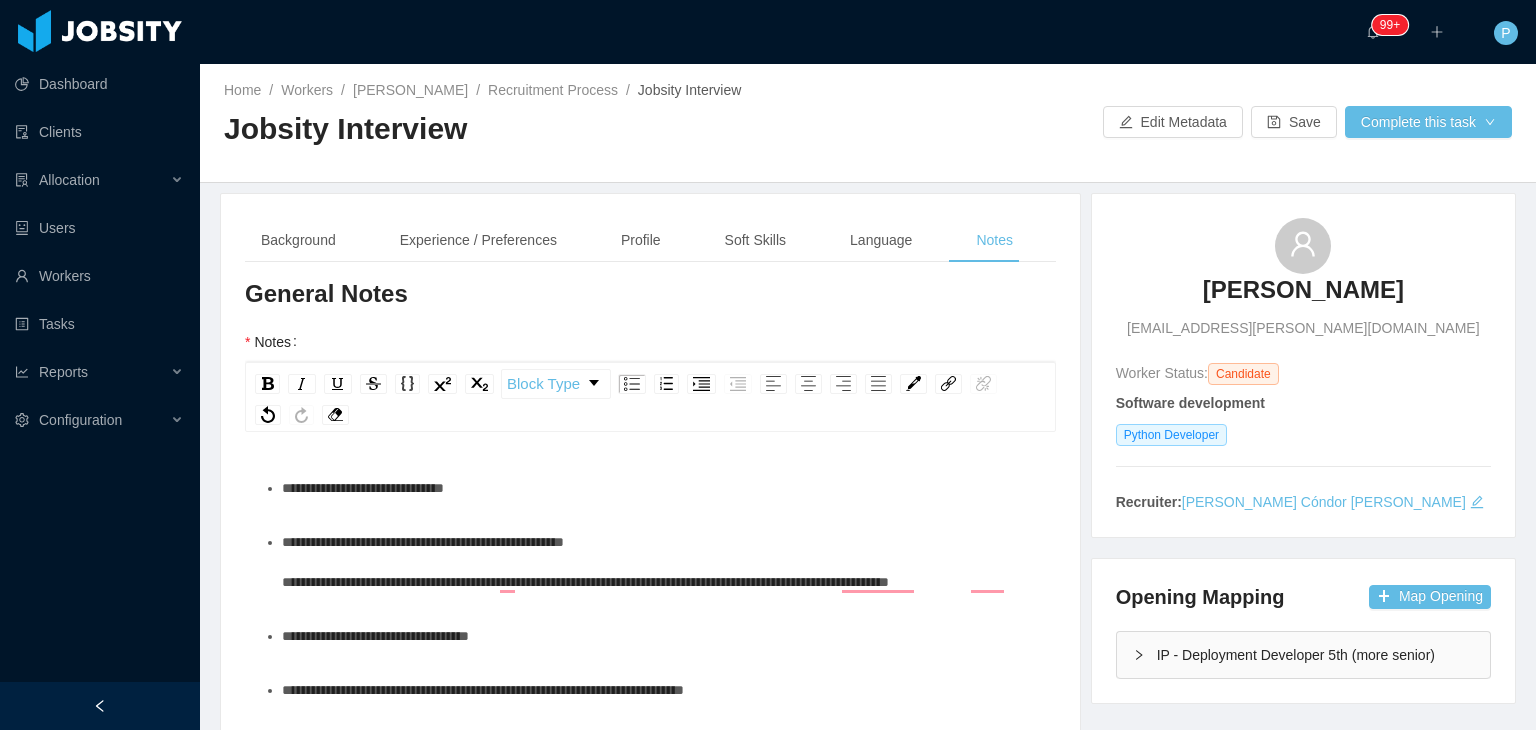 type 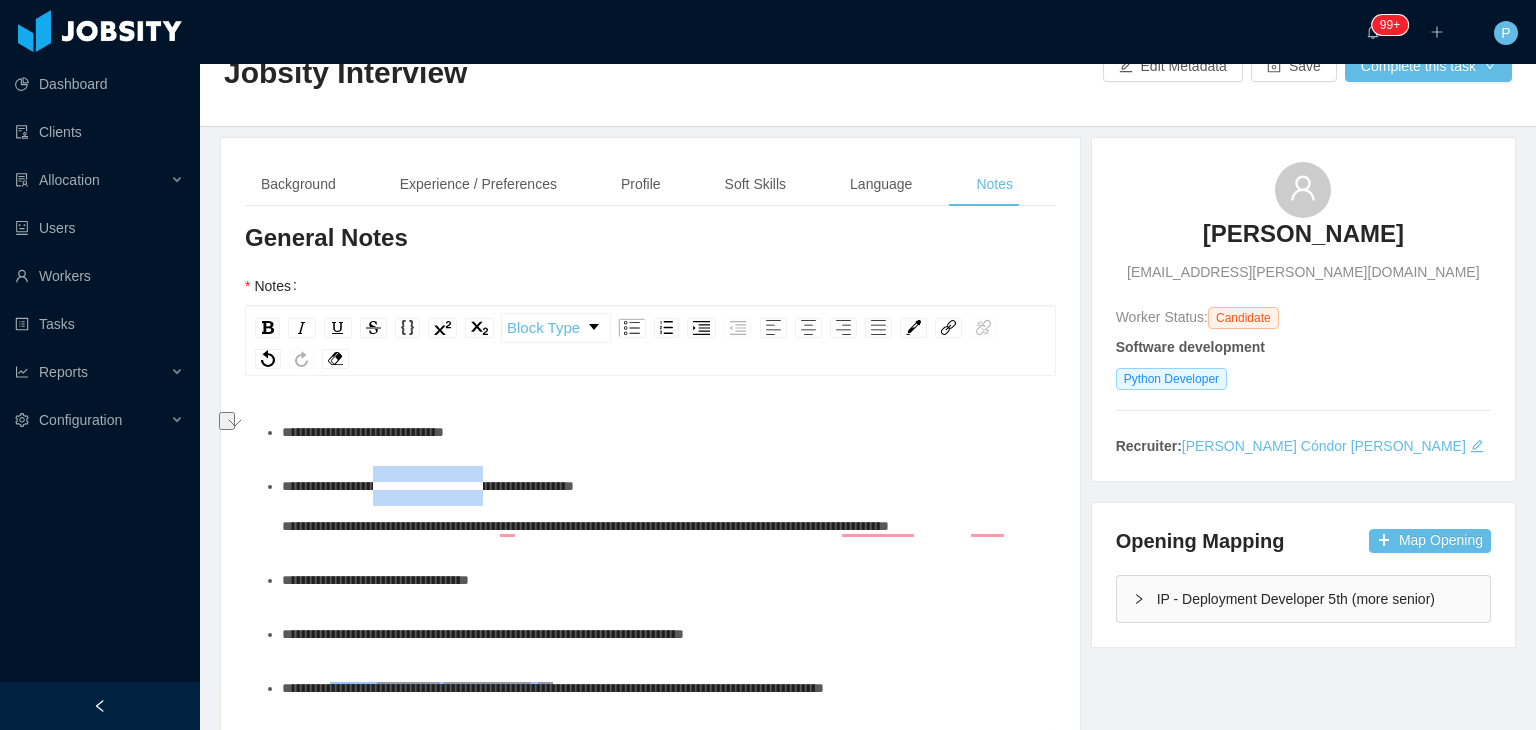 drag, startPoint x: 520, startPoint y: 486, endPoint x: 380, endPoint y: 485, distance: 140.00357 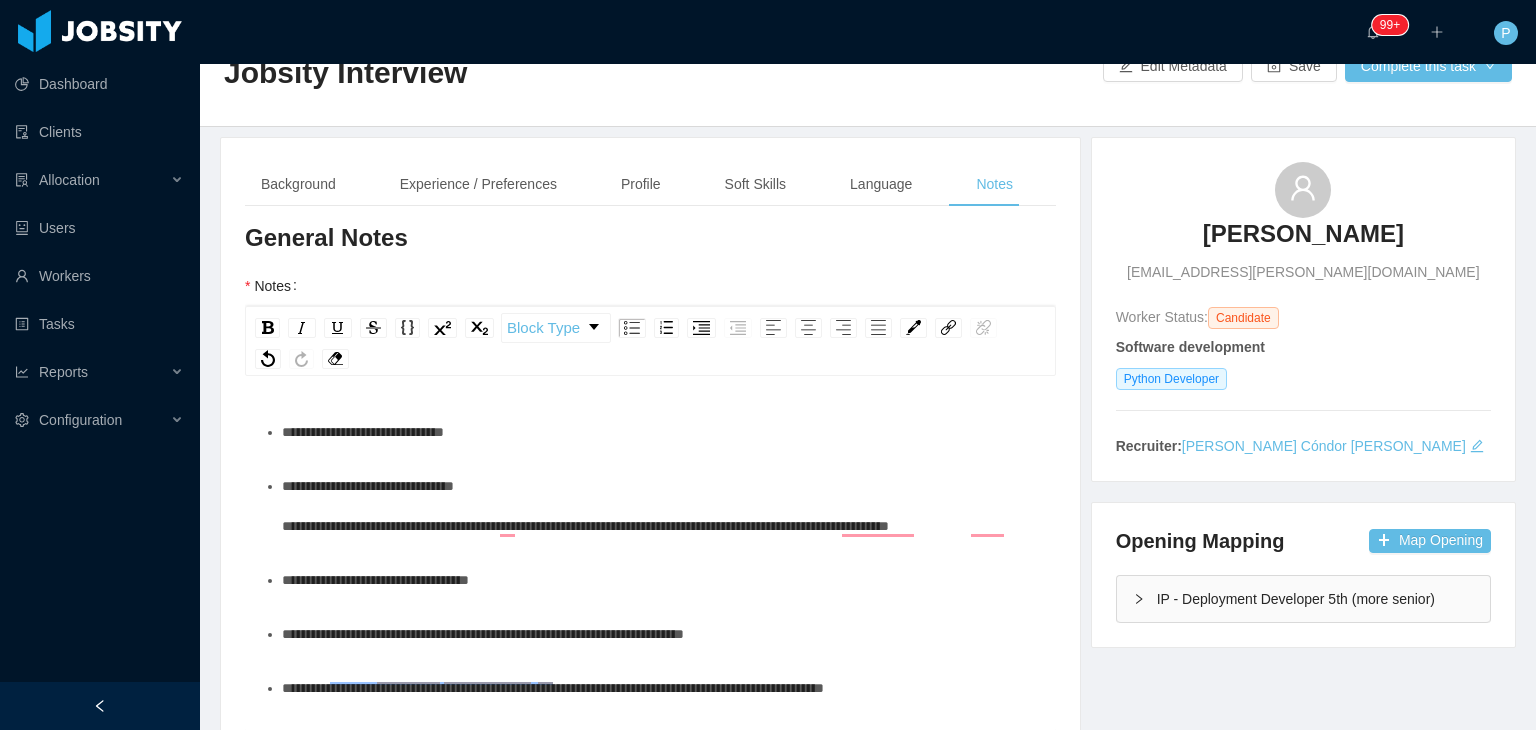 click on "**********" at bounding box center [585, 506] 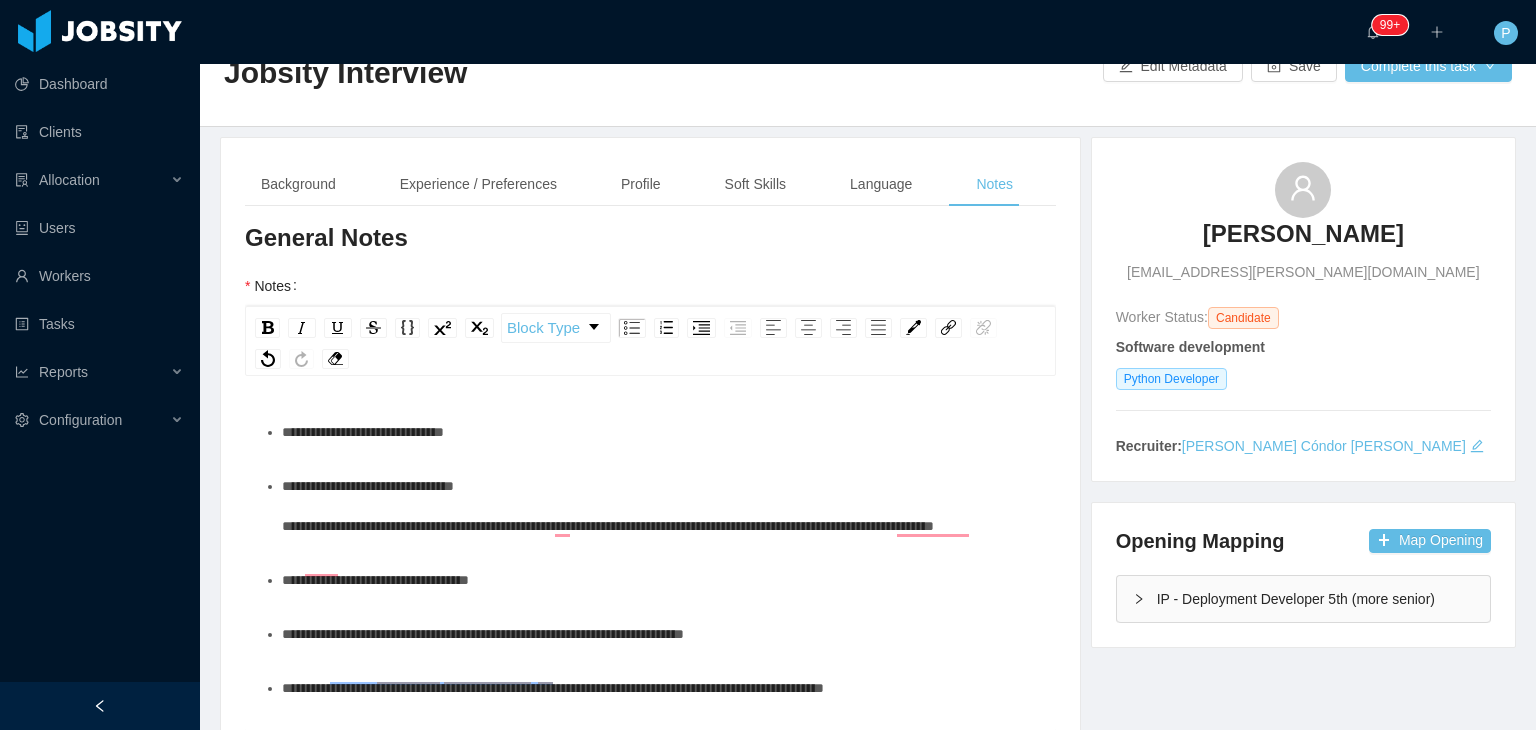 click on "**********" at bounding box center (608, 506) 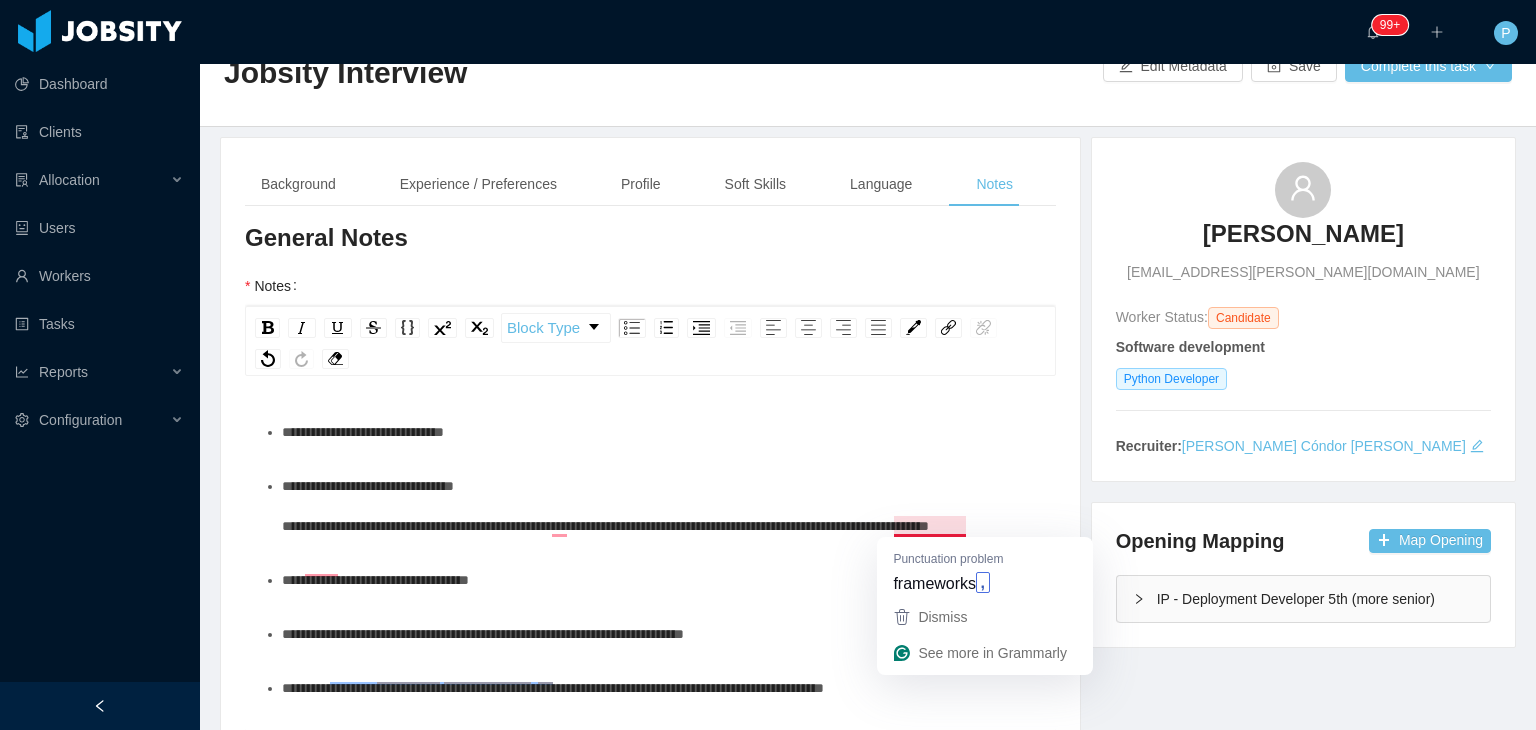 click on "**********" at bounding box center [605, 506] 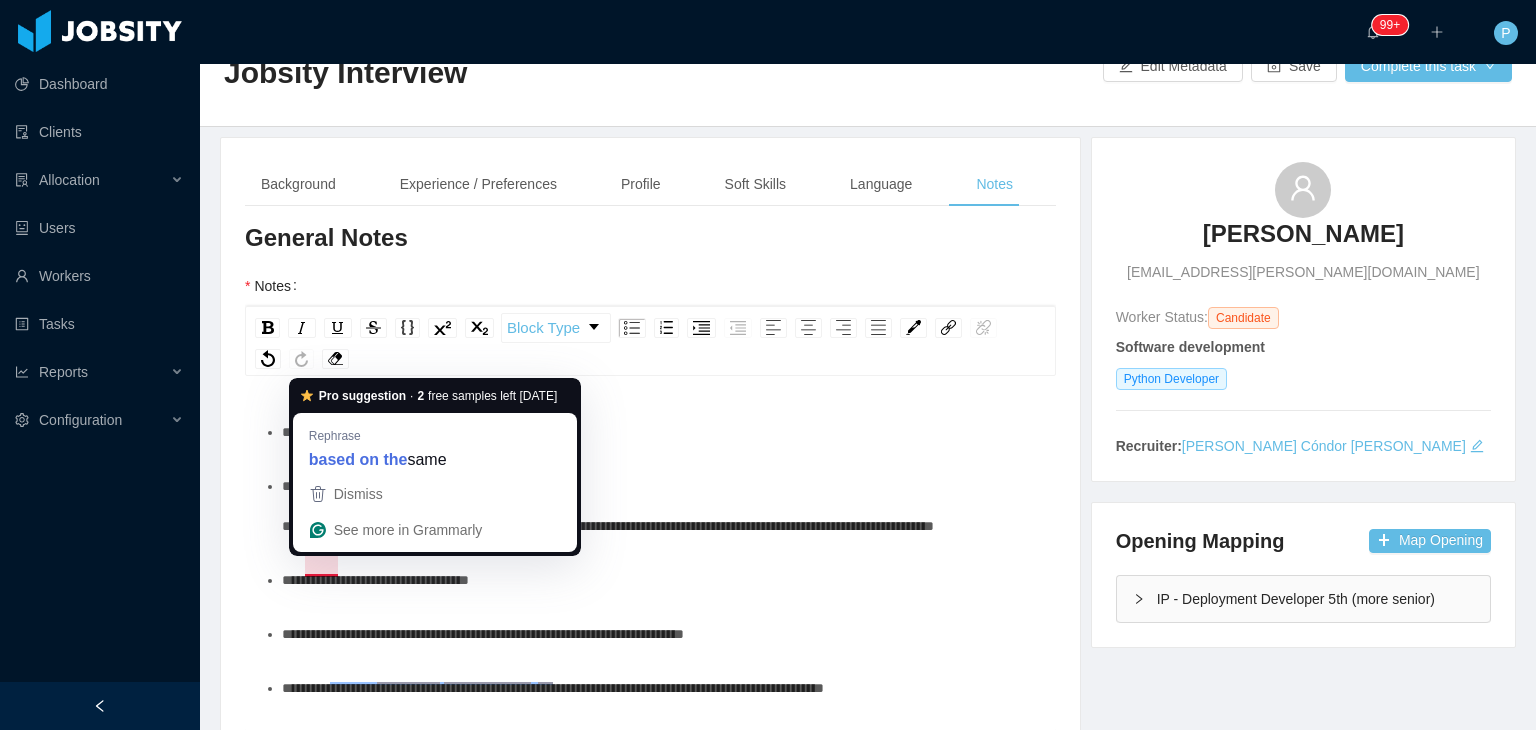 click on "**********" at bounding box center [608, 506] 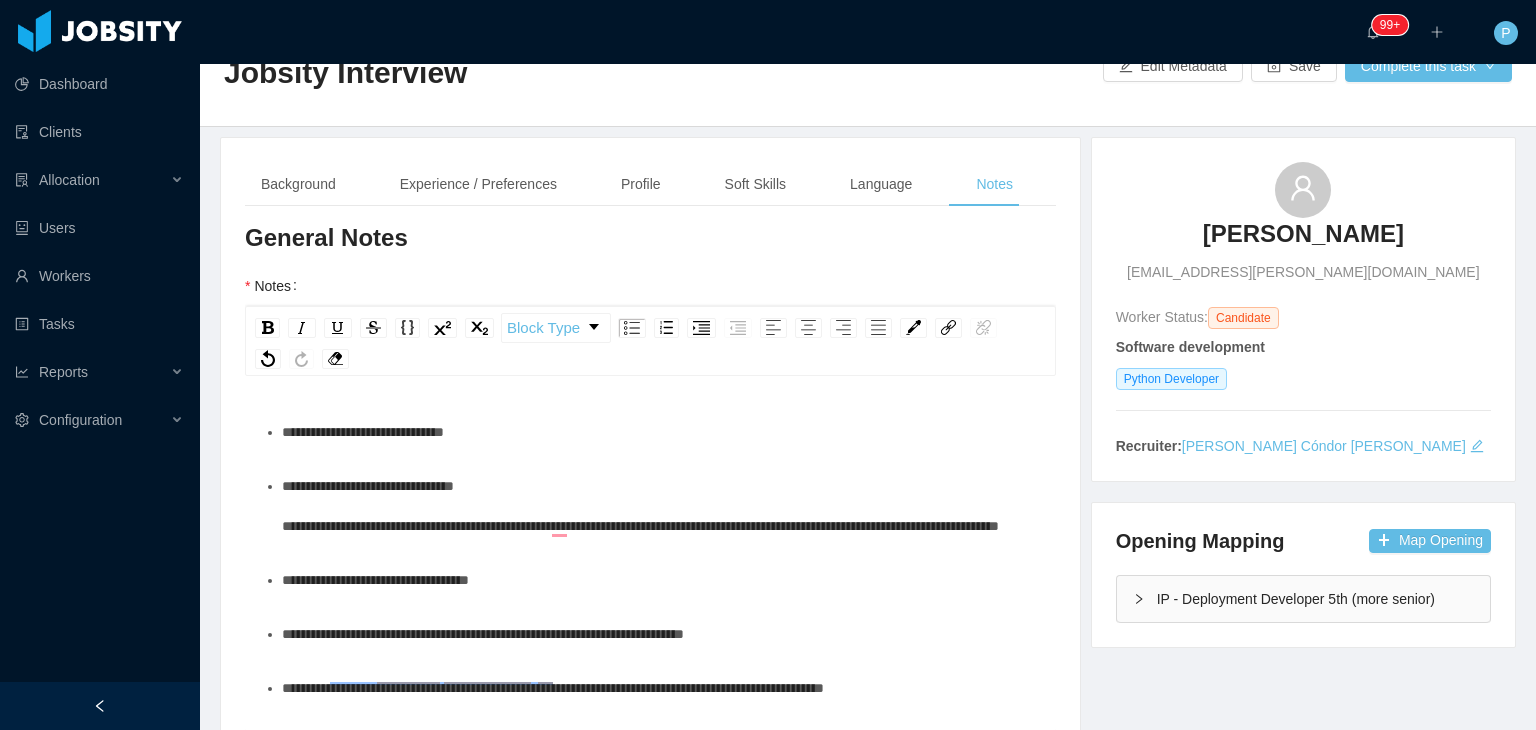click on "**********" at bounding box center [661, 506] 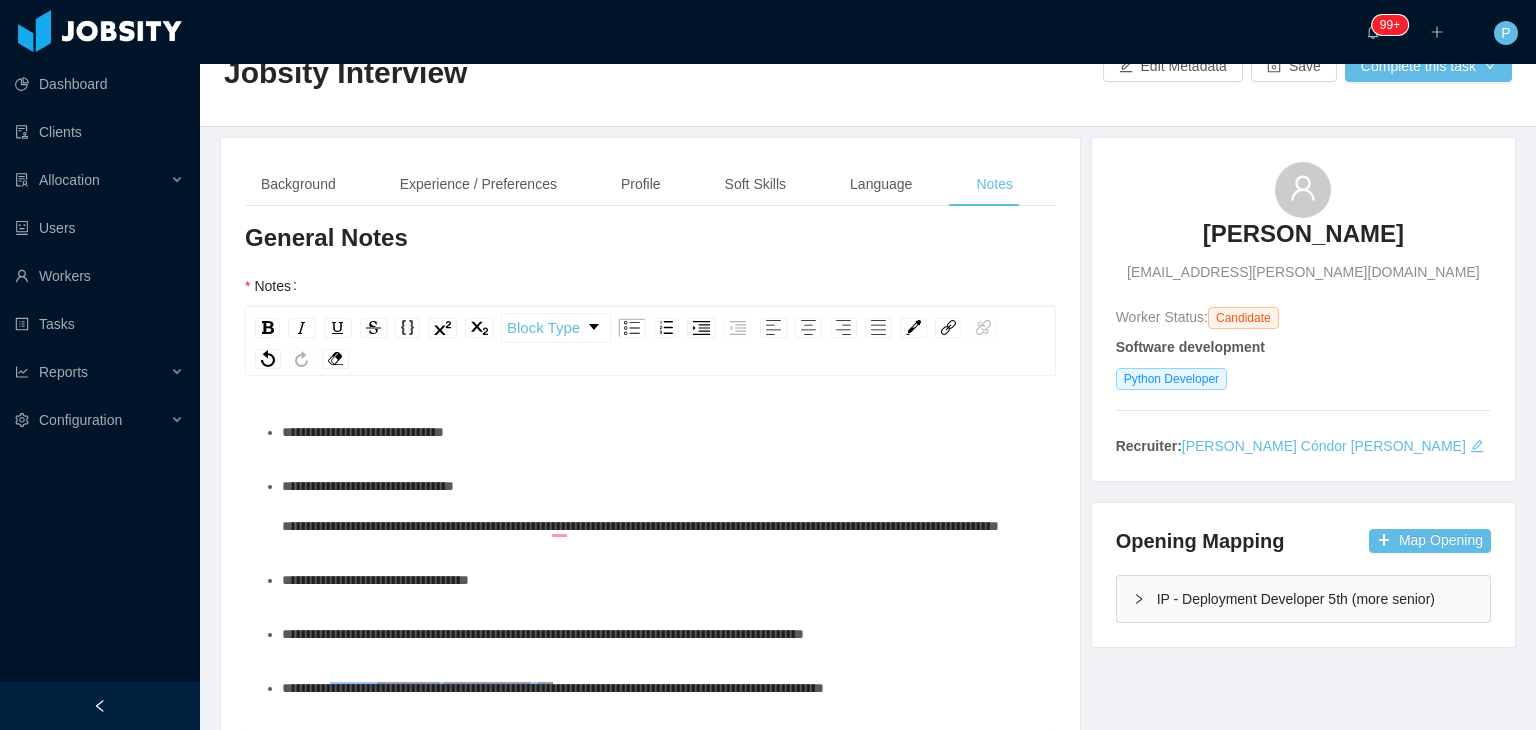 drag, startPoint x: 1046, startPoint y: 481, endPoint x: 1031, endPoint y: 573, distance: 93.214806 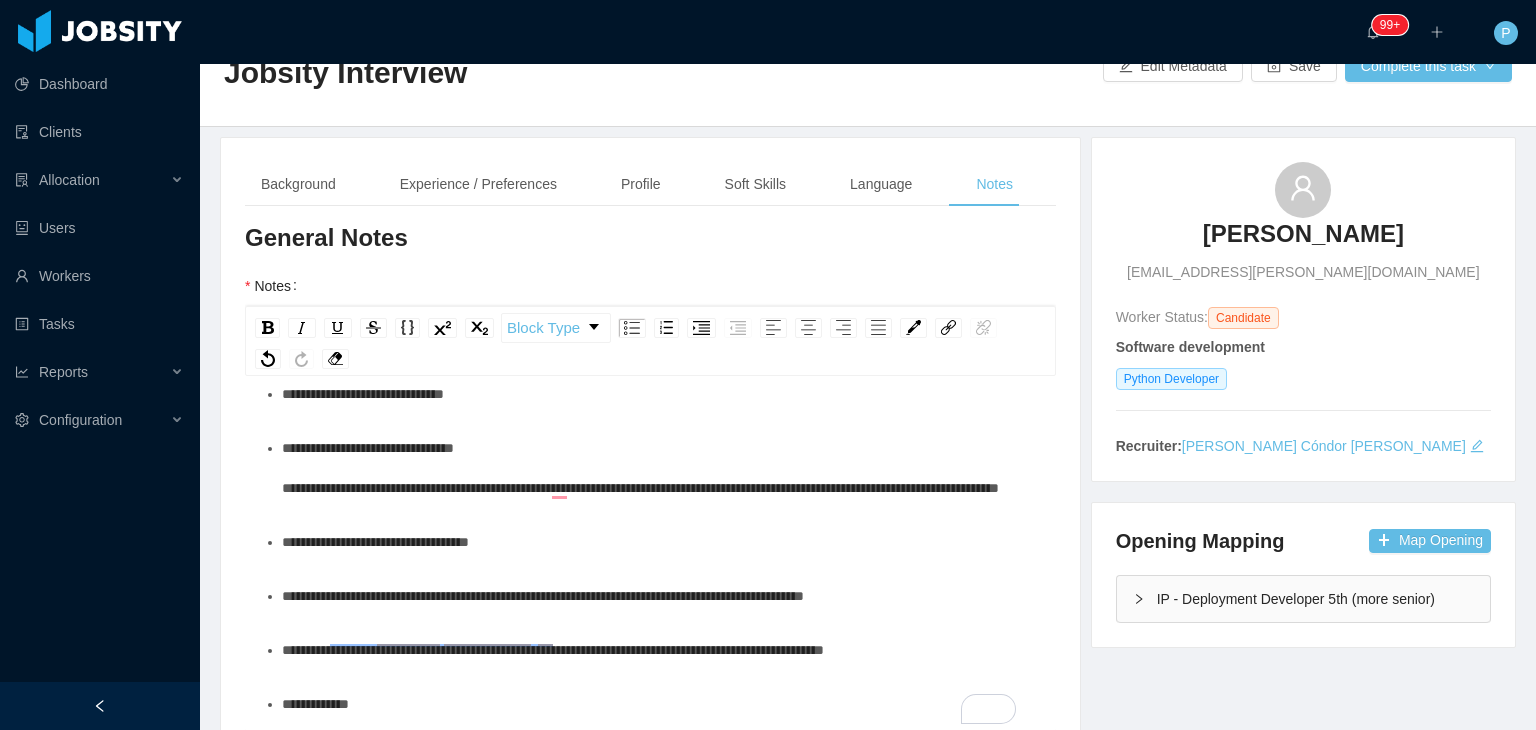scroll, scrollTop: 71, scrollLeft: 0, axis: vertical 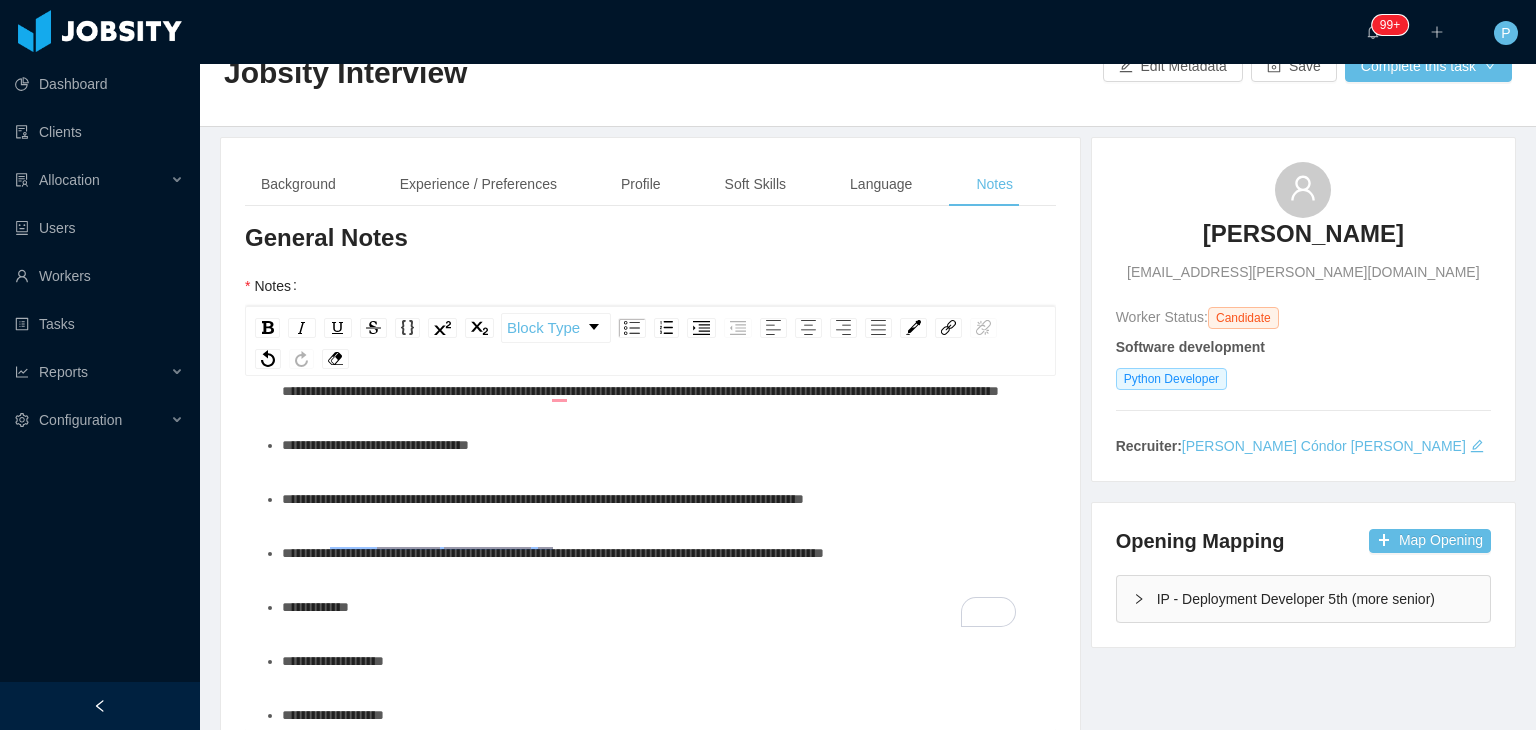 click on "**********" at bounding box center [661, 371] 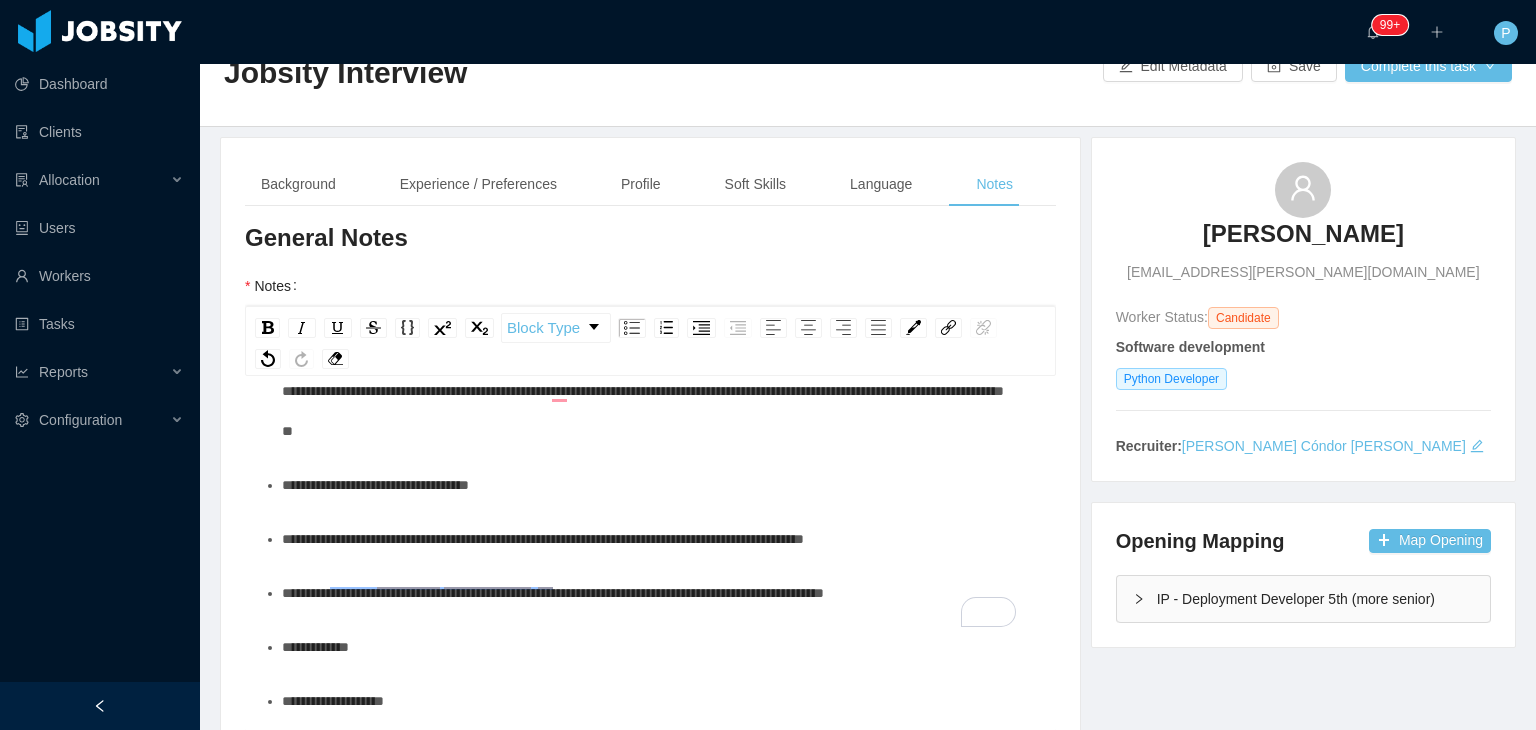 scroll, scrollTop: 305, scrollLeft: 0, axis: vertical 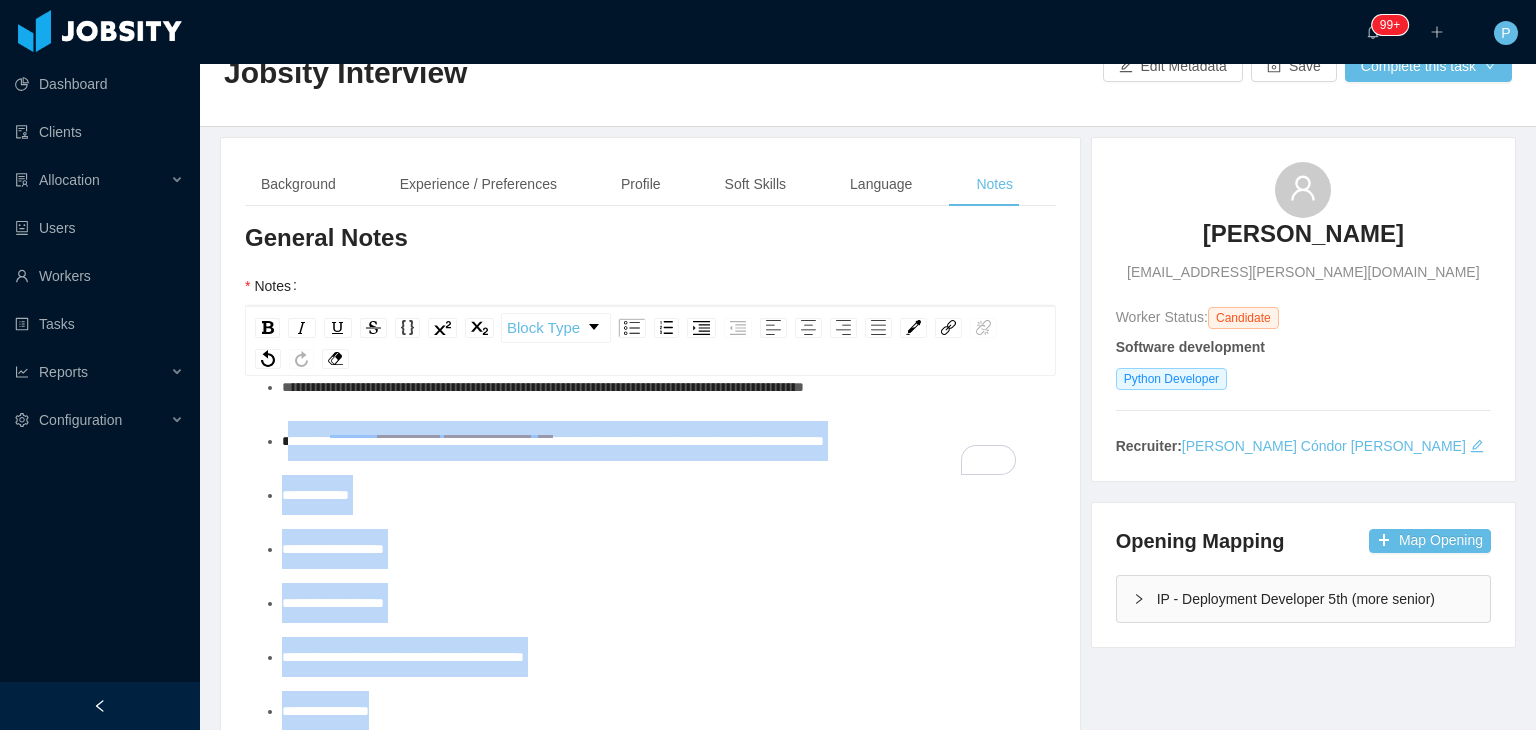 drag, startPoint x: 413, startPoint y: 708, endPoint x: 291, endPoint y: 447, distance: 288.1059 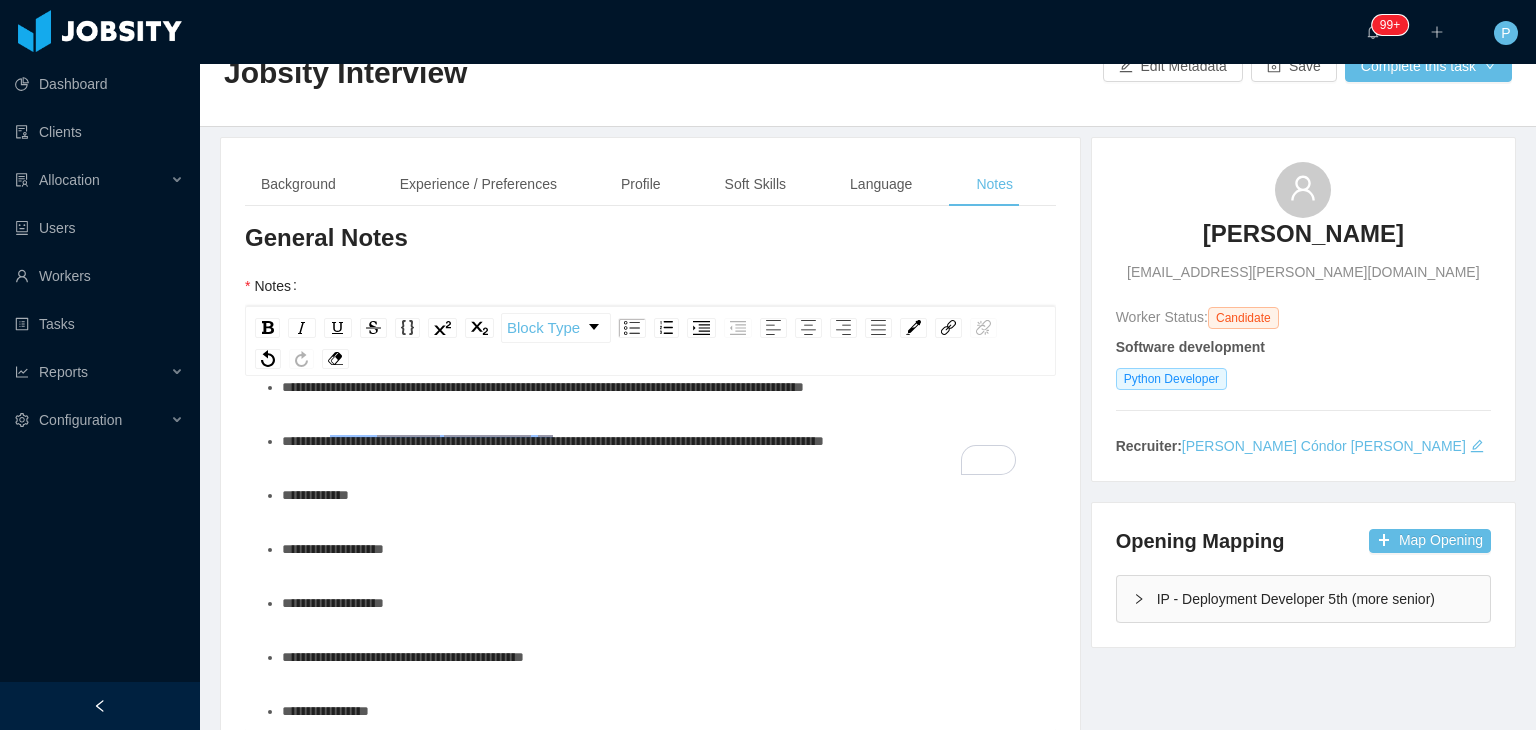 scroll, scrollTop: 56, scrollLeft: 0, axis: vertical 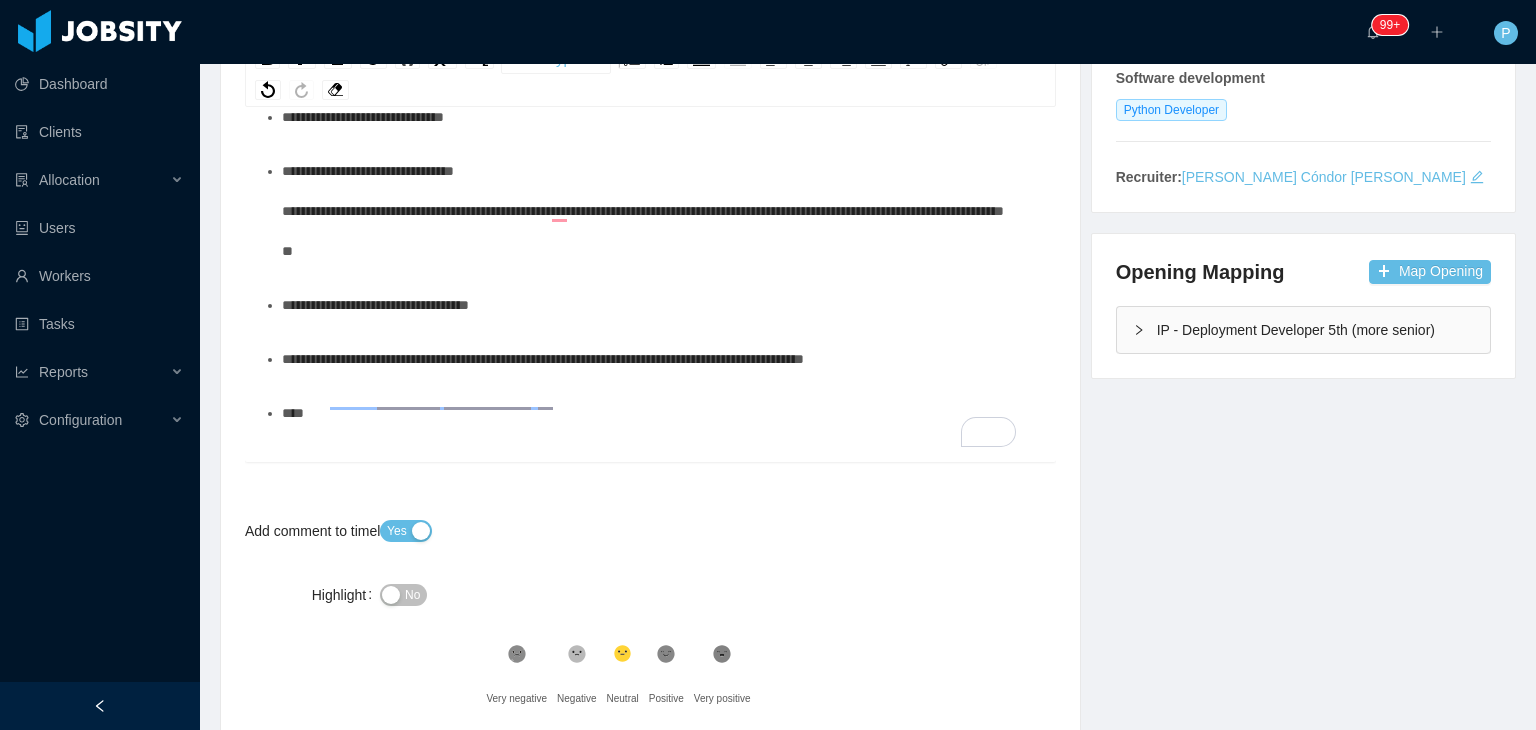 click on "**********" at bounding box center (661, 211) 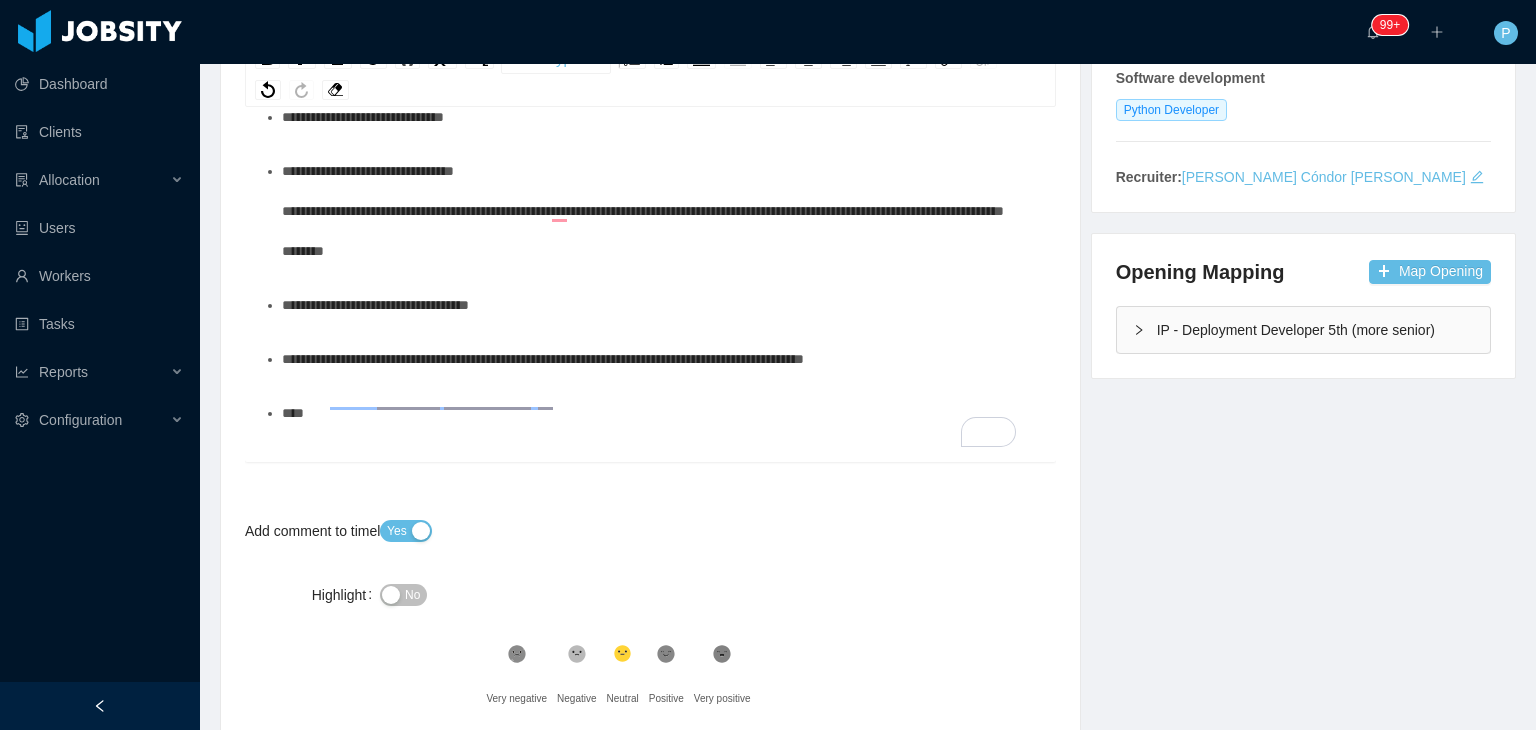 click on "***" at bounding box center [661, 413] 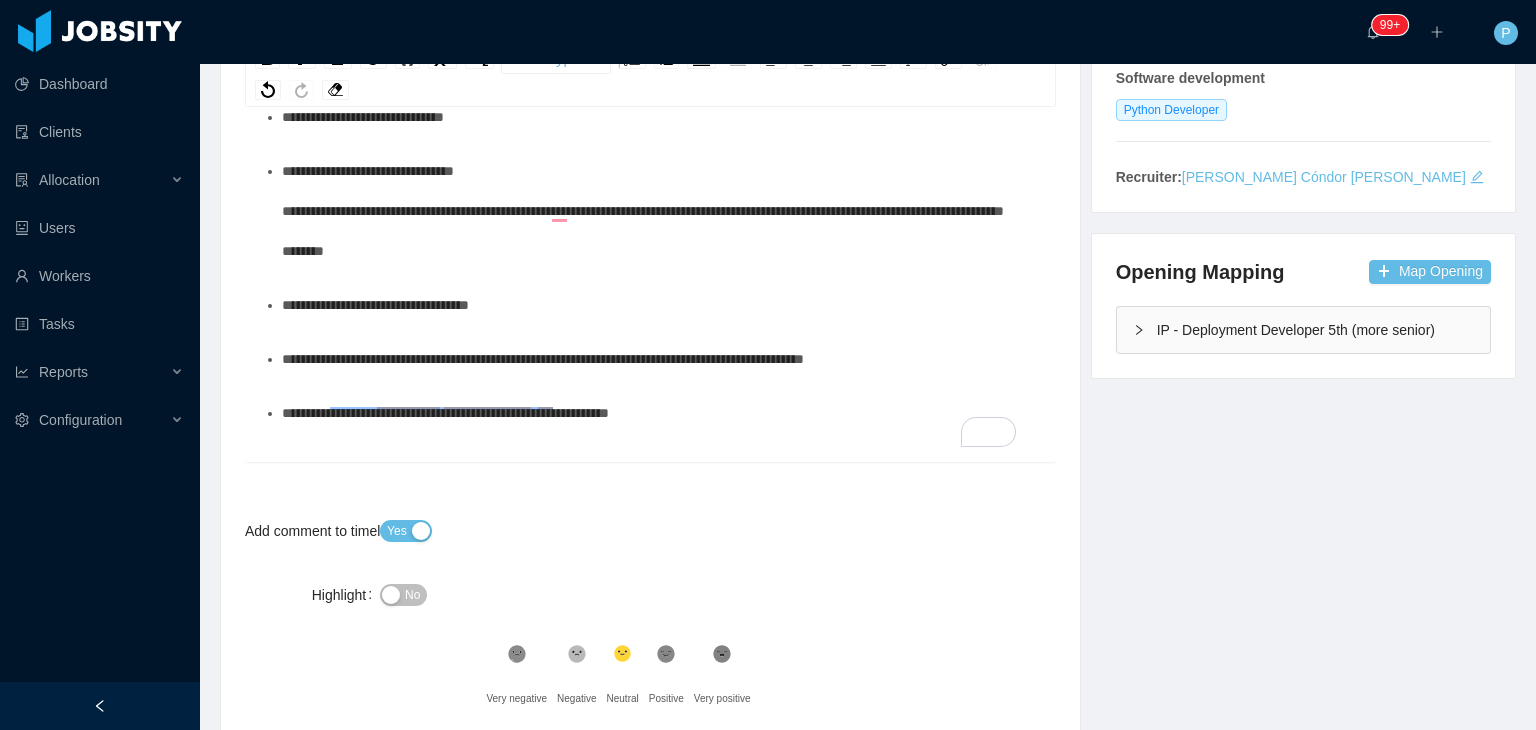 click on "**********" at bounding box center (661, 305) 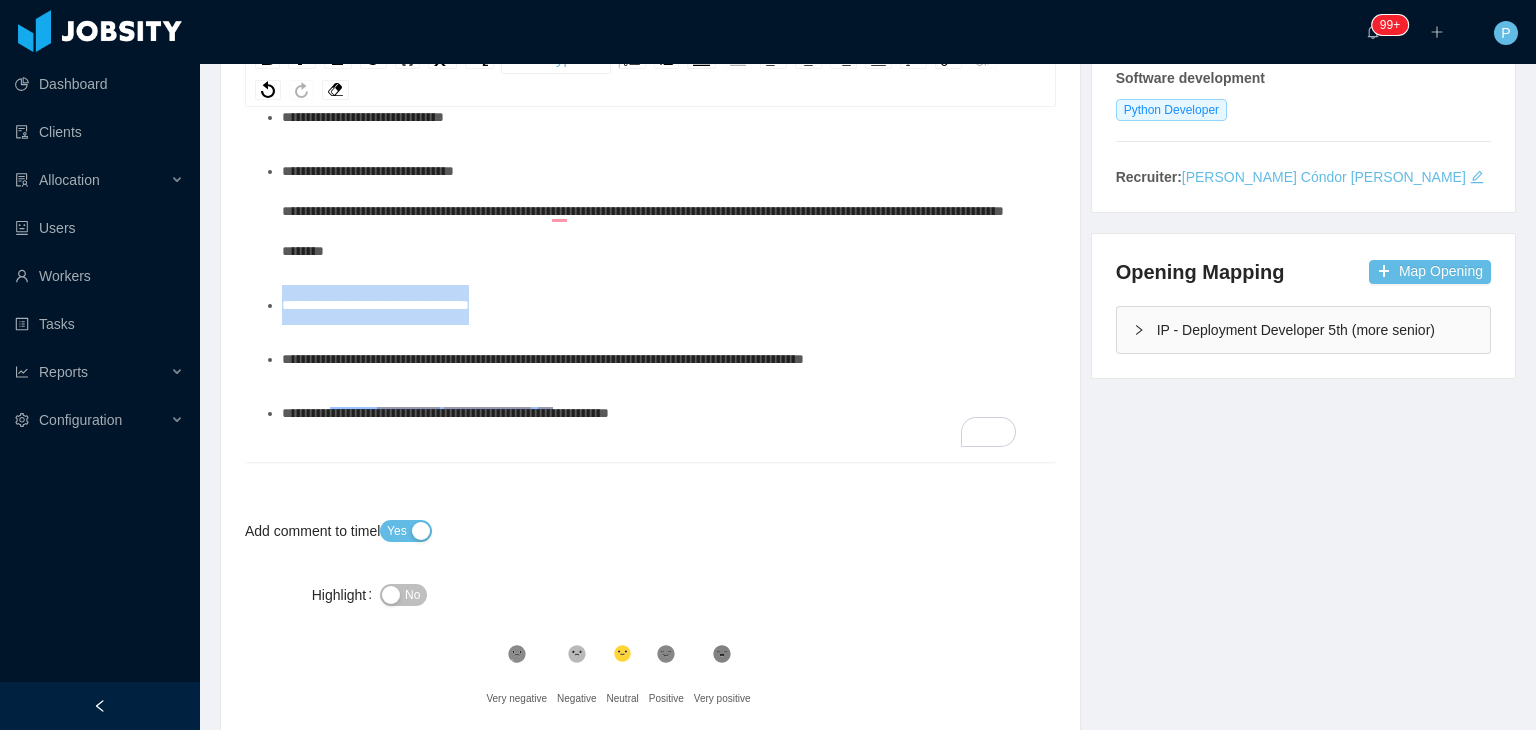 drag, startPoint x: 515, startPoint y: 332, endPoint x: 282, endPoint y: 341, distance: 233.17375 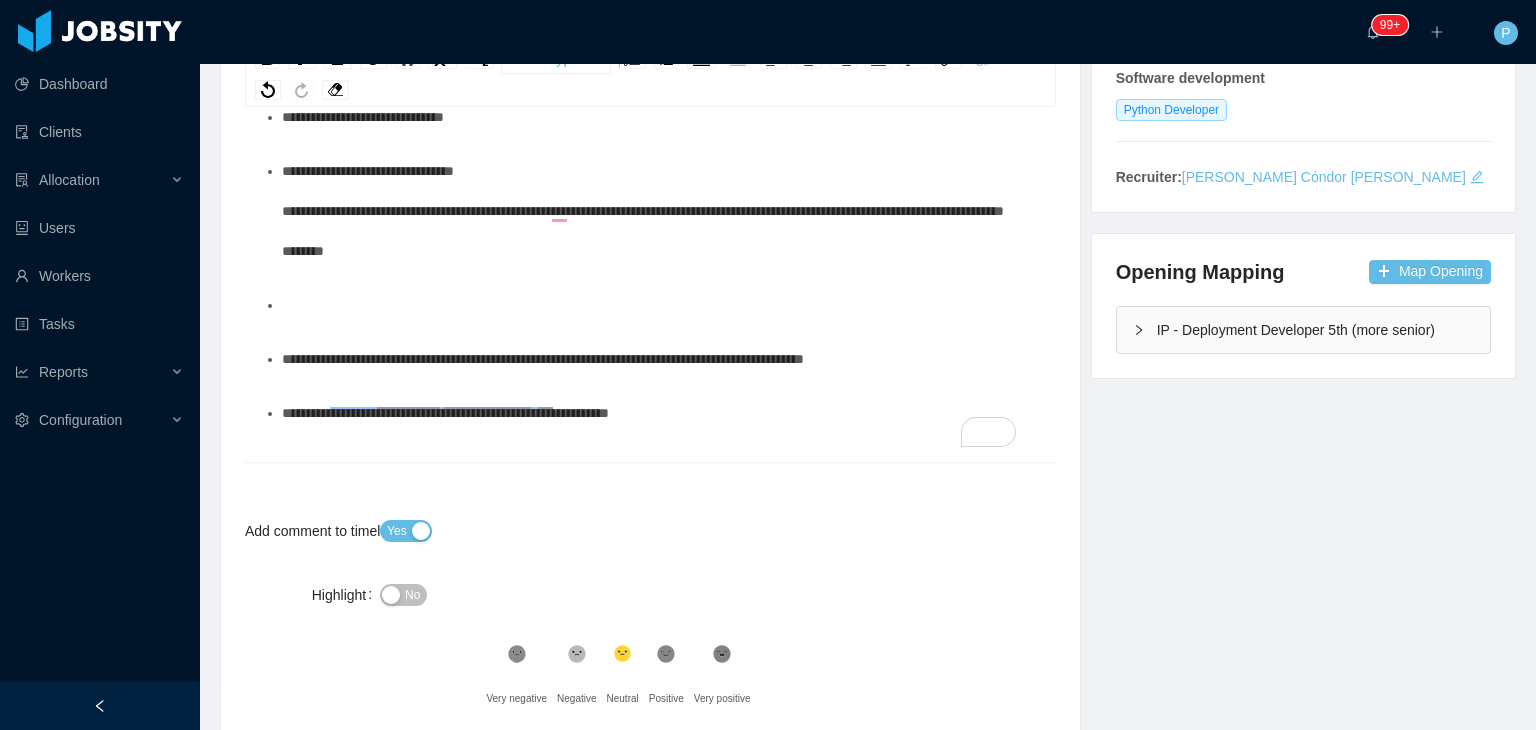 scroll, scrollTop: 45, scrollLeft: 0, axis: vertical 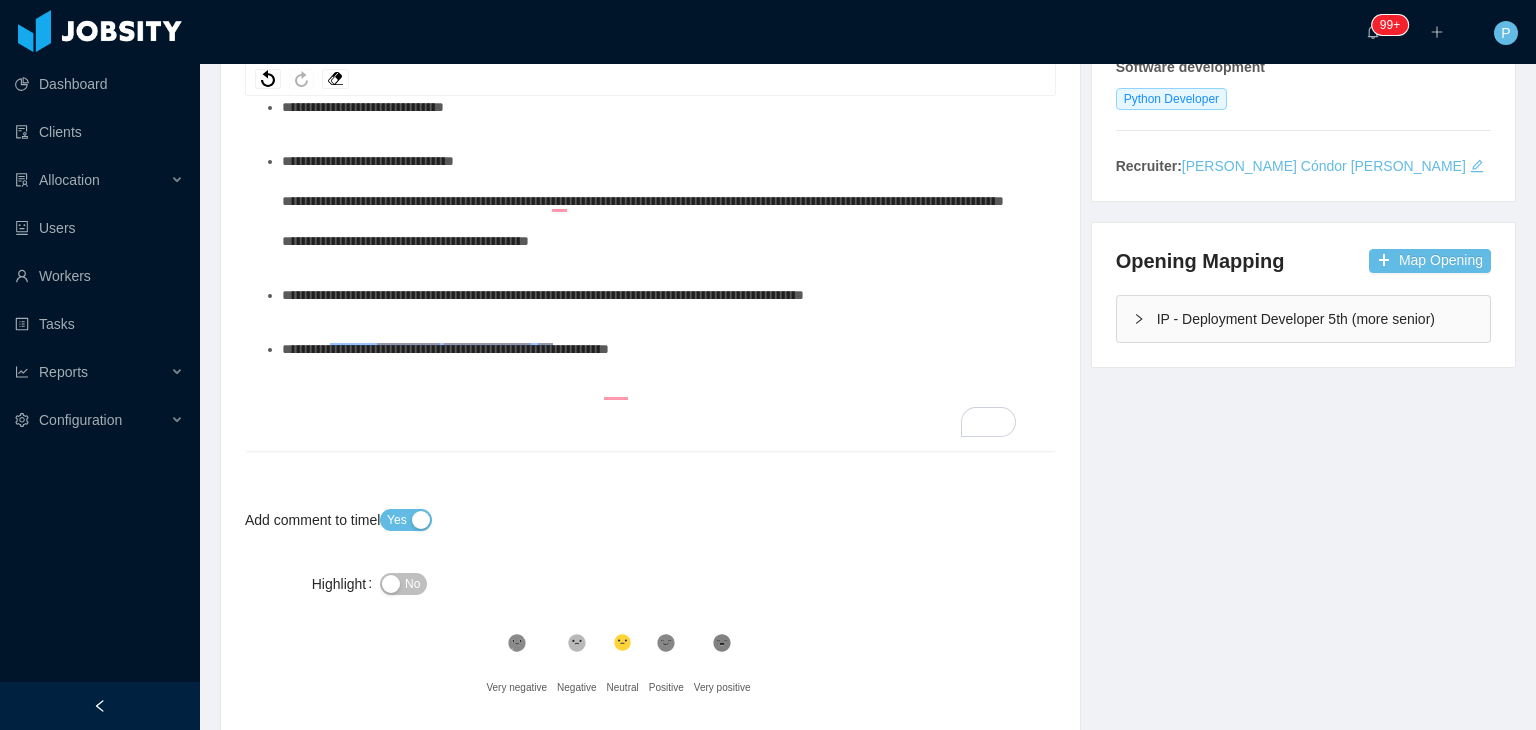 click on "**********" at bounding box center (643, 201) 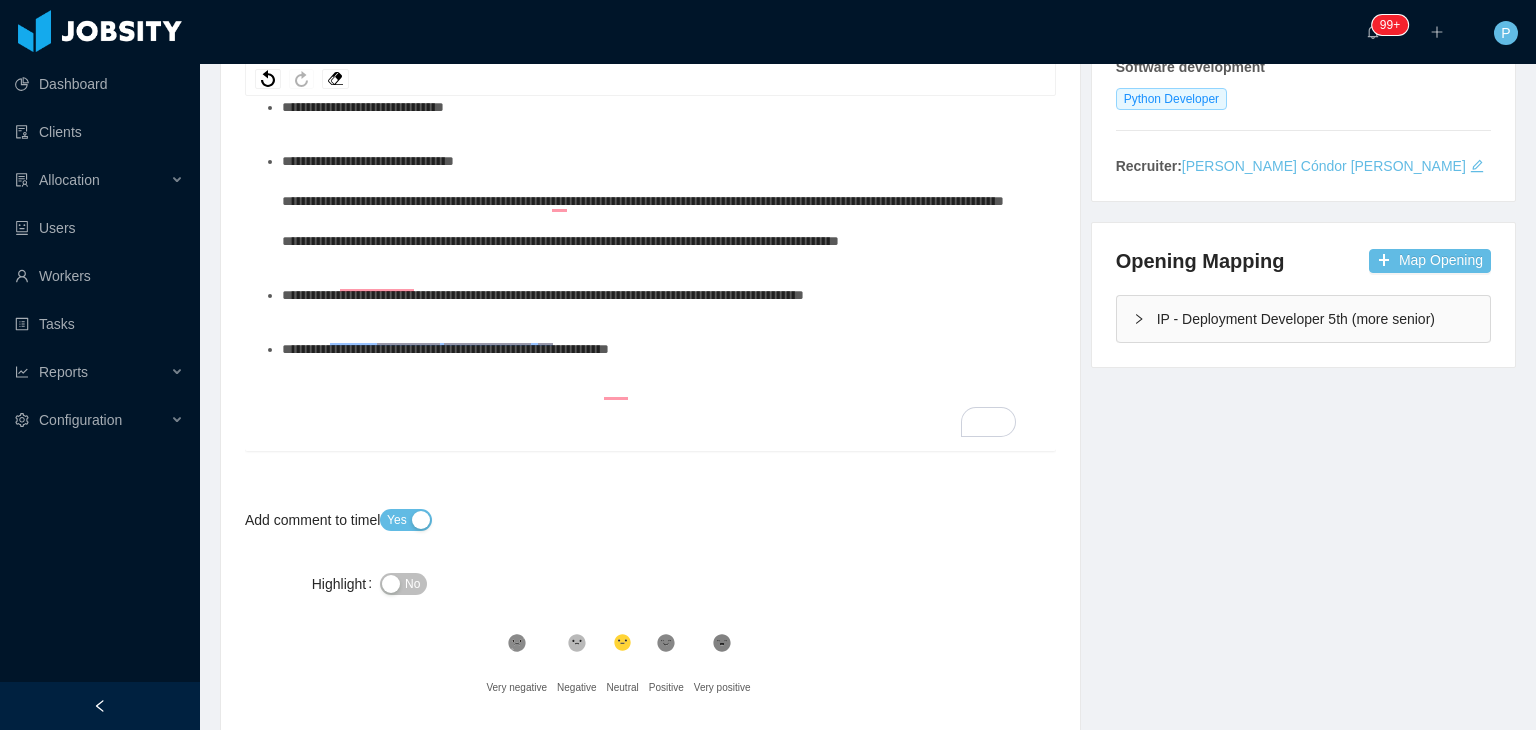 click on "**********" at bounding box center (650, 276) 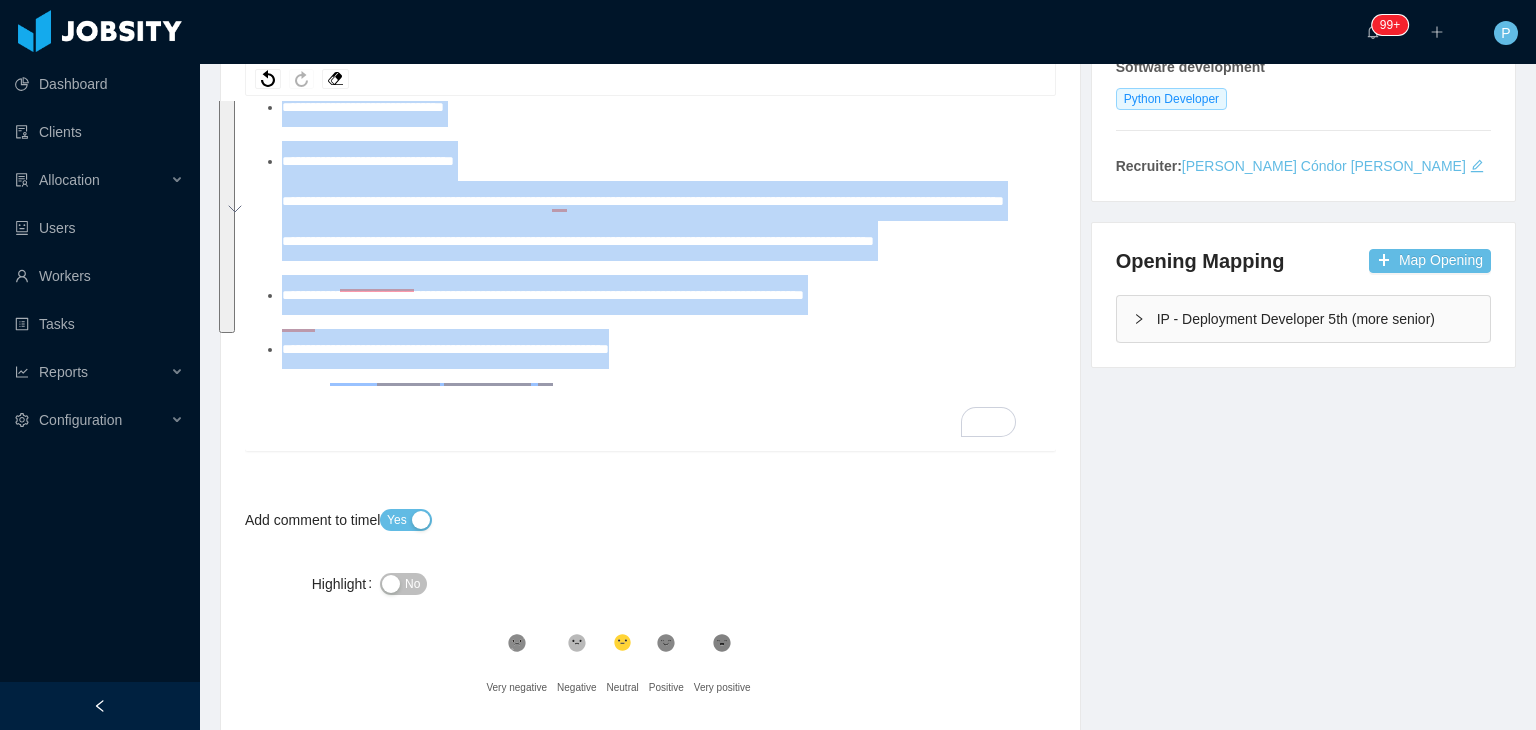 scroll, scrollTop: 0, scrollLeft: 0, axis: both 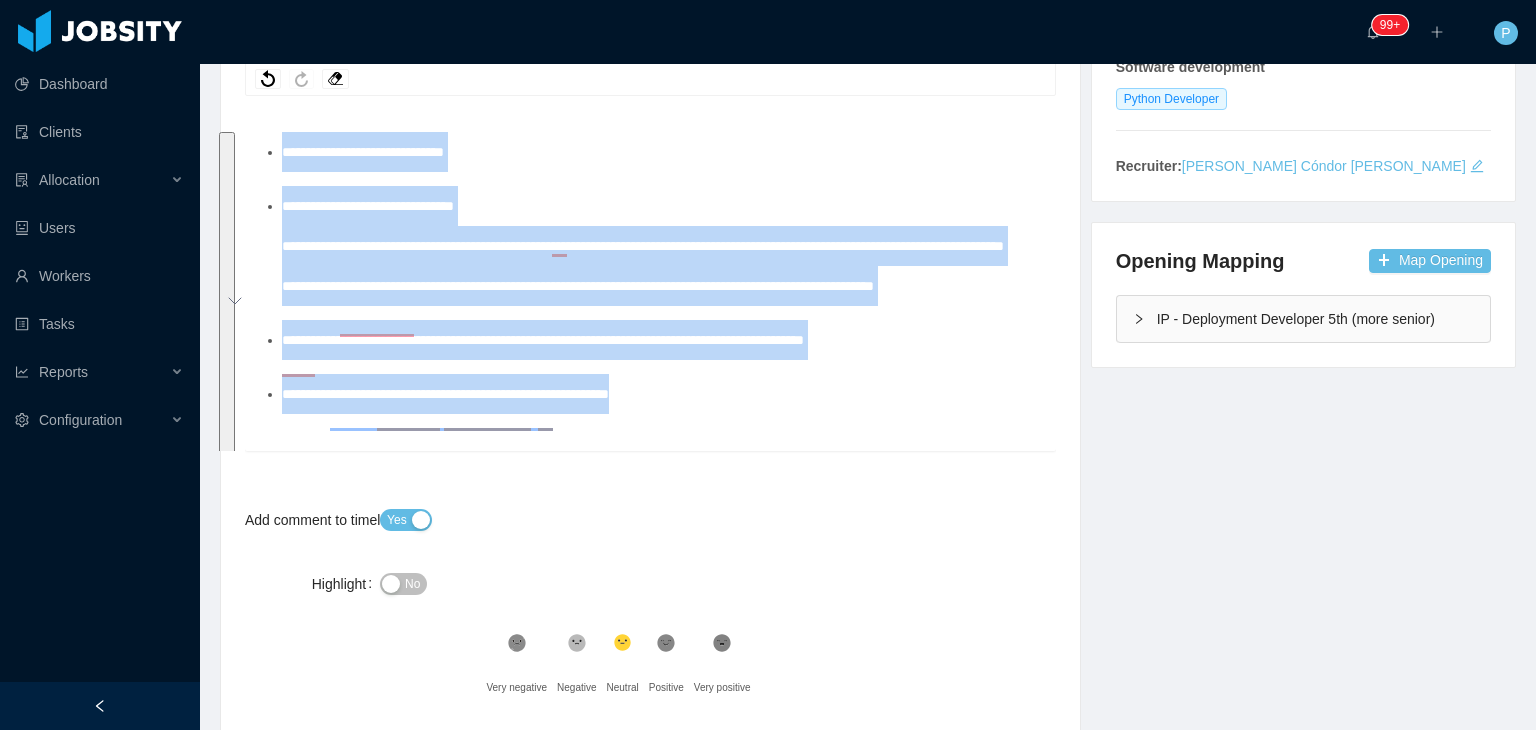 drag, startPoint x: 734, startPoint y: 435, endPoint x: 276, endPoint y: 152, distance: 538.38 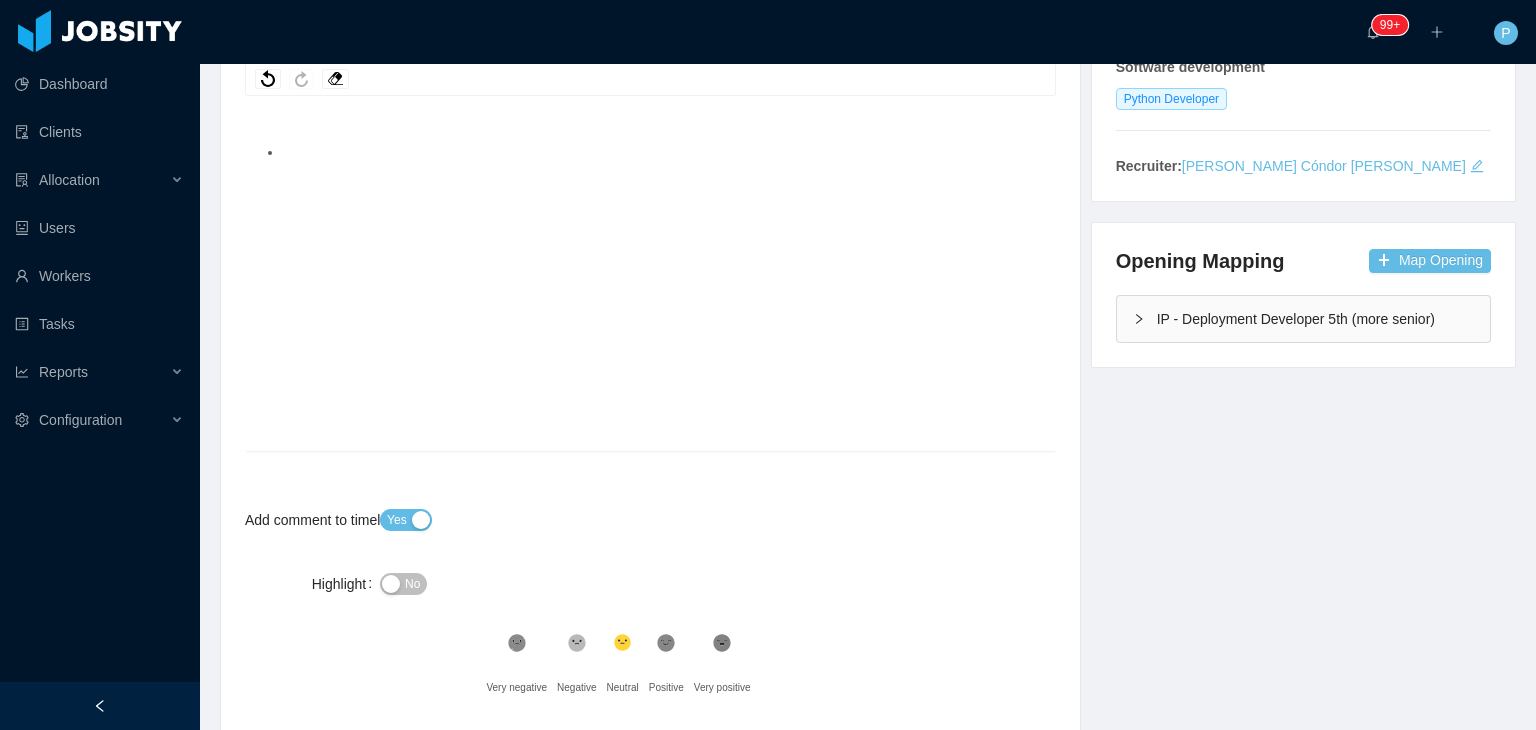 scroll, scrollTop: 0, scrollLeft: 0, axis: both 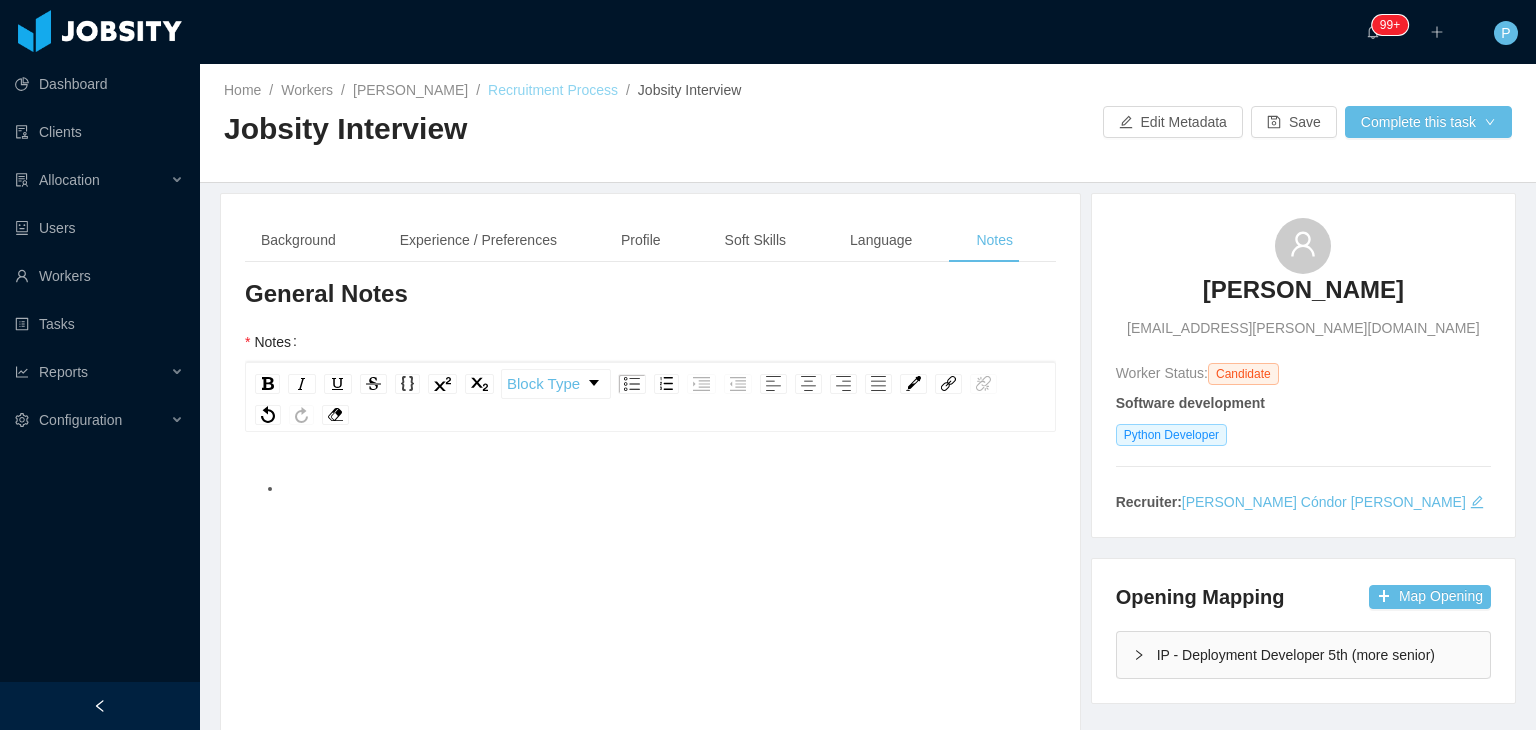 click on "Recruitment Process" at bounding box center (553, 90) 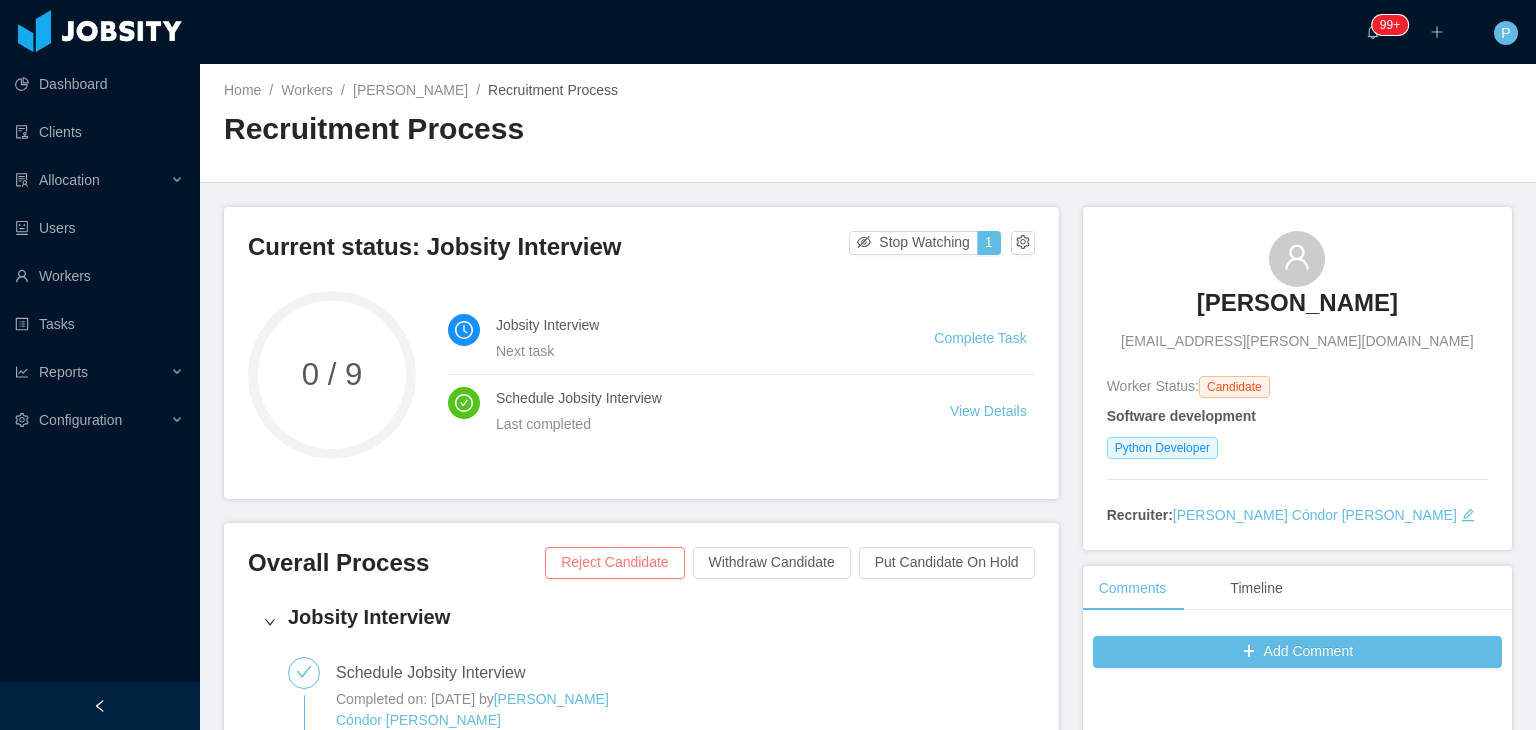 click on "Reject Candidate" at bounding box center [614, 563] 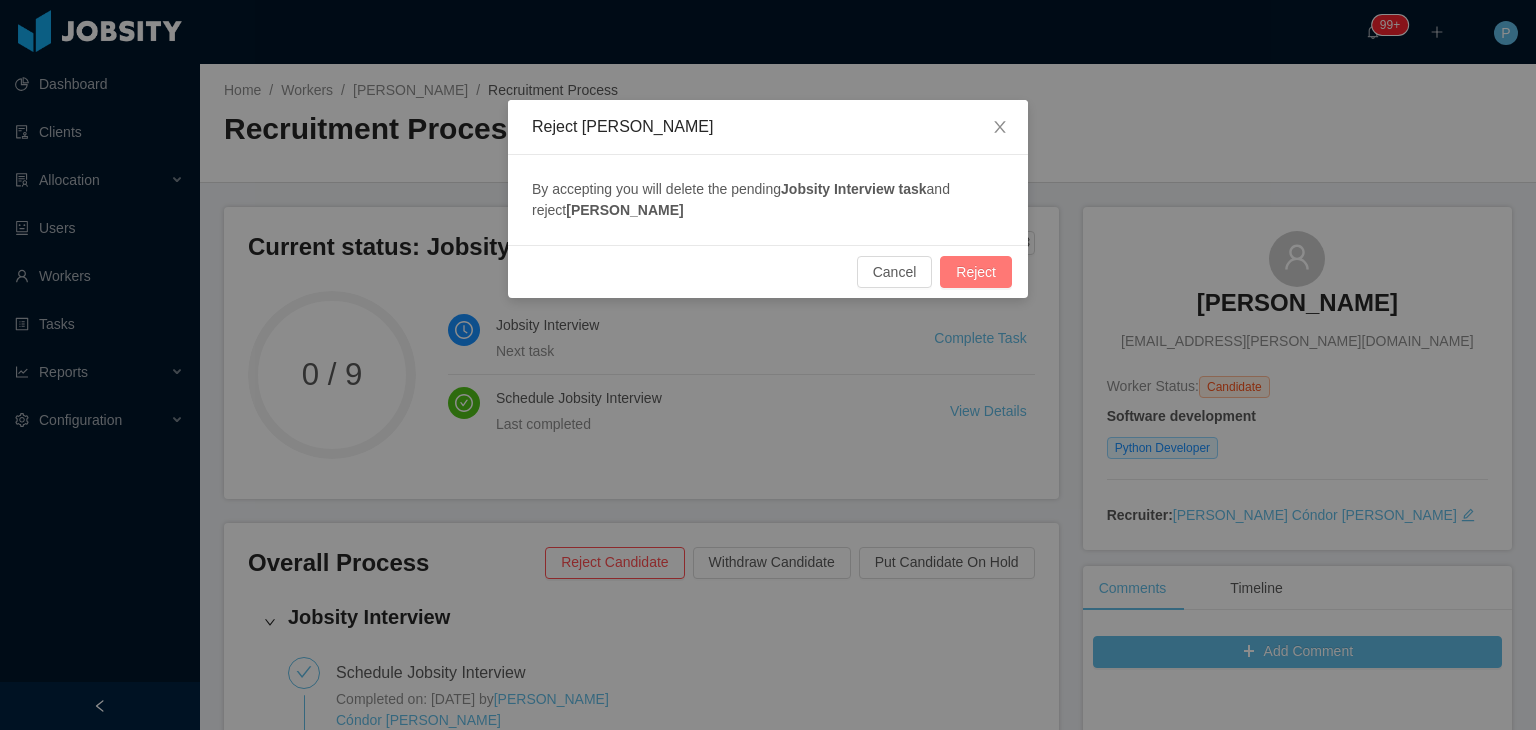 click on "Reject" at bounding box center (976, 272) 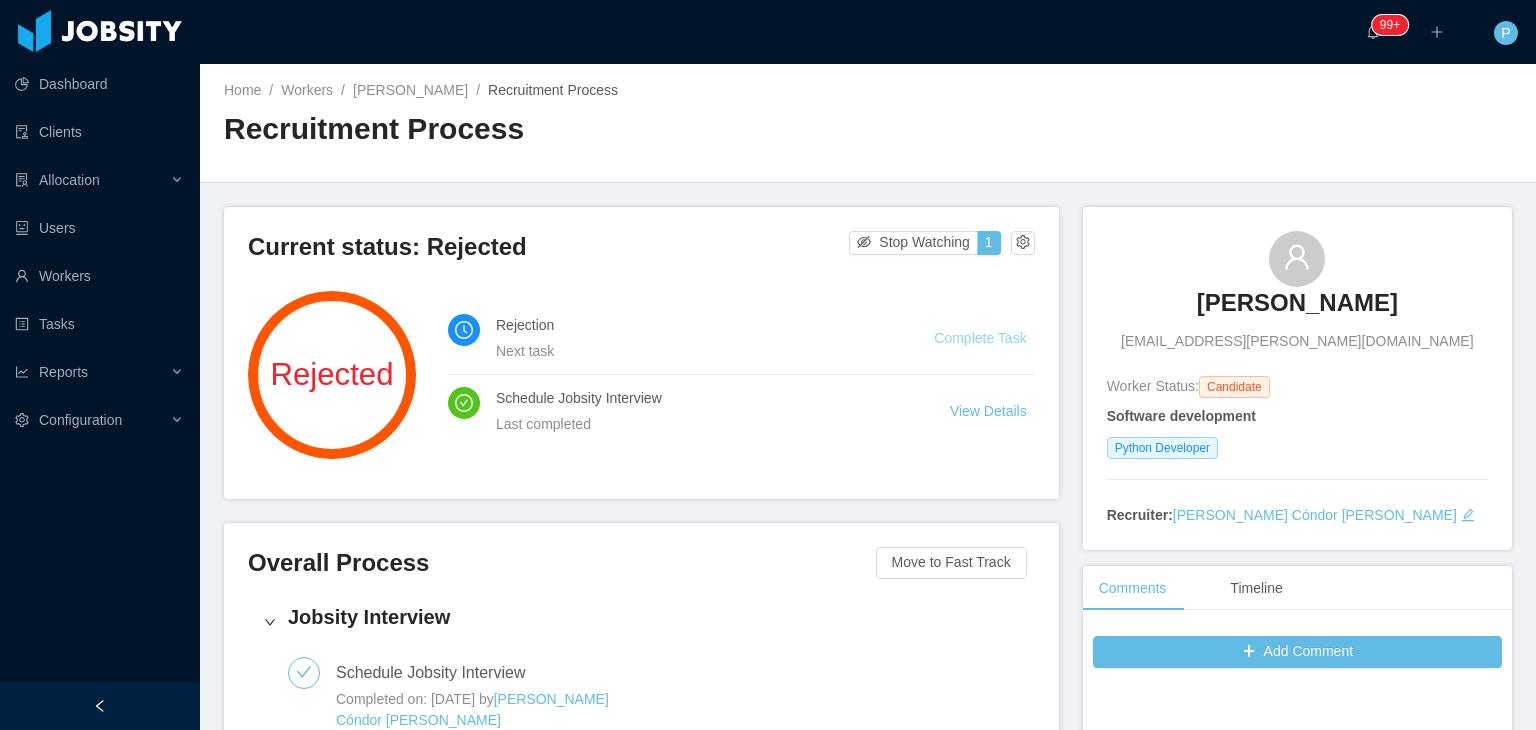 click on "Complete Task" at bounding box center [980, 338] 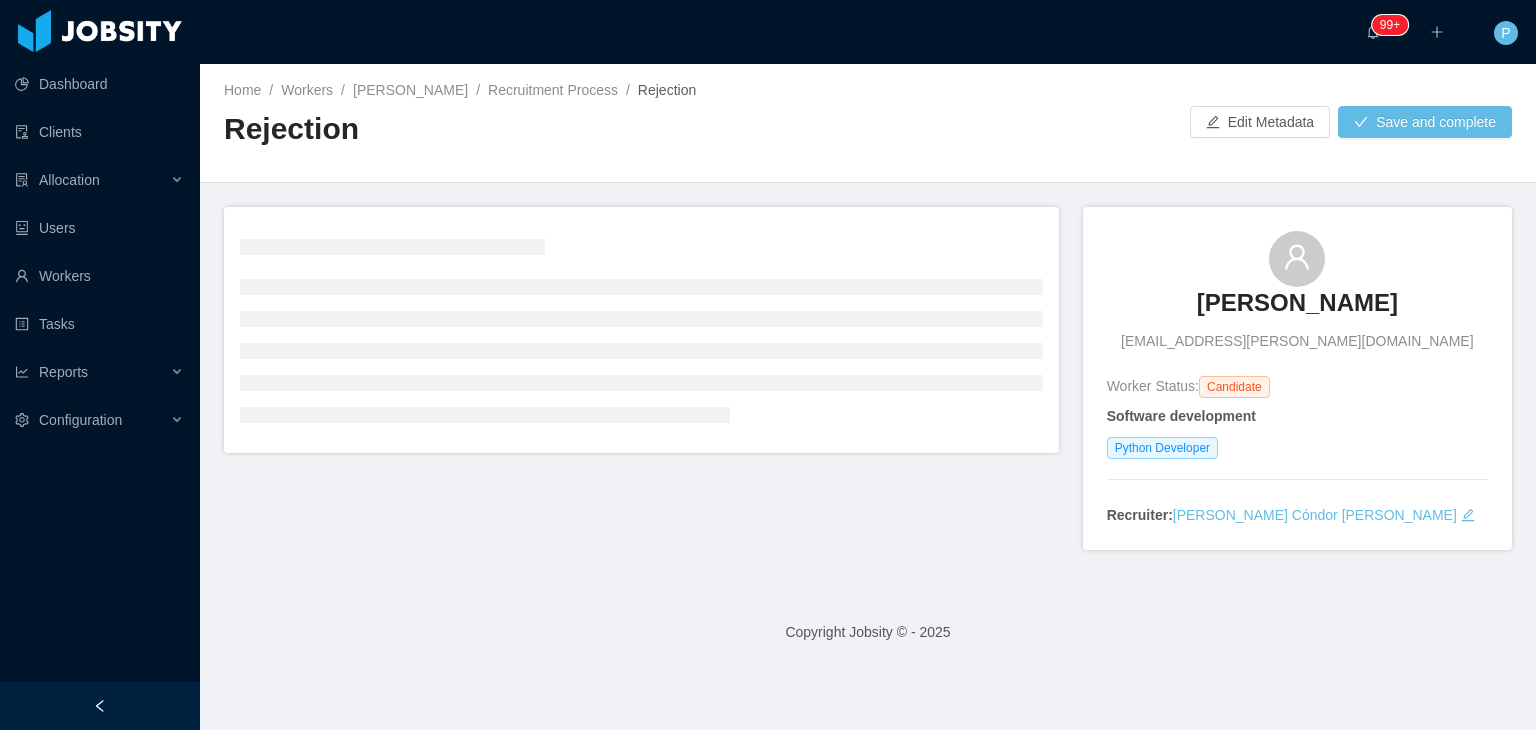 type 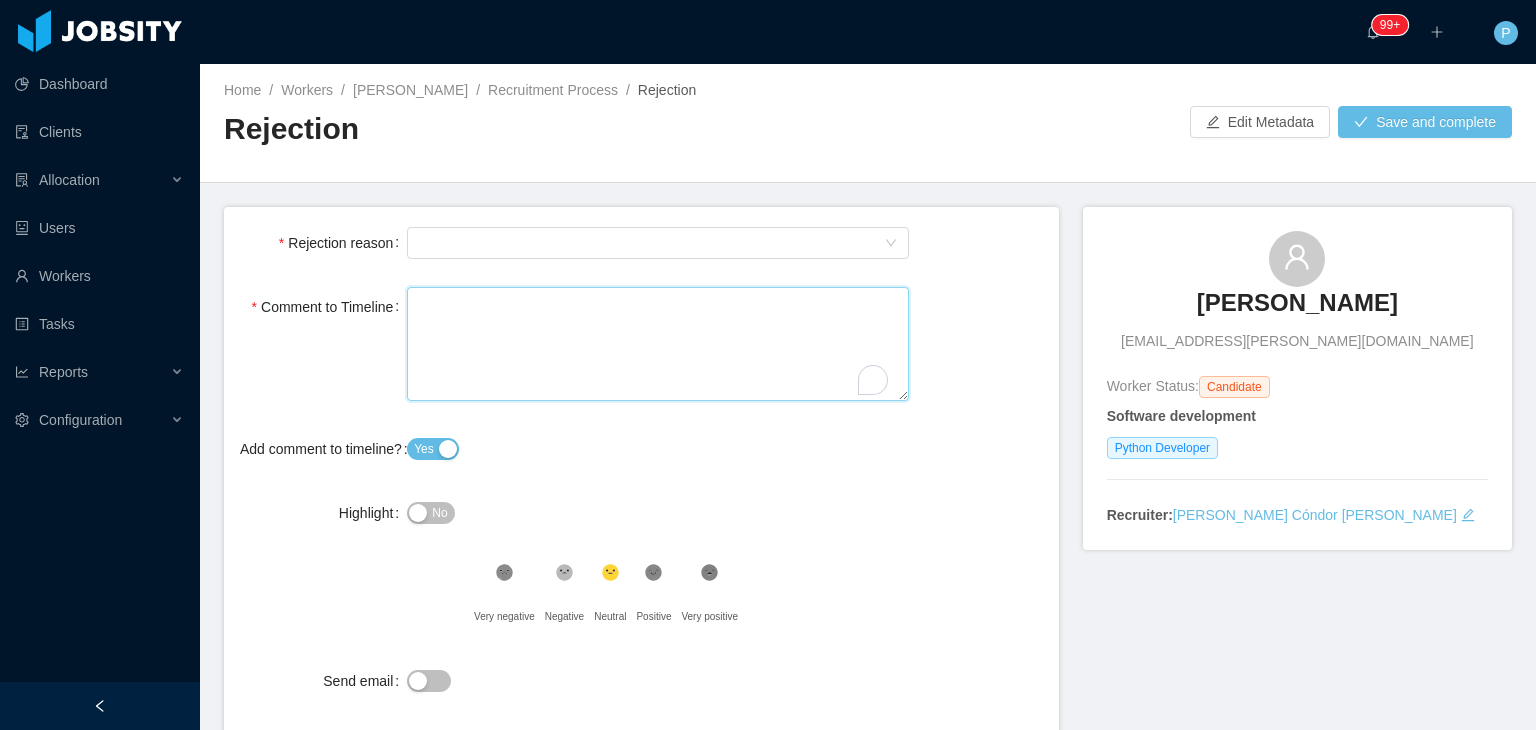 click on "Comment to Timeline" at bounding box center (658, 344) 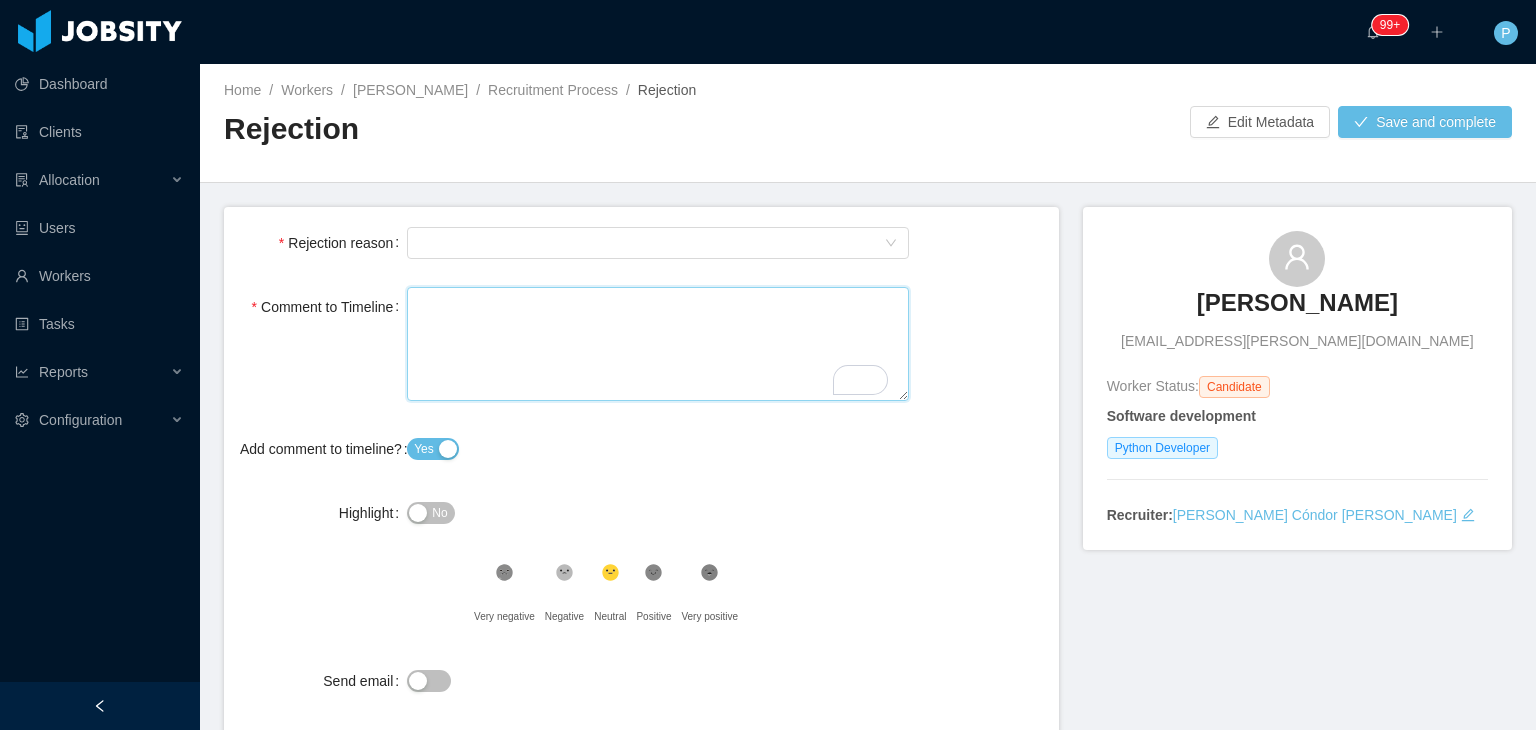 paste on "**********" 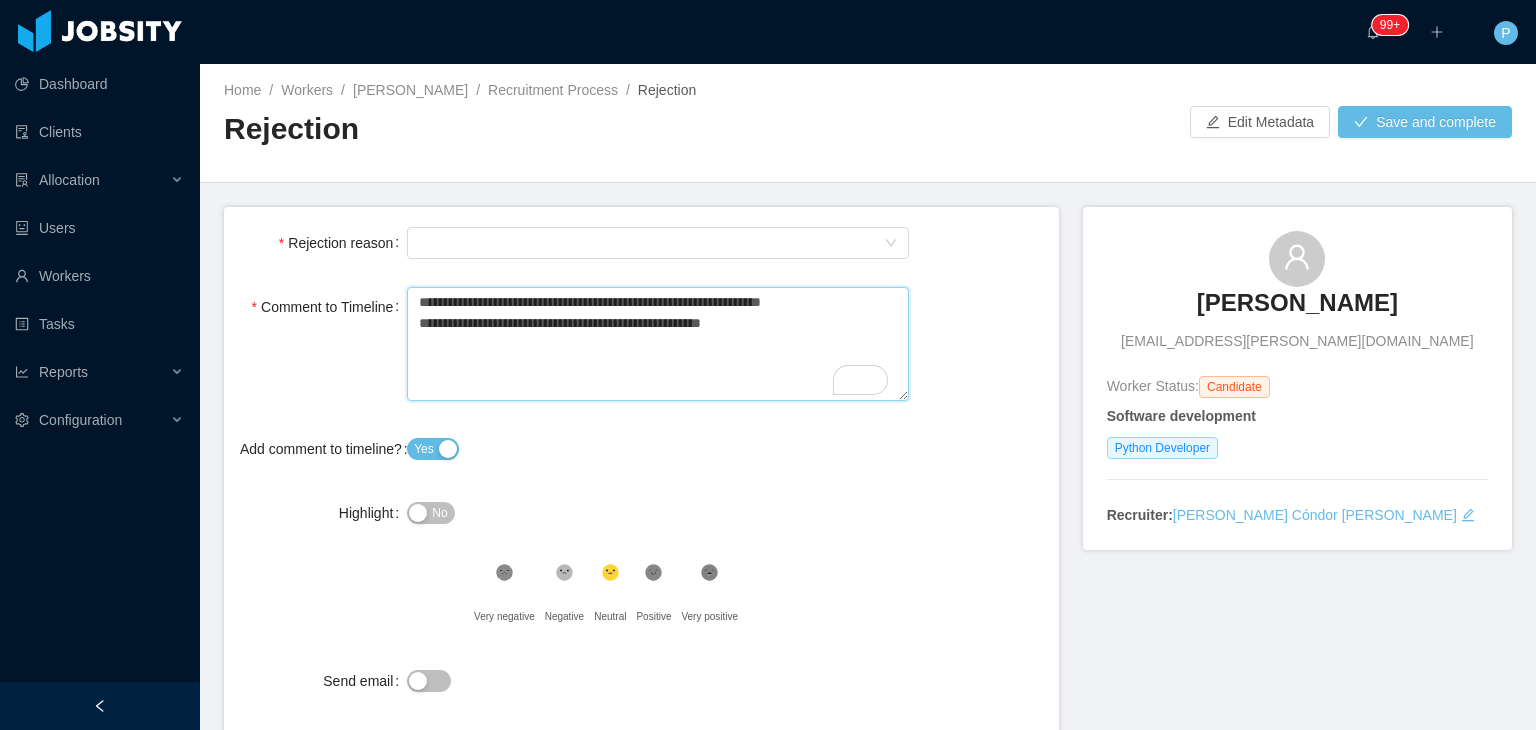 type 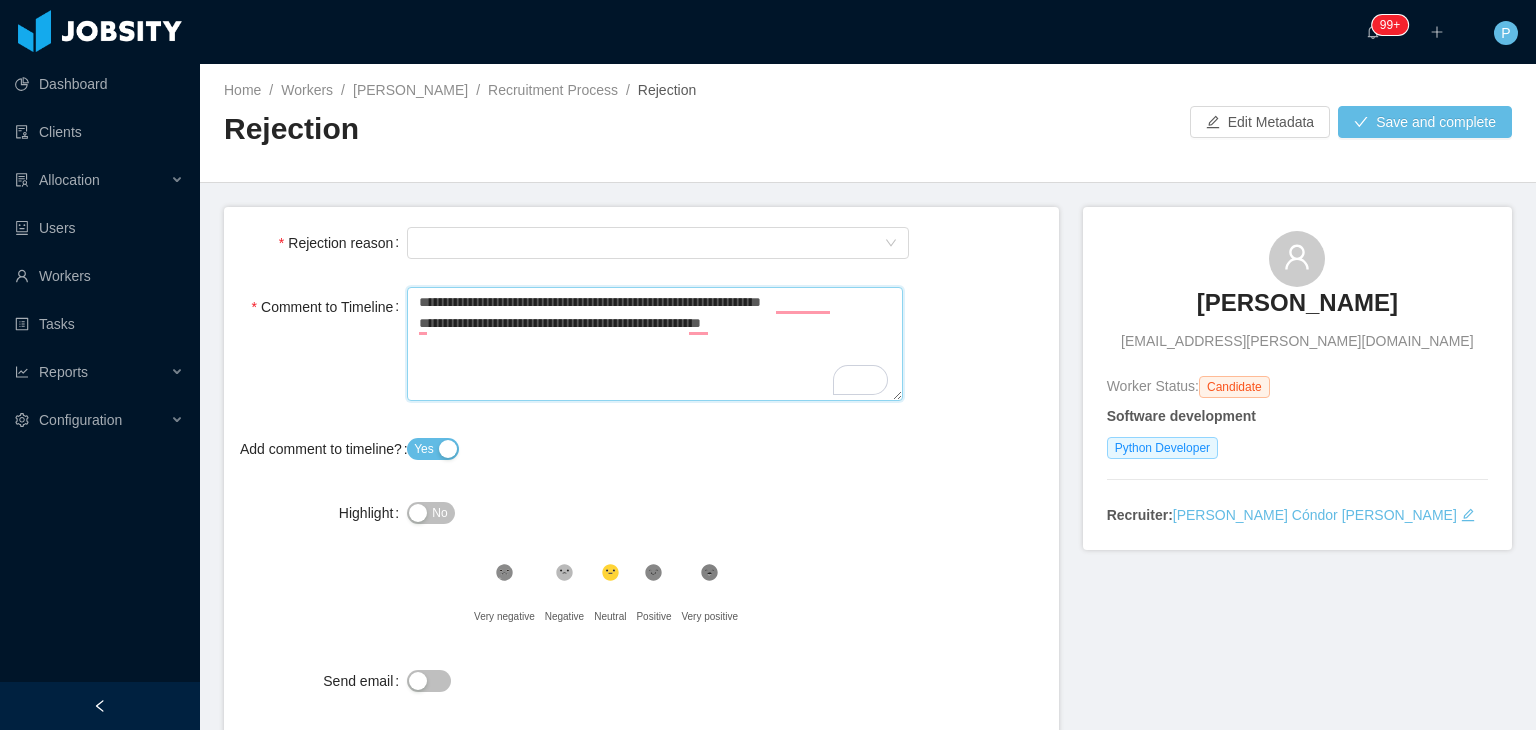 click on "**********" at bounding box center (641, 346) 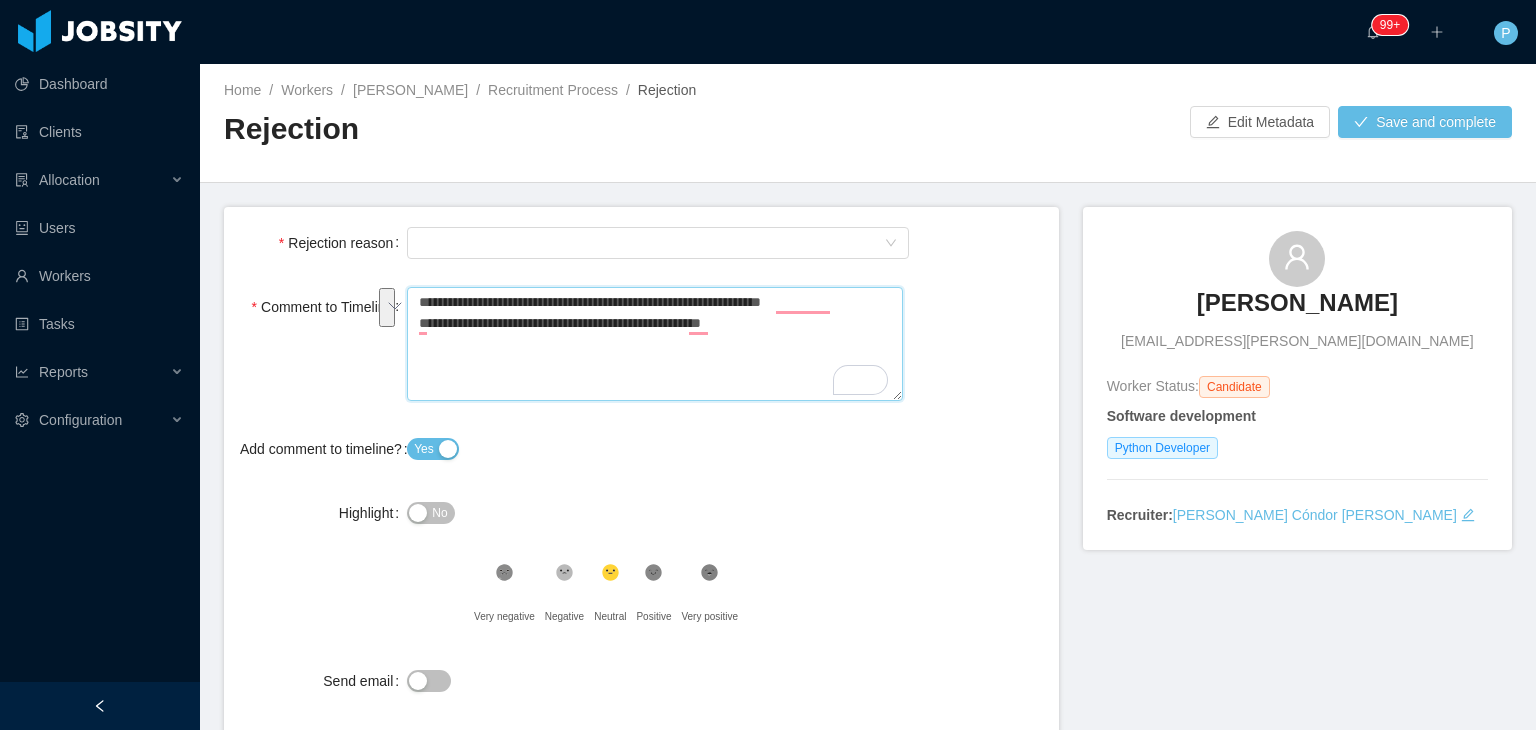 type on "**********" 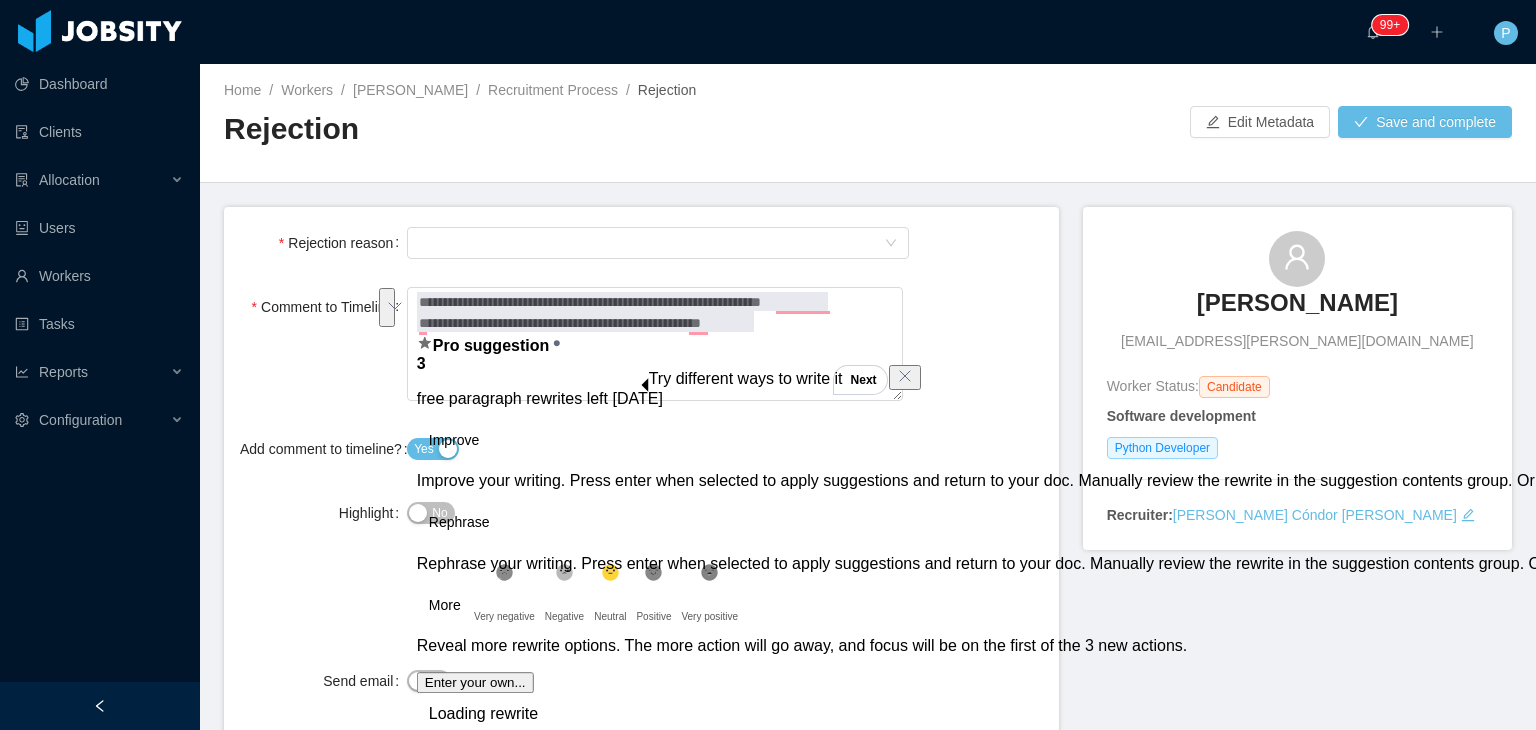 type 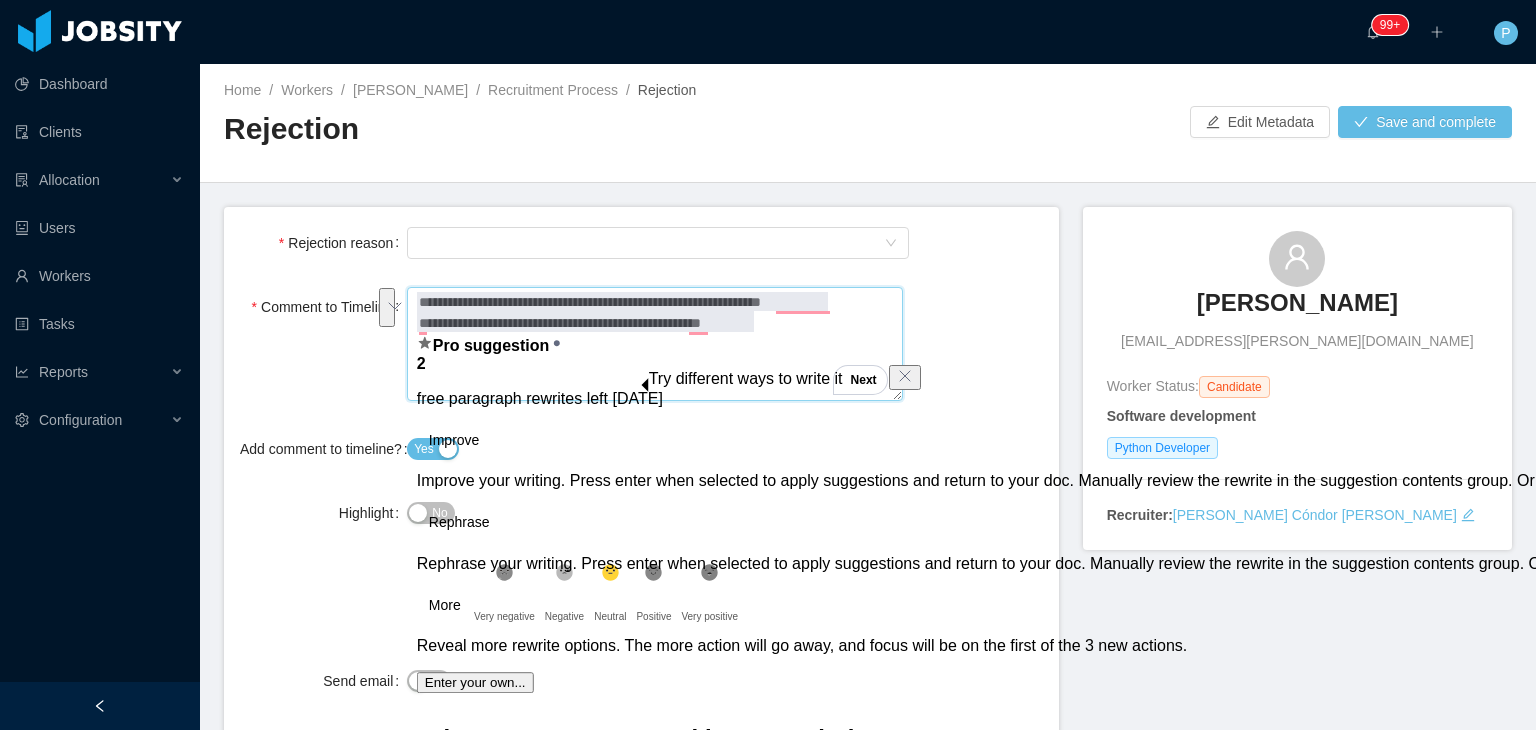 click on "**********" at bounding box center (654, 344) 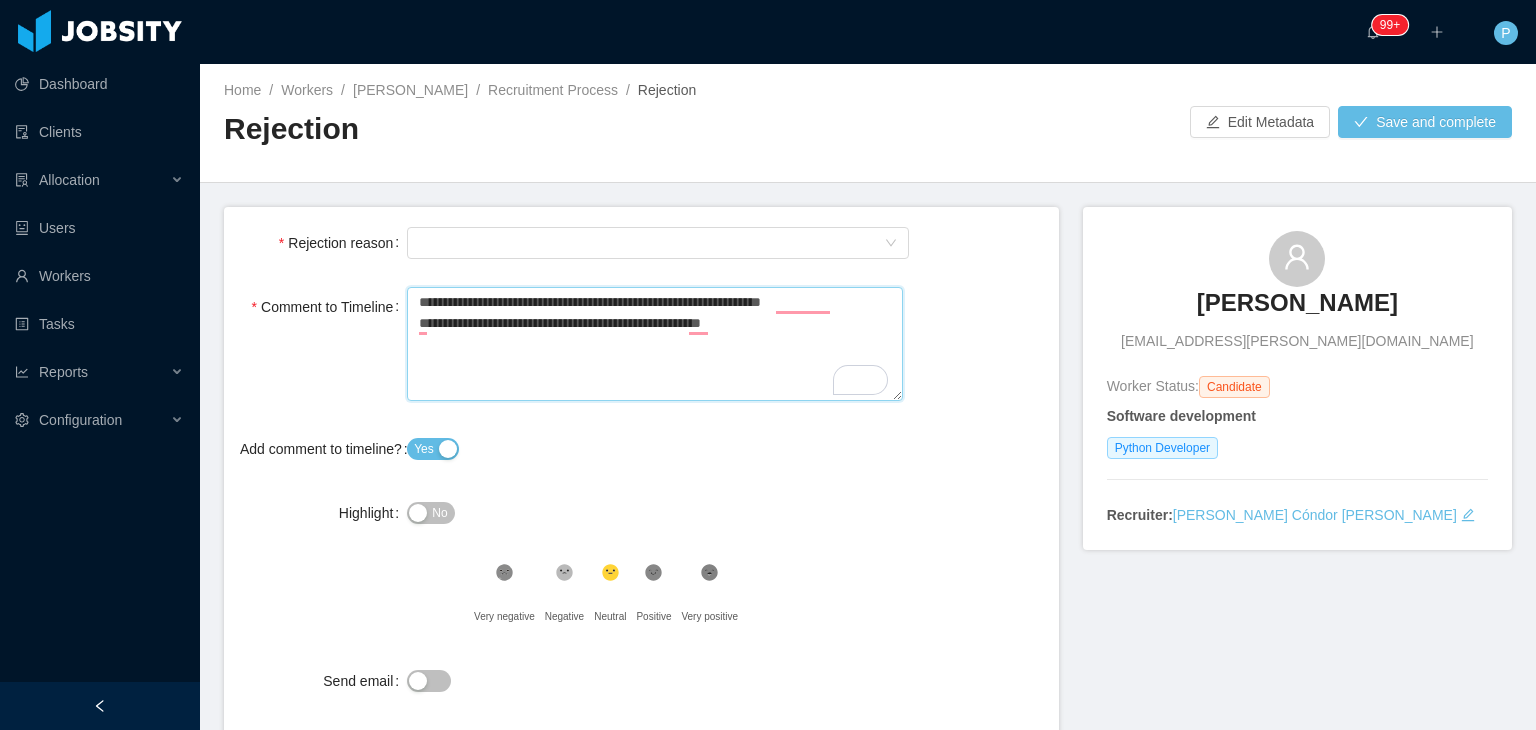 drag, startPoint x: 776, startPoint y: 325, endPoint x: 436, endPoint y: 301, distance: 340.846 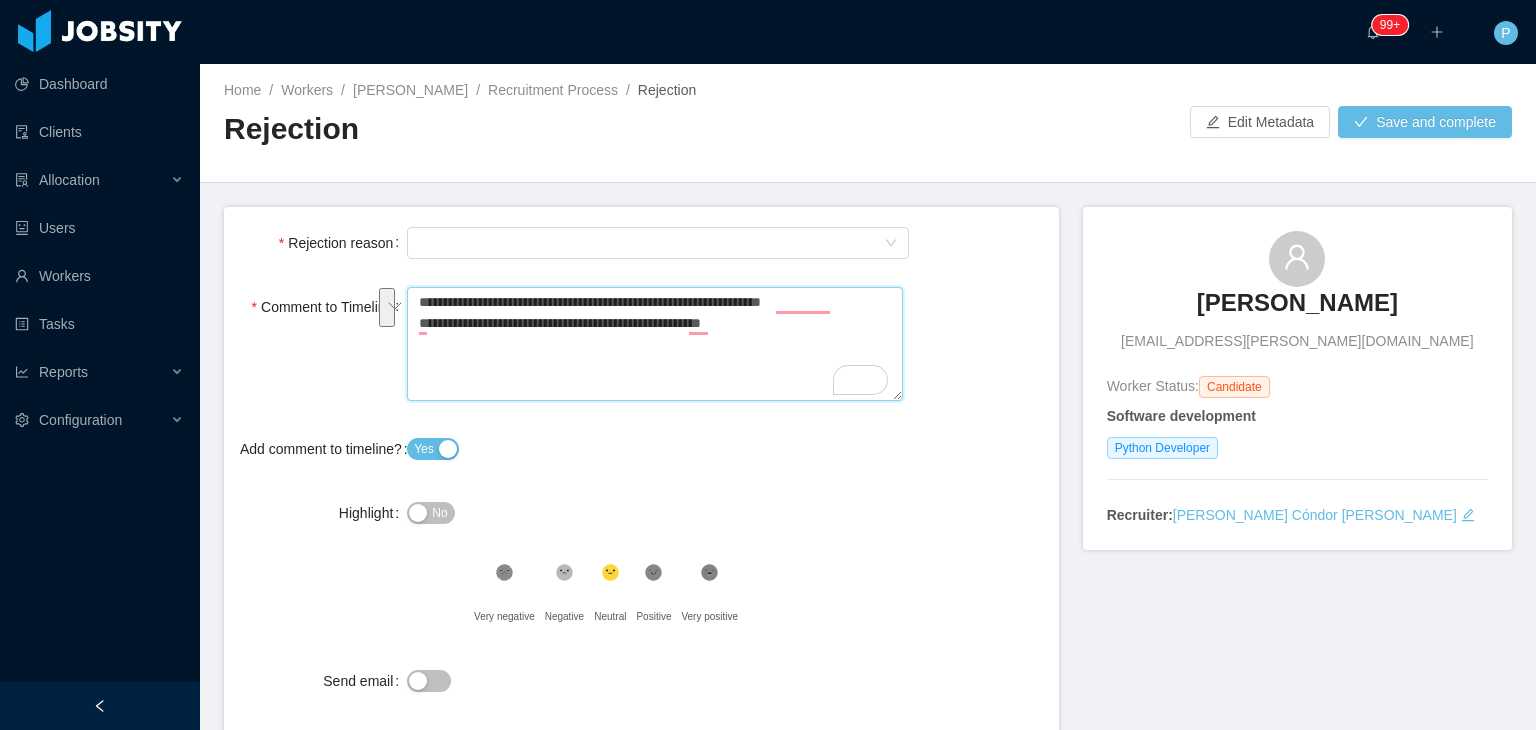 type 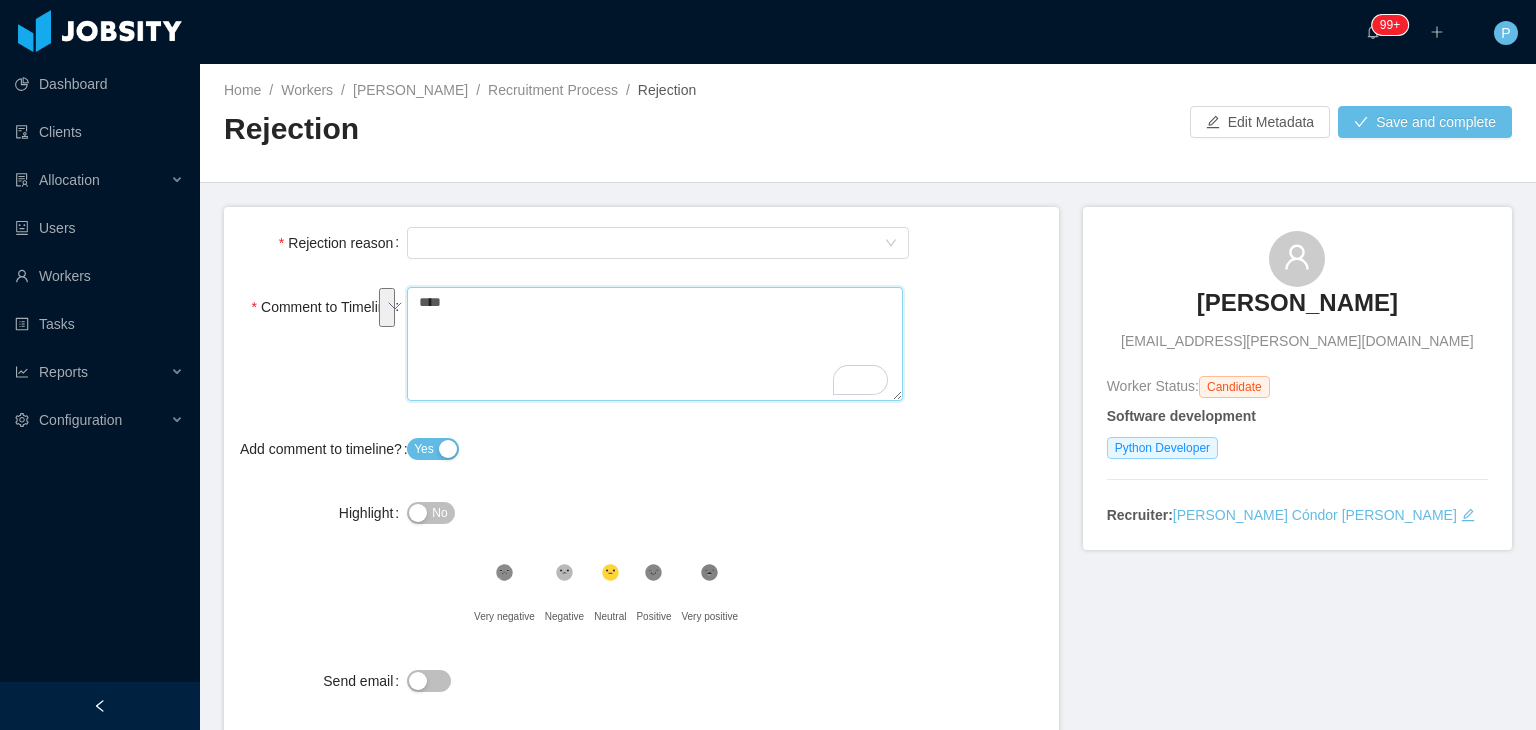 type 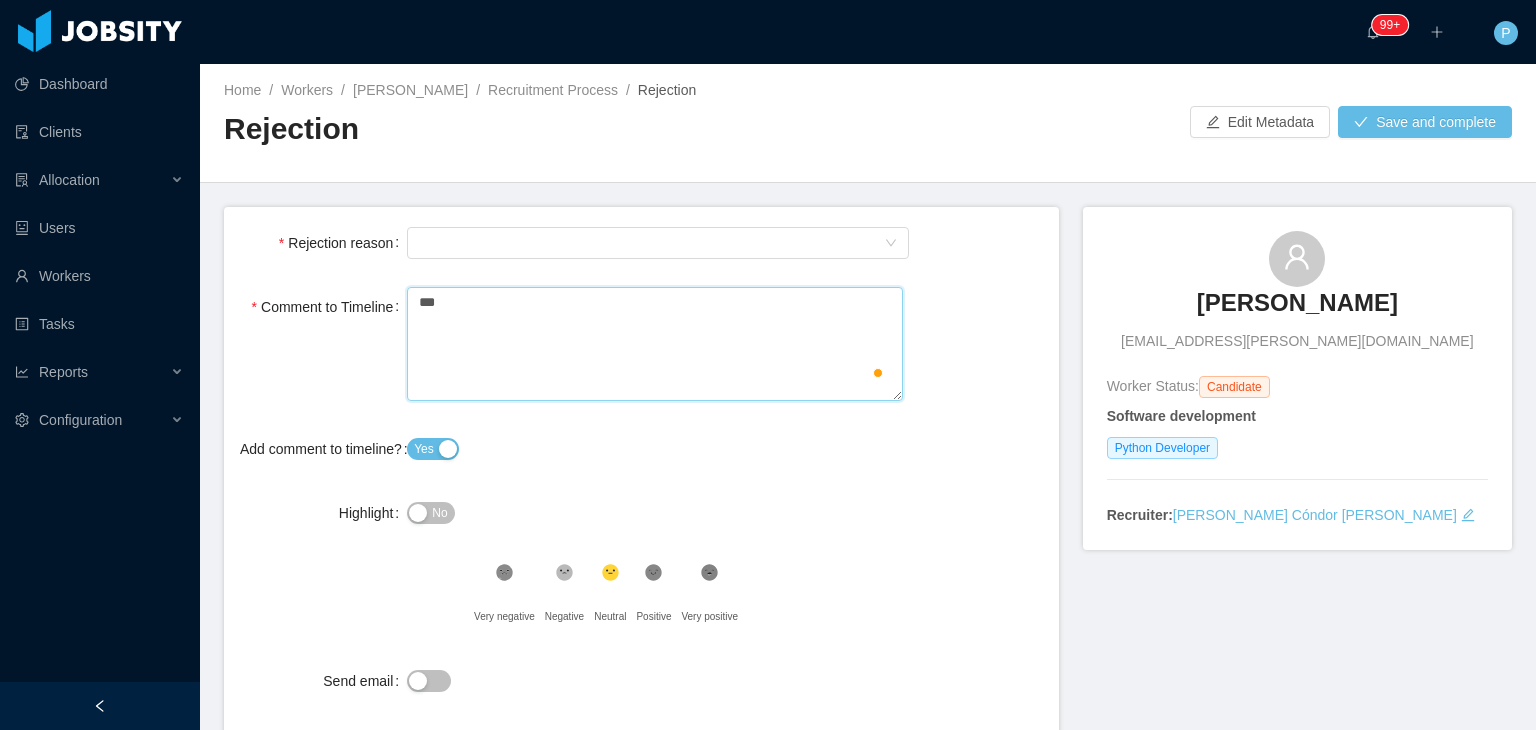 type 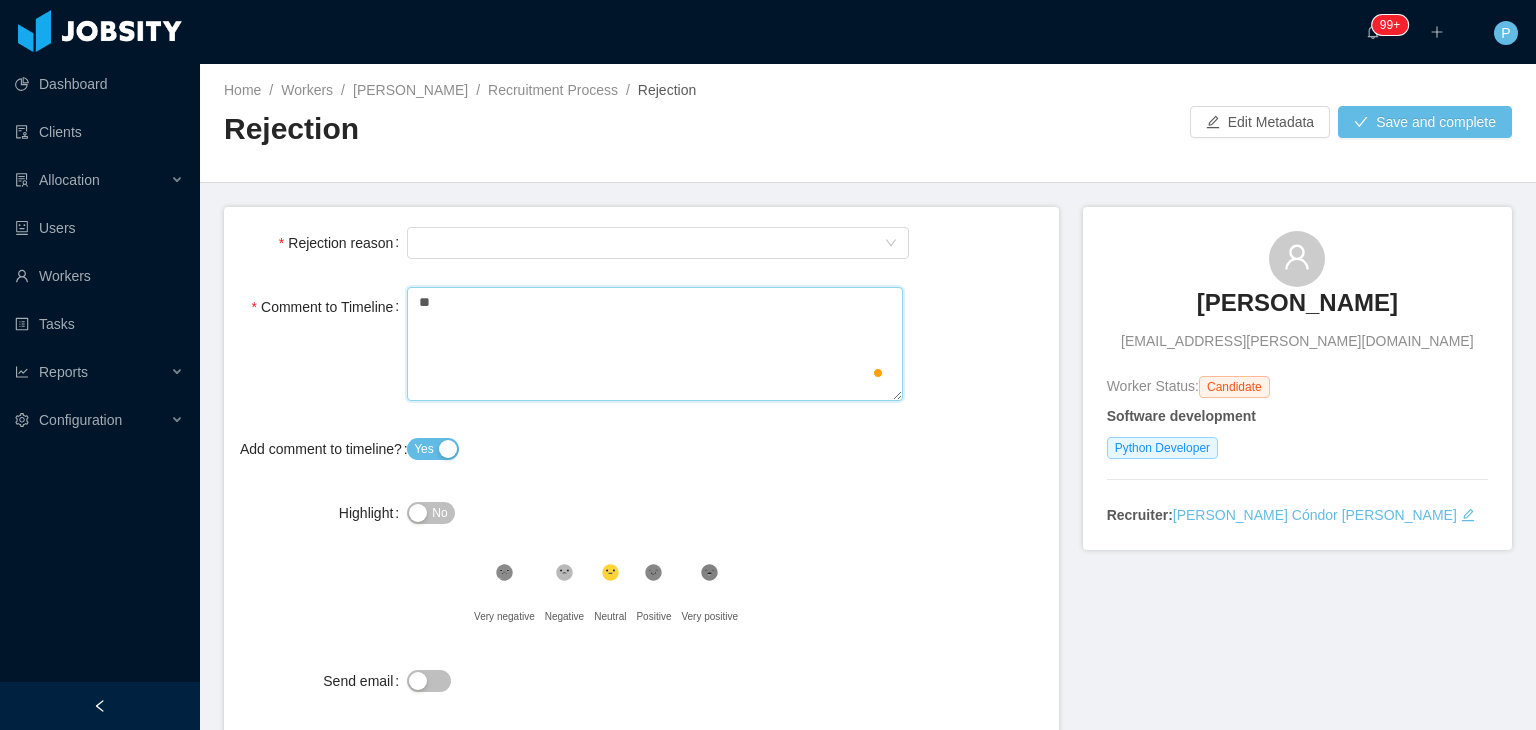 type 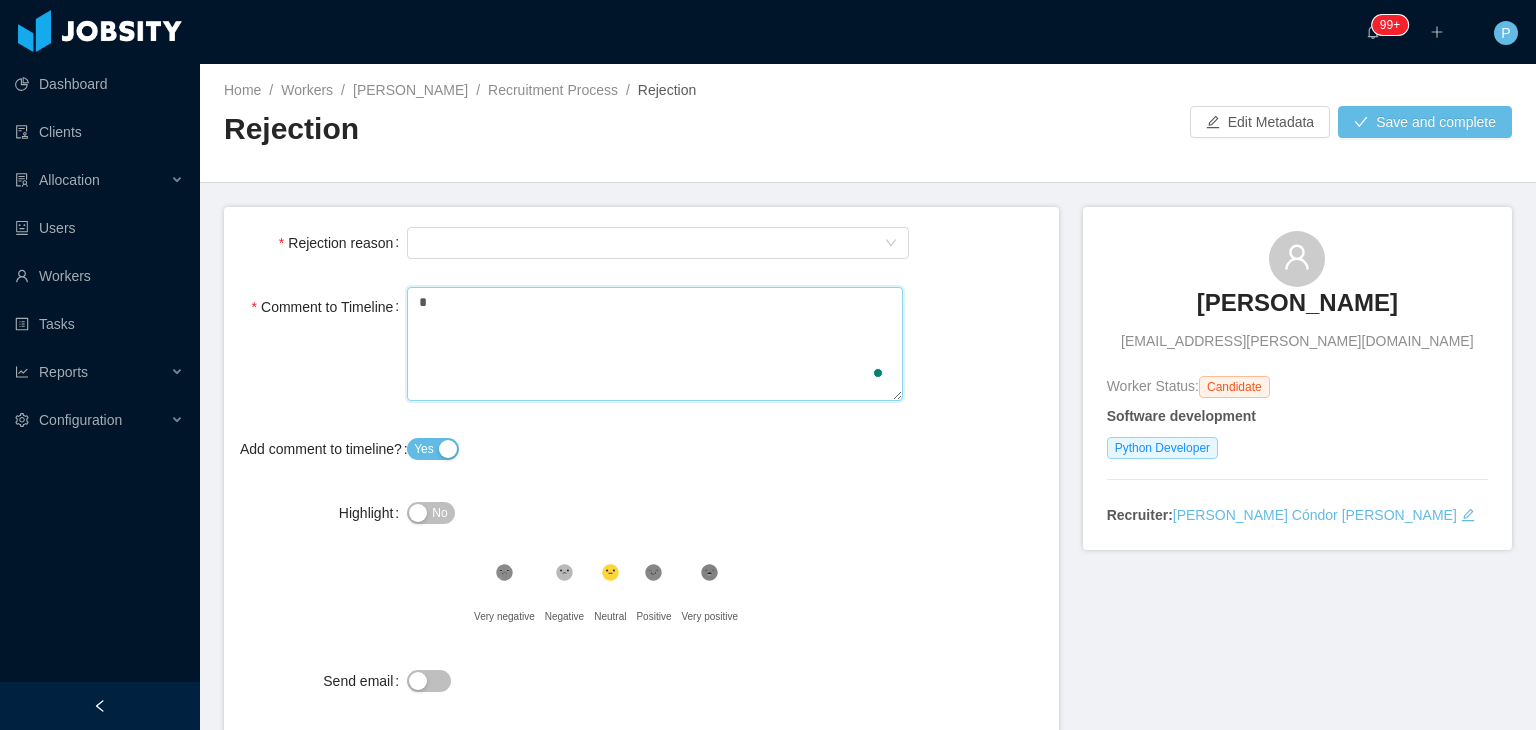 type 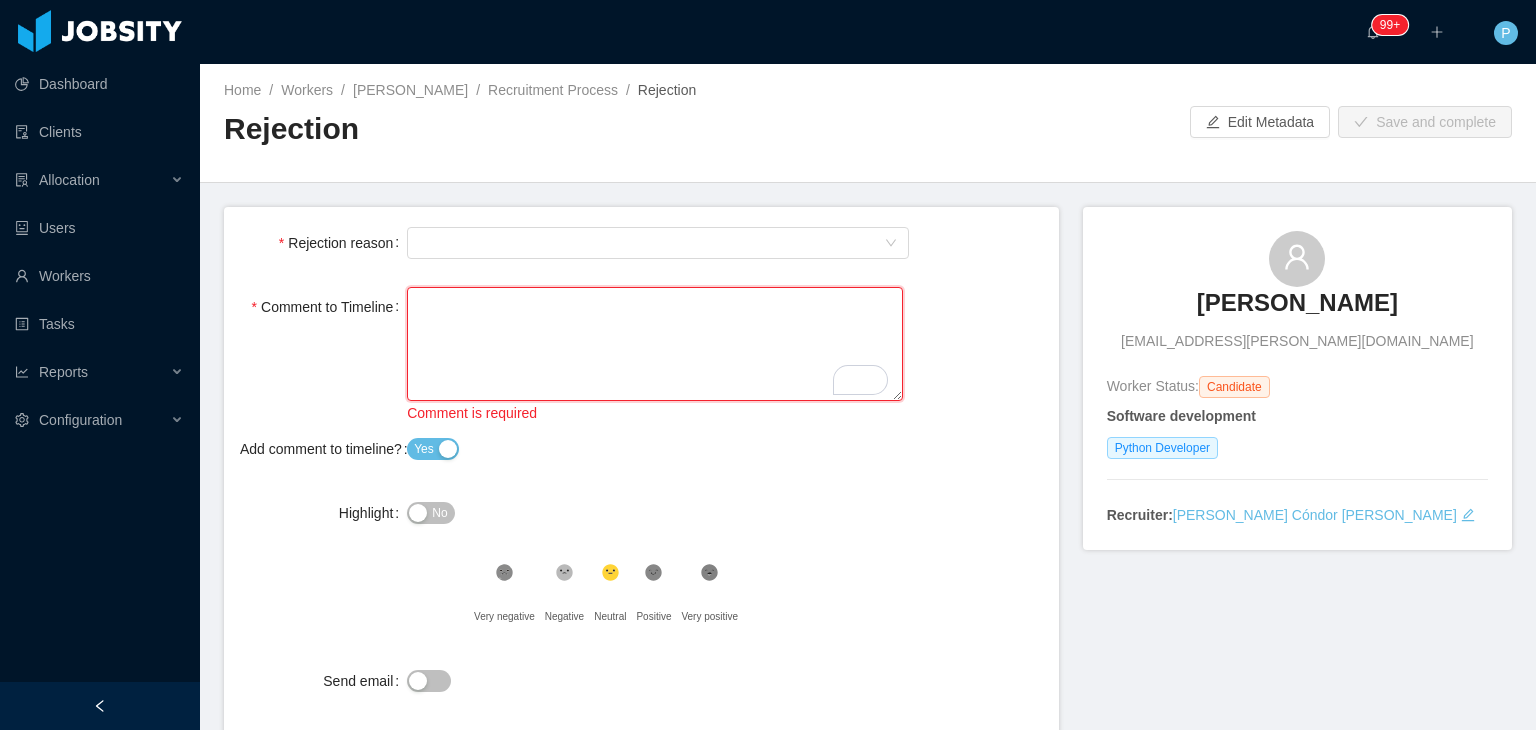 paste on "**********" 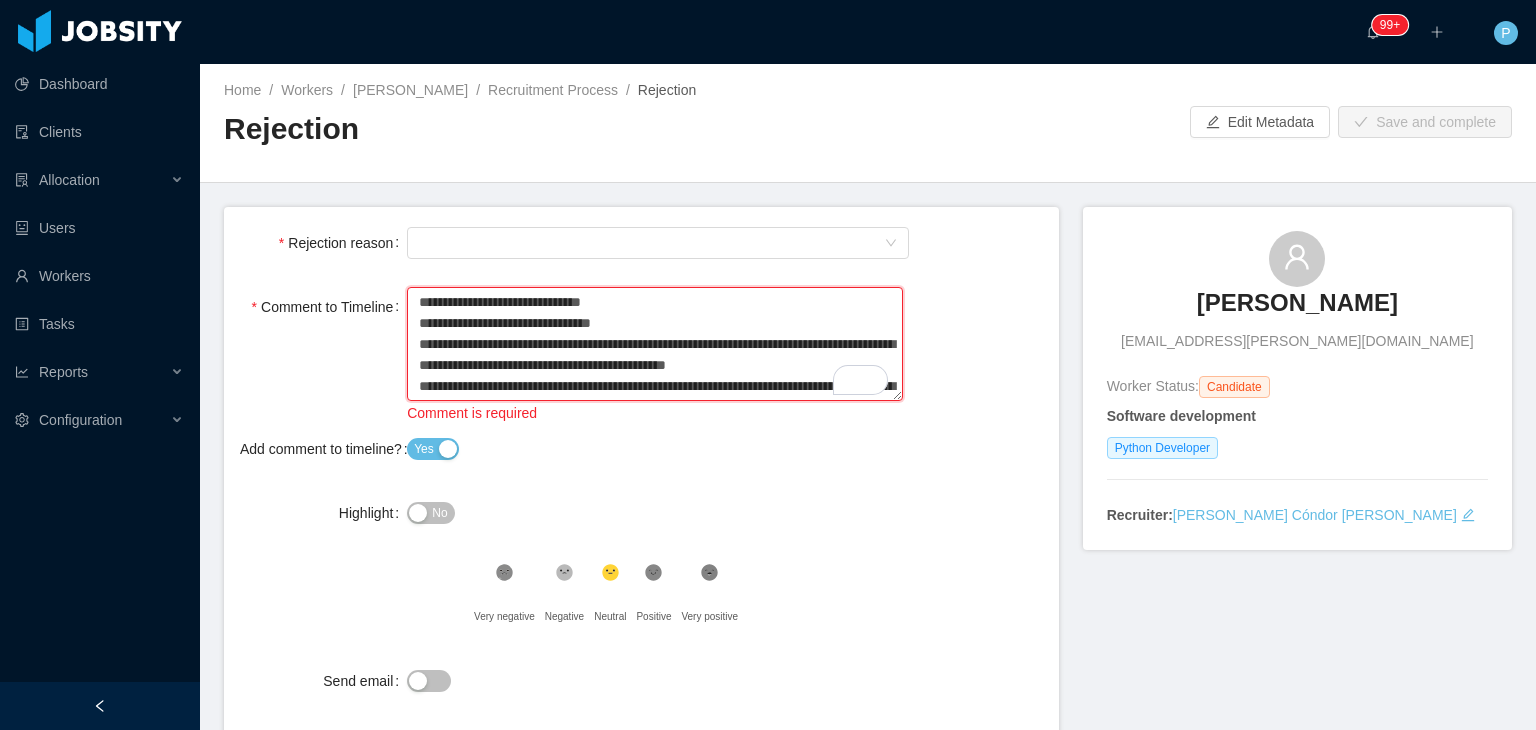 type 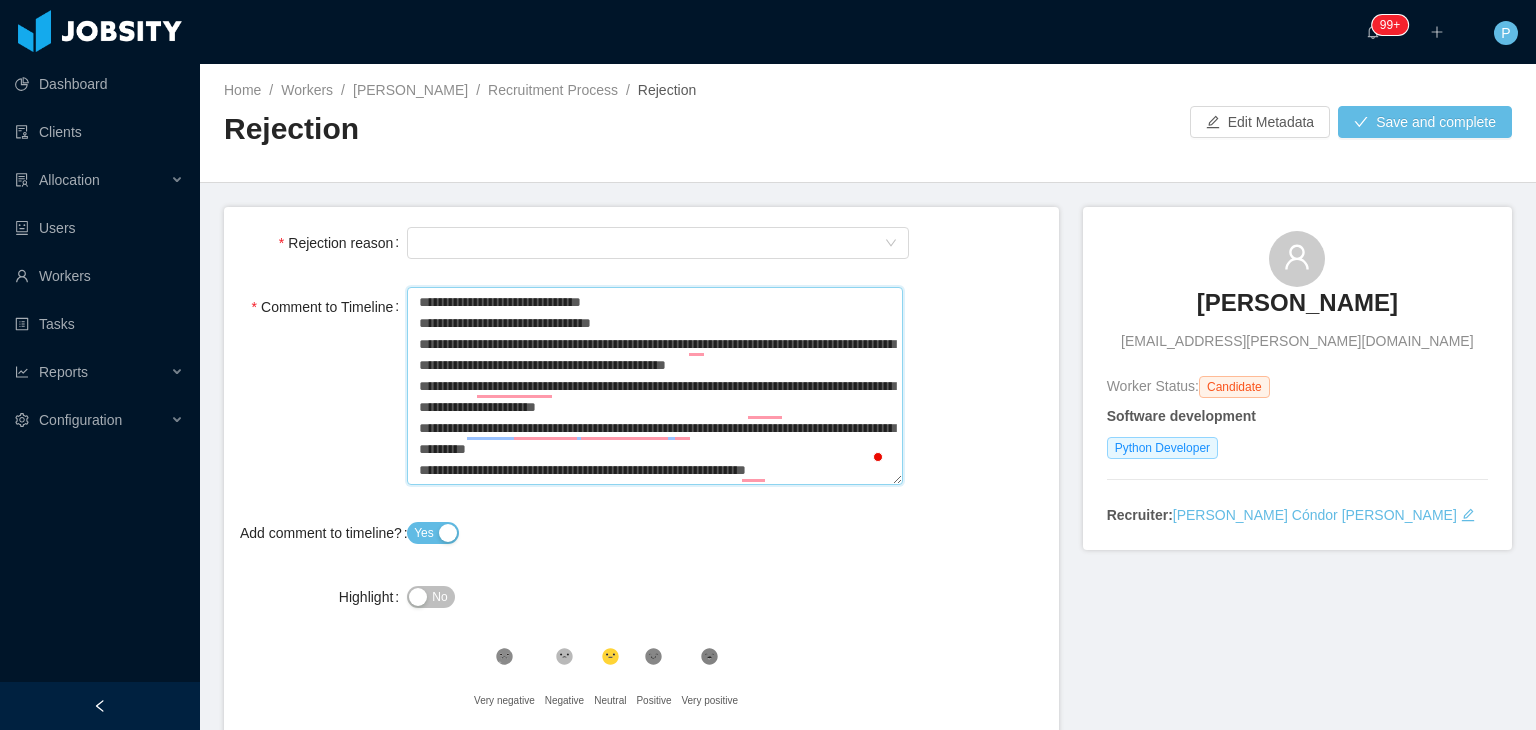 type on "**********" 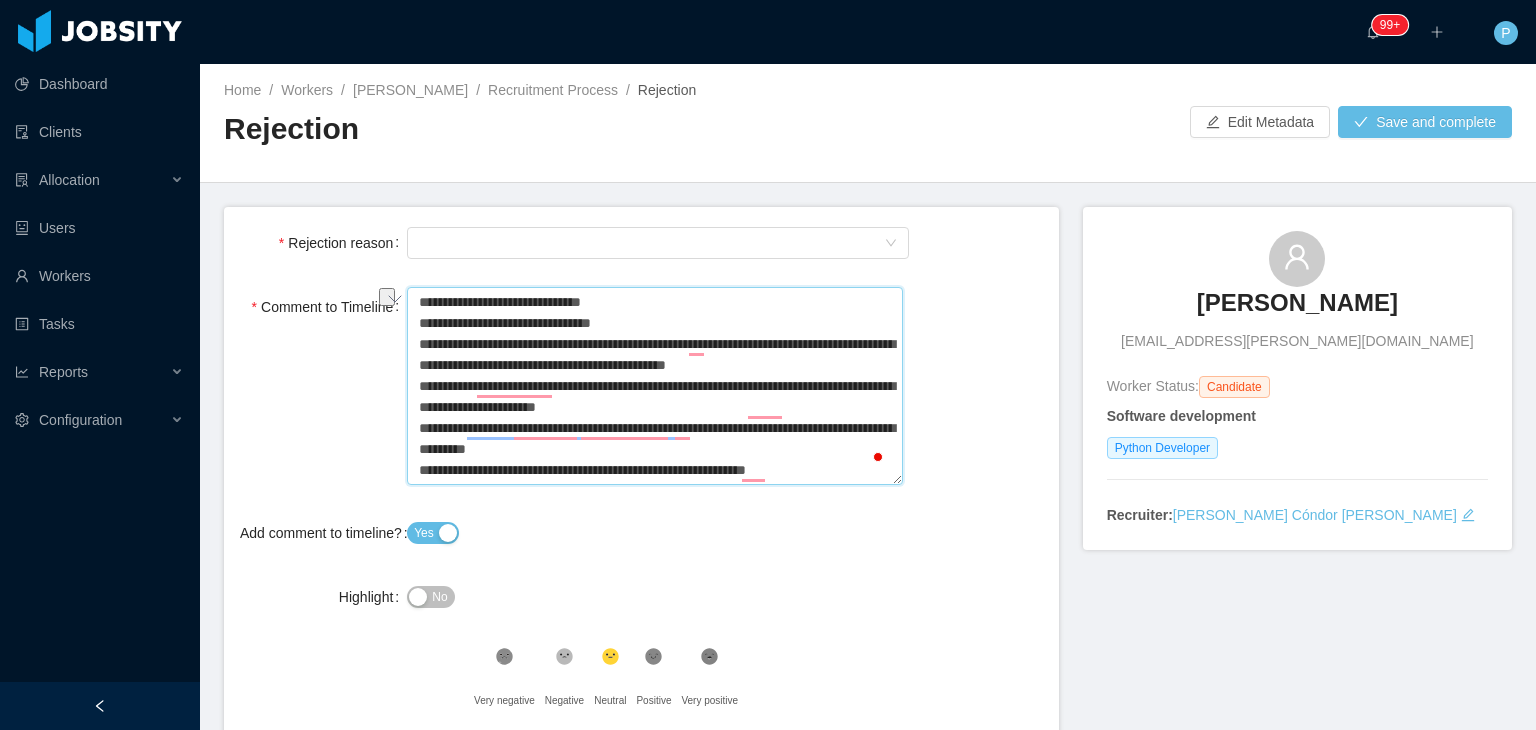 drag, startPoint x: 621, startPoint y: 303, endPoint x: 409, endPoint y: 301, distance: 212.00943 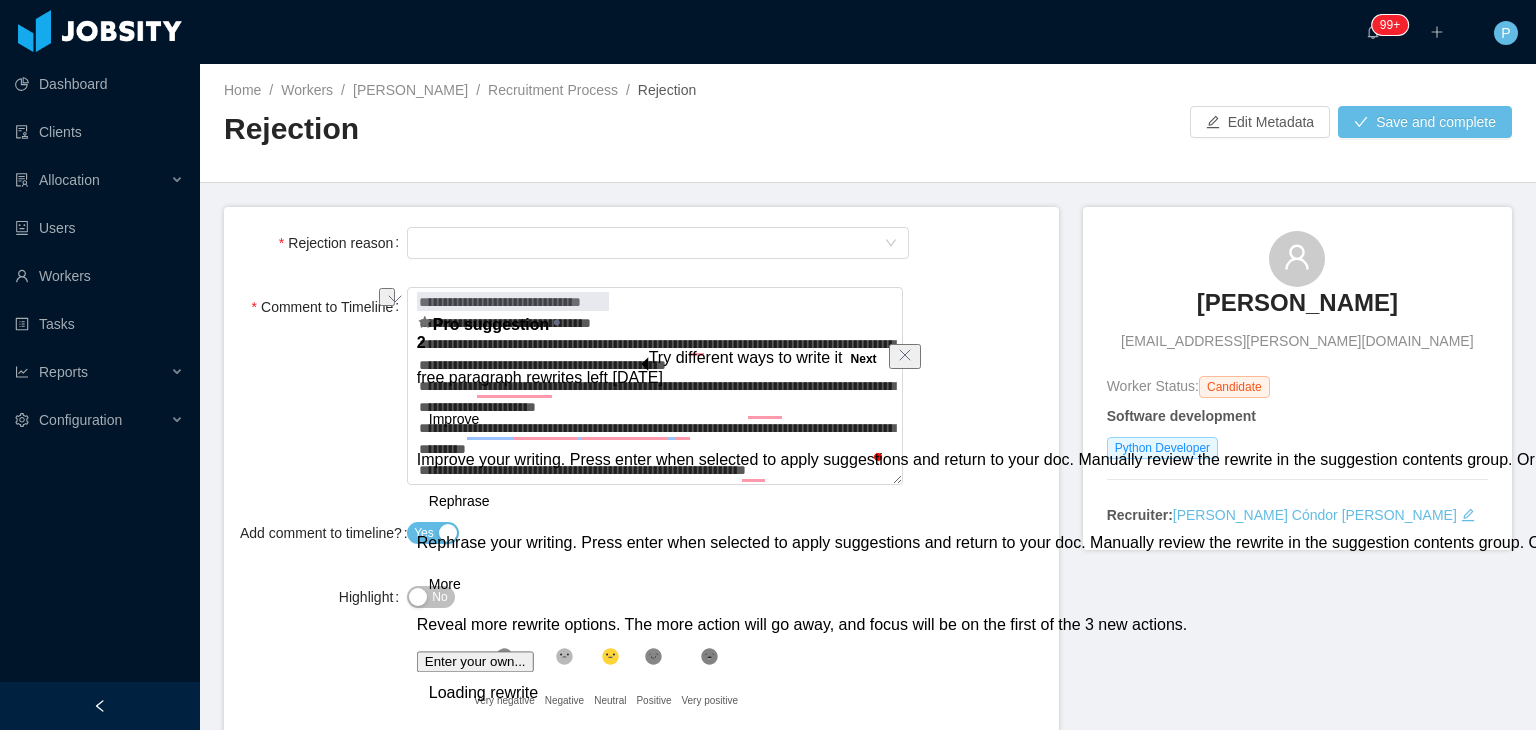 type 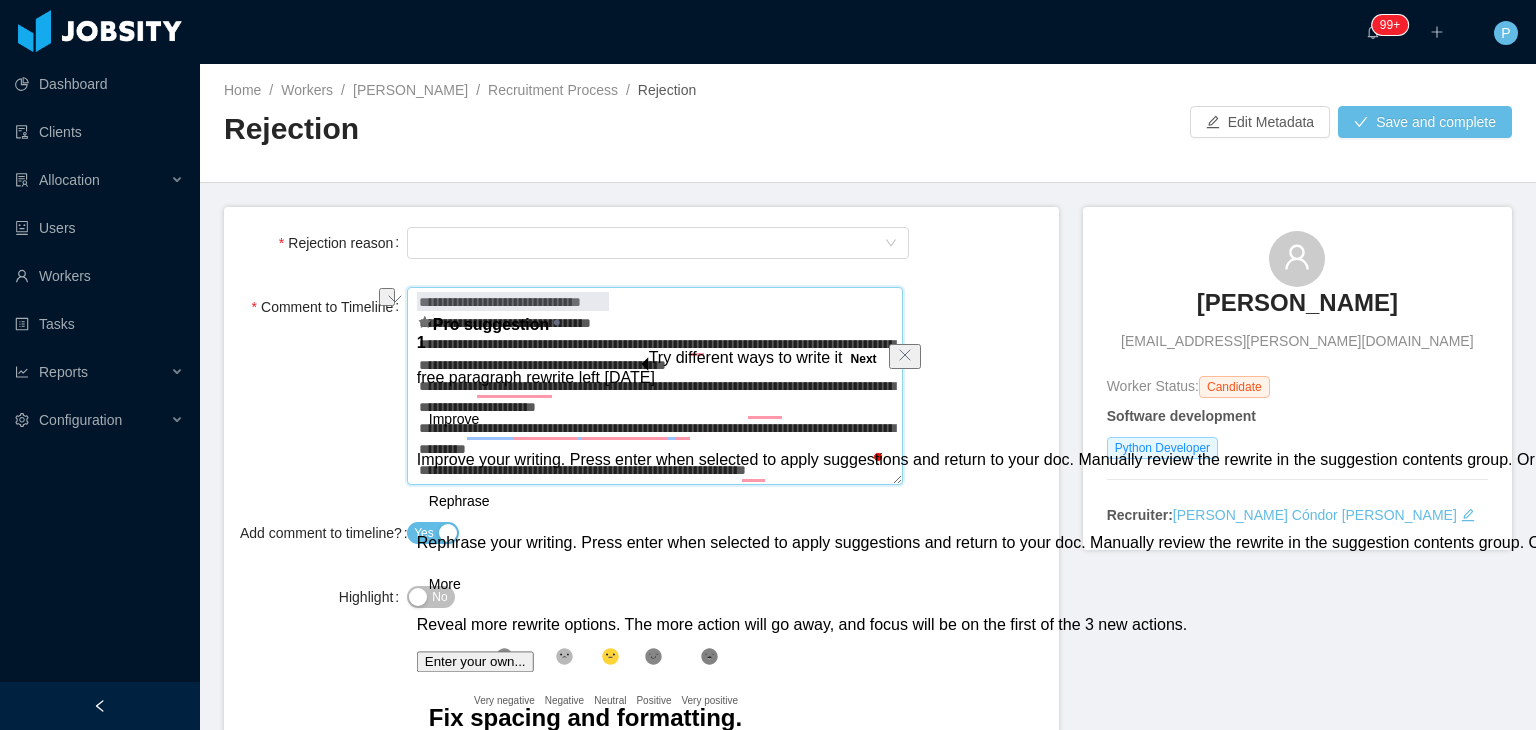 click on "**********" at bounding box center (654, 386) 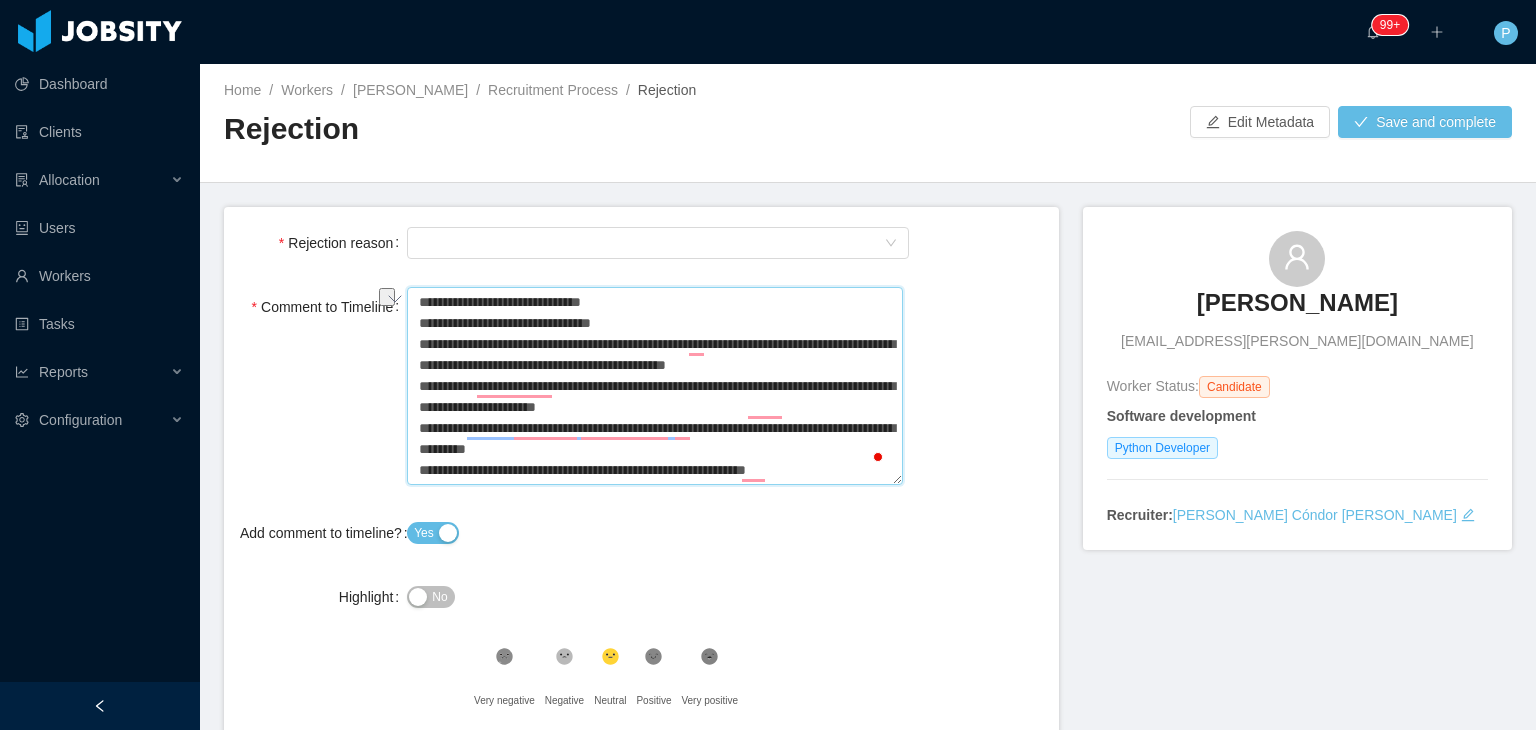 drag, startPoint x: 620, startPoint y: 301, endPoint x: 428, endPoint y: 293, distance: 192.1666 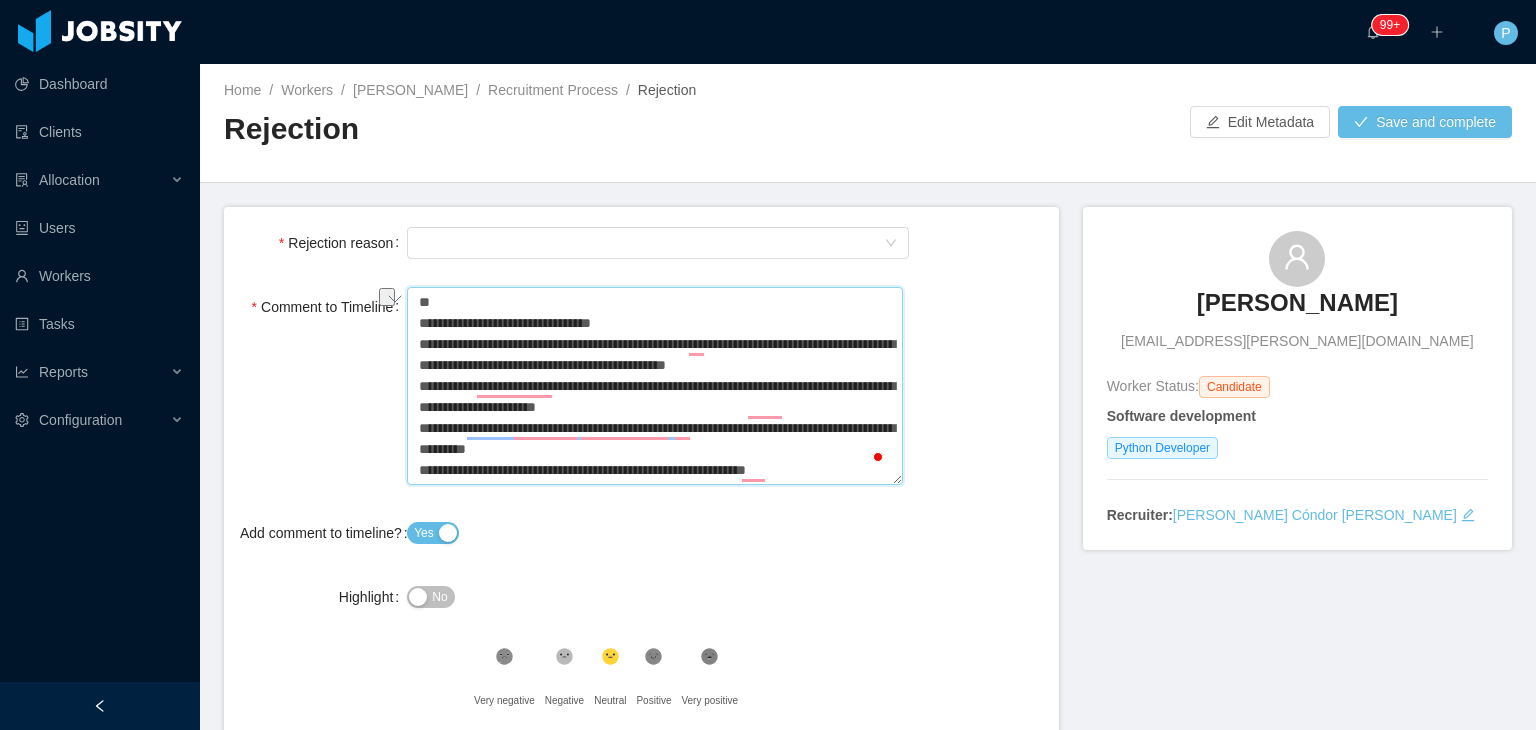 type 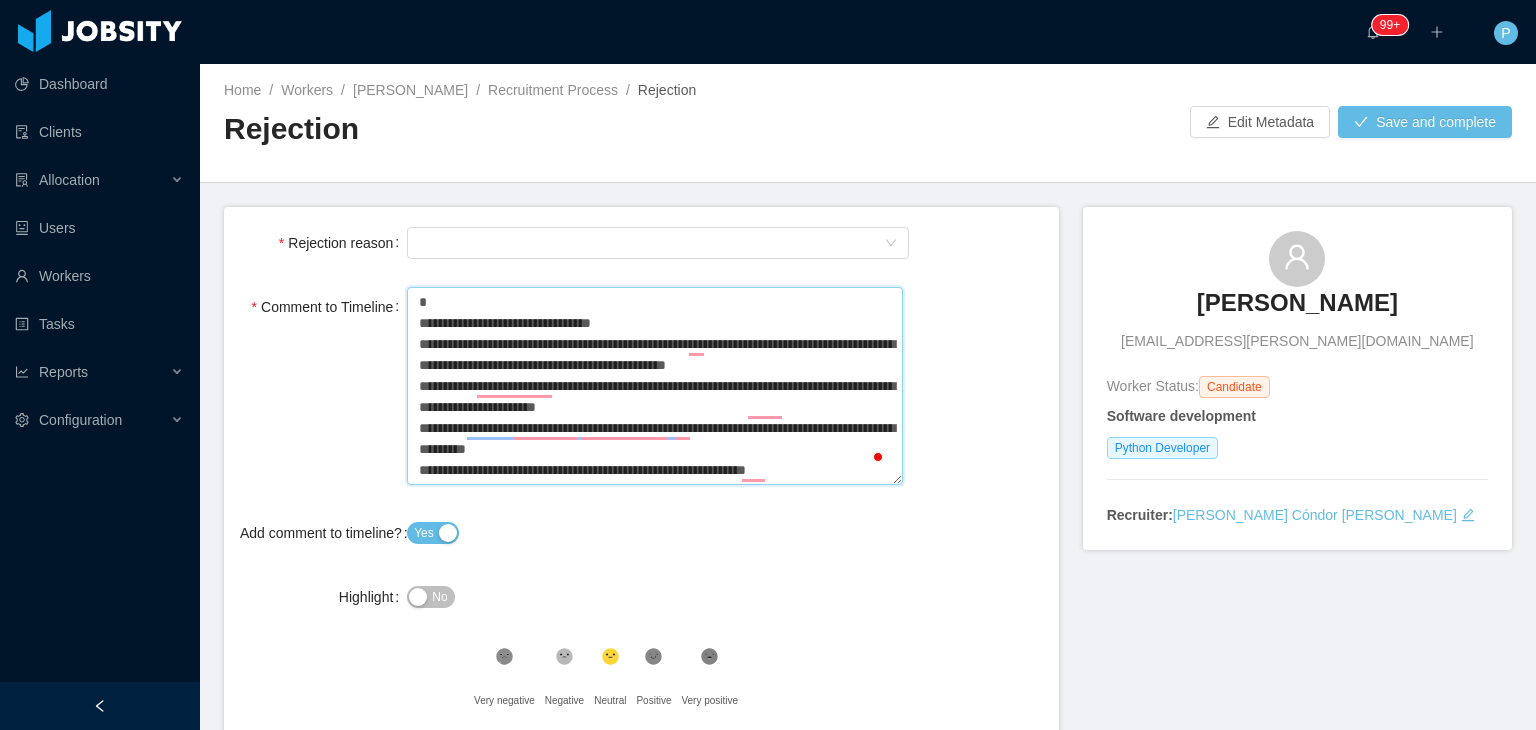 type 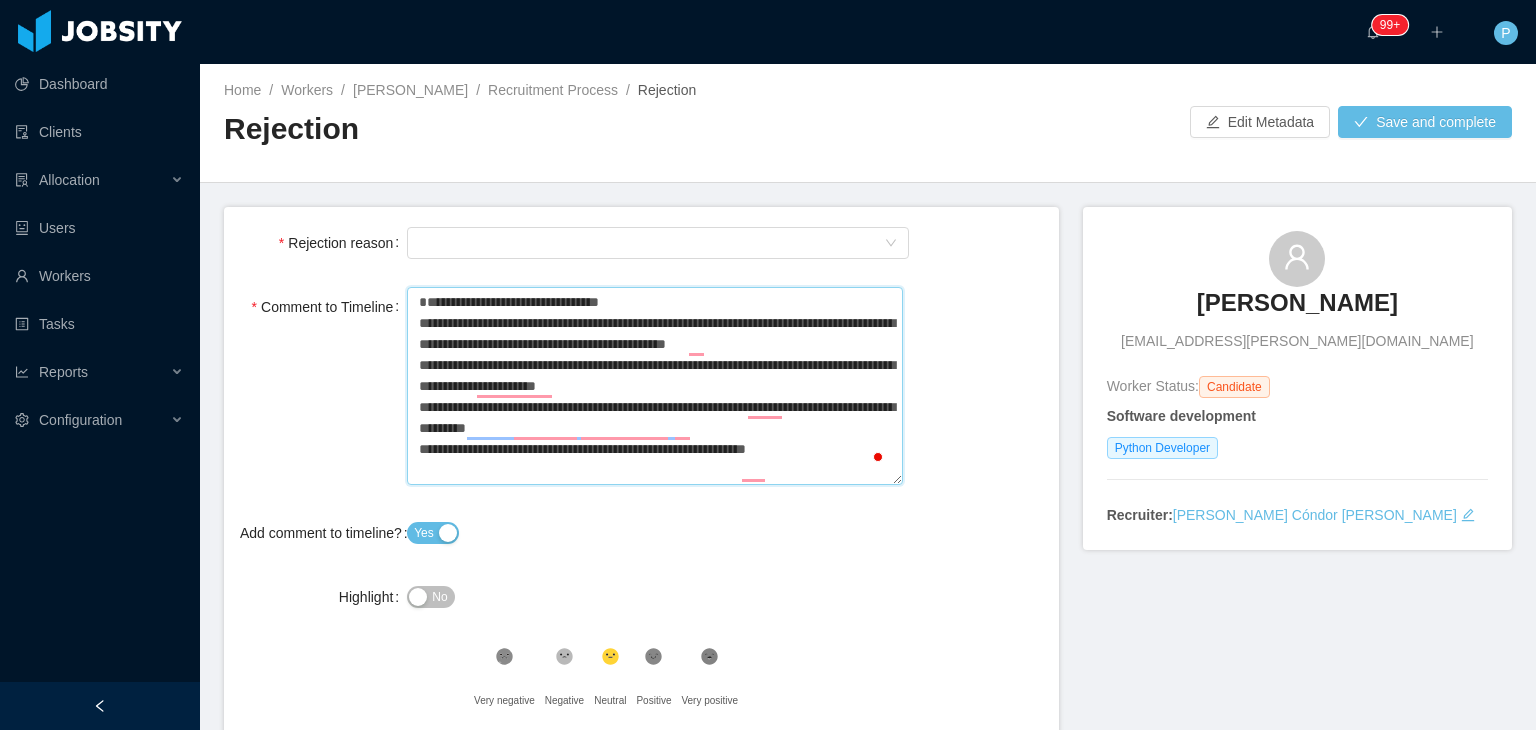 type 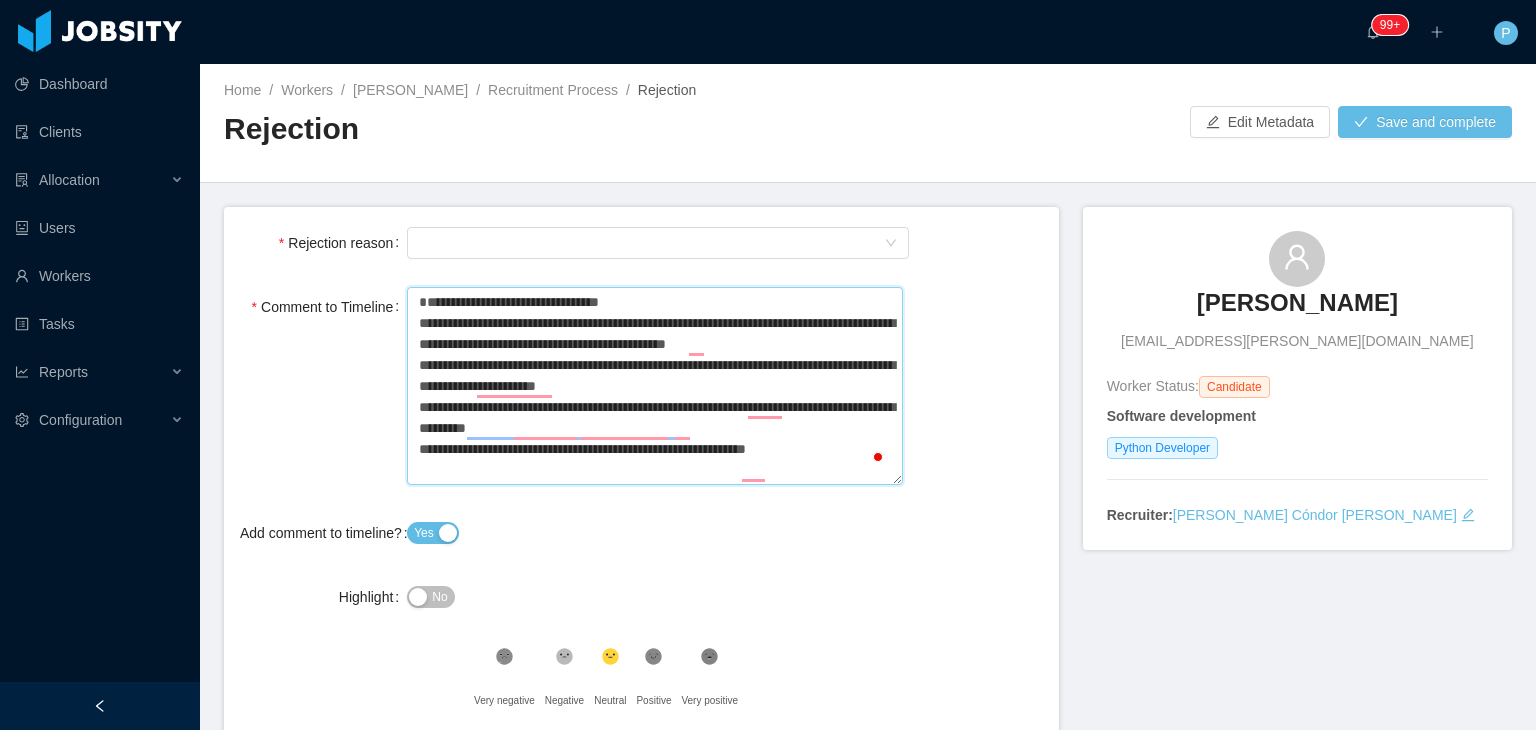 type on "**********" 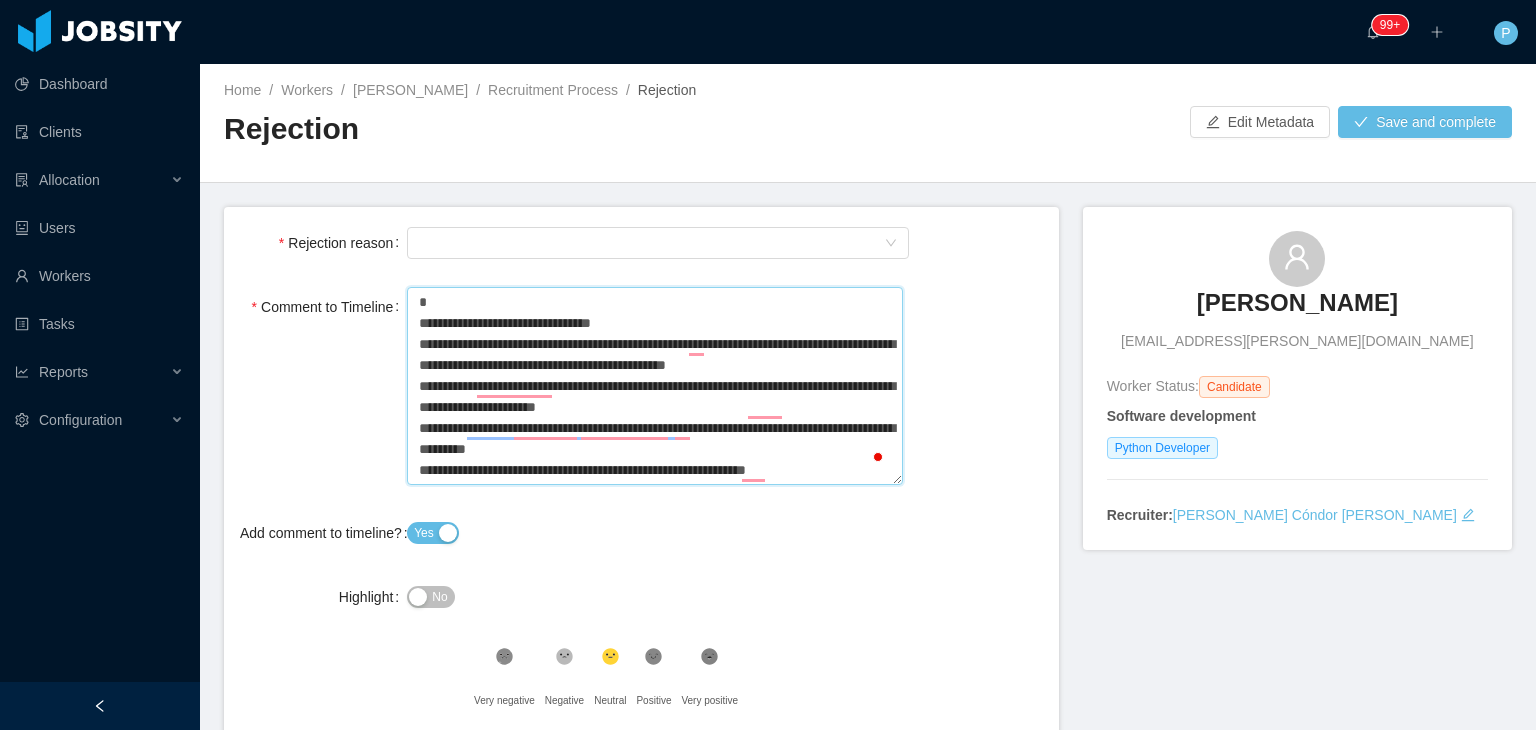 type 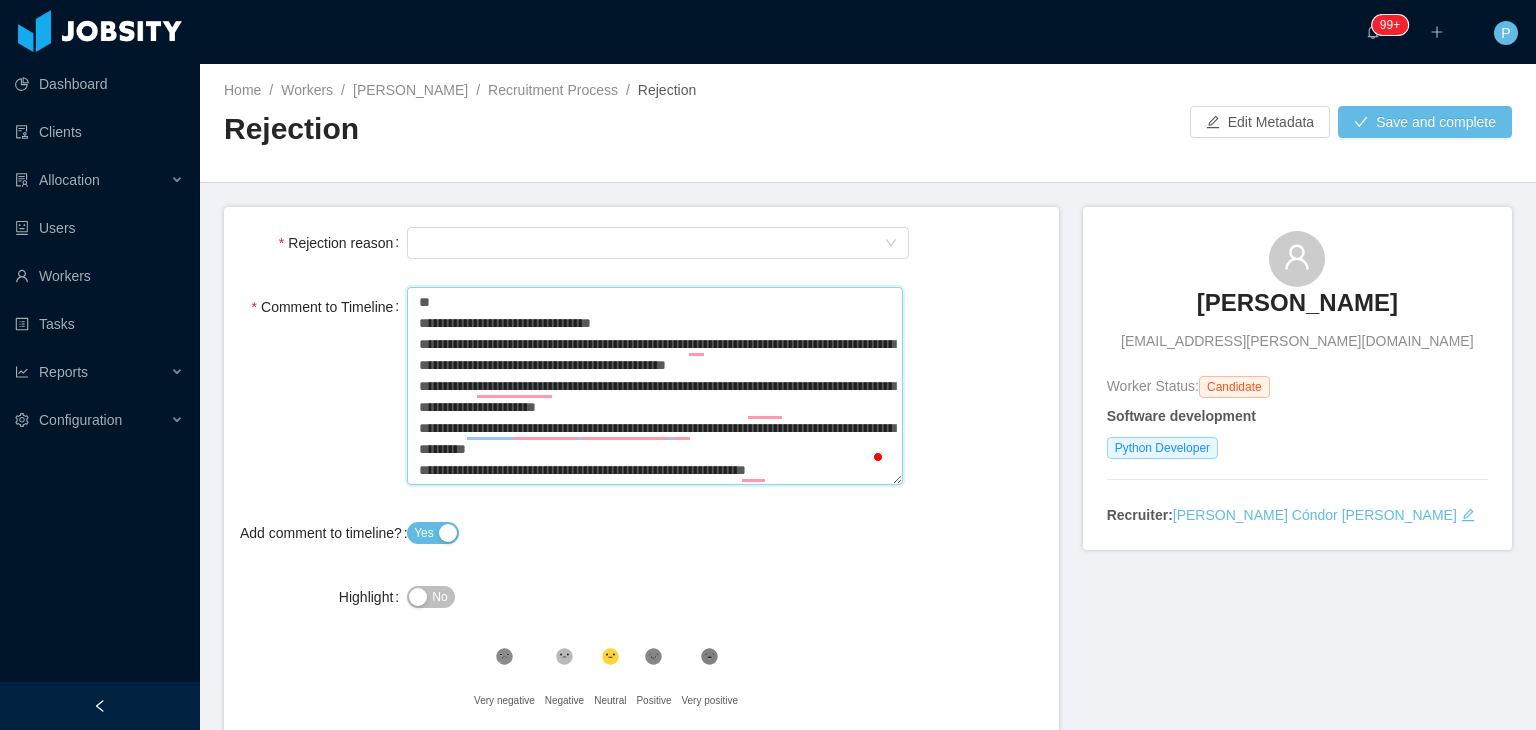 type 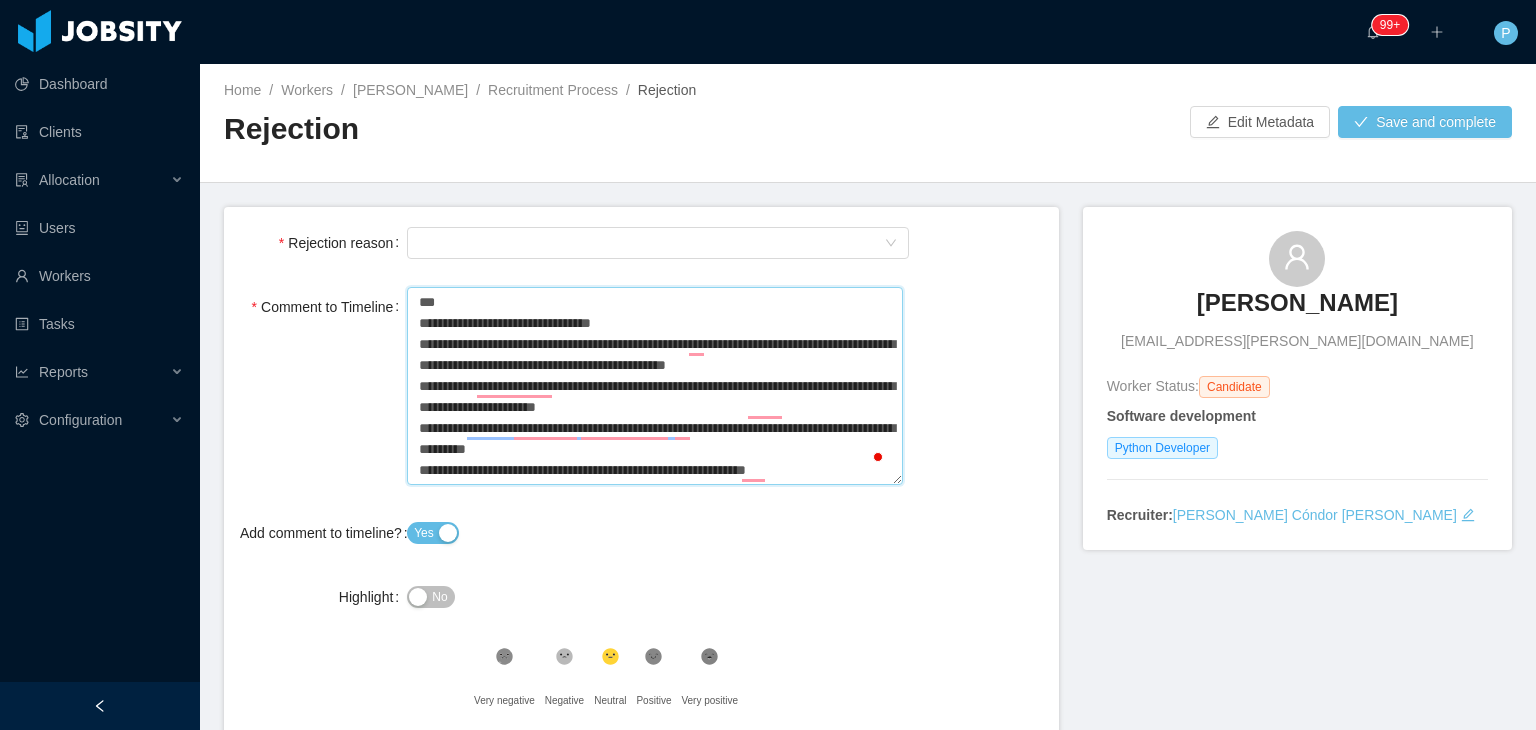 type 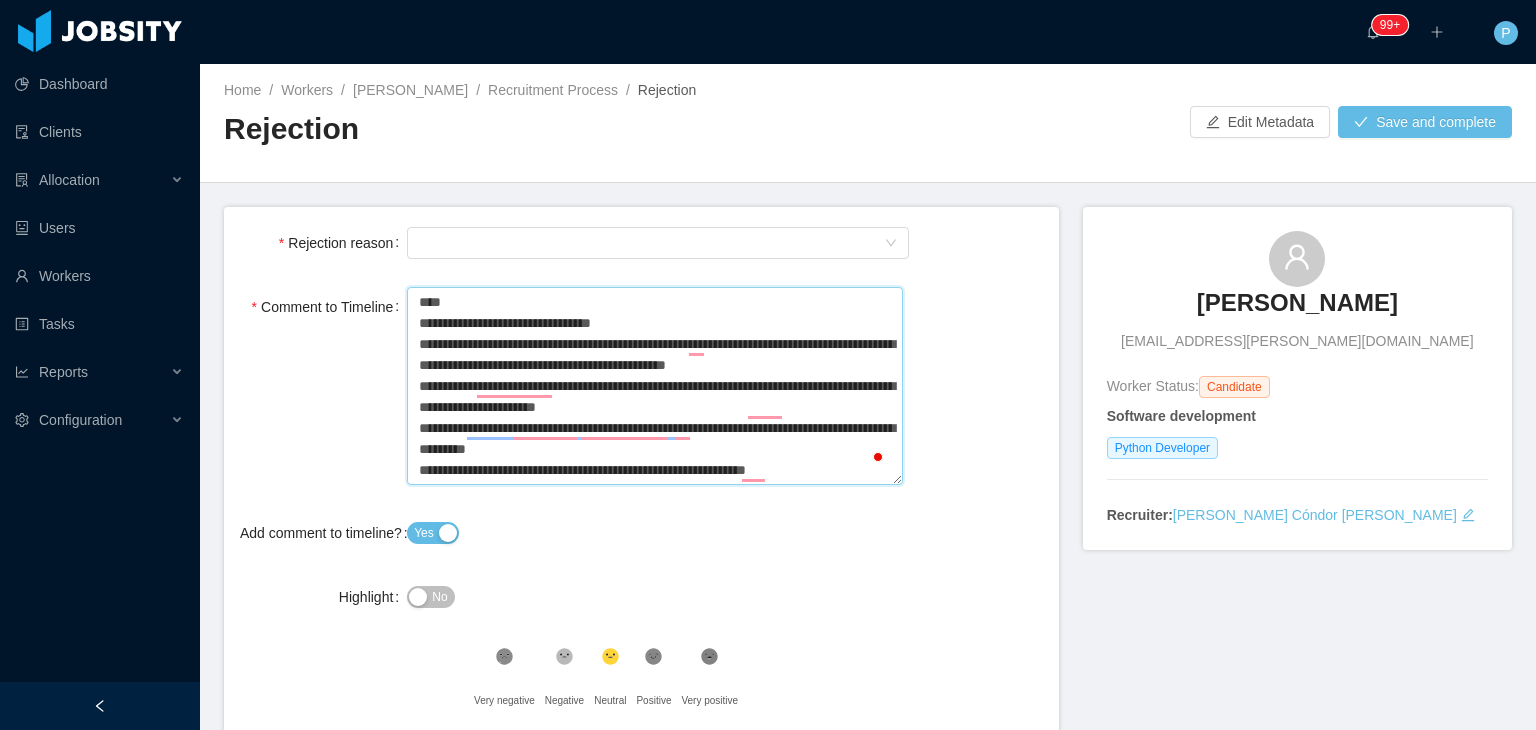 type 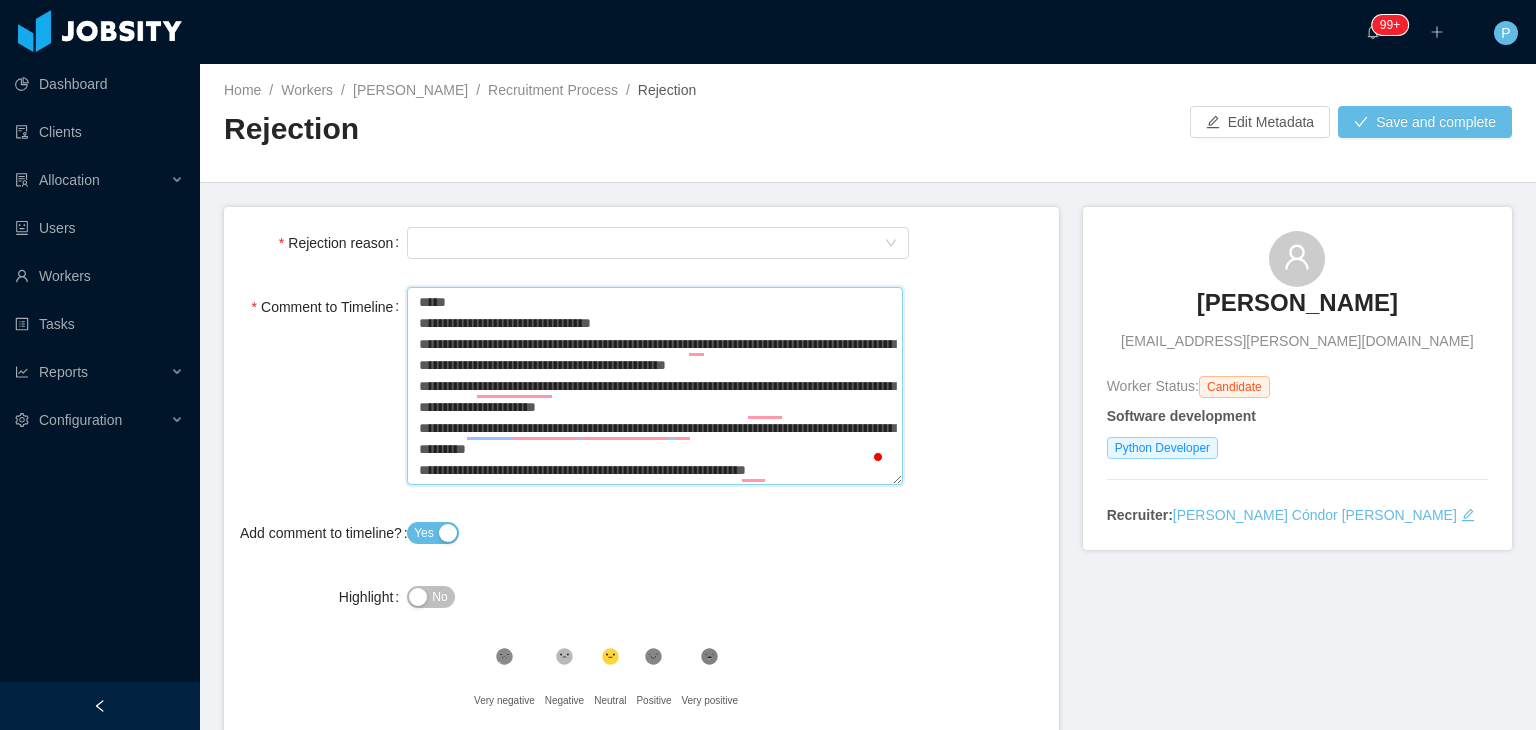 type 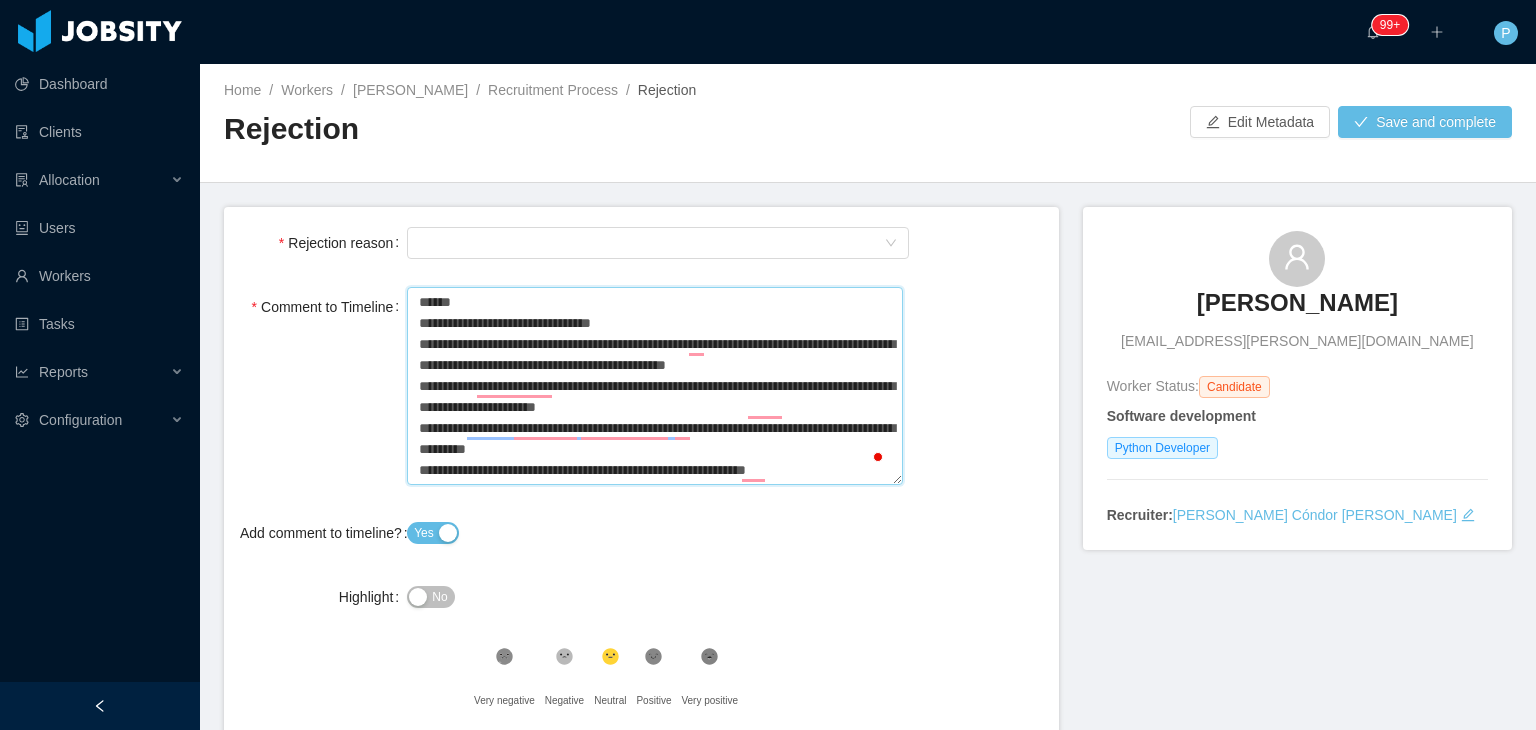 type 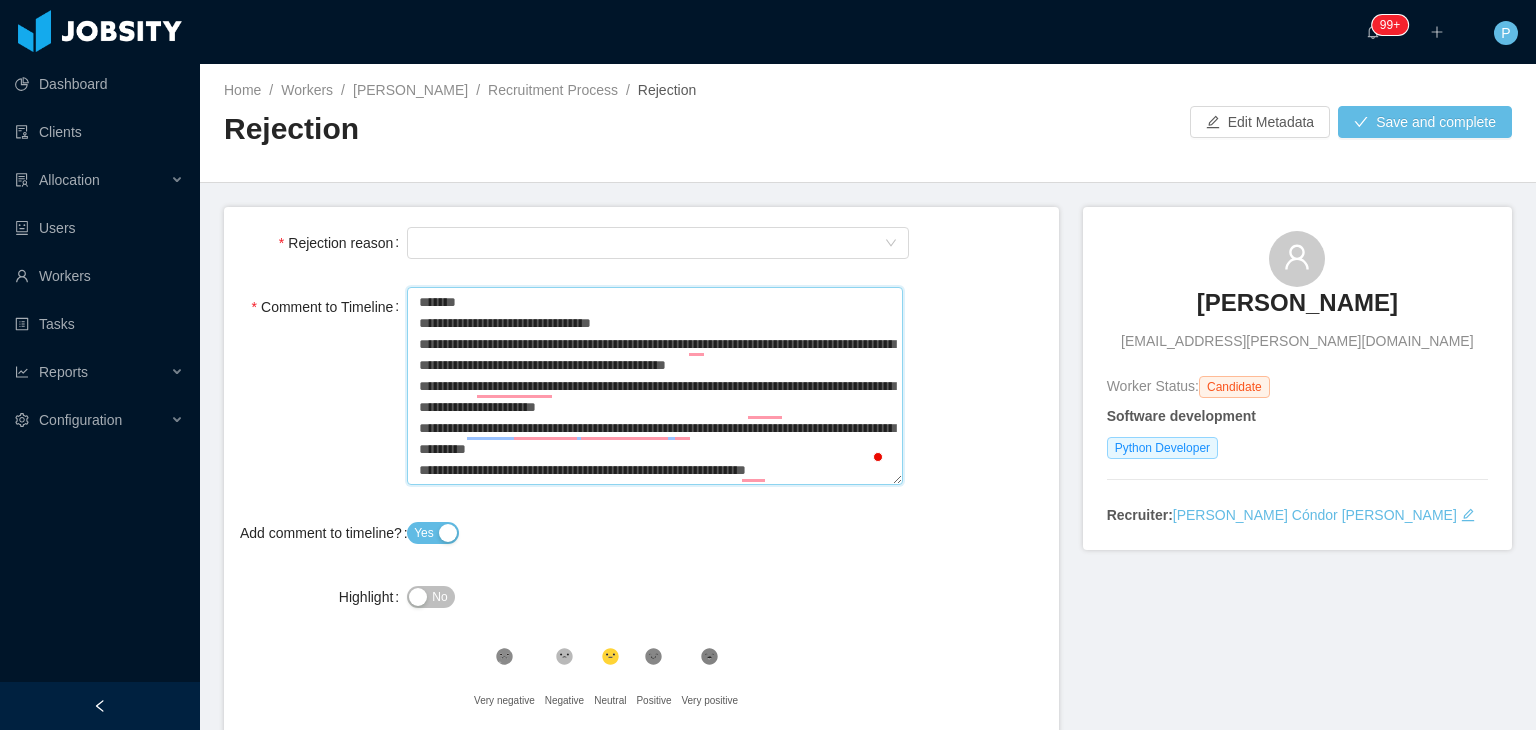 type 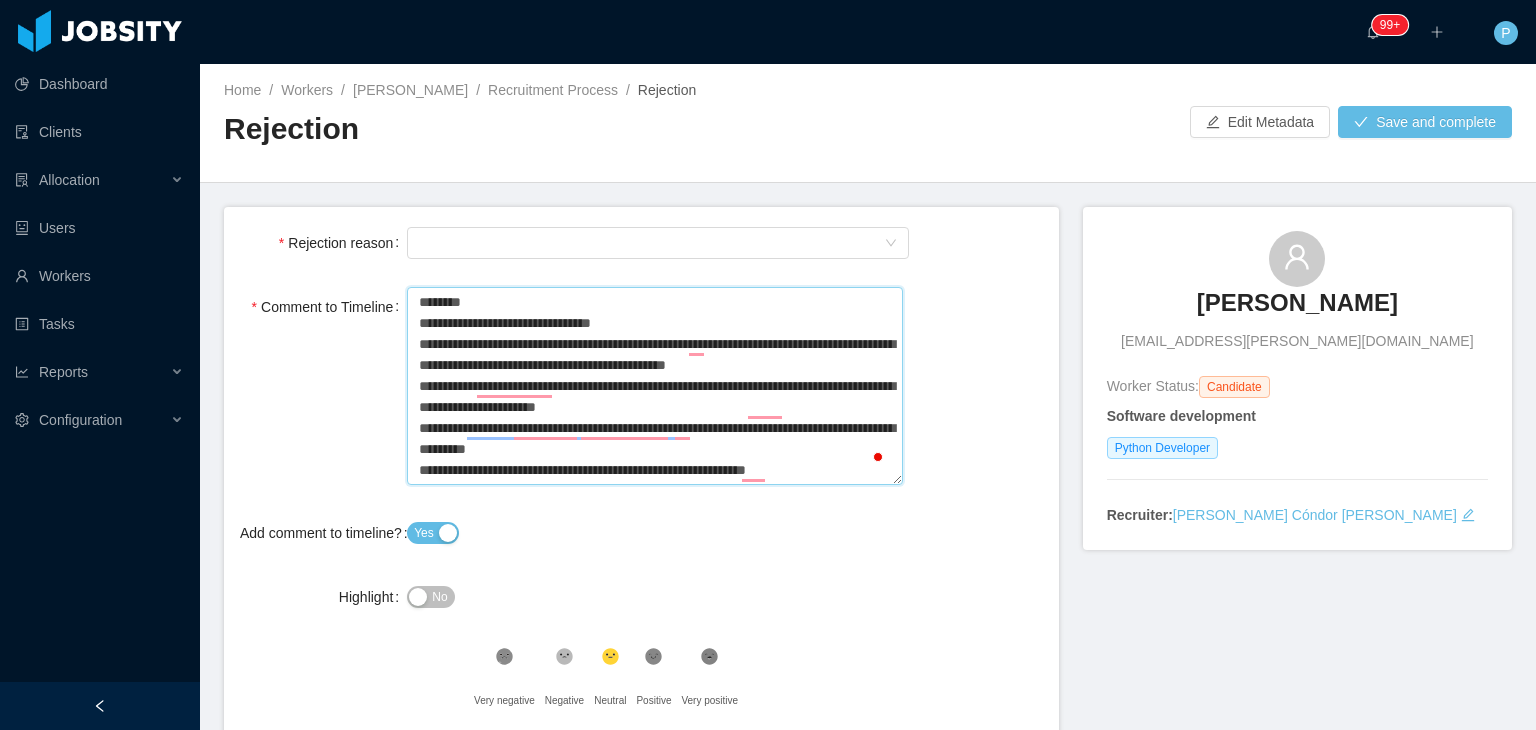 type 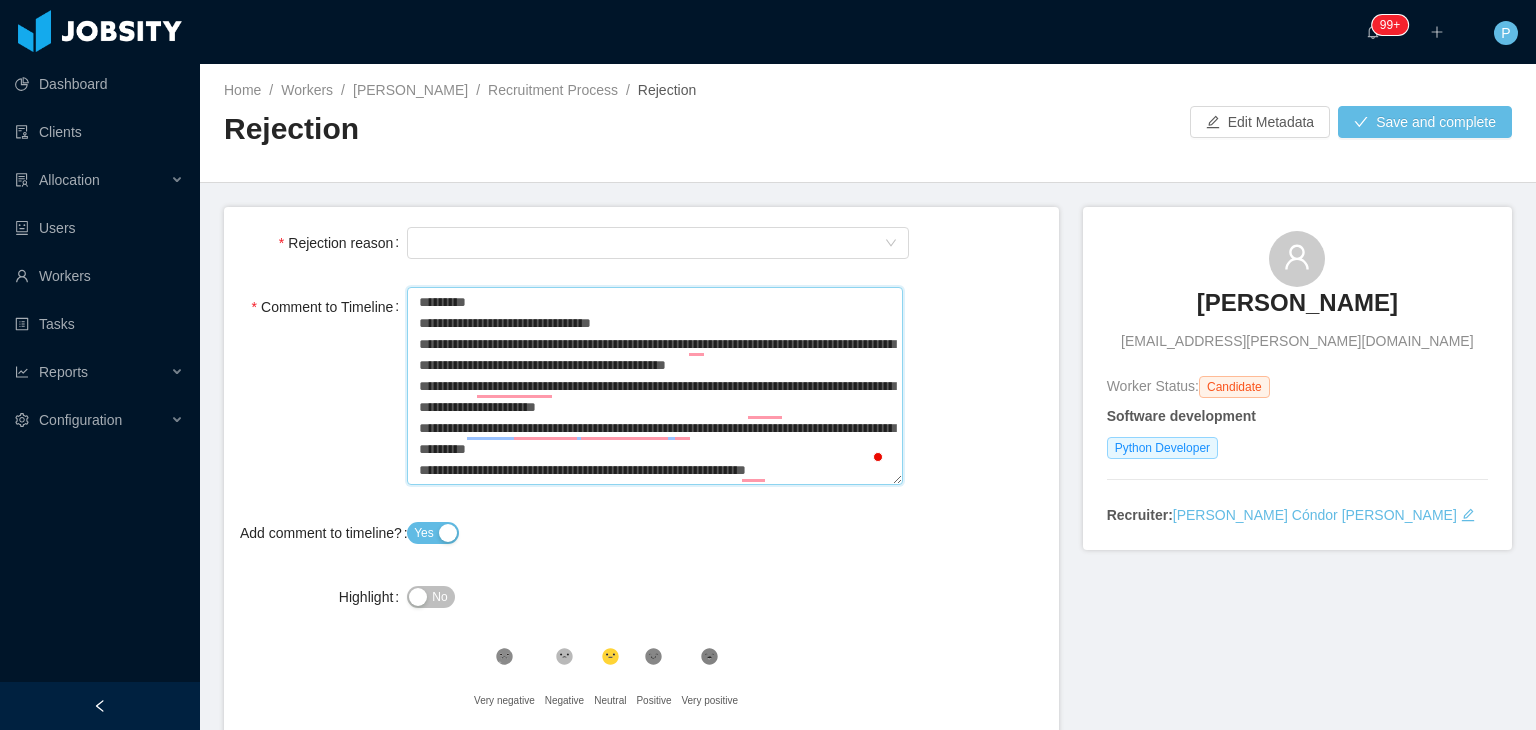 type 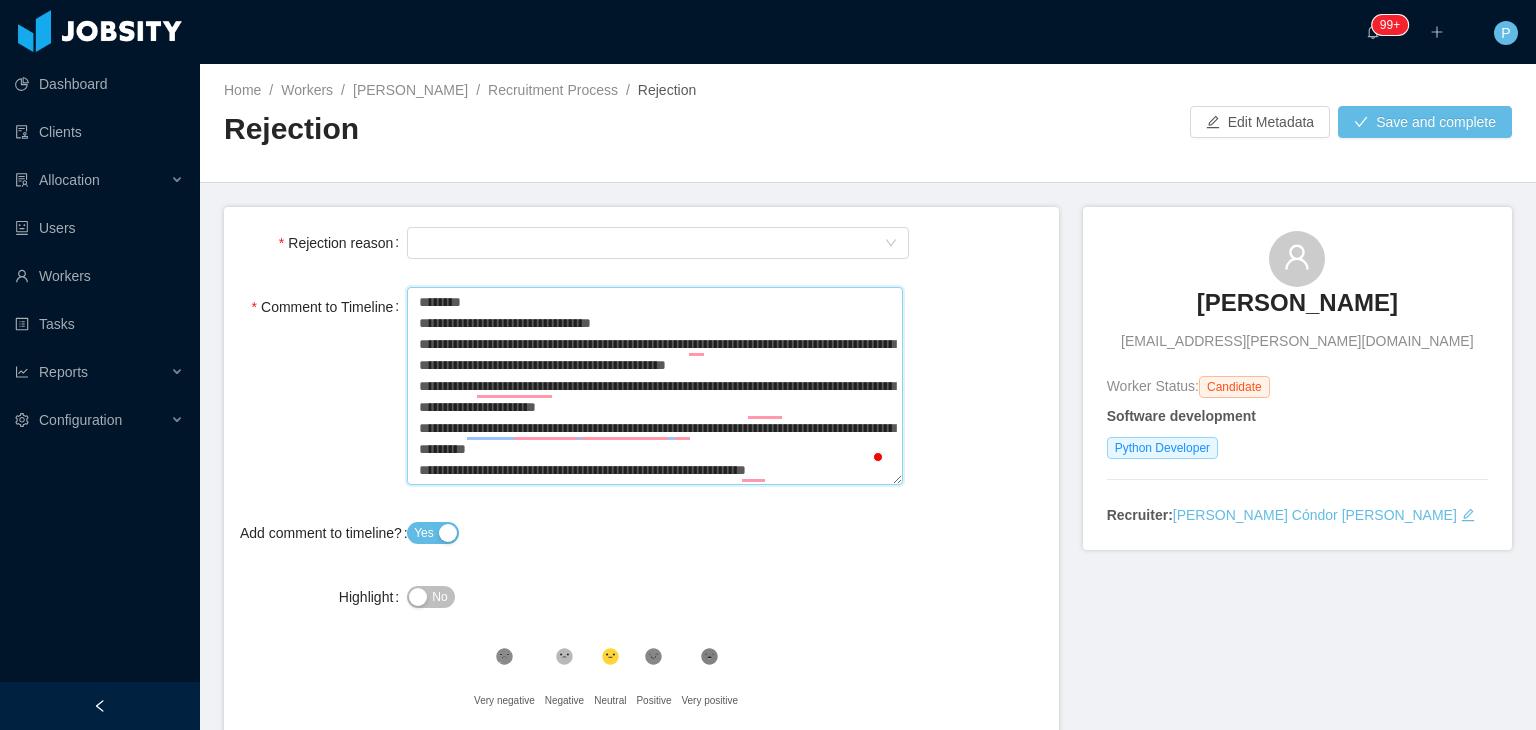 type 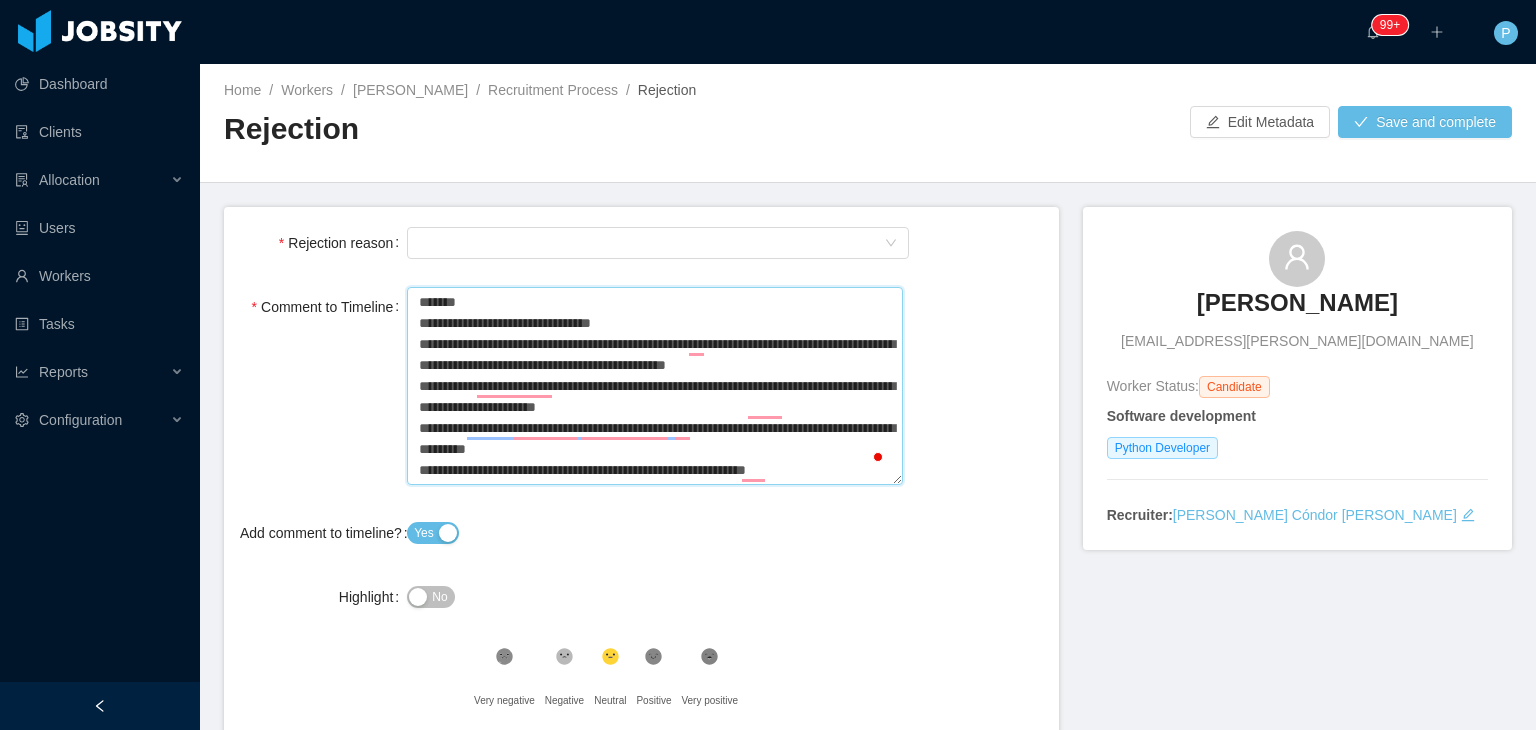 type 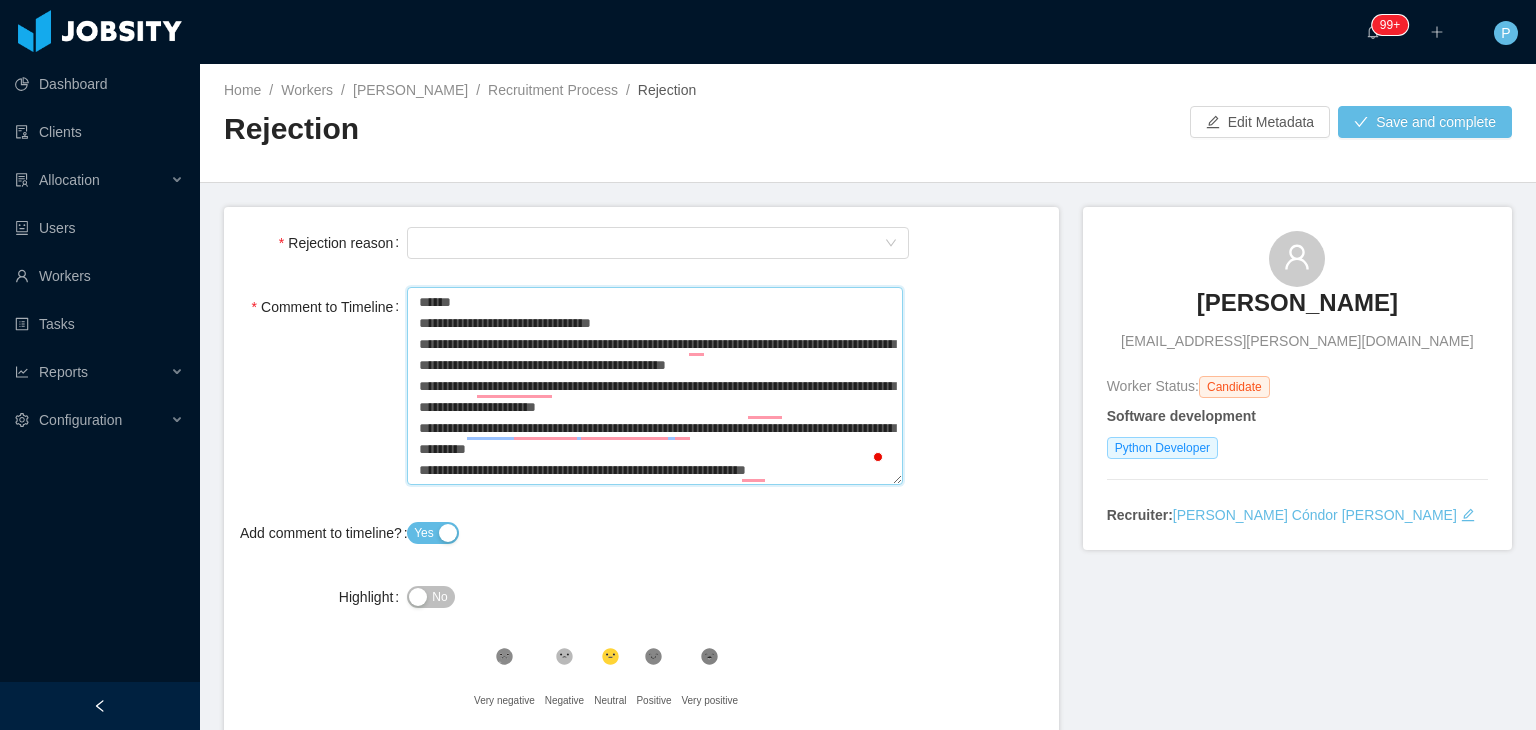 type 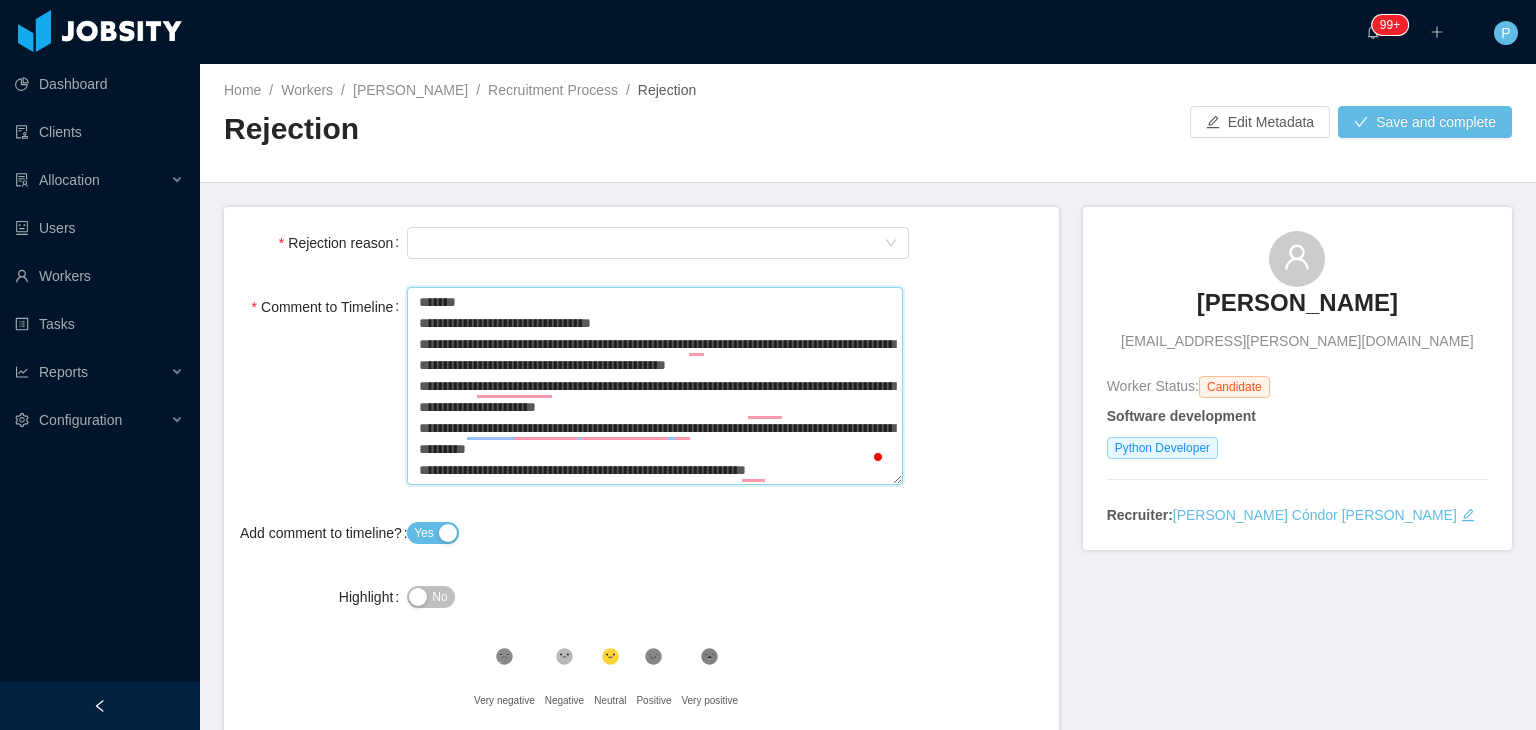 type 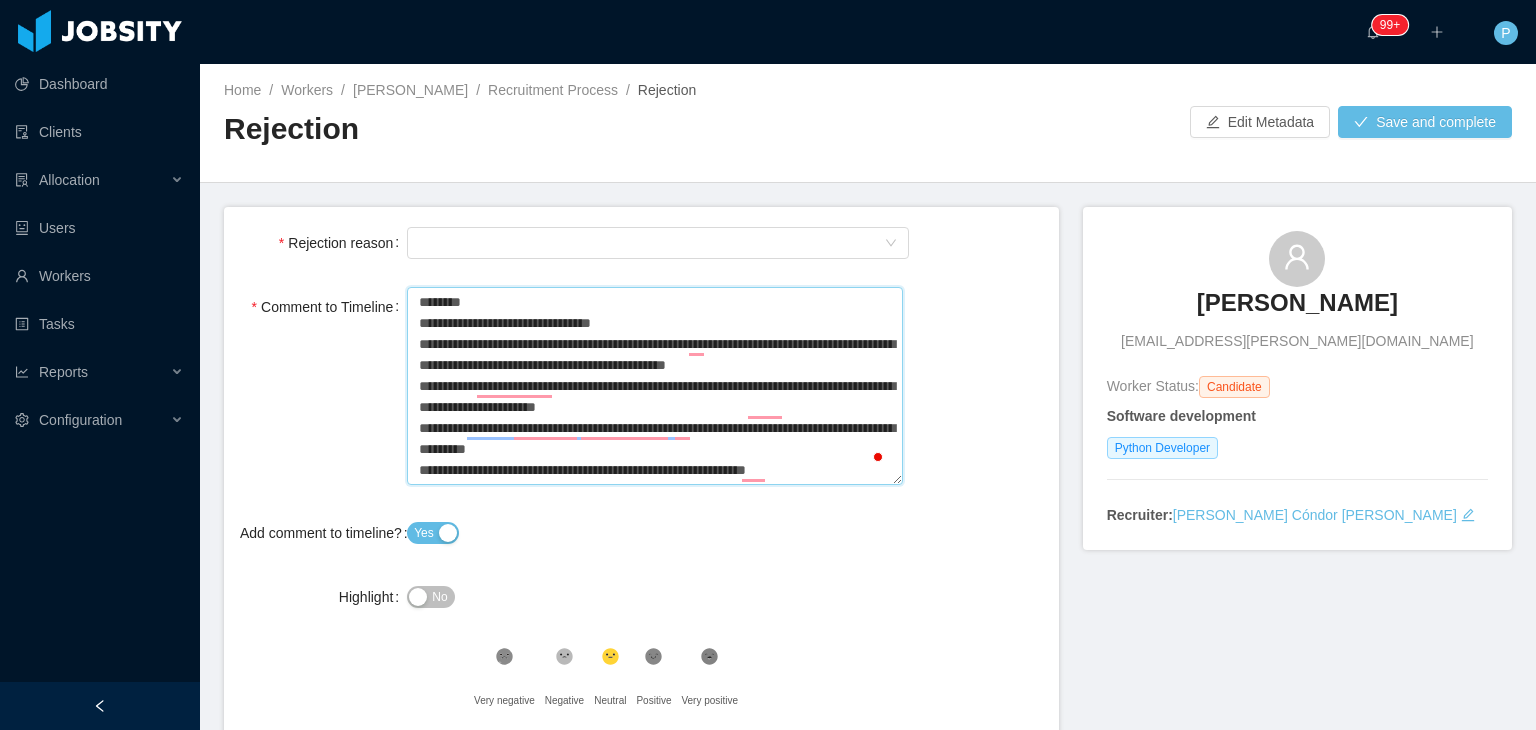type 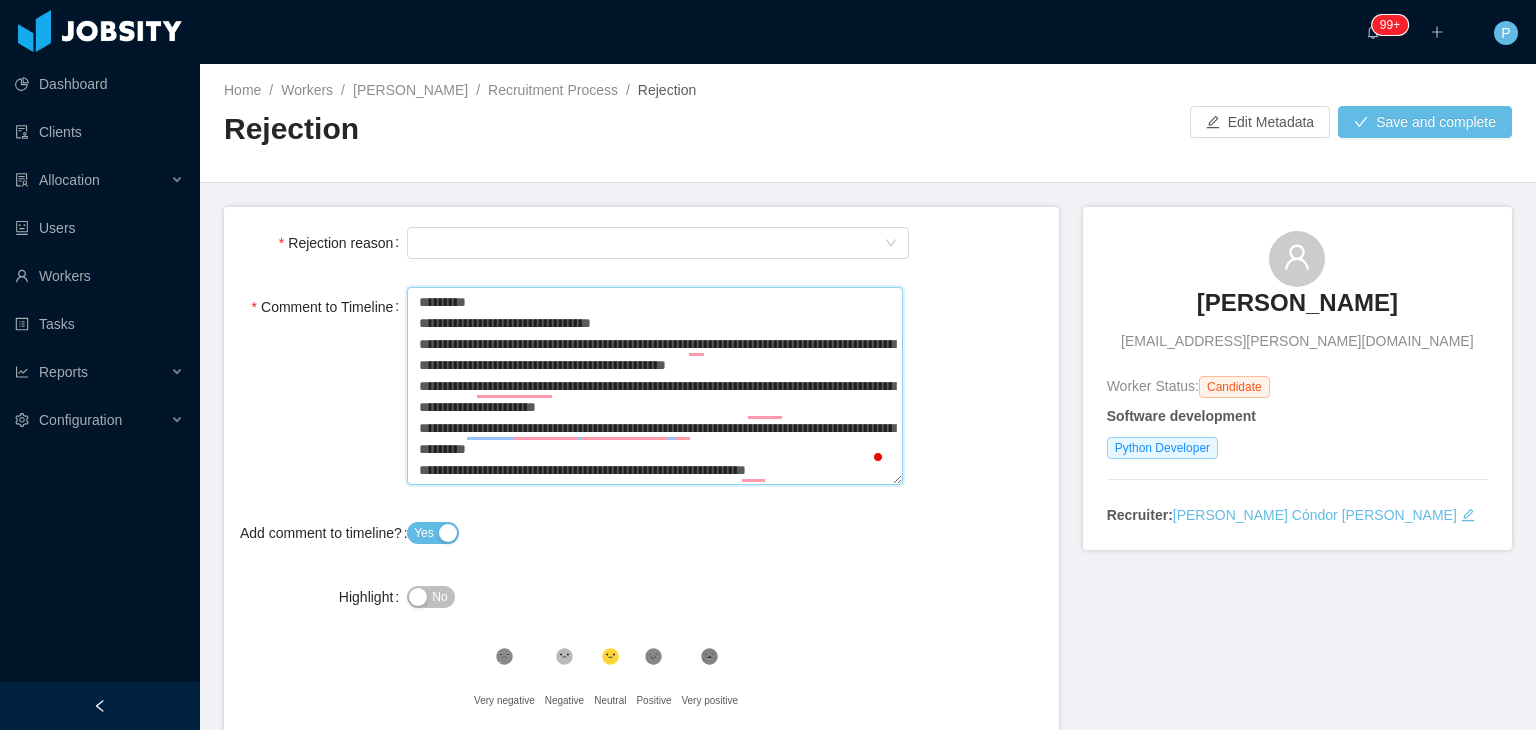 type 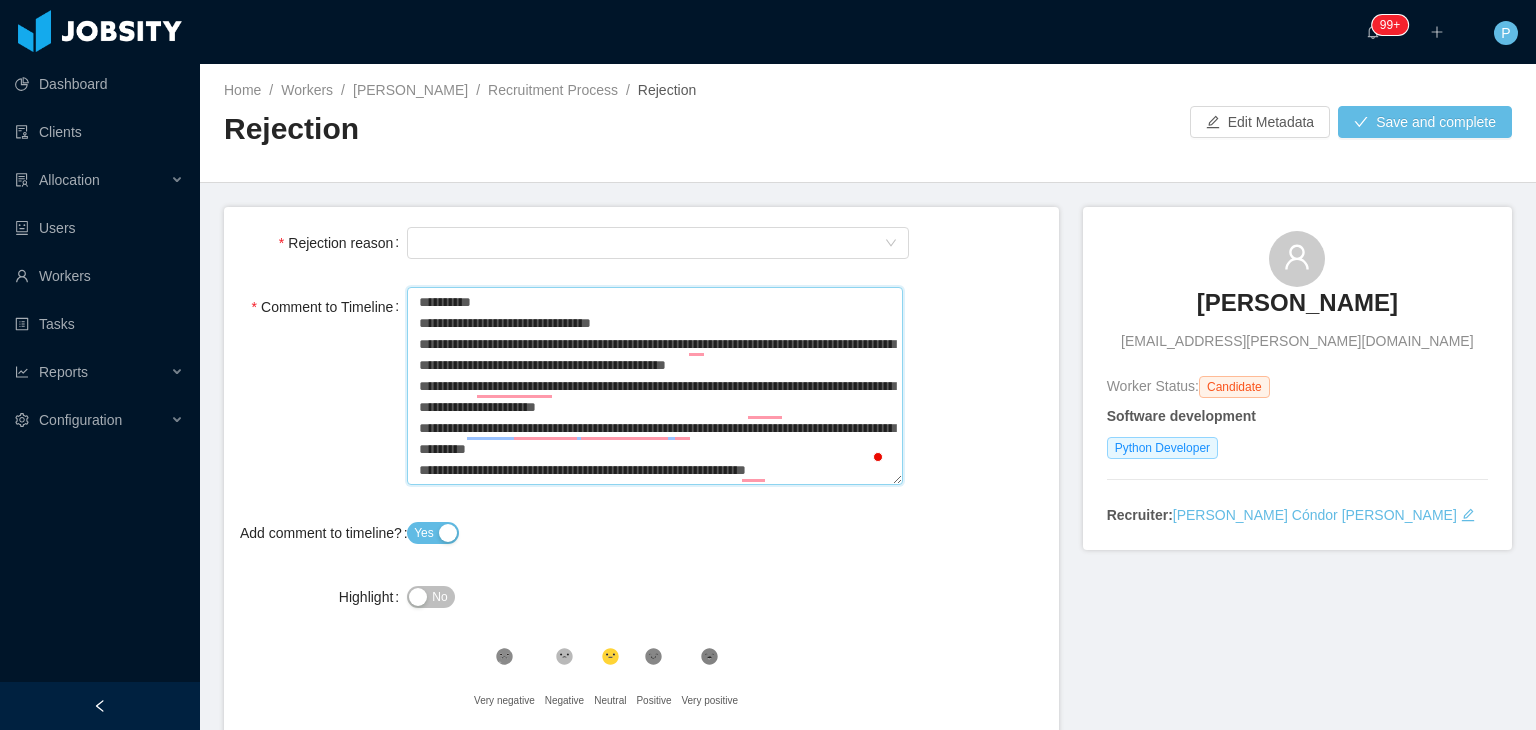 type 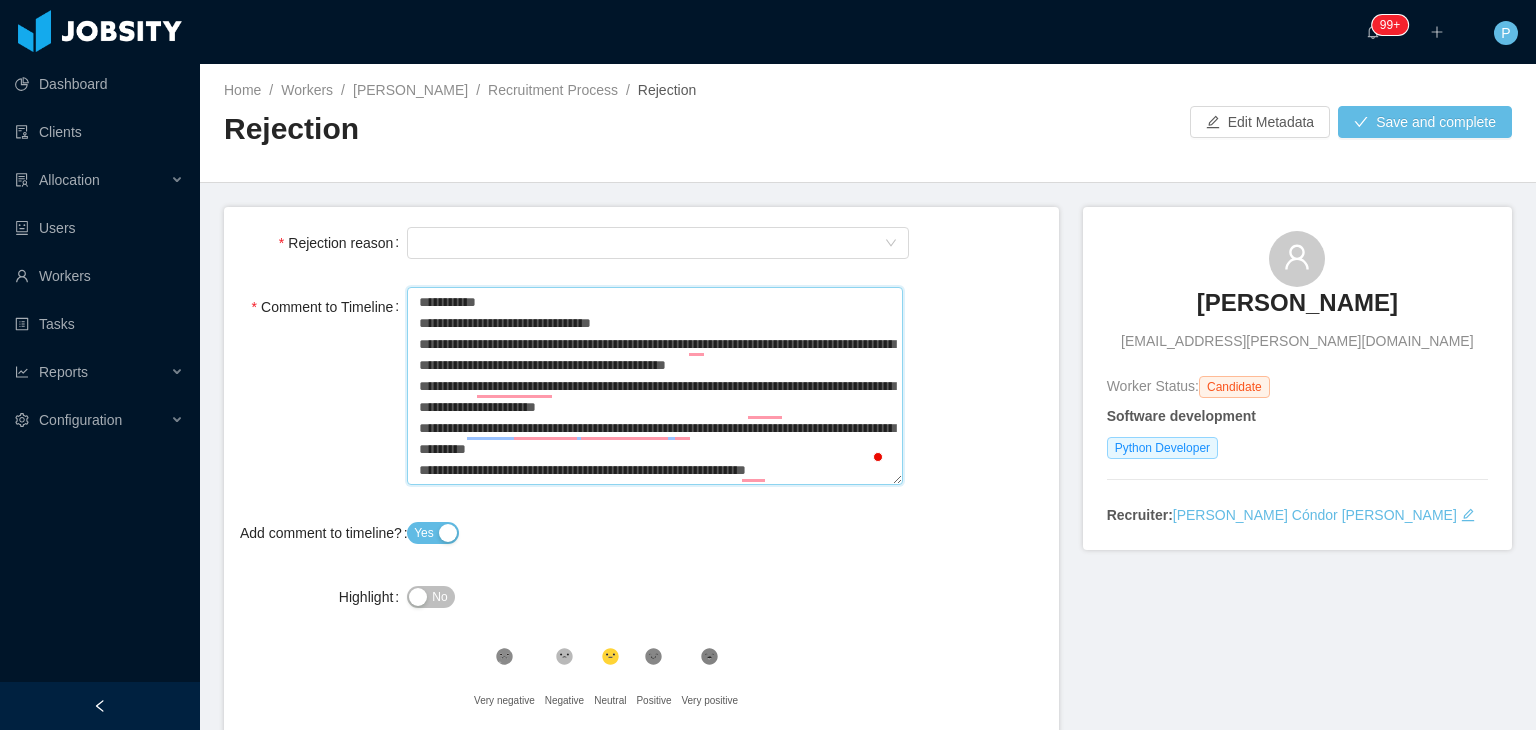 type 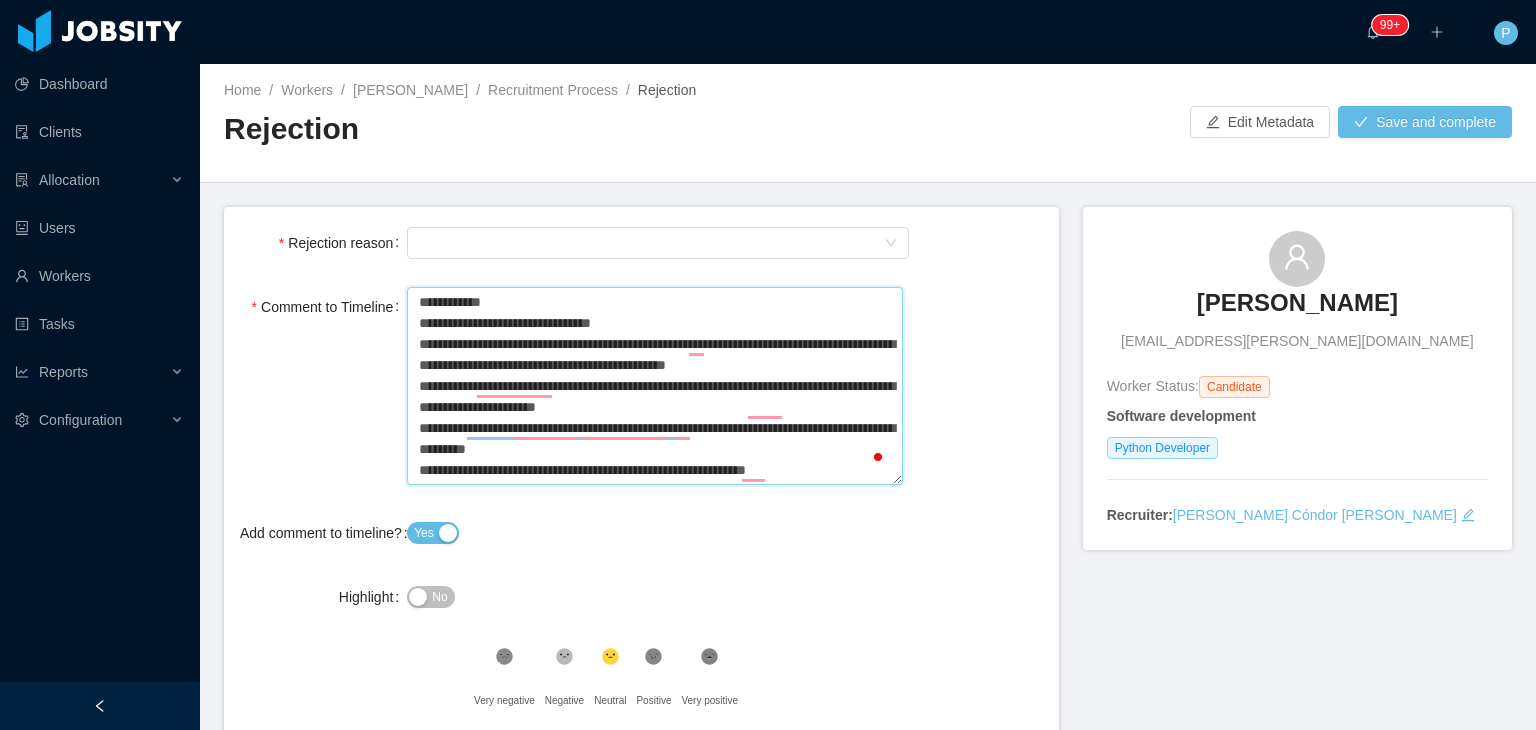 type 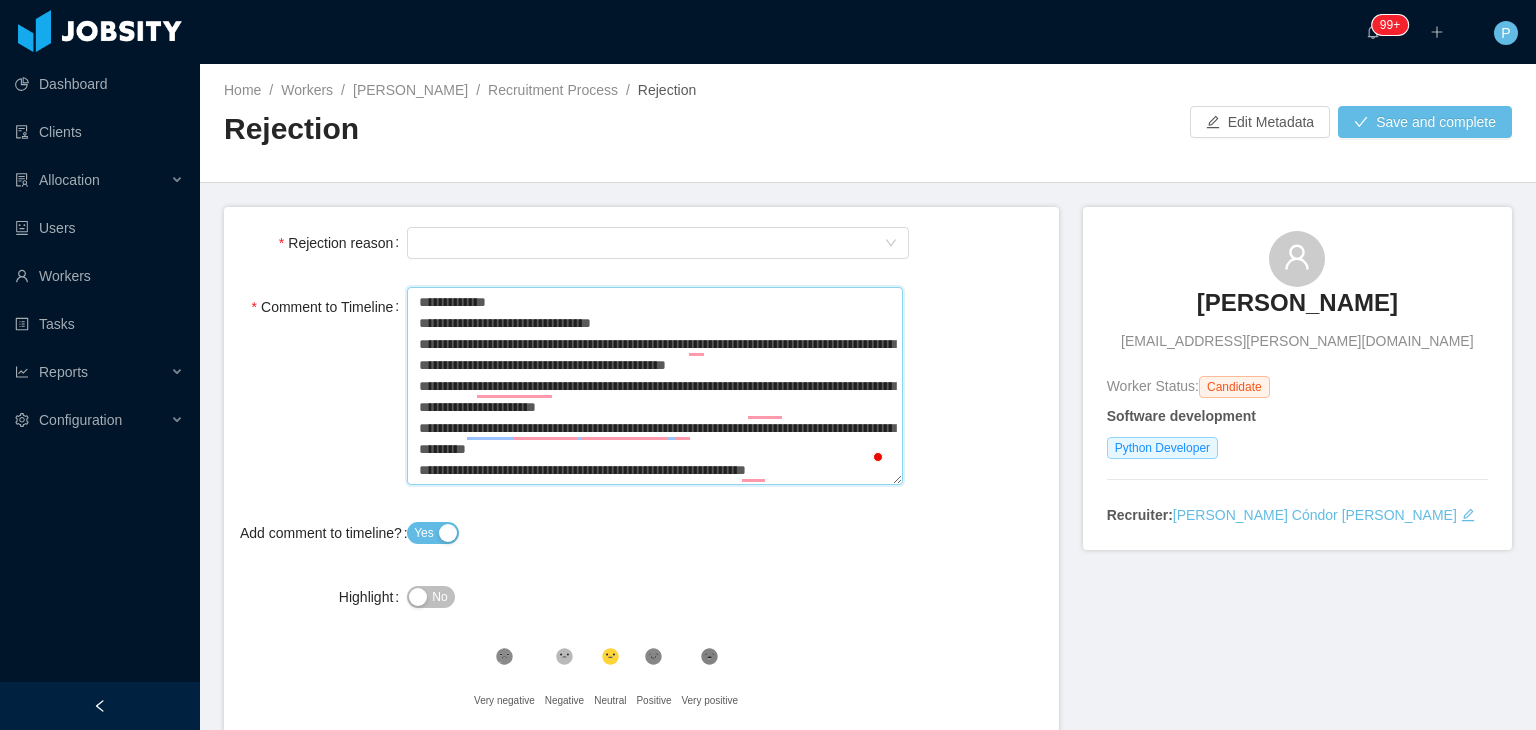 type on "**********" 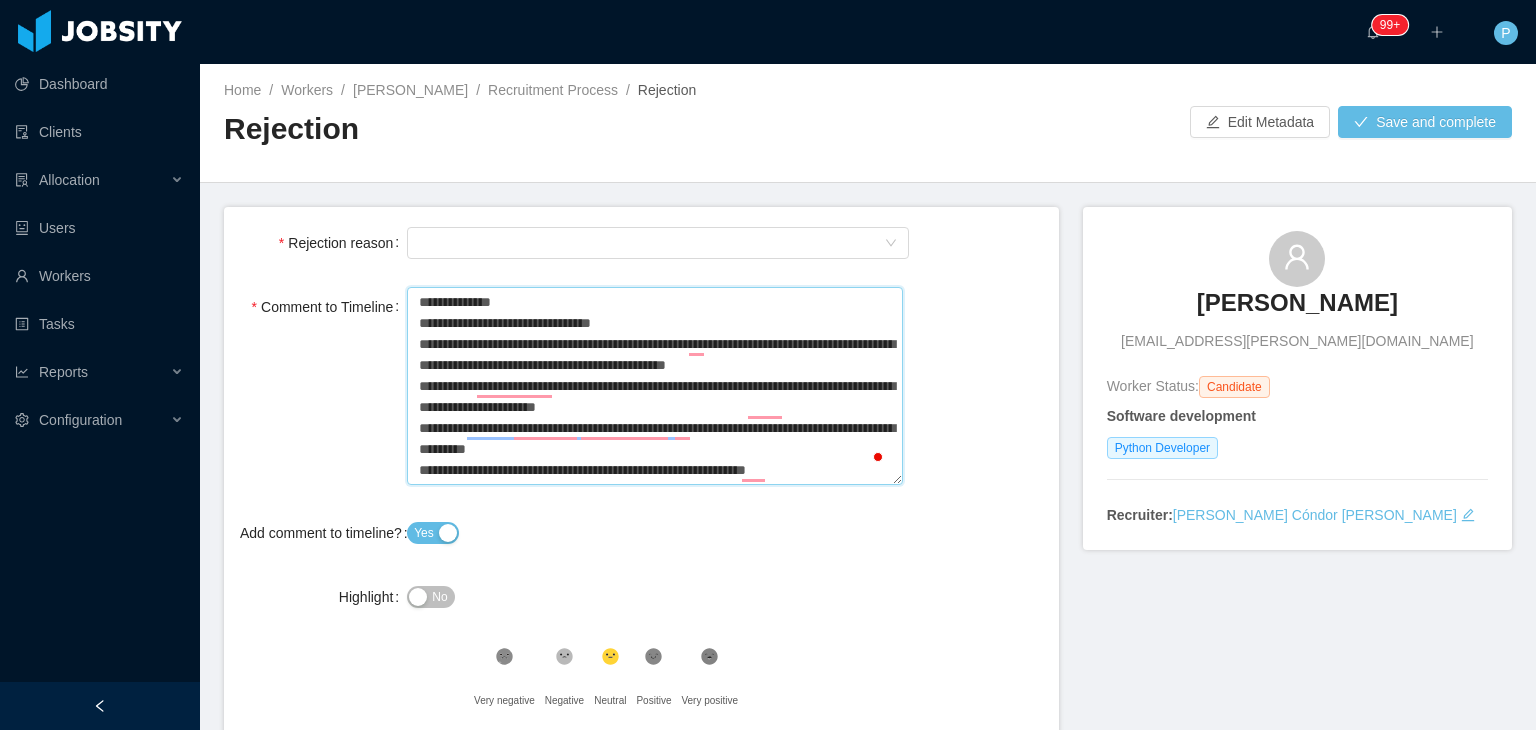 type 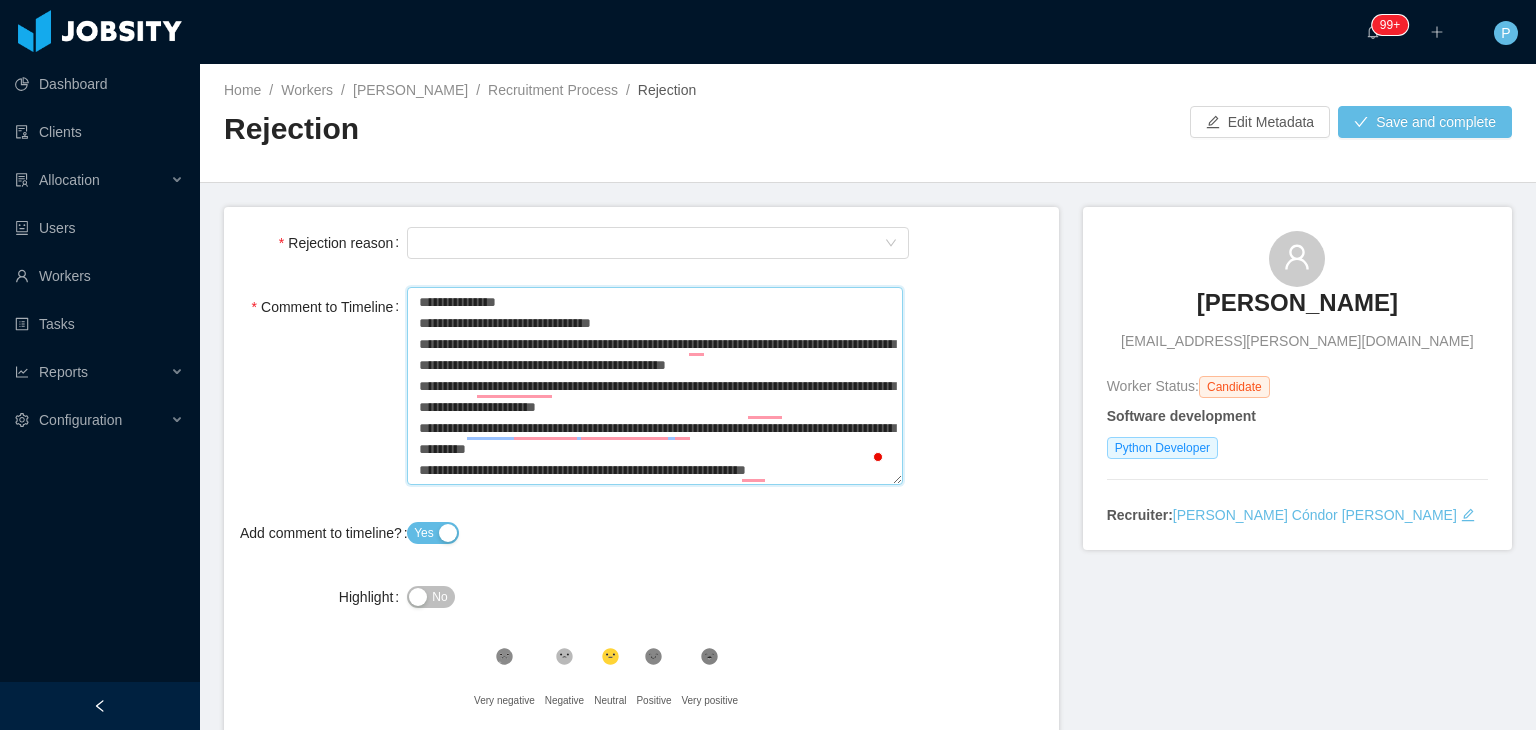 type 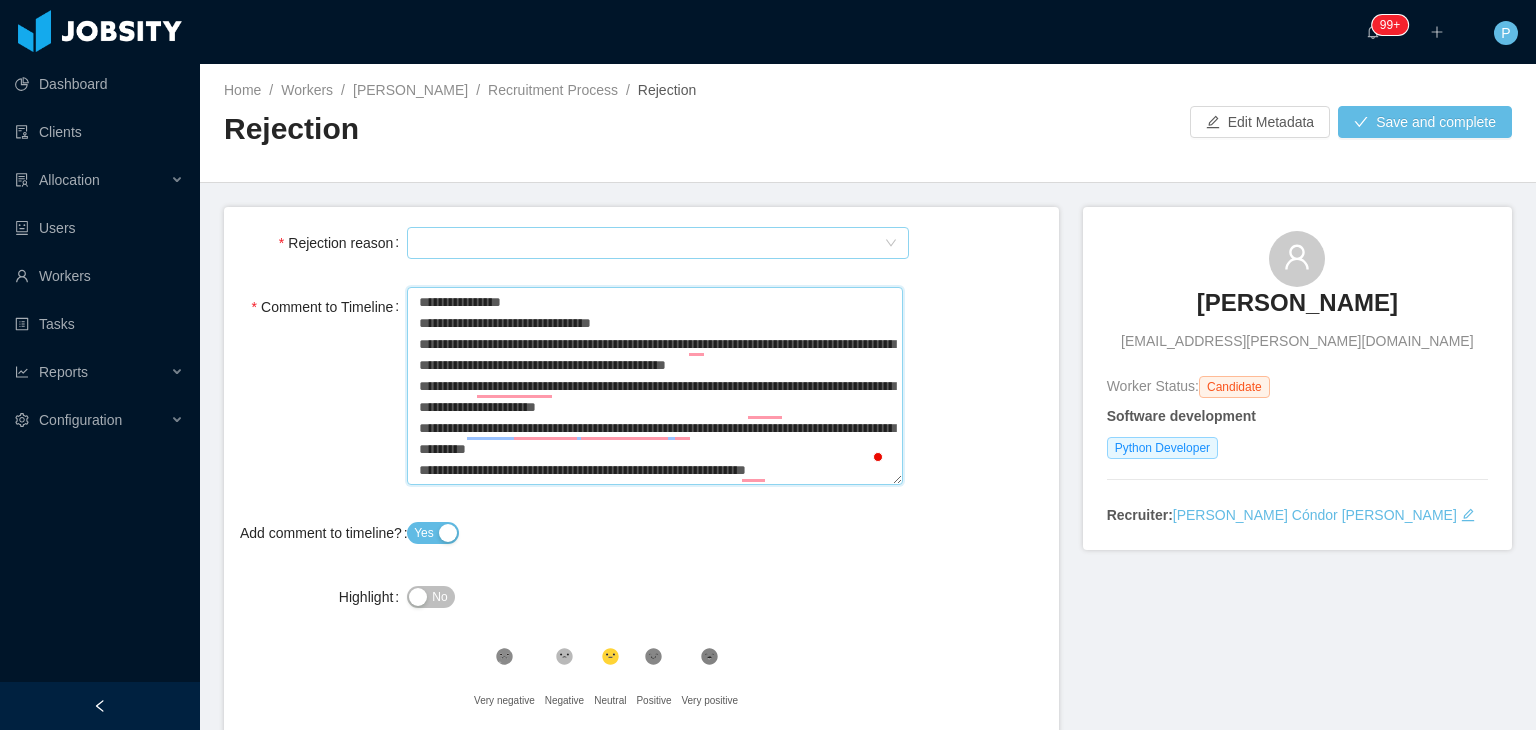 type on "**********" 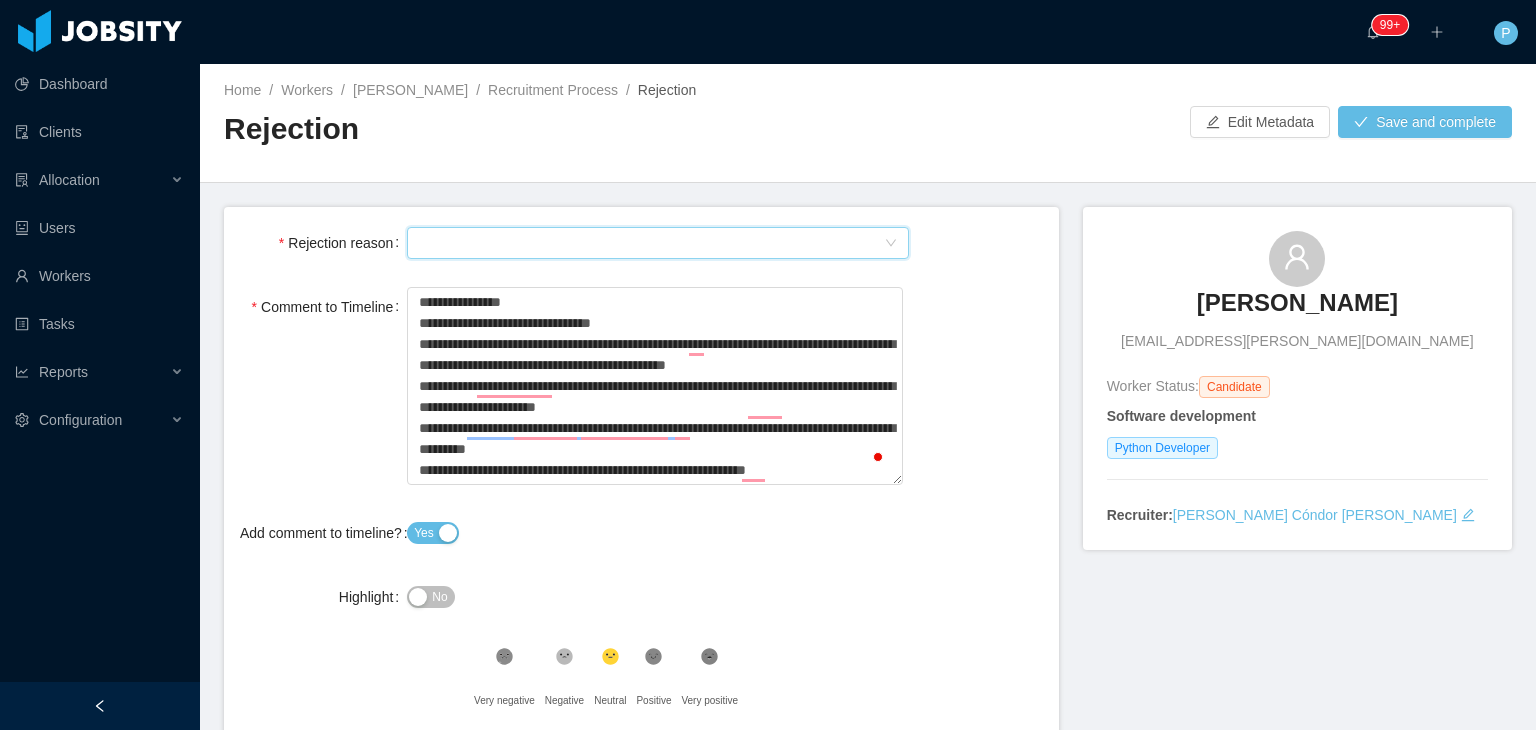 click on "Select Type" at bounding box center (651, 243) 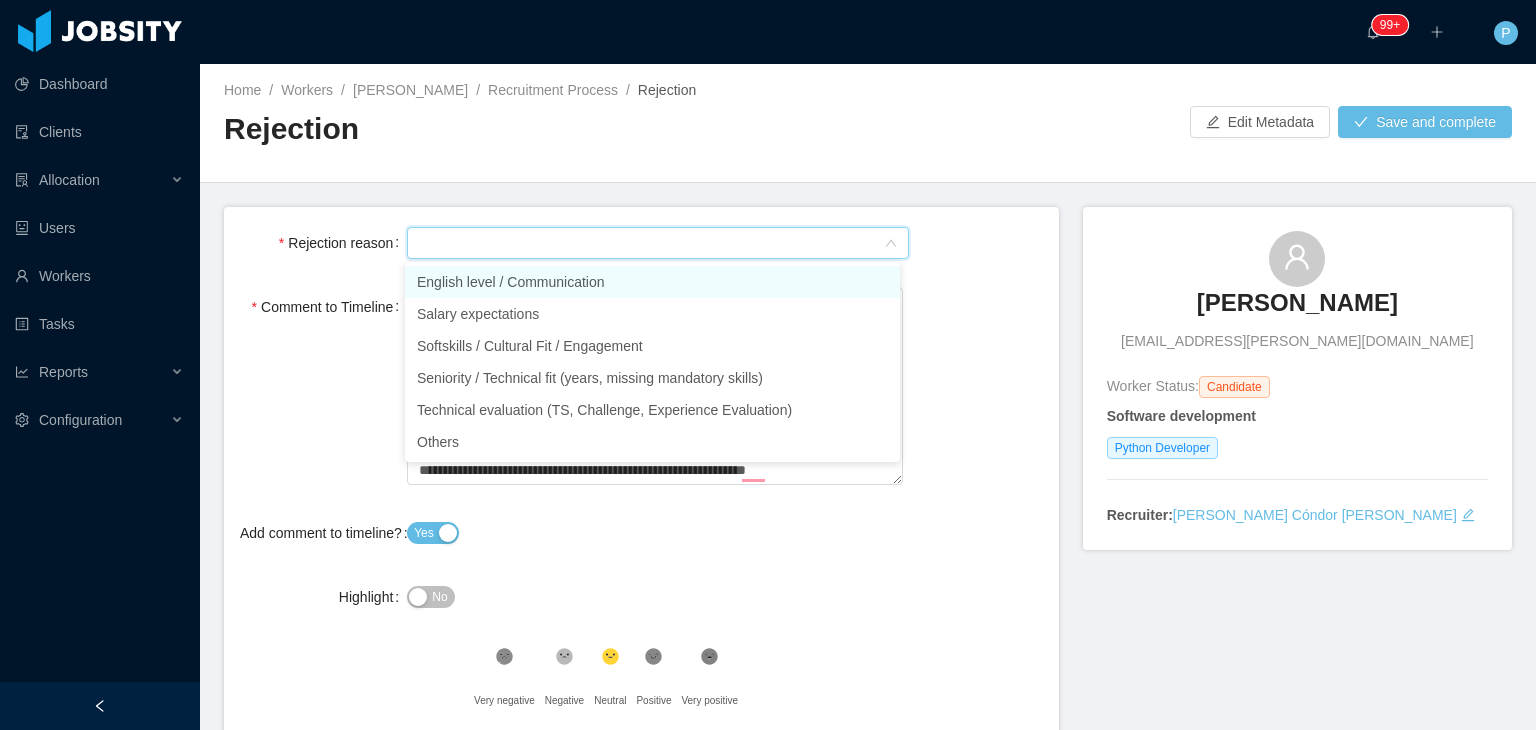 click on "English level / Communication" at bounding box center (652, 282) 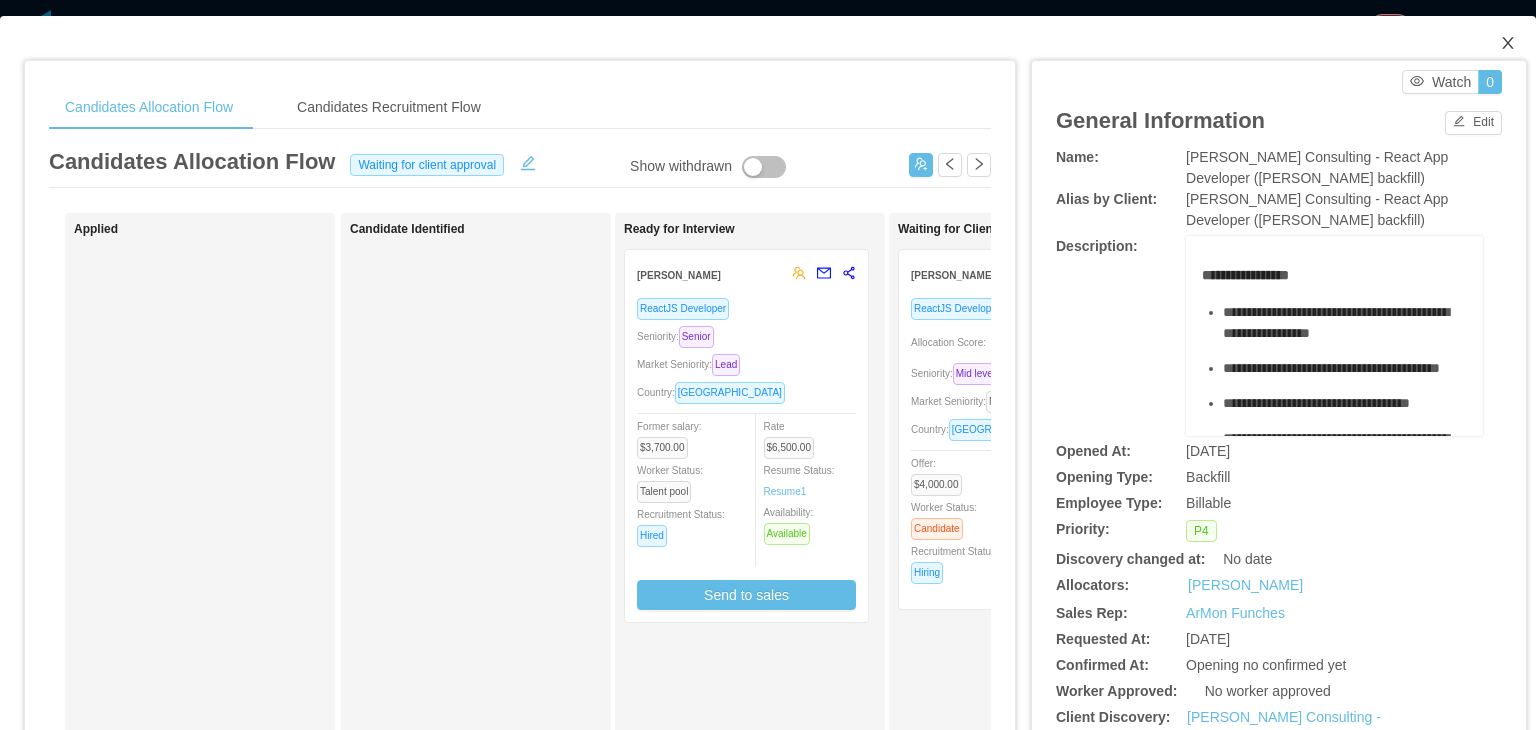 scroll, scrollTop: 0, scrollLeft: 0, axis: both 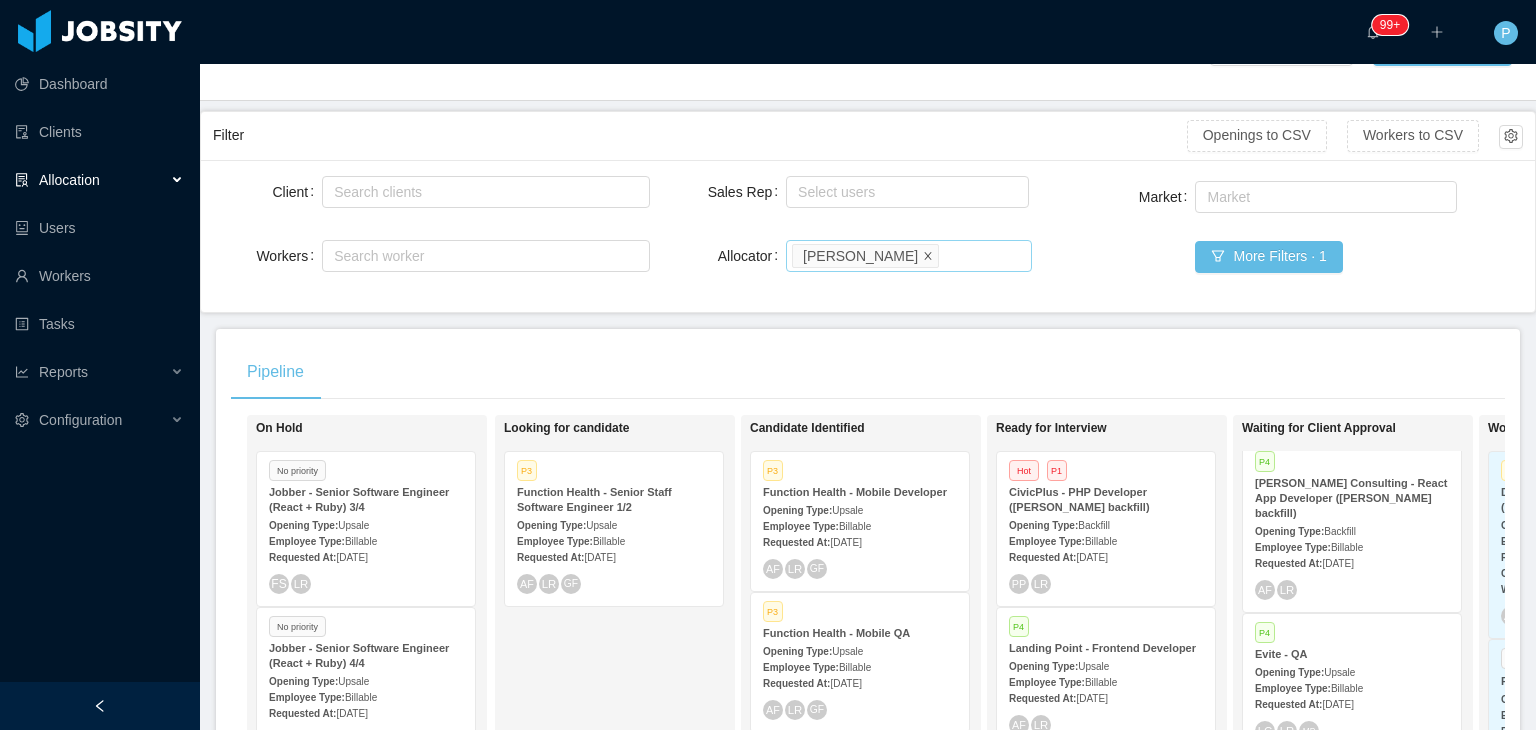 click at bounding box center (928, 256) 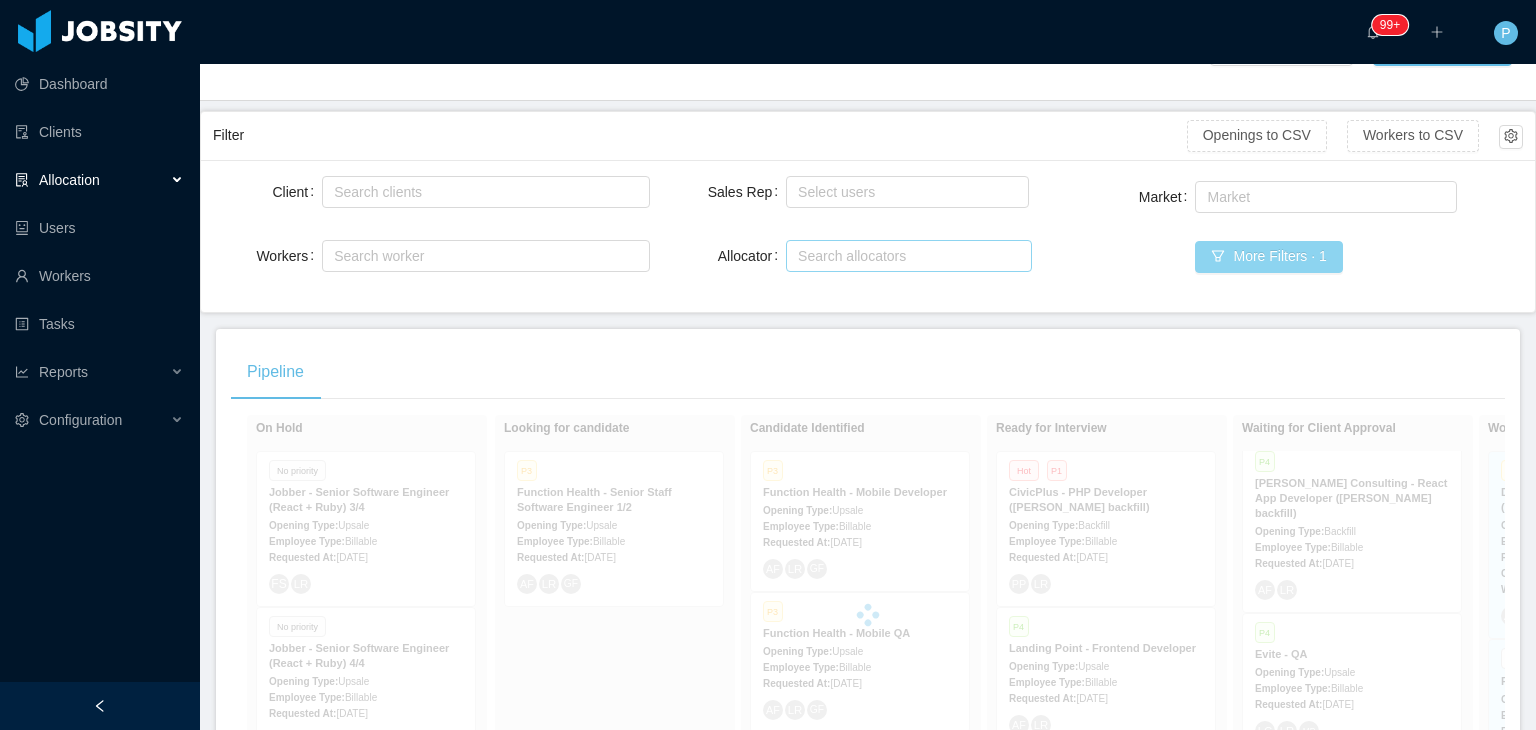 click on "More Filters · 1" at bounding box center (1268, 257) 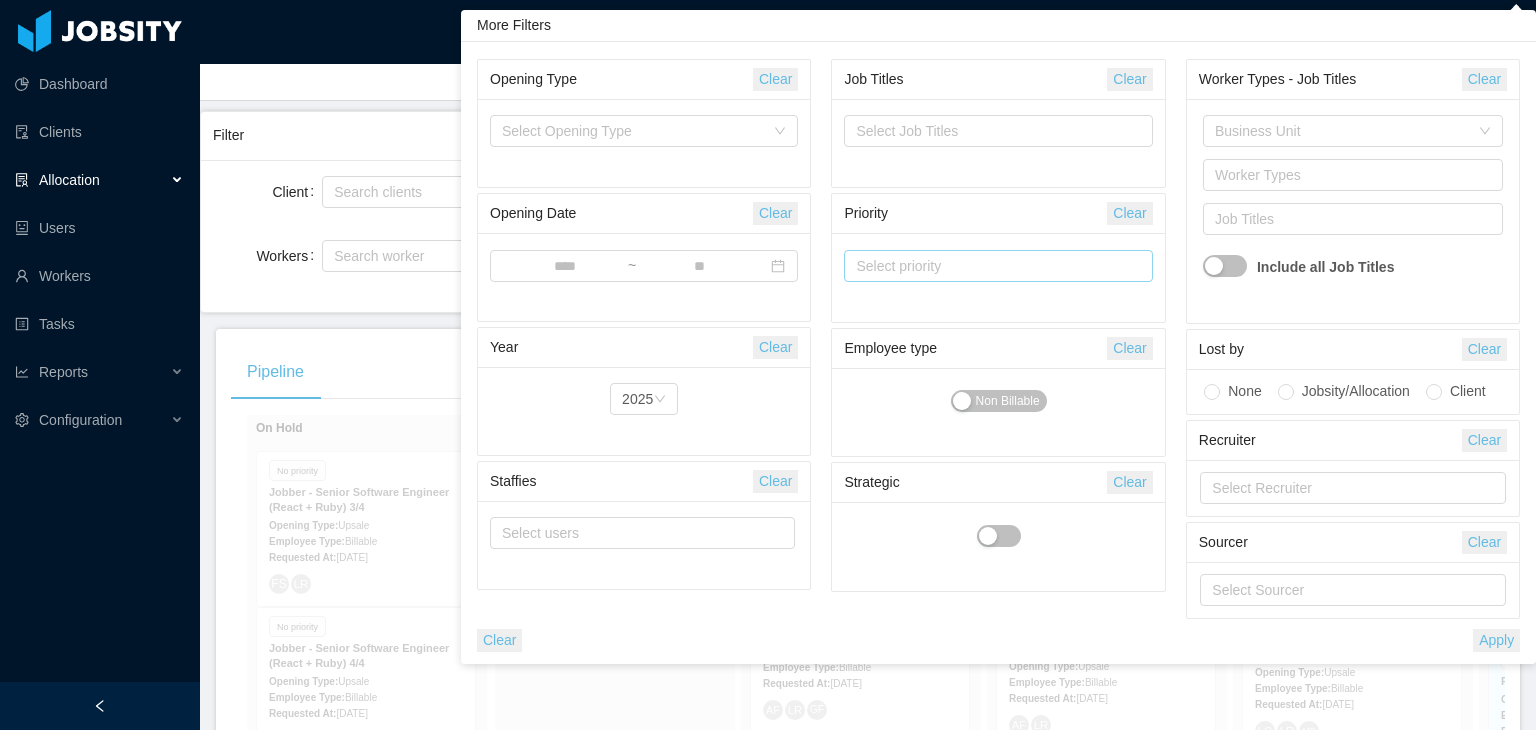 click on "Select priority" at bounding box center (990, 266) 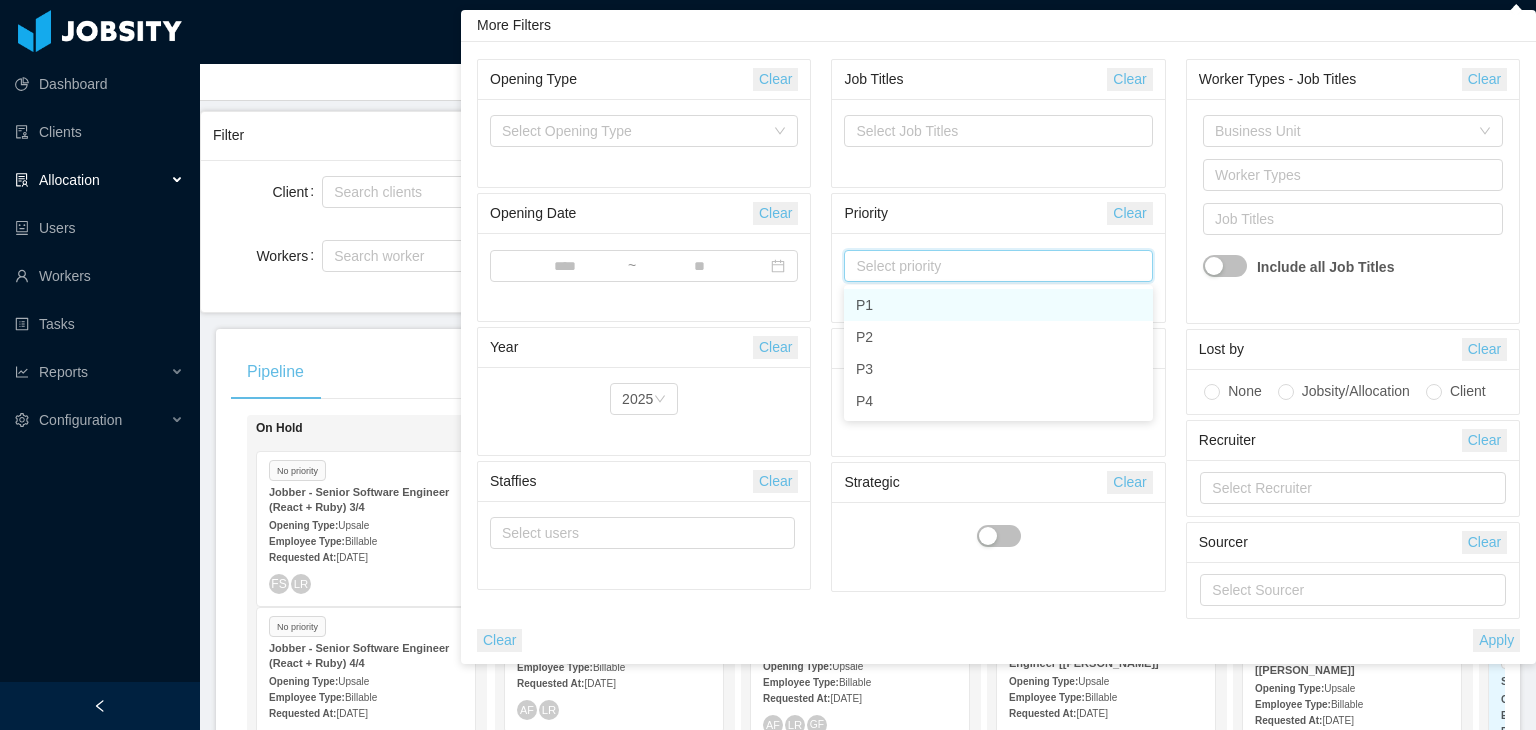 click on "Select priority" at bounding box center (989, 266) 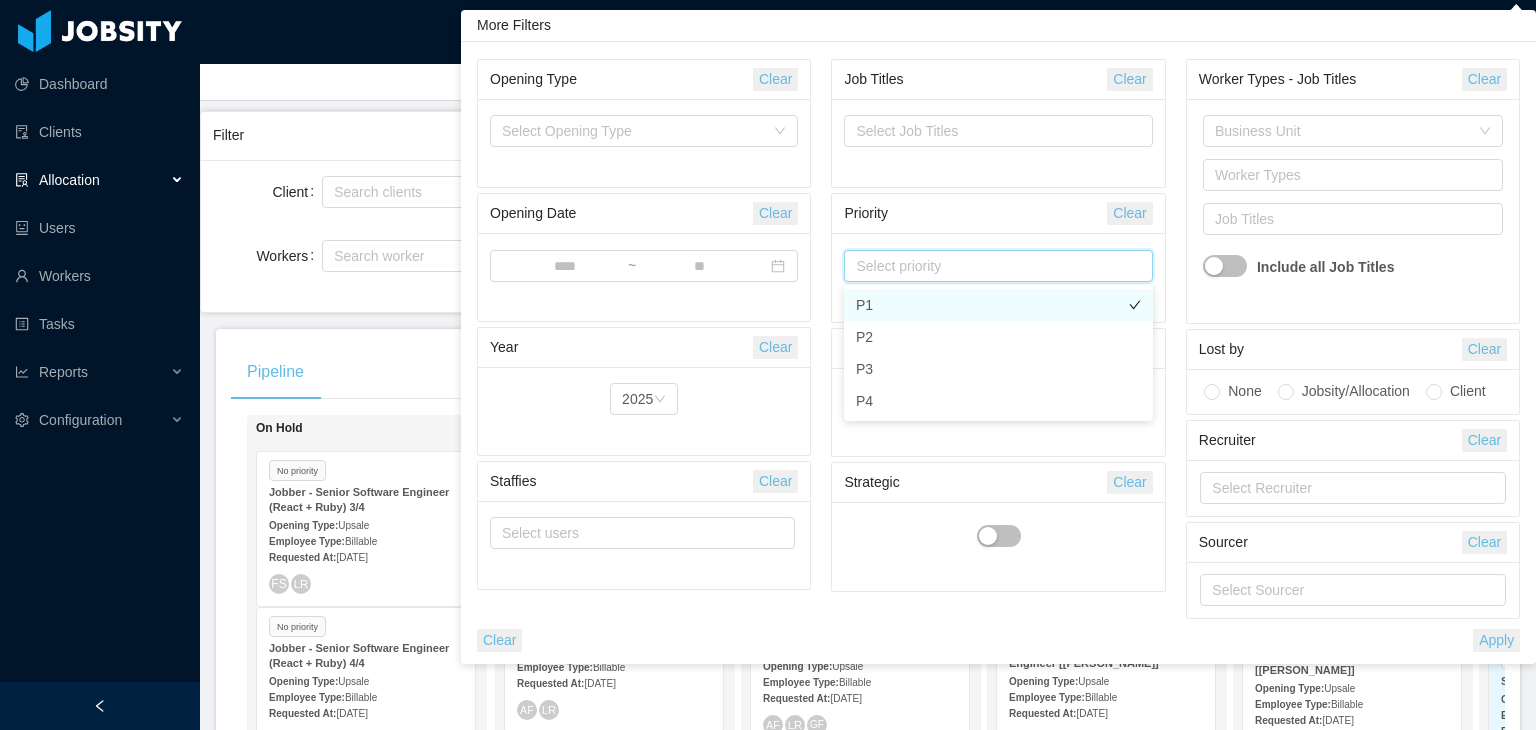 click on "P1" at bounding box center [998, 305] 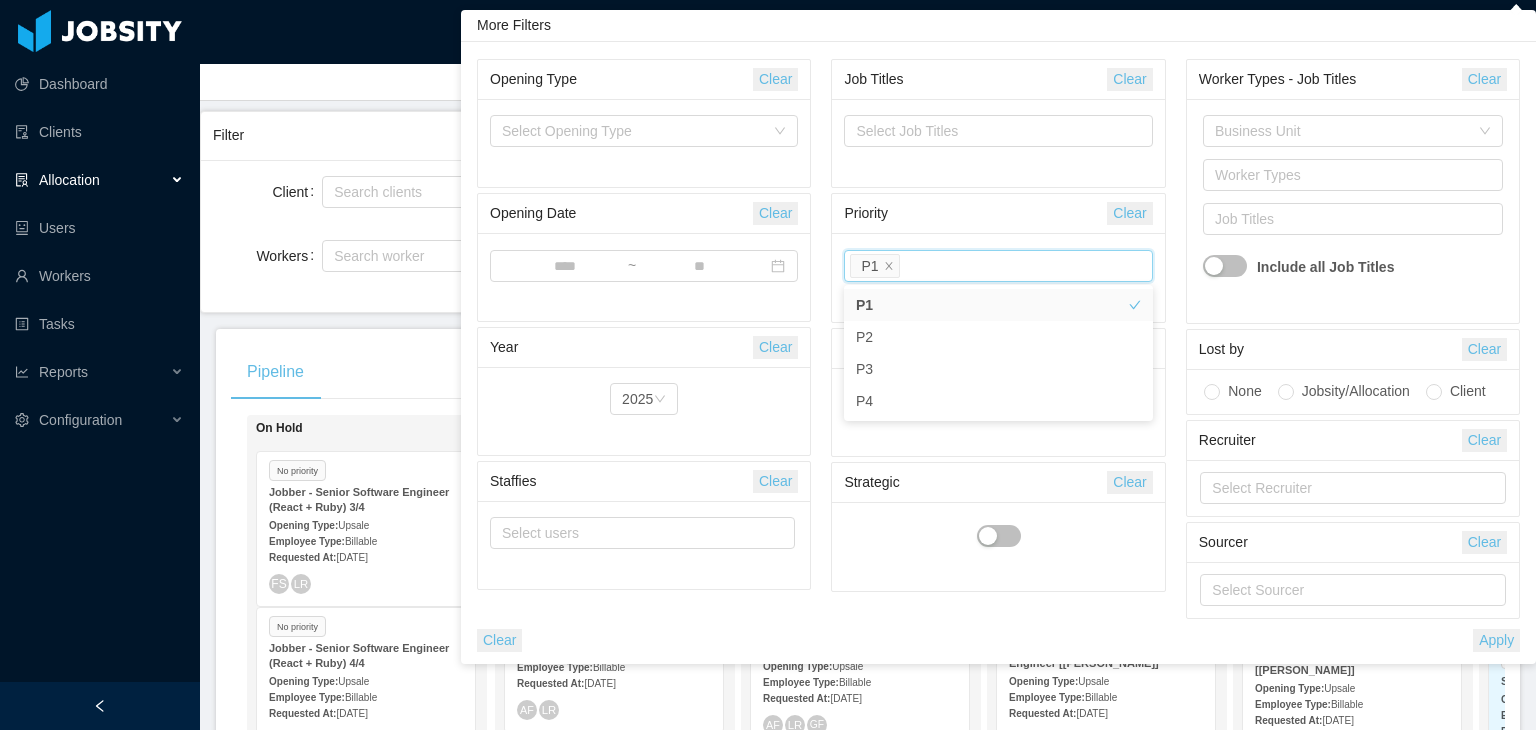 click on "Apply" at bounding box center [1496, 640] 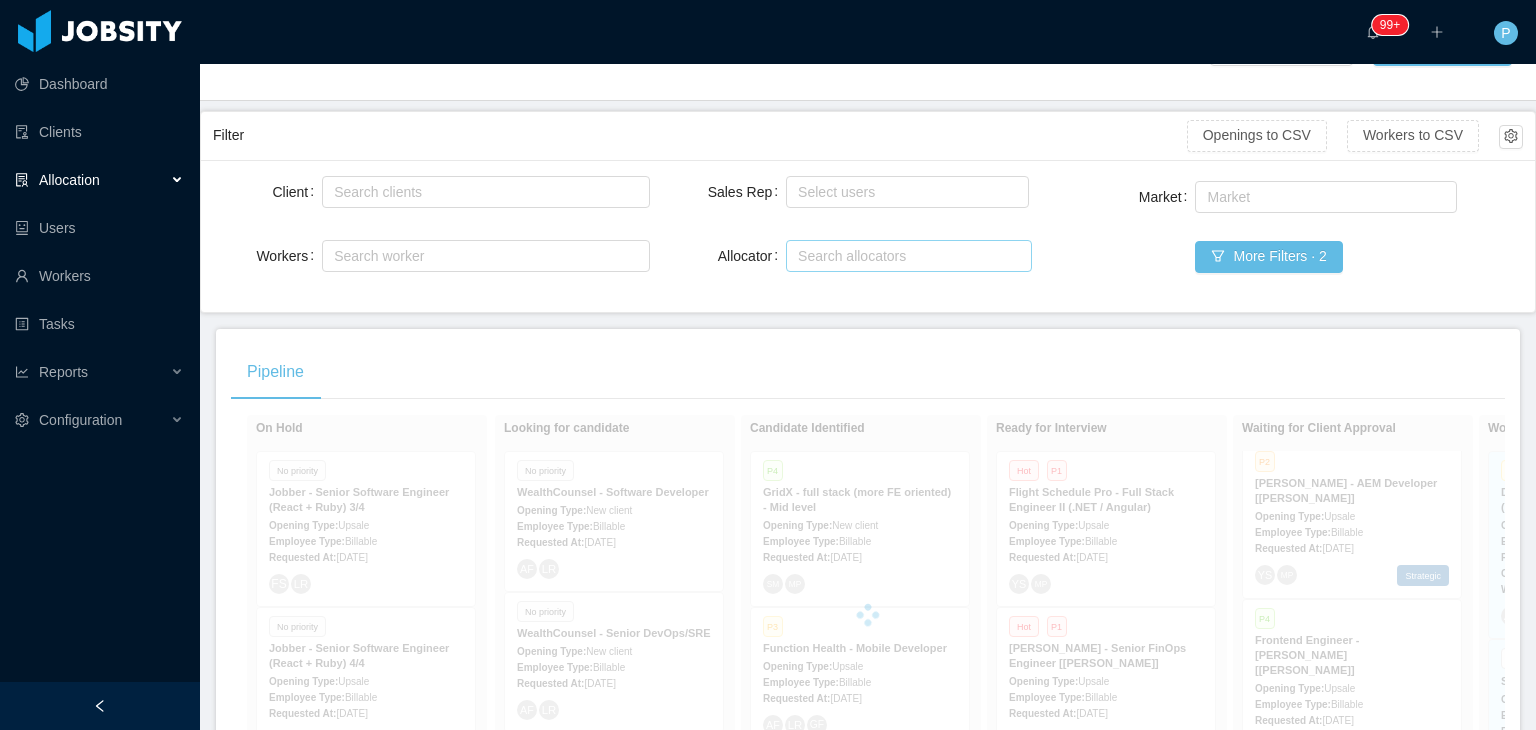 scroll, scrollTop: 0, scrollLeft: 0, axis: both 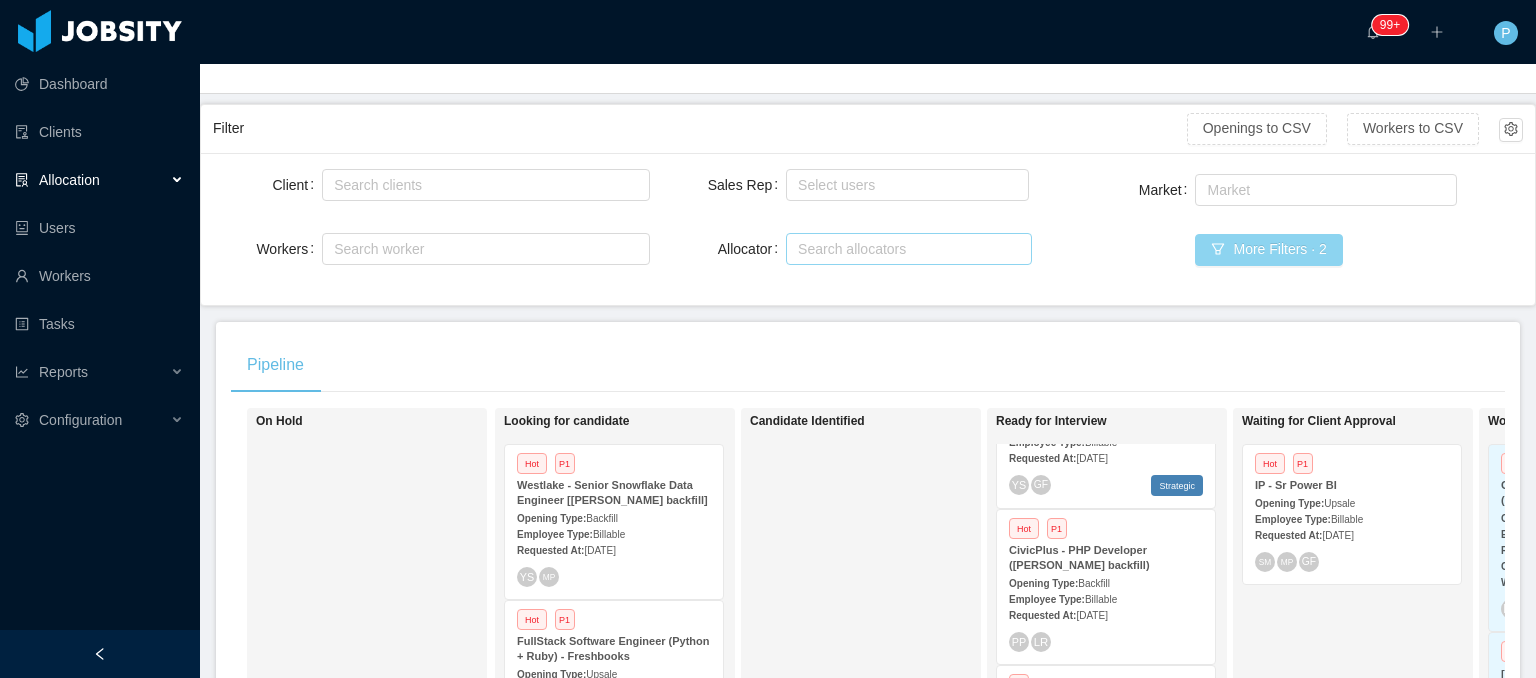 click on "More Filters · 2" at bounding box center (1268, 250) 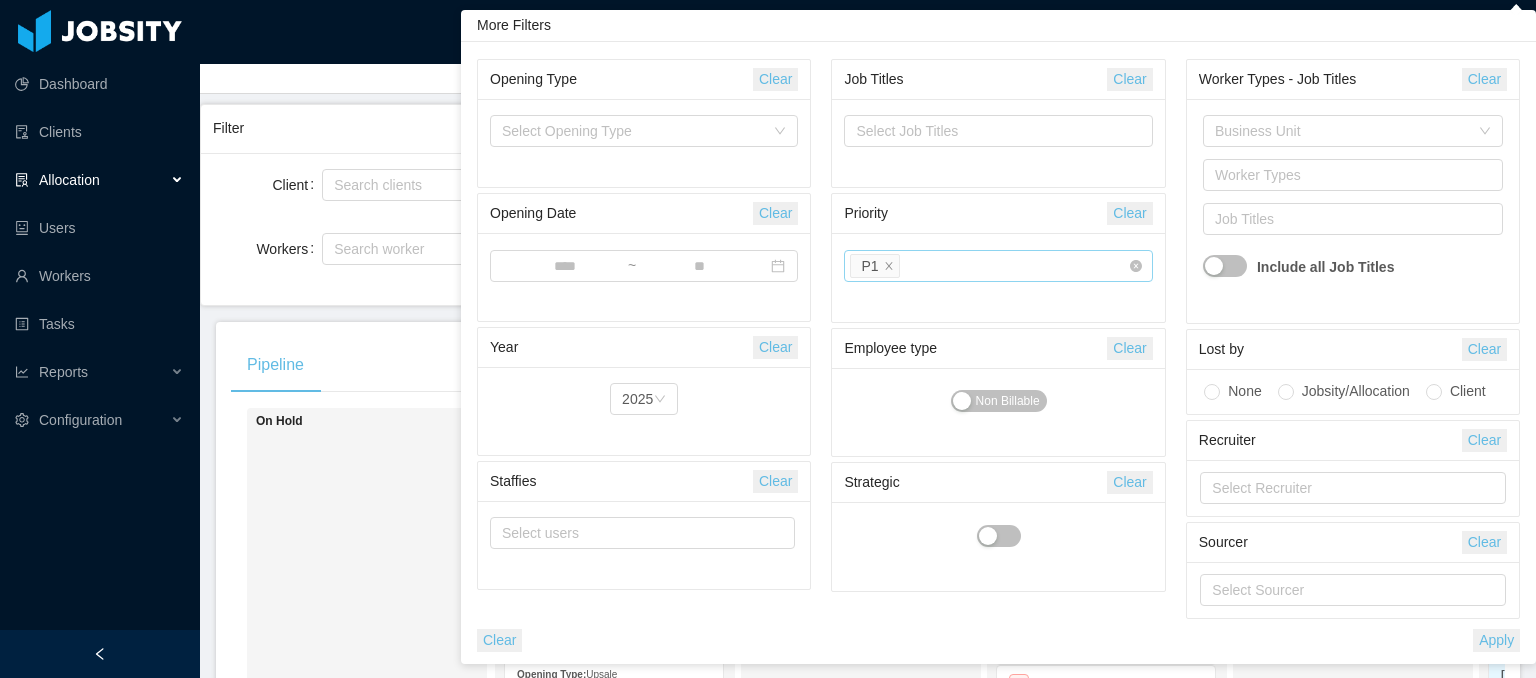 click on "Select priority P1" at bounding box center [990, 266] 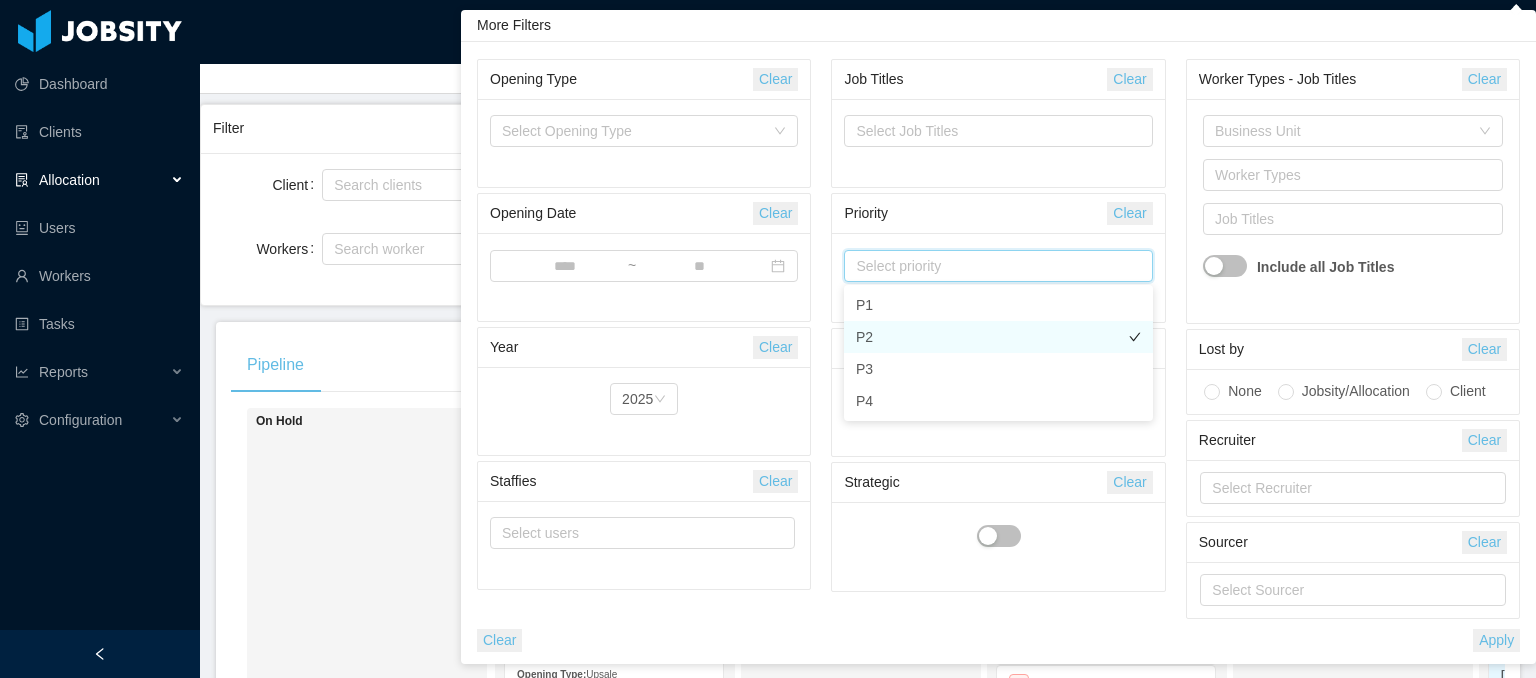 click on "P2" at bounding box center (998, 337) 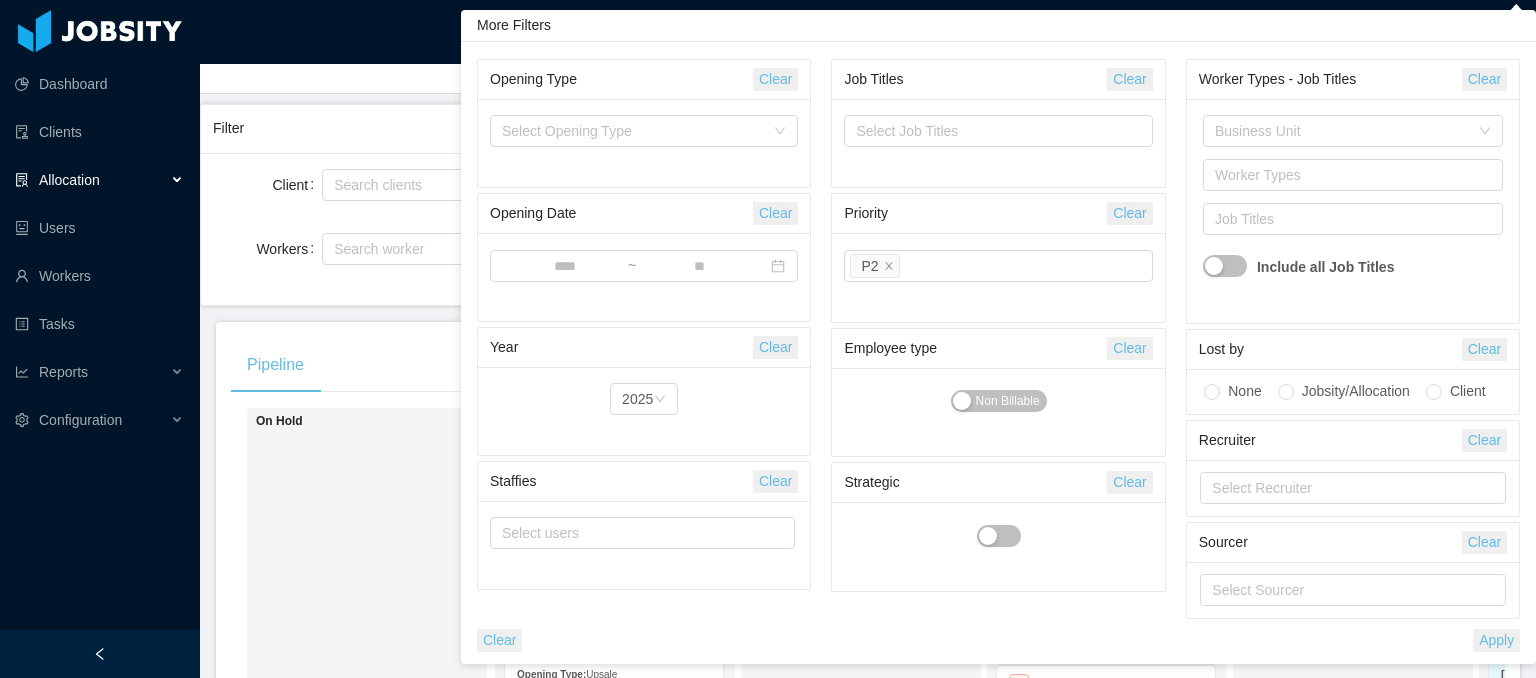 click on "Apply" at bounding box center (1496, 640) 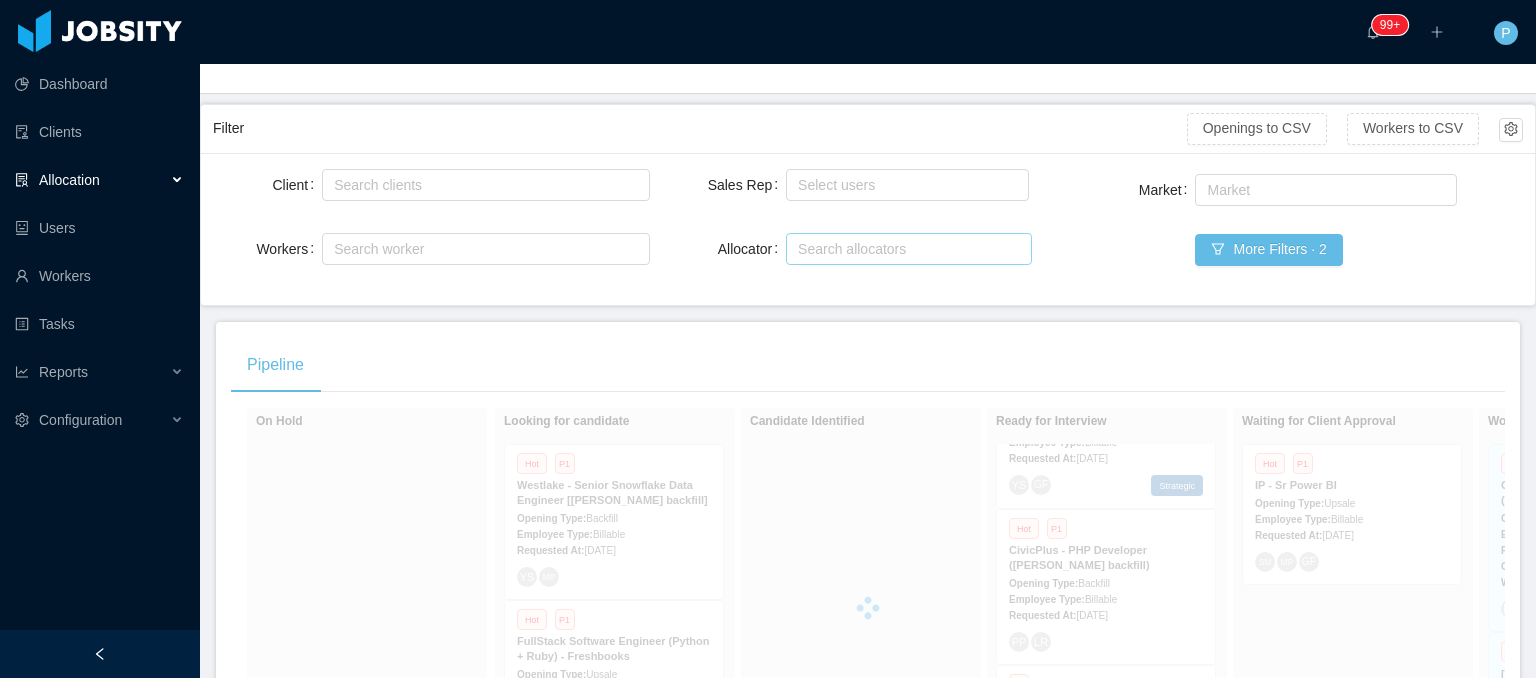 scroll, scrollTop: 0, scrollLeft: 0, axis: both 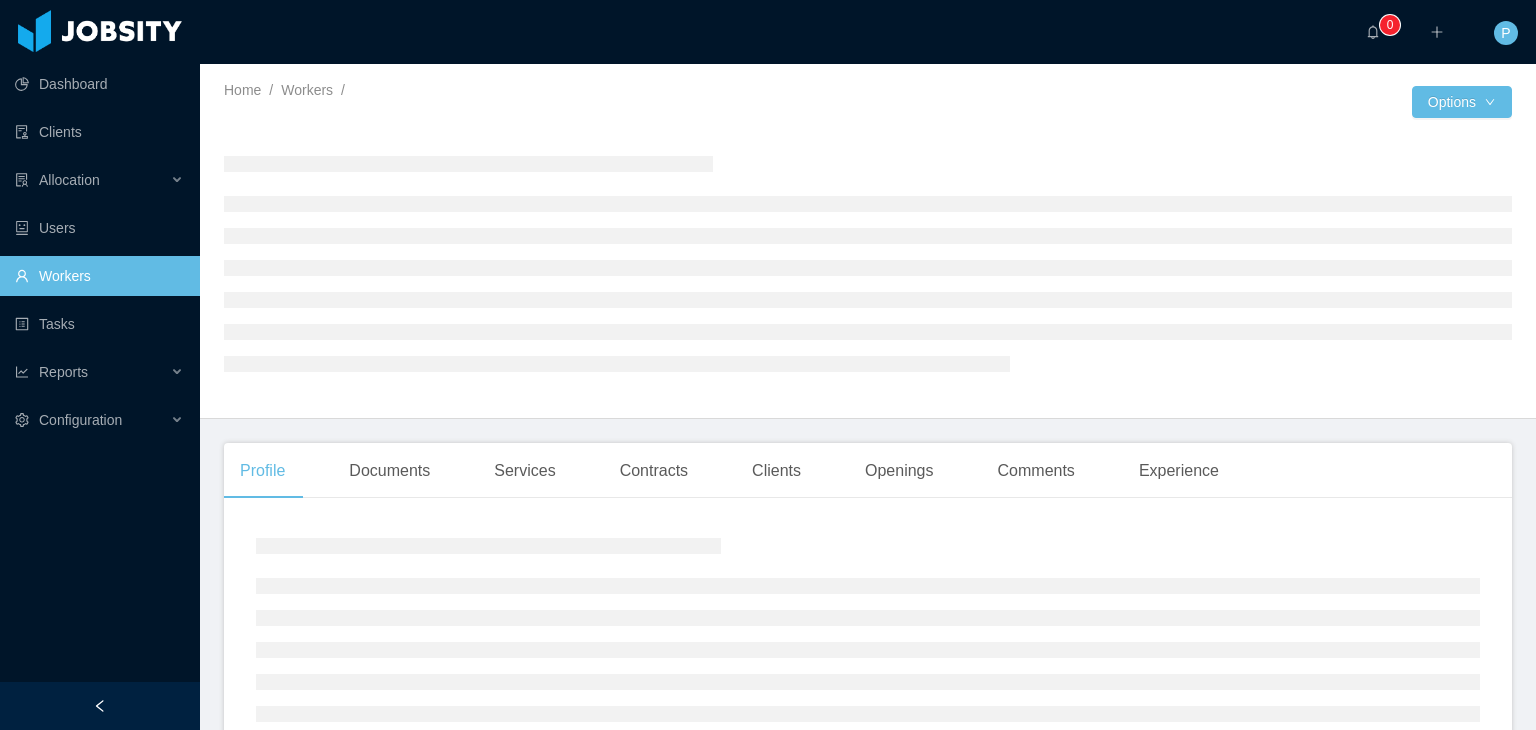 click at bounding box center [468, 164] 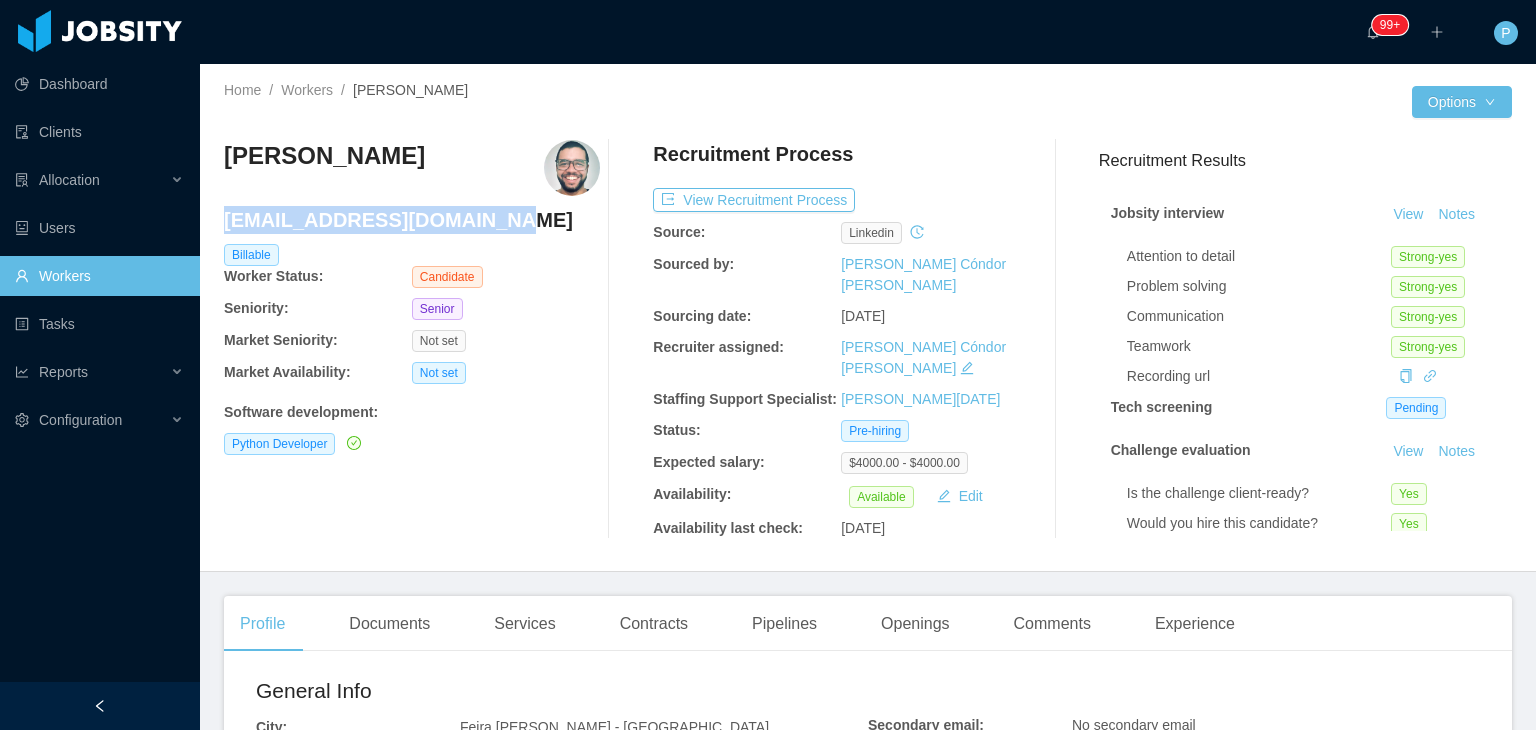 drag, startPoint x: 504, startPoint y: 221, endPoint x: 227, endPoint y: 225, distance: 277.02887 